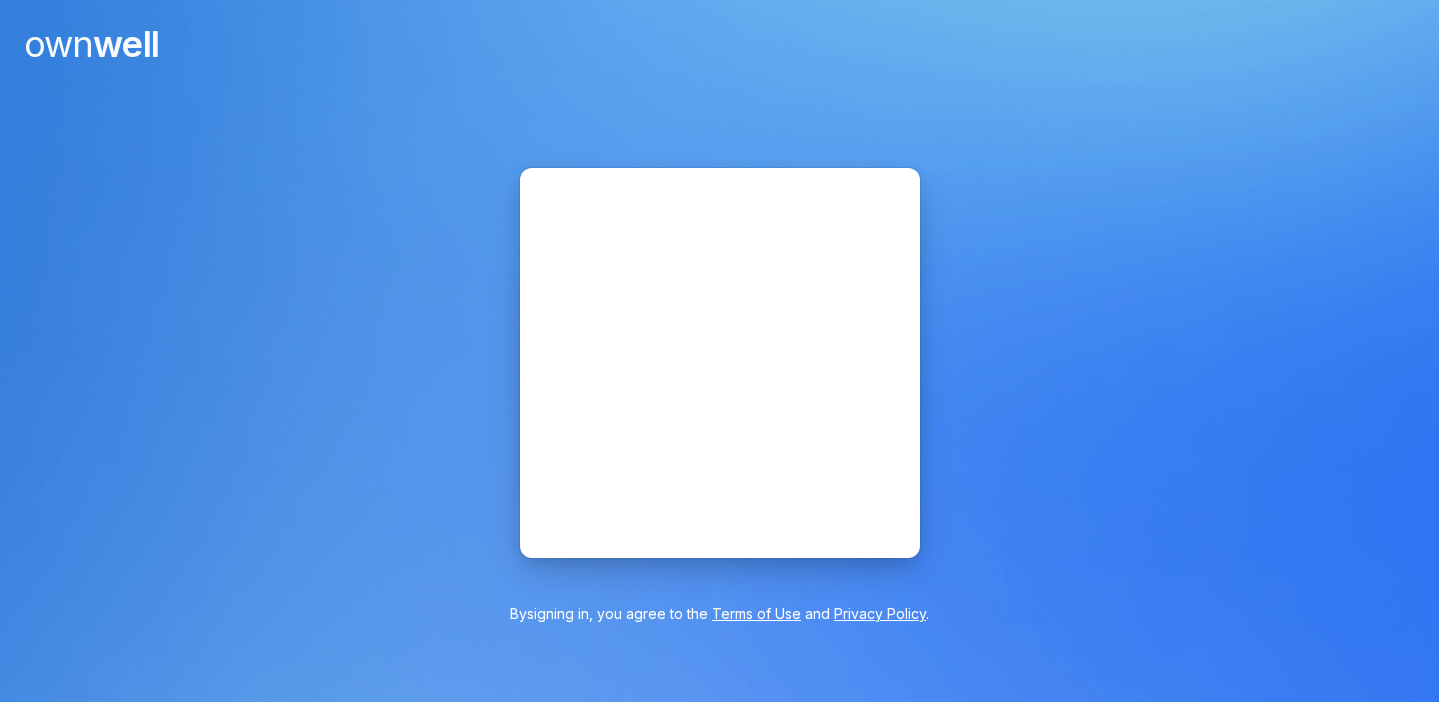 scroll, scrollTop: 0, scrollLeft: 0, axis: both 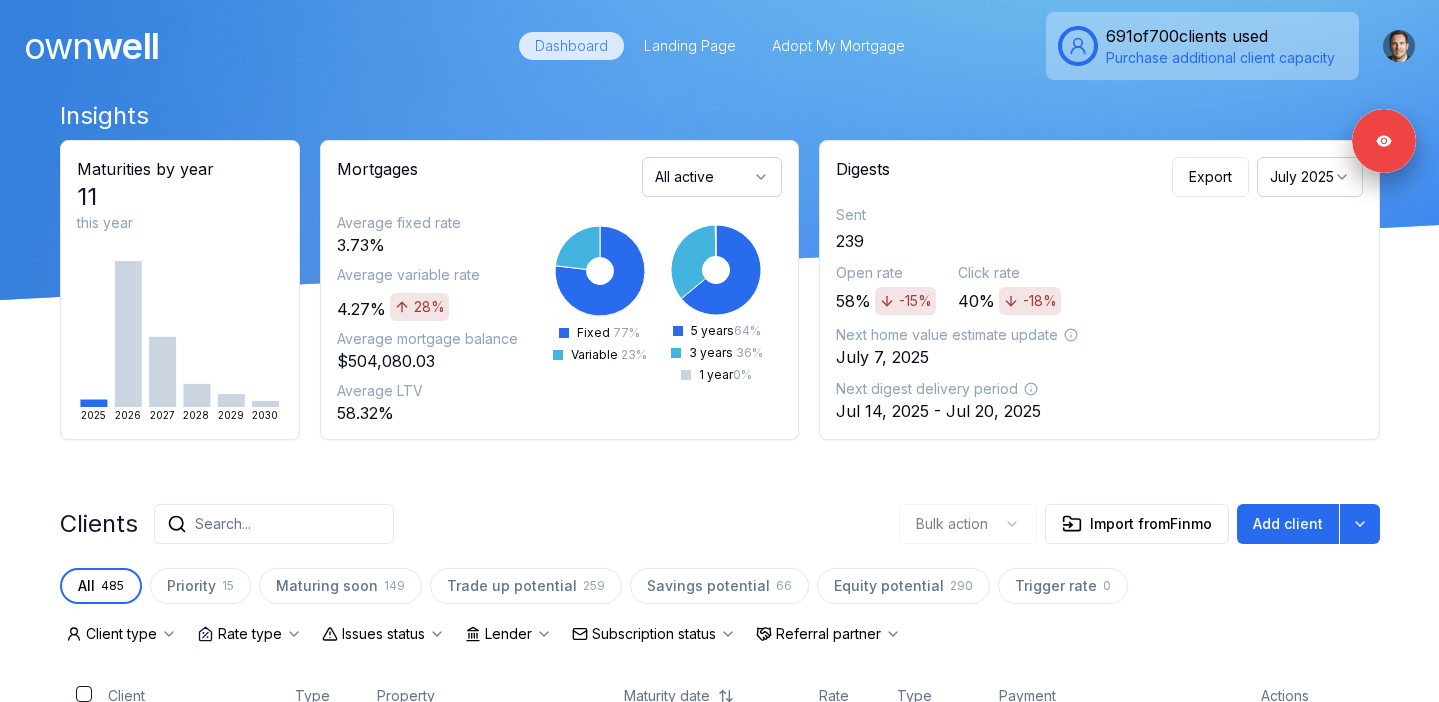 click on "own well Dashboard Landing Page Adopt My Mortgage [NUMBER] of [NUMBER] clients used Purchase additional client capacity" at bounding box center (719, 46) 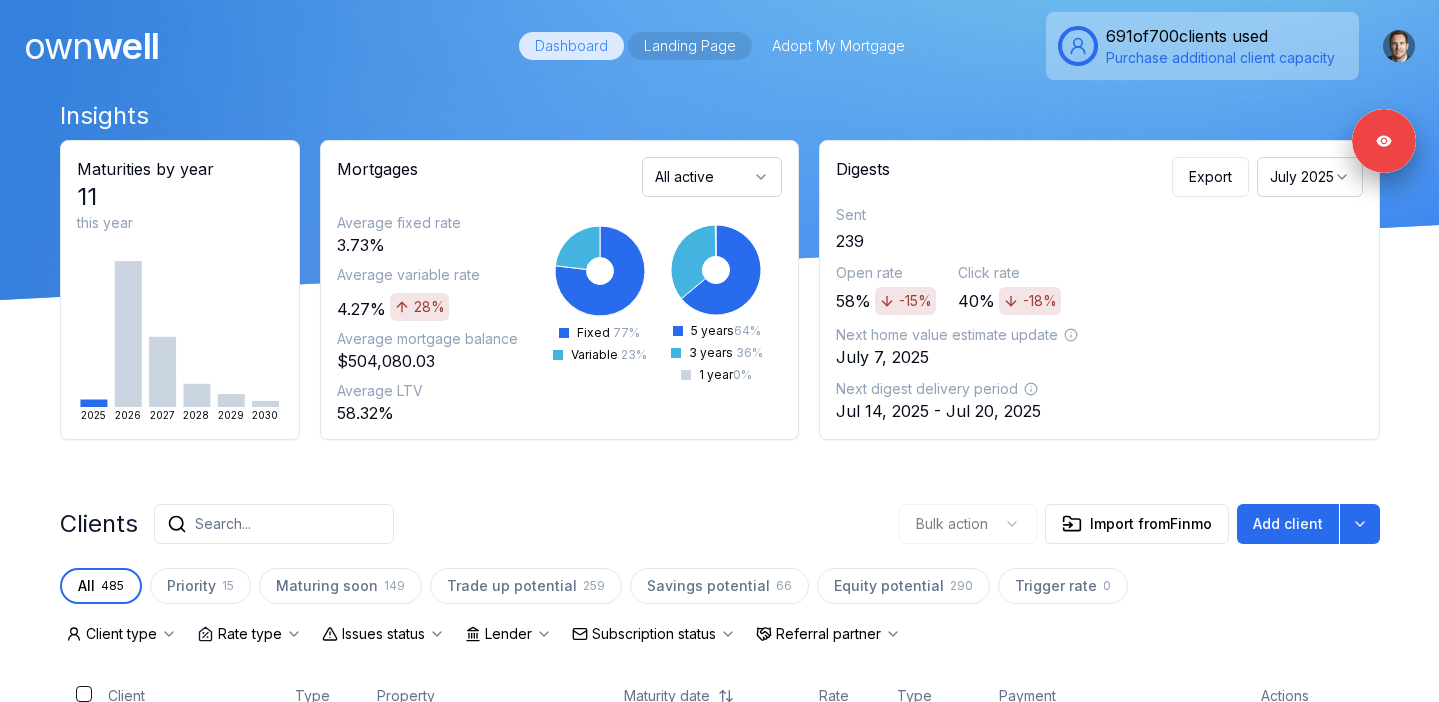 click on "Landing Page" at bounding box center [690, 46] 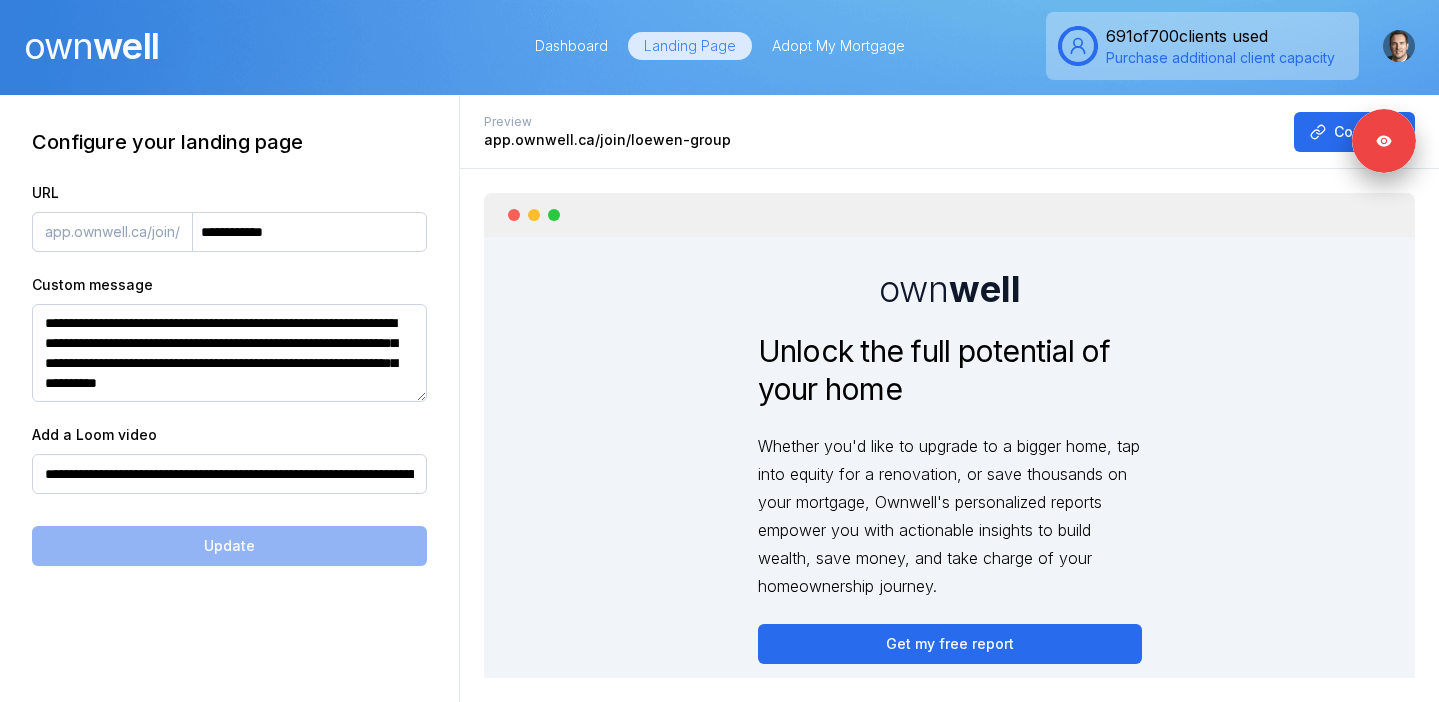 click on "Adopt My Mortgage" at bounding box center (838, 46) 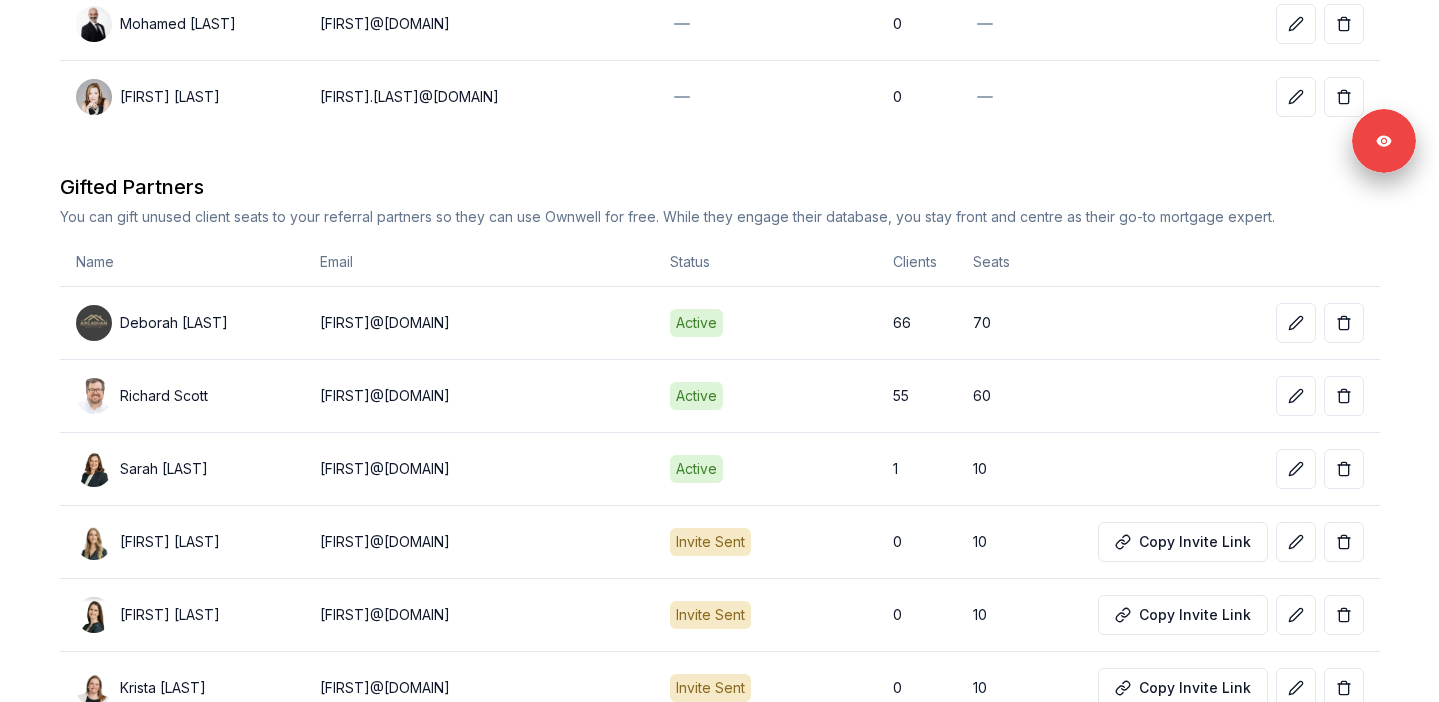 scroll, scrollTop: 2223, scrollLeft: 0, axis: vertical 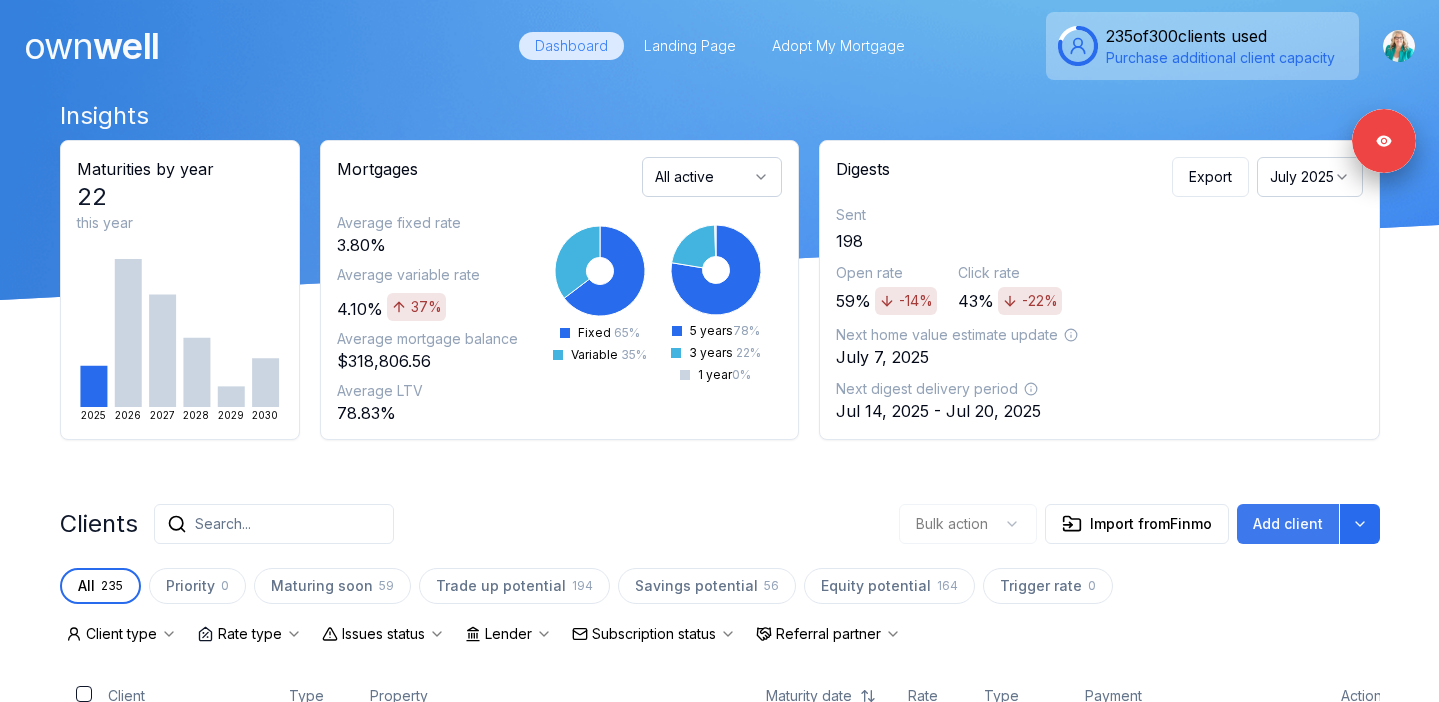 click on "Add client" at bounding box center (1288, 524) 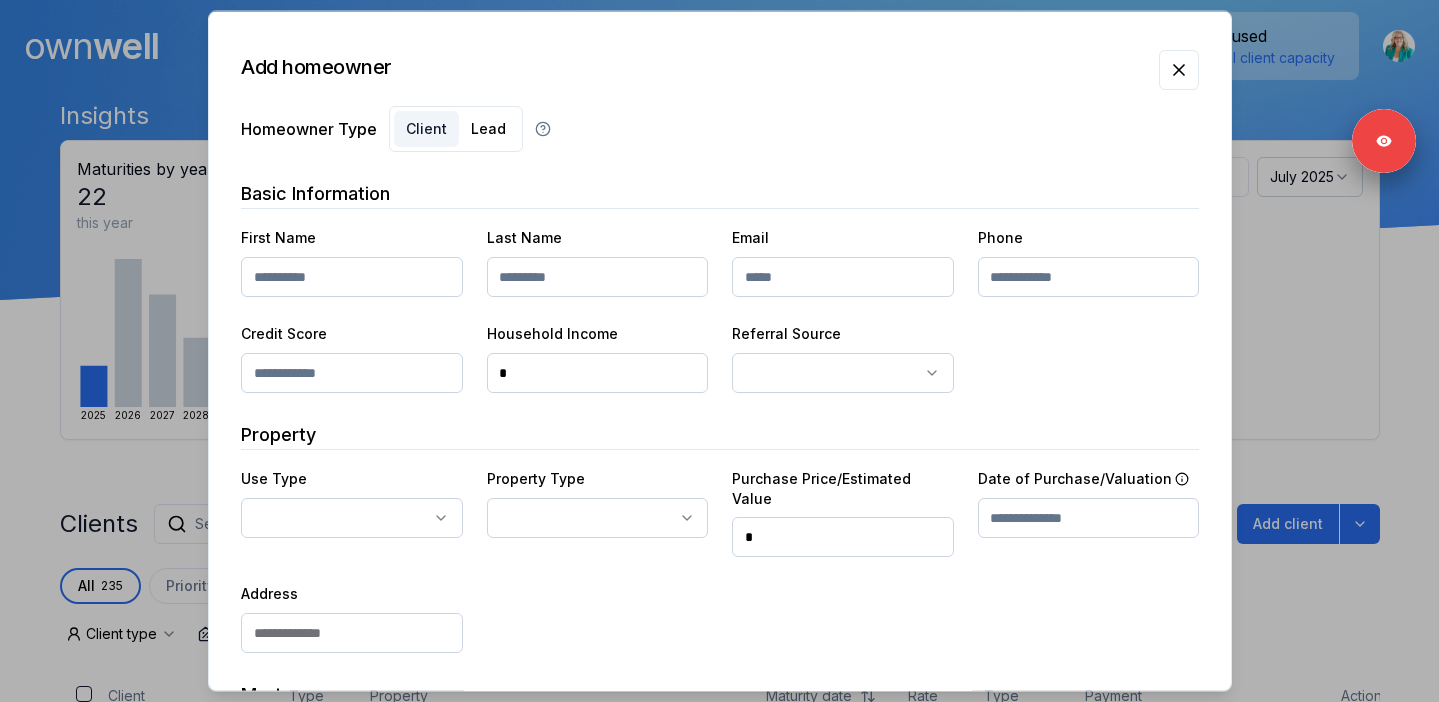 click on "Ownwell's platform is not optimized for mobile at this time.   For the best experience, please use a   desktop or laptop  to manage your account.   Note:  The   personalized homeownership reports   you generate for clients   are fully mobile-friendly   and can be easily viewed on any device. own well Dashboard Landing Page Adopt My Mortgage 235  of  300  clients used Purchase additional client capacity Insights Maturities by year 22 this year 2025 2026 2027 2028 2029 2030 Mortgages All active Average fixed rate 3.80% Average variable rate 4.10% 37% Average mortgage balance $318,806.56 Average LTV 78.83% Fixed   65 % Variable   35 % 5 years  78 % 3 years   22 % 1 year  0 % Digests Export July 2025 Sent 198 Open rate 59% -14% Click rate 43% -22% Next home value estimate update July 7, 2025 Next digest delivery period Jul 14, 2025 - Jul 20, 2025 Clients Search... Bulk action   Import from  Finmo Add client All 235 Priority 0 Maturing soon 59 Trade up potential 194 Savings potential 56 Equity potential 164 0 Type" at bounding box center (719, 150) 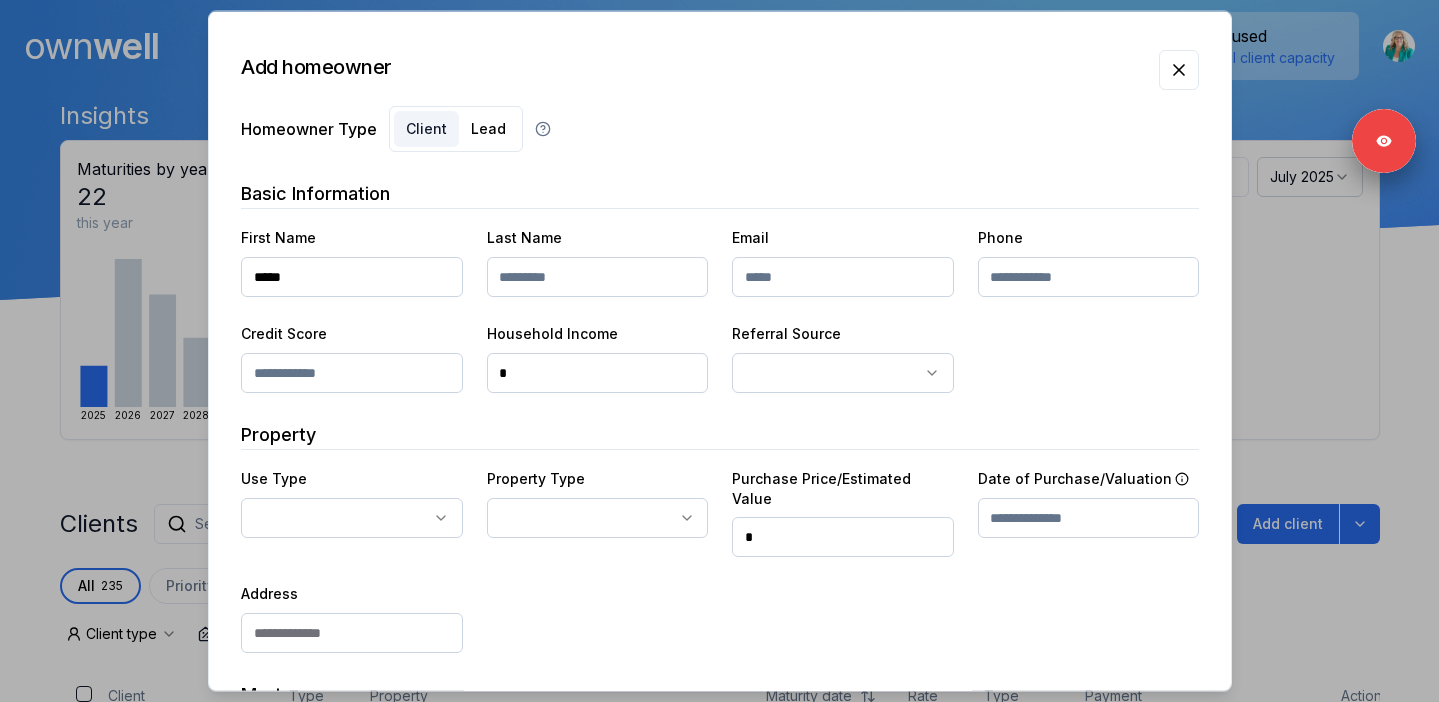 type on "*****" 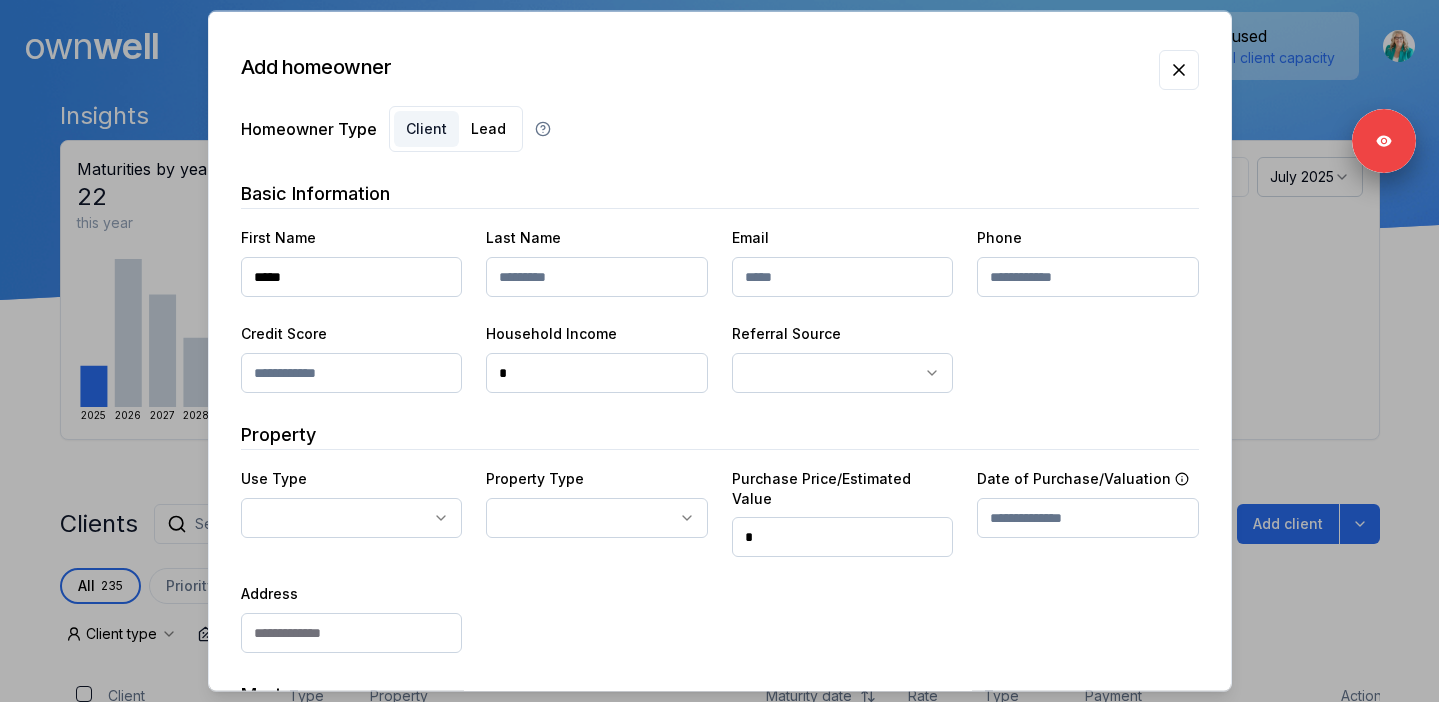 click at bounding box center (597, 277) 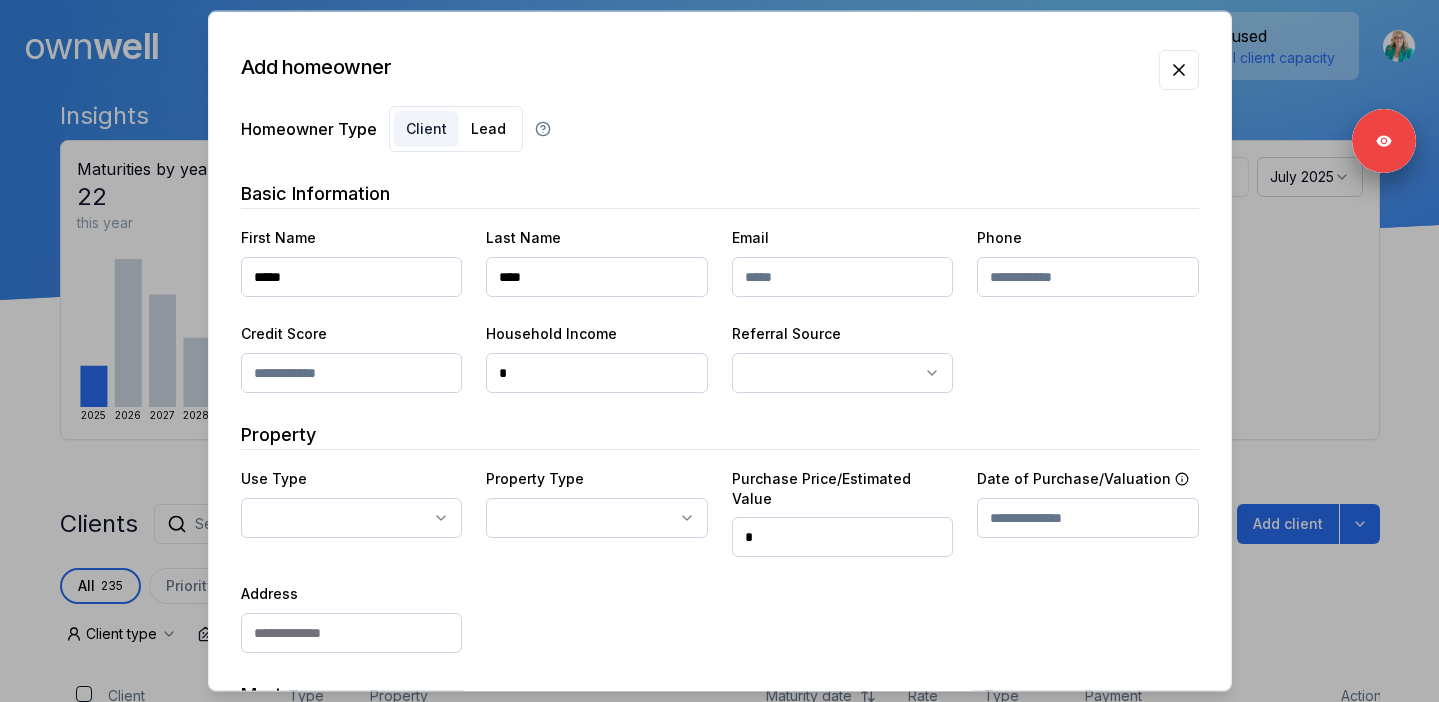 type on "****" 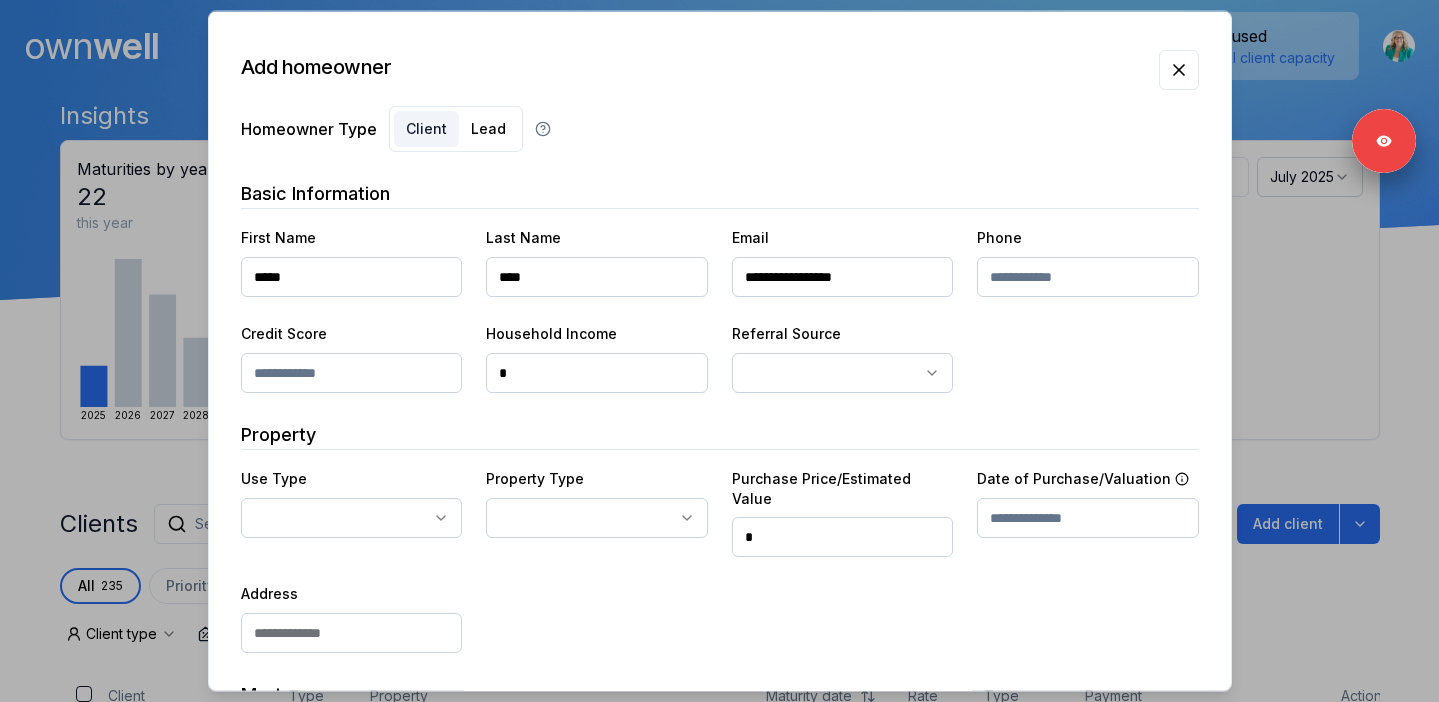 type on "**********" 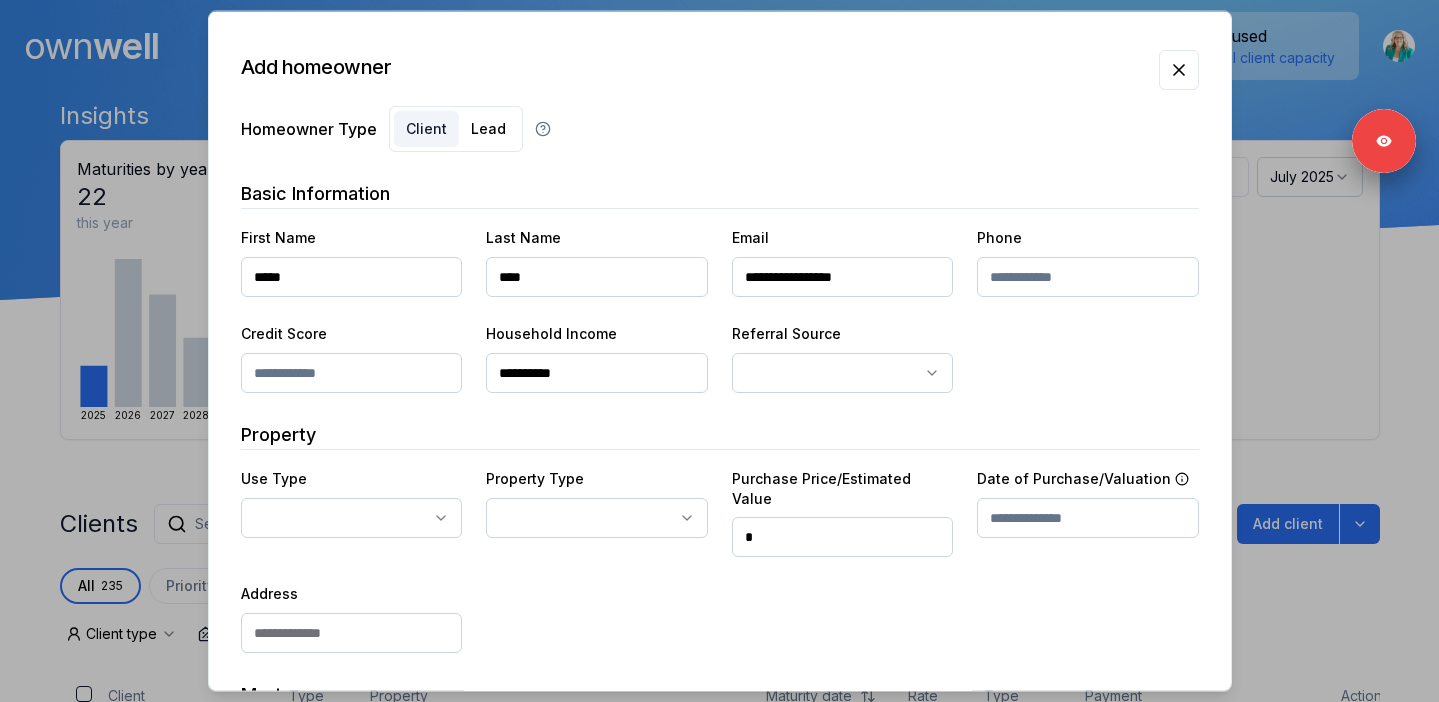 type on "**********" 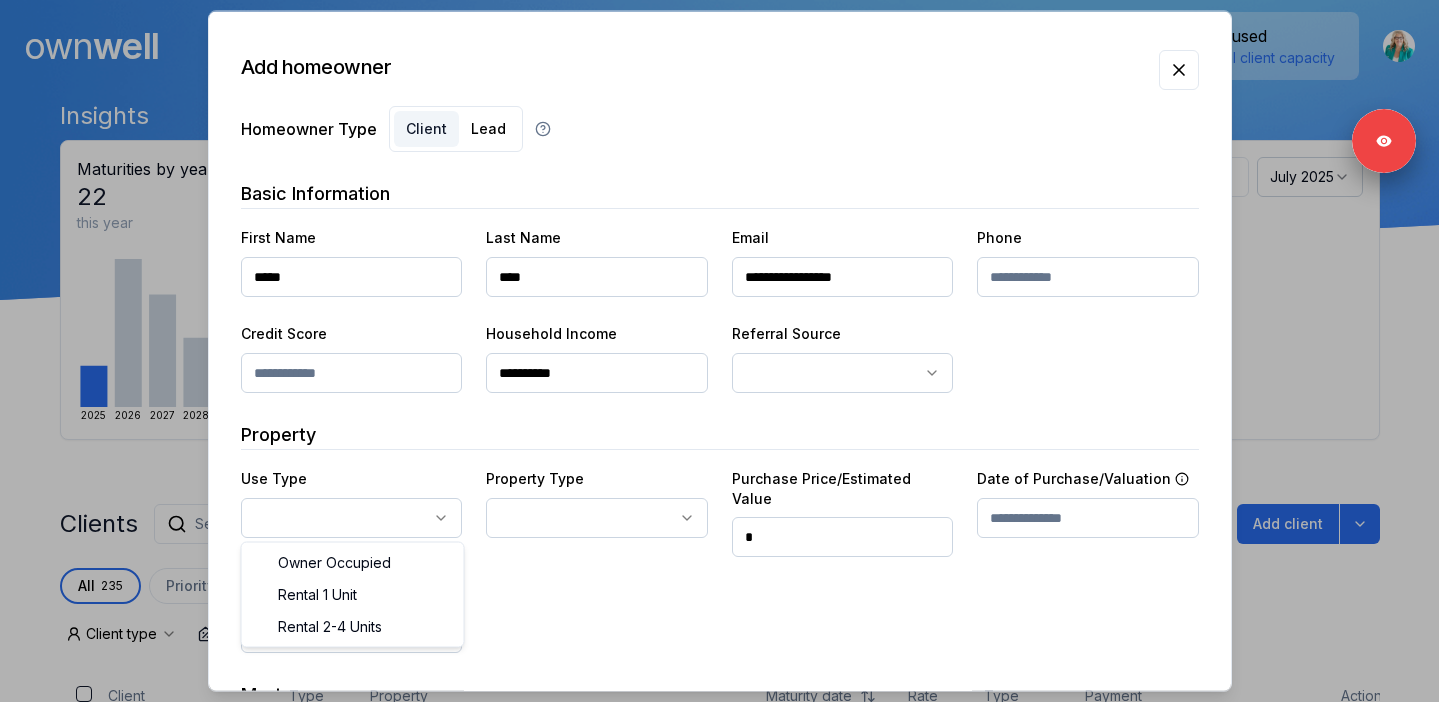 click on "Ownwell's platform is not optimized for mobile at this time.   For the best experience, please use a   desktop or laptop  to manage your account.   Note:  The   personalized homeownership reports   you generate for clients   are fully mobile-friendly   and can be easily viewed on any device. own well Dashboard Landing Page Adopt My Mortgage 235  of  300  clients used Purchase additional client capacity Insights Maturities by year 22 this year 2025 2026 2027 2028 2029 2030 Mortgages All active Average fixed rate 3.80% Average variable rate 4.10% 37% Average mortgage balance $318,806.56 Average LTV 78.83% Fixed   65 % Variable   35 % 5 years  78 % 3 years   22 % 1 year  0 % Digests Export July 2025 Sent 198 Open rate 59% -14% Click rate 43% -22% Next home value estimate update July 7, 2025 Next digest delivery period Jul 14, 2025 - Jul 20, 2025 Clients Search... Bulk action   Import from  Finmo Add client All 235 Priority 0 Maturing soon 59 Trade up potential 194 Savings potential 56 Equity potential 164 0 Type" at bounding box center [719, 150] 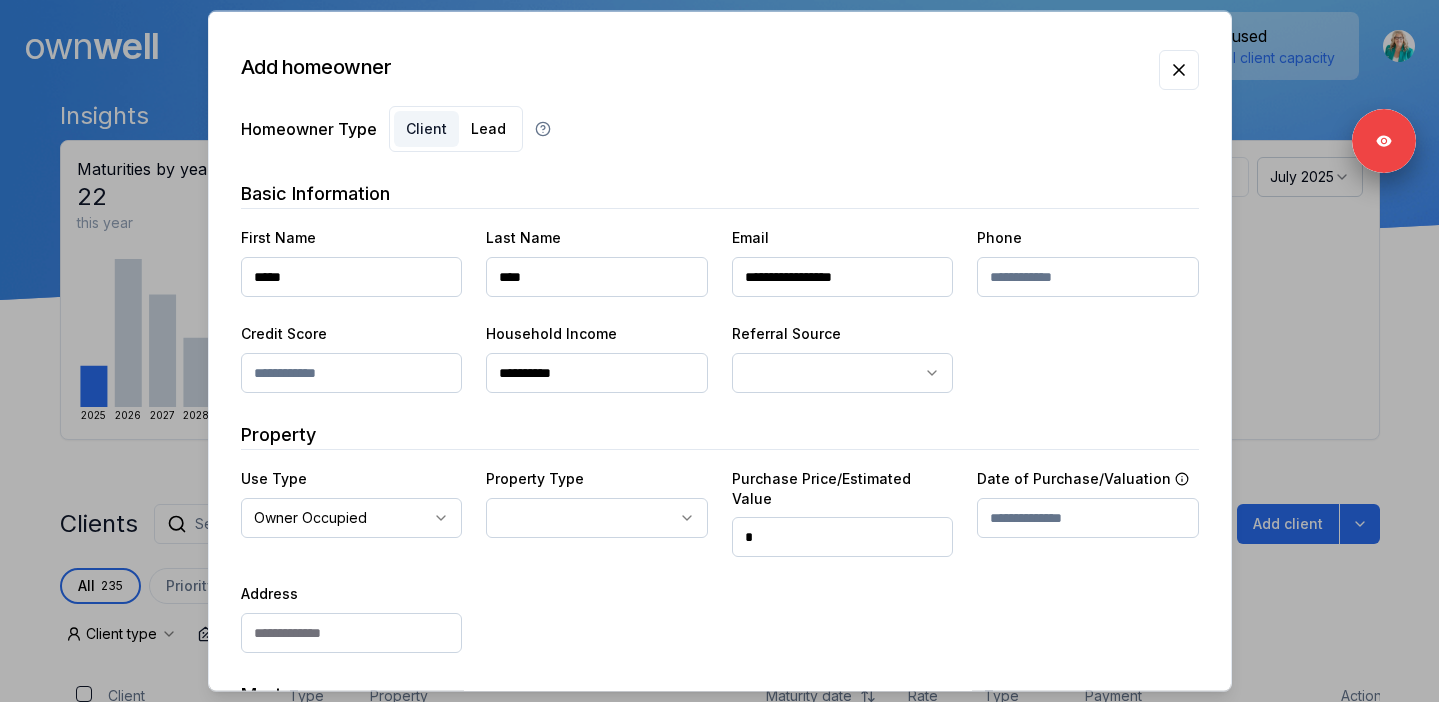 click on "Ownwell's platform is not optimized for mobile at this time.   For the best experience, please use a   desktop or laptop  to manage your account.   Note:  The   personalized homeownership reports   you generate for clients   are fully mobile-friendly   and can be easily viewed on any device. own well Dashboard Landing Page Adopt My Mortgage 235  of  300  clients used Purchase additional client capacity Insights Maturities by year 22 this year 2025 2026 2027 2028 2029 2030 Mortgages All active Average fixed rate 3.80% Average variable rate 4.10% 37% Average mortgage balance $318,806.56 Average LTV 78.83% Fixed   65 % Variable   35 % 5 years  78 % 3 years   22 % 1 year  0 % Digests Export July 2025 Sent 198 Open rate 59% -14% Click rate 43% -22% Next home value estimate update July 7, 2025 Next digest delivery period Jul 14, 2025 - Jul 20, 2025 Clients Search... Bulk action   Import from  Finmo Add client All 235 Priority 0 Maturing soon 59 Trade up potential 194 Savings potential 56 Equity potential 164 0 Type" at bounding box center [719, 150] 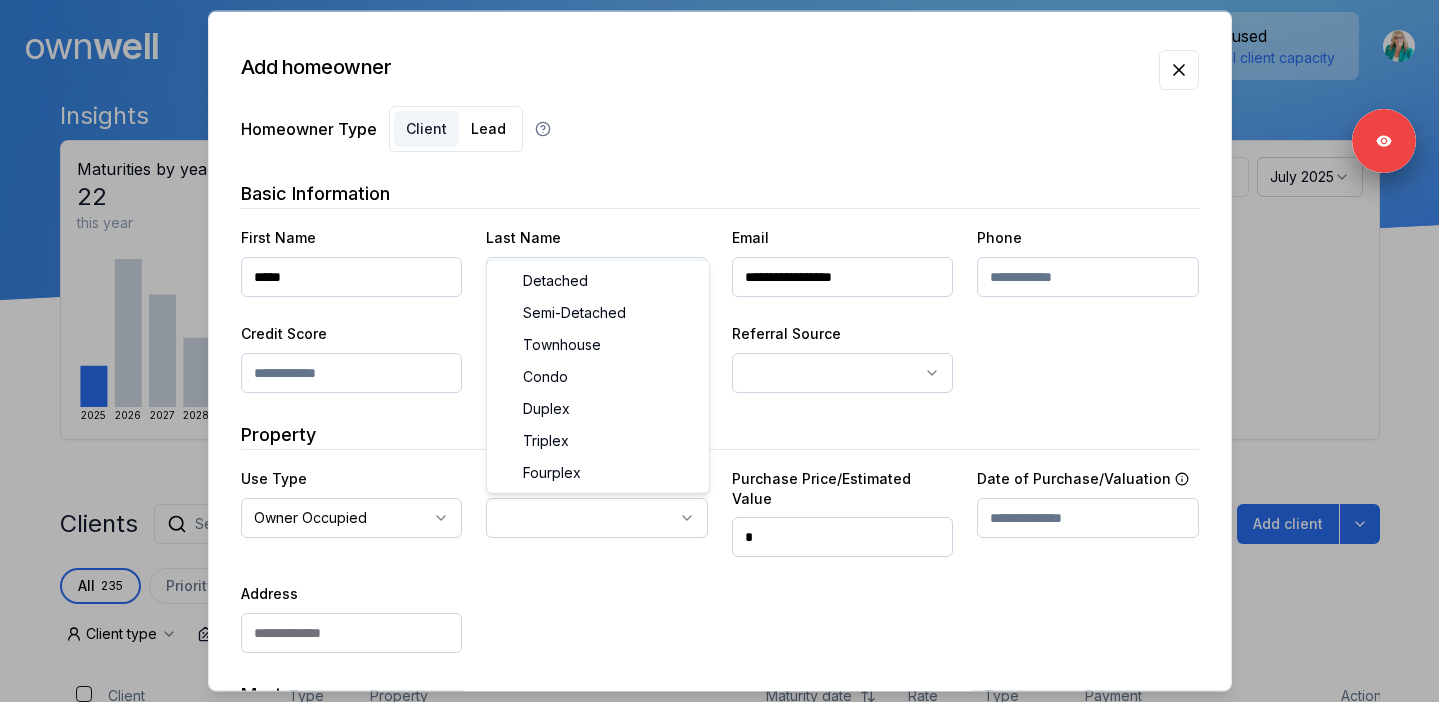 select on "********" 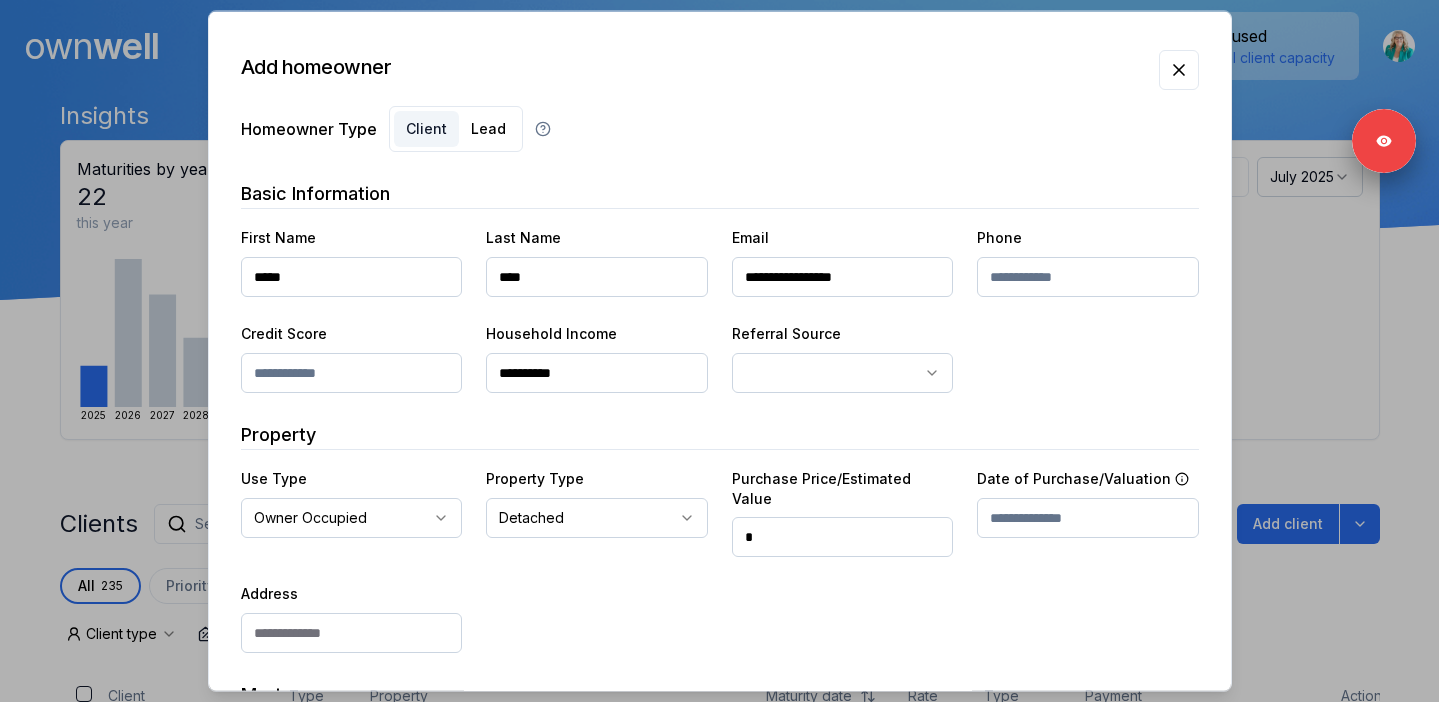 click on "*" at bounding box center [843, 537] 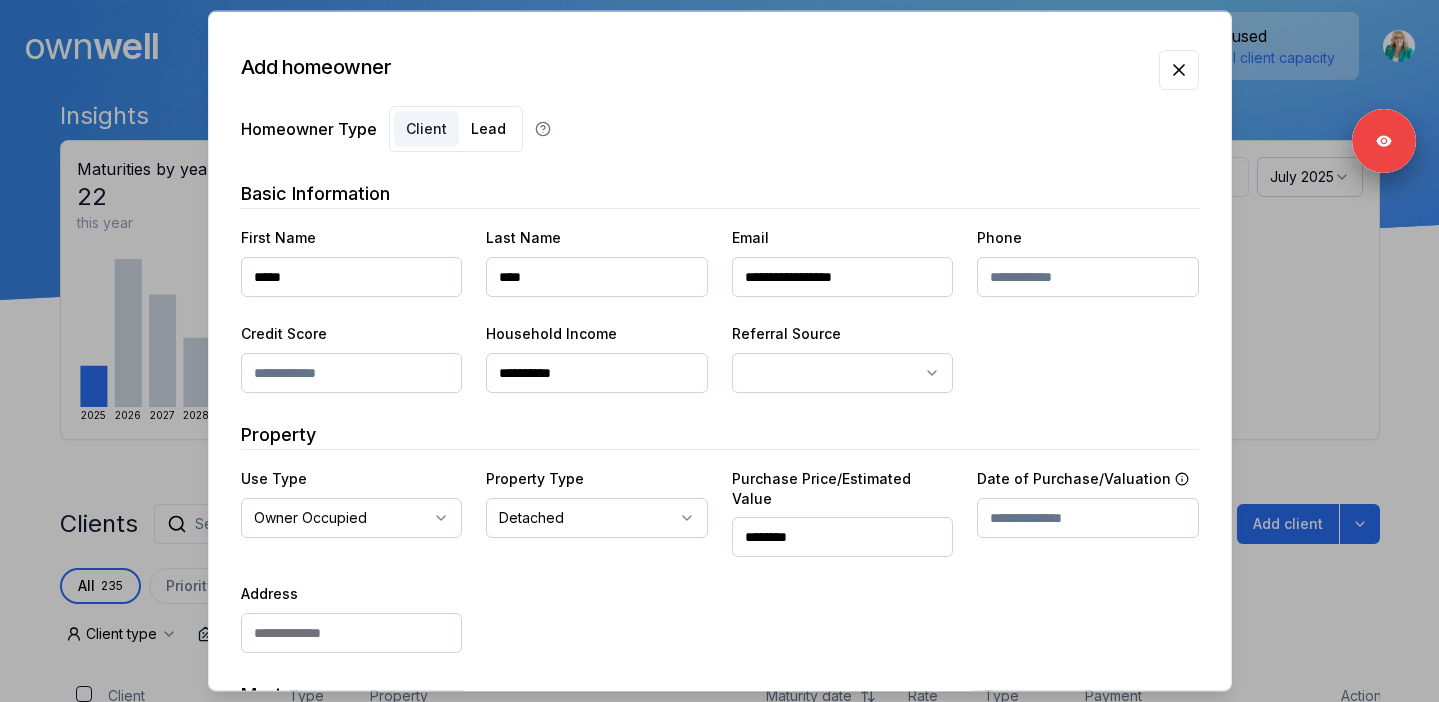 type on "********" 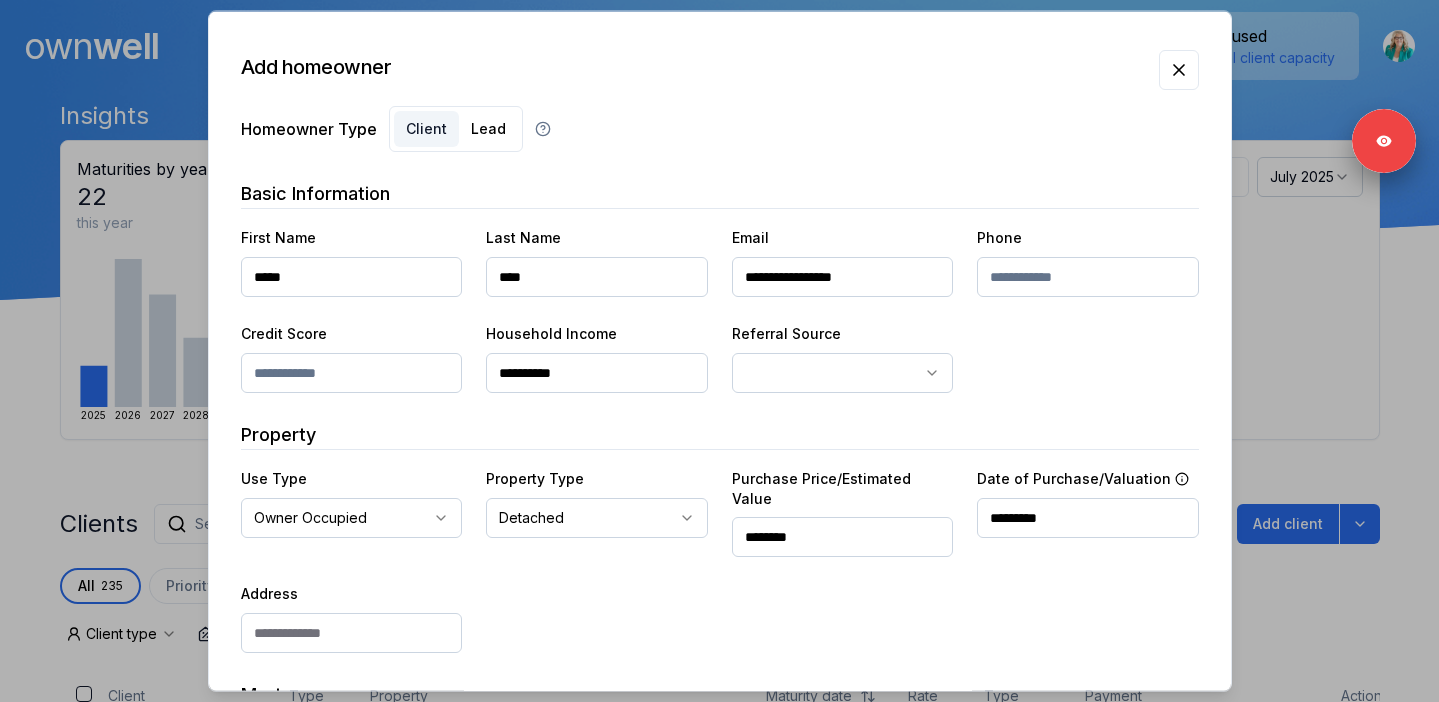 type on "*********" 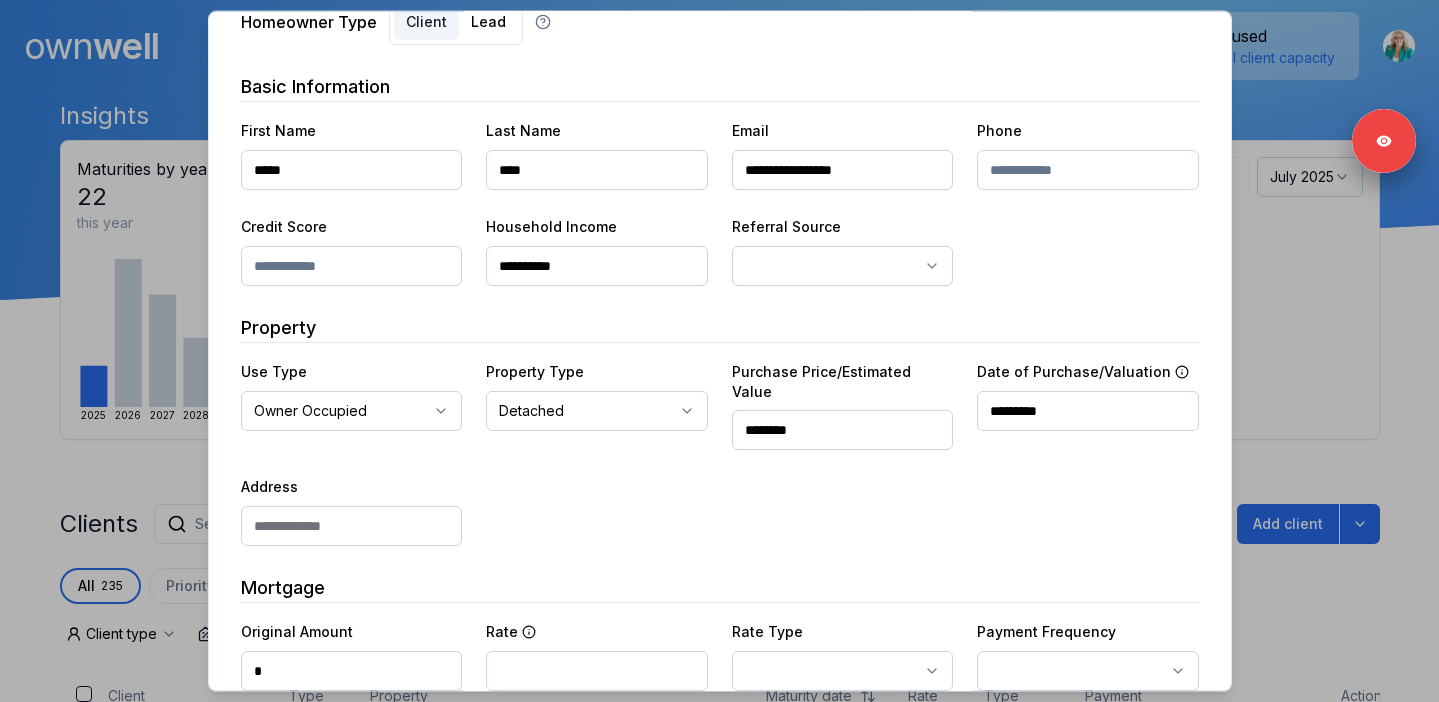 scroll, scrollTop: 126, scrollLeft: 0, axis: vertical 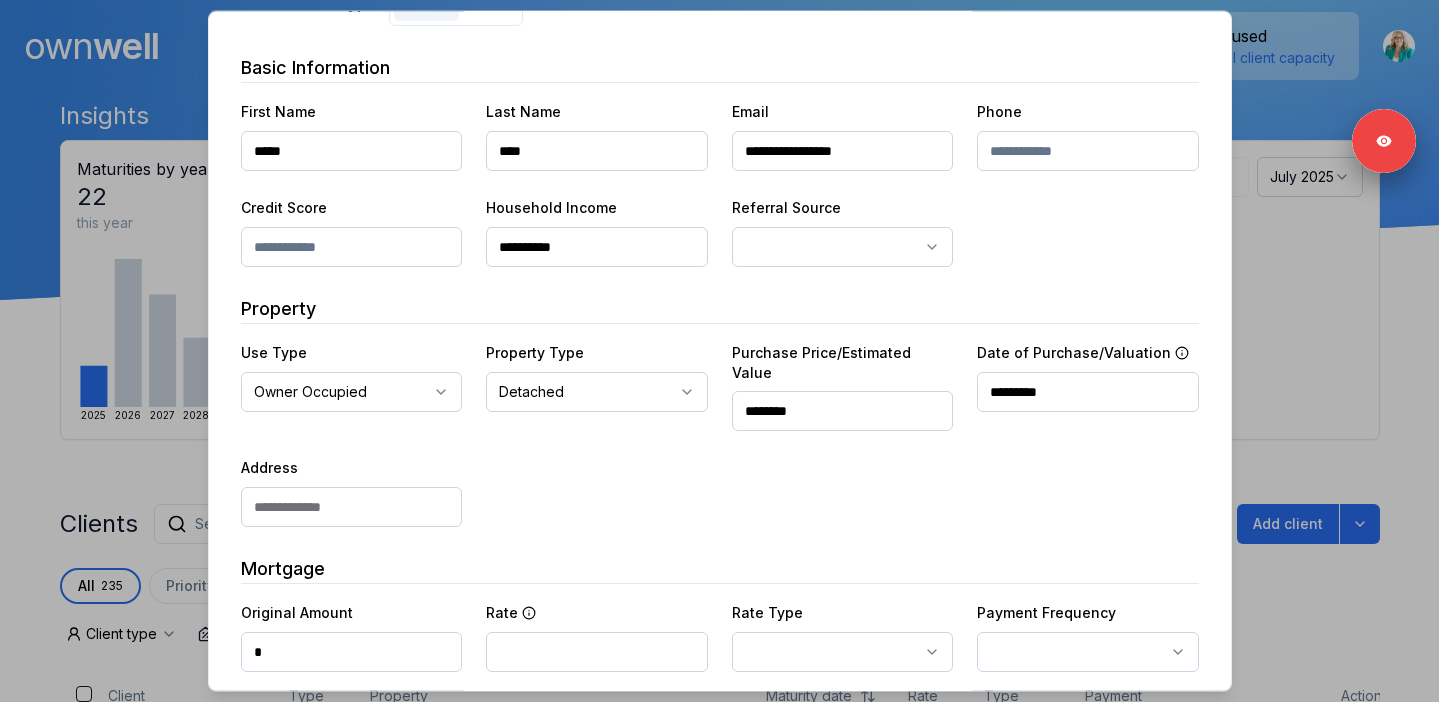 click at bounding box center [352, 507] 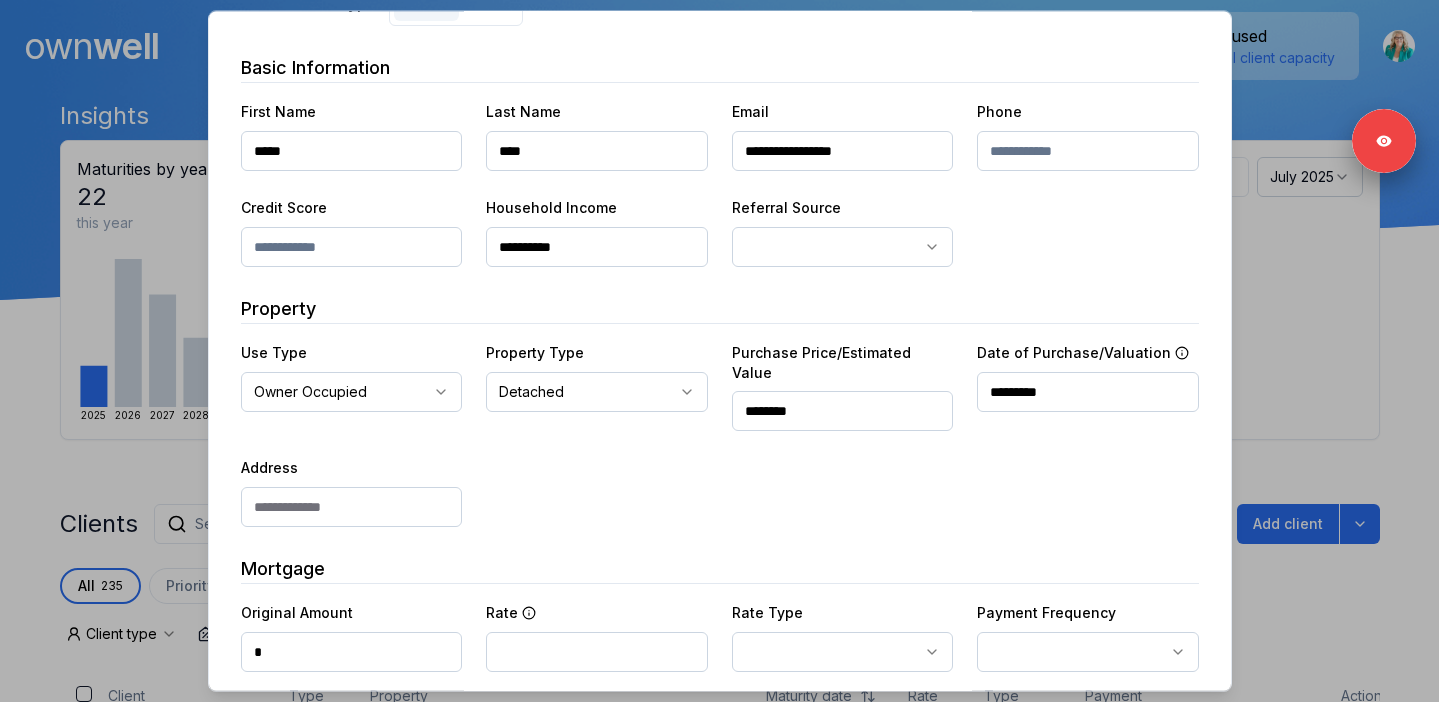 paste on "****" 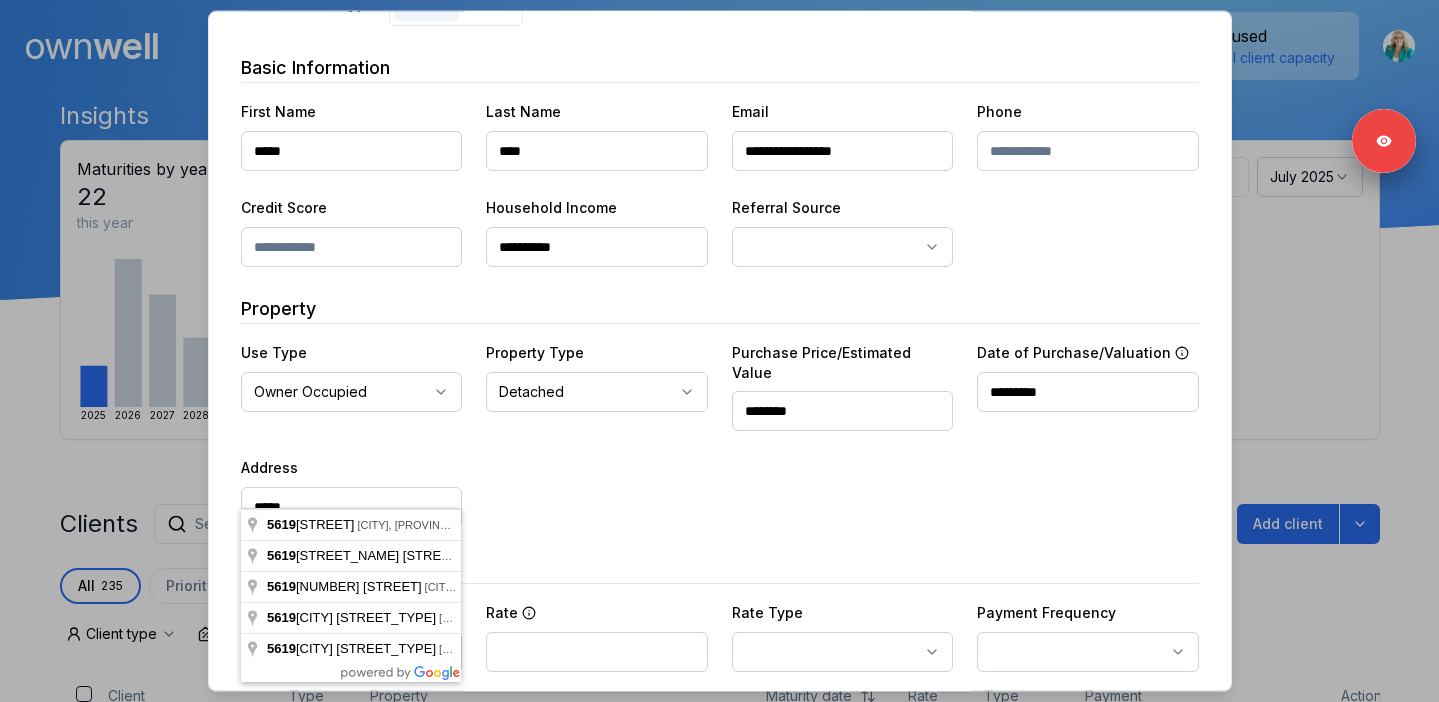 paste on "****" 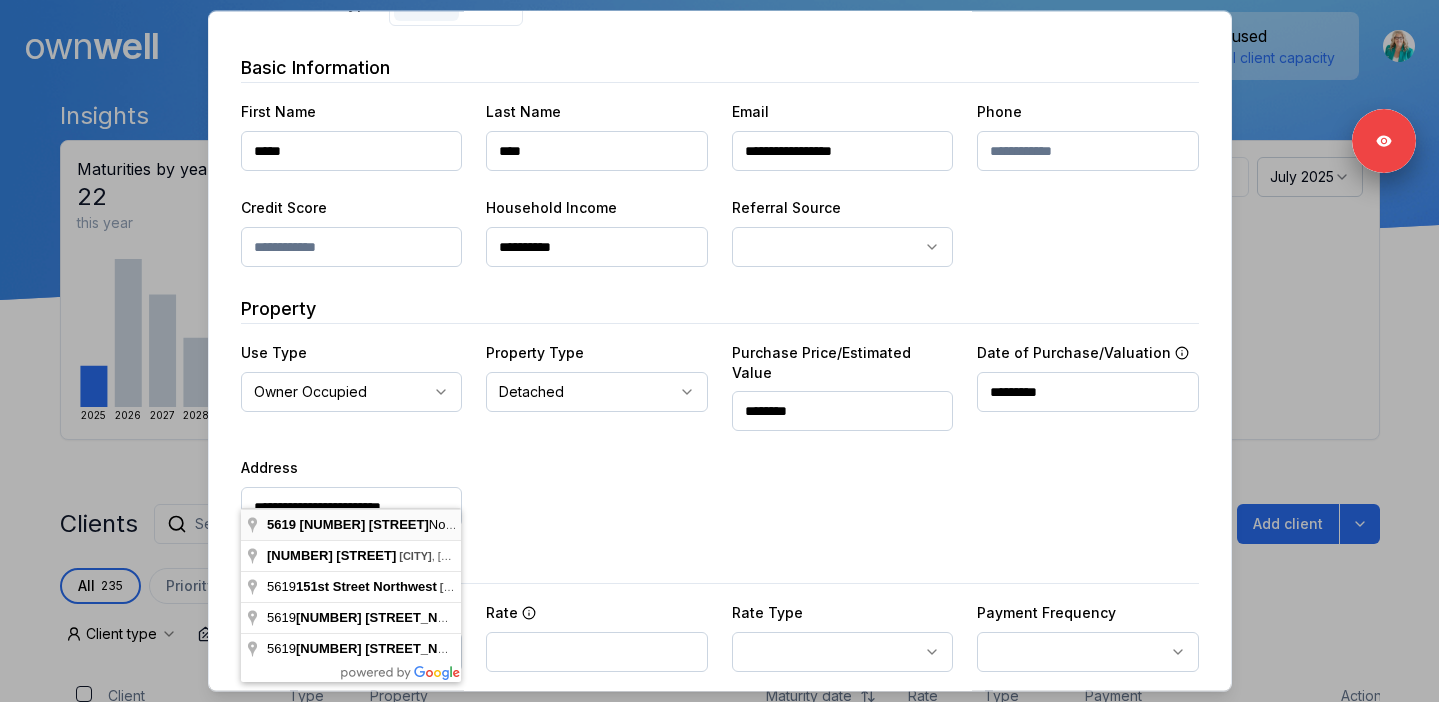 type on "**********" 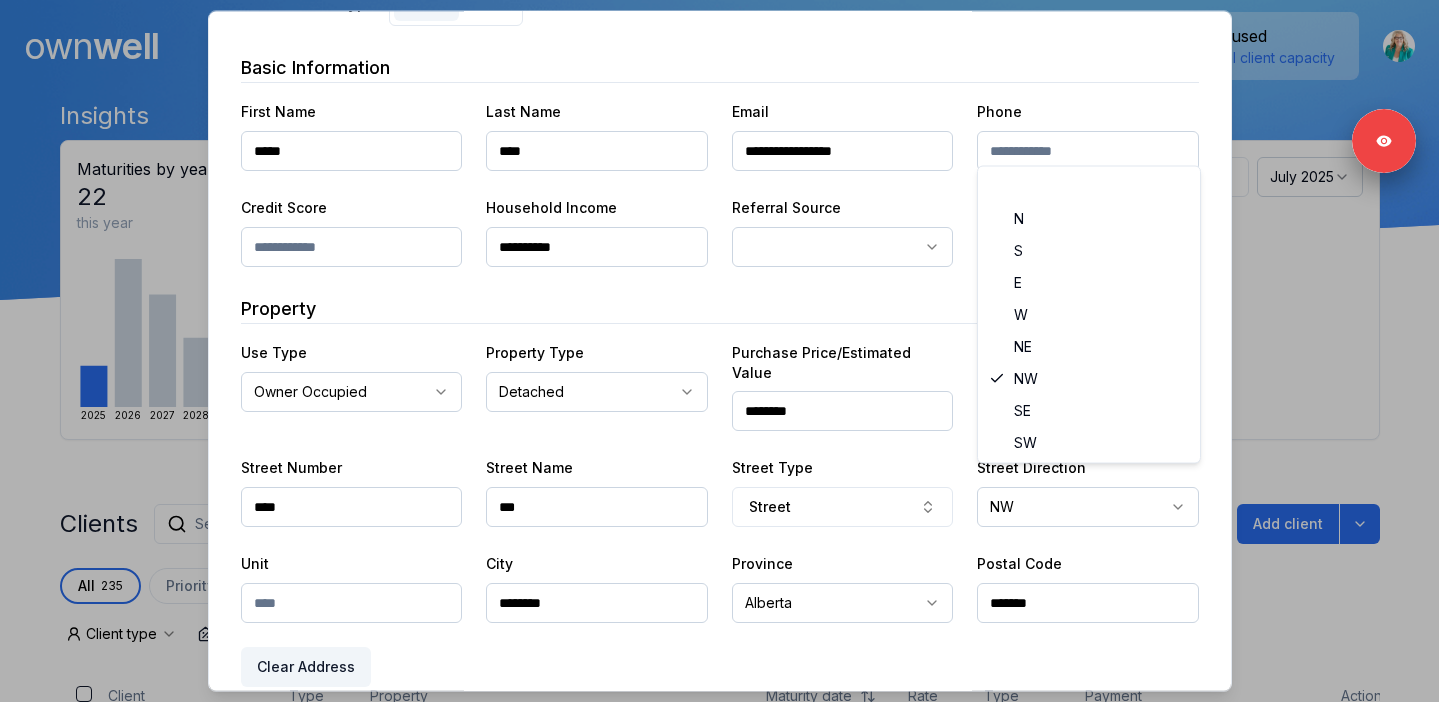 click on "Ownwell's platform is not optimized for mobile at this time.   For the best experience, please use a   desktop or laptop  to manage your account.   Note:  The   personalized homeownership reports   you generate for clients   are fully mobile-friendly   and can be easily viewed on any device. own well Dashboard Landing Page Adopt My Mortgage 235  of  300  clients used Purchase additional client capacity Insights Maturities by year 22 this year 2025 2026 2027 2028 2029 2030 Mortgages All active Average fixed rate 3.80% Average variable rate 4.10% 37% Average mortgage balance $318,806.56 Average LTV 78.83% Fixed   65 % Variable   35 % 5 years  78 % 3 years   22 % 1 year  0 % Digests Export July 2025 Sent 198 Open rate 59% -14% Click rate 43% -22% Next home value estimate update July 7, 2025 Next digest delivery period Jul 14, 2025 - Jul 20, 2025 Clients Search... Bulk action   Import from  Finmo Add client All 235 Priority 0 Maturing soon 59 Trade up potential 194 Savings potential 56 Equity potential 164 0 Type" at bounding box center (719, 150) 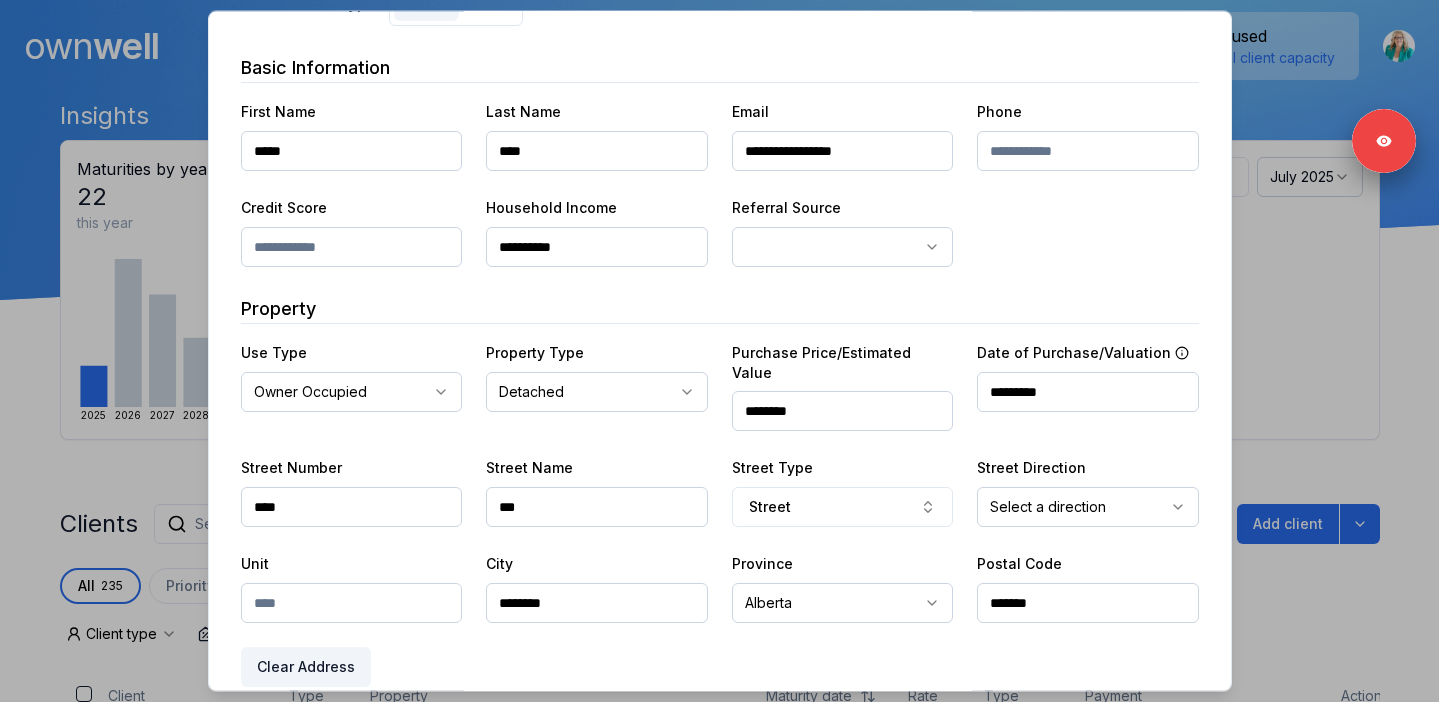 click on "*******" at bounding box center (1088, 603) 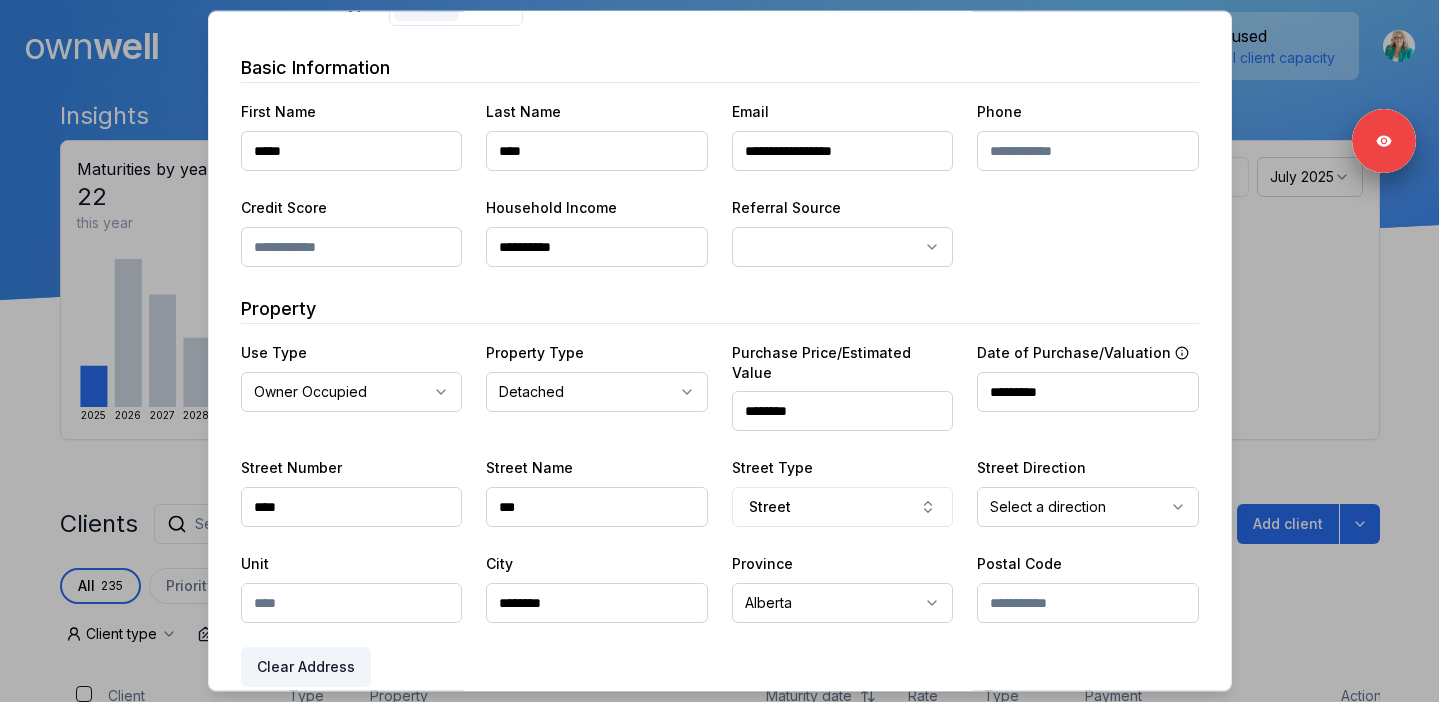 paste on "*******" 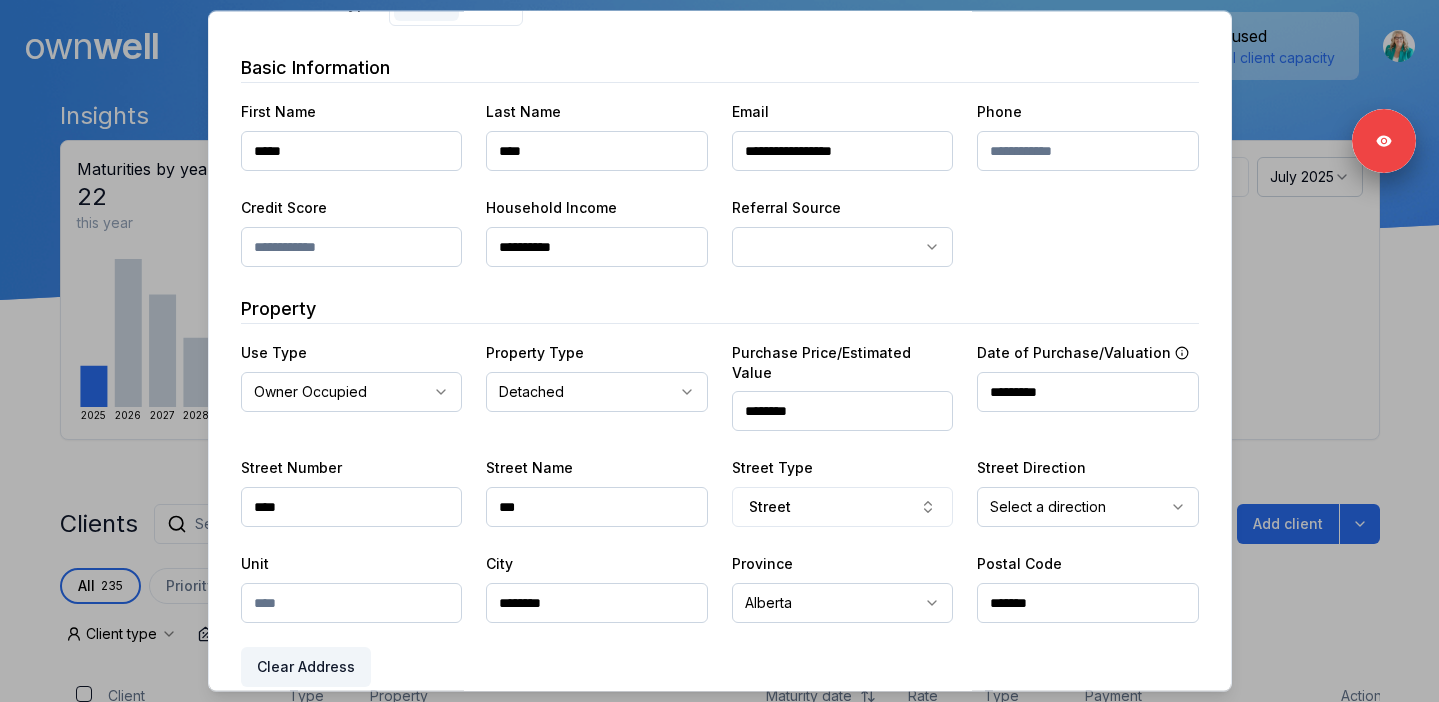 click on "City ********" at bounding box center [597, 587] 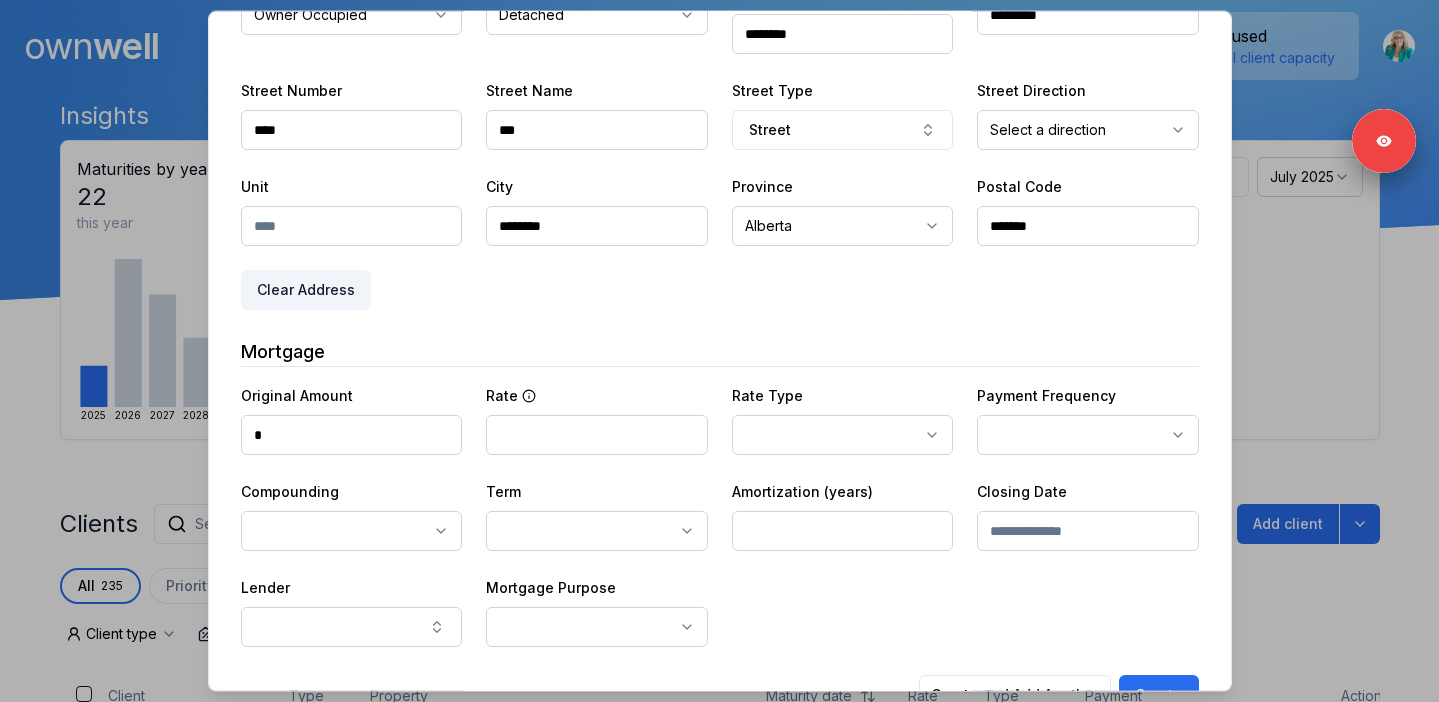 scroll, scrollTop: 540, scrollLeft: 0, axis: vertical 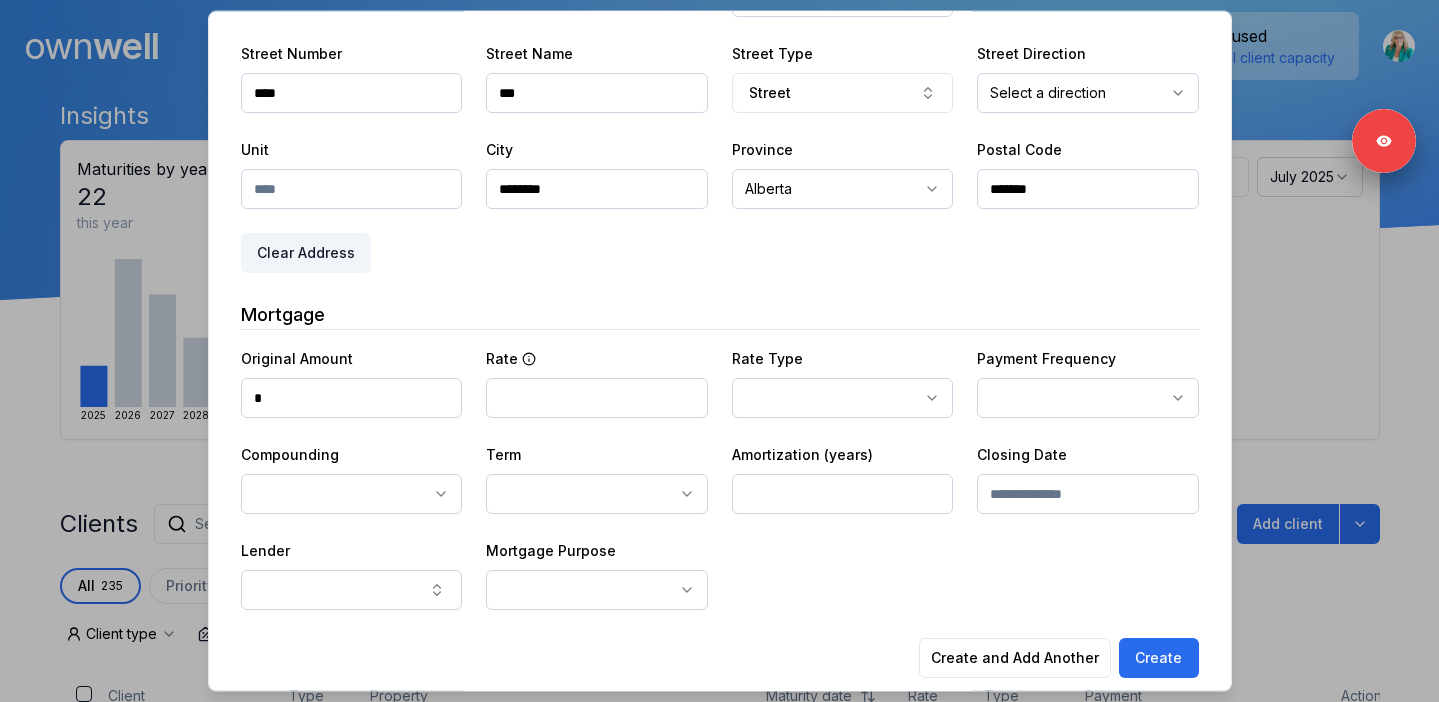 click on "*" at bounding box center (352, 398) 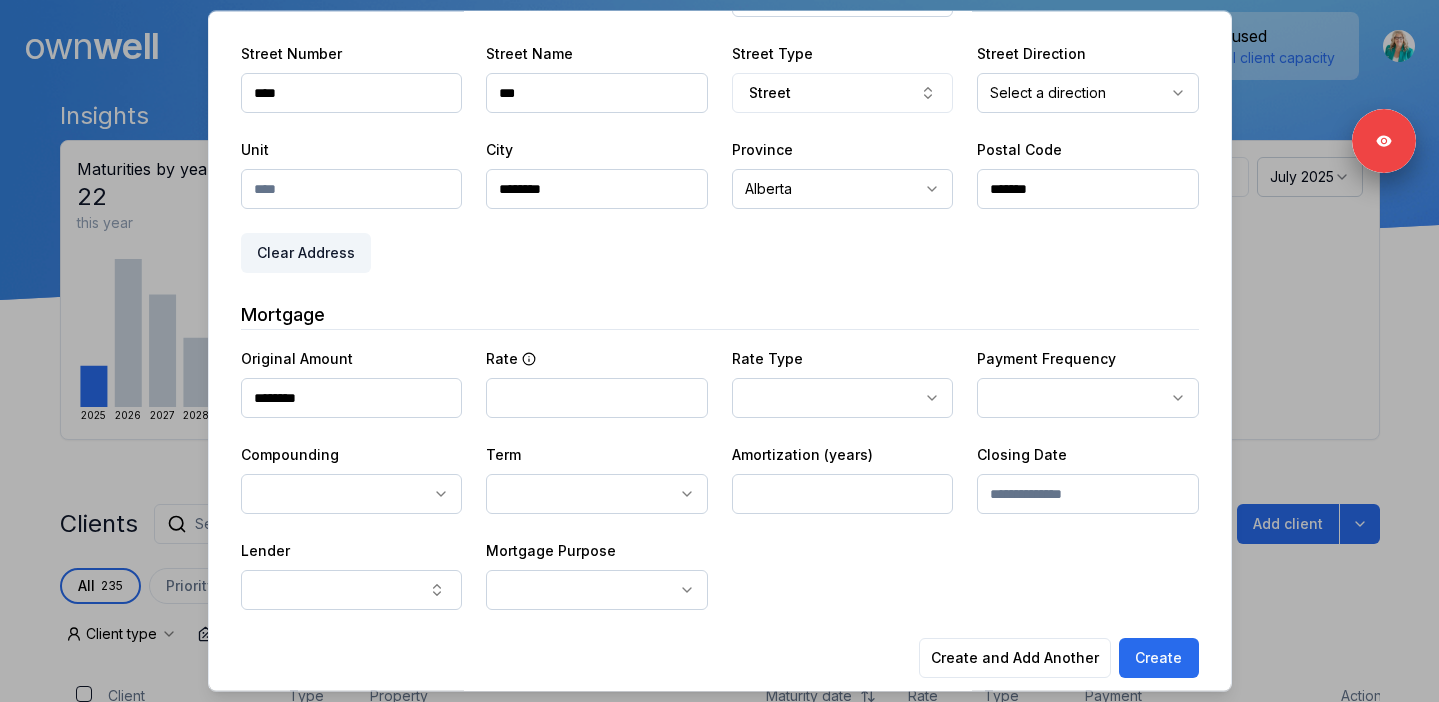 type on "********" 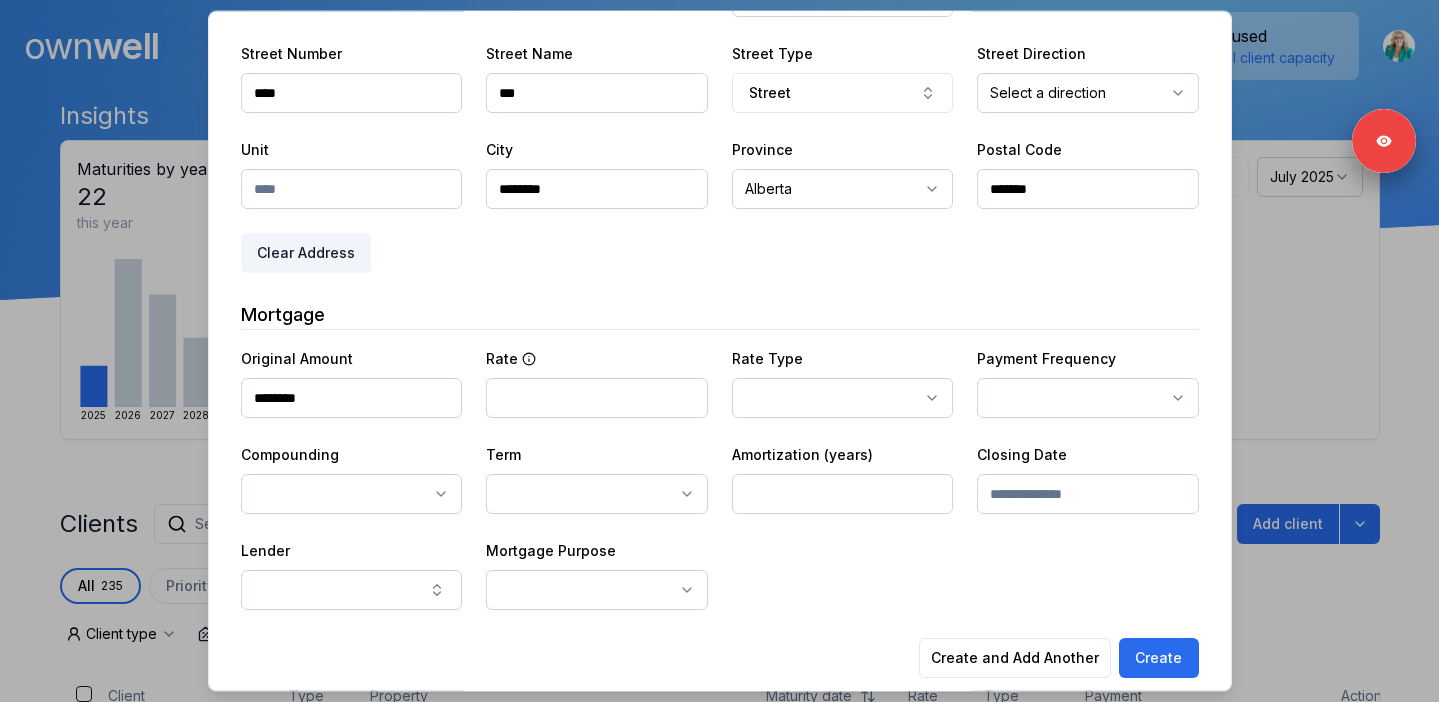 click at bounding box center [597, 398] 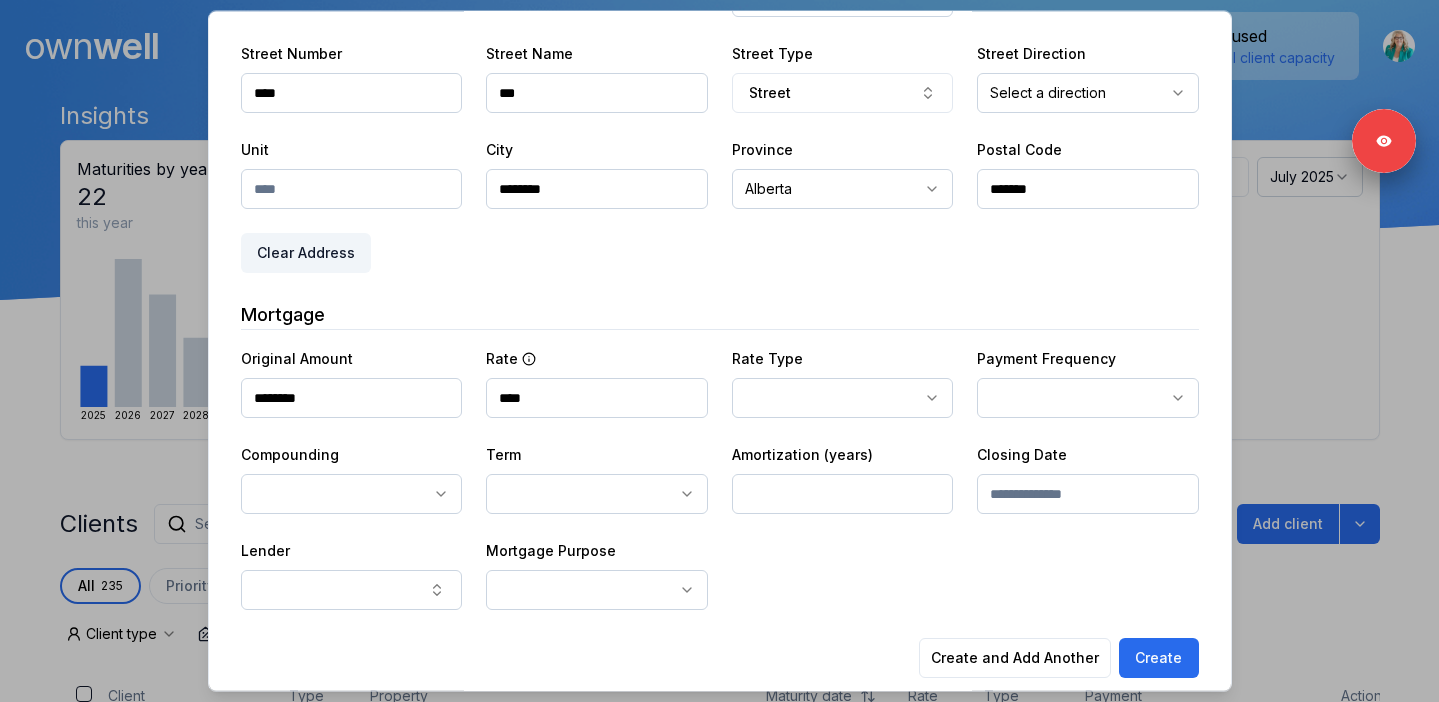 type on "****" 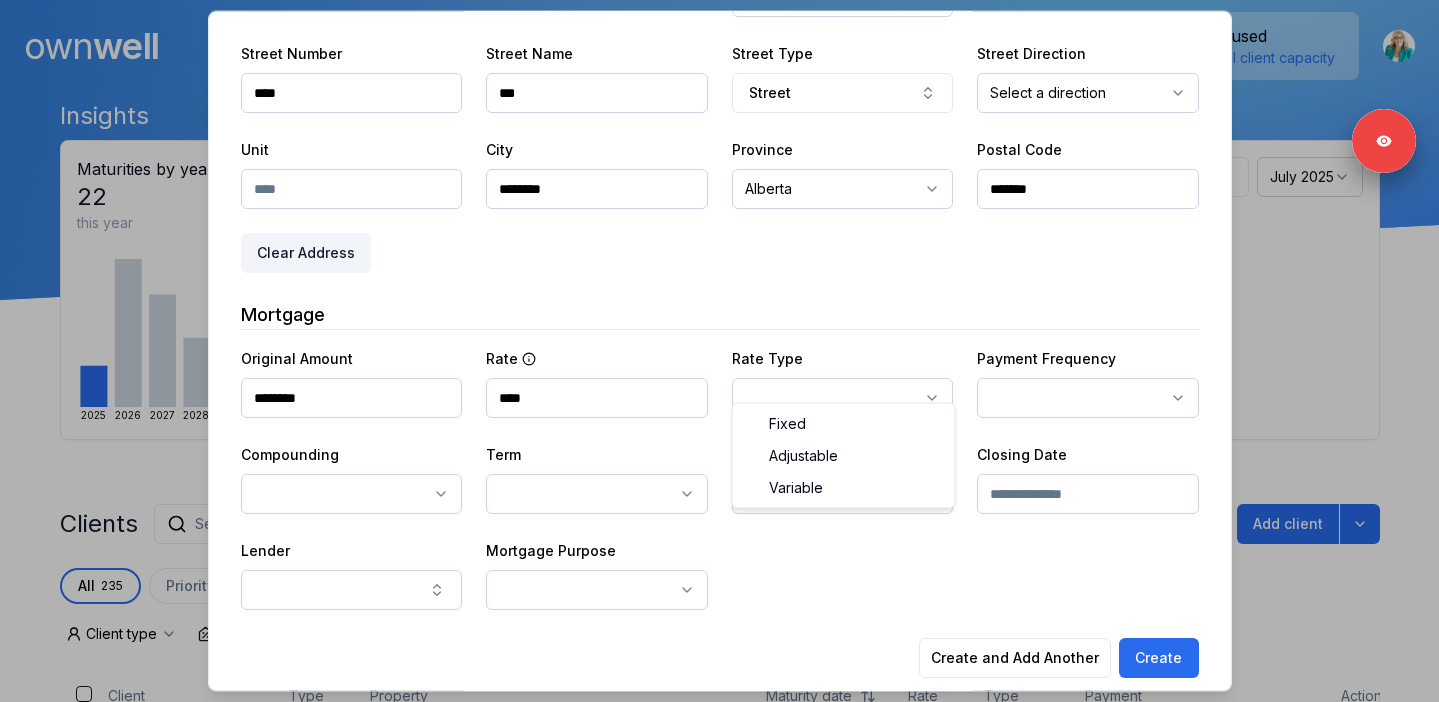click on "Ownwell's platform is not optimized for mobile at this time.   For the best experience, please use a   desktop or laptop  to manage your account.   Note:  The   personalized homeownership reports   you generate for clients   are fully mobile-friendly   and can be easily viewed on any device. own well Dashboard Landing Page Adopt My Mortgage 235  of  300  clients used Purchase additional client capacity Insights Maturities by year 22 this year 2025 2026 2027 2028 2029 2030 Mortgages All active Average fixed rate 3.80% Average variable rate 4.10% 37% Average mortgage balance $318,806.56 Average LTV 78.83% Fixed   65 % Variable   35 % 5 years  78 % 3 years   22 % 1 year  0 % Digests Export July 2025 Sent 198 Open rate 59% -14% Click rate 43% -22% Next home value estimate update July 7, 2025 Next digest delivery period Jul 14, 2025 - Jul 20, 2025 Clients Search... Bulk action   Import from  Finmo Add client All 235 Priority 0 Maturing soon 59 Trade up potential 194 Savings potential 56 Equity potential 164 0 Type" at bounding box center [719, 150] 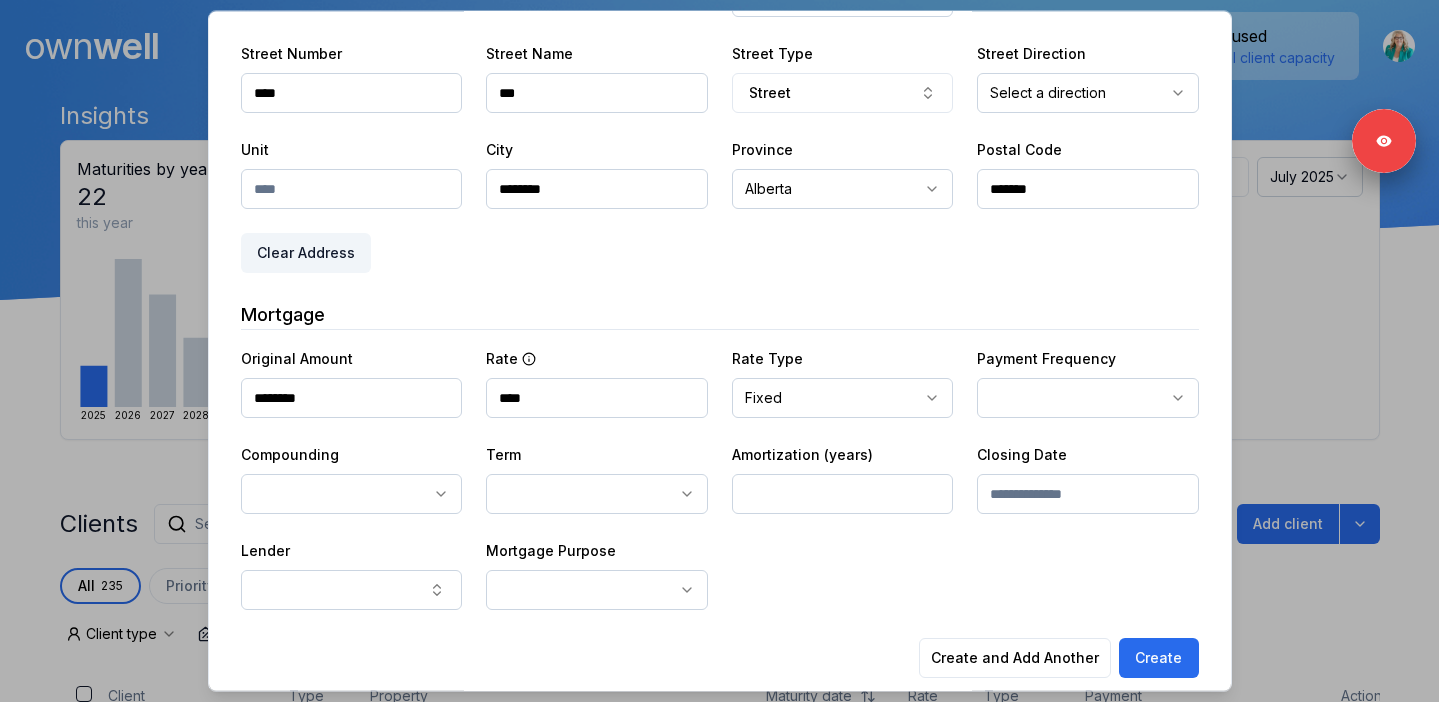 click on "Ownwell's platform is not optimized for mobile at this time.   For the best experience, please use a   desktop or laptop  to manage your account.   Note:  The   personalized homeownership reports   you generate for clients   are fully mobile-friendly   and can be easily viewed on any device. own well Dashboard Landing Page Adopt My Mortgage 235  of  300  clients used Purchase additional client capacity Insights Maturities by year 22 this year 2025 2026 2027 2028 2029 2030 Mortgages All active Average fixed rate 3.80% Average variable rate 4.10% 37% Average mortgage balance $318,806.56 Average LTV 78.83% Fixed   65 % Variable   35 % 5 years  78 % 3 years   22 % 1 year  0 % Digests Export July 2025 Sent 198 Open rate 59% -14% Click rate 43% -22% Next home value estimate update July 7, 2025 Next digest delivery period Jul 14, 2025 - Jul 20, 2025 Clients Search... Bulk action   Import from  Finmo Add client All 235 Priority 0 Maturing soon 59 Trade up potential 194 Savings potential 56 Equity potential 164 0 Type" at bounding box center (719, 150) 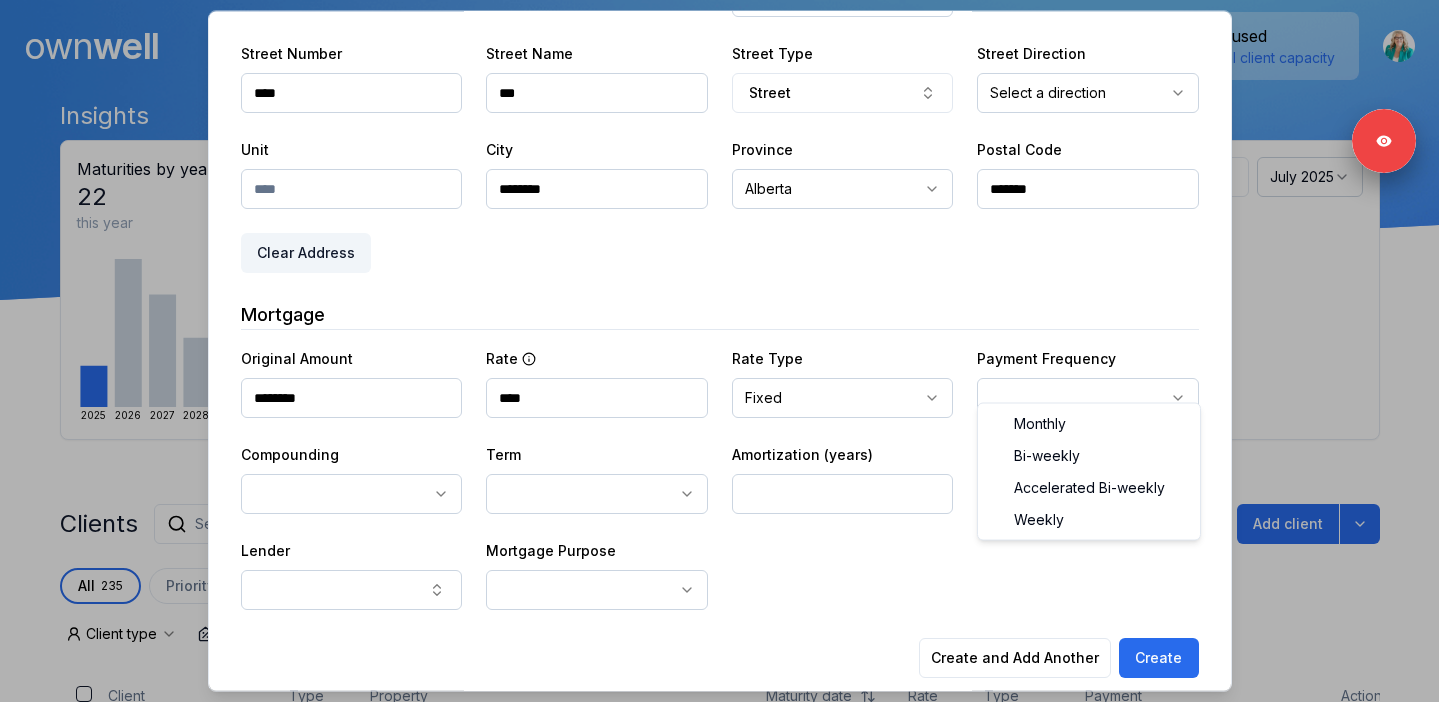 select on "**********" 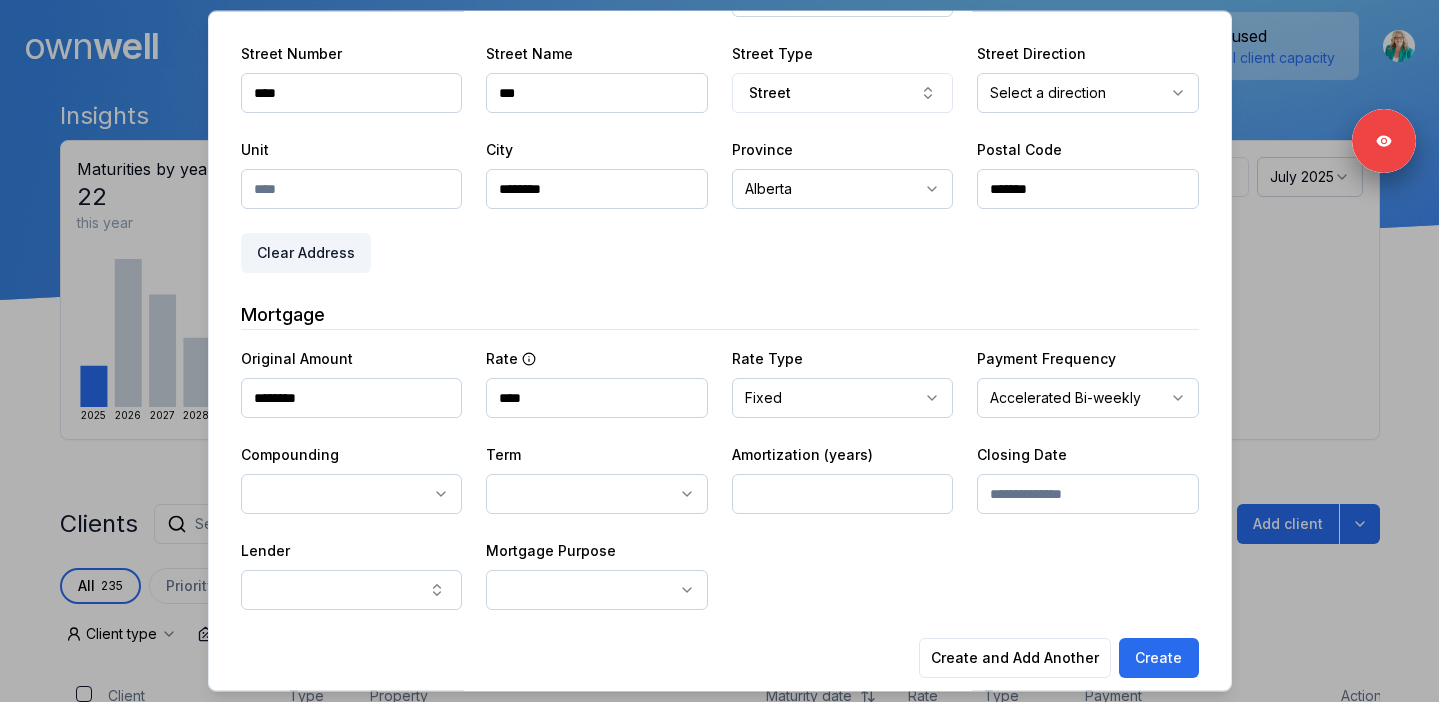 click on "Ownwell's platform is not optimized for mobile at this time.   For the best experience, please use a   desktop or laptop  to manage your account.   Note:  The   personalized homeownership reports   you generate for clients   are fully mobile-friendly   and can be easily viewed on any device. own well Dashboard Landing Page Adopt My Mortgage 235  of  300  clients used Purchase additional client capacity Insights Maturities by year 22 this year 2025 2026 2027 2028 2029 2030 Mortgages All active Average fixed rate 3.80% Average variable rate 4.10% 37% Average mortgage balance $318,806.56 Average LTV 78.83% Fixed   65 % Variable   35 % 5 years  78 % 3 years   22 % 1 year  0 % Digests Export July 2025 Sent 198 Open rate 59% -14% Click rate 43% -22% Next home value estimate update July 7, 2025 Next digest delivery period Jul 14, 2025 - Jul 20, 2025 Clients Search... Bulk action   Import from  Finmo Add client All 235 Priority 0 Maturing soon 59 Trade up potential 194 Savings potential 56 Equity potential 164 0 Type" at bounding box center (719, 150) 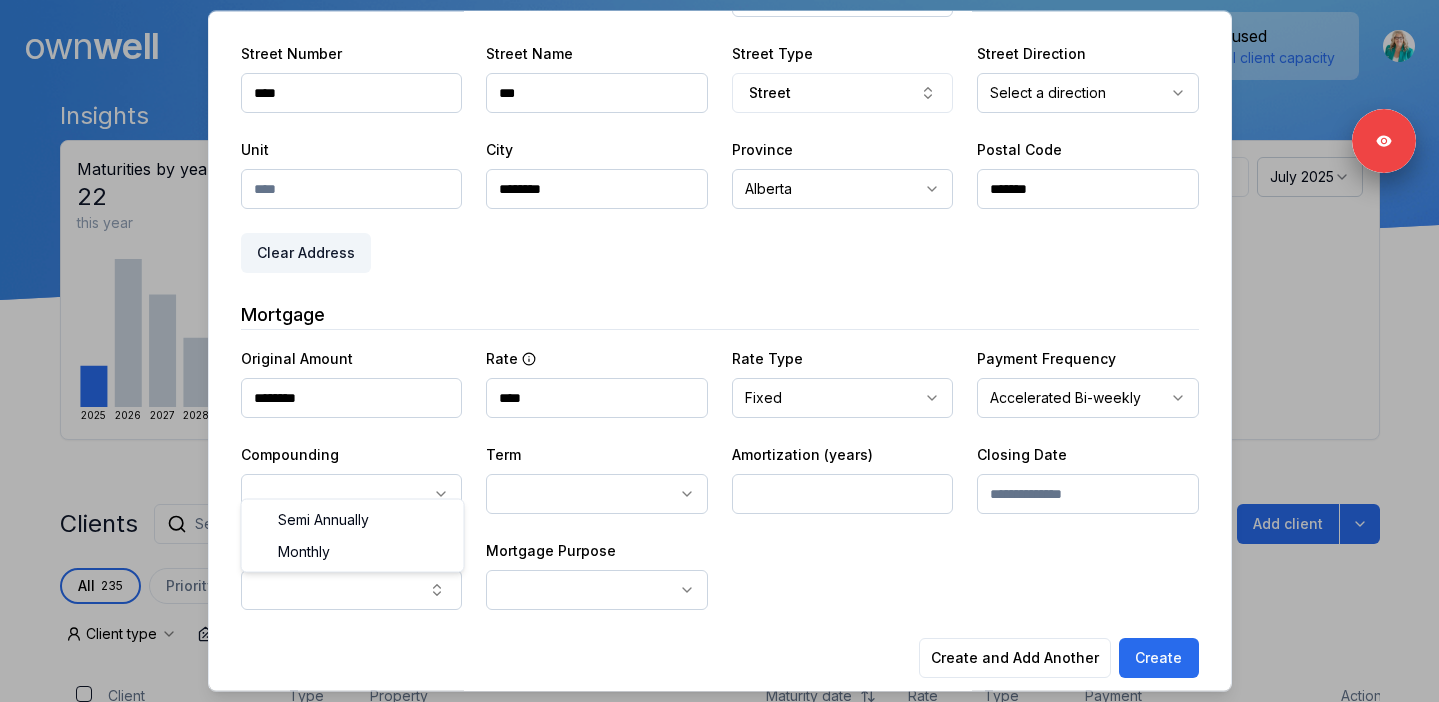 select on "**********" 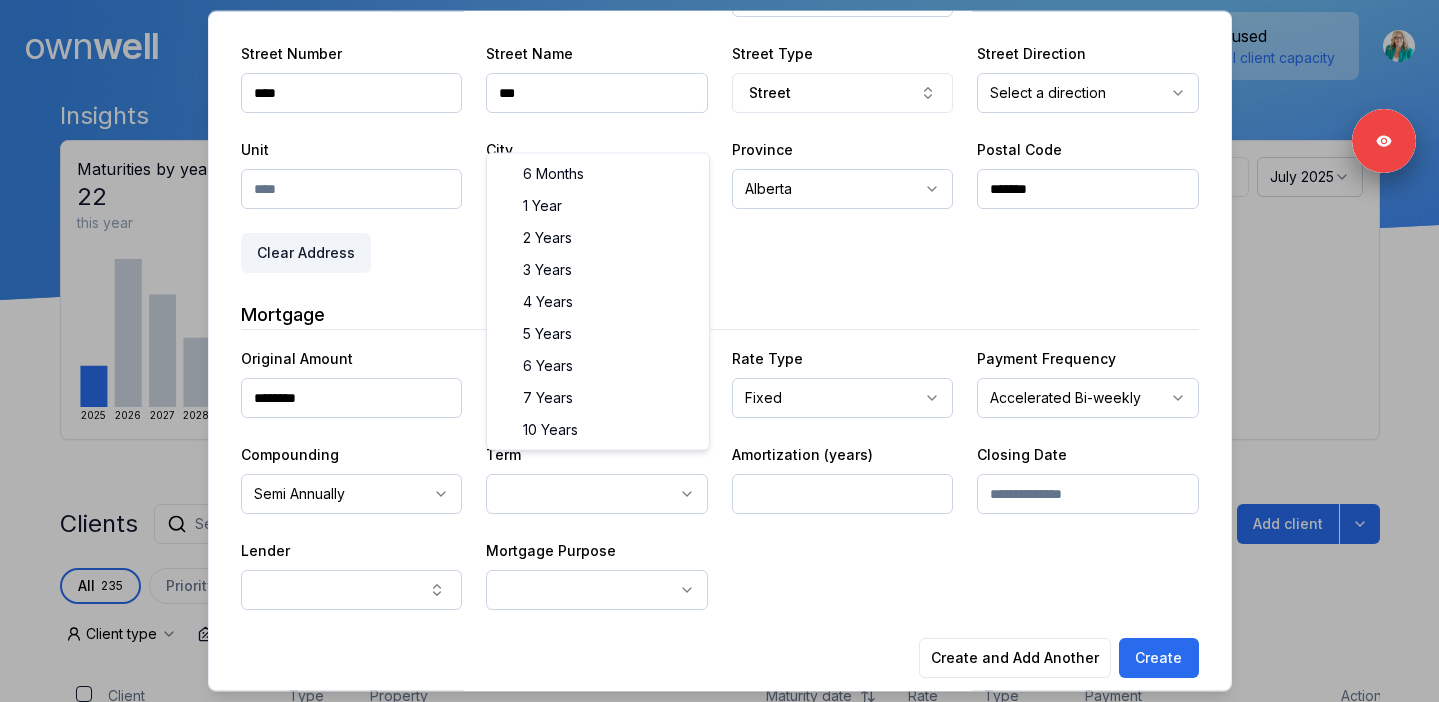 click on "Ownwell's platform is not optimized for mobile at this time.   For the best experience, please use a   desktop or laptop  to manage your account.   Note:  The   personalized homeownership reports   you generate for clients   are fully mobile-friendly   and can be easily viewed on any device. own well Dashboard Landing Page Adopt My Mortgage 235  of  300  clients used Purchase additional client capacity Insights Maturities by year 22 this year 2025 2026 2027 2028 2029 2030 Mortgages All active Average fixed rate 3.80% Average variable rate 4.10% 37% Average mortgage balance $318,806.56 Average LTV 78.83% Fixed   65 % Variable   35 % 5 years  78 % 3 years   22 % 1 year  0 % Digests Export July 2025 Sent 198 Open rate 59% -14% Click rate 43% -22% Next home value estimate update July 7, 2025 Next digest delivery period Jul 14, 2025 - Jul 20, 2025 Clients Search... Bulk action   Import from  Finmo Add client All 235 Priority 0 Maturing soon 59 Trade up potential 194 Savings potential 56 Equity potential 164 0 Type" at bounding box center (719, 150) 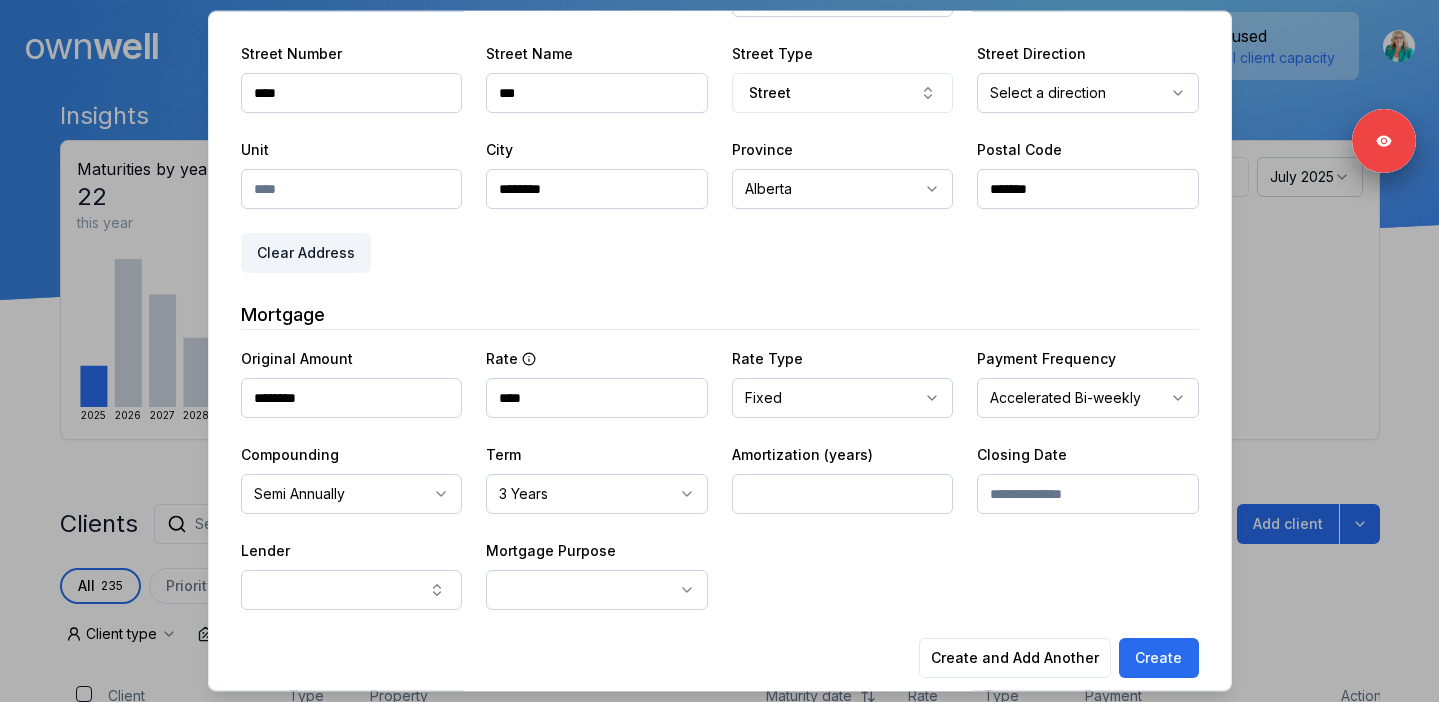 click at bounding box center [843, 494] 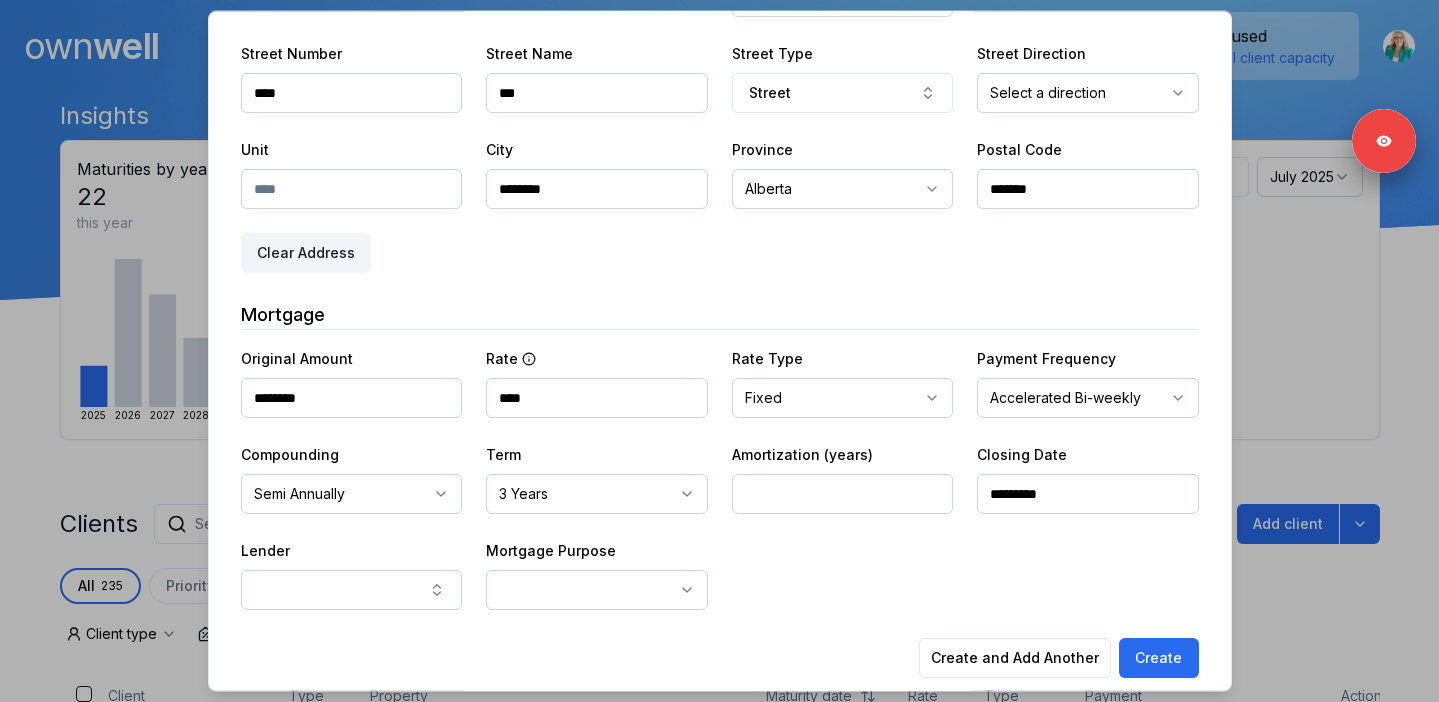 type on "*********" 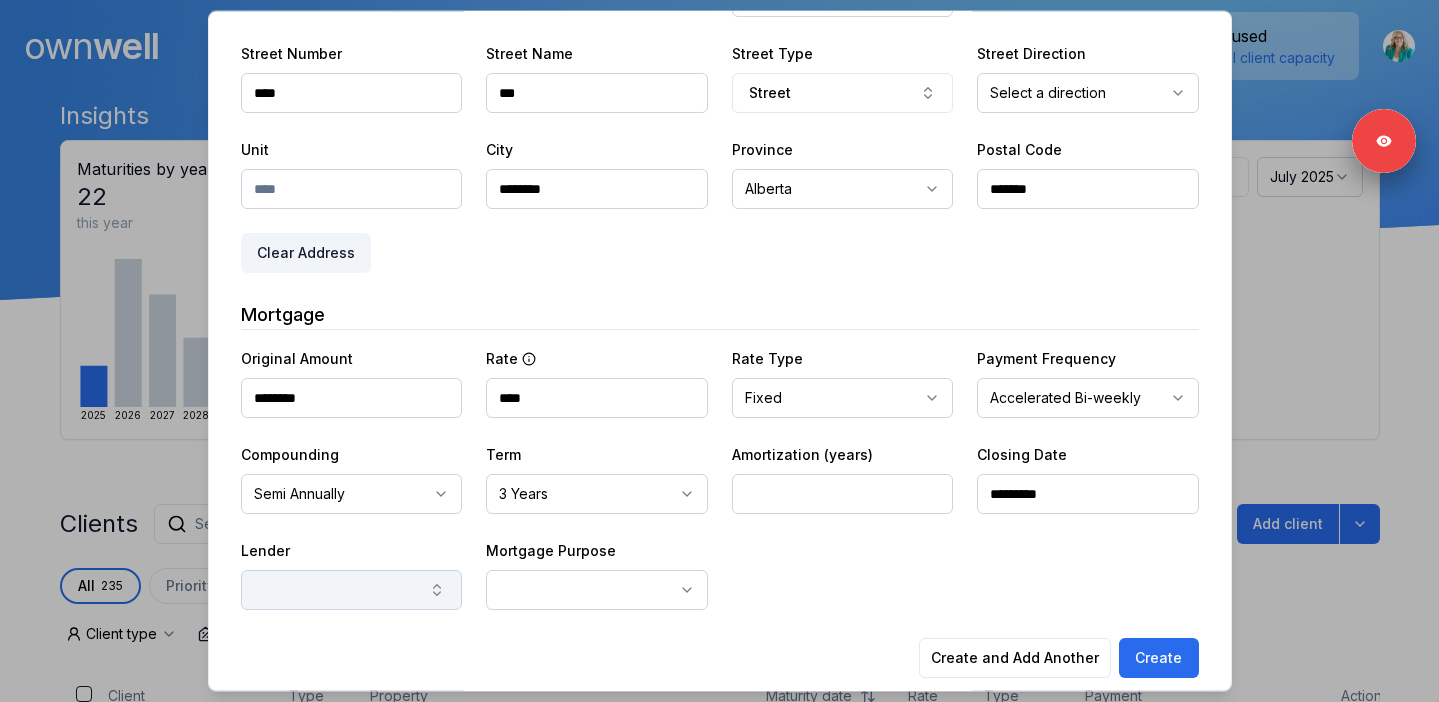 click at bounding box center [352, 590] 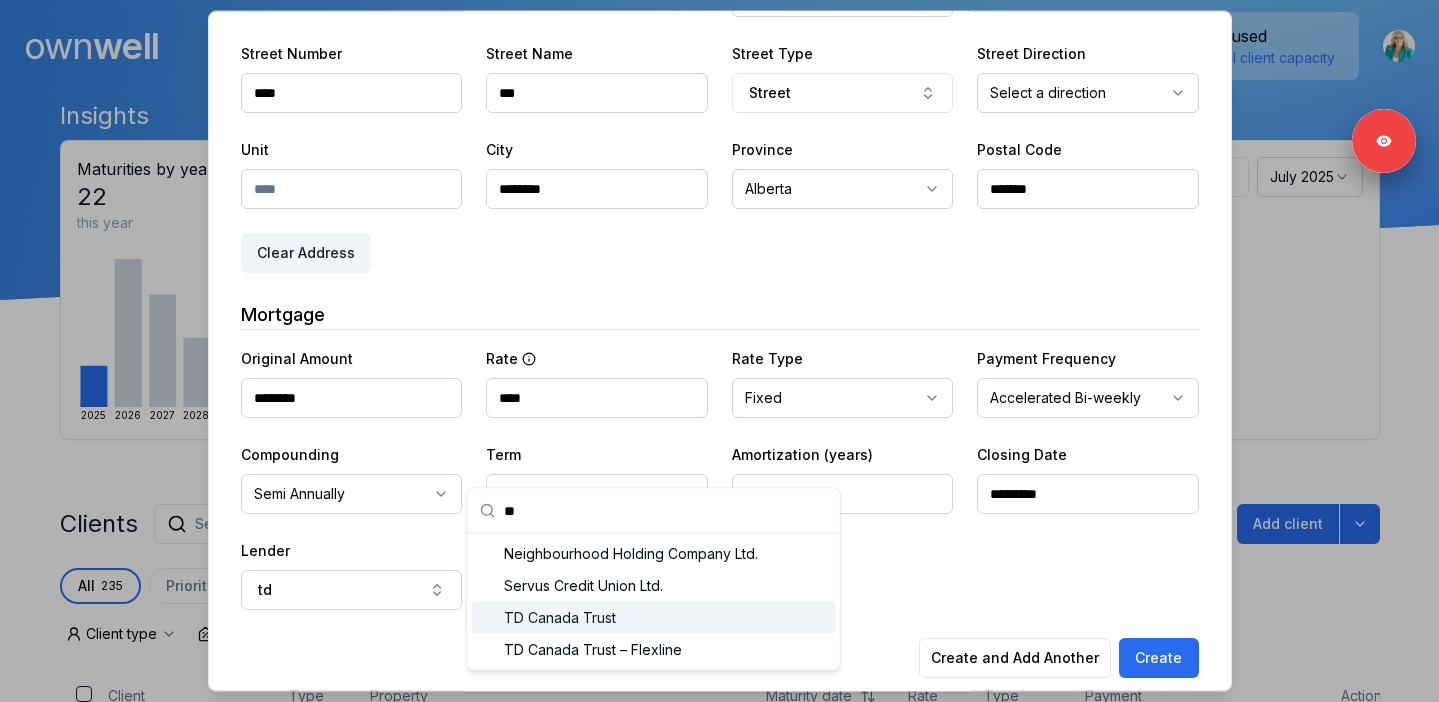 click on "TD Canada Trust" at bounding box center (653, 617) 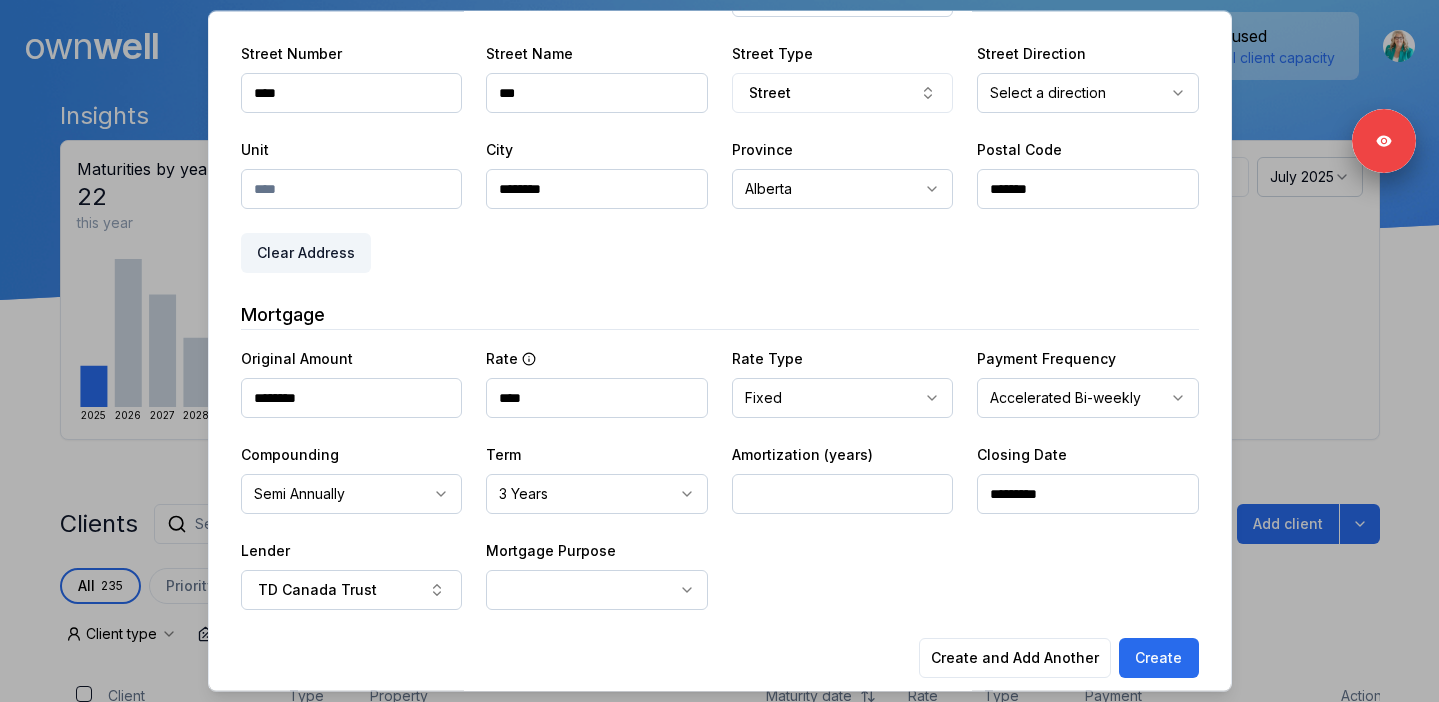 click on "Ownwell's platform is not optimized for mobile at this time.   For the best experience, please use a   desktop or laptop  to manage your account.   Note:  The   personalized homeownership reports   you generate for clients   are fully mobile-friendly   and can be easily viewed on any device. own well Dashboard Landing Page Adopt My Mortgage 235  of  300  clients used Purchase additional client capacity Insights Maturities by year 22 this year 2025 2026 2027 2028 2029 2030 Mortgages All active Average fixed rate 3.80% Average variable rate 4.10% 37% Average mortgage balance $318,806.56 Average LTV 78.83% Fixed   65 % Variable   35 % 5 years  78 % 3 years   22 % 1 year  0 % Digests Export July 2025 Sent 198 Open rate 59% -14% Click rate 43% -22% Next home value estimate update July 7, 2025 Next digest delivery period Jul 14, 2025 - Jul 20, 2025 Clients Search... Bulk action   Import from  Finmo Add client All 235 Priority 0 Maturing soon 59 Trade up potential 194 Savings potential 56 Equity potential 164 0 Type" at bounding box center [719, 150] 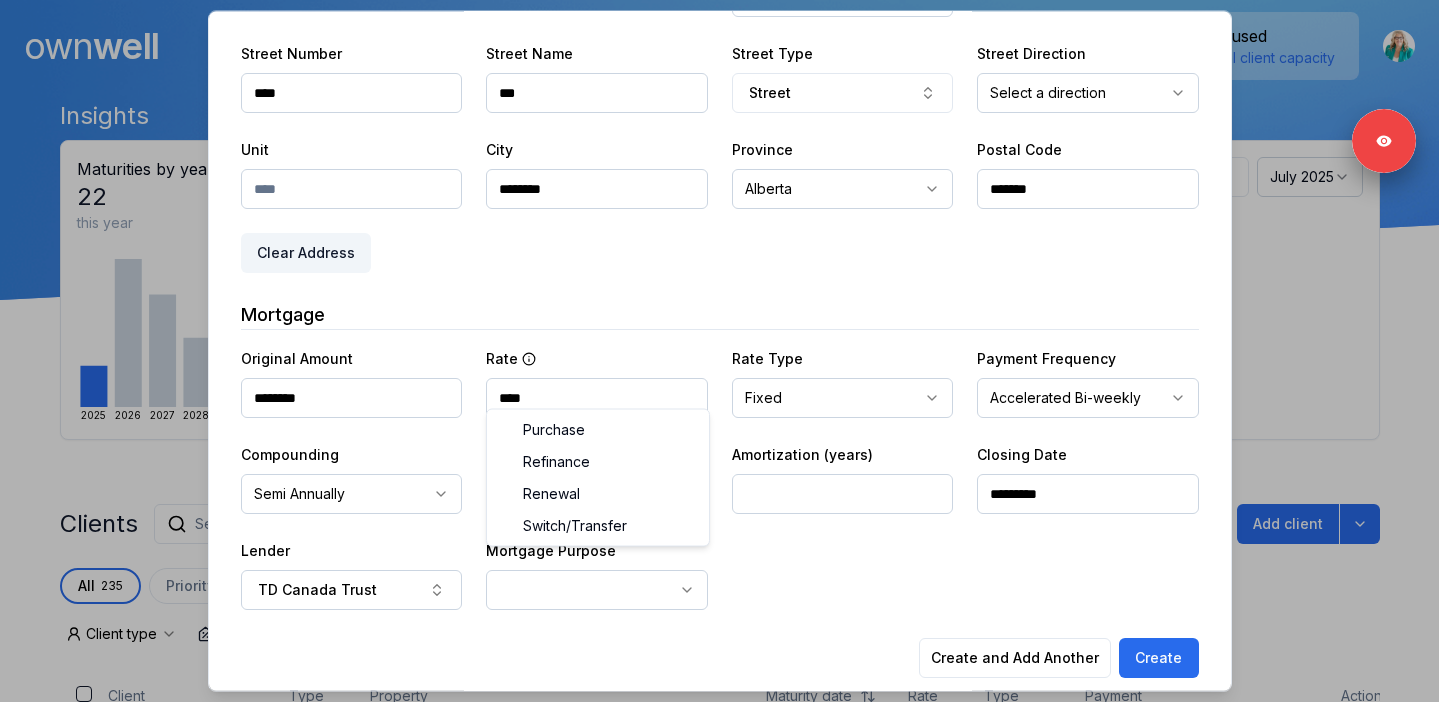 select on "**********" 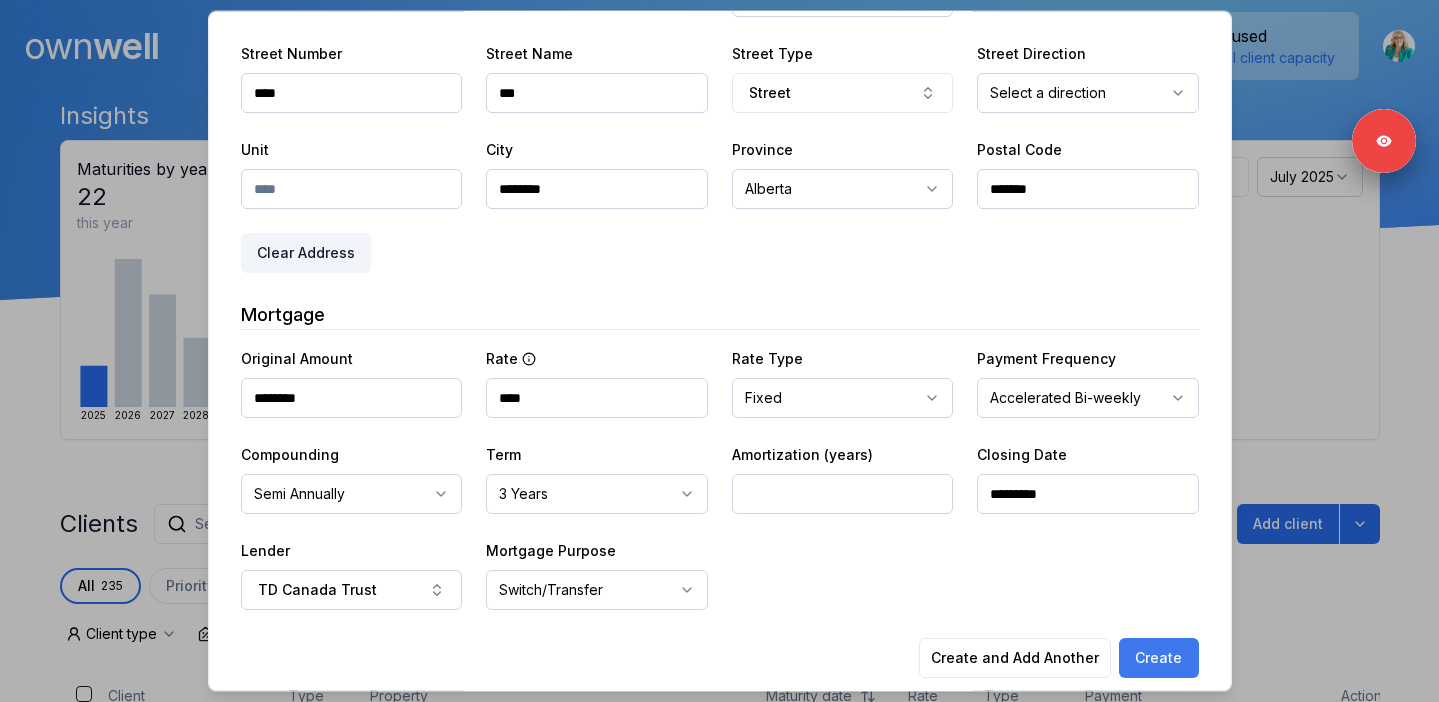 click on "Create" at bounding box center [1159, 658] 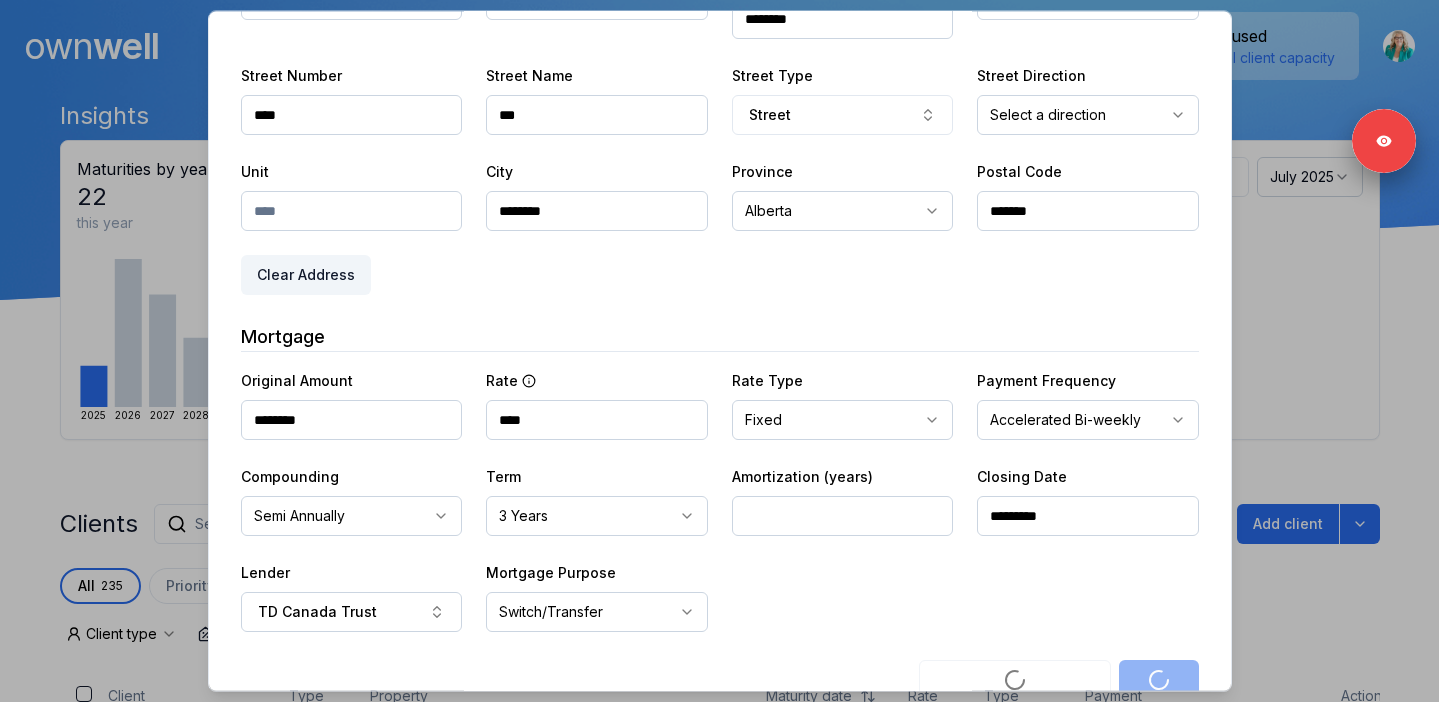 scroll, scrollTop: 540, scrollLeft: 0, axis: vertical 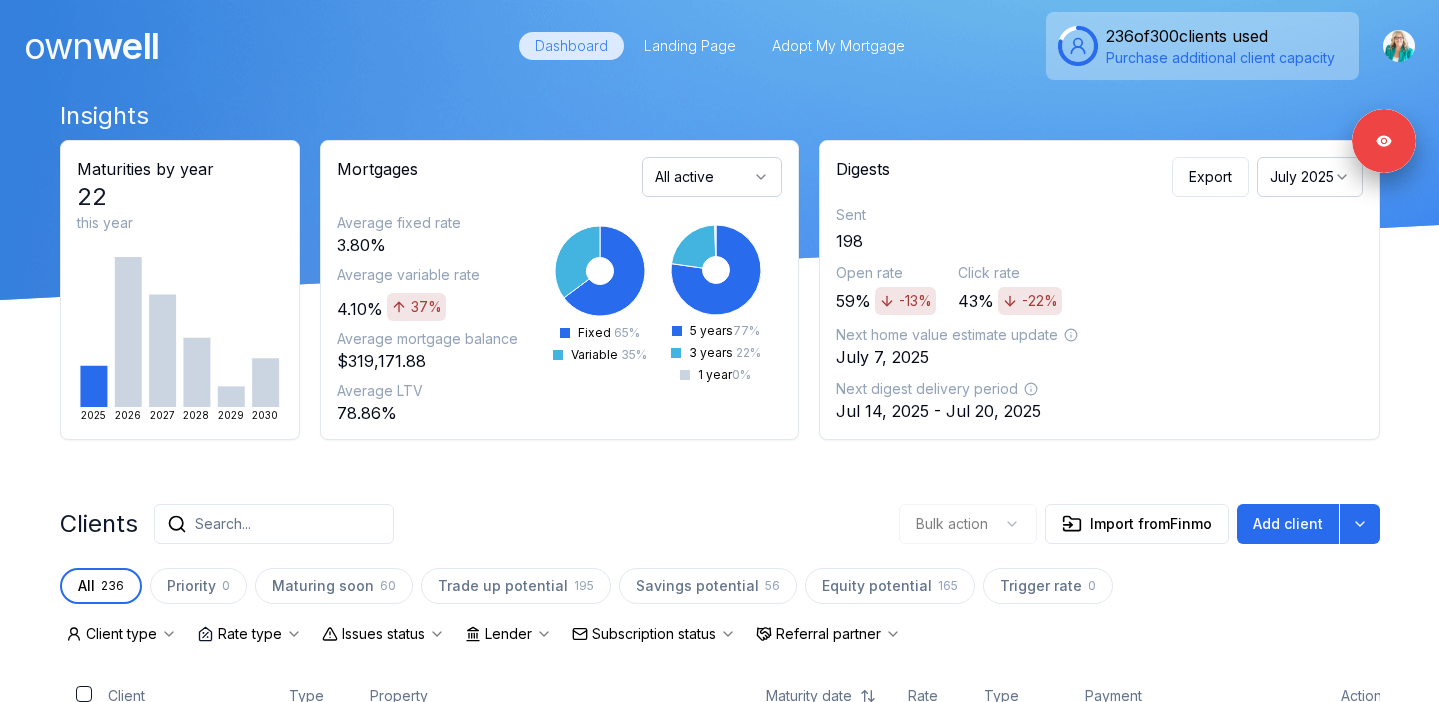 click on "Search..." at bounding box center (274, 524) 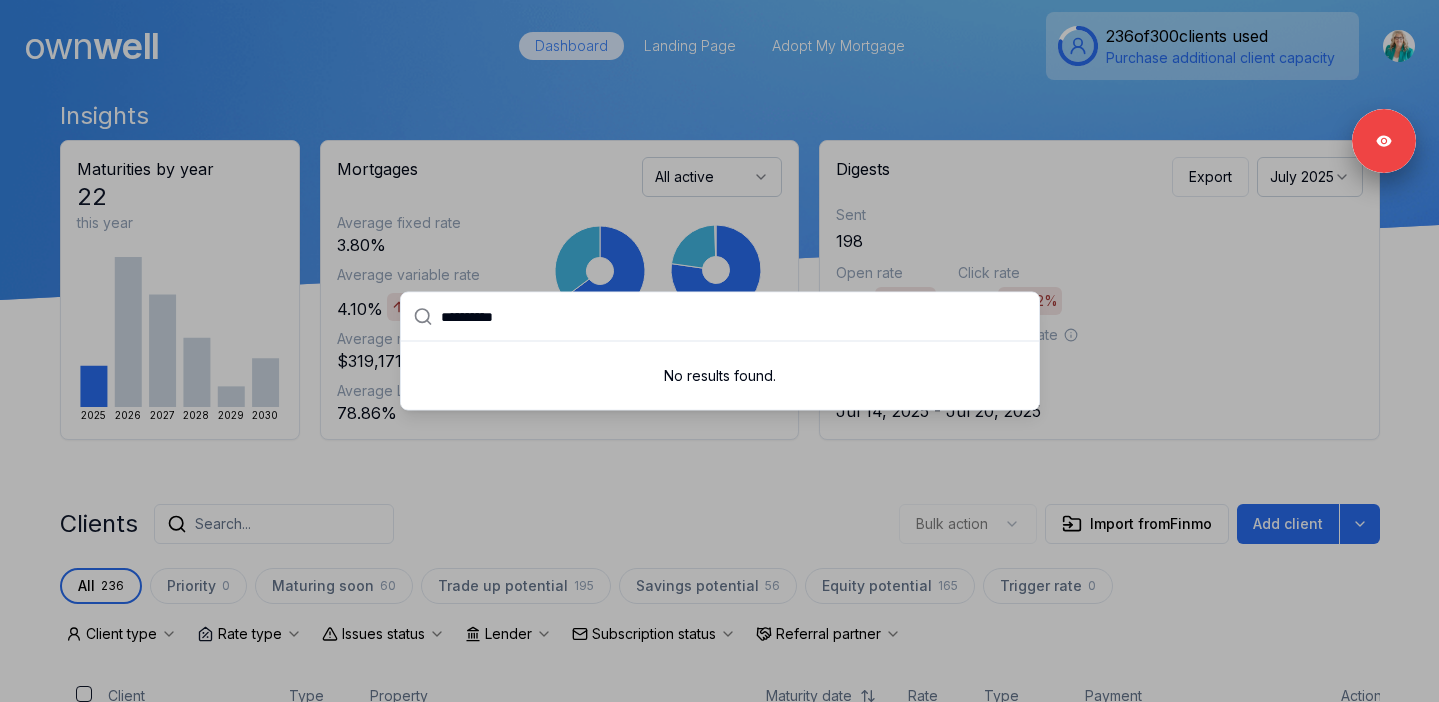 type on "**********" 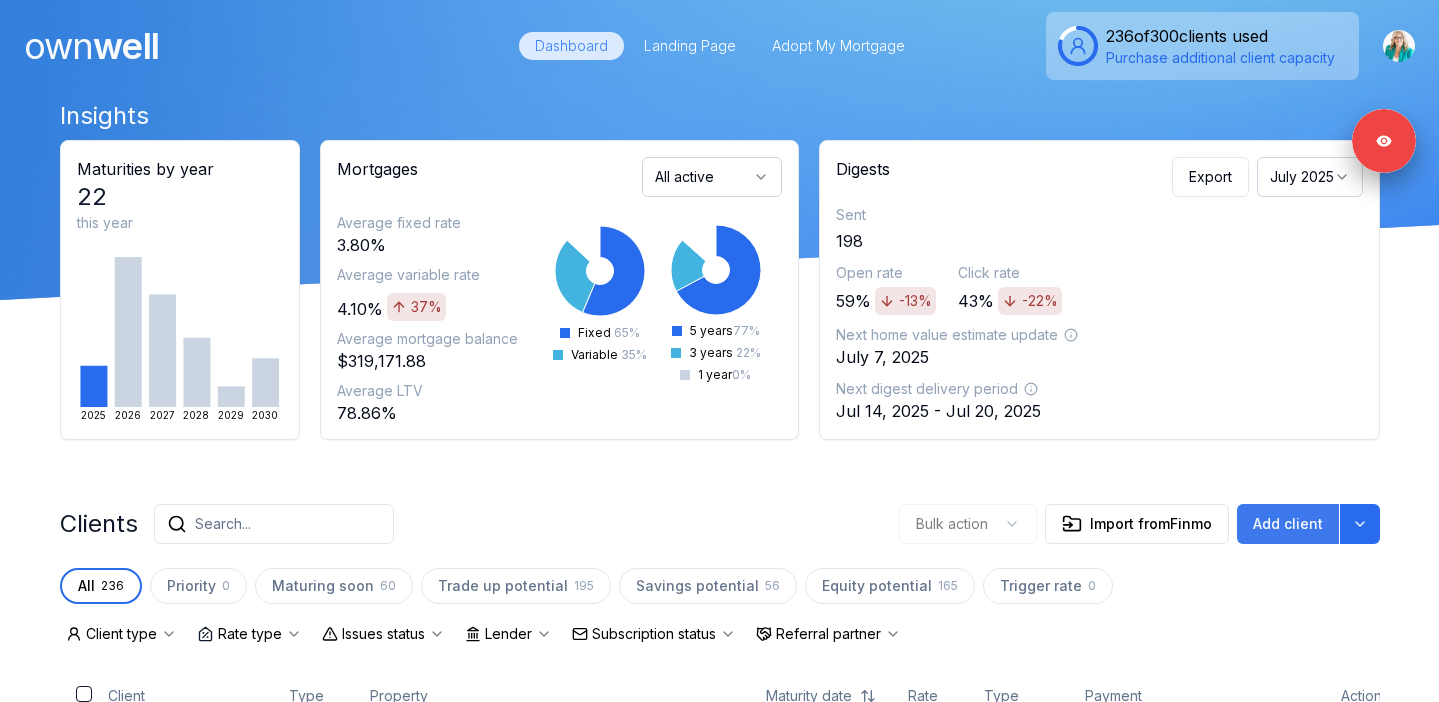click on "Add client" at bounding box center (1288, 524) 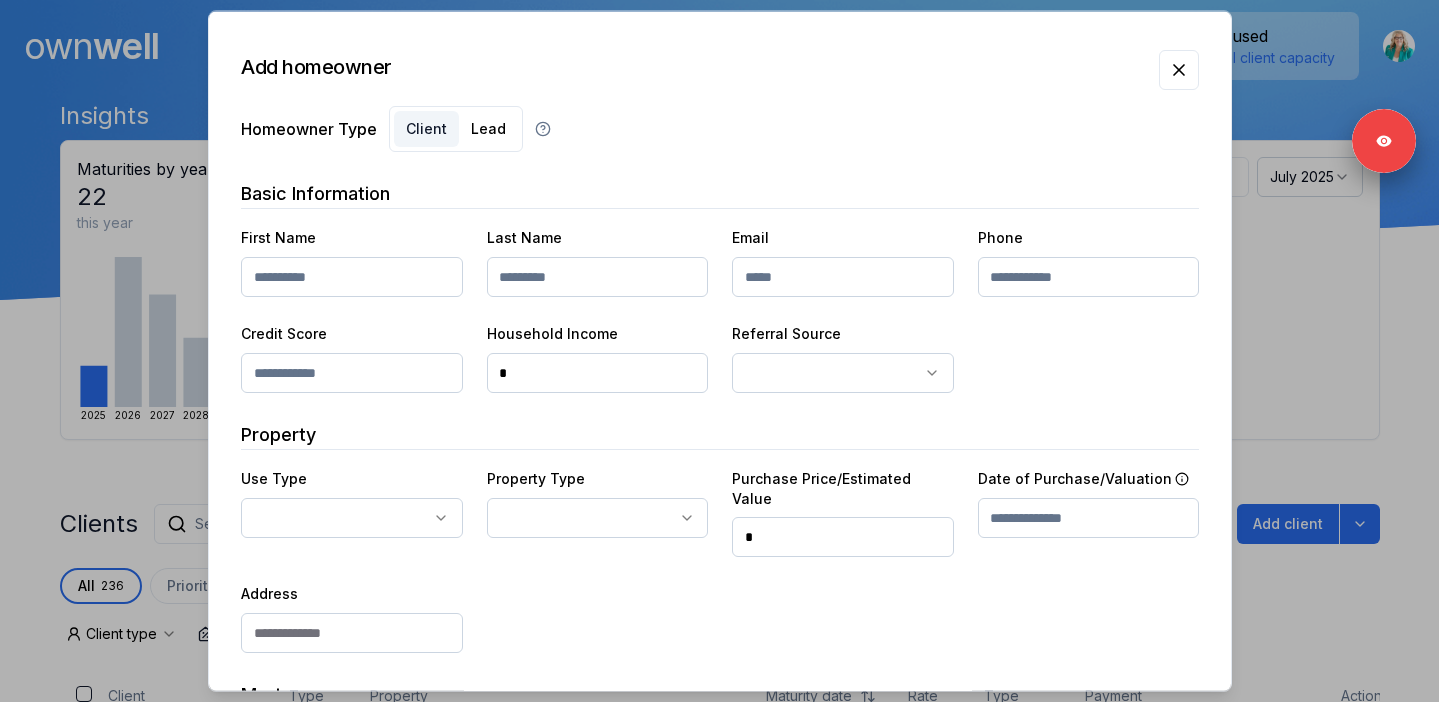 click at bounding box center [352, 277] 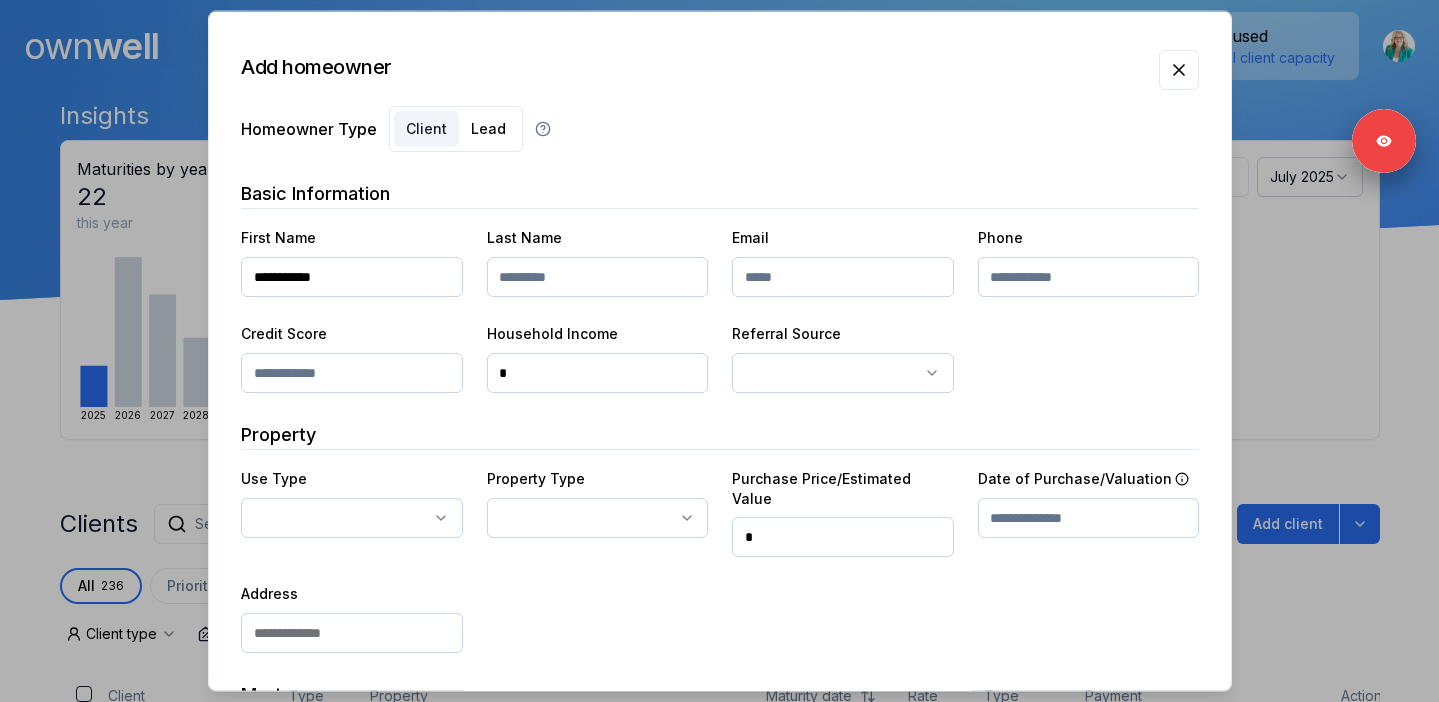 type on "**********" 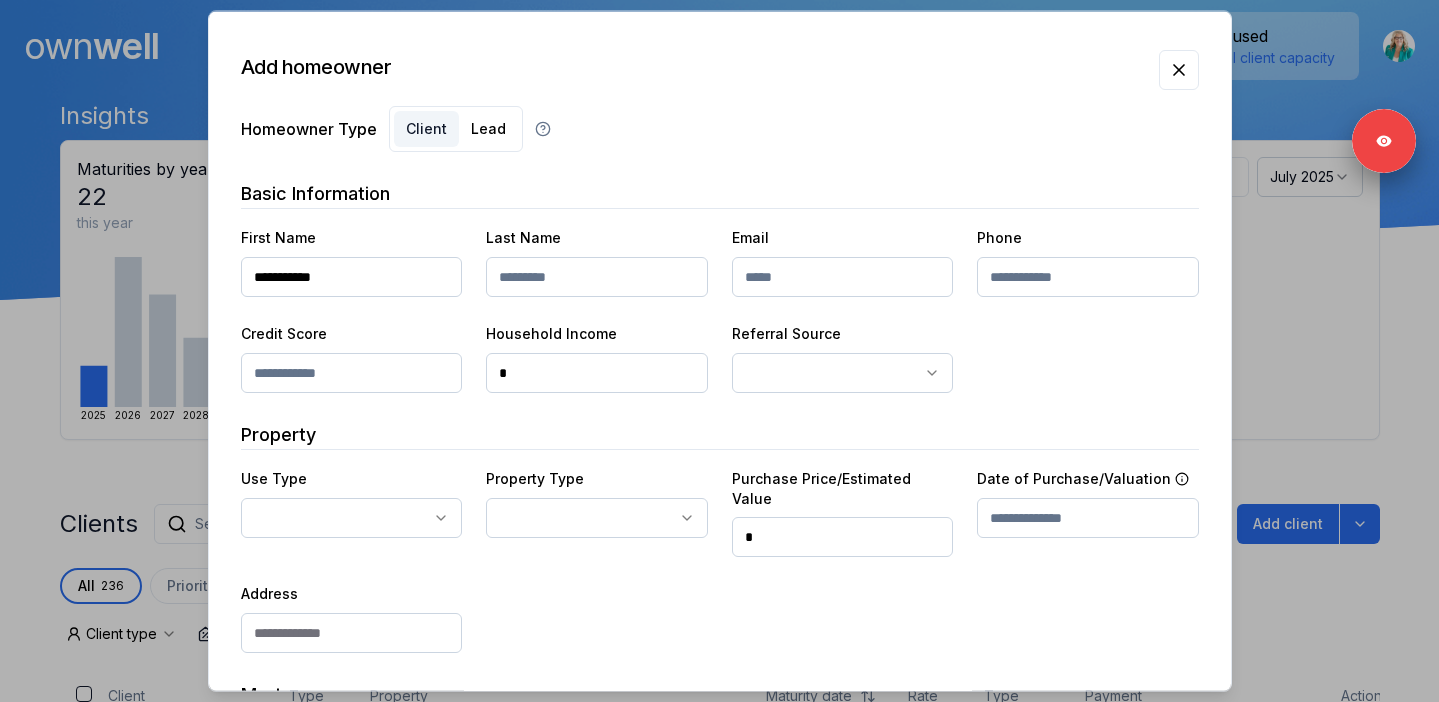 click at bounding box center (597, 277) 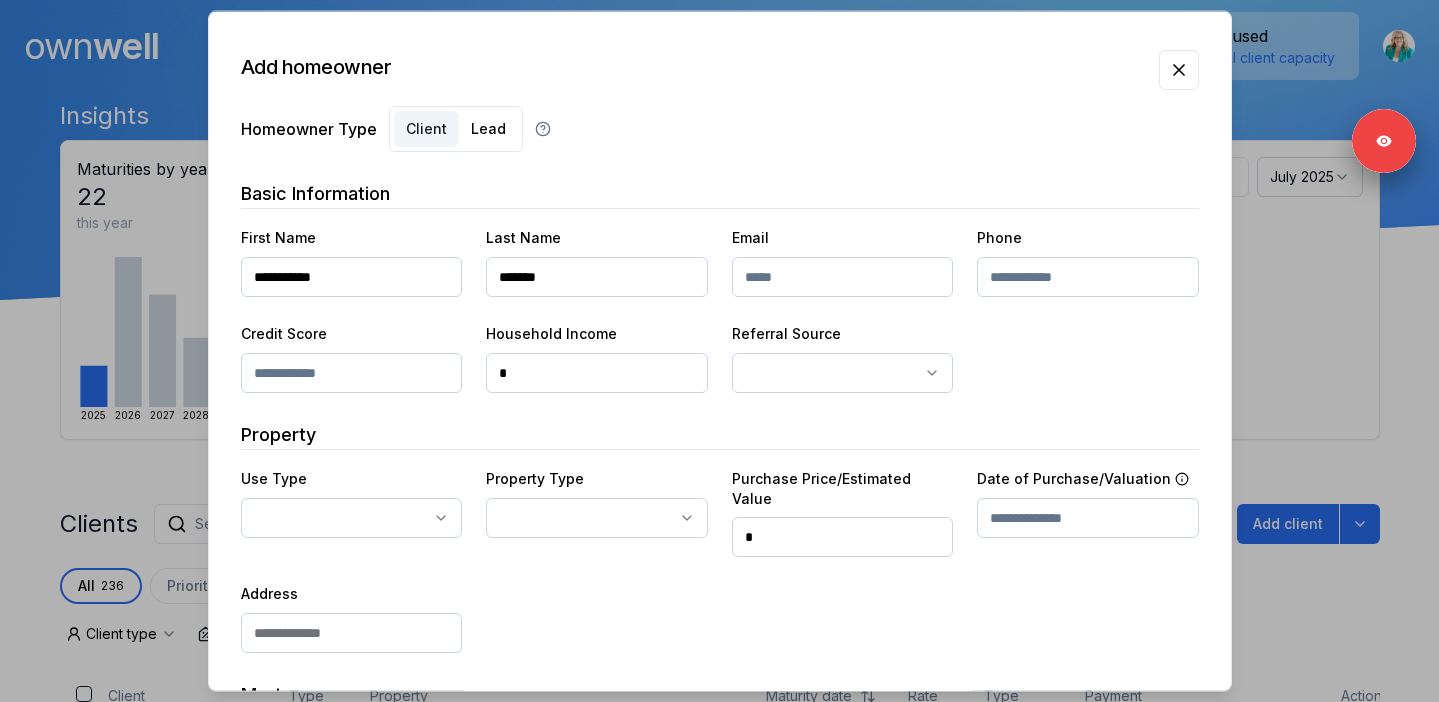 type on "*******" 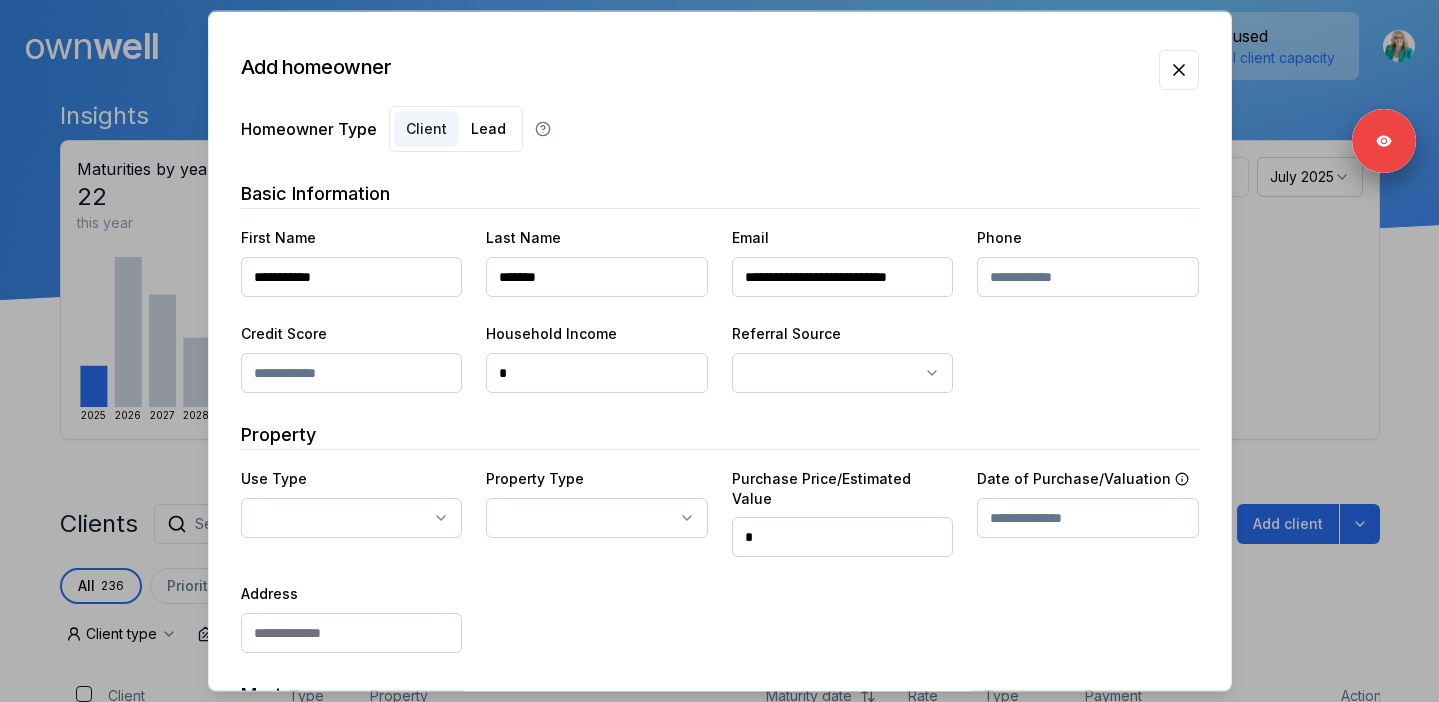 type on "**********" 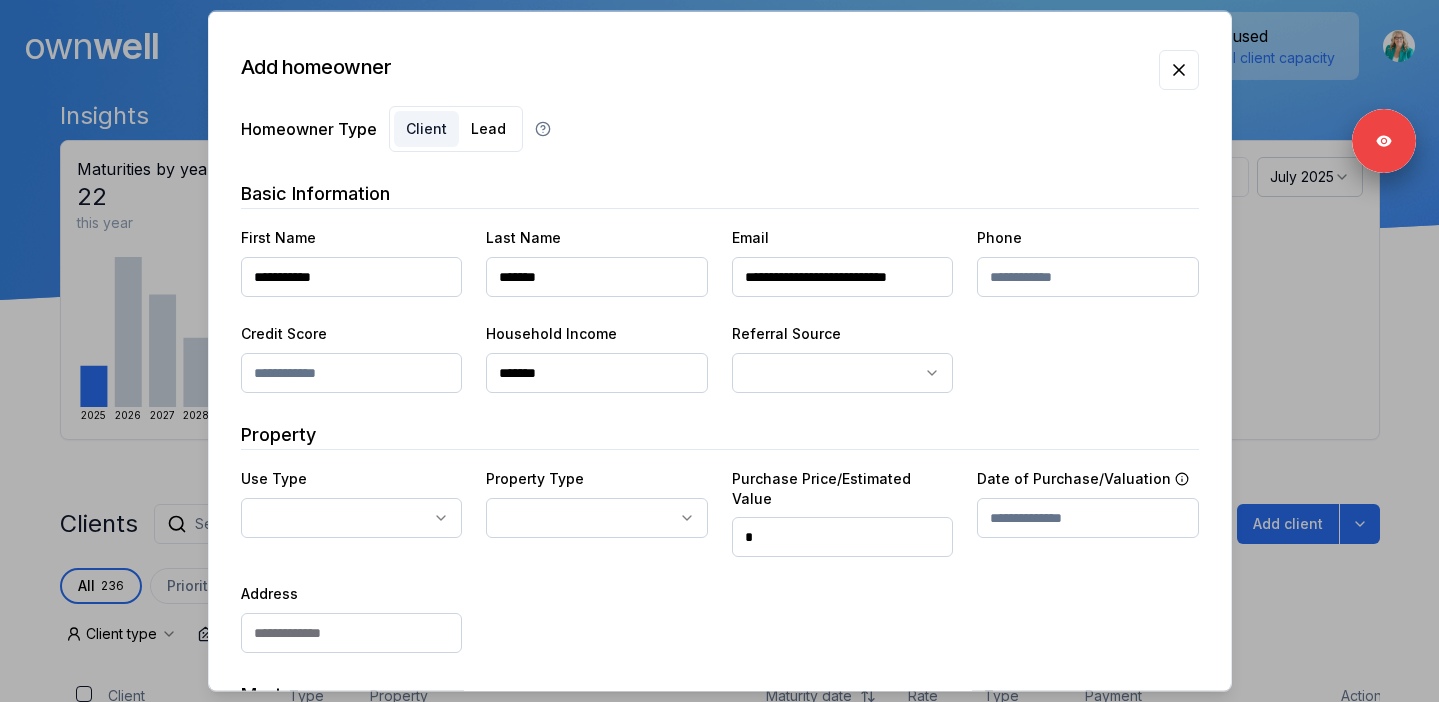 type on "*******" 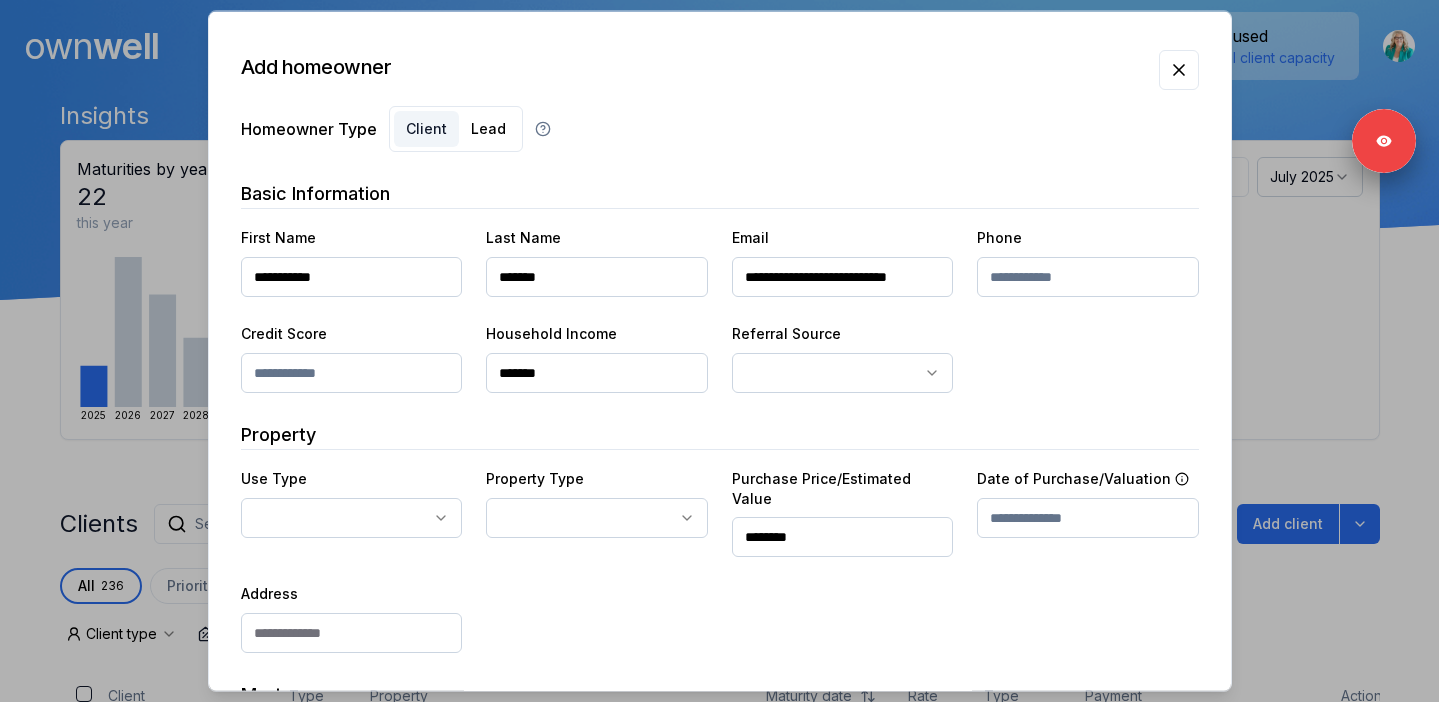 type on "********" 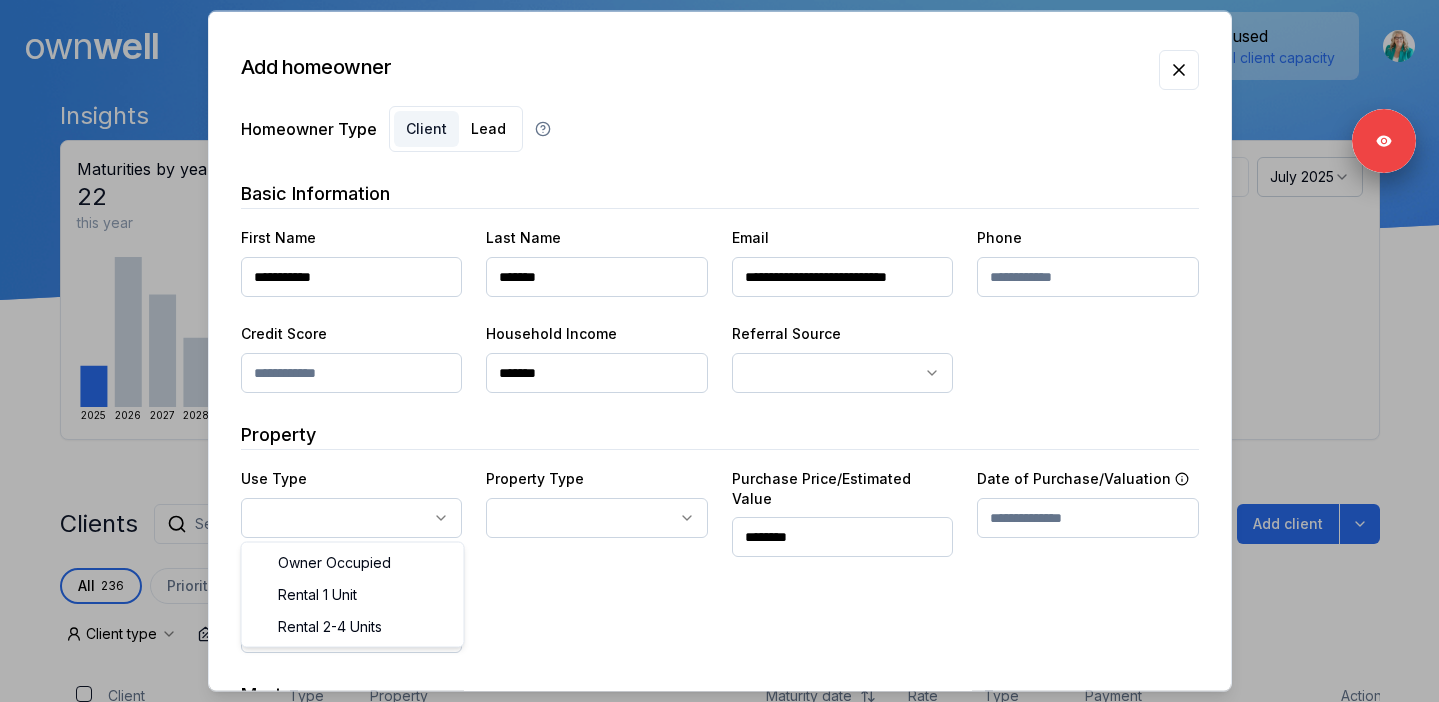 click on "Ownwell's platform is not optimized for mobile at this time.   For the best experience, please use a   desktop or laptop  to manage your account.   Note:  The   personalized homeownership reports   you generate for clients   are fully mobile-friendly   and can be easily viewed on any device. own well Dashboard Landing Page Adopt My Mortgage 236  of  300  clients used Purchase additional client capacity Insights Maturities by year 22 this year 2025 2026 2027 2028 2029 2030 Mortgages All active Average fixed rate 3.80% Average variable rate 4.10% 37% Average mortgage balance $319,171.88 Average LTV 78.86% Fixed   65 % Variable   35 % 5 years  77 % 3 years   22 % 1 year  0 % Digests Export July 2025 Sent 198 Open rate 59% -13% Click rate 43% -22% Next home value estimate update July 7, 2025 Next digest delivery period Jul 14, 2025 - Jul 20, 2025 Clients Search... Bulk action   Import from  Finmo Add client All 236 Priority 0 Maturing soon 60 Trade up potential 195 Savings potential 56 Equity potential 165 0 Type" at bounding box center (719, 150) 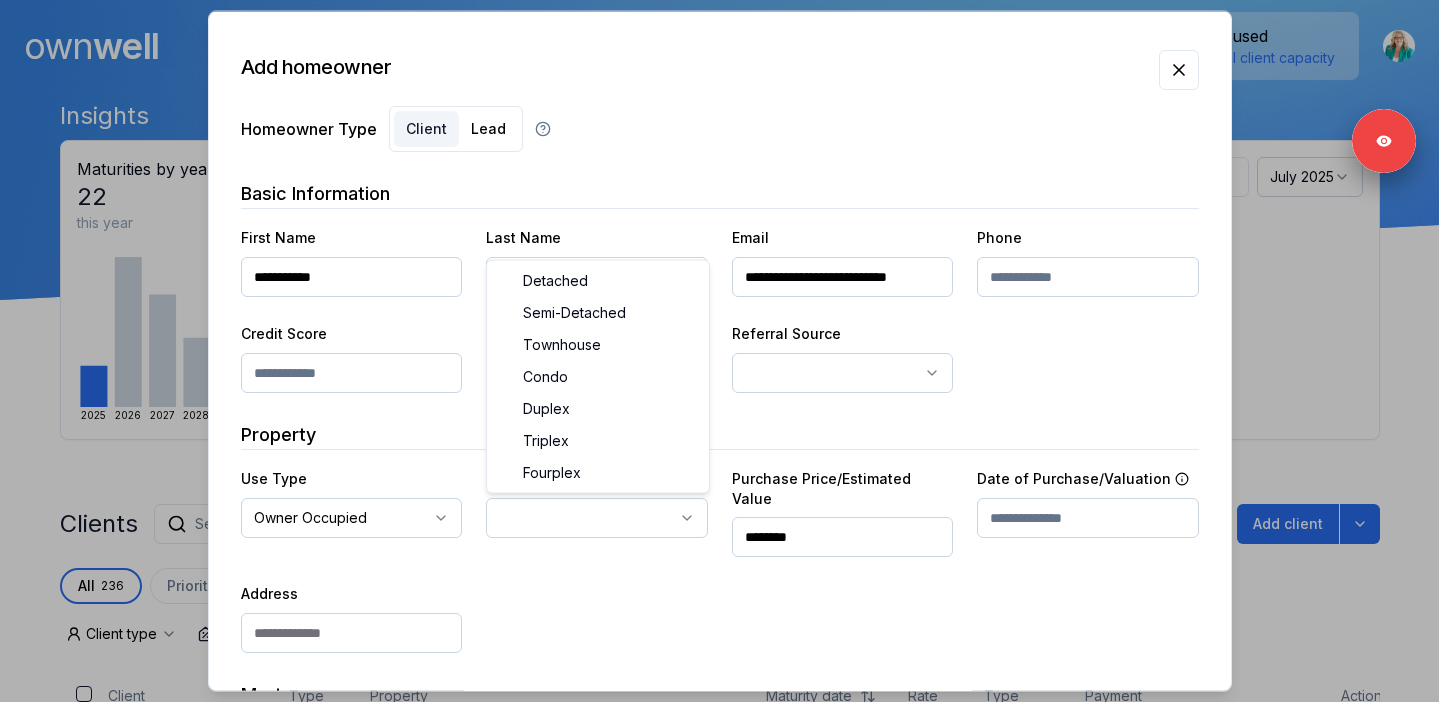 click on "Ownwell's platform is not optimized for mobile at this time.   For the best experience, please use a   desktop or laptop  to manage your account.   Note:  The   personalized homeownership reports   you generate for clients   are fully mobile-friendly   and can be easily viewed on any device. own well Dashboard Landing Page Adopt My Mortgage 236  of  300  clients used Purchase additional client capacity Insights Maturities by year 22 this year 2025 2026 2027 2028 2029 2030 Mortgages All active Average fixed rate 3.80% Average variable rate 4.10% 37% Average mortgage balance $319,171.88 Average LTV 78.86% Fixed   65 % Variable   35 % 5 years  77 % 3 years   22 % 1 year  0 % Digests Export July 2025 Sent 198 Open rate 59% -13% Click rate 43% -22% Next home value estimate update July 7, 2025 Next digest delivery period Jul 14, 2025 - Jul 20, 2025 Clients Search... Bulk action   Import from  Finmo Add client All 236 Priority 0 Maturing soon 60 Trade up potential 195 Savings potential 56 Equity potential 165 0 Type" at bounding box center (719, 150) 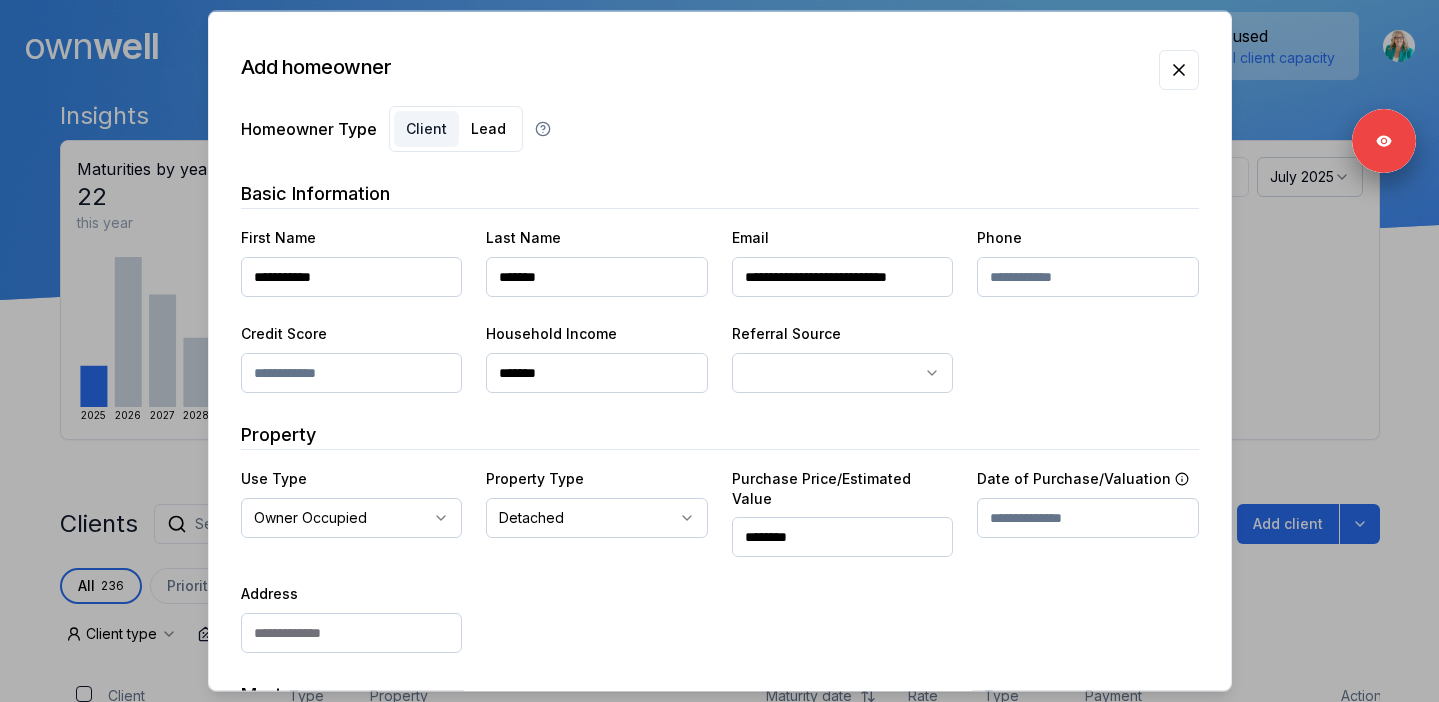 click at bounding box center (1088, 518) 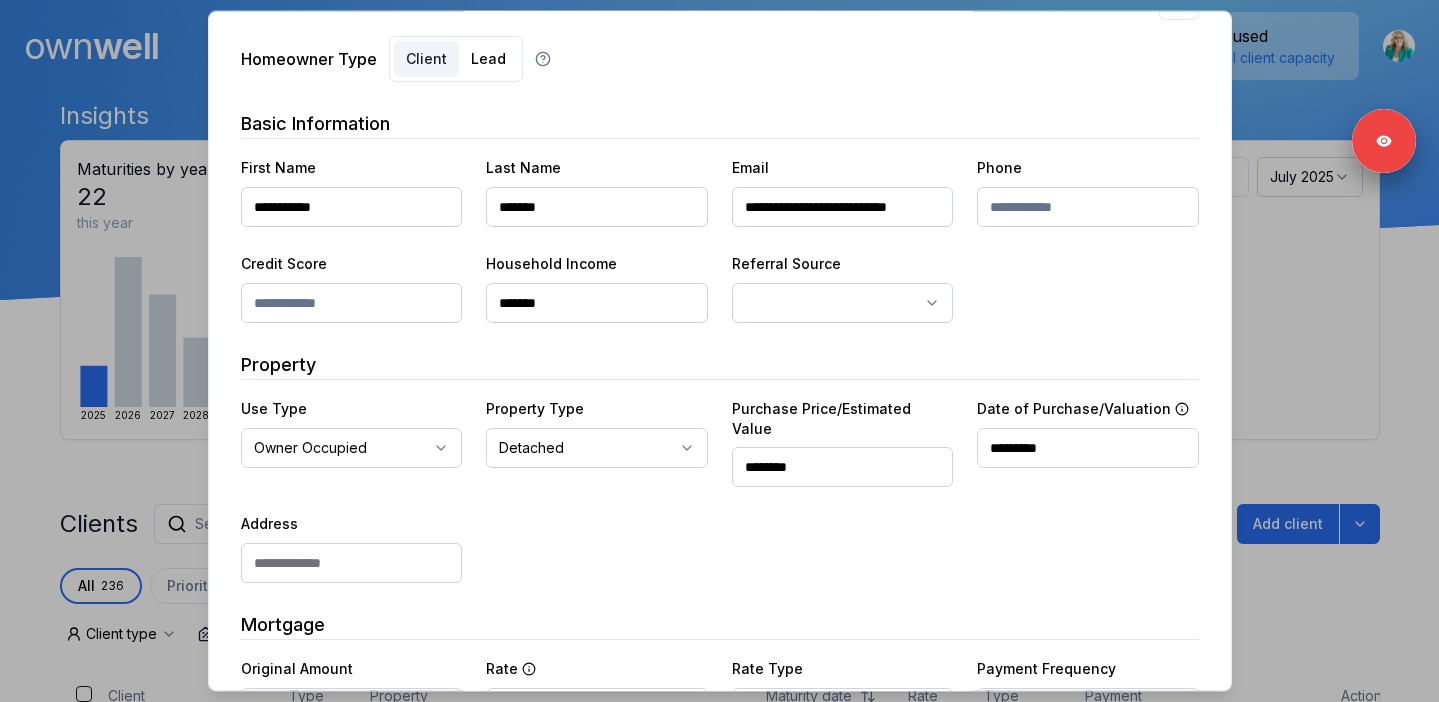 scroll, scrollTop: 71, scrollLeft: 0, axis: vertical 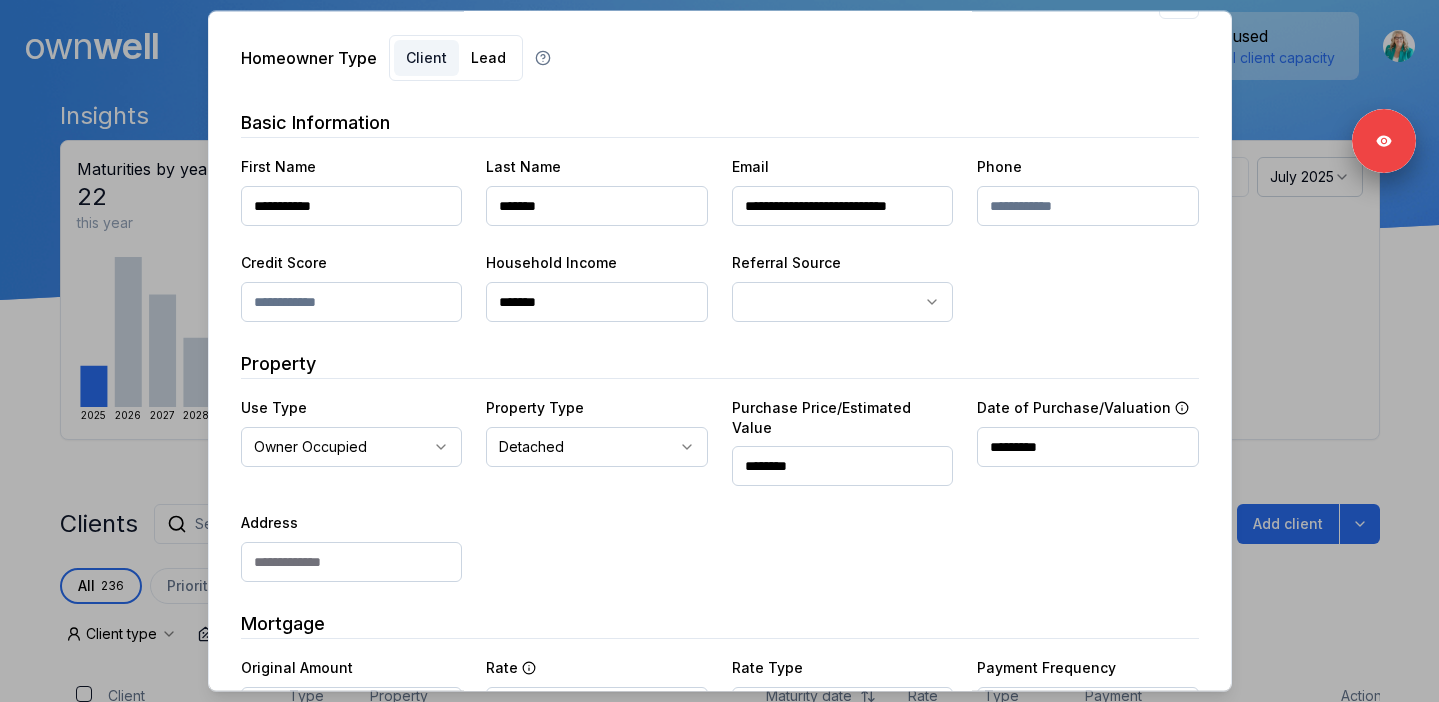 type on "*********" 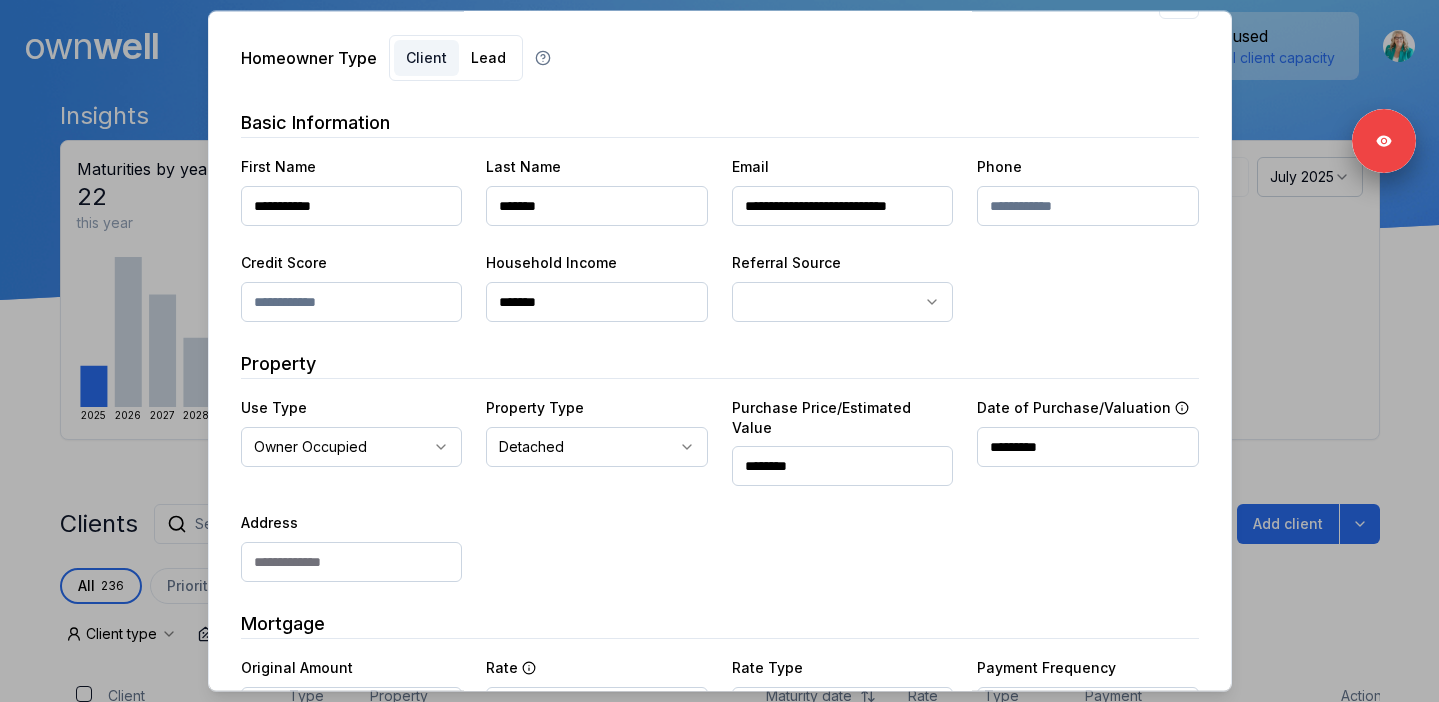 click at bounding box center [352, 562] 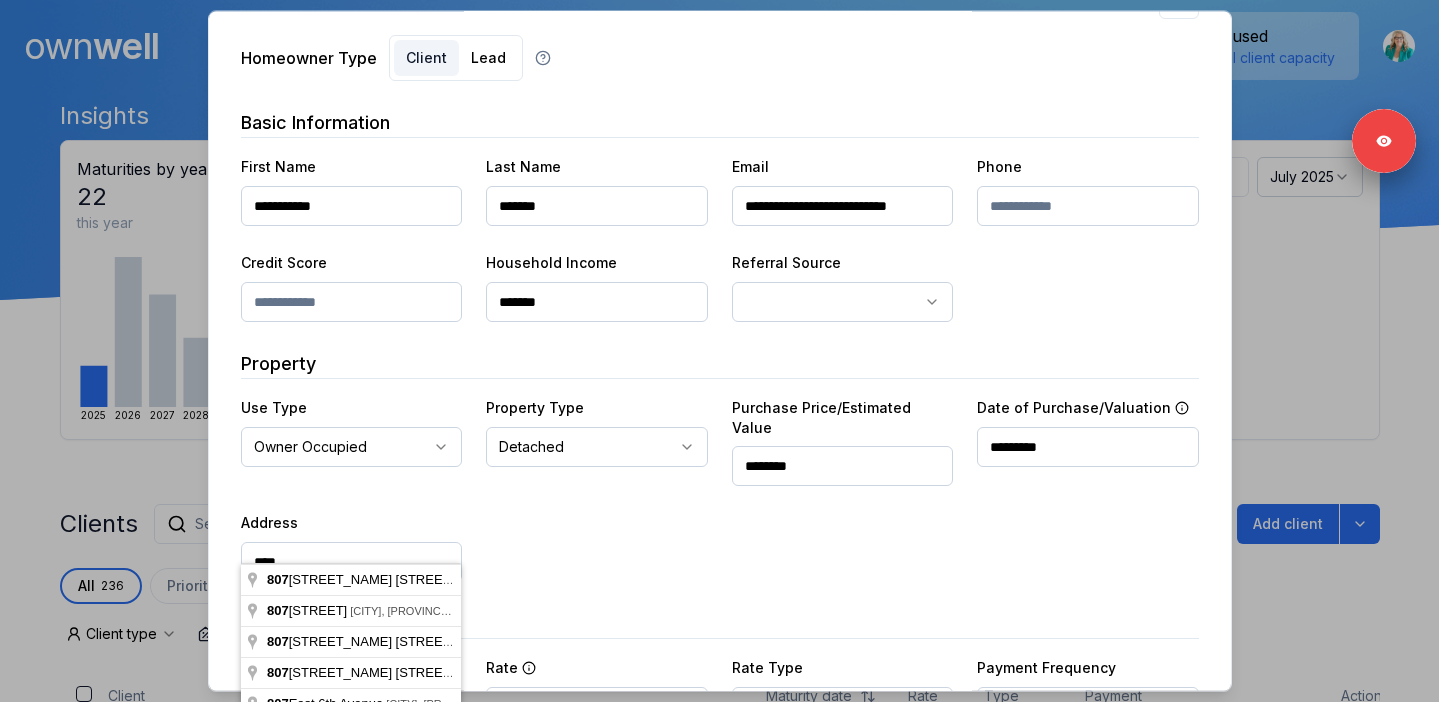 paste on "********" 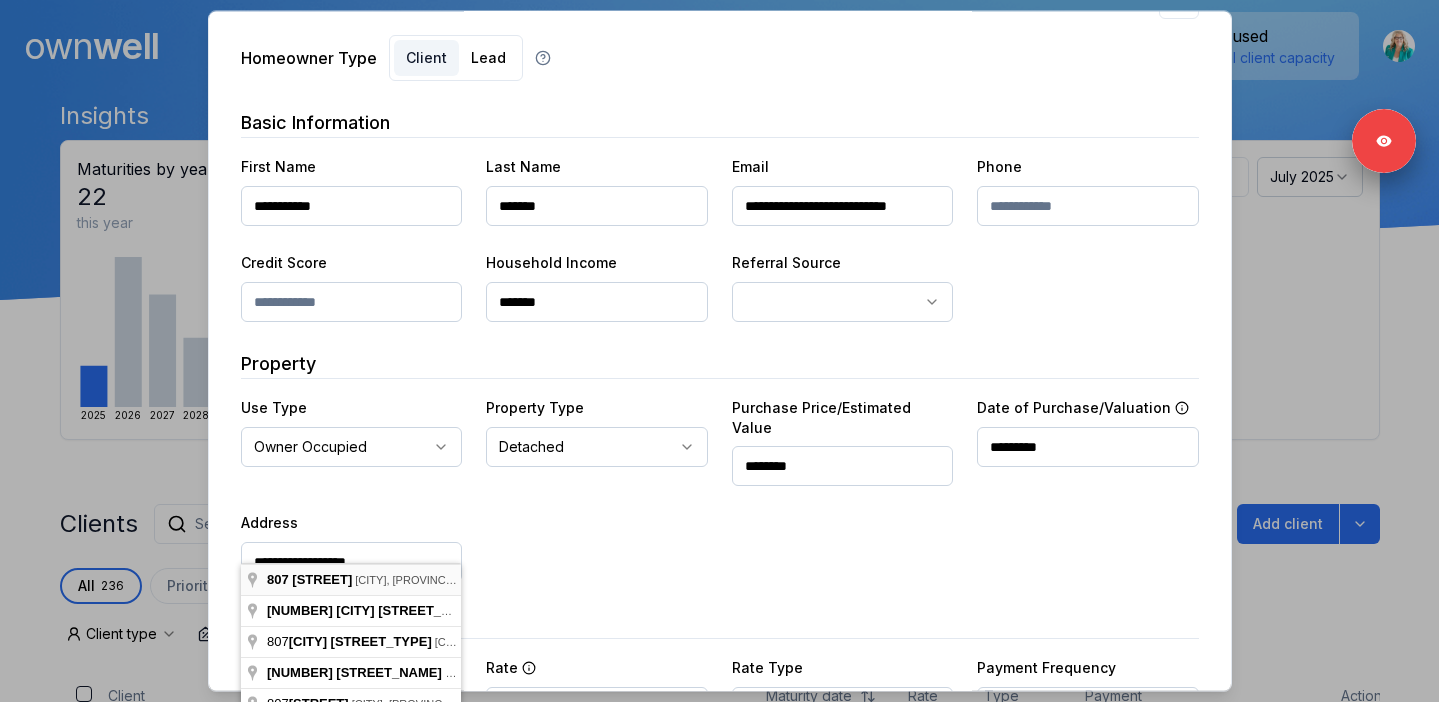 type on "**********" 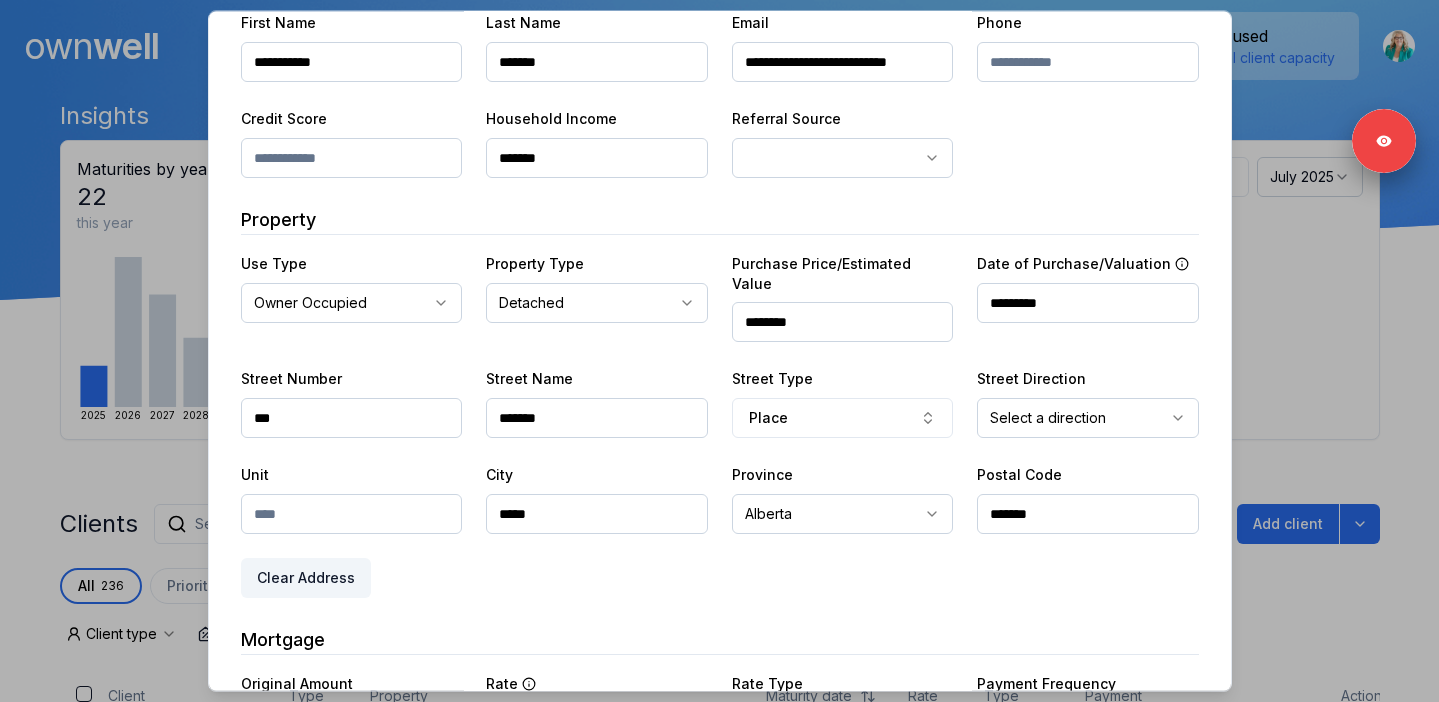 scroll, scrollTop: 226, scrollLeft: 0, axis: vertical 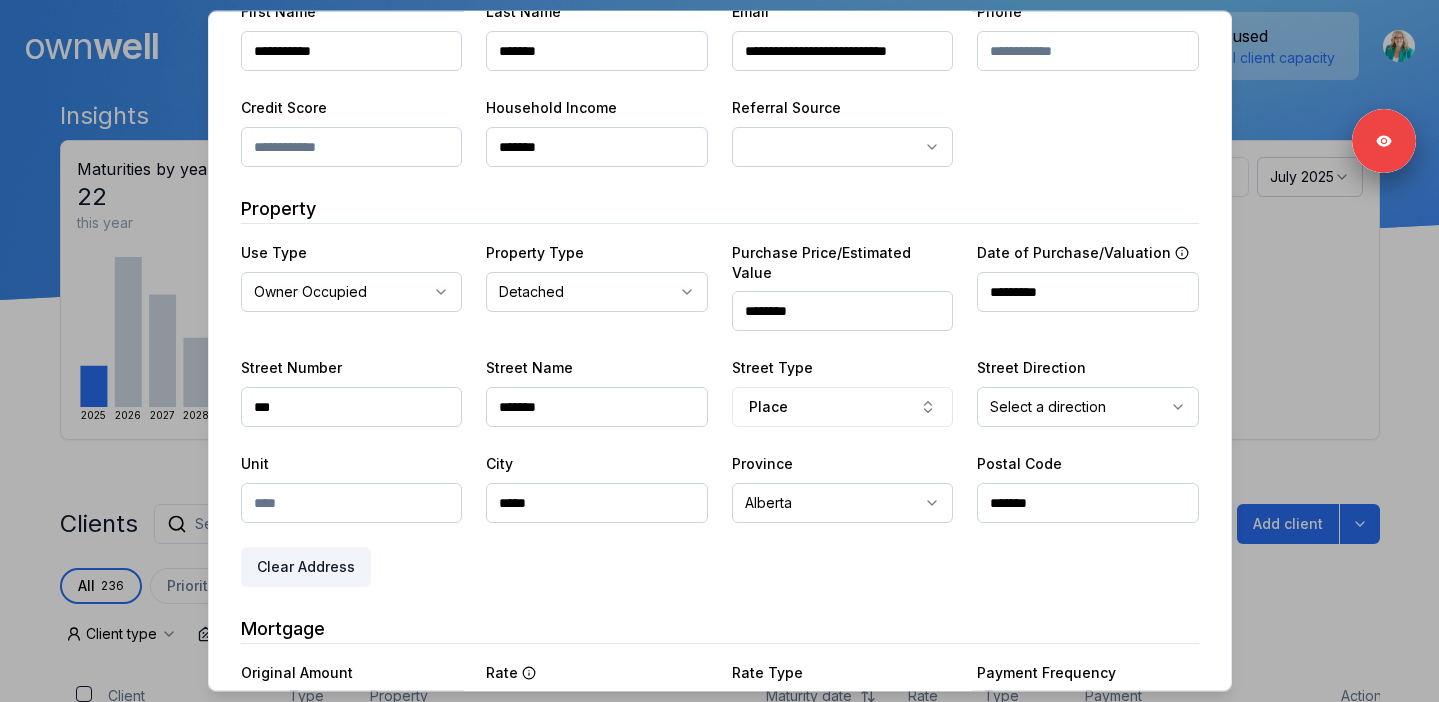 drag, startPoint x: 1064, startPoint y: 485, endPoint x: 912, endPoint y: 485, distance: 152 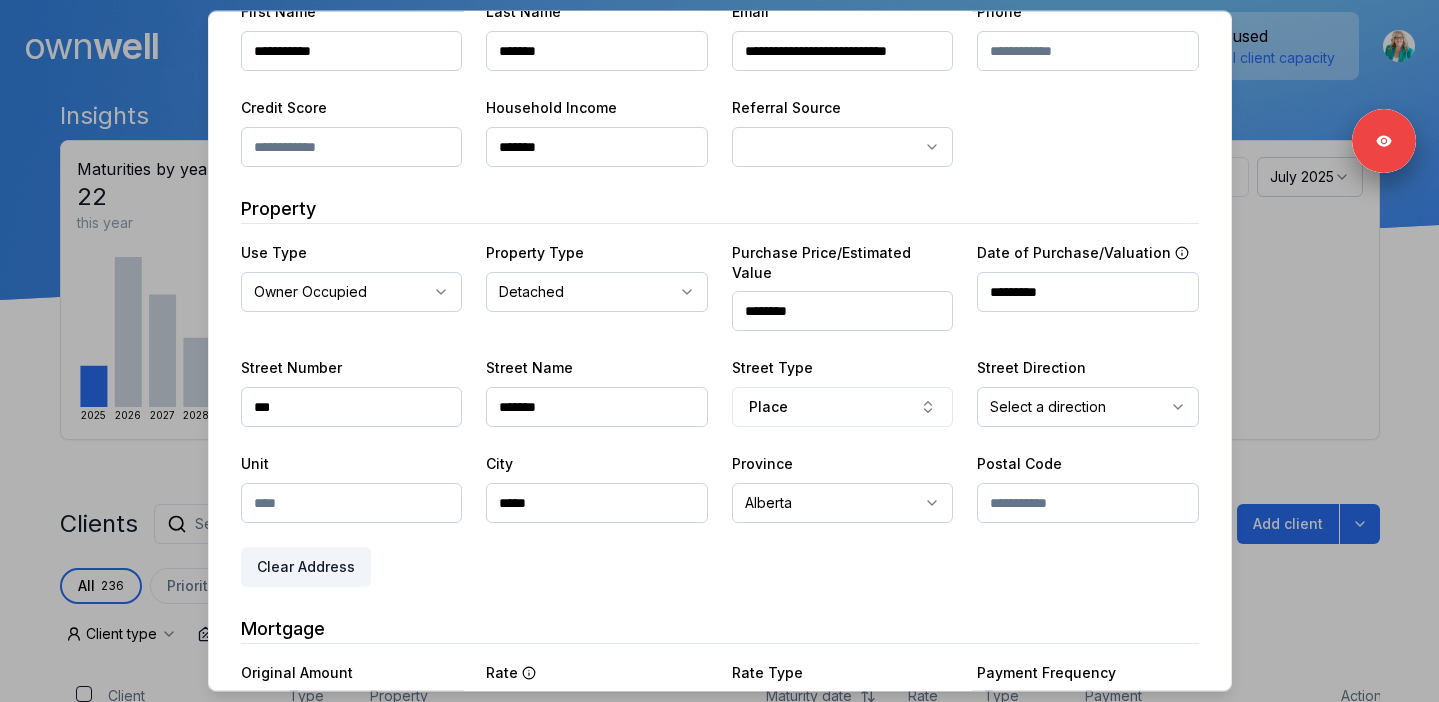 paste on "*******" 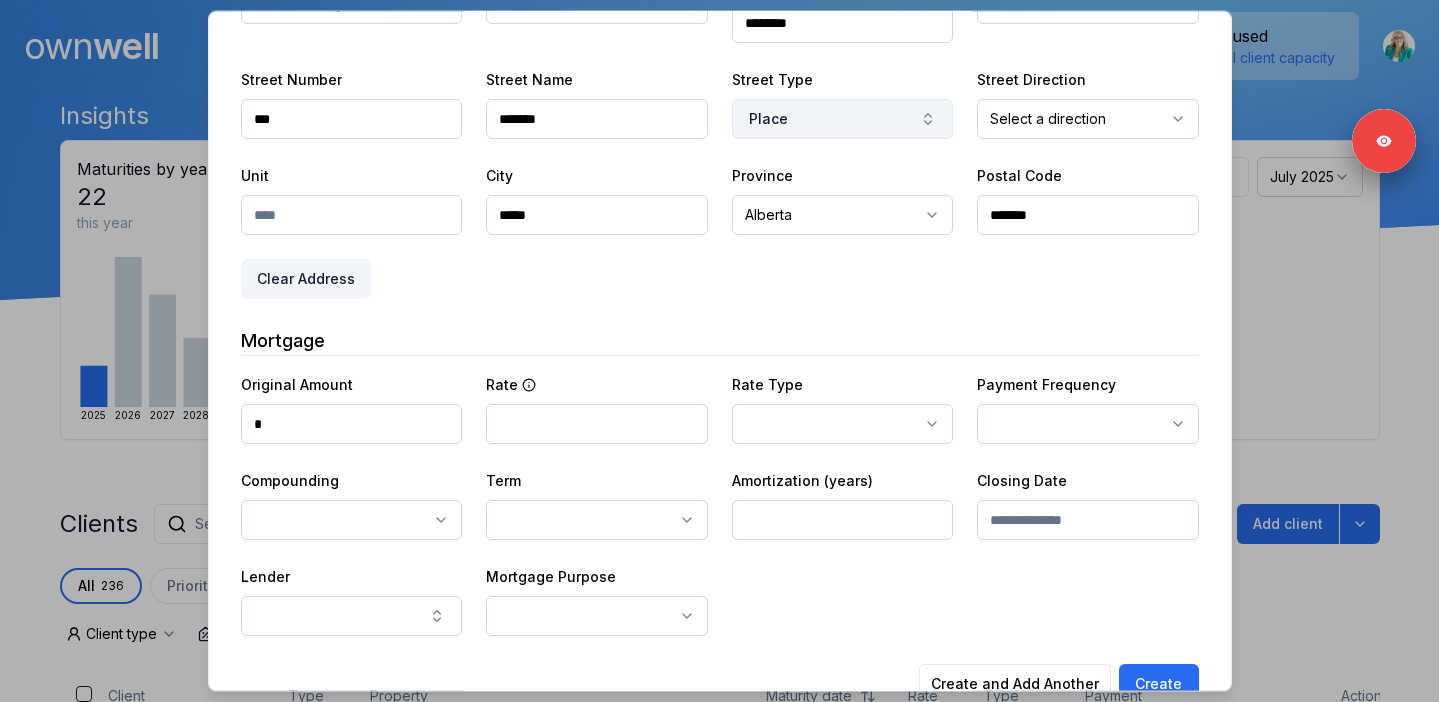 scroll, scrollTop: 540, scrollLeft: 0, axis: vertical 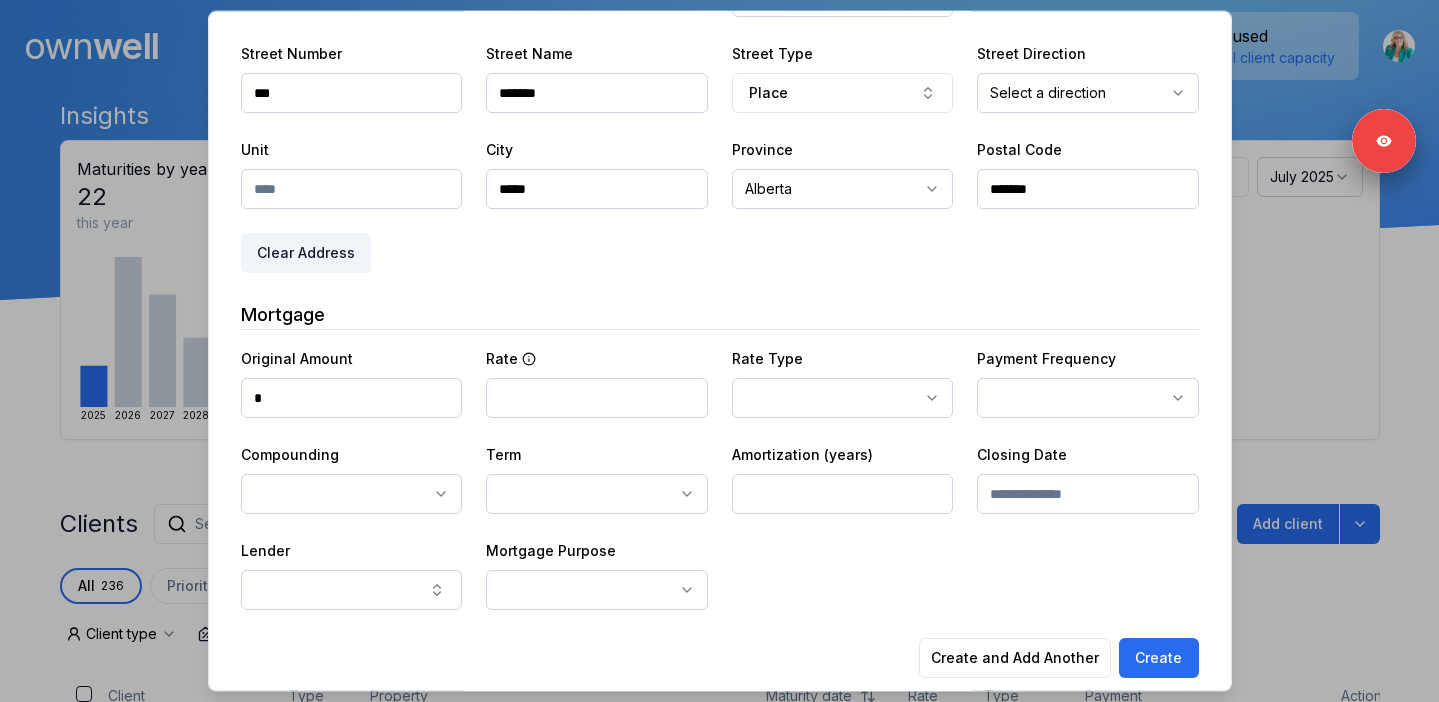 click on "**********" at bounding box center (720, 99) 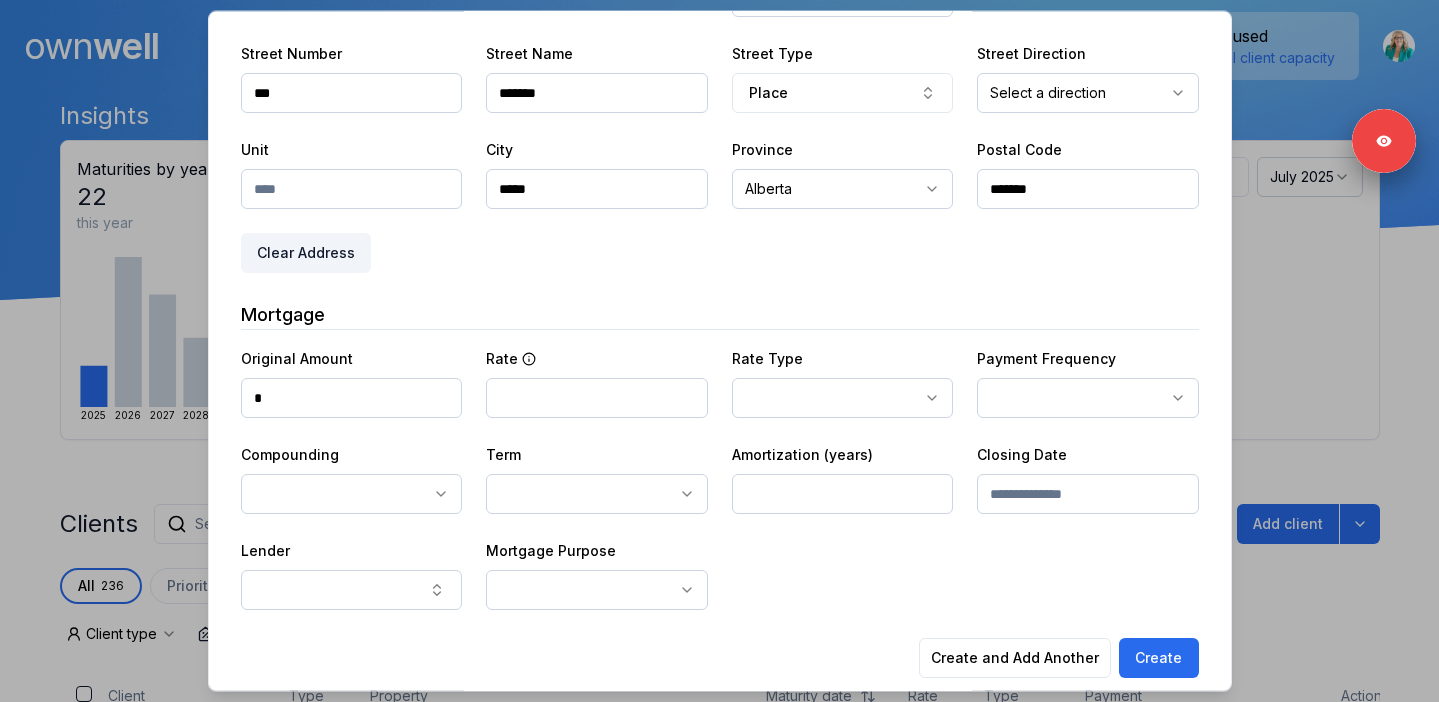 click on "*" at bounding box center (352, 398) 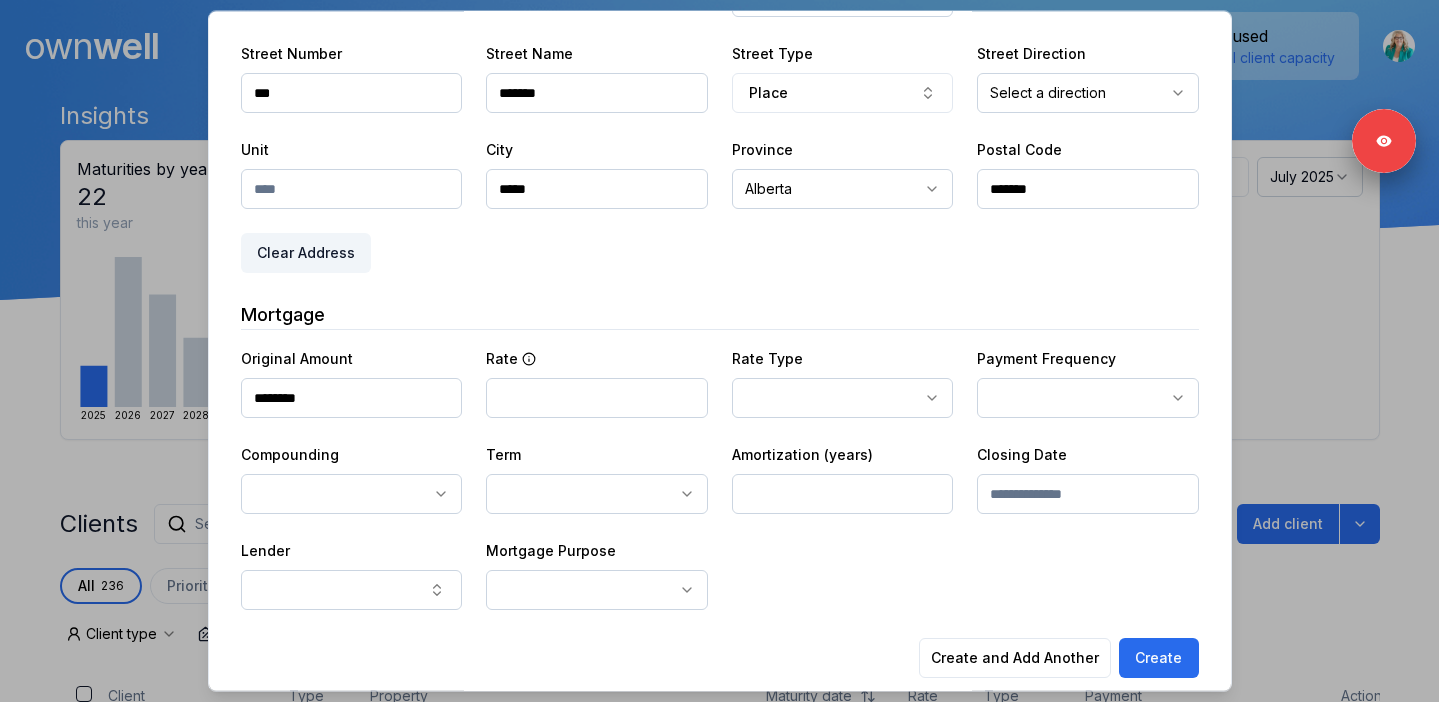 type on "********" 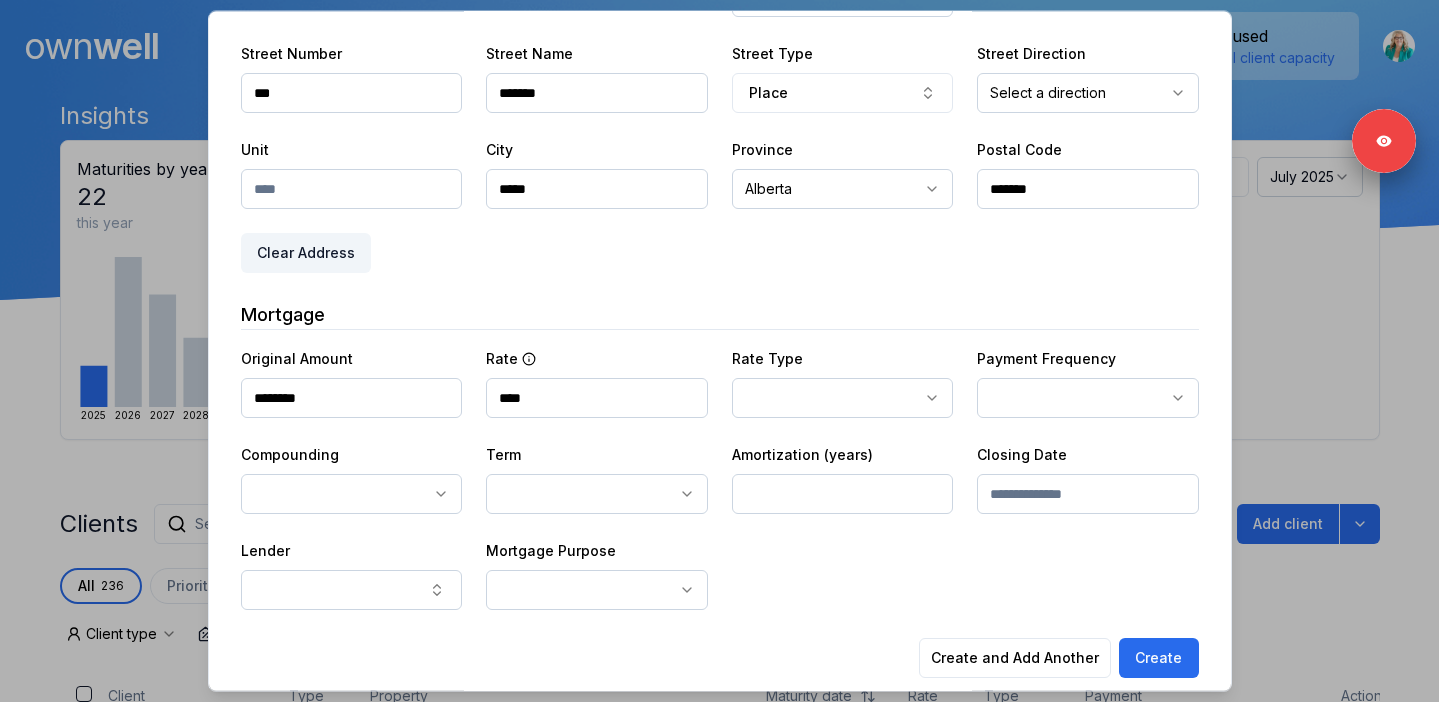 type on "****" 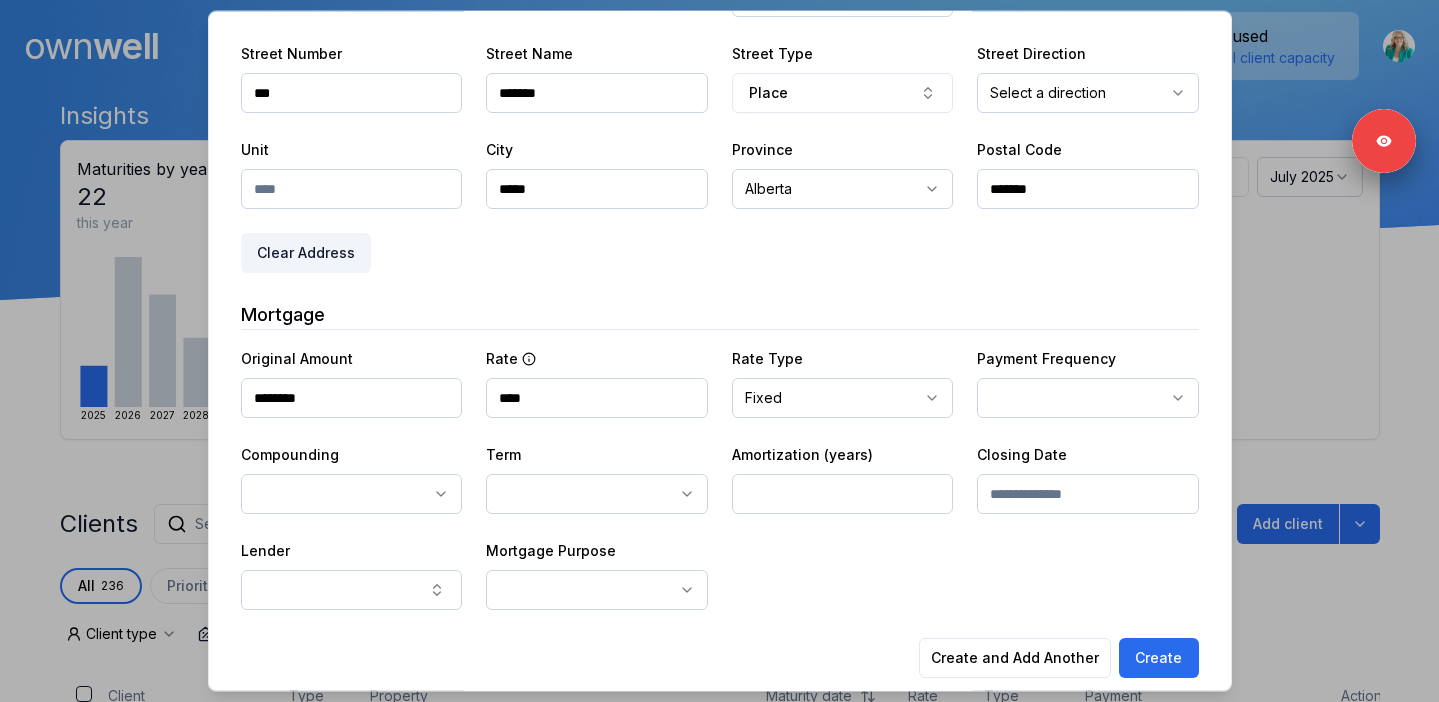click on "Ownwell's platform is not optimized for mobile at this time.   For the best experience, please use a   desktop or laptop  to manage your account.   Note:  The   personalized homeownership reports   you generate for clients   are fully mobile-friendly   and can be easily viewed on any device. own well Dashboard Landing Page Adopt My Mortgage 236  of  300  clients used Purchase additional client capacity Insights Maturities by year 22 this year 2025 2026 2027 2028 2029 2030 Mortgages All active Average fixed rate 3.80% Average variable rate 4.10% 37% Average mortgage balance $319,171.88 Average LTV 78.86% Fixed   65 % Variable   35 % 5 years  77 % 3 years   22 % 1 year  0 % Digests Export July 2025 Sent 198 Open rate 59% -13% Click rate 43% -22% Next home value estimate update July 7, 2025 Next digest delivery period Jul 14, 2025 - Jul 20, 2025 Clients Search... Bulk action   Import from  Finmo Add client All 236 Priority 0 Maturing soon 60 Trade up potential 195 Savings potential 56 Equity potential 165 0 Type" at bounding box center (719, 150) 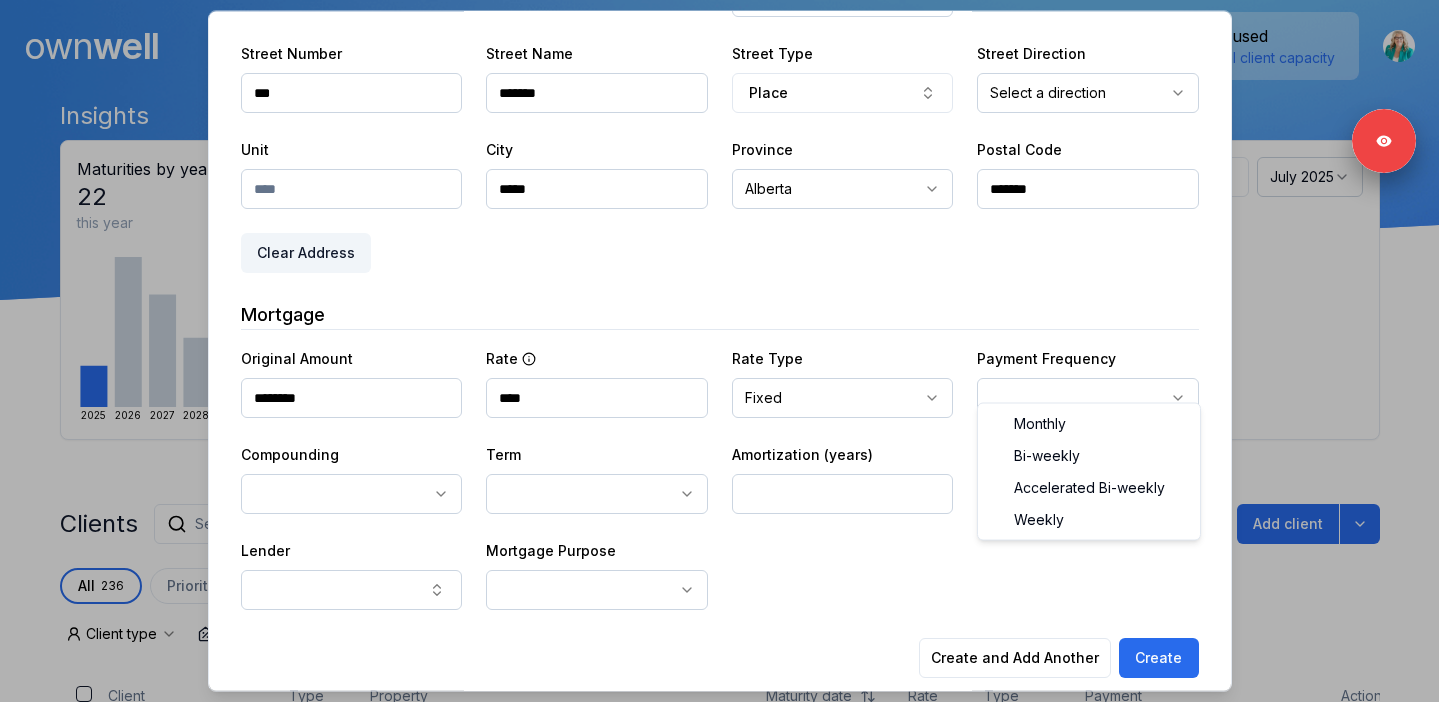 select on "**********" 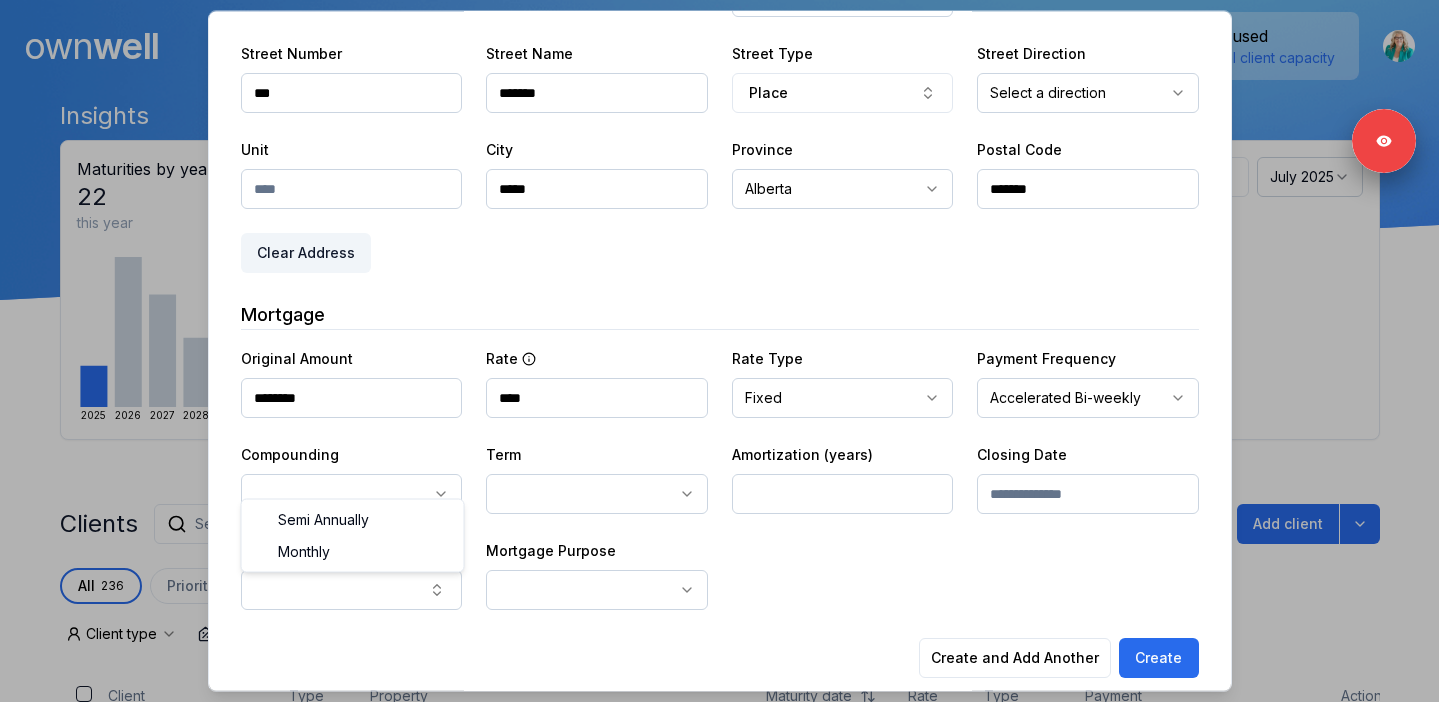 click on "Ownwell's platform is not optimized for mobile at this time.   For the best experience, please use a   desktop or laptop  to manage your account.   Note:  The   personalized homeownership reports   you generate for clients   are fully mobile-friendly   and can be easily viewed on any device. own well Dashboard Landing Page Adopt My Mortgage 236  of  300  clients used Purchase additional client capacity Insights Maturities by year 22 this year 2025 2026 2027 2028 2029 2030 Mortgages All active Average fixed rate 3.80% Average variable rate 4.10% 37% Average mortgage balance $319,171.88 Average LTV 78.86% Fixed   65 % Variable   35 % 5 years  77 % 3 years   22 % 1 year  0 % Digests Export July 2025 Sent 198 Open rate 59% -13% Click rate 43% -22% Next home value estimate update July 7, 2025 Next digest delivery period Jul 14, 2025 - Jul 20, 2025 Clients Search... Bulk action   Import from  Finmo Add client All 236 Priority 0 Maturing soon 60 Trade up potential 195 Savings potential 56 Equity potential 165 0 Type" at bounding box center (719, 150) 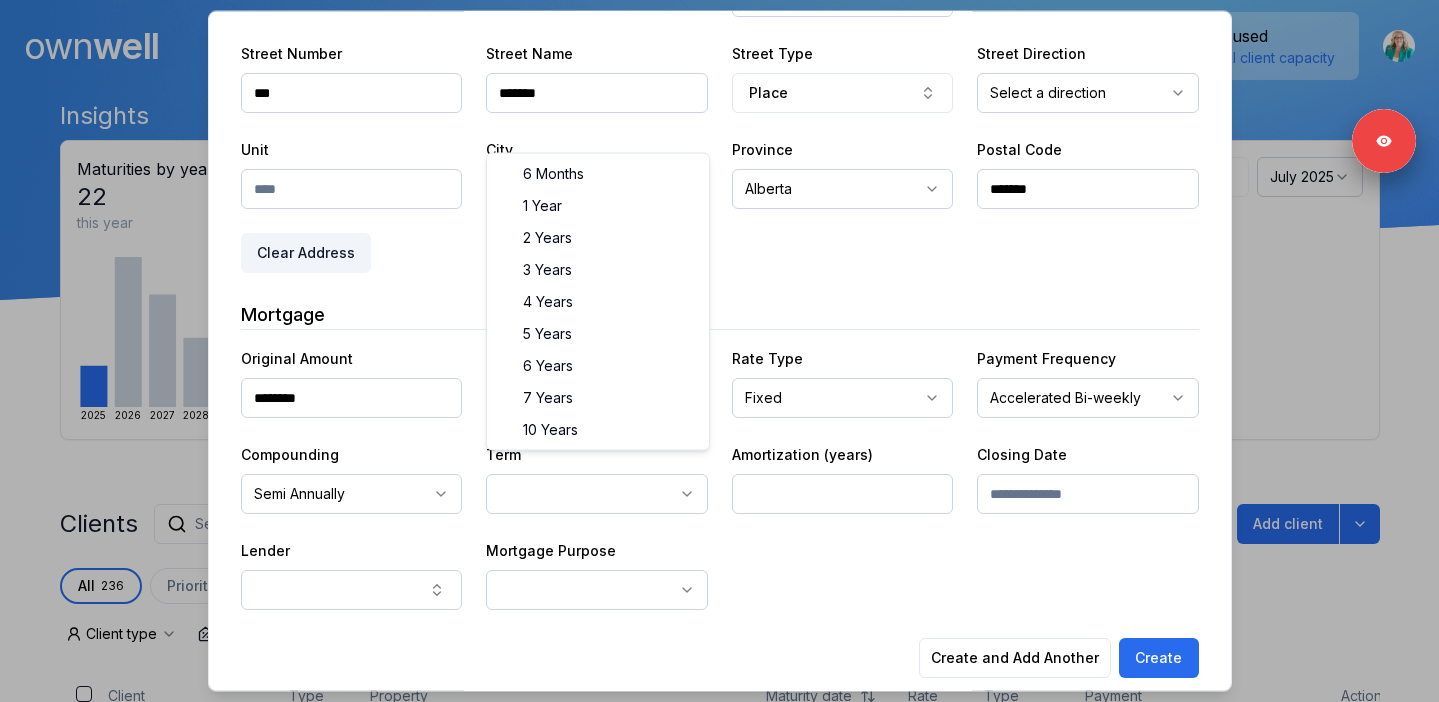 click on "Ownwell's platform is not optimized for mobile at this time.   For the best experience, please use a   desktop or laptop  to manage your account.   Note:  The   personalized homeownership reports   you generate for clients   are fully mobile-friendly   and can be easily viewed on any device. own well Dashboard Landing Page Adopt My Mortgage 236  of  300  clients used Purchase additional client capacity Insights Maturities by year 22 this year 2025 2026 2027 2028 2029 2030 Mortgages All active Average fixed rate 3.80% Average variable rate 4.10% 37% Average mortgage balance $319,171.88 Average LTV 78.86% Fixed   65 % Variable   35 % 5 years  77 % 3 years   22 % 1 year  0 % Digests Export July 2025 Sent Open rate Click rate Next home value estimate update July 7, 2025 Next digest delivery period Jul 14, 2025 - Jul 20, 2025 Clients Search... Bulk action   Import from  Finmo Add client All 236 Priority 0 Maturing soon 60 Trade up potential 195 Savings potential 56 Equity potential 165 Trigger rate 0 Client type" at bounding box center [719, 150] 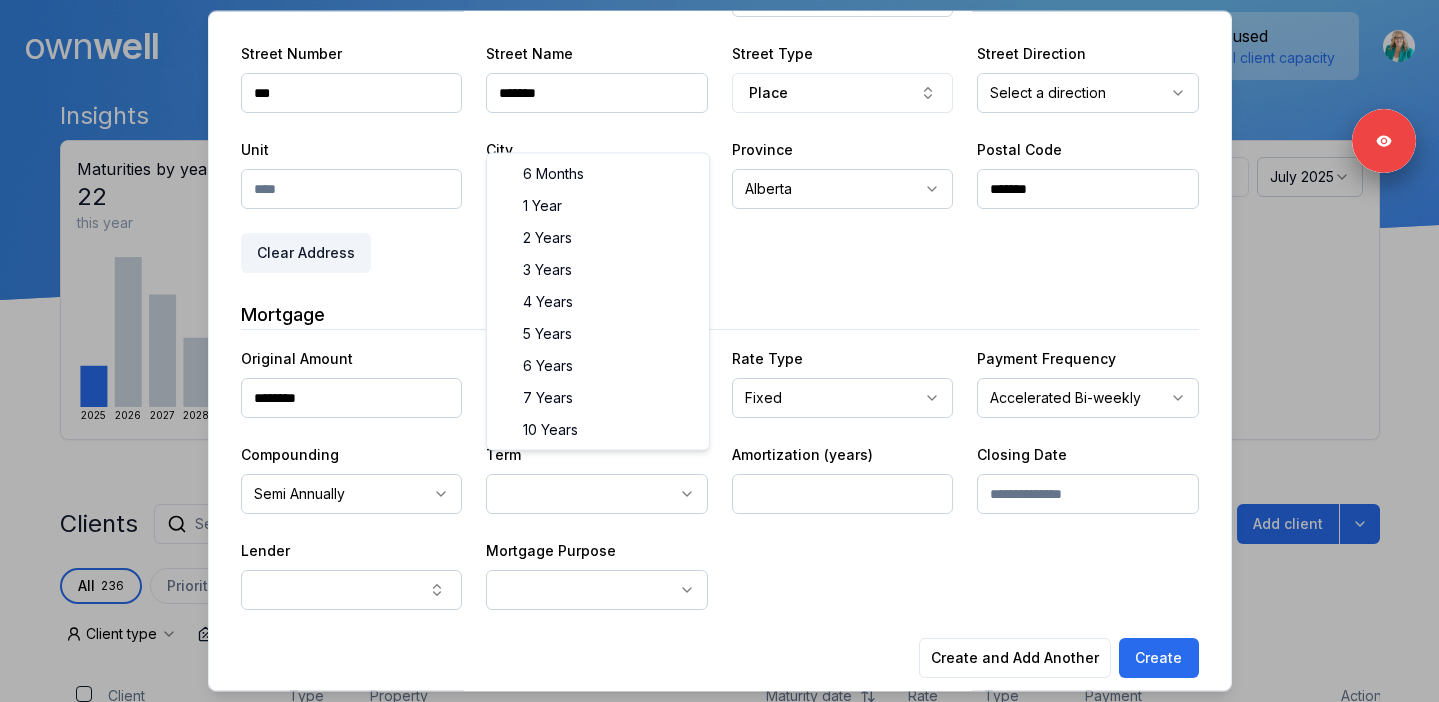 select on "**" 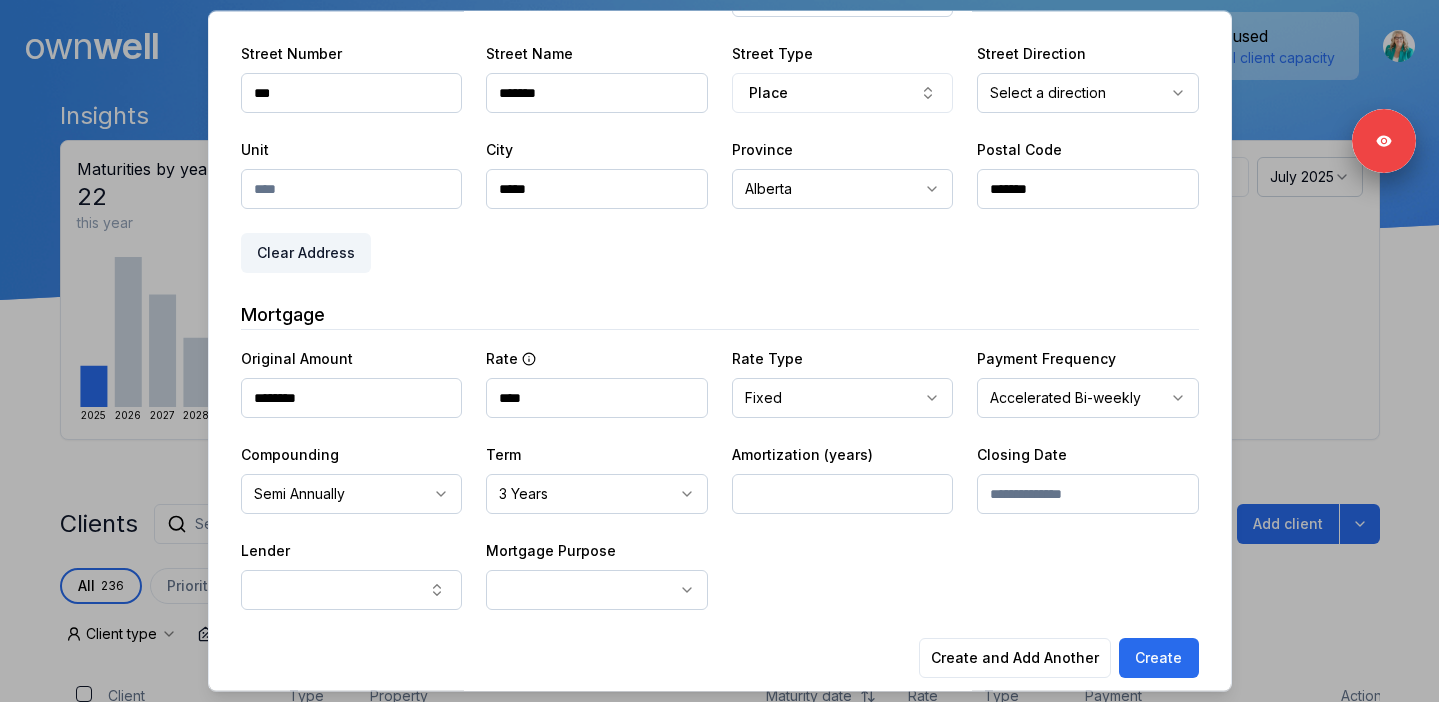 click at bounding box center (843, 494) 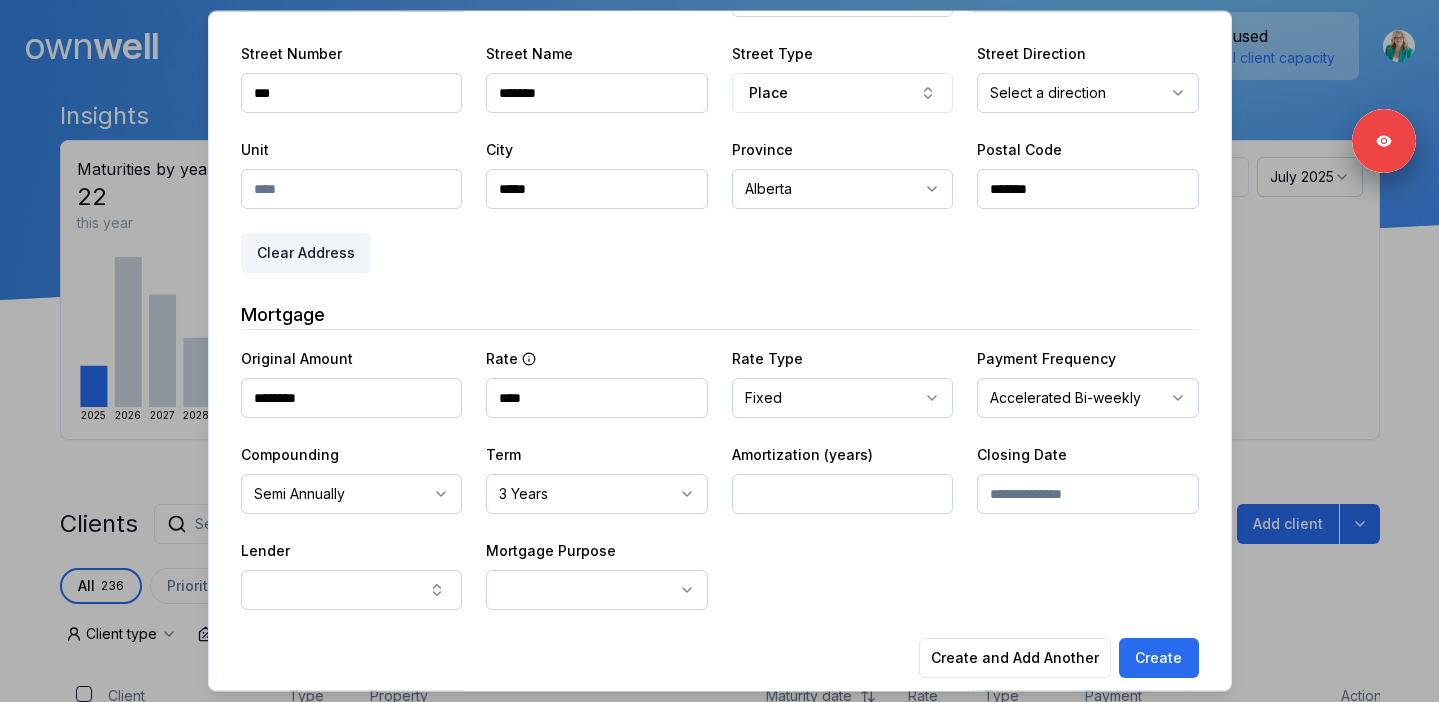 type on "**" 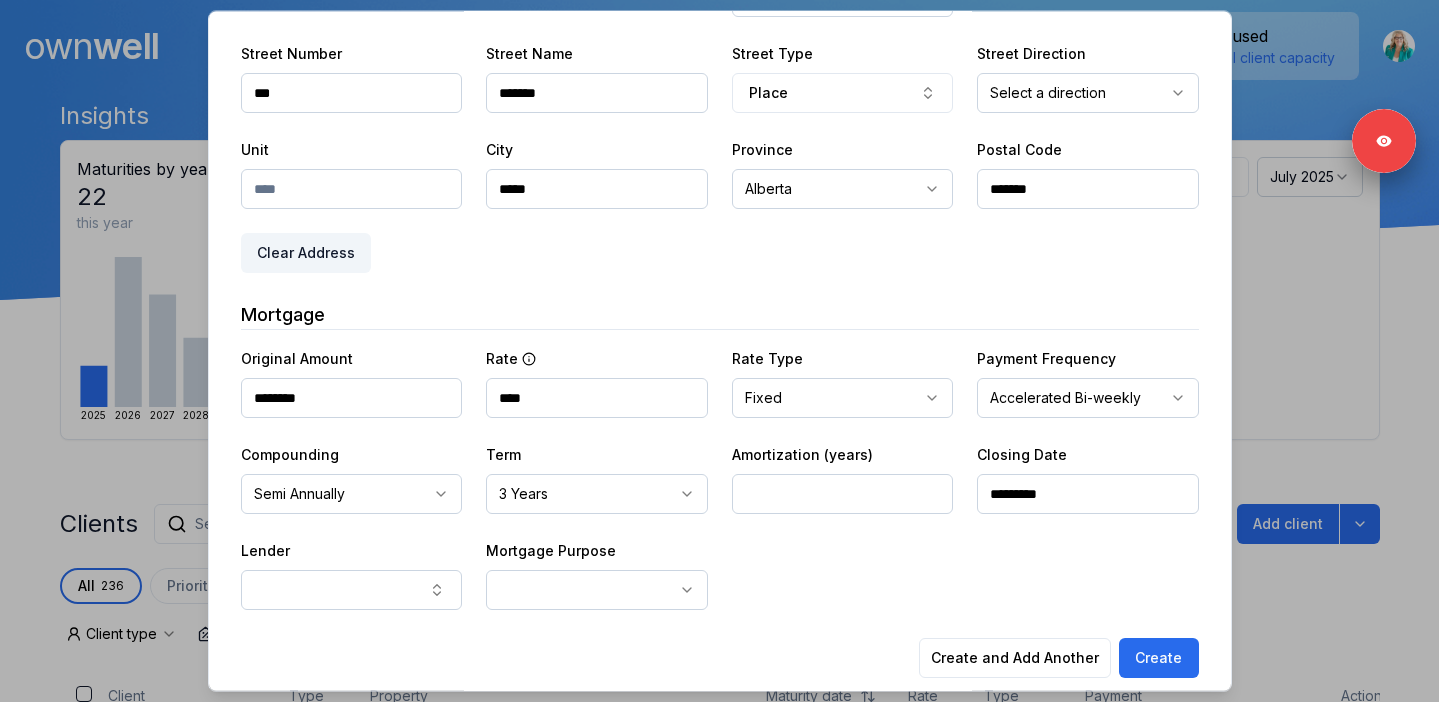 type on "*********" 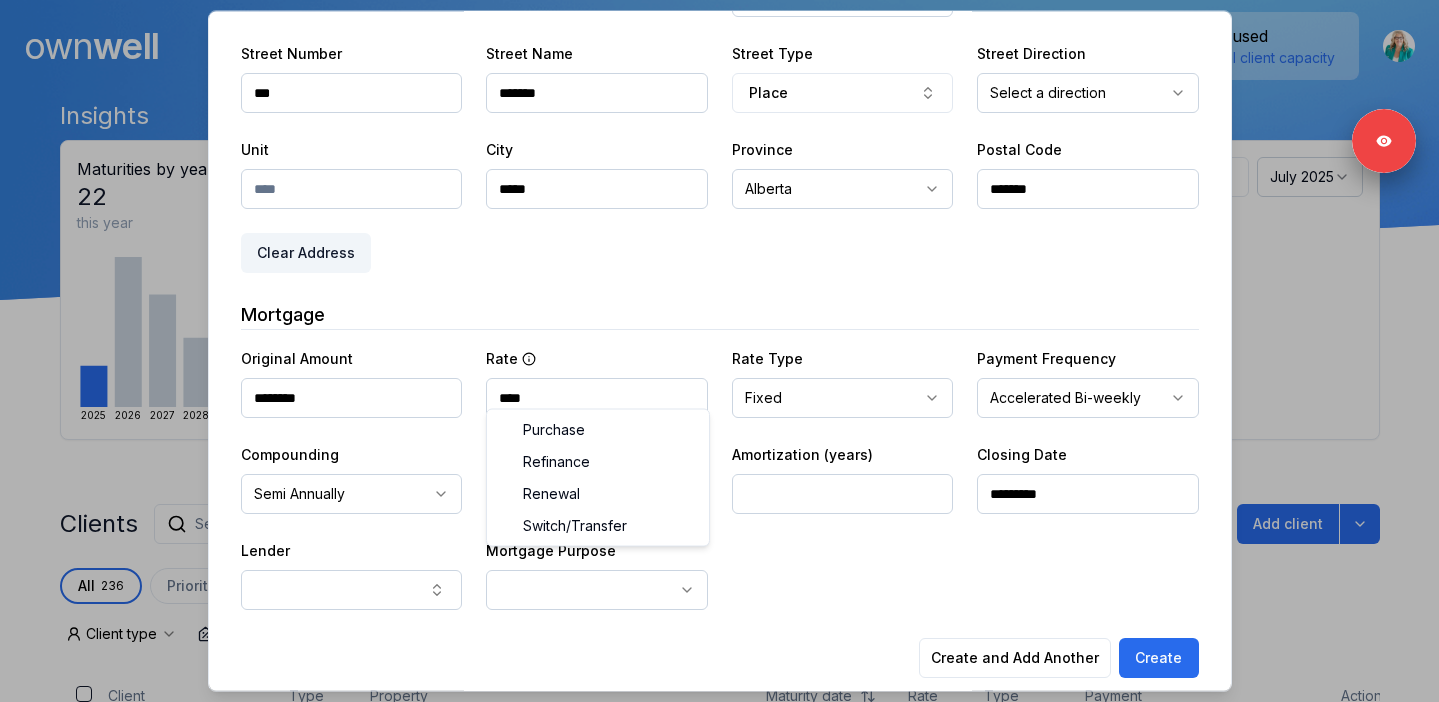 click on "Ownwell's platform is not optimized for mobile at this time.   For the best experience, please use a   desktop or laptop  to manage your account.   Note:  The   personalized homeownership reports   you generate for clients   are fully mobile-friendly   and can be easily viewed on any device. own well Dashboard Landing Page Adopt My Mortgage 236  of  300  clients used Purchase additional client capacity Insights Maturities by year 22 this year 2025 2026 2027 2028 2029 2030 Mortgages All active Average fixed rate 3.80% Average variable rate 4.10% 37% Average mortgage balance $319,171.88 Average LTV 78.86% Fixed   65 % Variable   35 % 5 years  77 % 3 years   22 % 1 year  0 % Digests Export July 2025 Sent 198 Open rate 59% -13% Click rate 43% -22% Next home value estimate update July 7, 2025 Next digest delivery period Jul 14, 2025 - Jul 20, 2025 Clients Search... Bulk action   Import from  Finmo Add client All 236 Priority 0 Maturing soon 60 Trade up potential 195 Savings potential 56 Equity potential 165 0 Type" at bounding box center [719, 150] 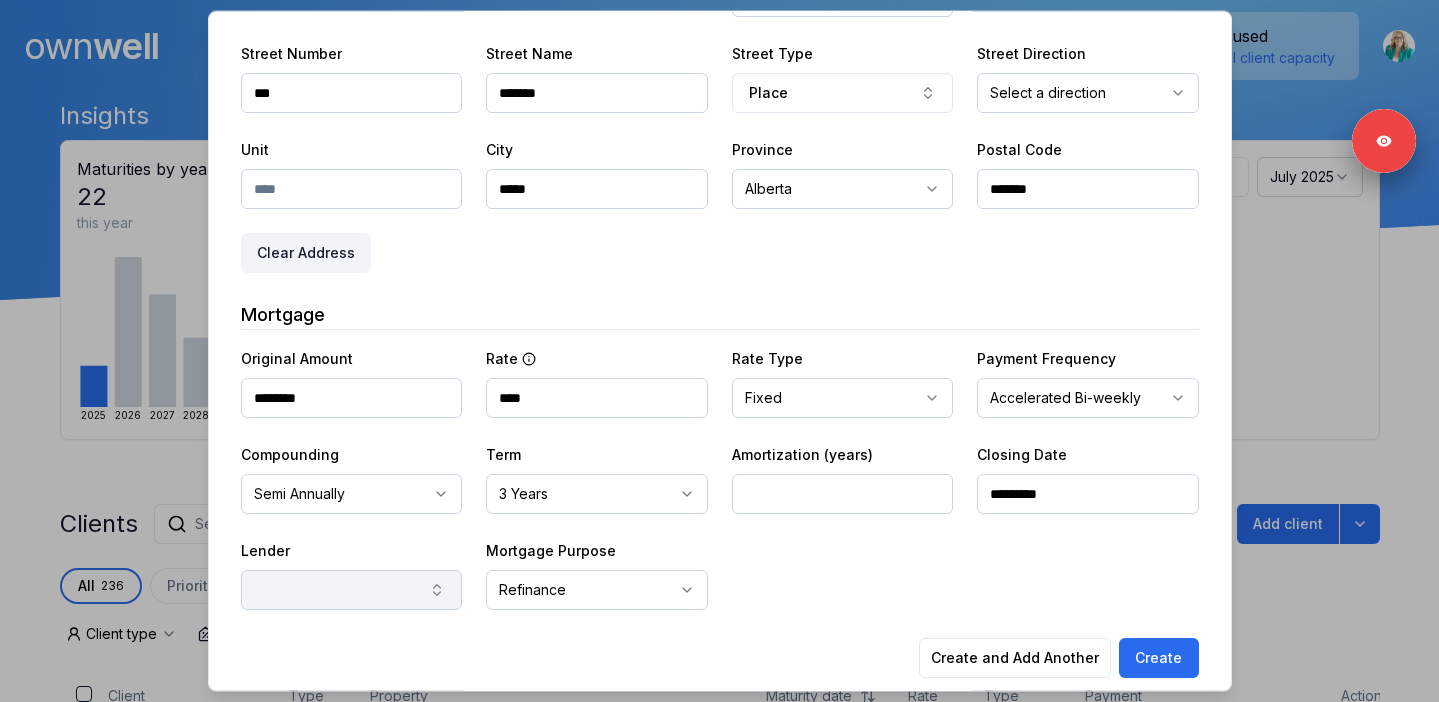 click at bounding box center [352, 590] 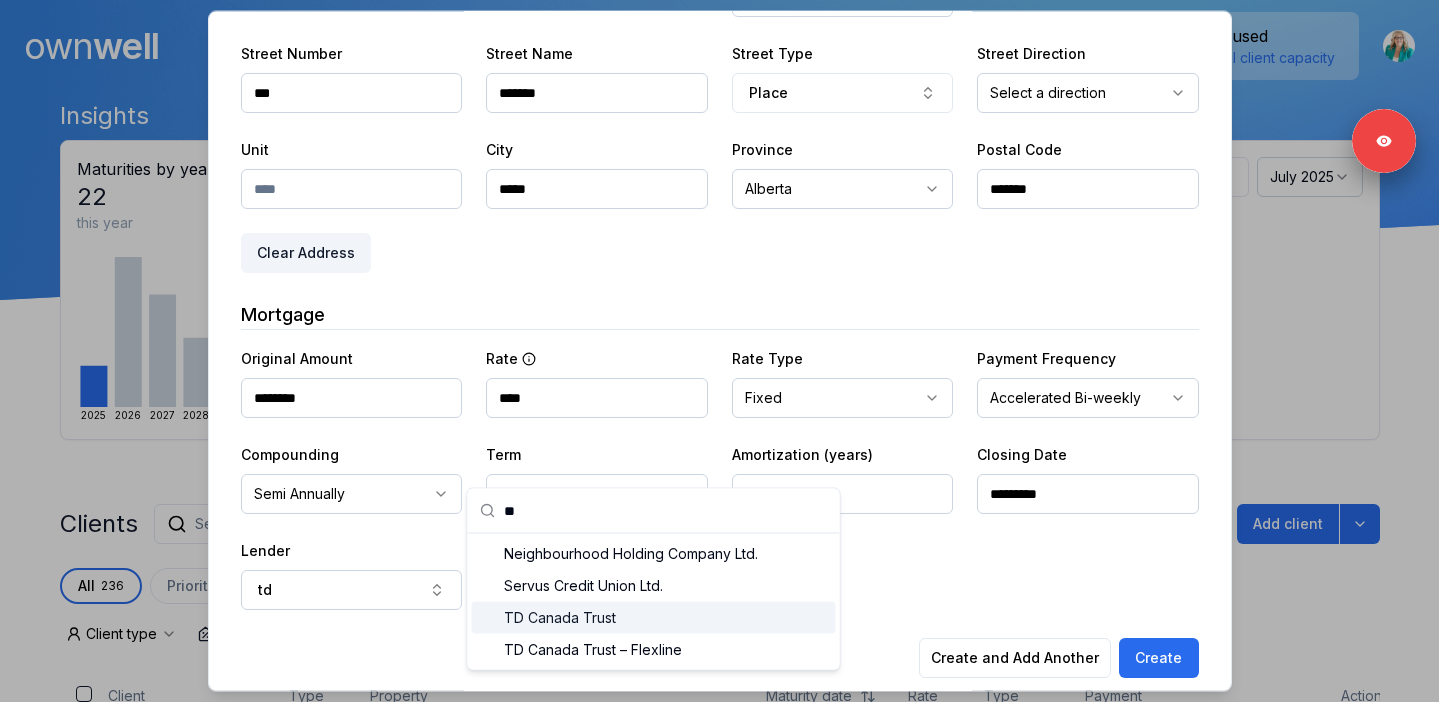 click on "TD Canada Trust" at bounding box center [653, 617] 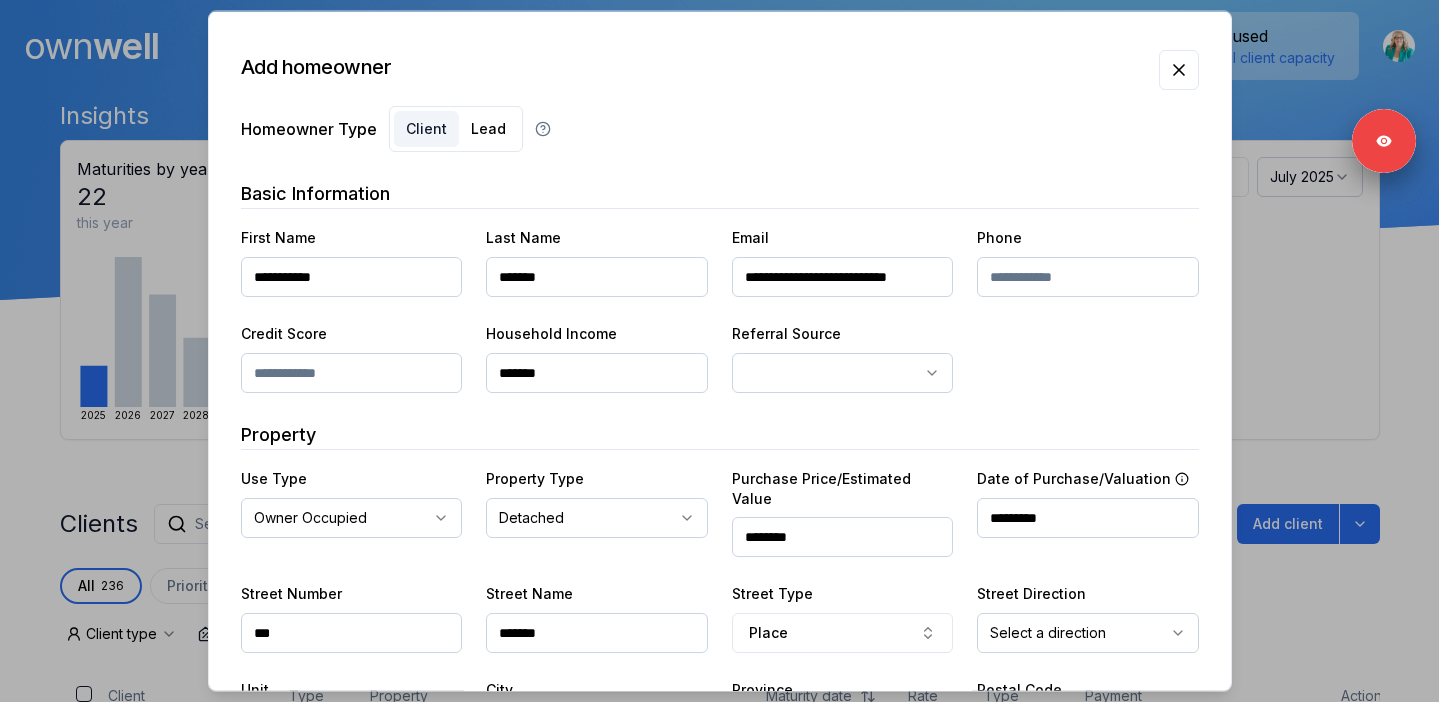 scroll, scrollTop: 540, scrollLeft: 0, axis: vertical 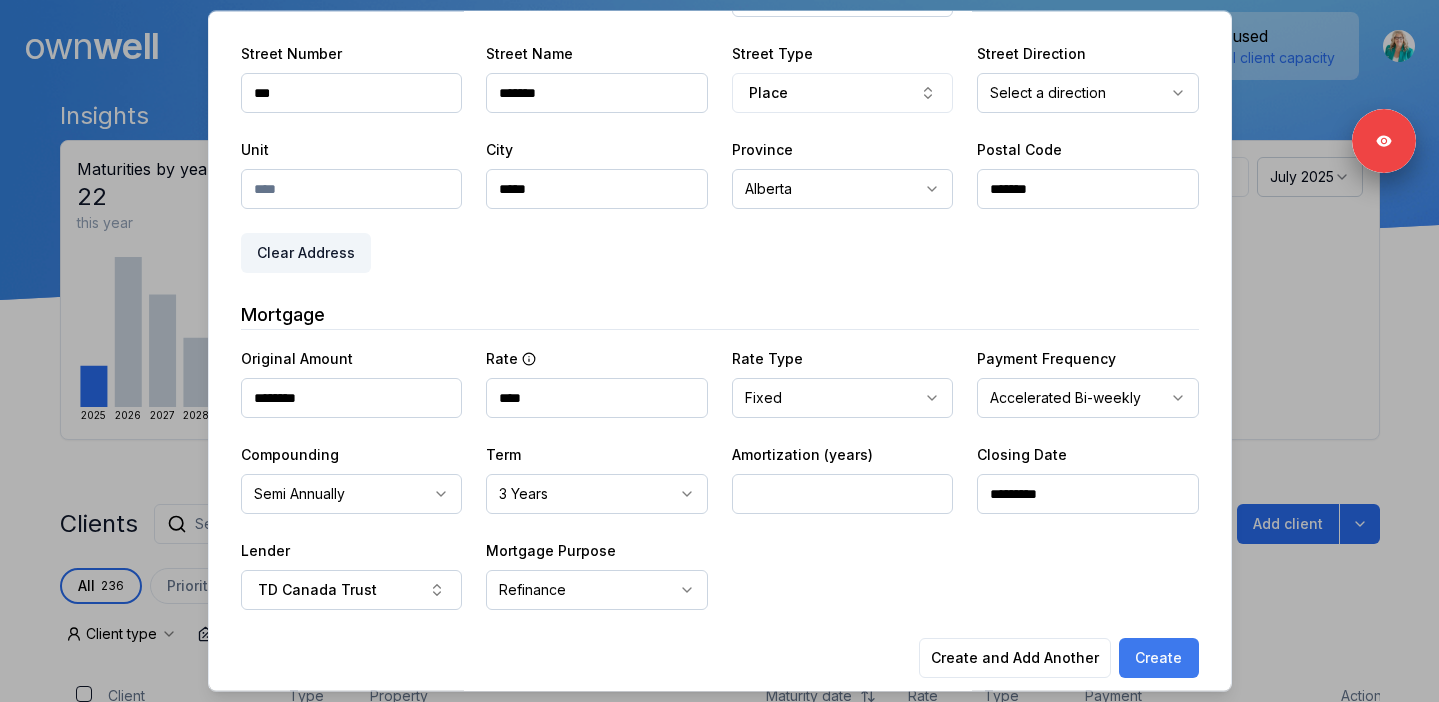 click on "Create" at bounding box center (1159, 658) 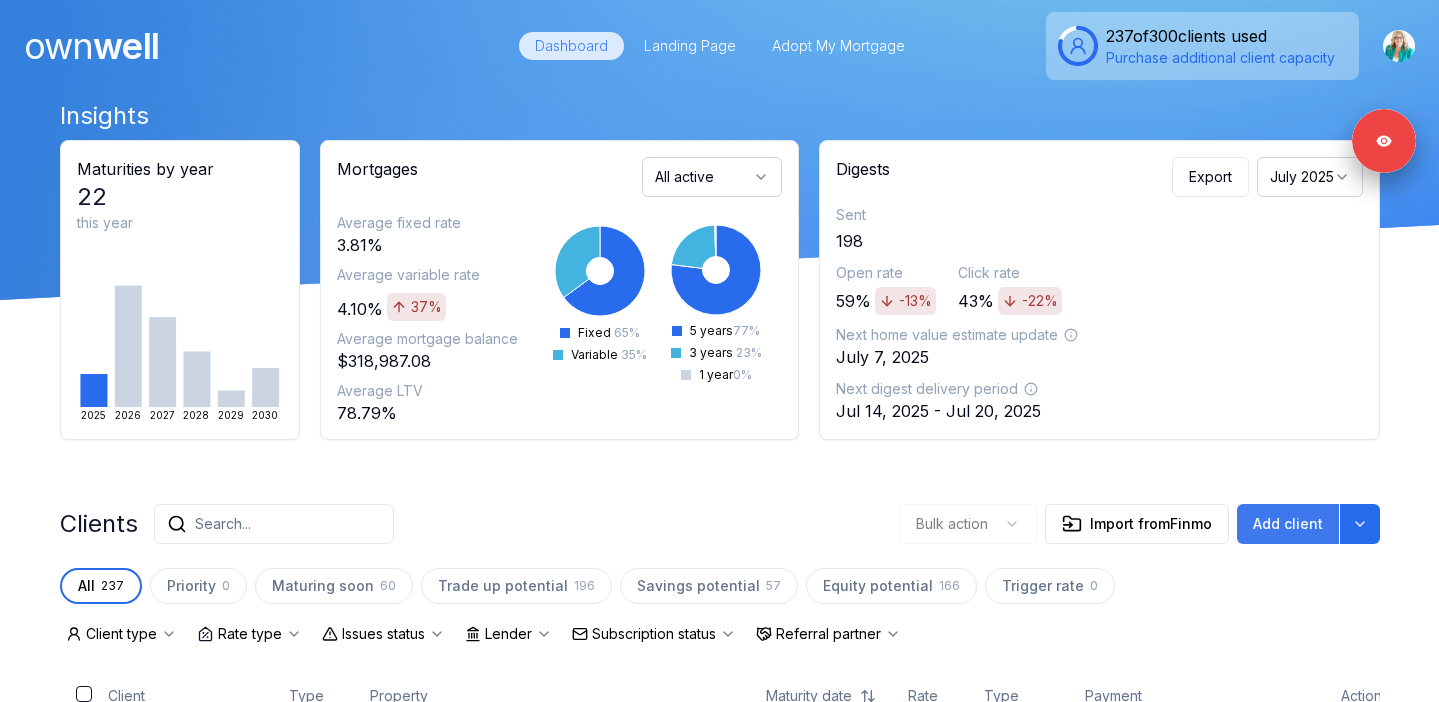 click on "Add client" at bounding box center [1288, 524] 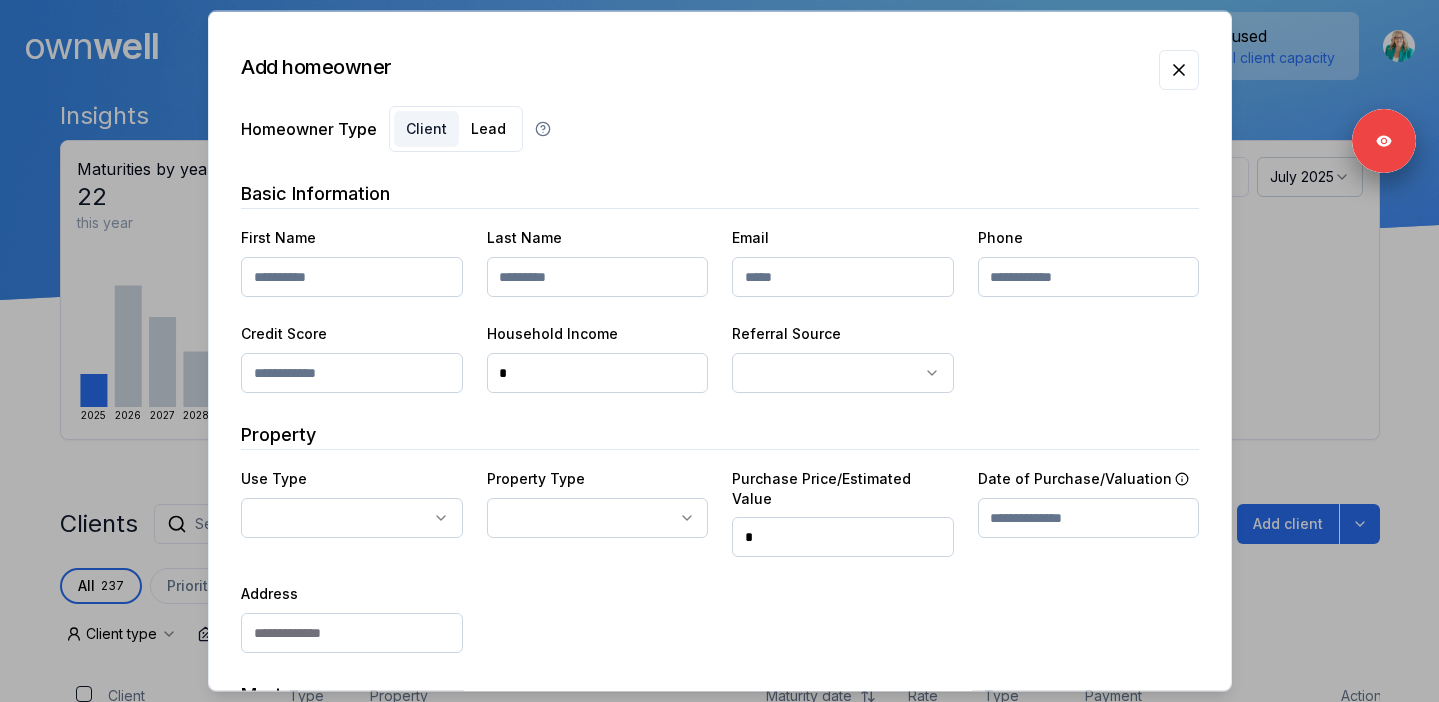 click at bounding box center (352, 277) 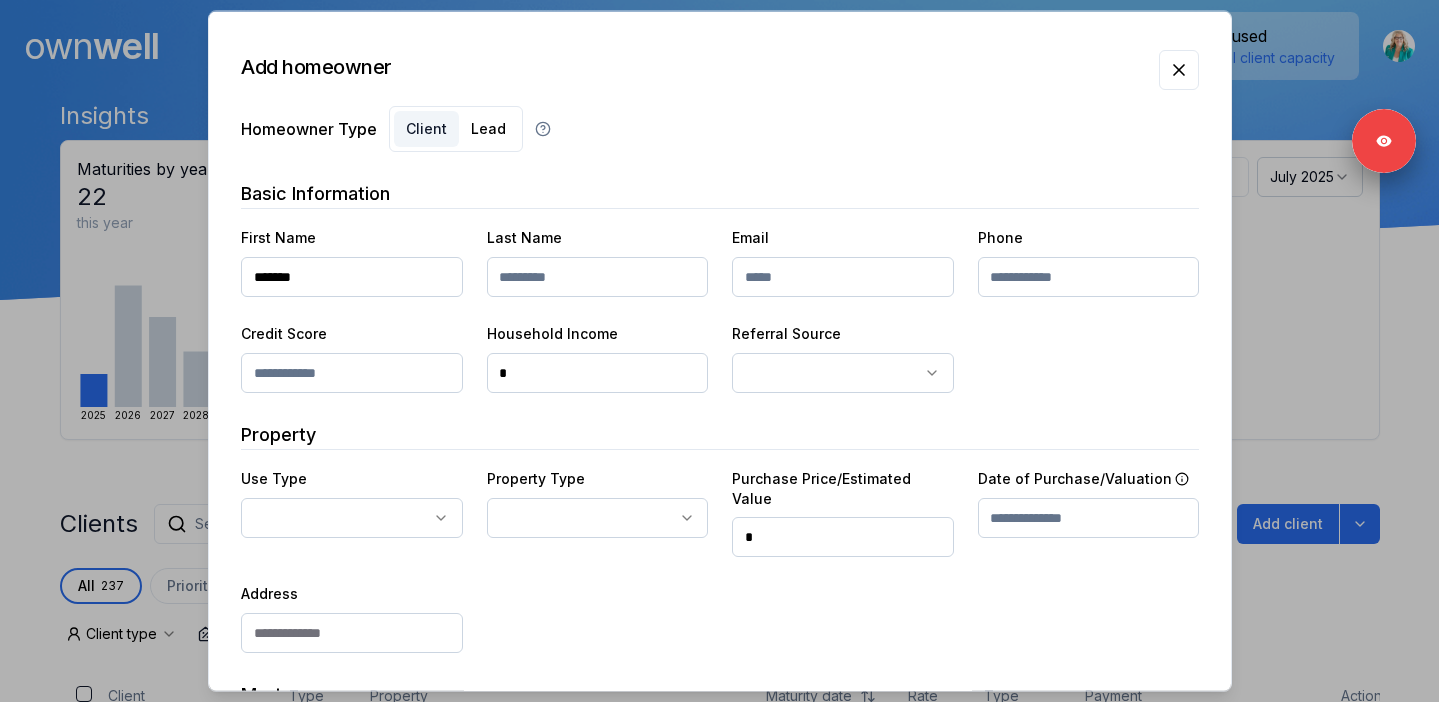 type on "*******" 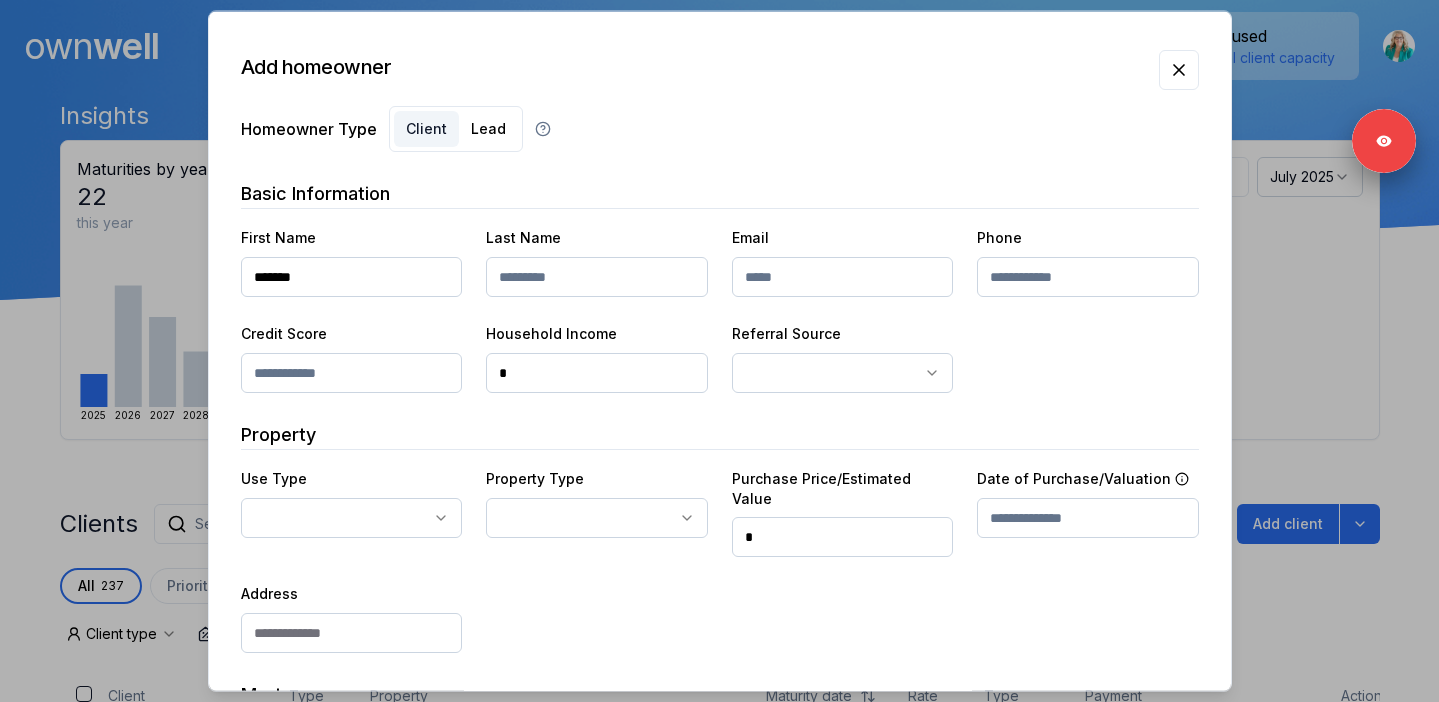 click at bounding box center [597, 277] 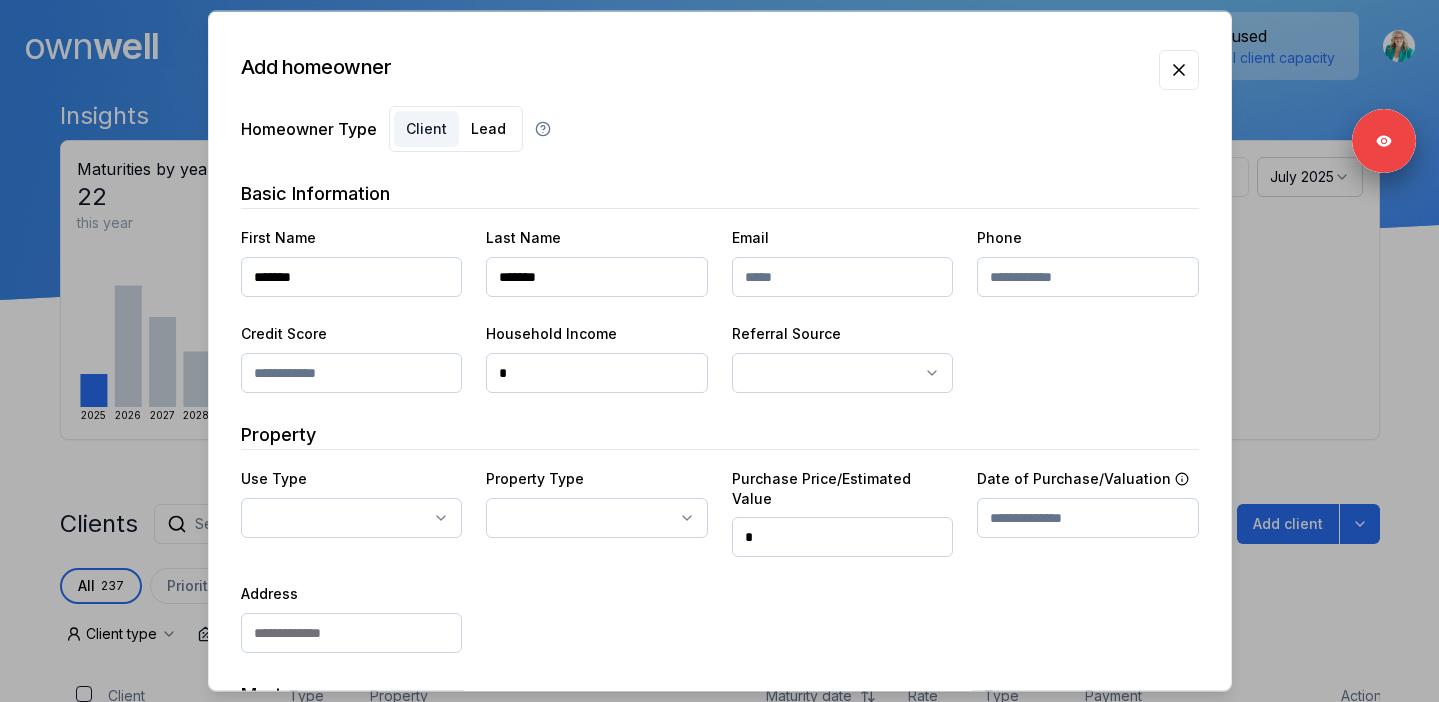 type on "*******" 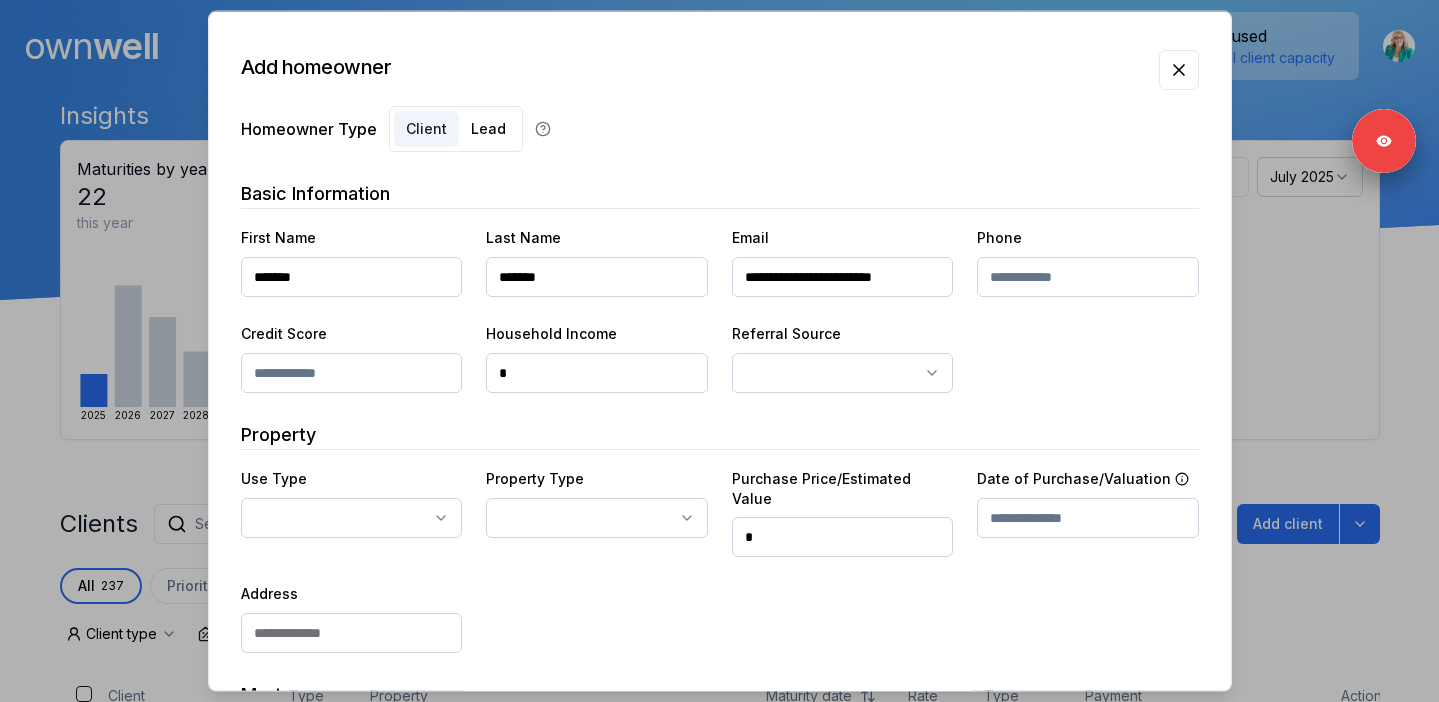 type on "**********" 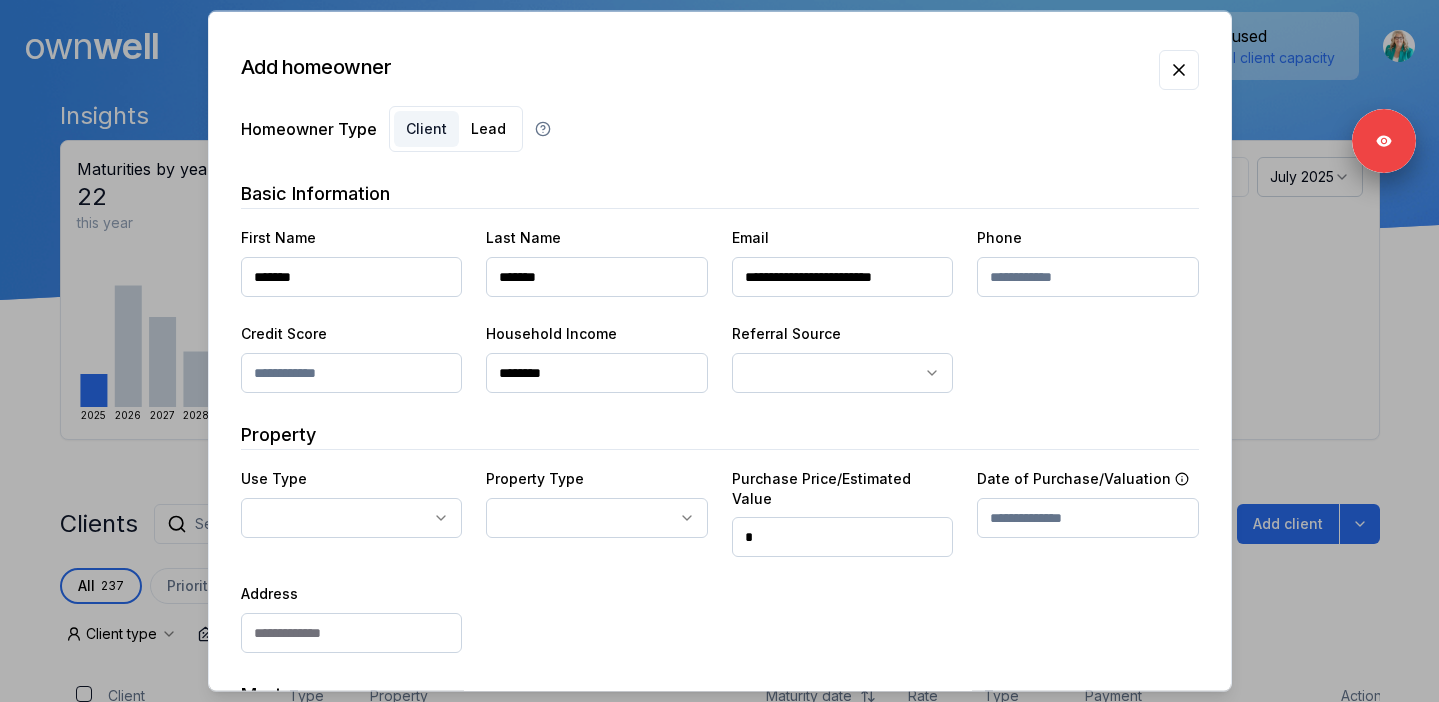 type on "********" 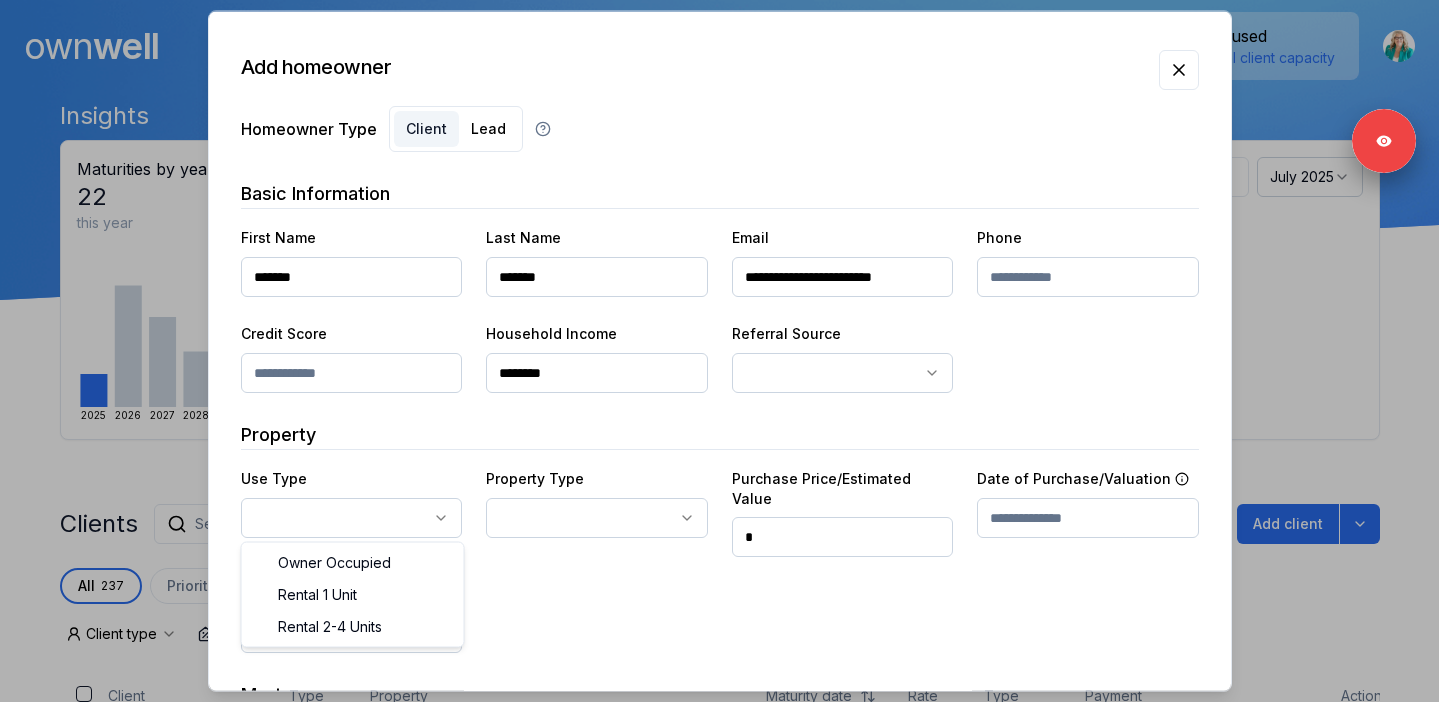 select on "**********" 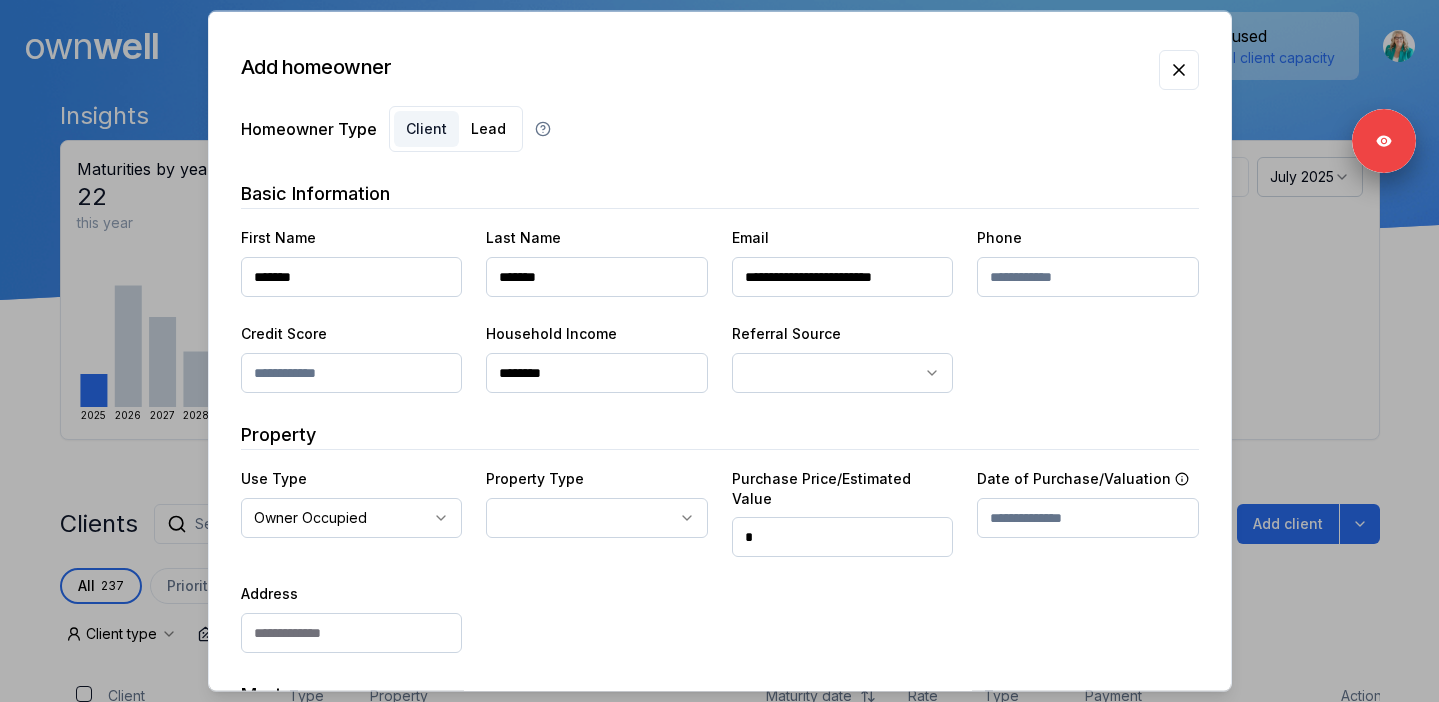 click on "Ownwell's platform is not optimized for mobile at this time.   For the best experience, please use a   desktop or laptop  to manage your account.   Note:  The   personalized homeownership reports   you generate for clients   are fully mobile-friendly   and can be easily viewed on any device. own well Dashboard Landing Page Adopt My Mortgage 237  of  300  clients used Purchase additional client capacity Insights Maturities by year 22 this year 2025 2026 2027 2028 2029 2030 Mortgages All active Average fixed rate 3.81% Average variable rate 4.10% 37% Average mortgage balance $318,987.08 Average LTV 78.79% Fixed   65 % Variable   35 % 5 years  77 % 3 years   23 % 1 year  0 % Digests Export July 2025 Sent 198 Open rate 59% -13% Click rate 43% -22% Next home value estimate update July 7, 2025 Next digest delivery period Jul 14, 2025 - Jul 20, 2025 Clients Search... Bulk action   Import from  Finmo Add client All 237 Priority 0 Maturing soon 60 Trade up potential 196 Savings potential 57 Equity potential 166 0 Type" at bounding box center [719, 150] 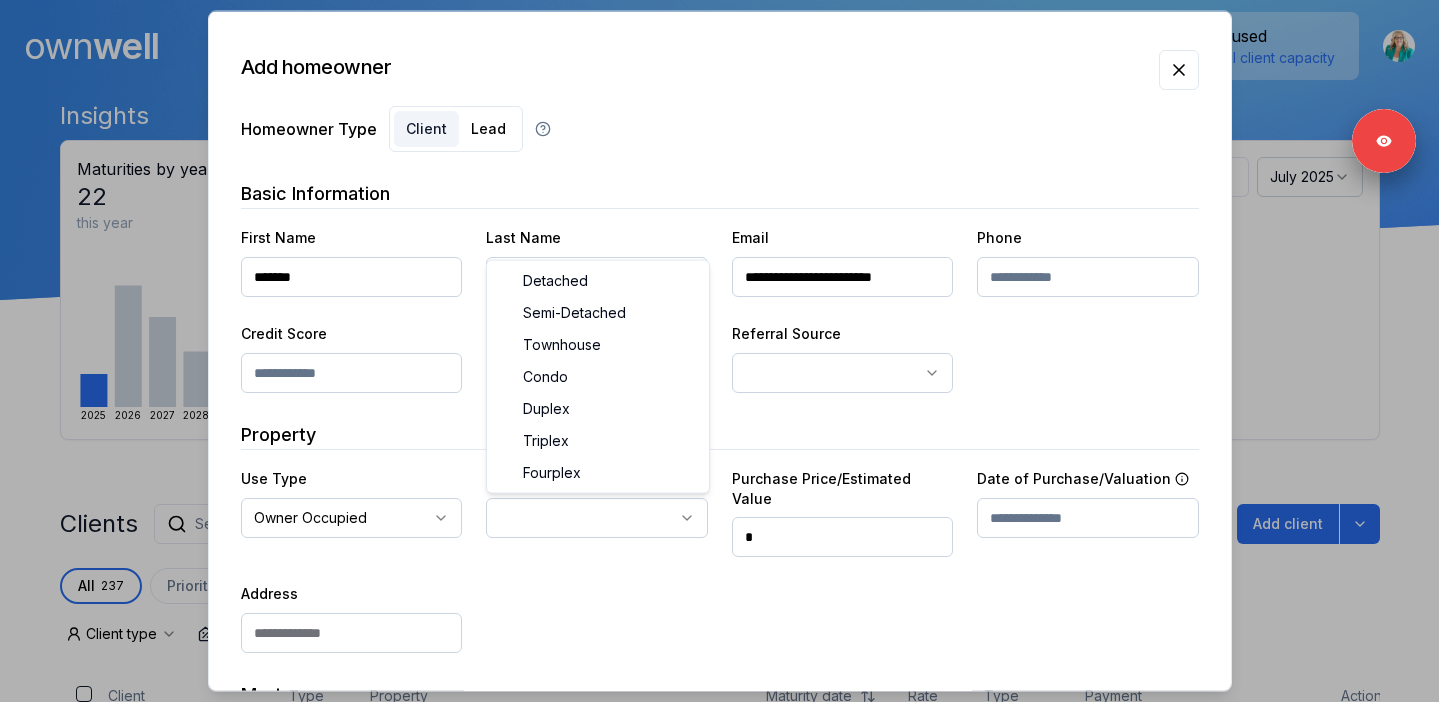 select on "********" 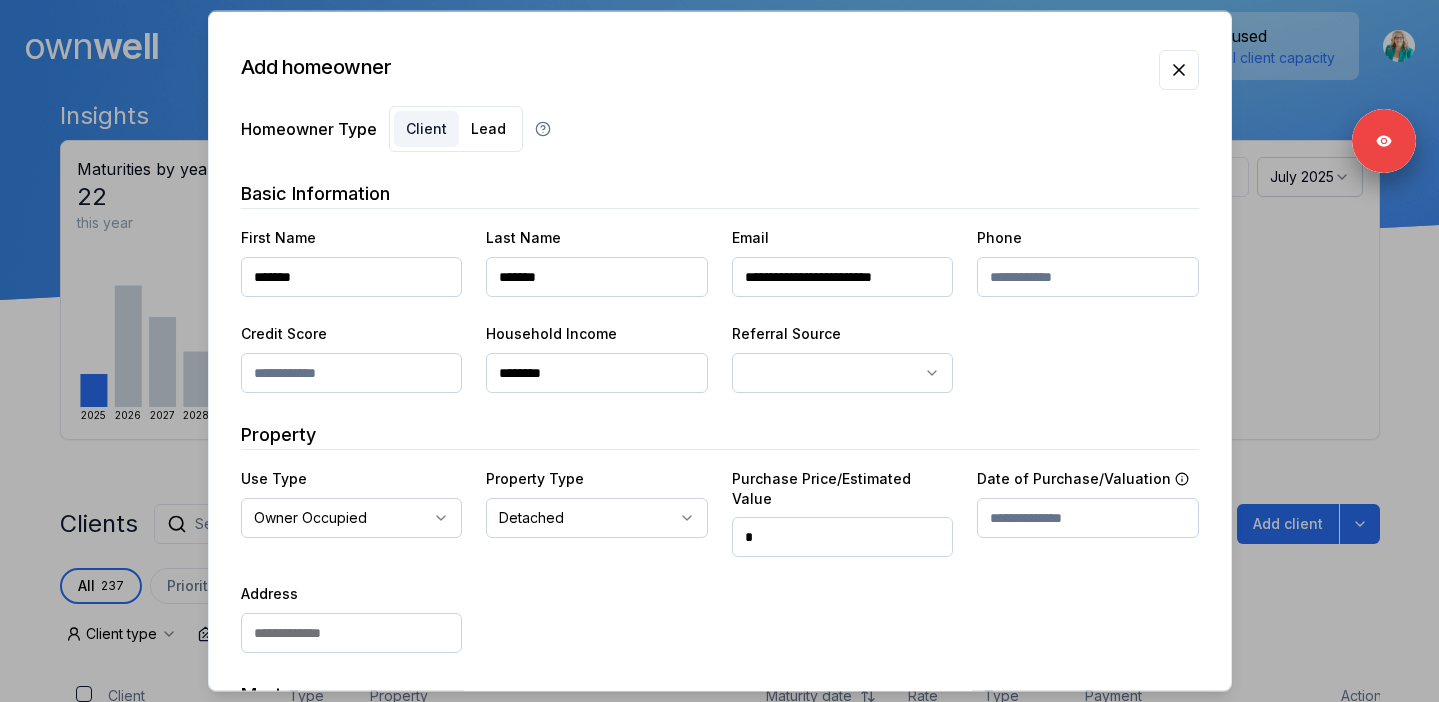 click on "*" at bounding box center [843, 537] 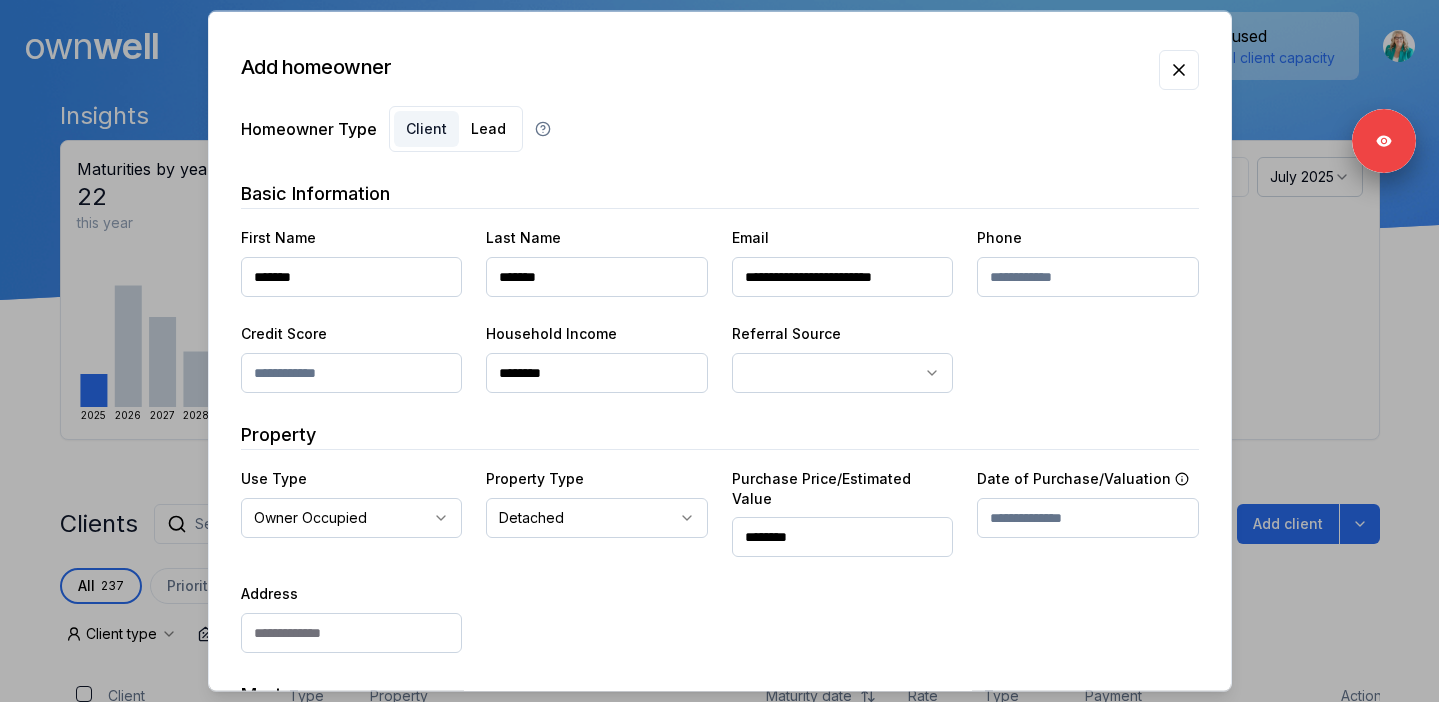 type on "********" 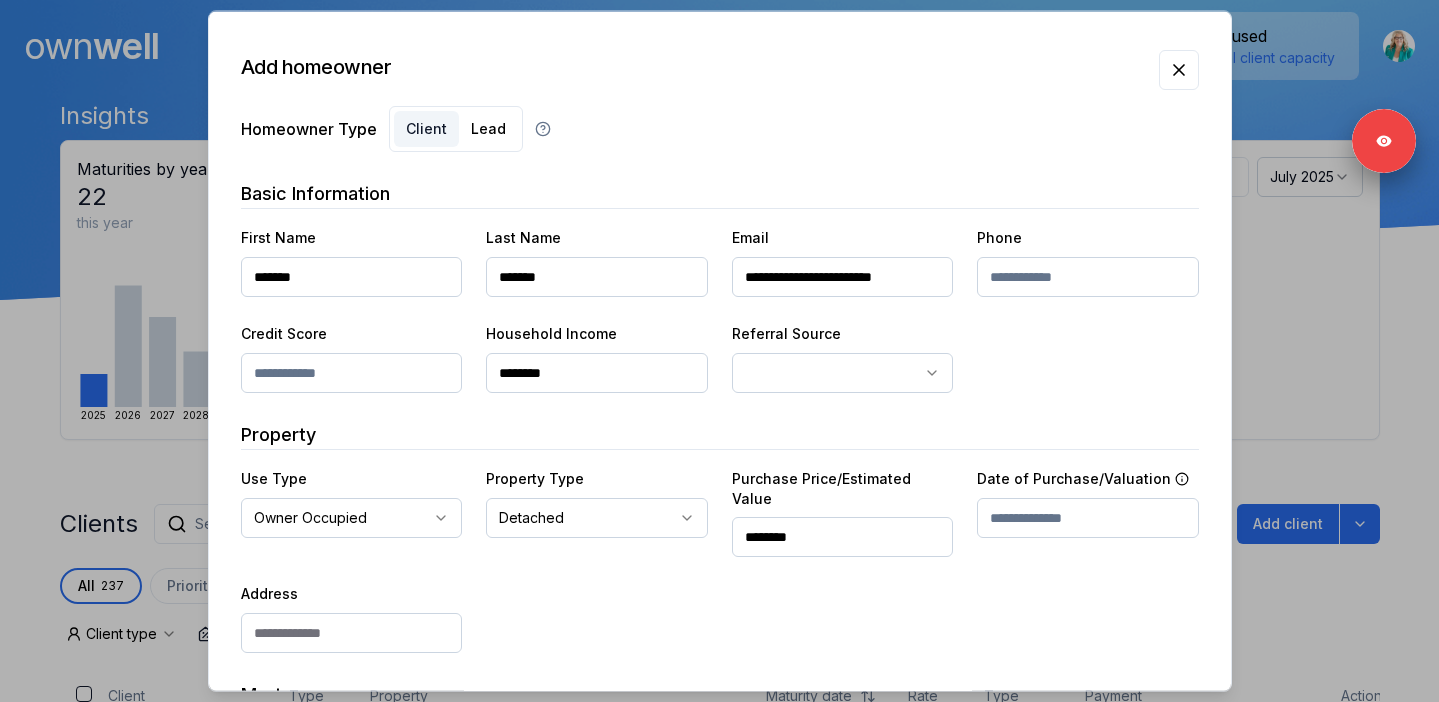 click at bounding box center [1088, 518] 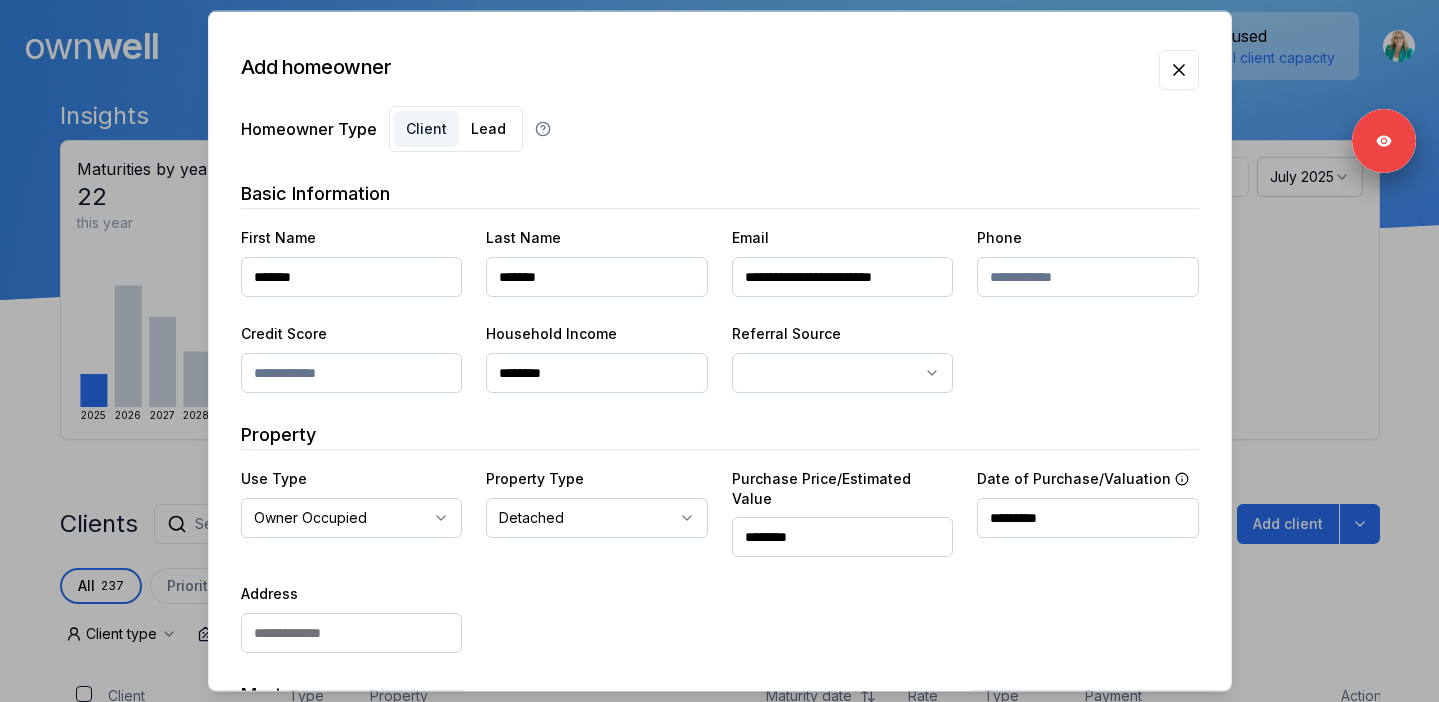 type on "*********" 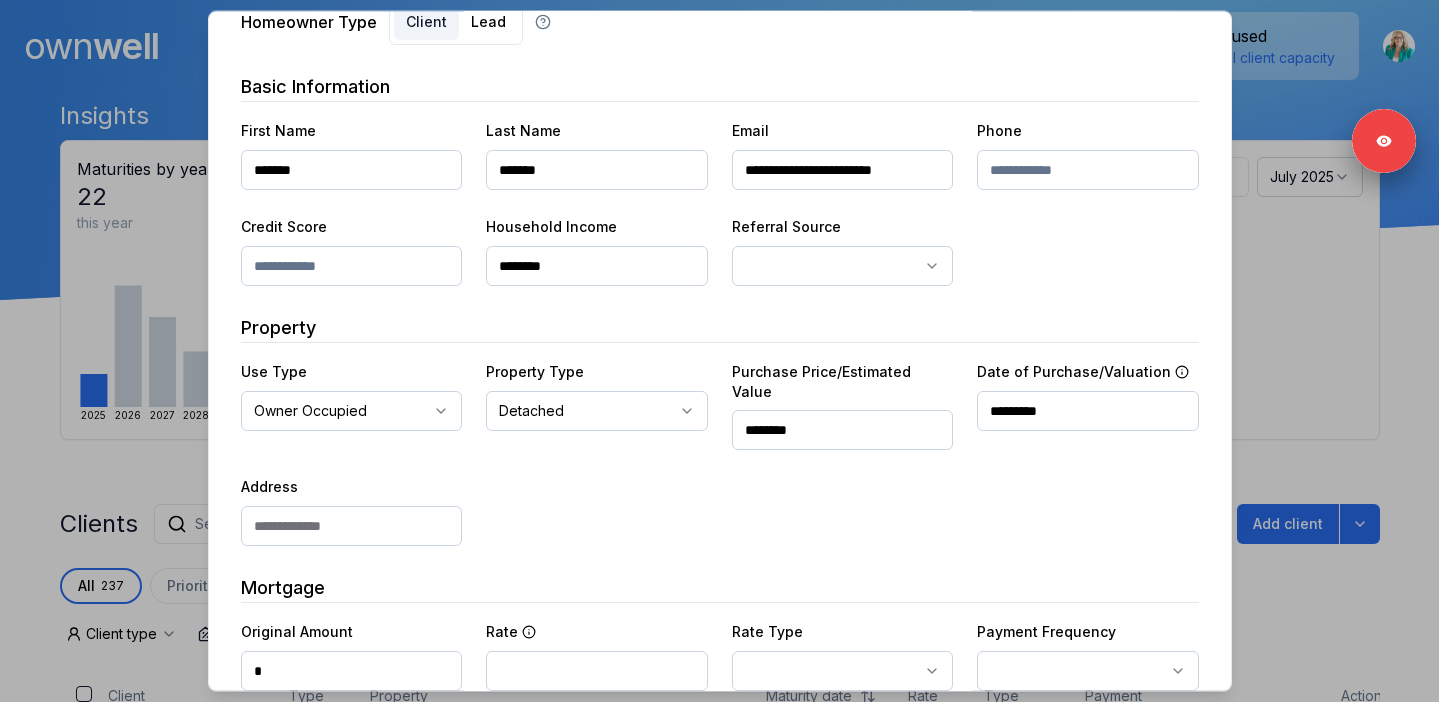 scroll, scrollTop: 156, scrollLeft: 0, axis: vertical 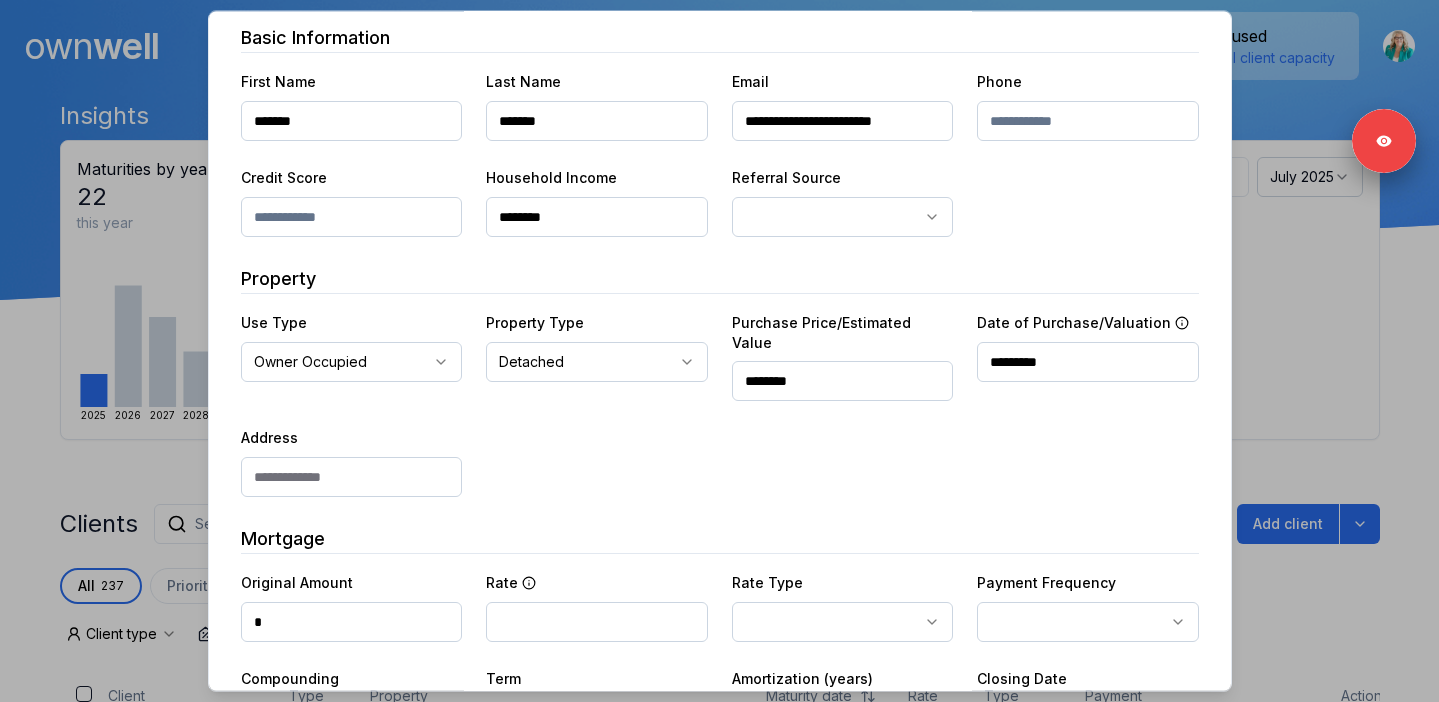 click at bounding box center [352, 477] 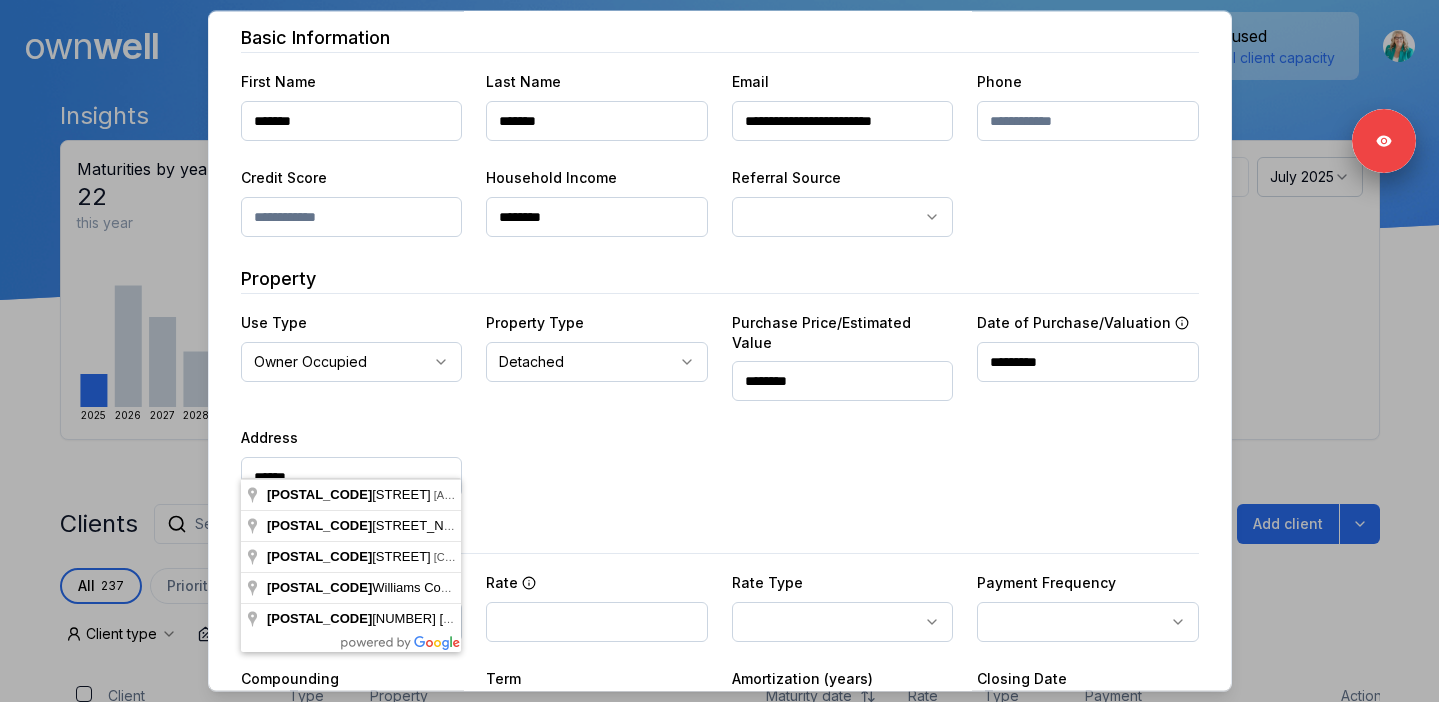paste on "*********" 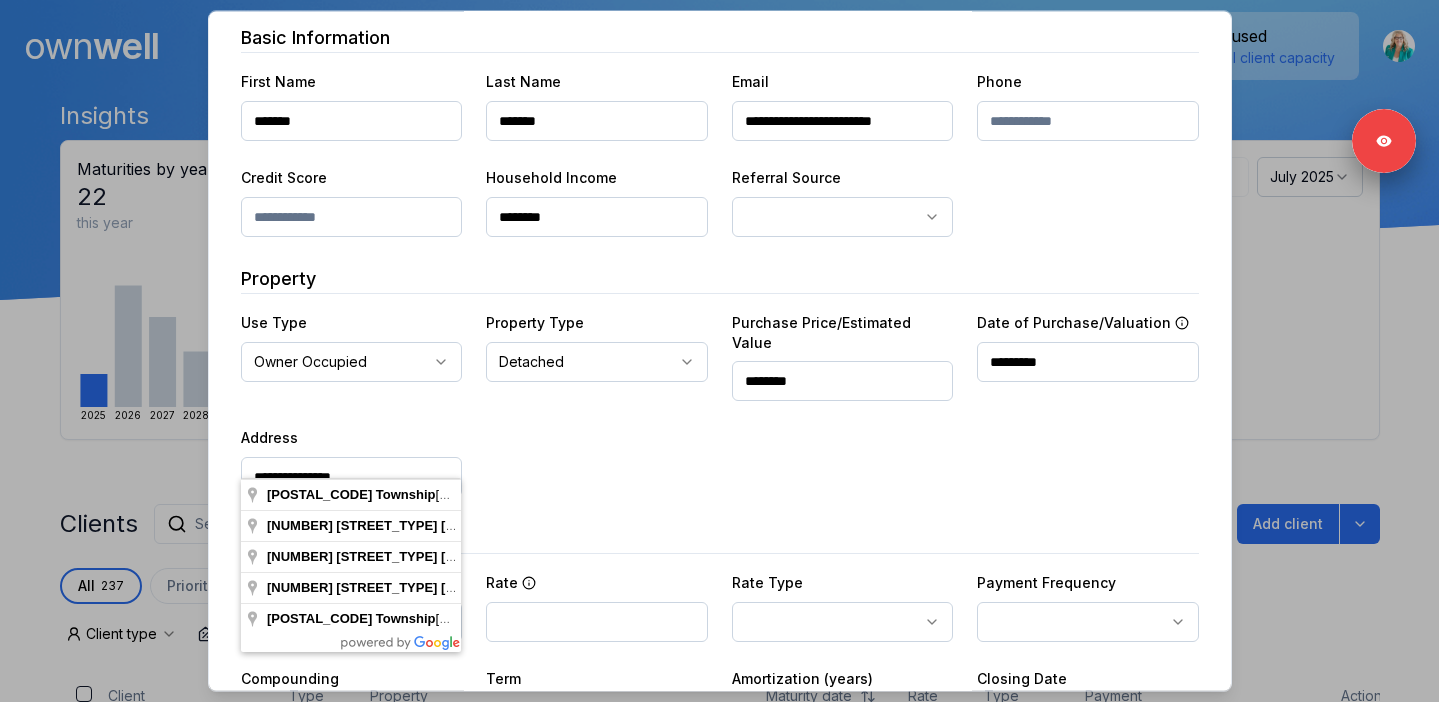 paste on "*****" 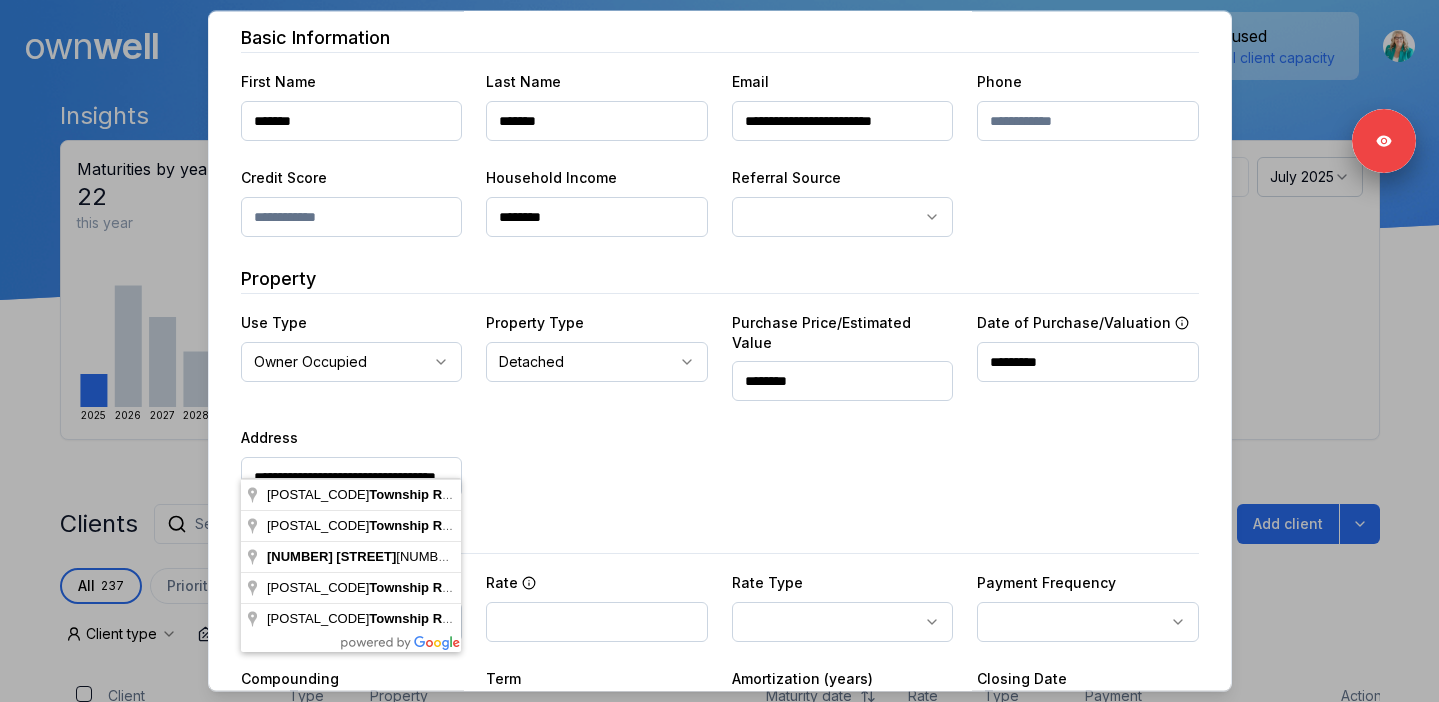 scroll, scrollTop: 0, scrollLeft: 70, axis: horizontal 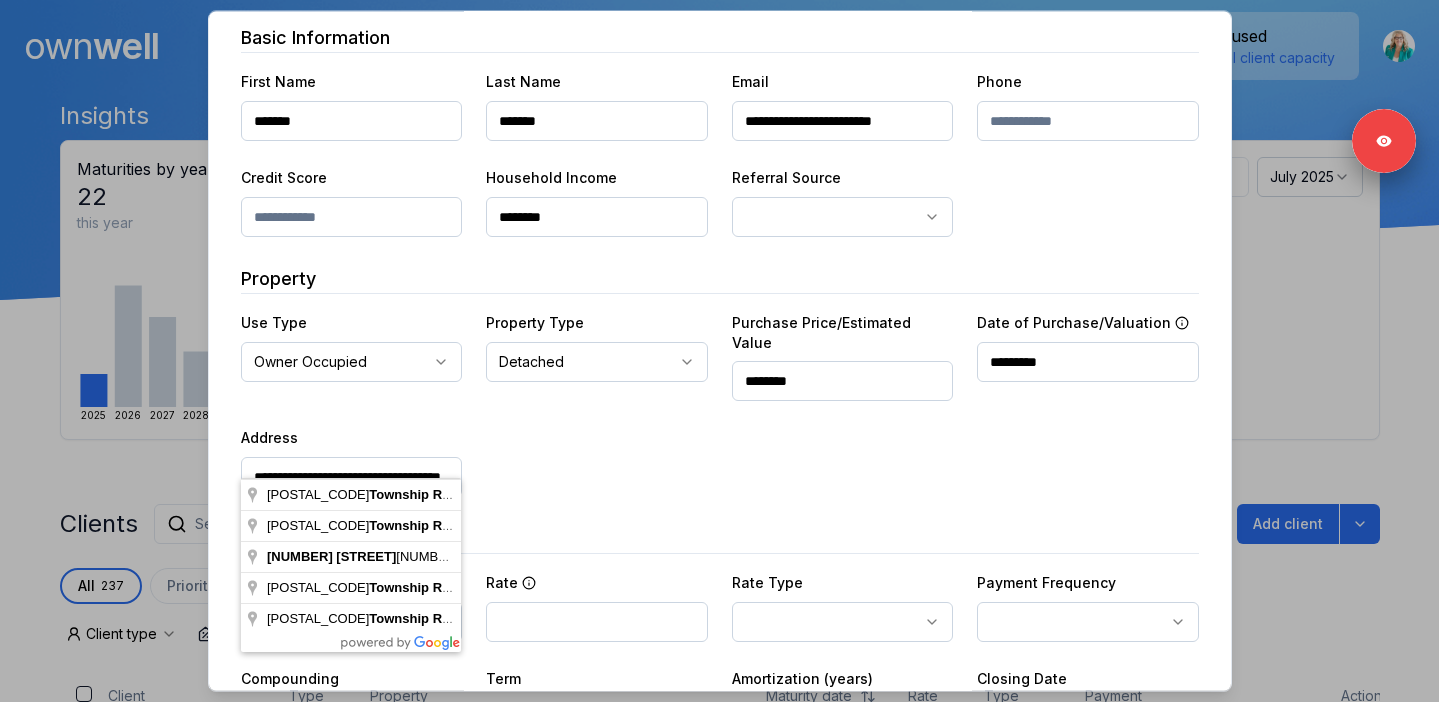 paste on "********" 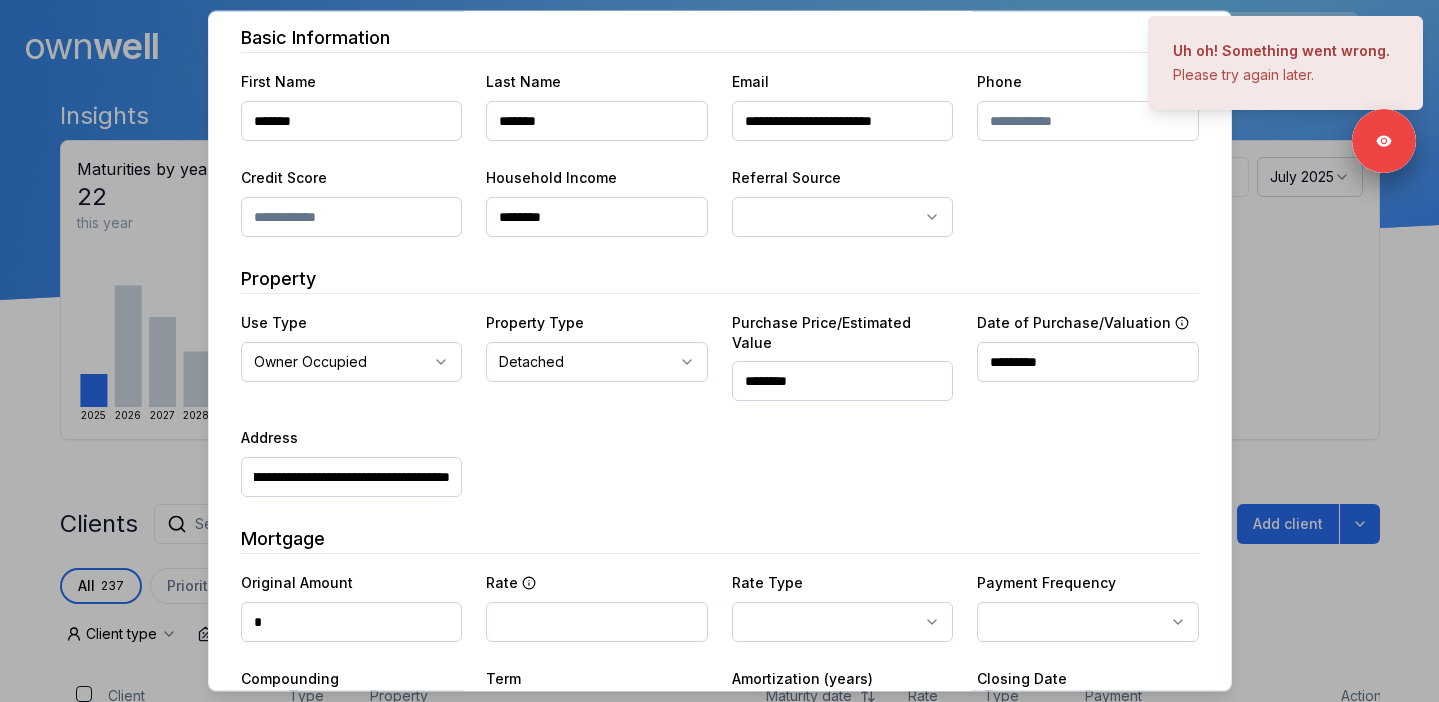 scroll, scrollTop: 0, scrollLeft: 0, axis: both 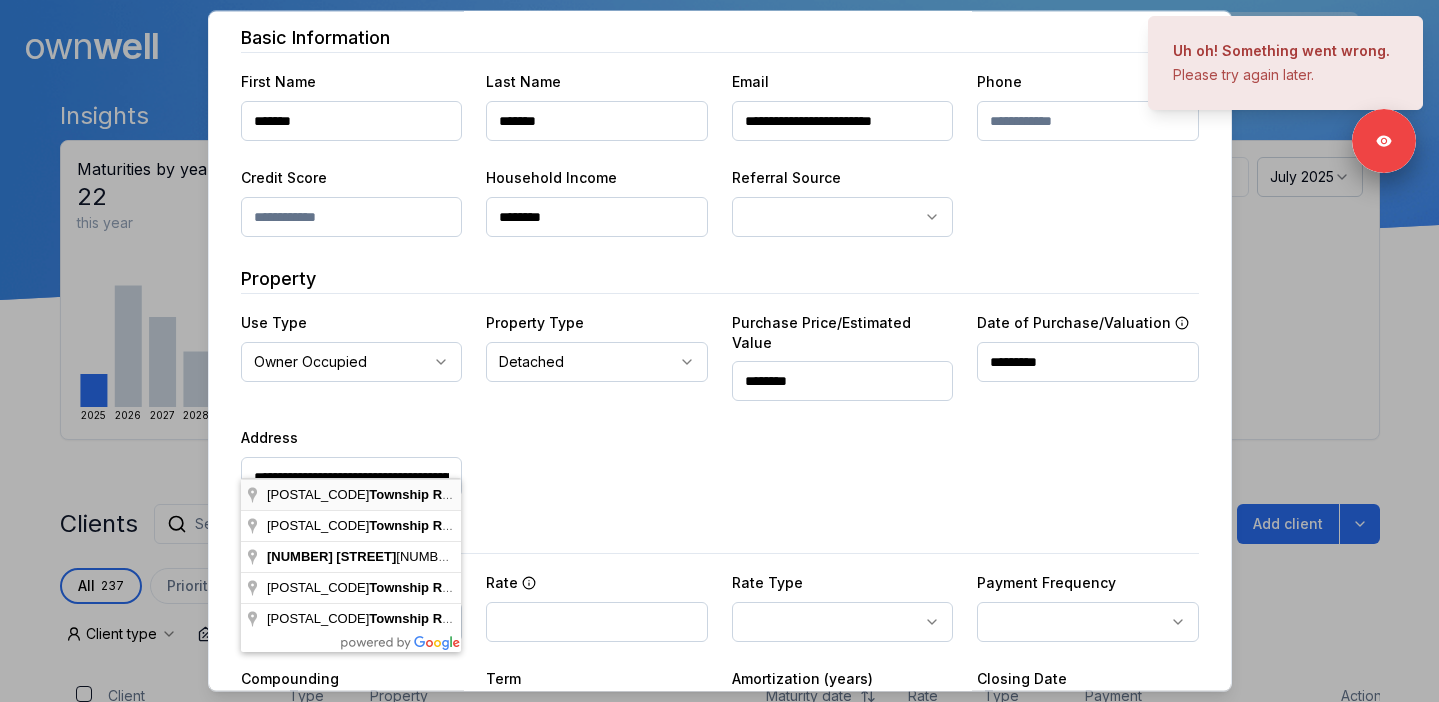 type on "**********" 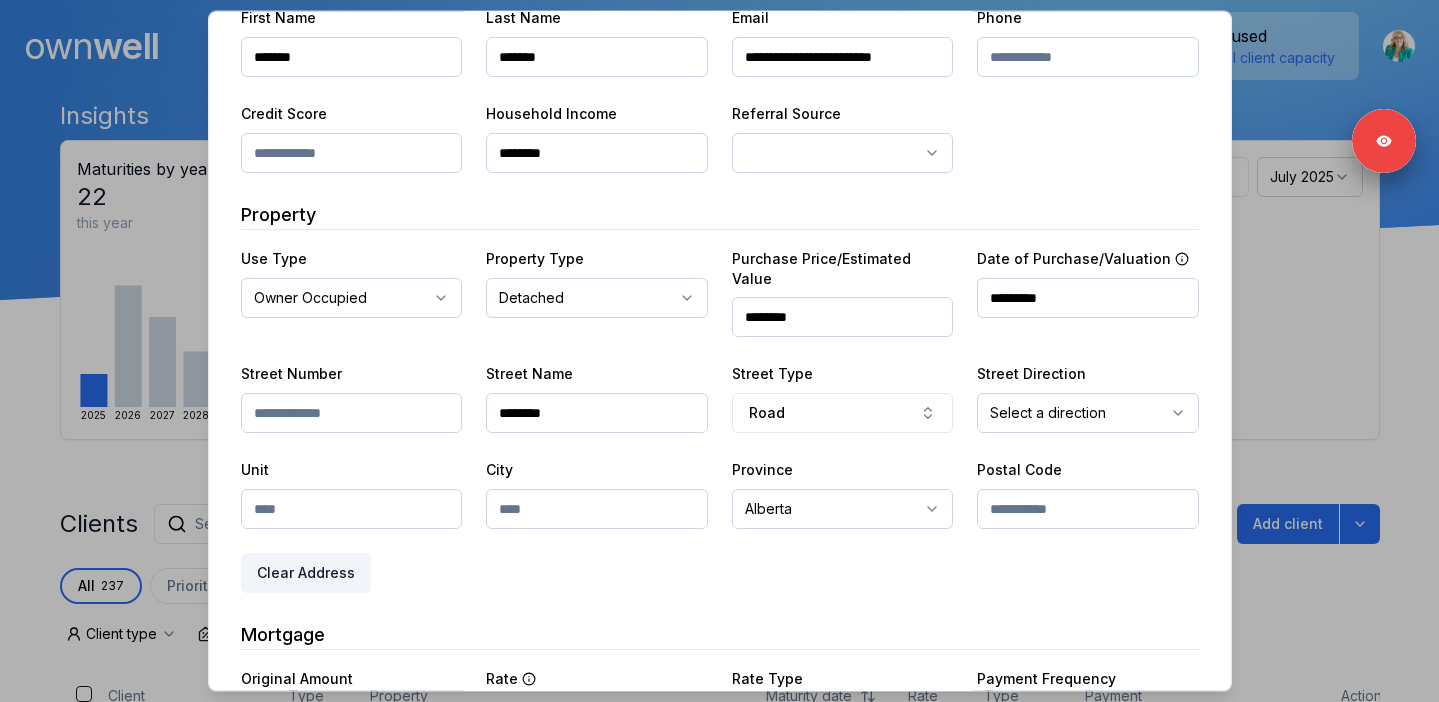 scroll, scrollTop: 221, scrollLeft: 0, axis: vertical 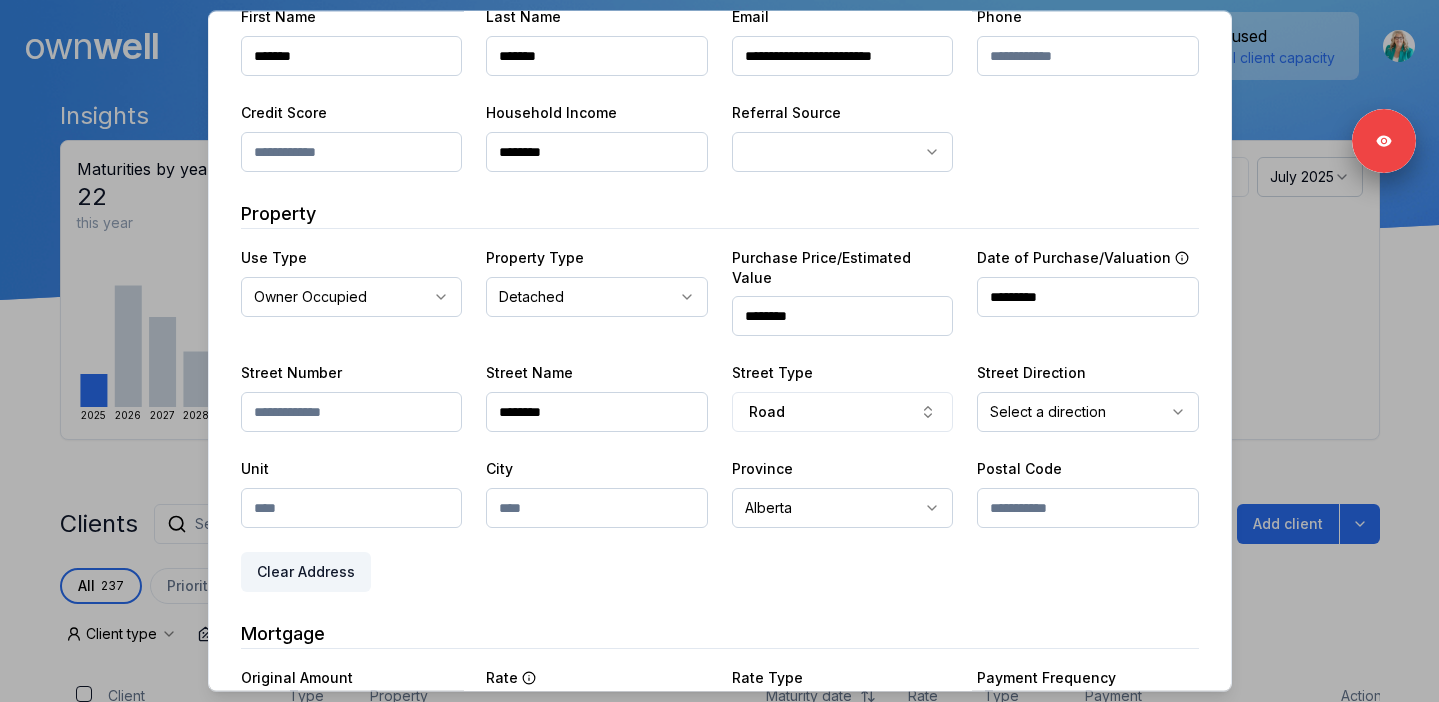 click on "********" at bounding box center (597, 412) 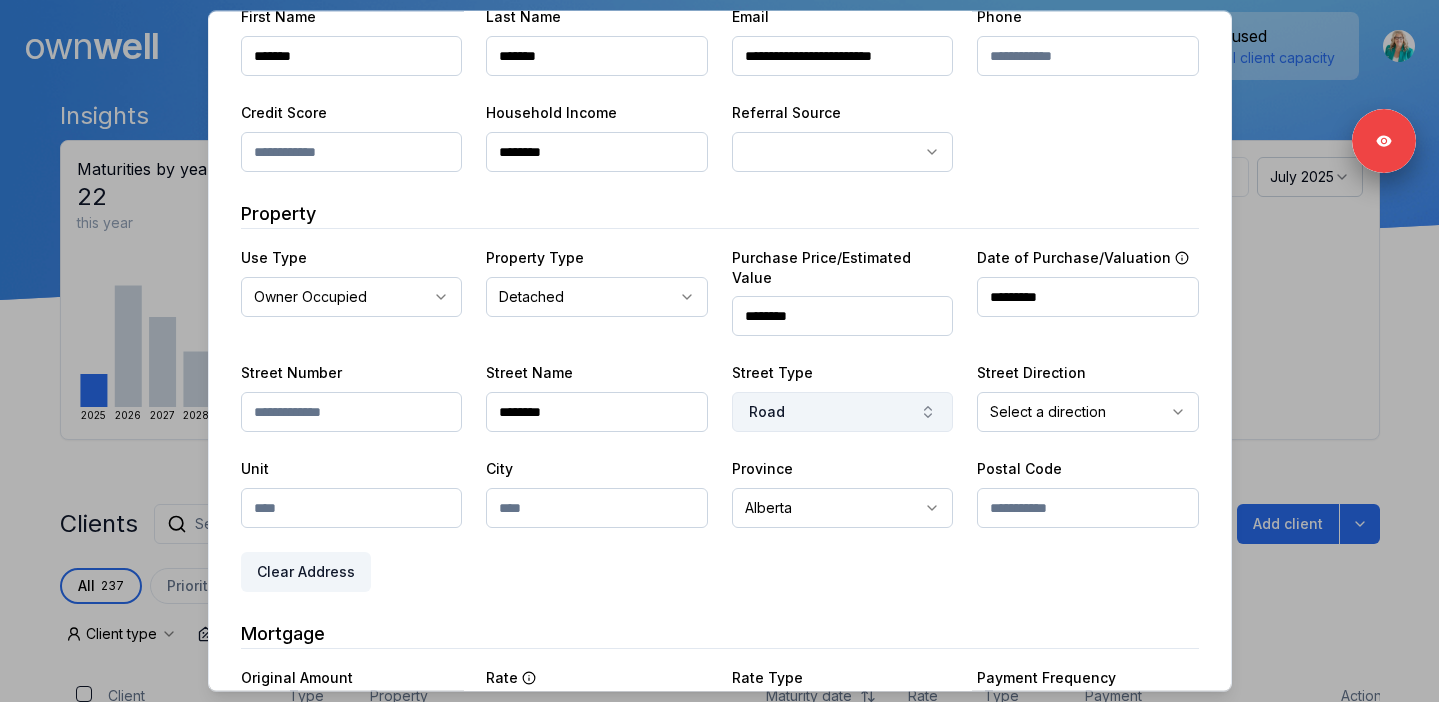 click on "Road" at bounding box center [843, 412] 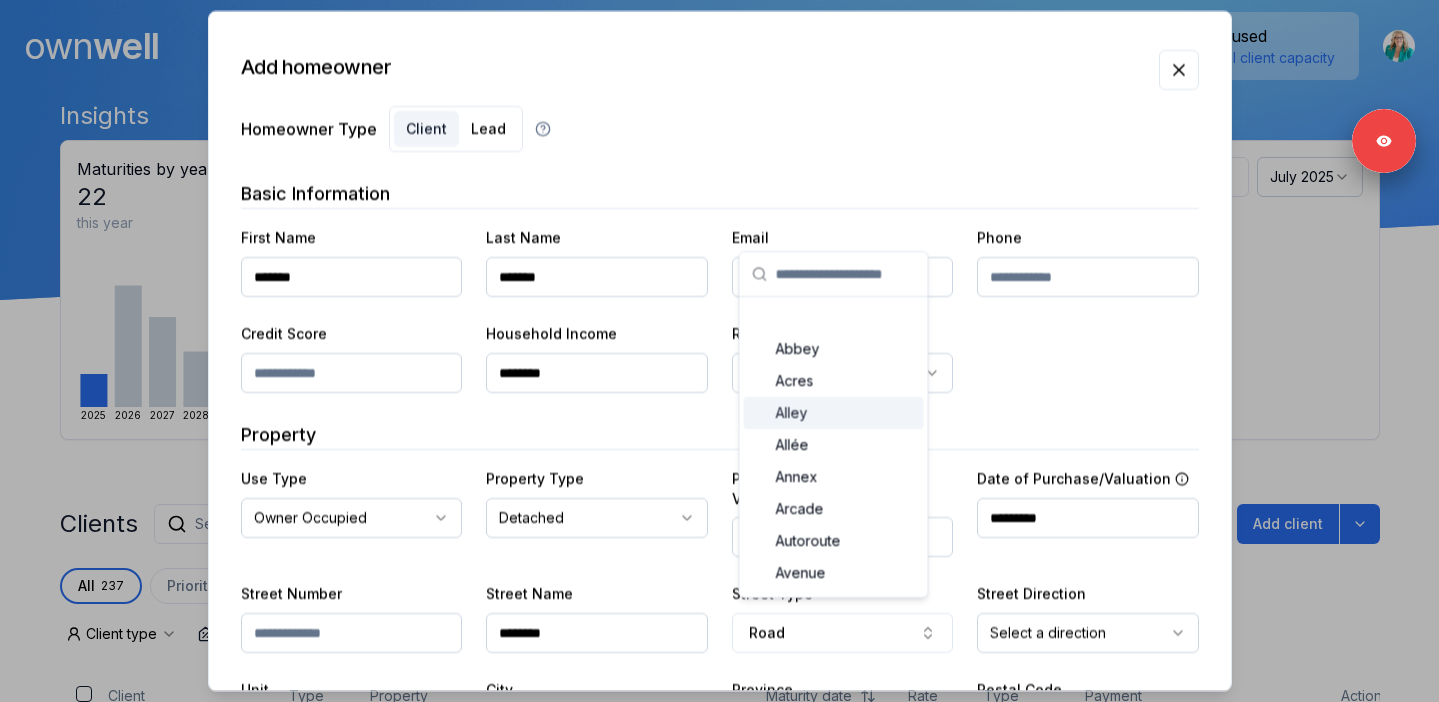 click on "**********" at bounding box center [720, 662] 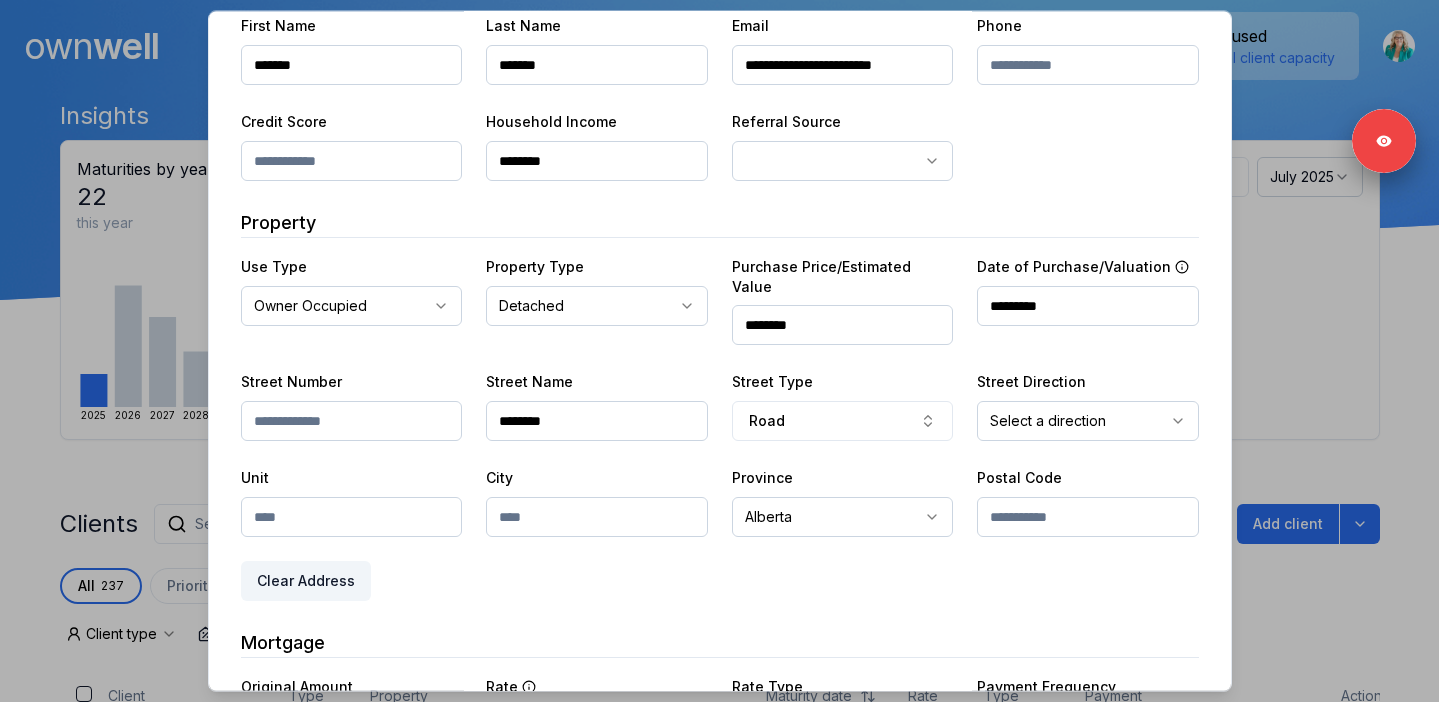 scroll, scrollTop: 407, scrollLeft: 0, axis: vertical 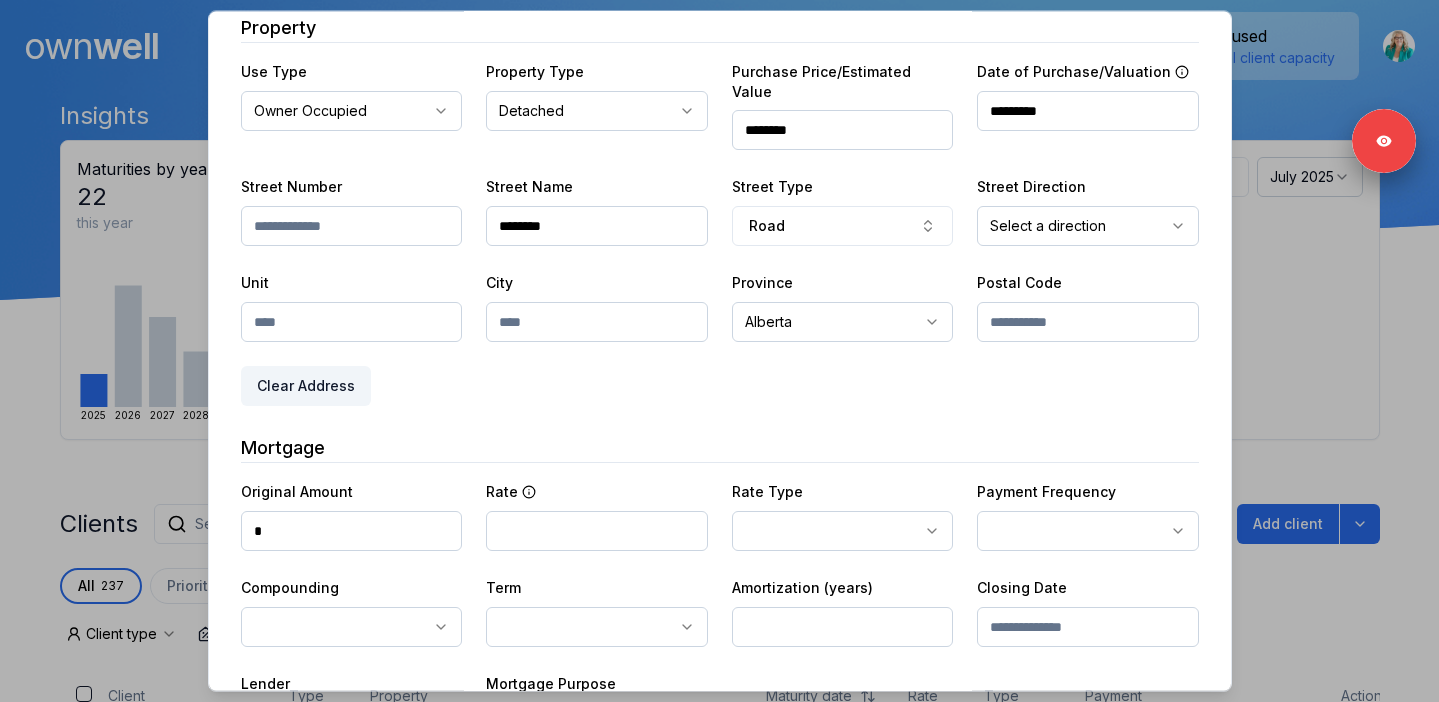 click at bounding box center (597, 322) 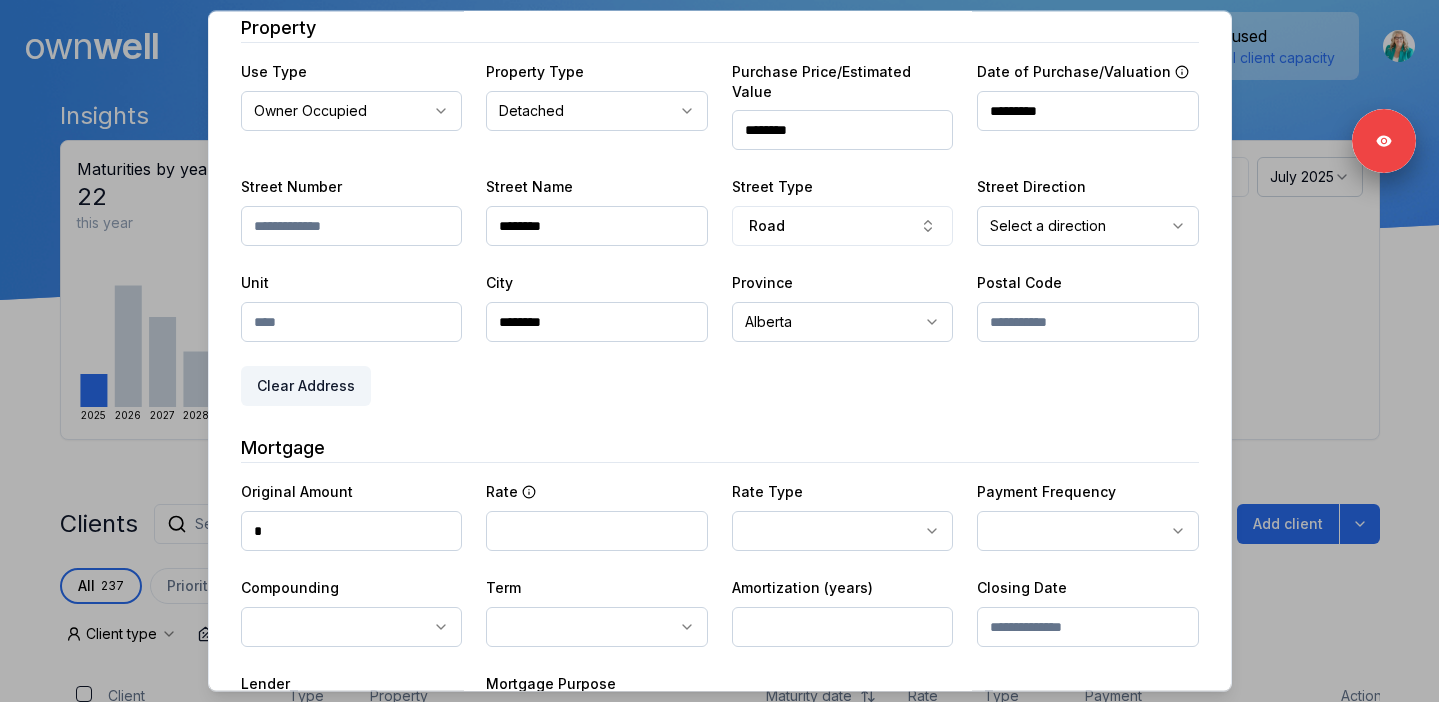 type on "********" 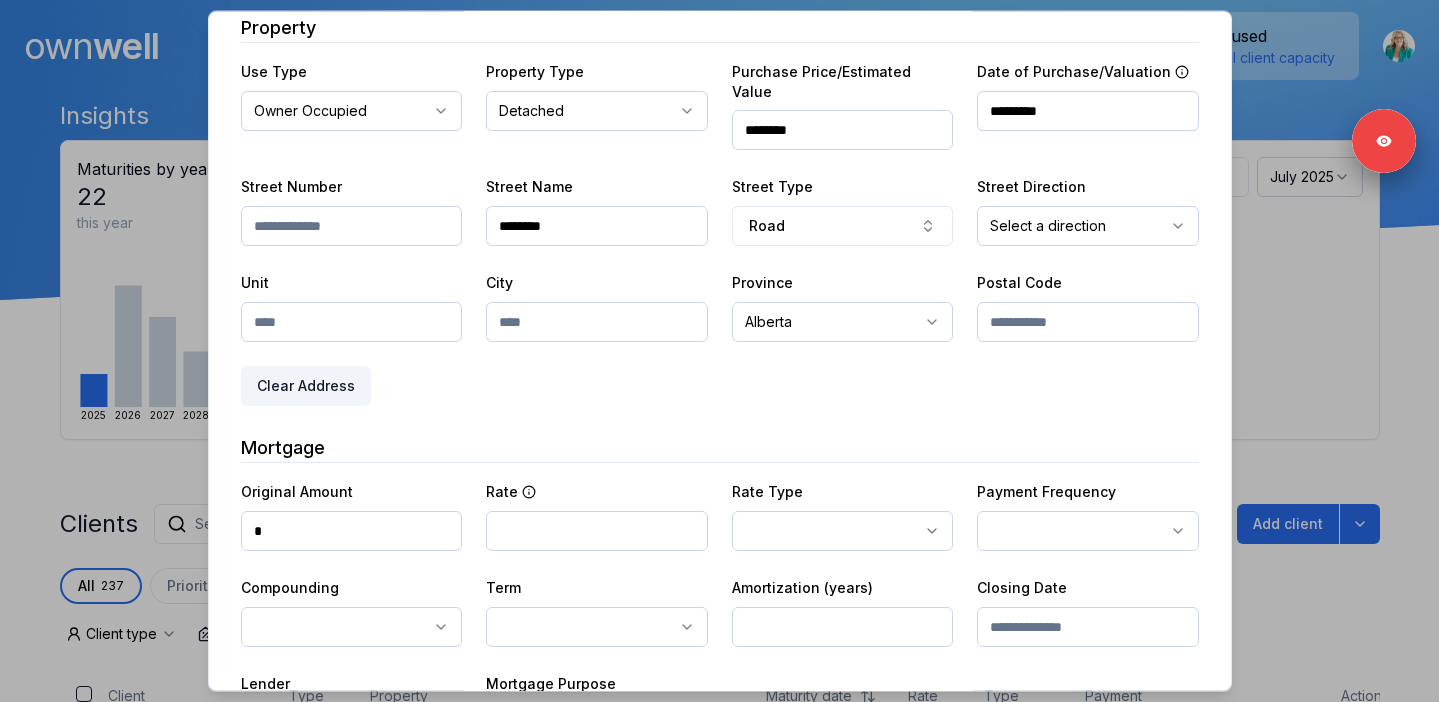 paste on "*********" 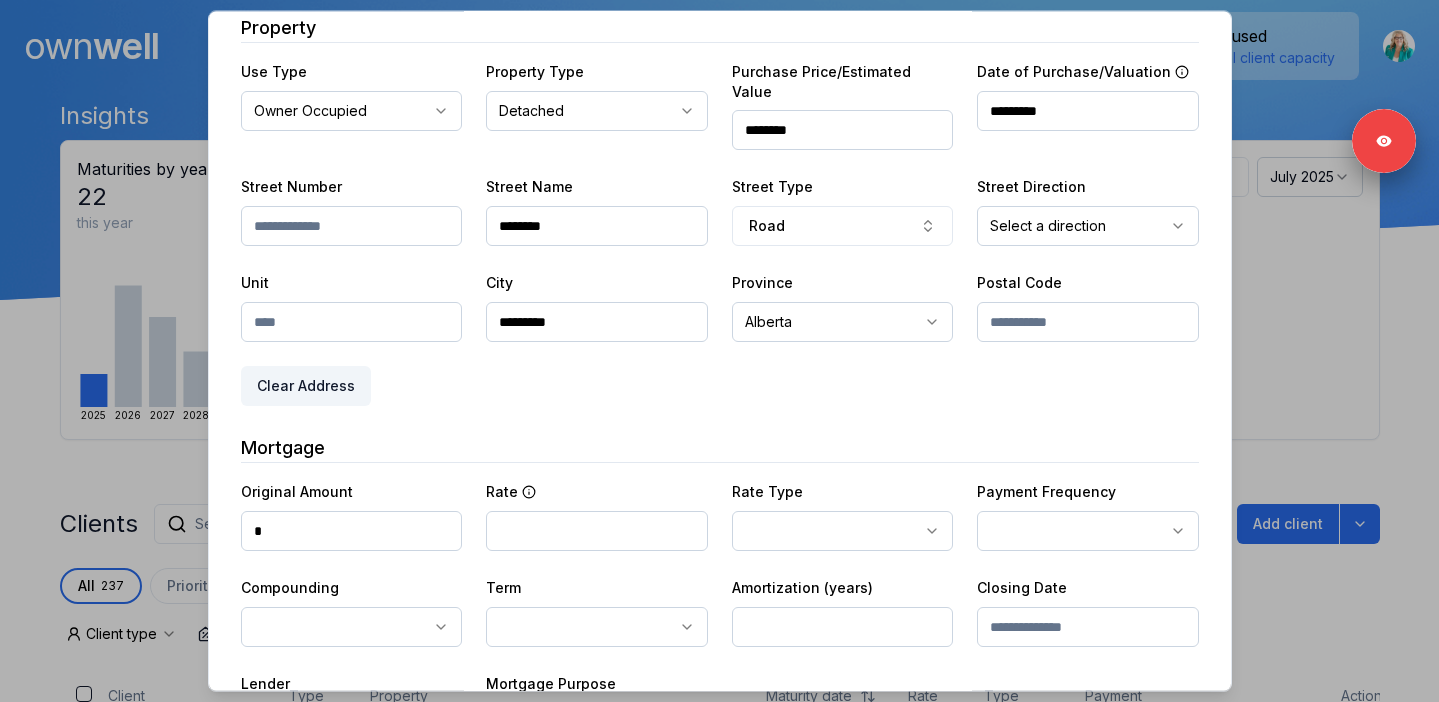 type on "*********" 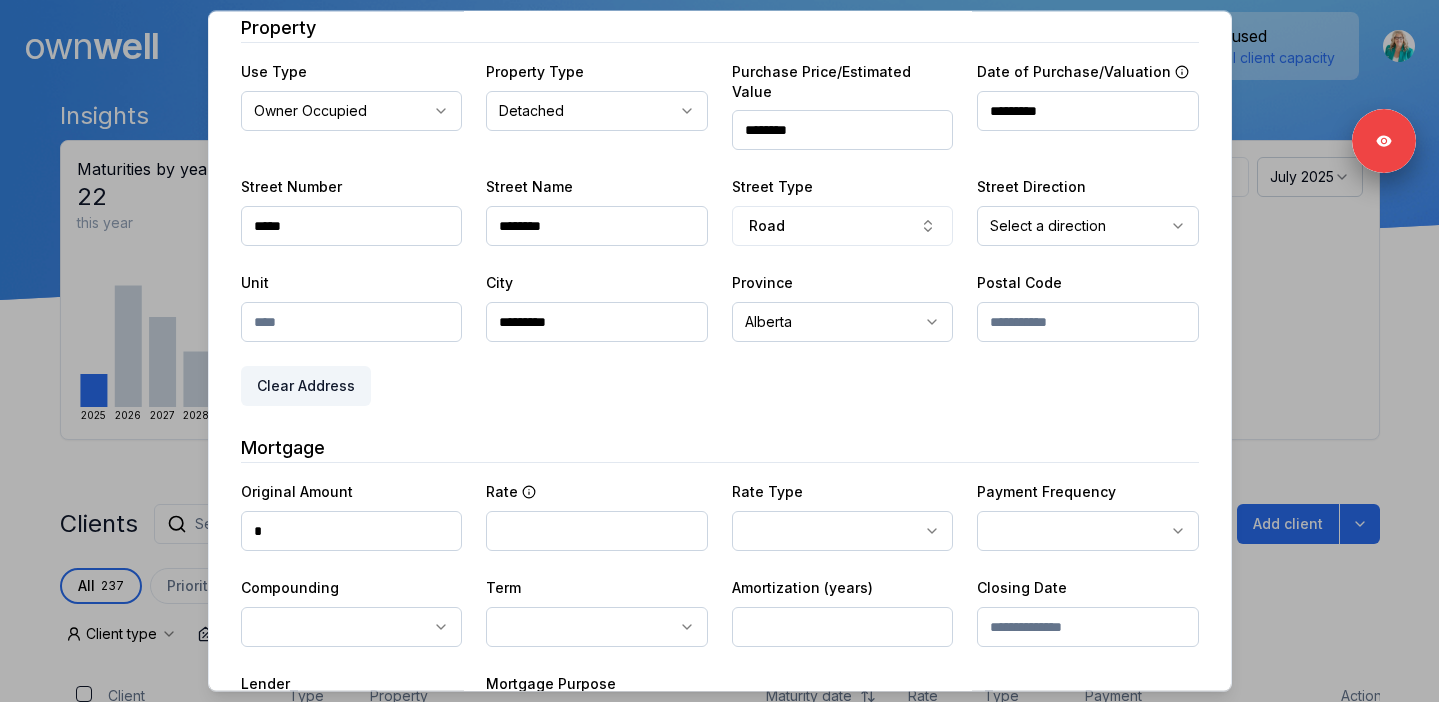 type on "*****" 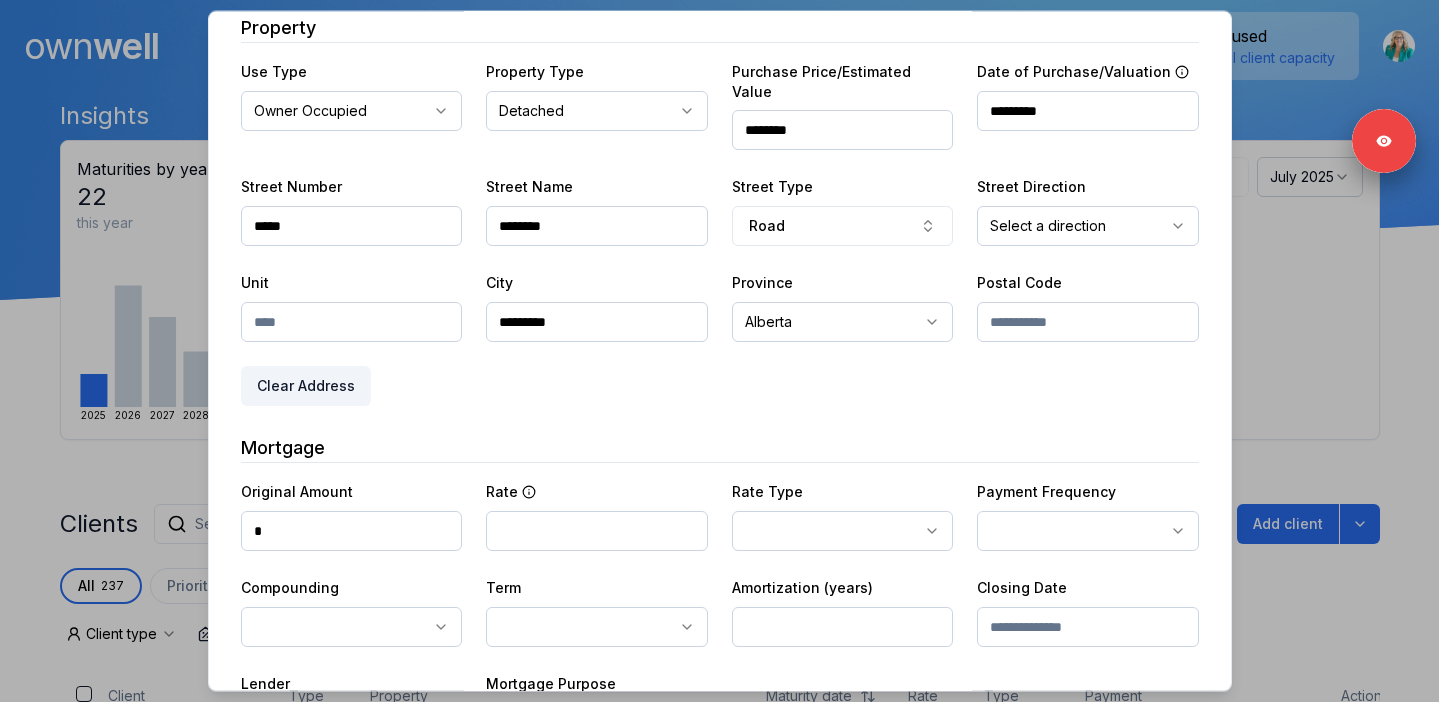 click at bounding box center [1088, 322] 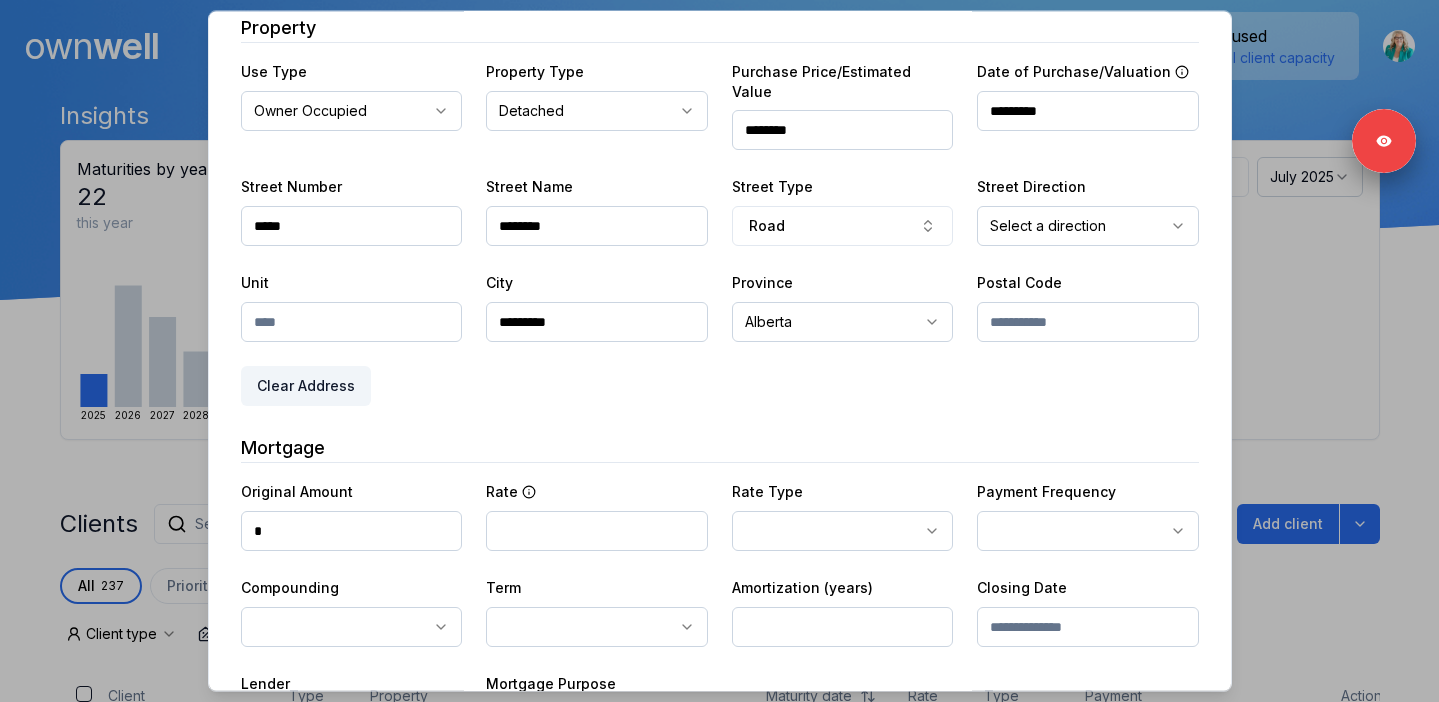 paste on "*******" 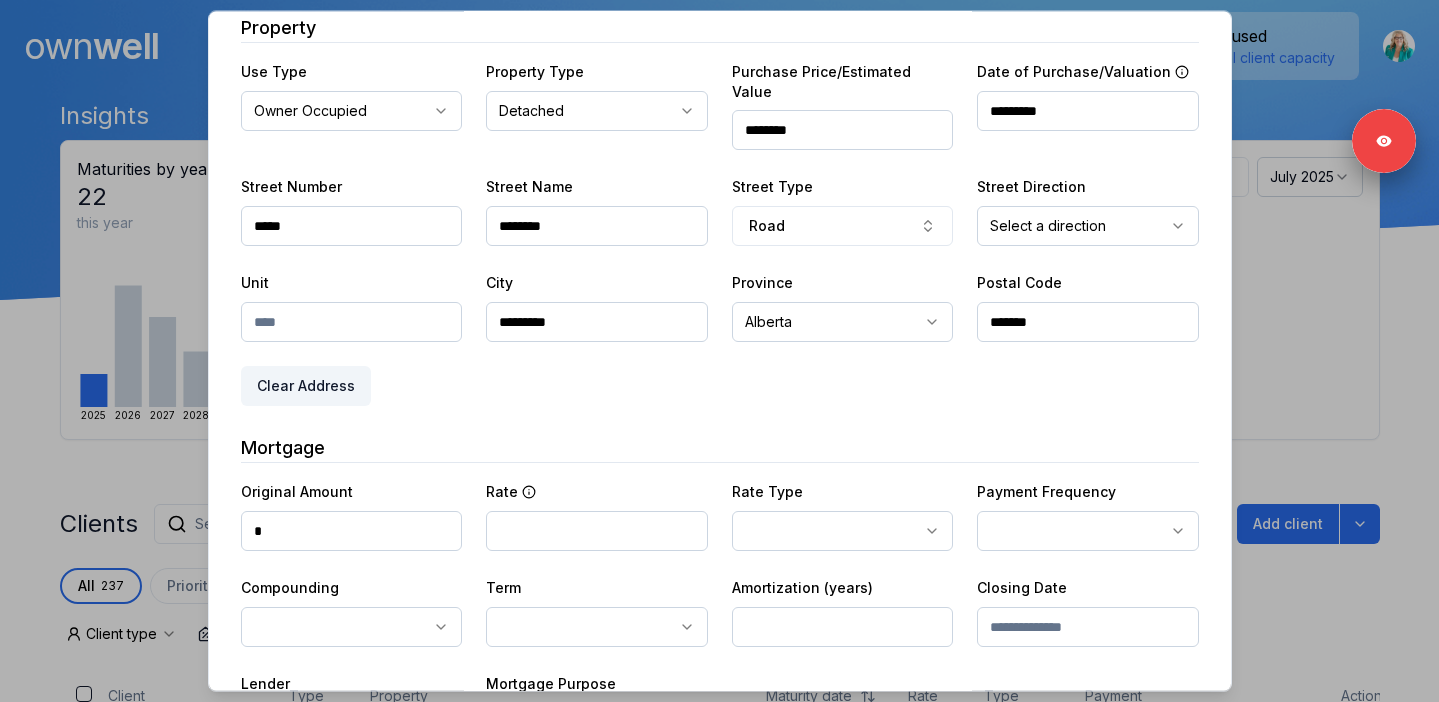 type on "*******" 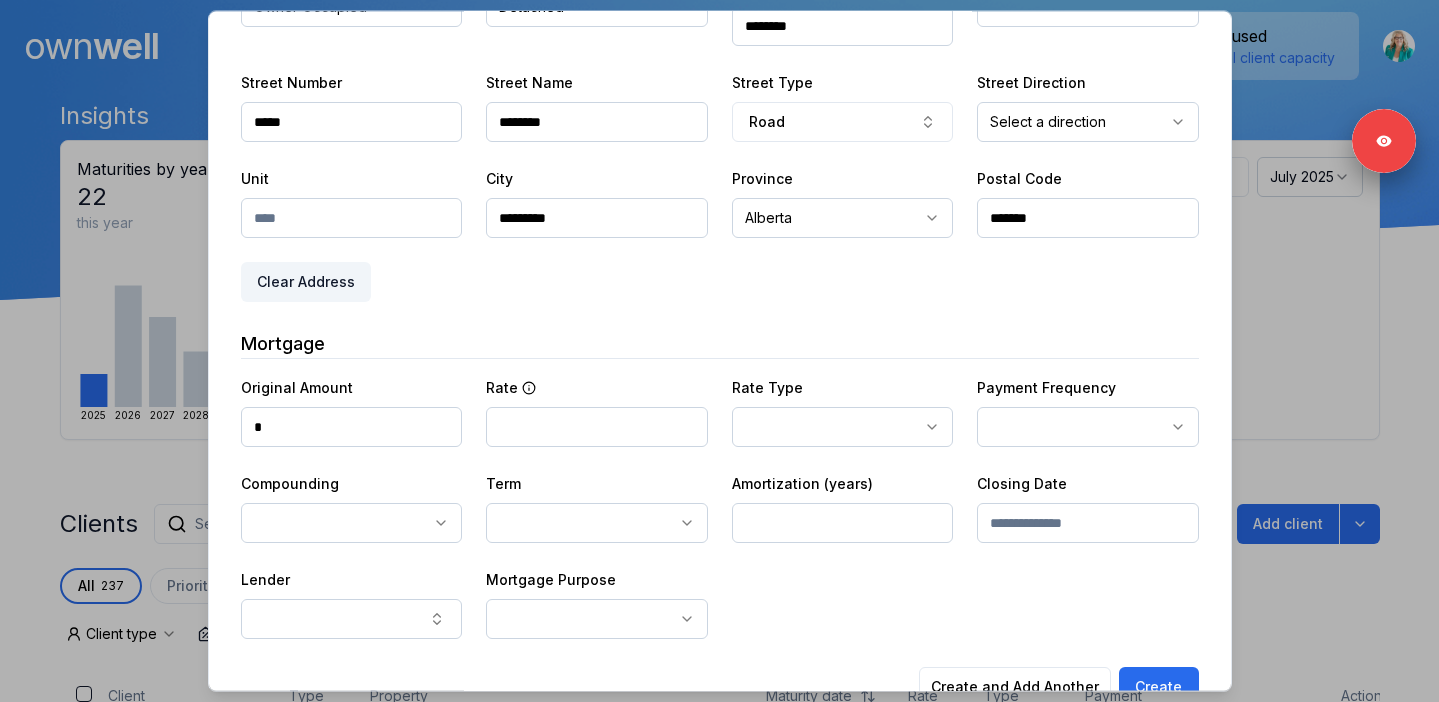 scroll, scrollTop: 540, scrollLeft: 0, axis: vertical 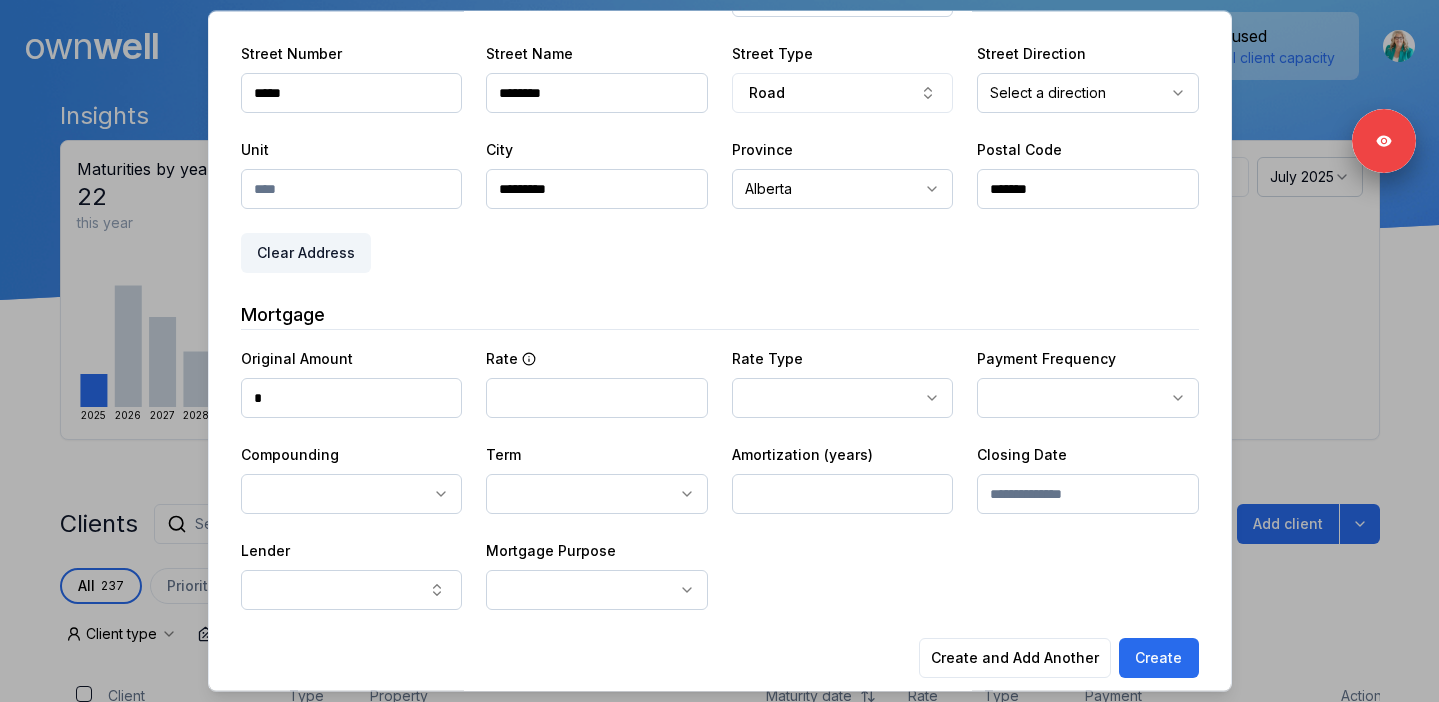 click on "*" at bounding box center (352, 398) 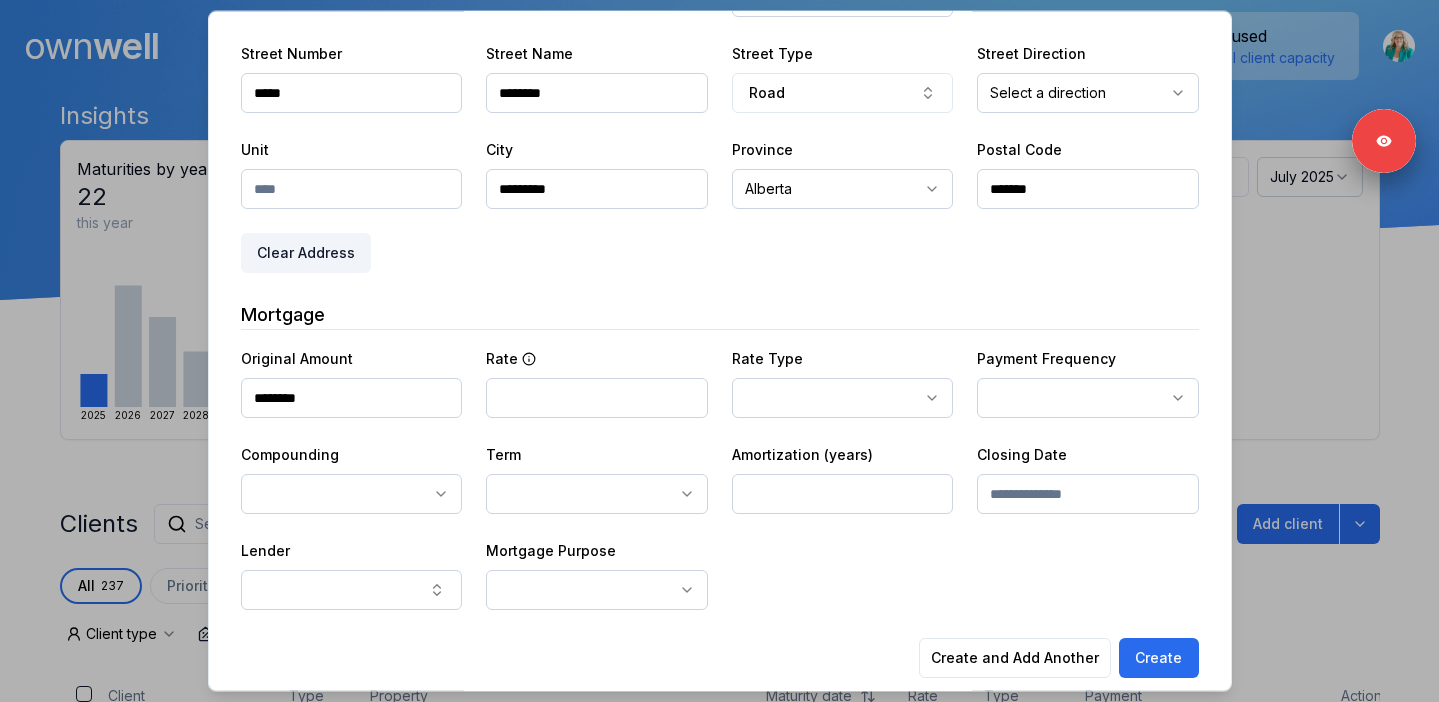 type on "********" 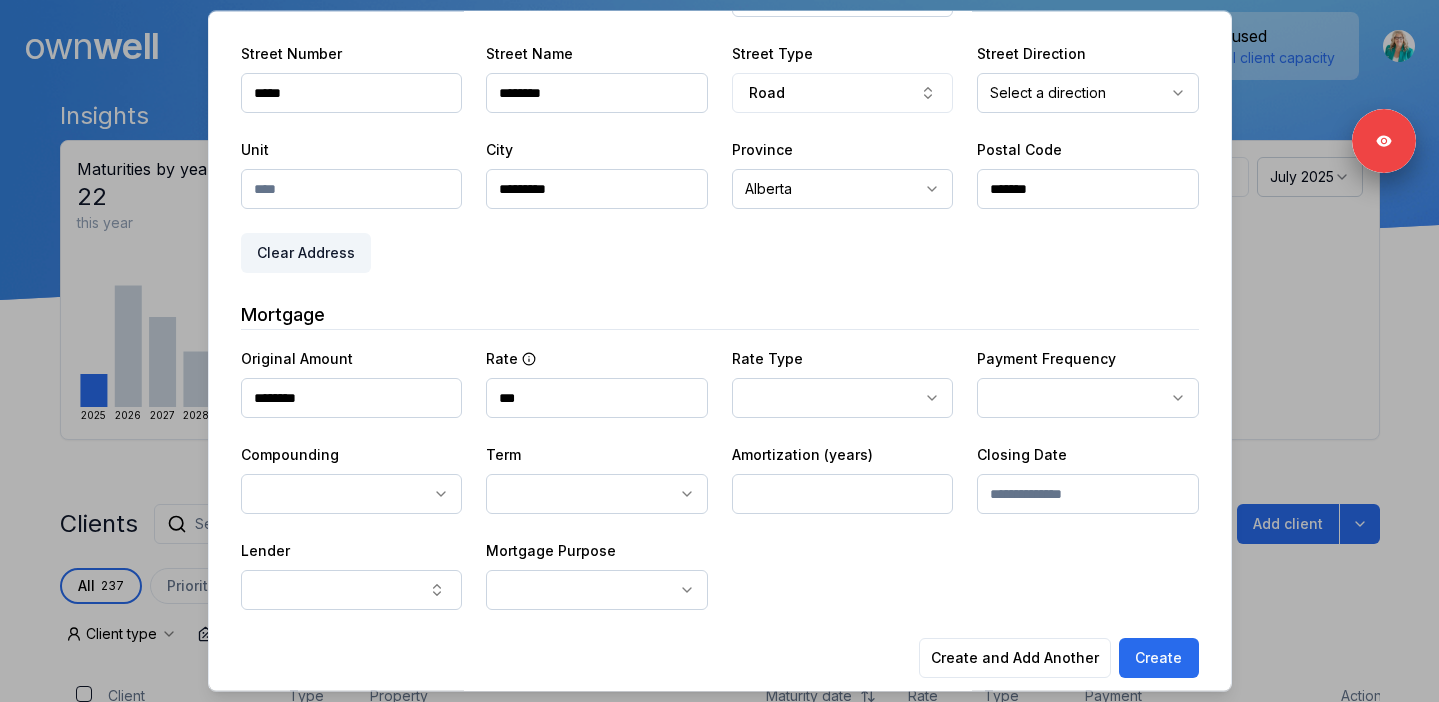 type on "***" 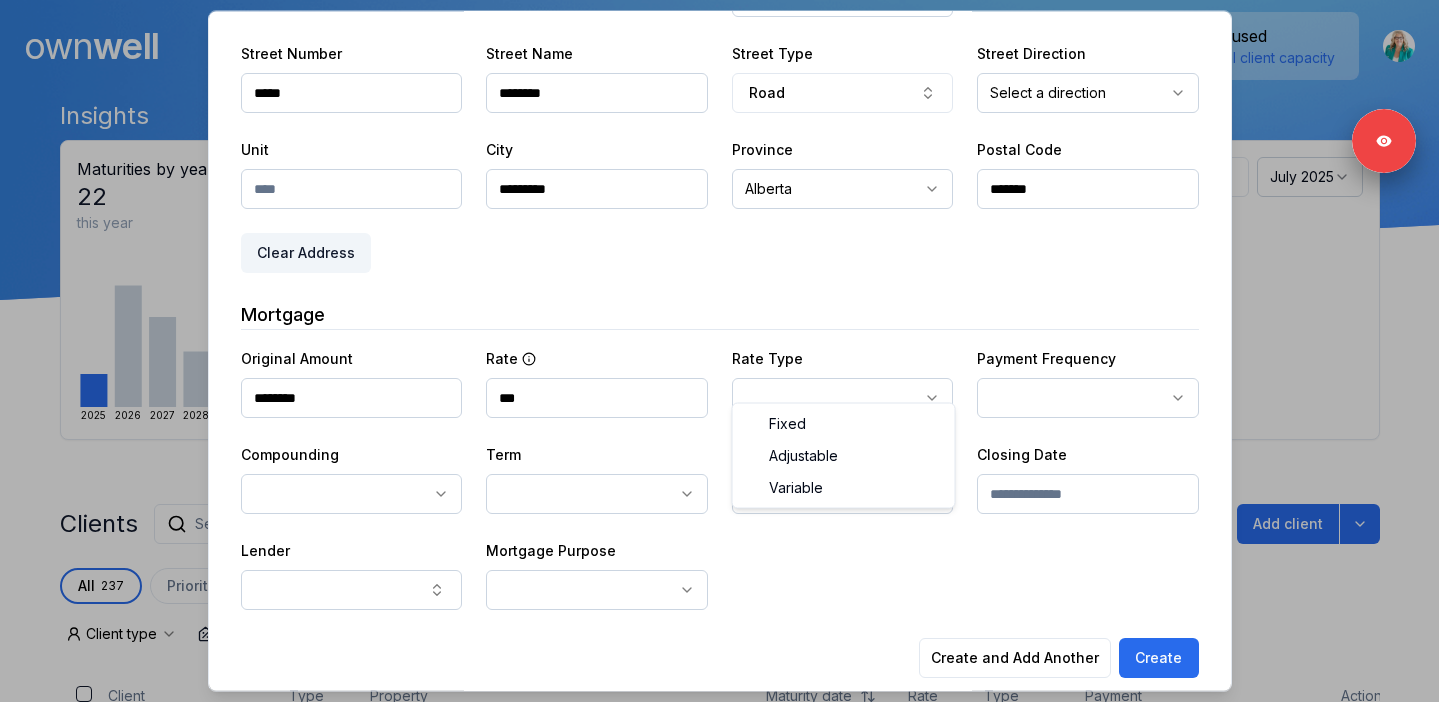select on "********" 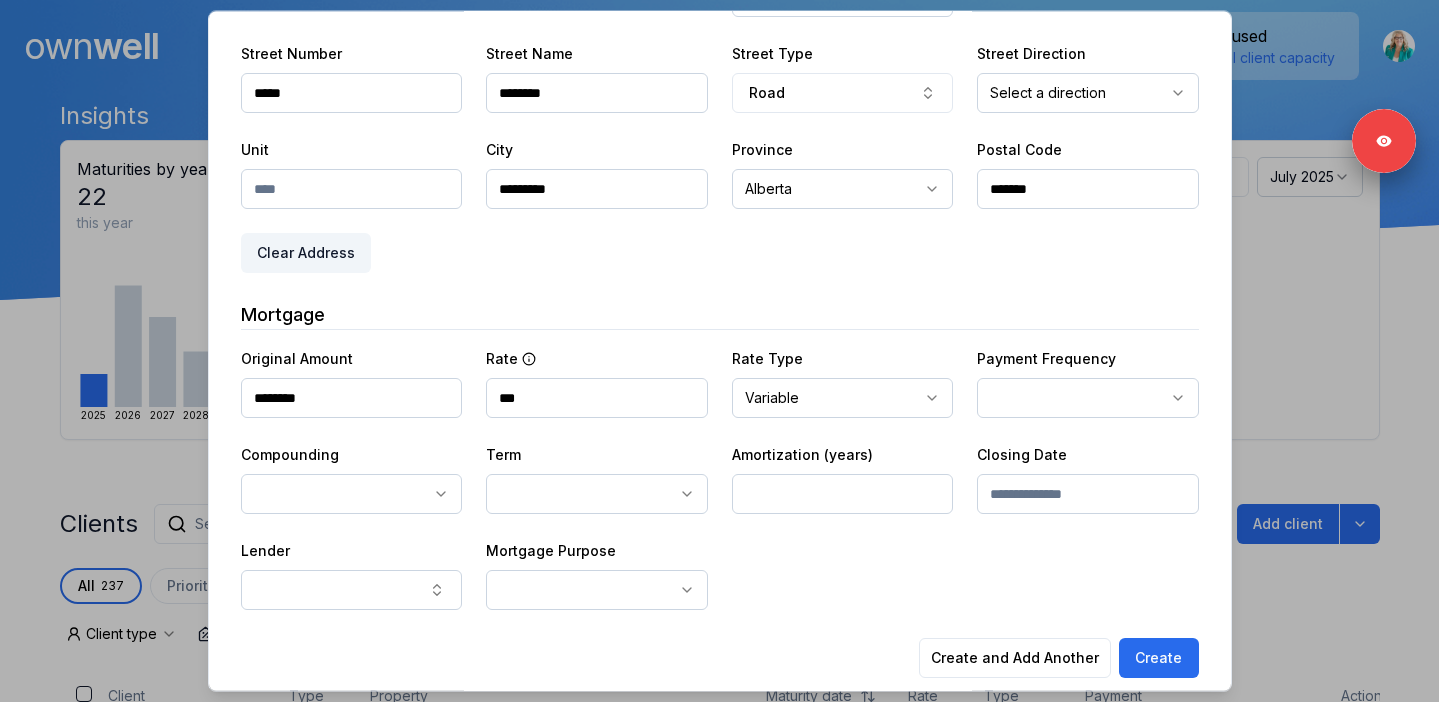 click on "Ownwell's platform is not optimized for mobile at this time.   For the best experience, please use a   desktop or laptop  to manage your account.   Note:  The   personalized homeownership reports   you generate for clients   are fully mobile-friendly   and can be easily viewed on any device. own well Dashboard Landing Page Adopt My Mortgage 237  of  300  clients used Purchase additional client capacity Insights Maturities by year 22 this year 2025 2026 2027 2028 2029 2030 Mortgages All active Average fixed rate 3.81% Average variable rate 4.10% 37% Average mortgage balance $318,987.08 Average LTV 78.79% Fixed   65 % Variable   35 % 5 years  77 % 3 years   23 % 1 year  0 % Digests Export July 2025 Sent 198 Open rate 59% -13% Click rate 43% -22% Next home value estimate update July 7, 2025 Next digest delivery period Jul 14, 2025 - Jul 20, 2025 Clients Search... Bulk action   Import from  Finmo Add client All 237 Priority 0 Maturing soon 60 Trade up potential 196 Savings potential 57 Equity potential 166 0 Type" at bounding box center [719, 150] 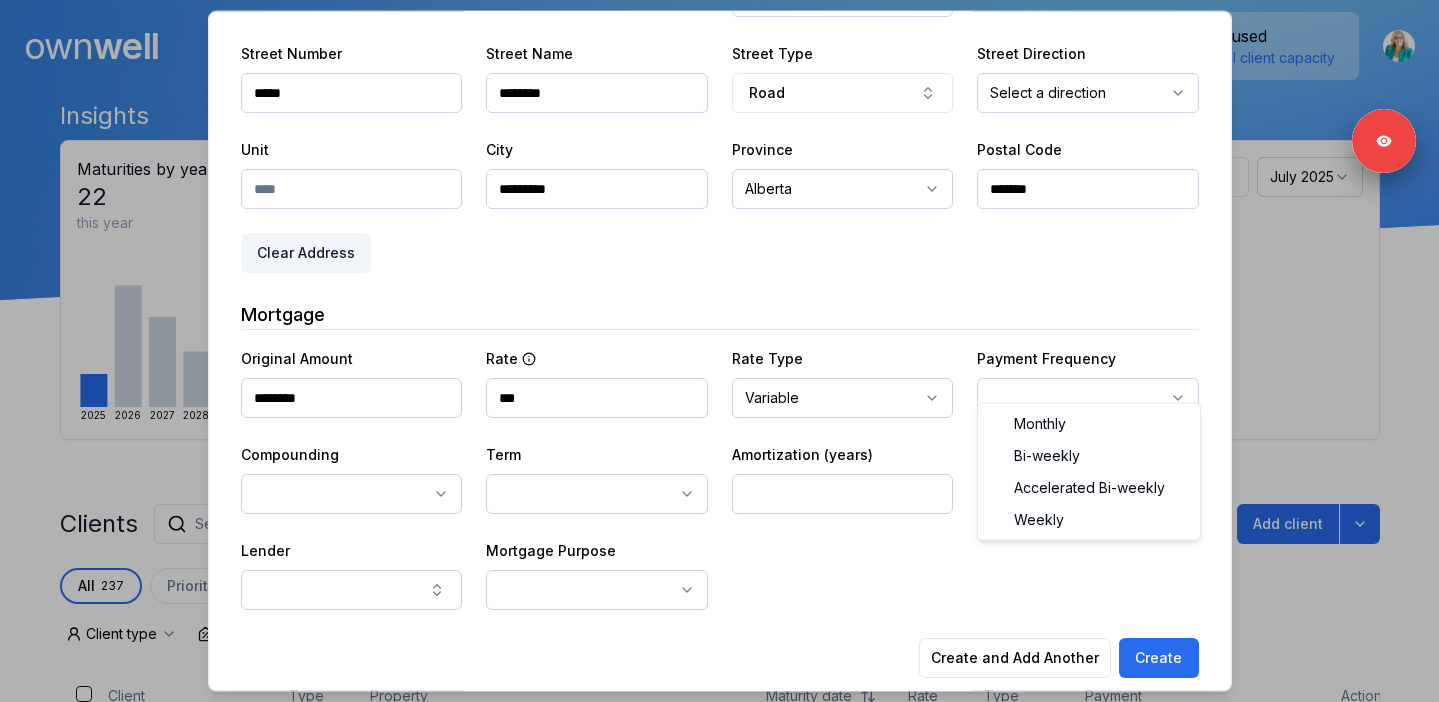 select on "**********" 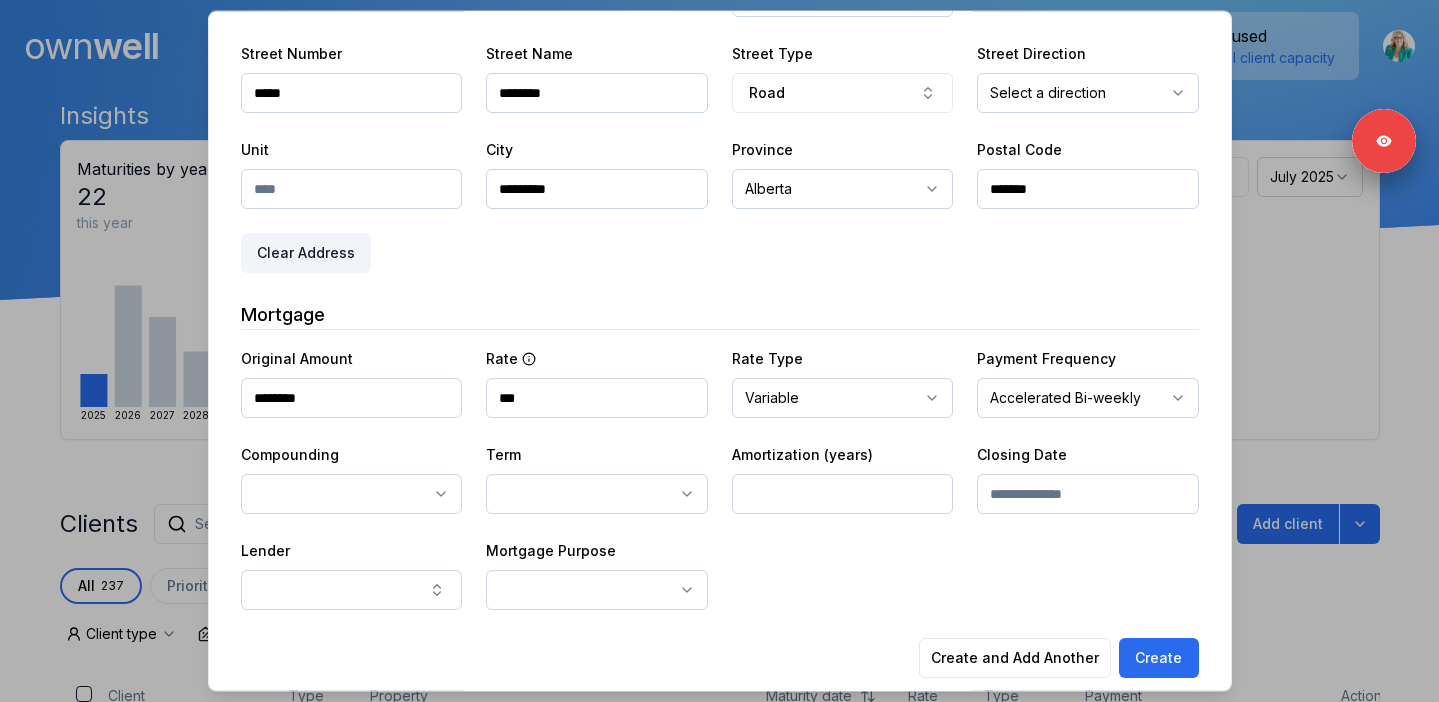 click on "Ownwell's platform is not optimized for mobile at this time.   For the best experience, please use a   desktop or laptop  to manage your account.   Note:  The   personalized homeownership reports   you generate for clients   are fully mobile-friendly   and can be easily viewed on any device. own well Dashboard Landing Page Adopt My Mortgage 237  of  300  clients used Purchase additional client capacity Insights Maturities by year 22 this year 2025 2026 2027 2028 2029 2030 Mortgages All active Average fixed rate 3.81% Average variable rate 4.10% 37% Average mortgage balance $318,987.08 Average LTV 78.79% Fixed   65 % Variable   35 % 5 years  77 % 3 years   23 % 1 year  0 % Digests Export July 2025 Sent 198 Open rate 59% -13% Click rate 43% -22% Next home value estimate update July 7, 2025 Next digest delivery period Jul 14, 2025 - Jul 20, 2025 Clients Search... Bulk action   Import from  Finmo Add client All 237 Priority 0 Maturing soon 60 Trade up potential 196 Savings potential 57 Equity potential 166 0 Type" at bounding box center [719, 150] 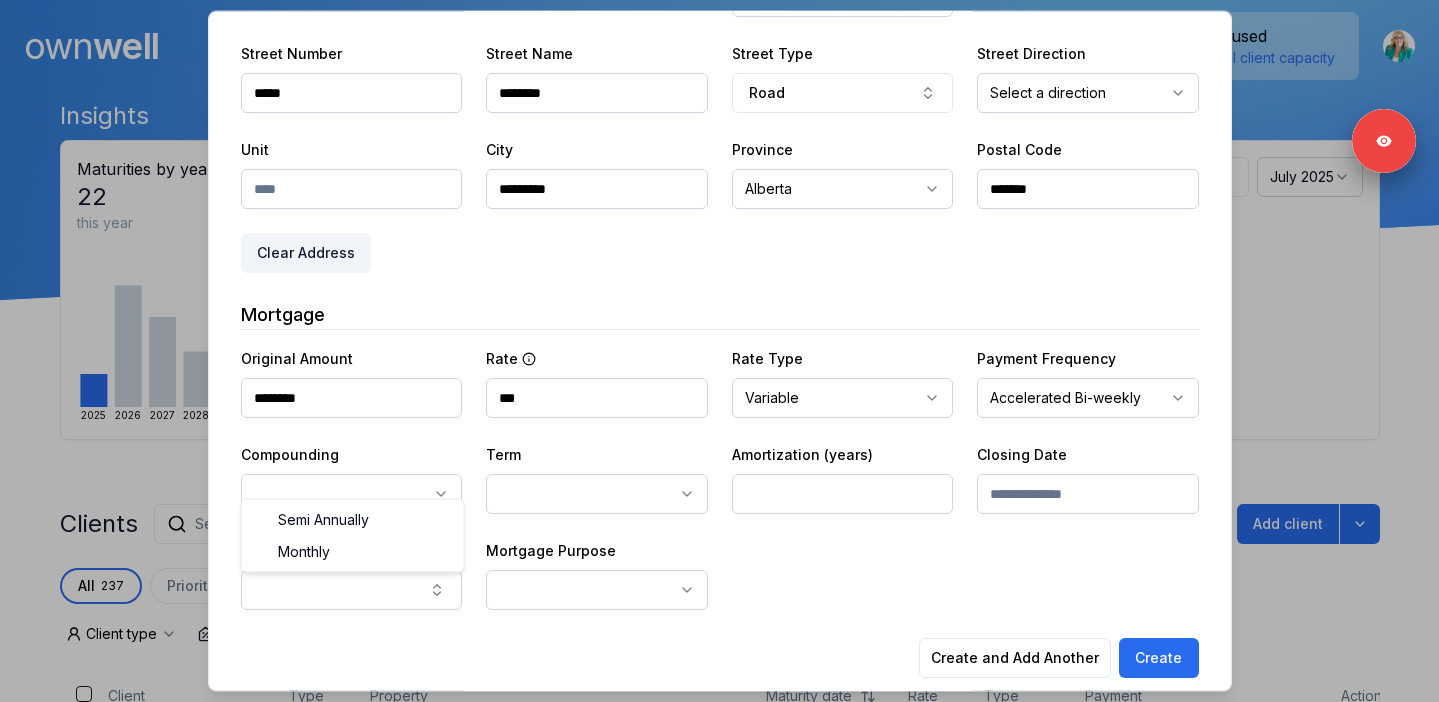 select on "**********" 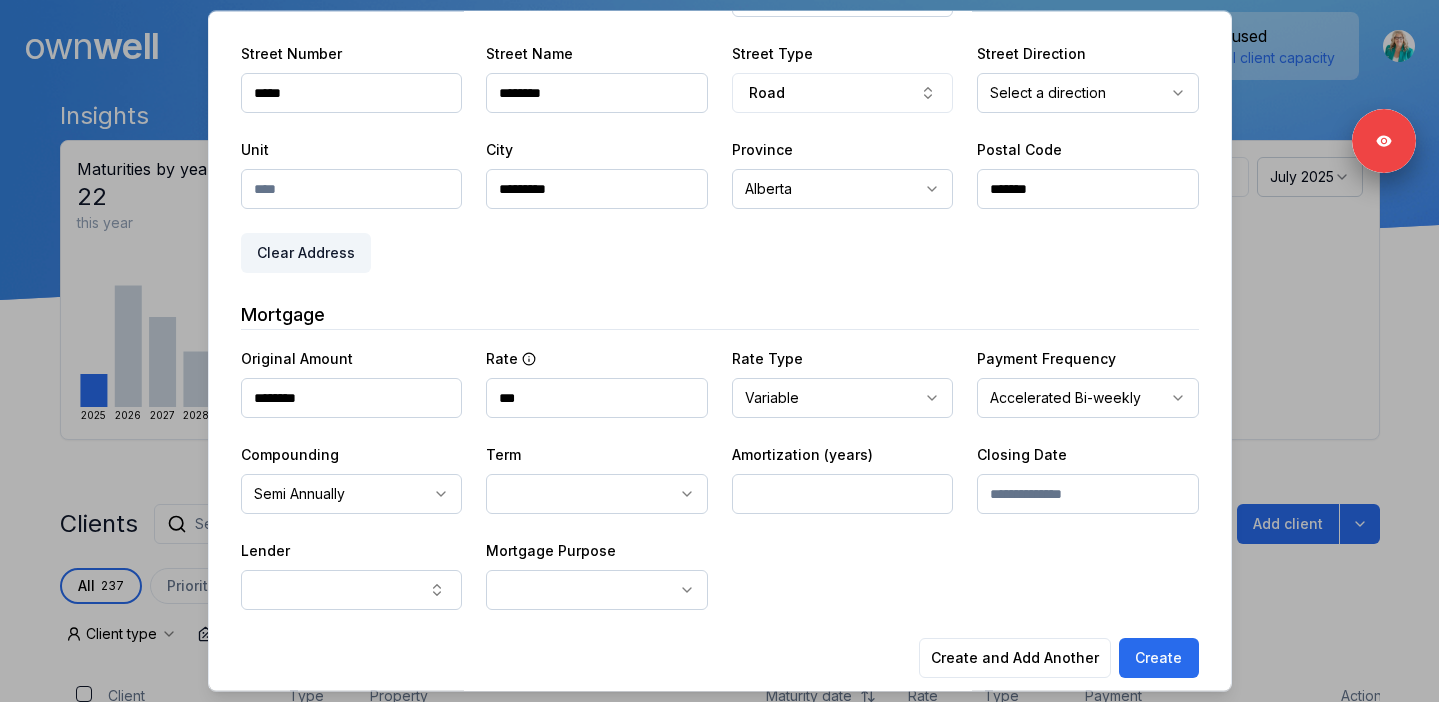 click on "Ownwell's platform is not optimized for mobile at this time.   For the best experience, please use a   desktop or laptop  to manage your account.   Note:  The   personalized homeownership reports   you generate for clients   are fully mobile-friendly   and can be easily viewed on any device. own well Dashboard Landing Page Adopt My Mortgage 237  of  300  clients used Purchase additional client capacity Insights Maturities by year 22 this year 2025 2026 2027 2028 2029 2030 Mortgages All active Average fixed rate 3.81% Average variable rate 4.10% 37% Average mortgage balance $318,987.08 Average LTV 78.79% Fixed   65 % Variable   35 % 5 years  77 % 3 years   23 % 1 year  0 % Digests Export July 2025 Sent 198 Open rate 59% -13% Click rate 43% -22% Next home value estimate update July 7, 2025 Next digest delivery period Jul 14, 2025 - Jul 20, 2025 Clients Search... Bulk action   Import from  Finmo Add client All 237 Priority 0 Maturing soon 60 Trade up potential 196 Savings potential 57 Equity potential 166 0 Type" at bounding box center [719, 150] 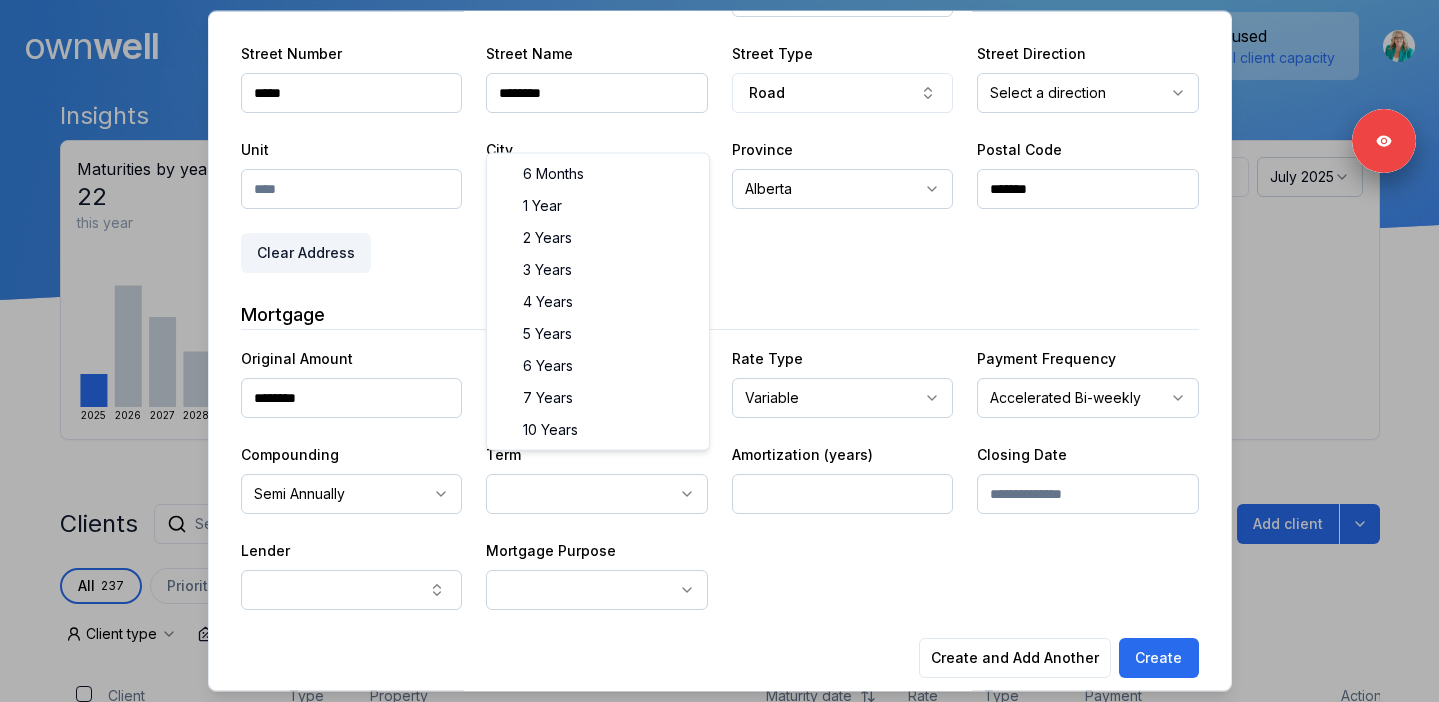 select on "**" 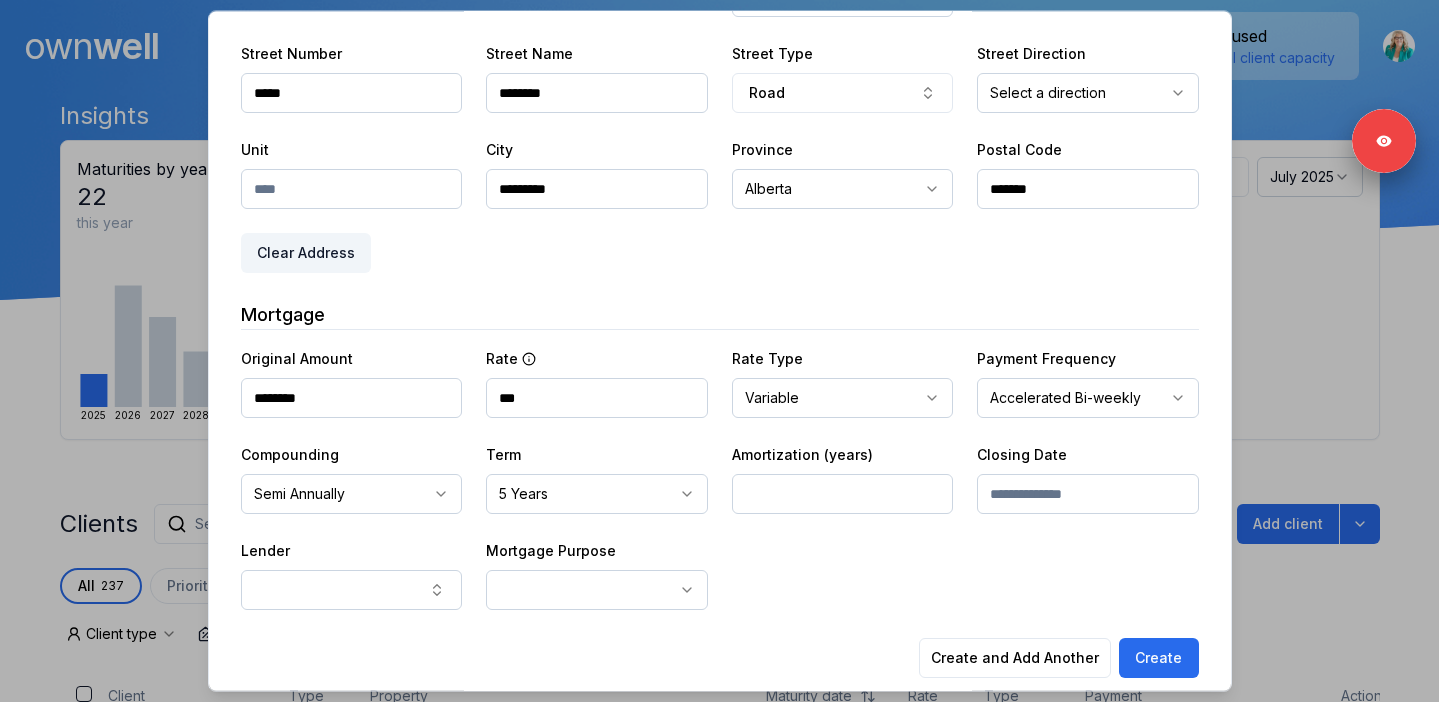 click at bounding box center [843, 494] 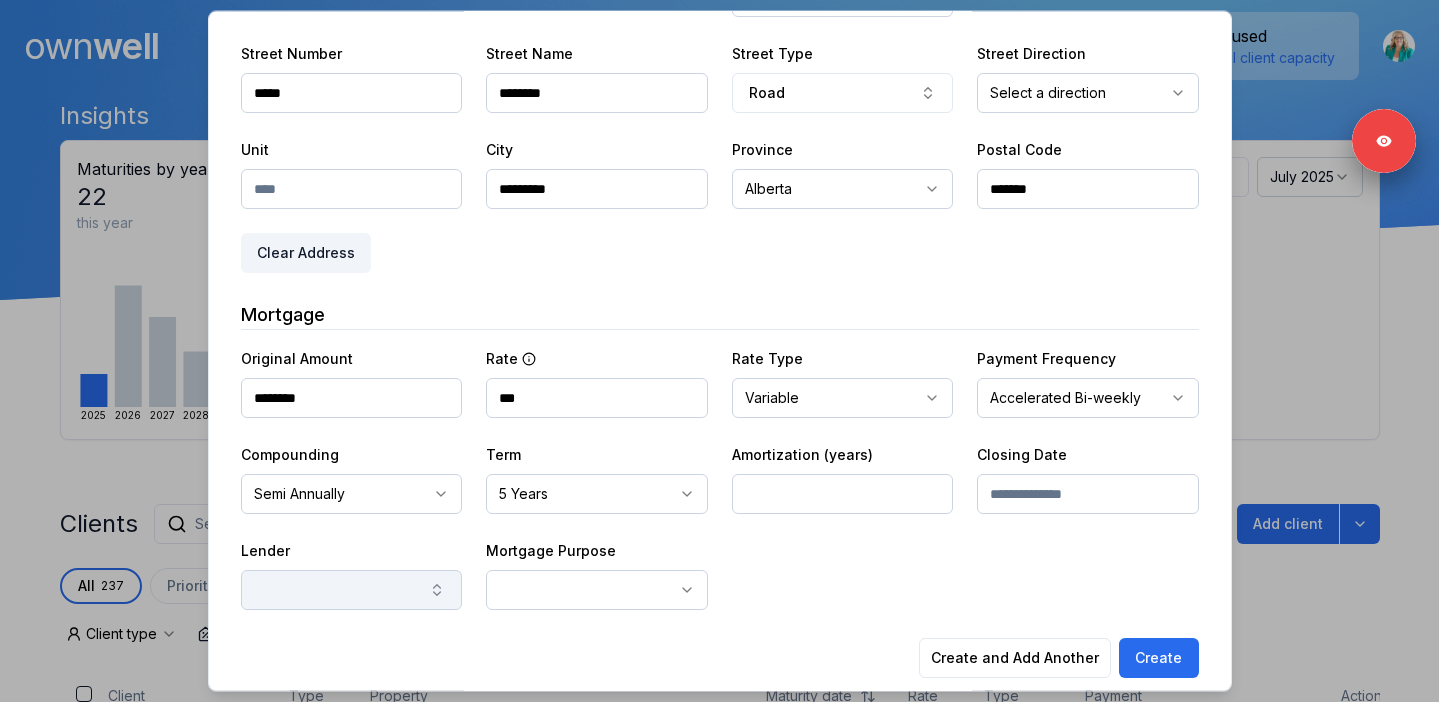 click at bounding box center [352, 590] 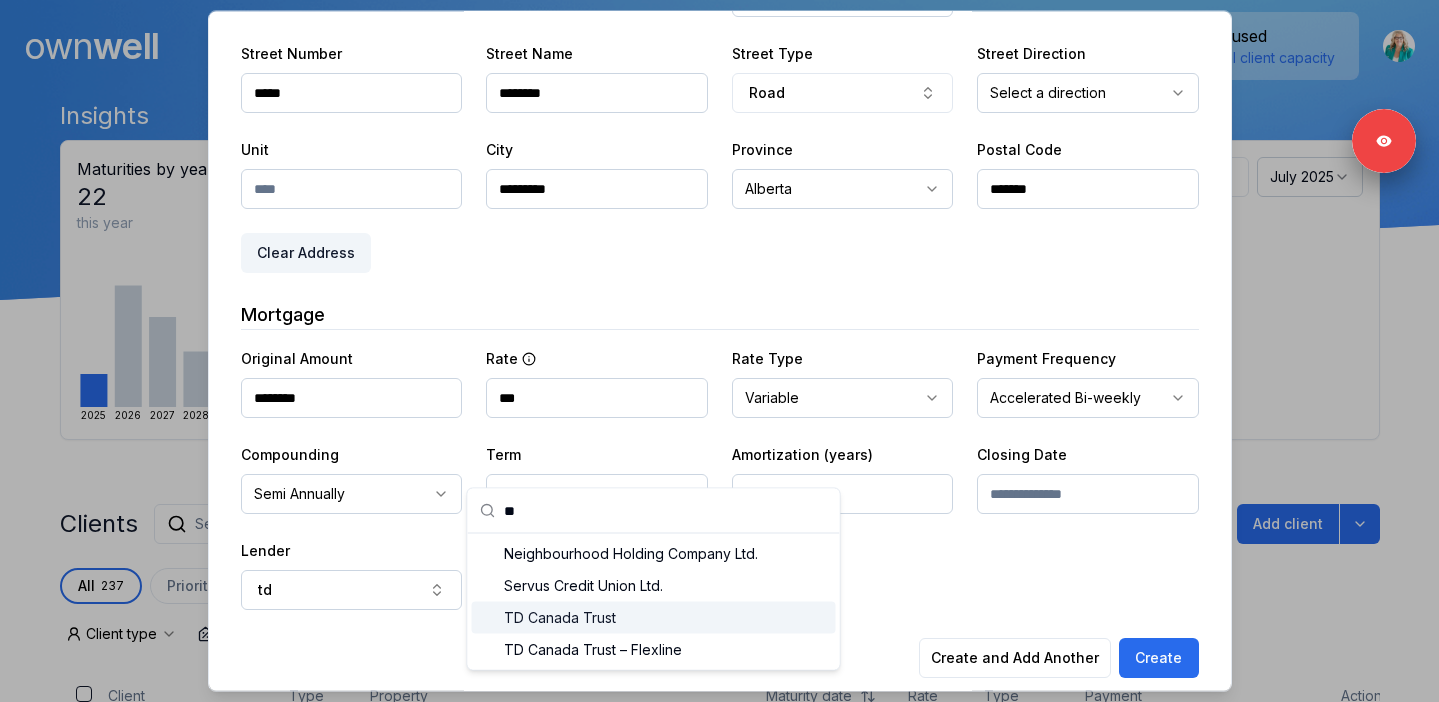 click on "TD Canada Trust" at bounding box center [653, 617] 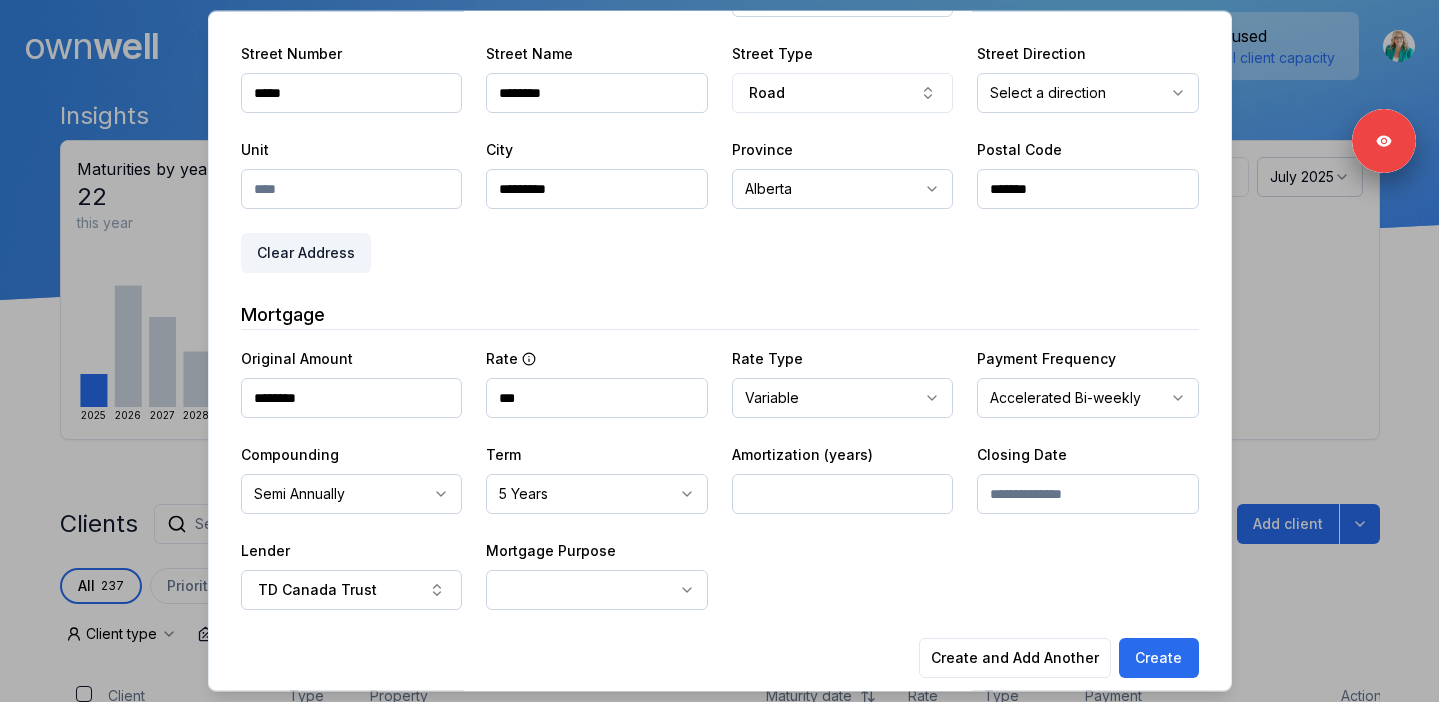 click at bounding box center (1088, 494) 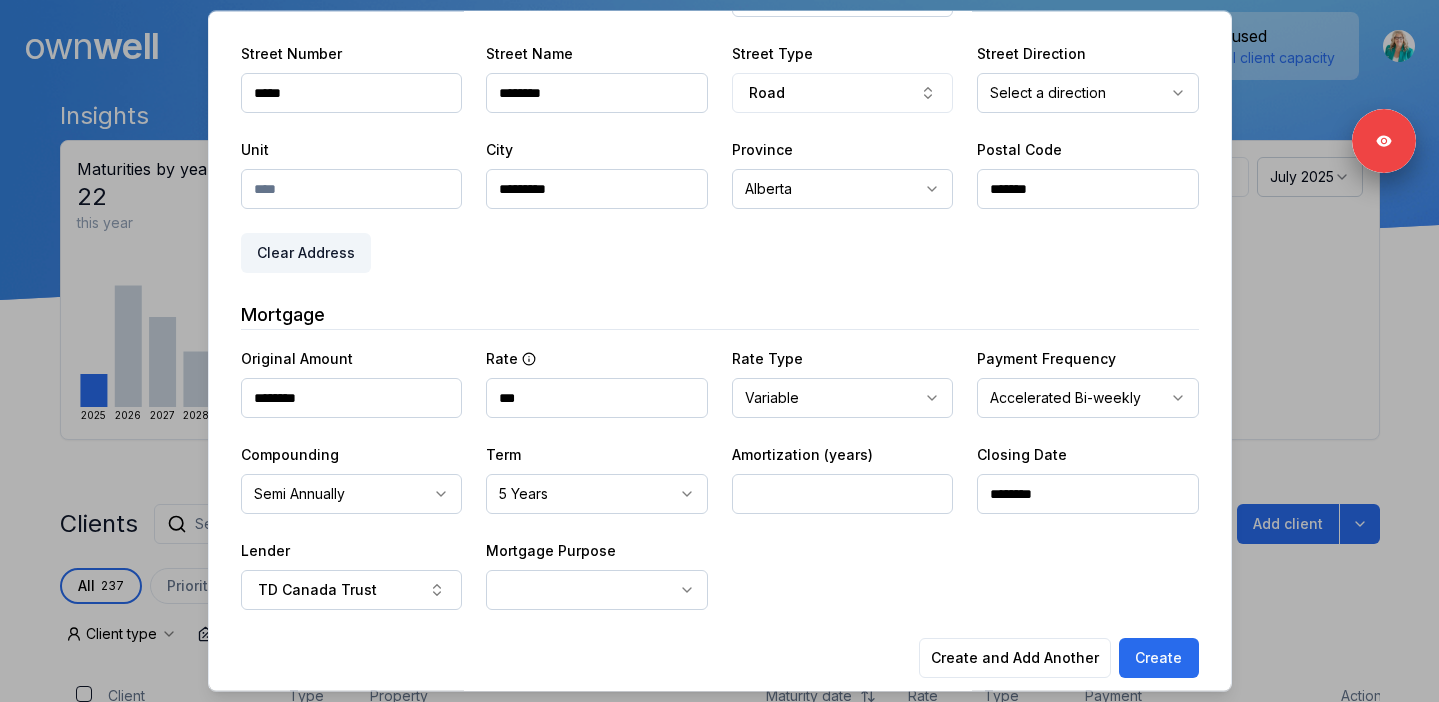 type on "********" 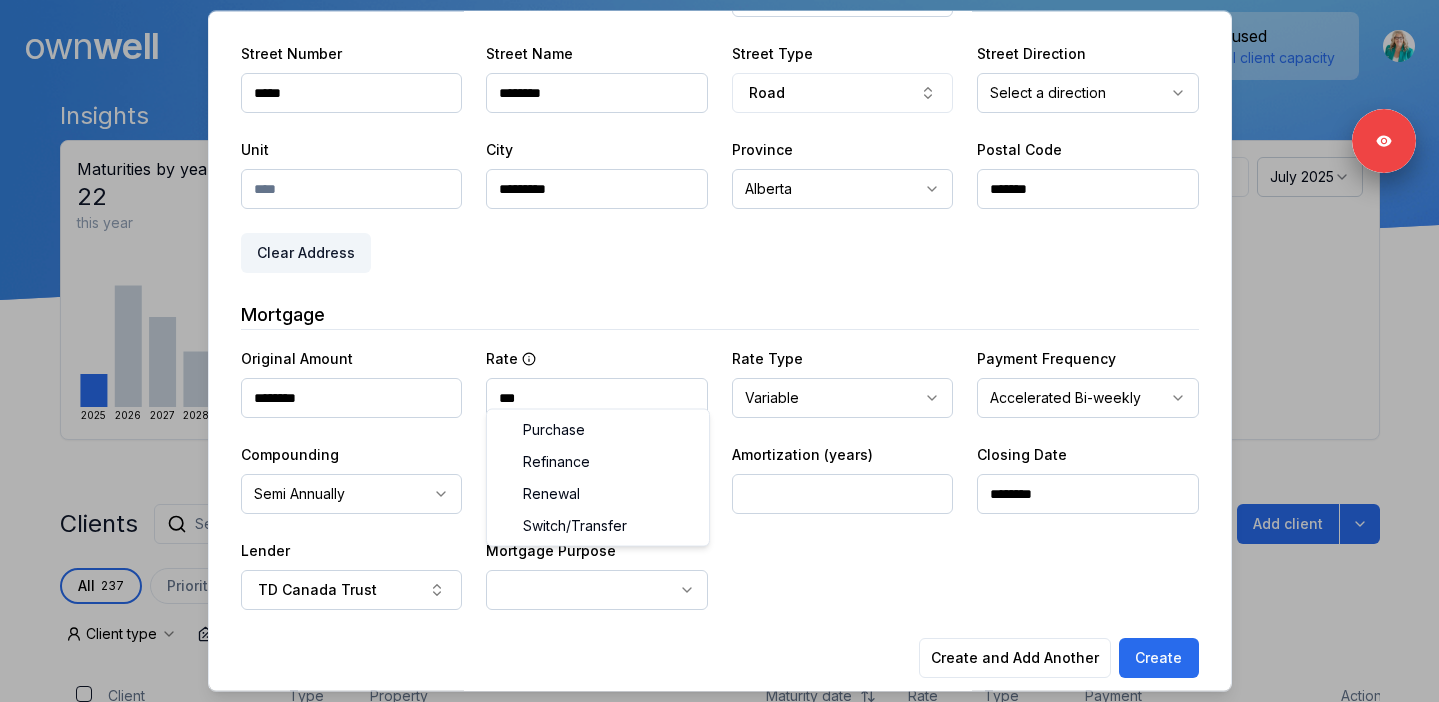 click on "Ownwell's platform is not optimized for mobile at this time.   For the best experience, please use a   desktop or laptop  to manage your account.   Note:  The   personalized homeownership reports   you generate for clients   are fully mobile-friendly   and can be easily viewed on any device. own well Dashboard Landing Page Adopt My Mortgage 237  of  300  clients used Purchase additional client capacity Insights Maturities by year 22 this year 2025 2026 2027 2028 2029 2030 Mortgages All active Average fixed rate 3.81% Average variable rate 4.10% 37% Average mortgage balance $318,987.08 Average LTV 78.79% Fixed   65 % Variable   35 % 5 years  77 % 3 years   23 % 1 year  0 % Digests Export July 2025 Sent 198 Open rate 59% -13% Click rate 43% -22% Next home value estimate update July 7, 2025 Next digest delivery period Jul 14, 2025 - Jul 20, 2025 Clients Search... Bulk action   Import from  Finmo Add client All 237 Priority 0 Maturing soon 60 Trade up potential 196 Savings potential 57 Equity potential 166 0 Type" at bounding box center (719, 150) 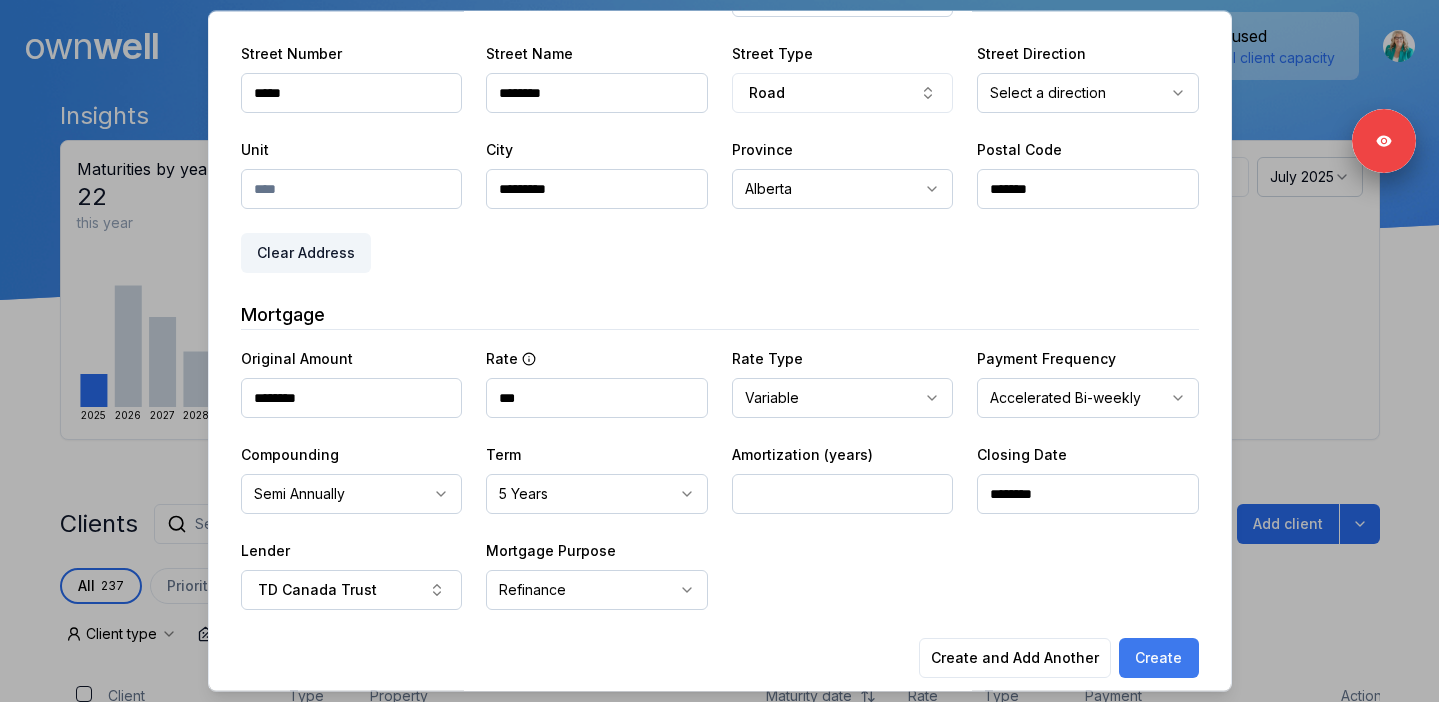 click on "Create" at bounding box center (1159, 658) 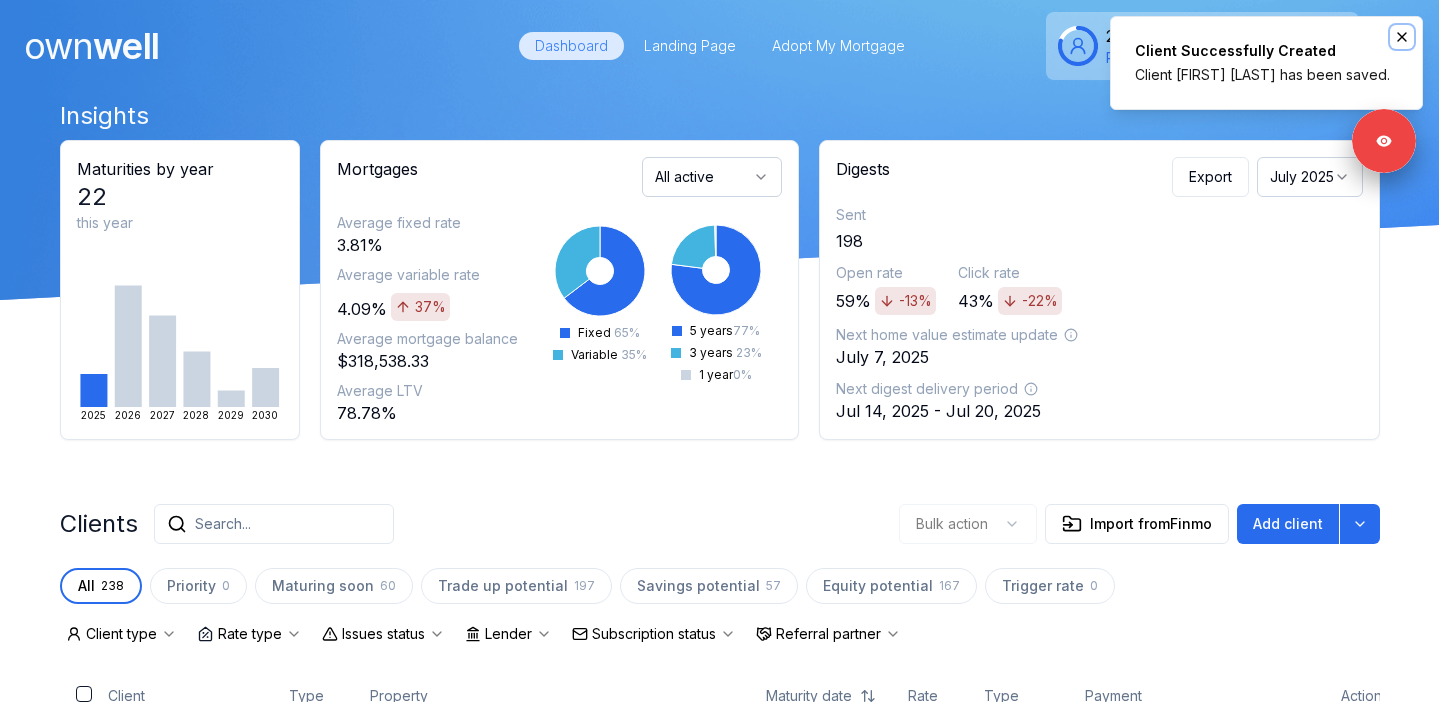 click 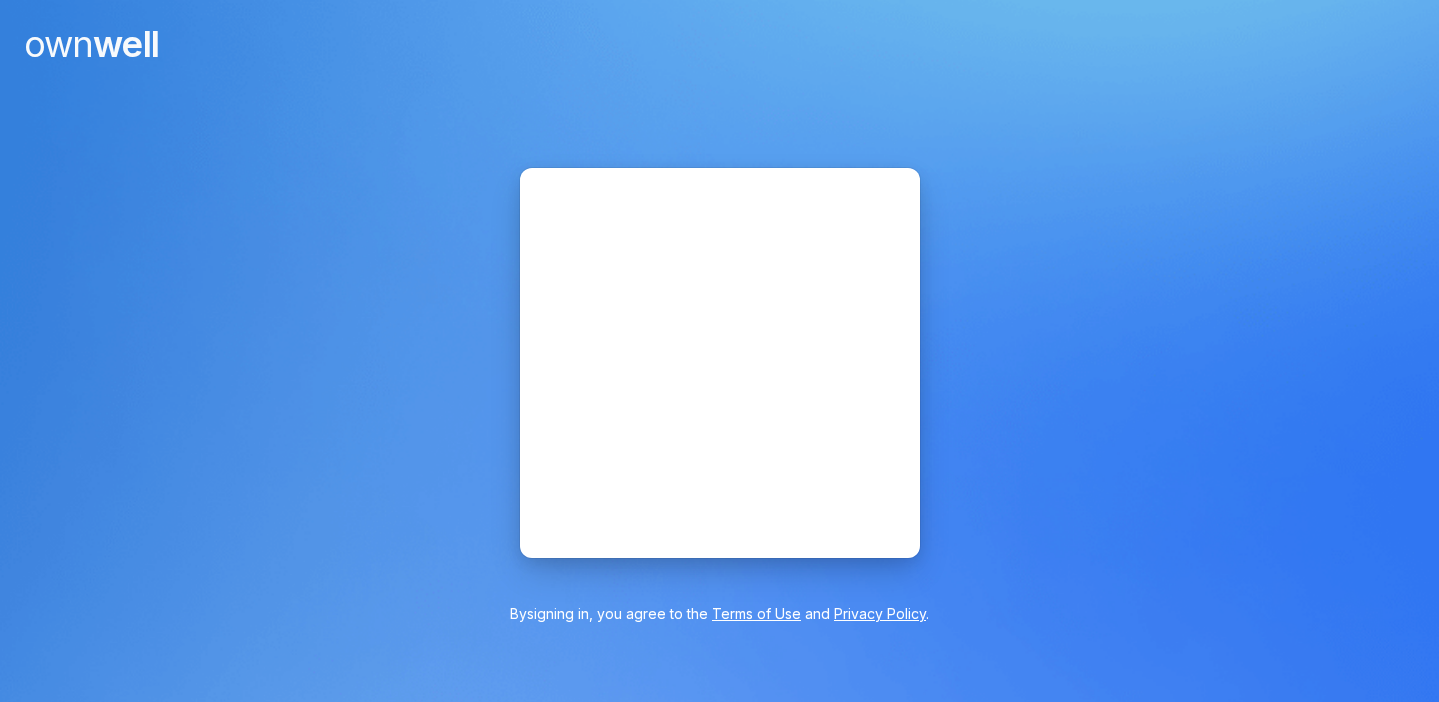 scroll, scrollTop: 0, scrollLeft: 0, axis: both 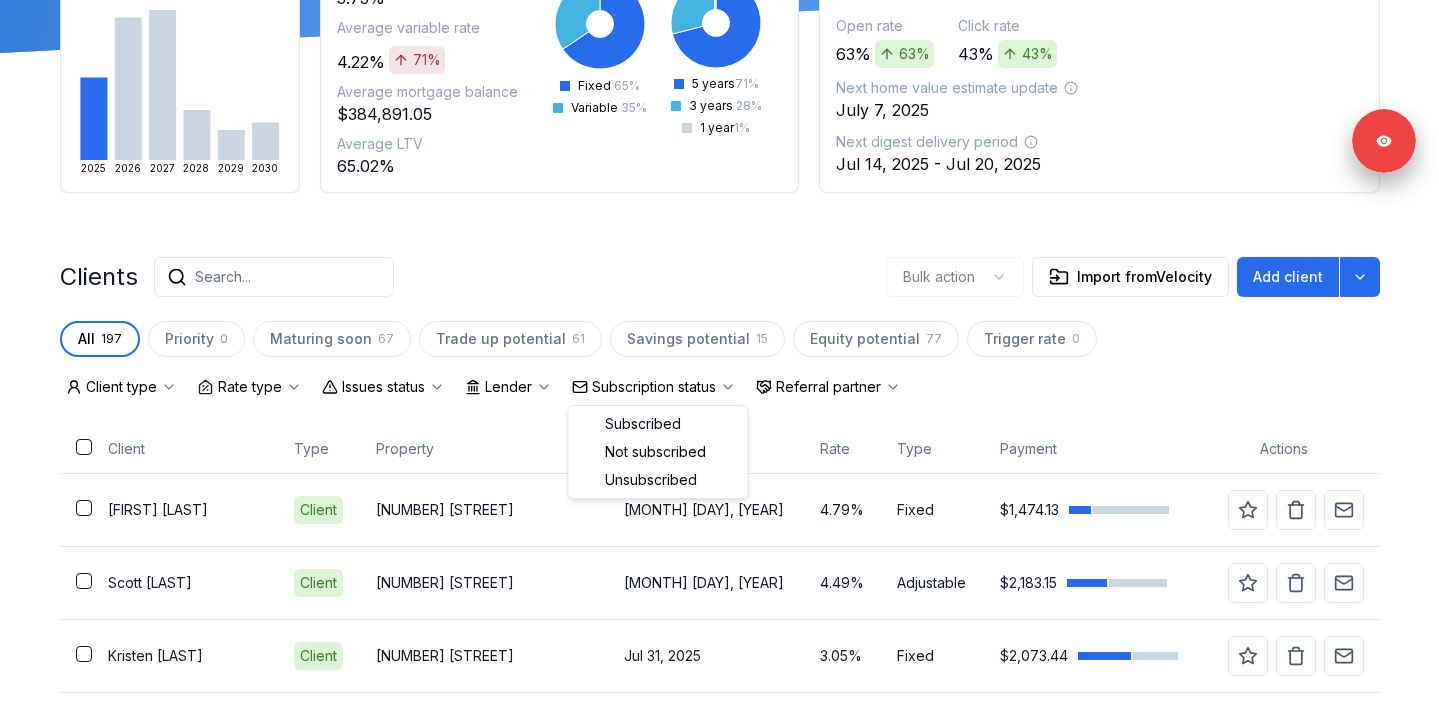 click on "Subscription status" at bounding box center [654, 387] 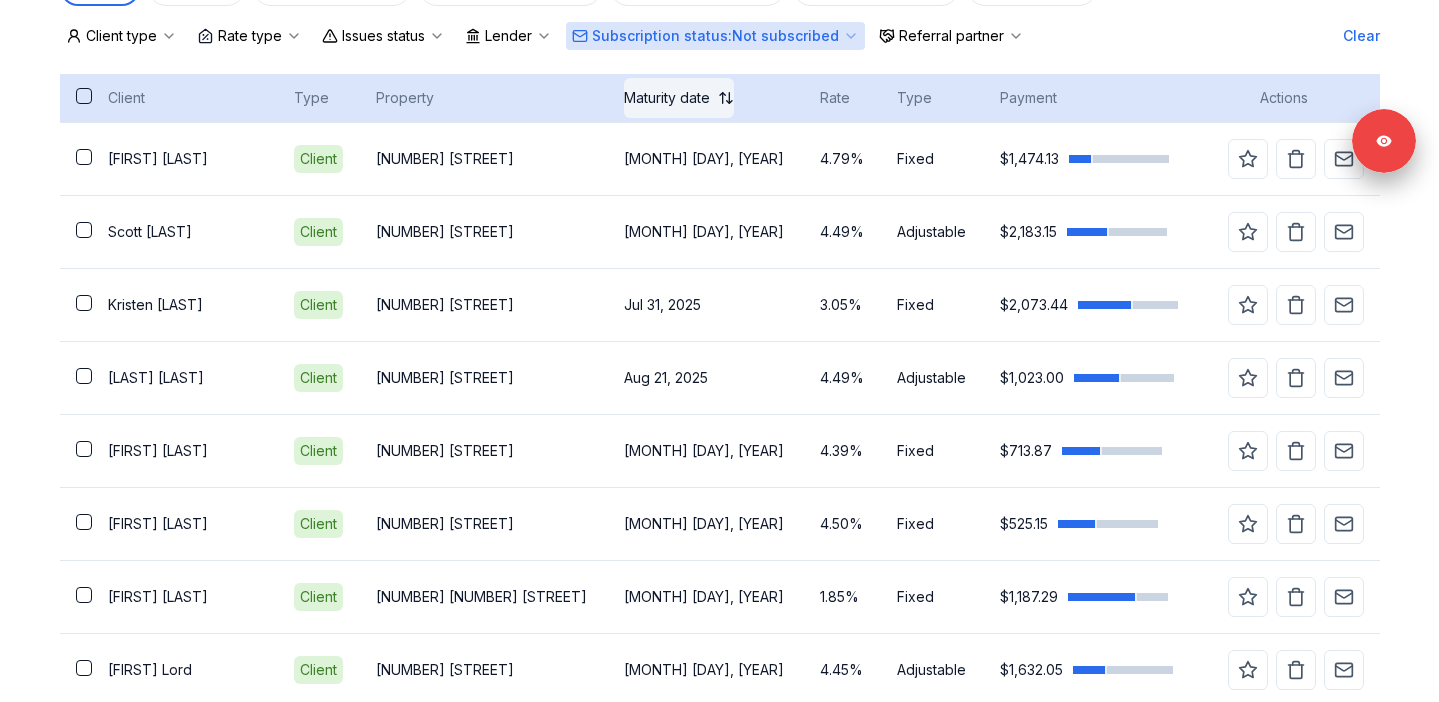 scroll, scrollTop: 0, scrollLeft: 0, axis: both 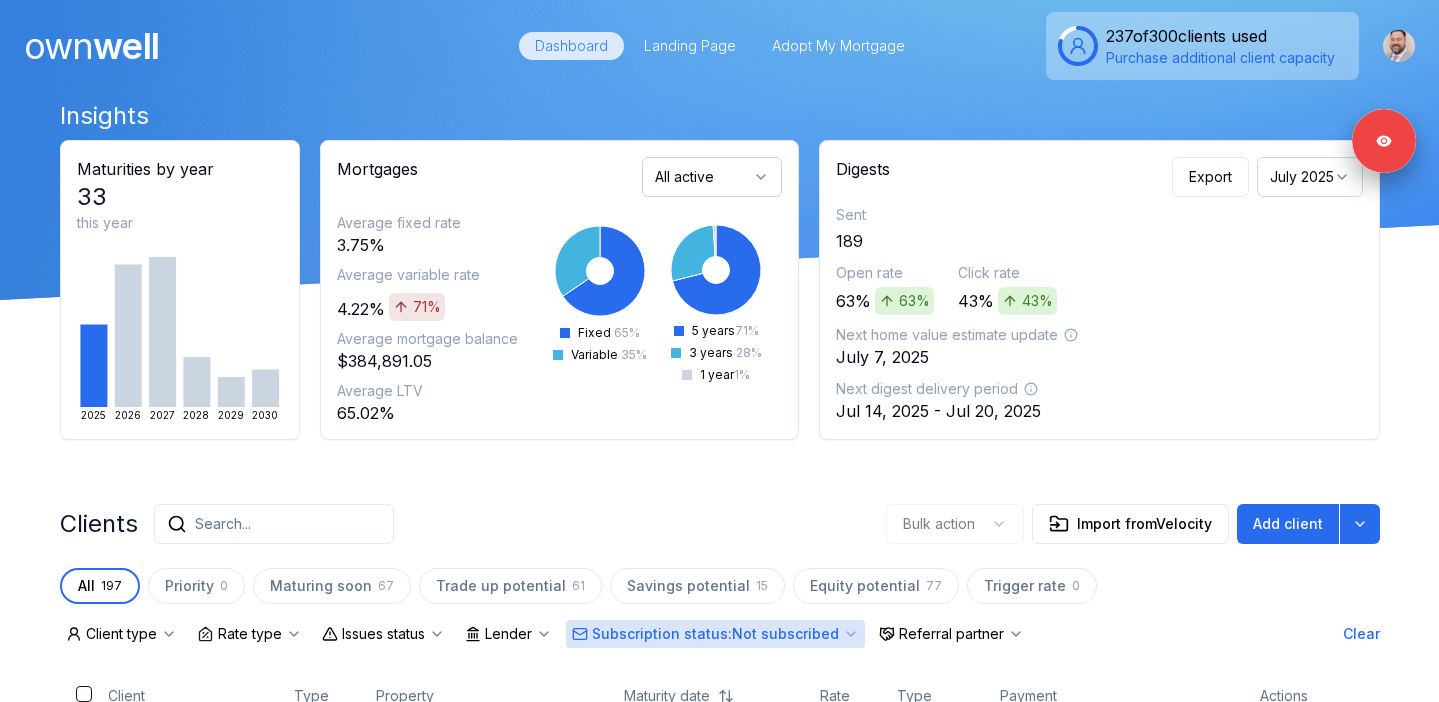 click on "Subscription status :  Not subscribed" at bounding box center [715, 634] 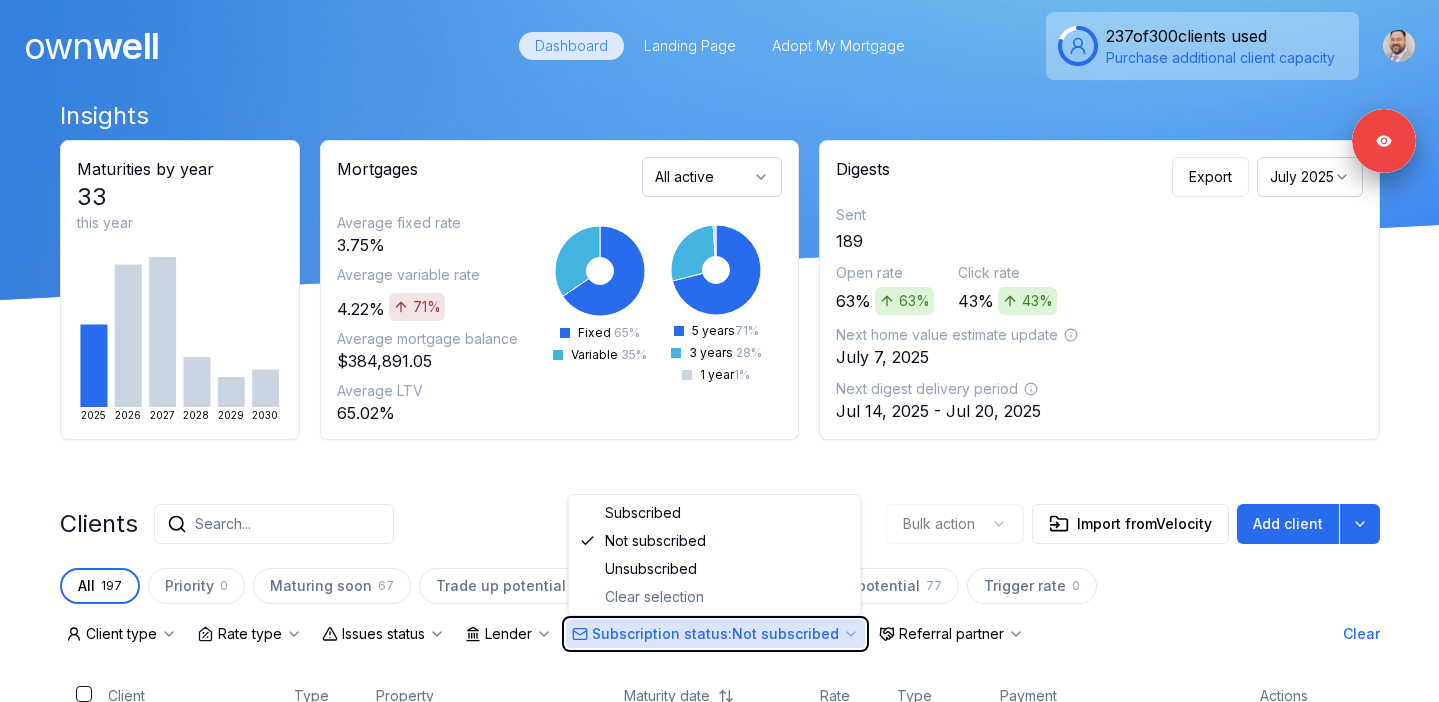 click on "Insights Maturities by year 33 this year 2025 2026 2027 2028 2029 2030 Mortgages All active Average fixed rate 3.75% Average variable rate 4.22% 71% Average mortgage balance $384,891.05 Average LTV 65.02% Fixed   65 % Variable   35 % 5 years  71 % 3 years   28 % 1 year  1 % Digests Export July 2025 Sent 189 Open rate 63% 63% Click rate 43% 43% Next home value estimate update July 7, 2025 Next digest delivery period Jul 14, 2025 - Jul 20, 2025 Clients Search... Bulk action   Import from  Velocity Add client All 197 Priority 0 Maturing soon 67 Trade up potential 61 Savings potential 15 Equity potential 77 Trigger rate 0 Client type Rate type Issues status Lender Subscription status :  Not subscribed Referral partner Clear Client Type Property Maturity date Rate Type Payment Actions Jorge   Caetano Client 66 Kristina Crescent Jul 29, 2025 4.79% Fixed $1,474.13 Scott   Langley Client 6 Massey Drive Jul 30, 2025 4.49% Adjustable $2,183.15 Kristen   Buckley Client 187 Old 24 Highway Jul 31, 2025 3.05% Fixed Chizoba" at bounding box center (720, 991) 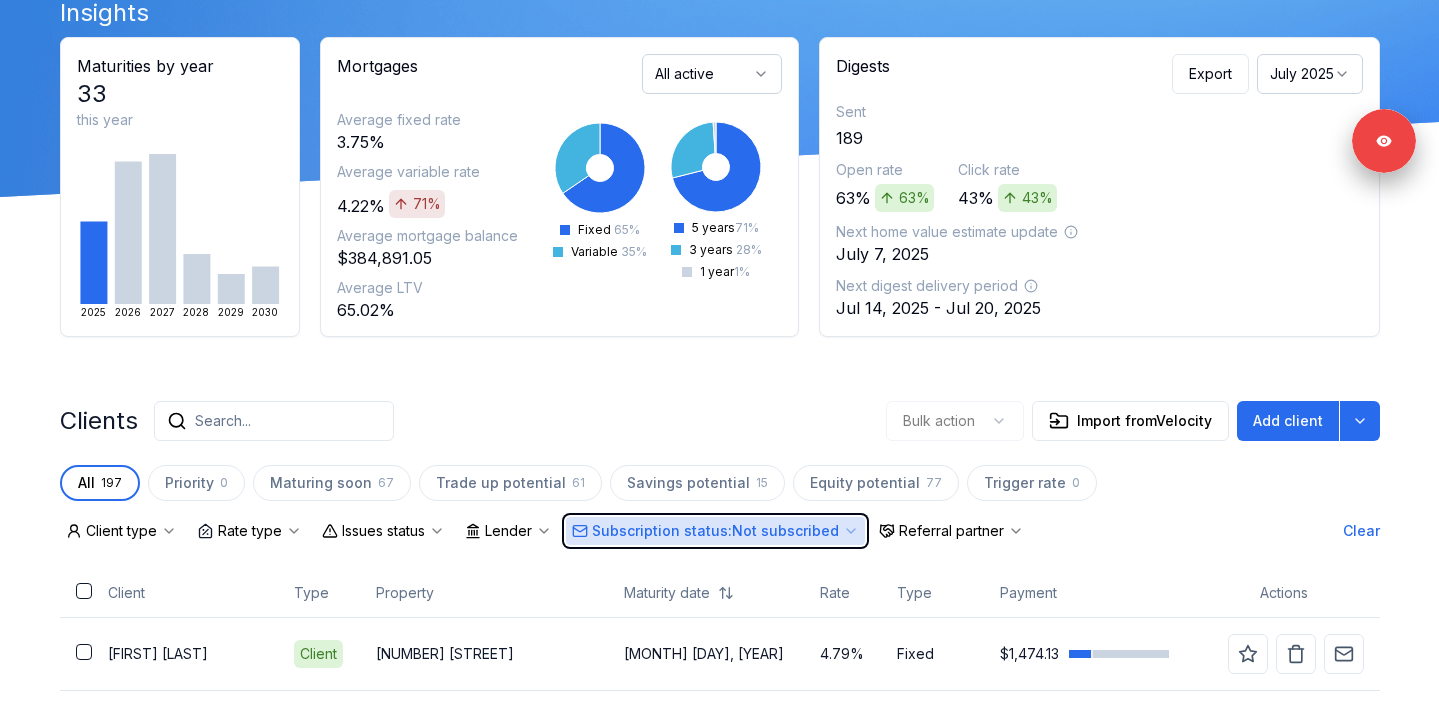 scroll, scrollTop: 280, scrollLeft: 0, axis: vertical 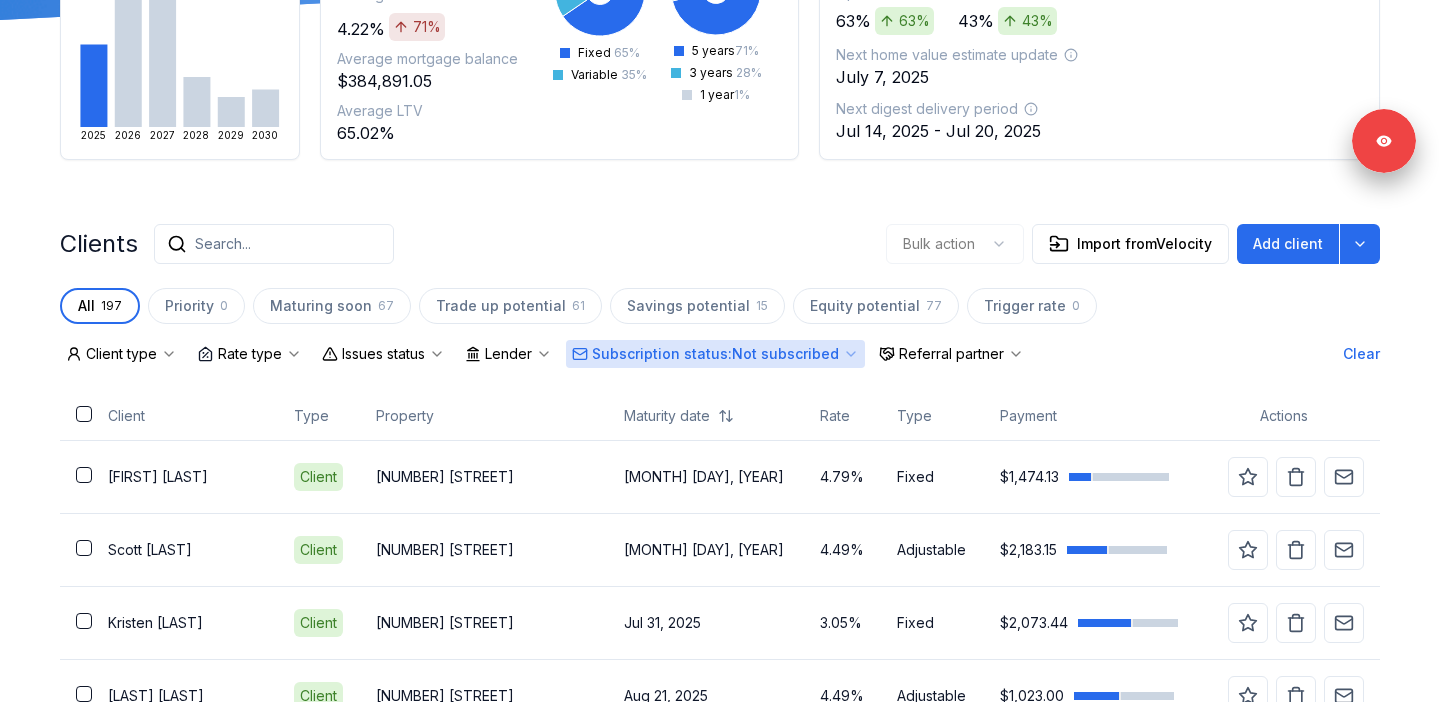click on "Subscription status :  Not subscribed" at bounding box center (715, 354) 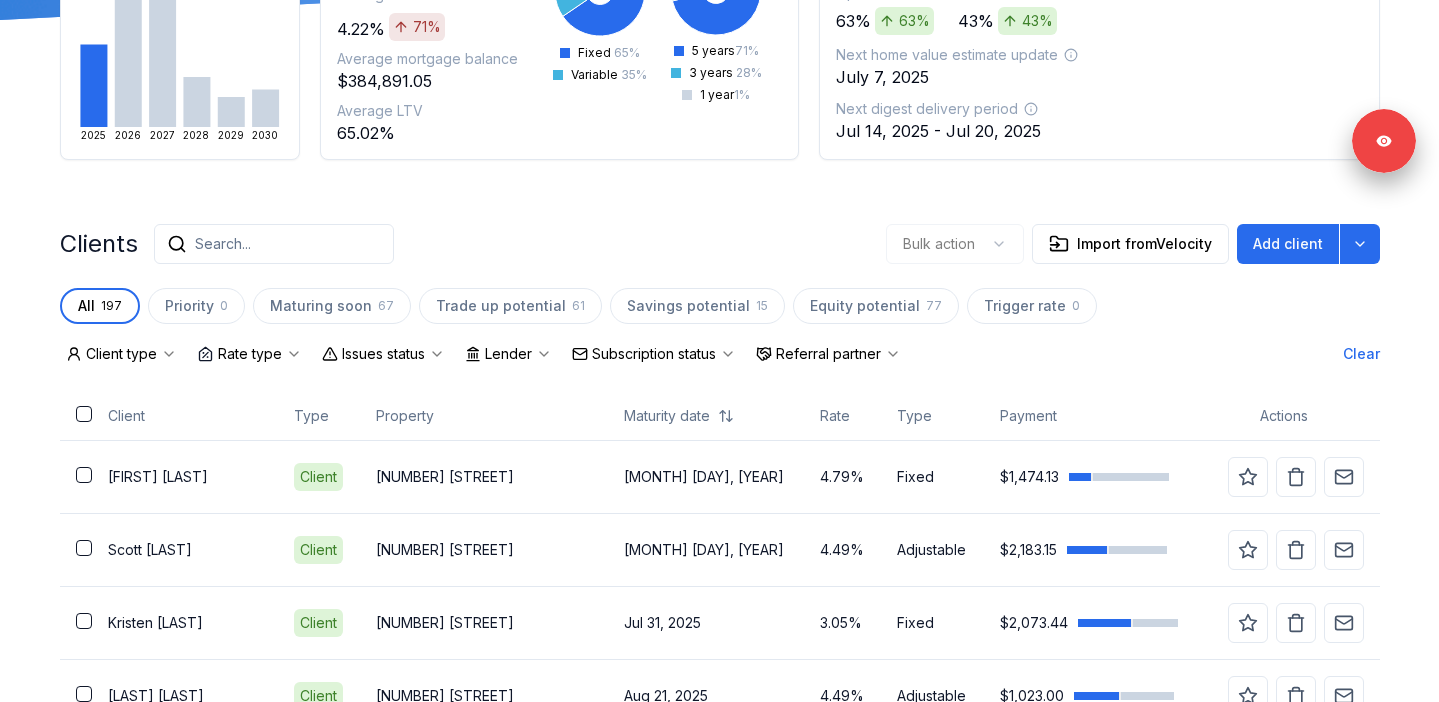 click on "Clients Search... Bulk action   Import from  Velocity Add client" at bounding box center (720, 244) 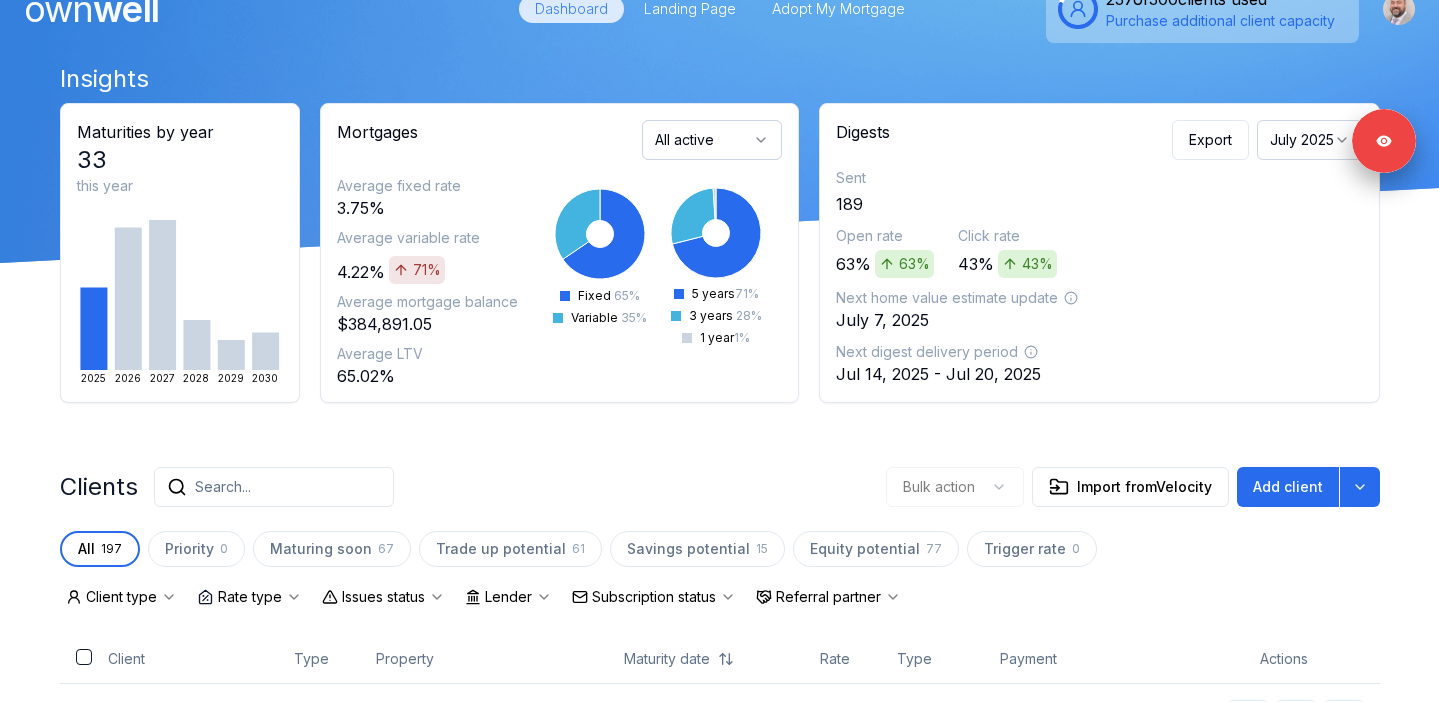 scroll, scrollTop: 0, scrollLeft: 0, axis: both 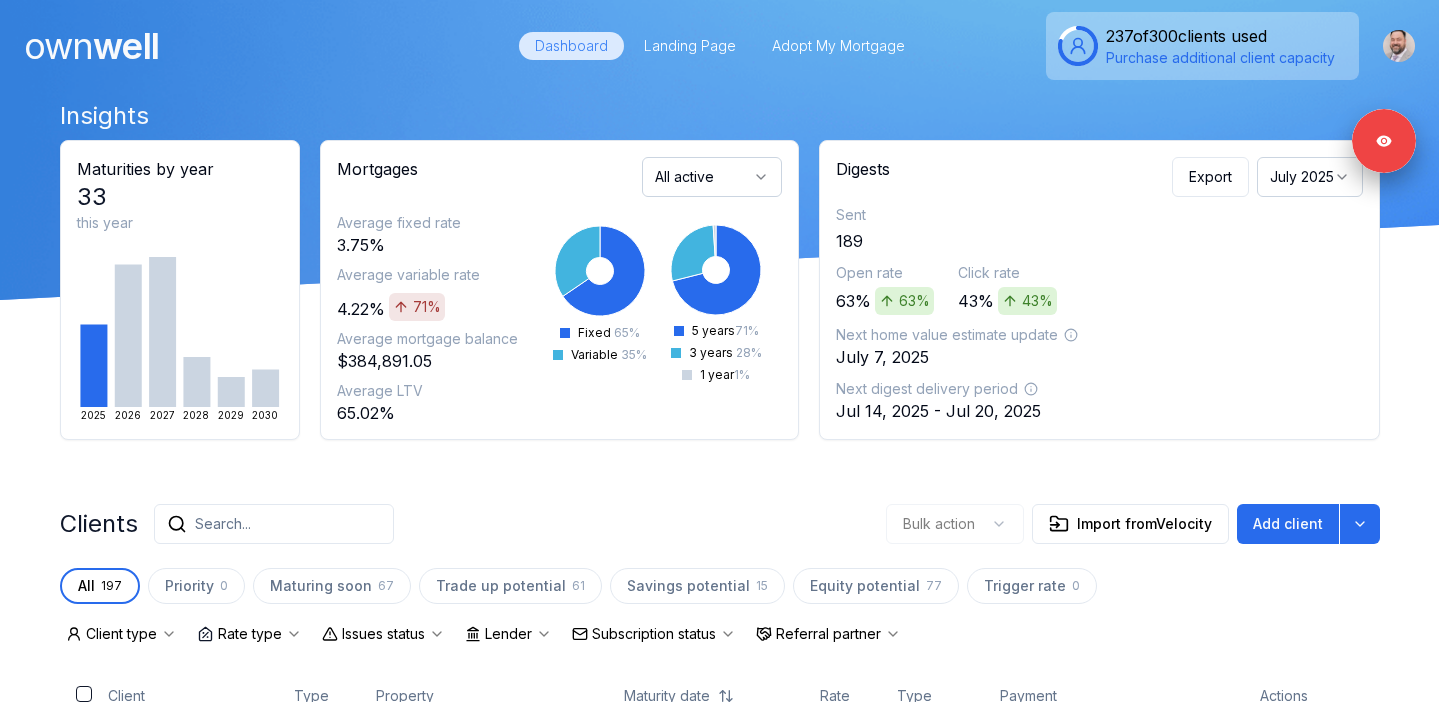 click on "July 2025" at bounding box center (1310, 177) 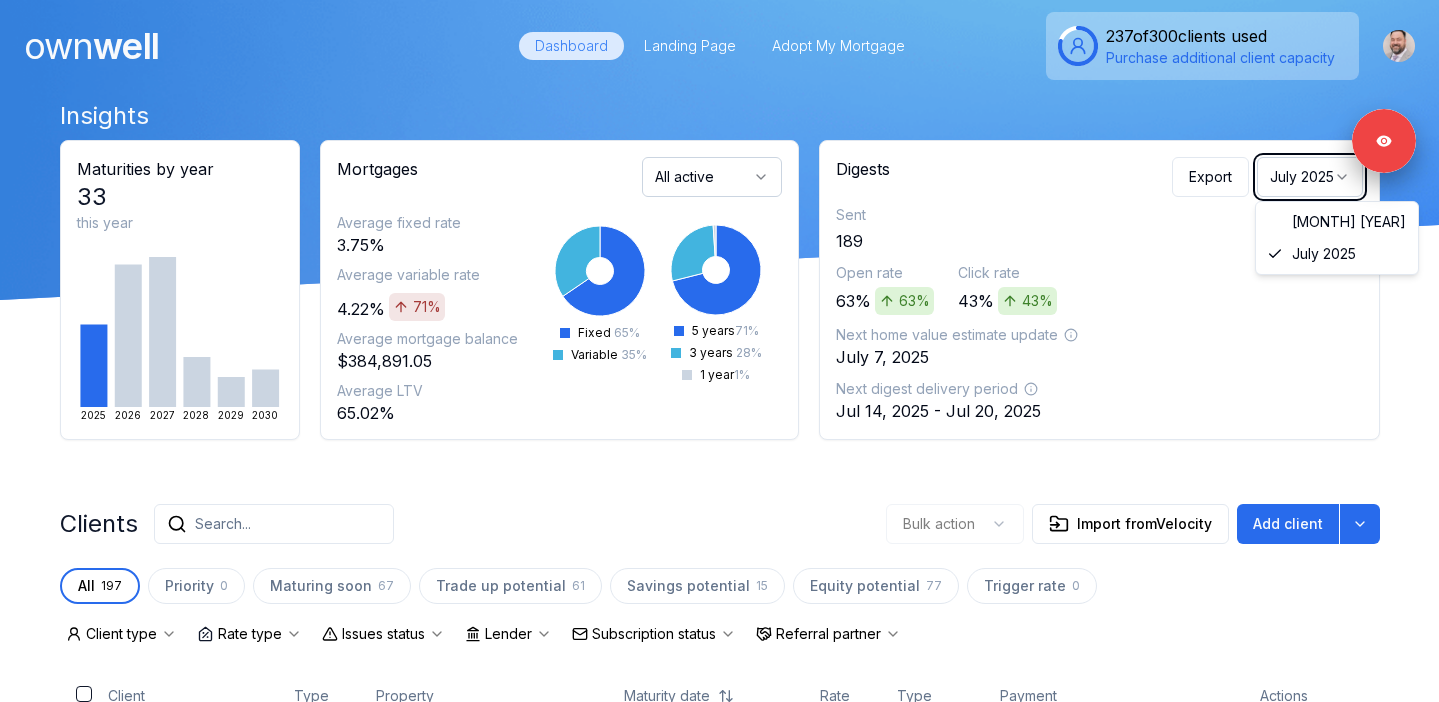 click on "Insights" at bounding box center (720, 116) 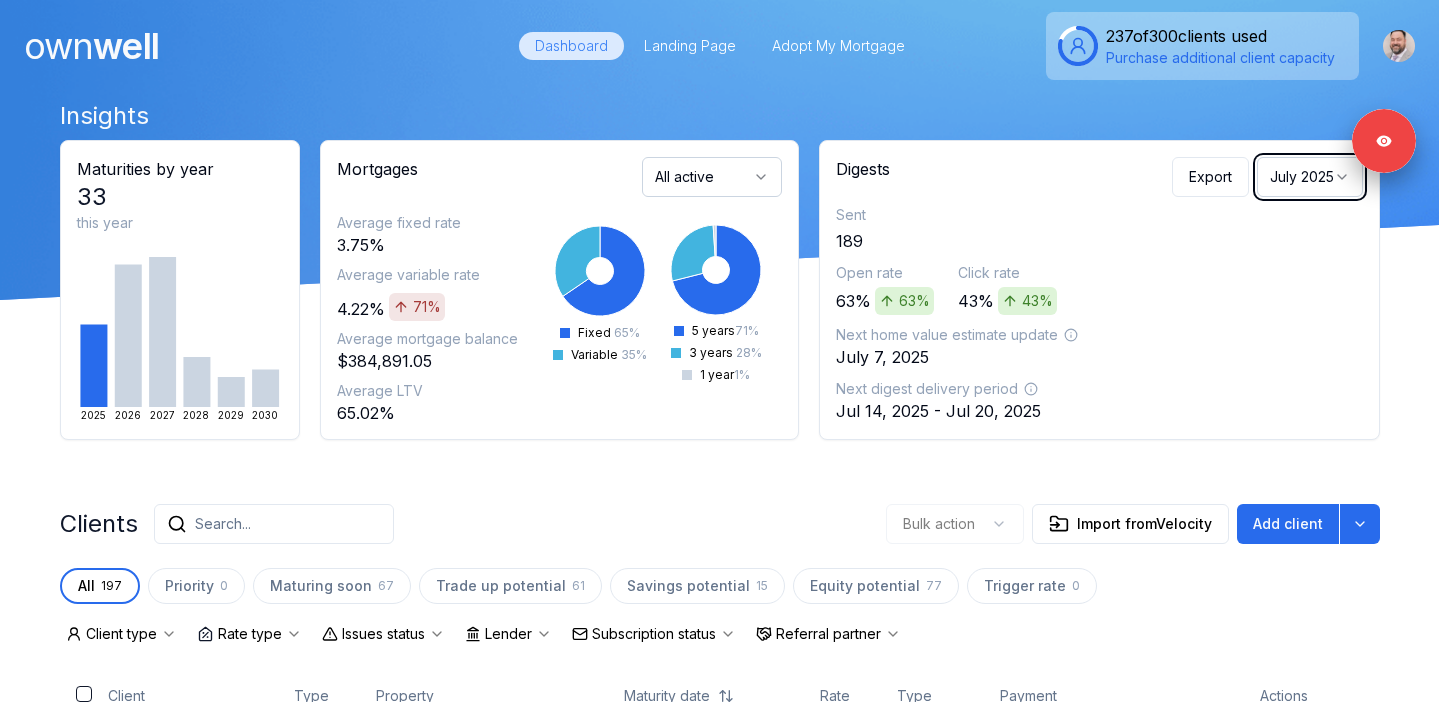 scroll, scrollTop: 278, scrollLeft: 0, axis: vertical 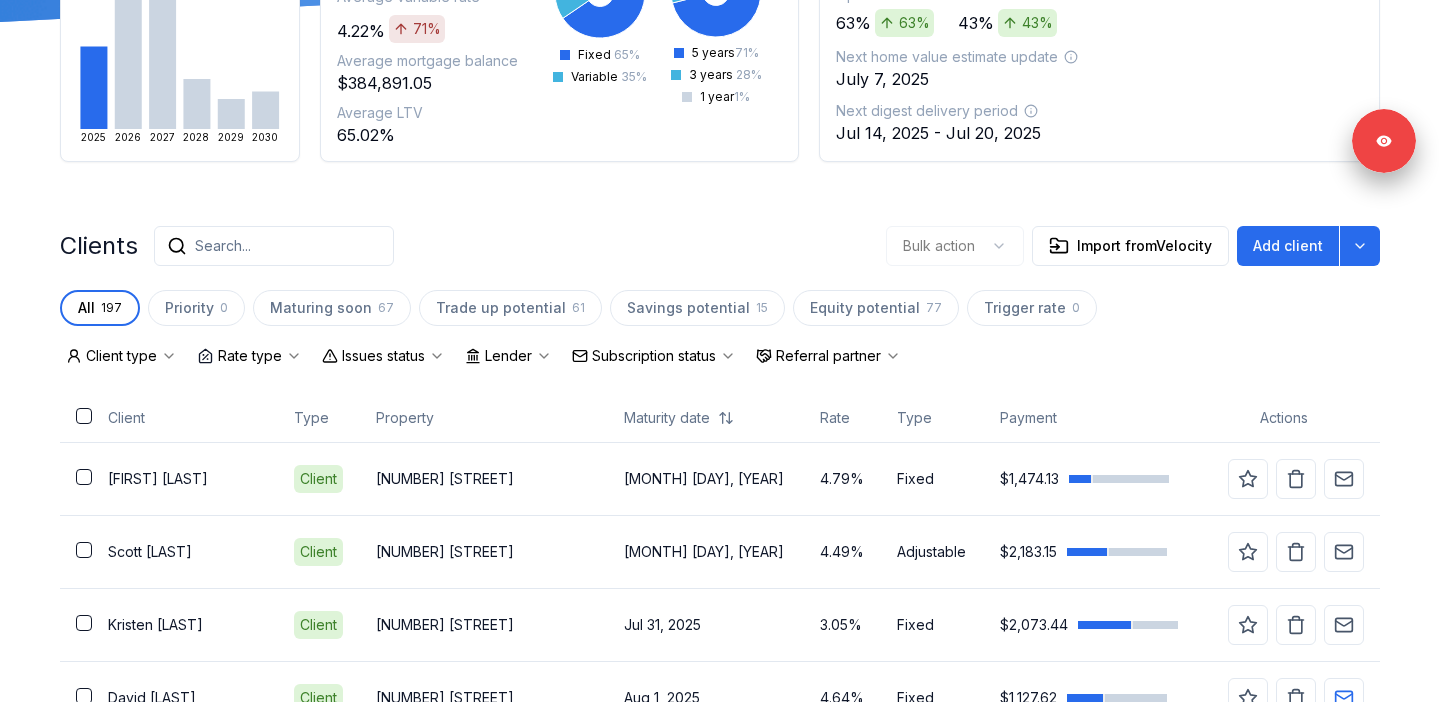 click on "Insights Maturities by year 33 this year 2025 2026 2027 2028 2029 2030 Mortgages All active Average fixed rate 3.75% Average variable rate 4.22% 71% Average mortgage balance $384,891.05 Average LTV 65.02% Fixed   65 % Variable   35 % 5 years  71 % 3 years   28 % 1 year  1 % Digests Export July 2025 Sent 189 Open rate 63% 63% Click rate 43% 43% Next home value estimate update July 7, 2025 Next digest delivery period Jul 14, 2025 - Jul 20, 2025 Clients Search... Bulk action   Import from  Velocity Add client All 197 Priority 0 Maturing soon 67 Trade up potential 61 Savings potential 15 Equity potential 77 Trigger rate 0 Client type Rate type Issues status Lender Subscription status Referral partner Client Type Property Maturity date Rate Type Payment Actions Jorge   Caetano Client 66 Kristina Crescent Jul 29, 2025 4.79% Fixed $1,474.13 Scott   Langley Client 6 Massey Drive Jul 30, 2025 4.49% Adjustable $2,183.15 Kristen   Buckley Client 187 Old 24 Highway Jul 31, 2025 3.05% Fixed $2,073.44 David   Ramey Client" at bounding box center [720, 1991] 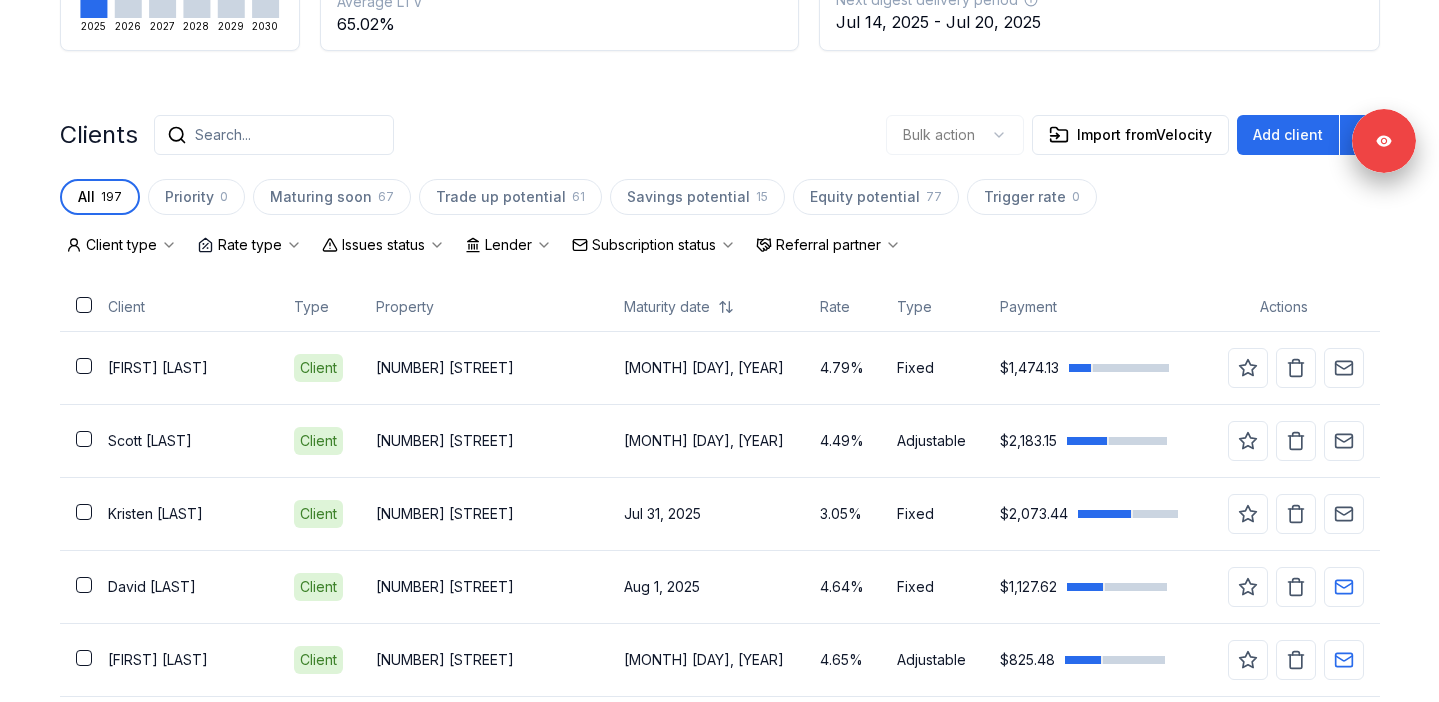 scroll, scrollTop: 300, scrollLeft: 0, axis: vertical 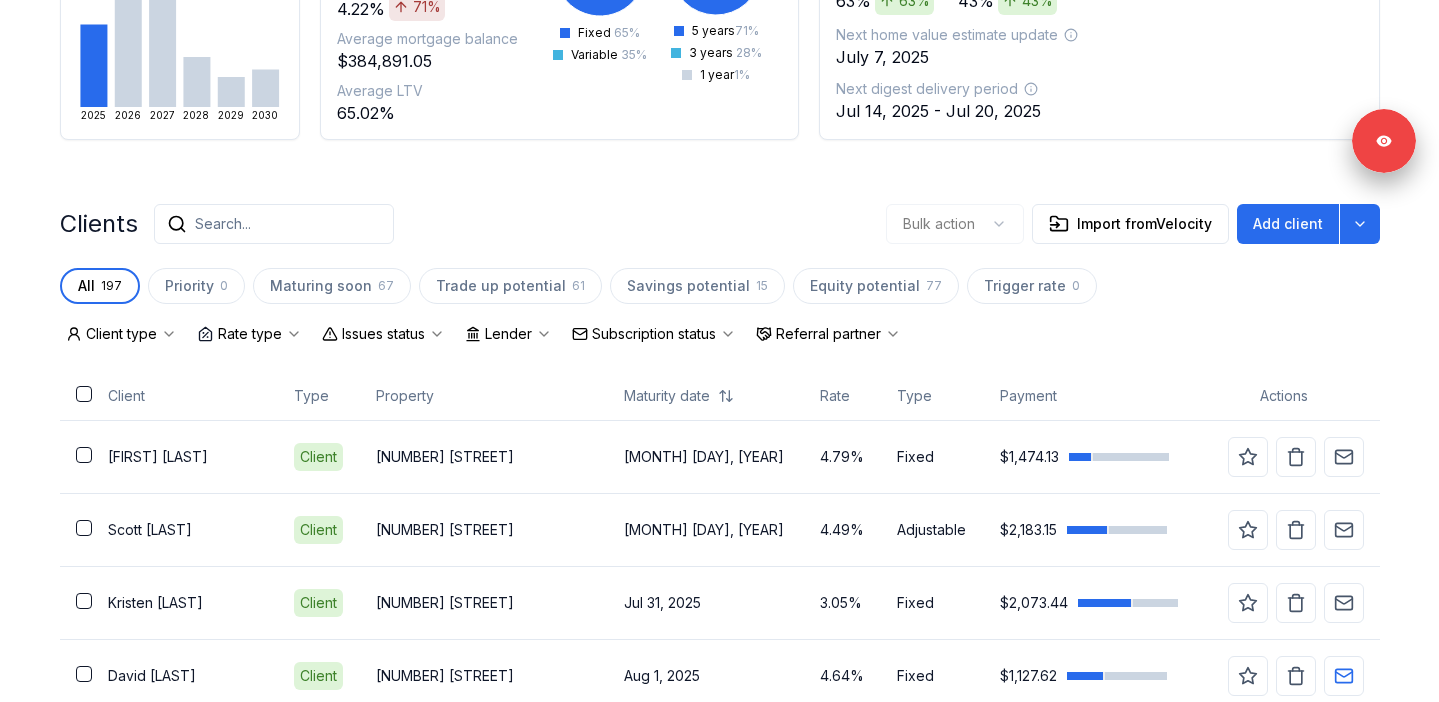 click on "Issues status" at bounding box center [383, 334] 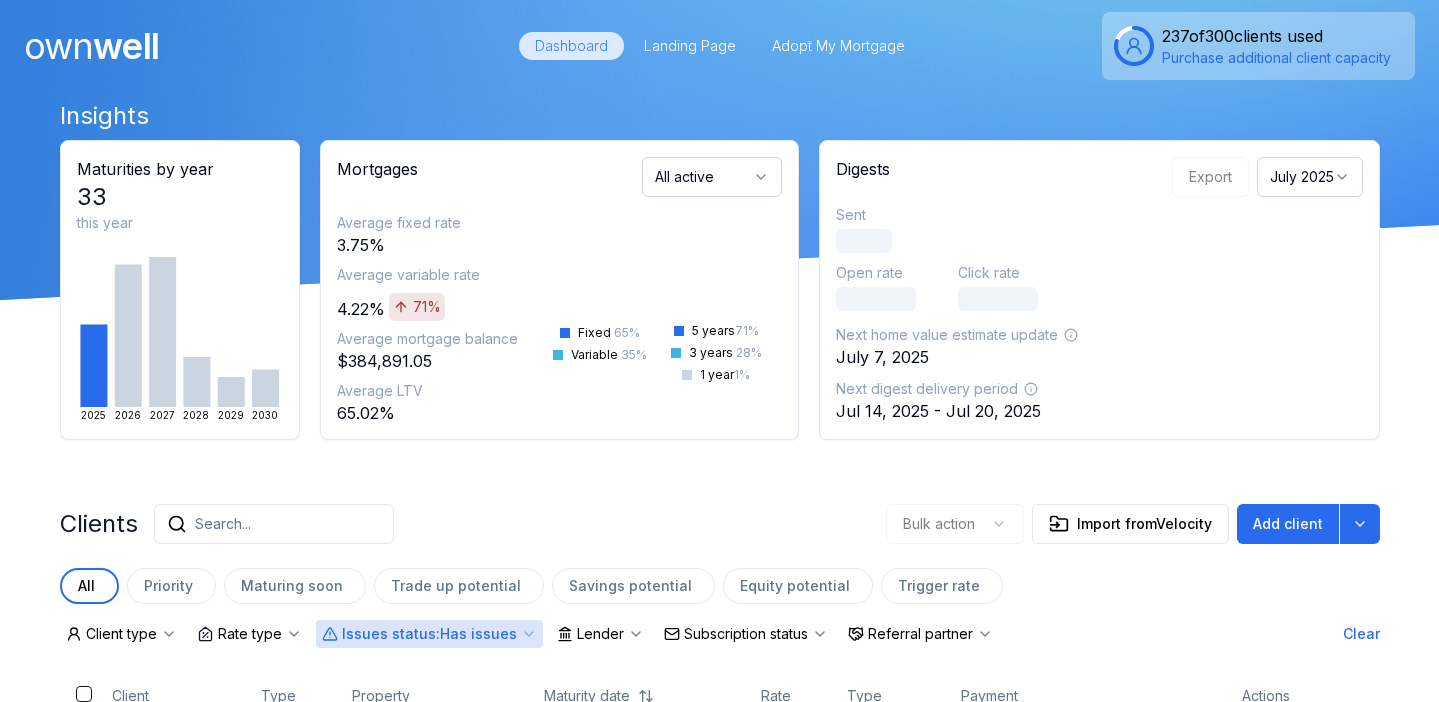 scroll, scrollTop: 385, scrollLeft: 0, axis: vertical 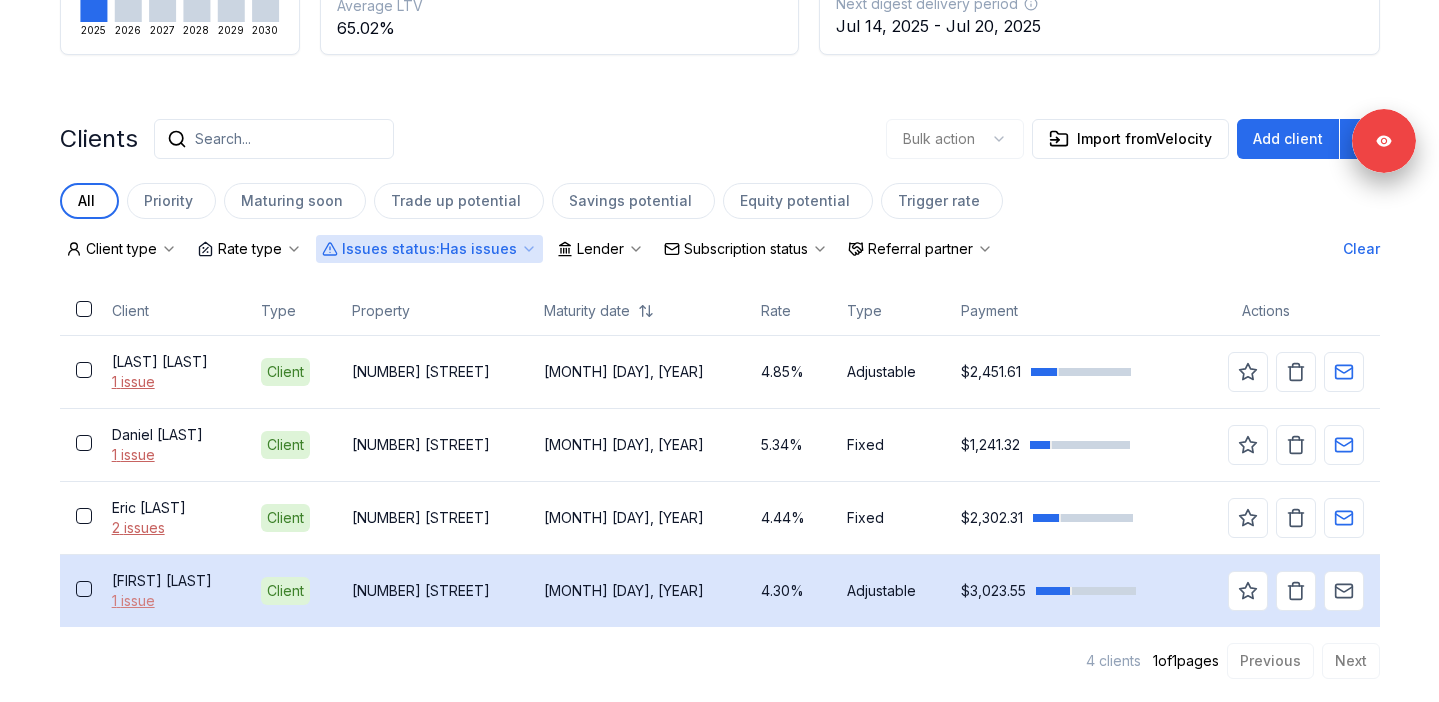 click on "1   issue" at bounding box center [170, 601] 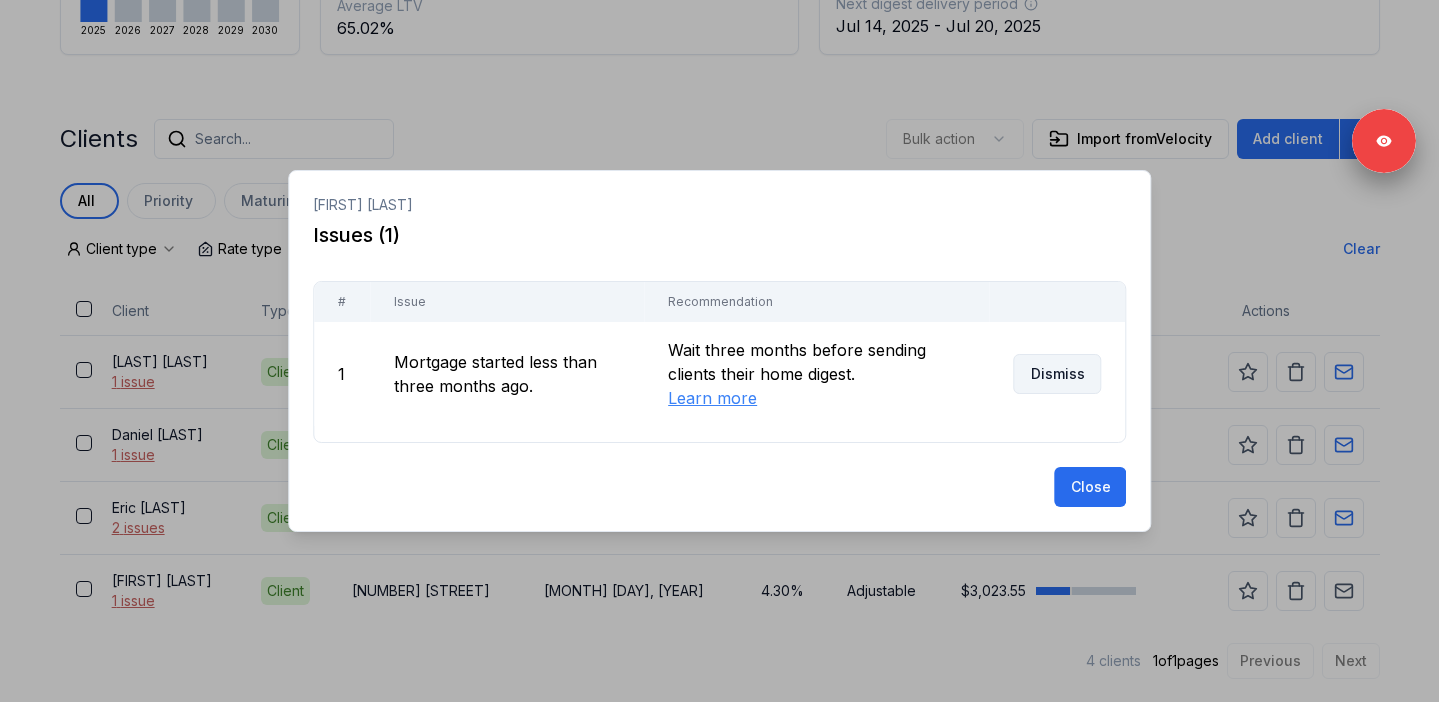 click on "Dismiss" at bounding box center [1057, 374] 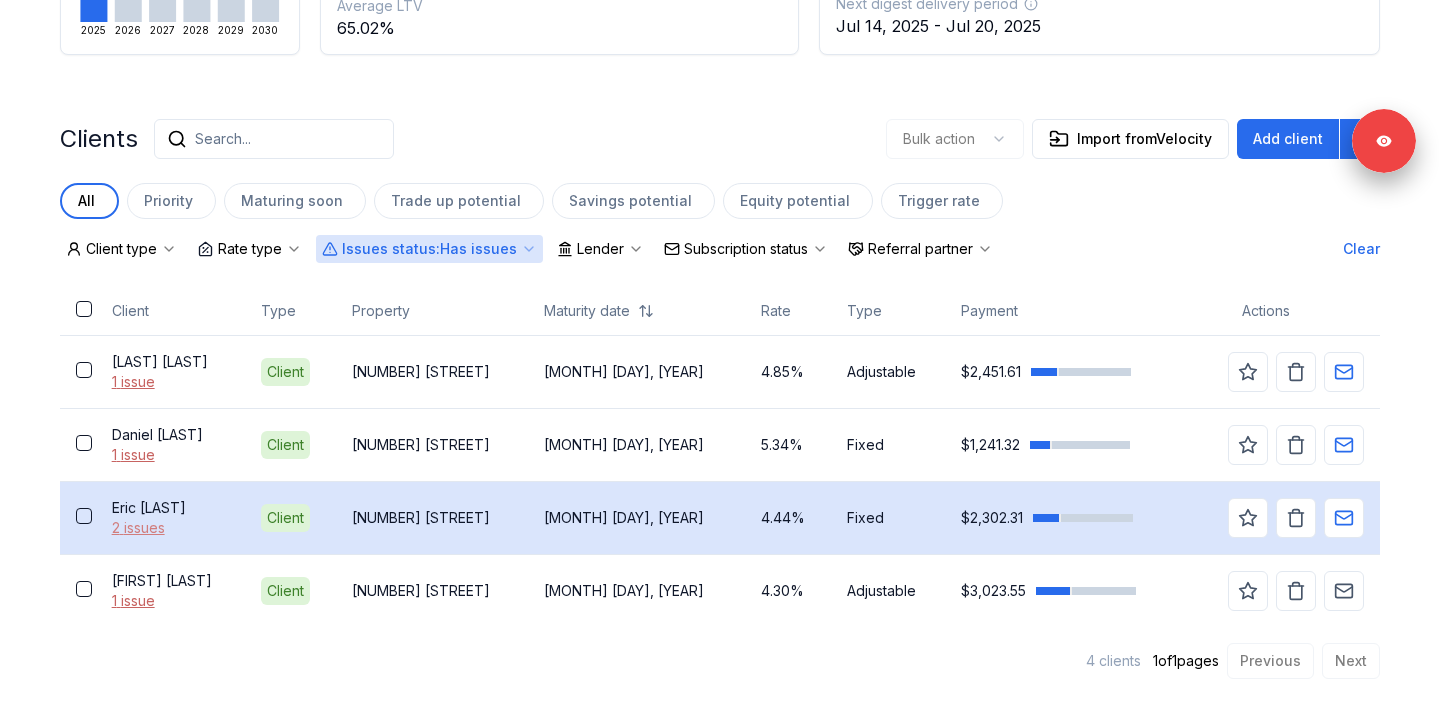 click on "2   issues" at bounding box center (170, 528) 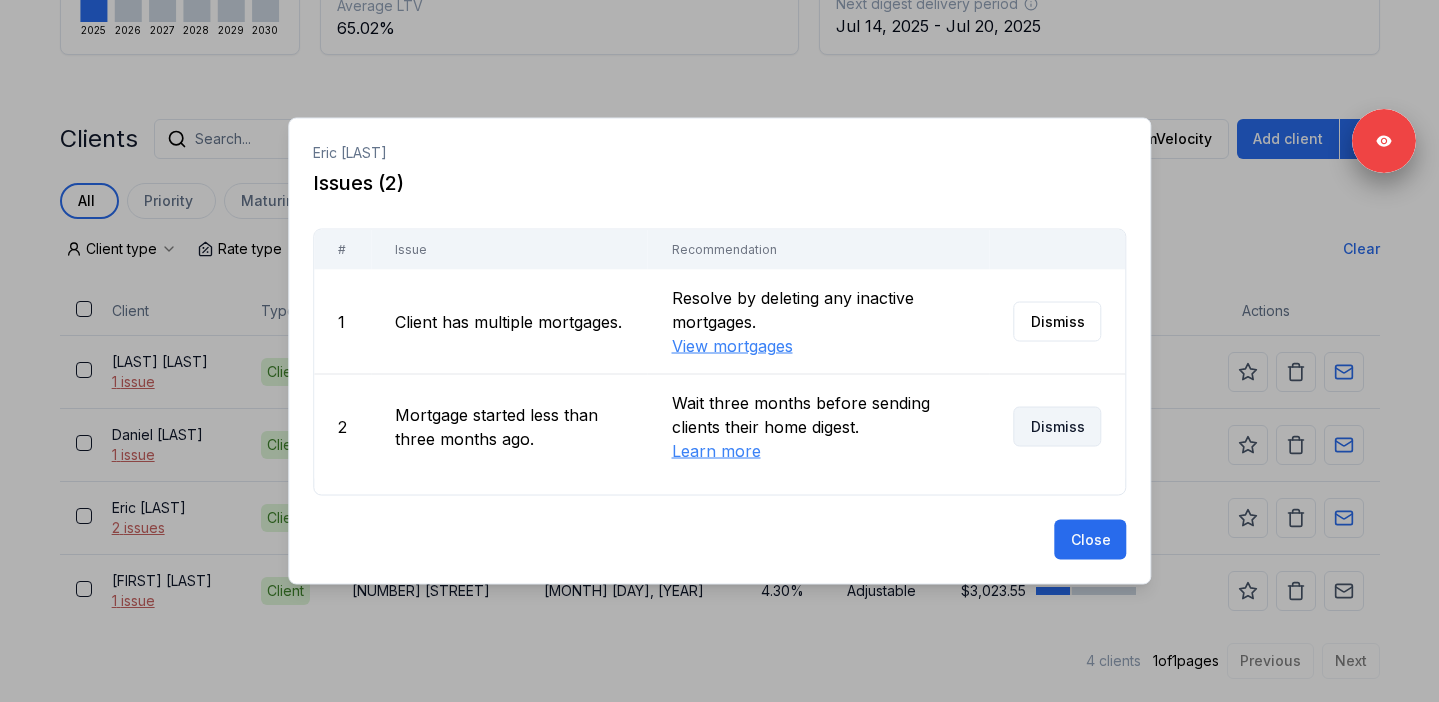 click on "Dismiss" at bounding box center (1057, 427) 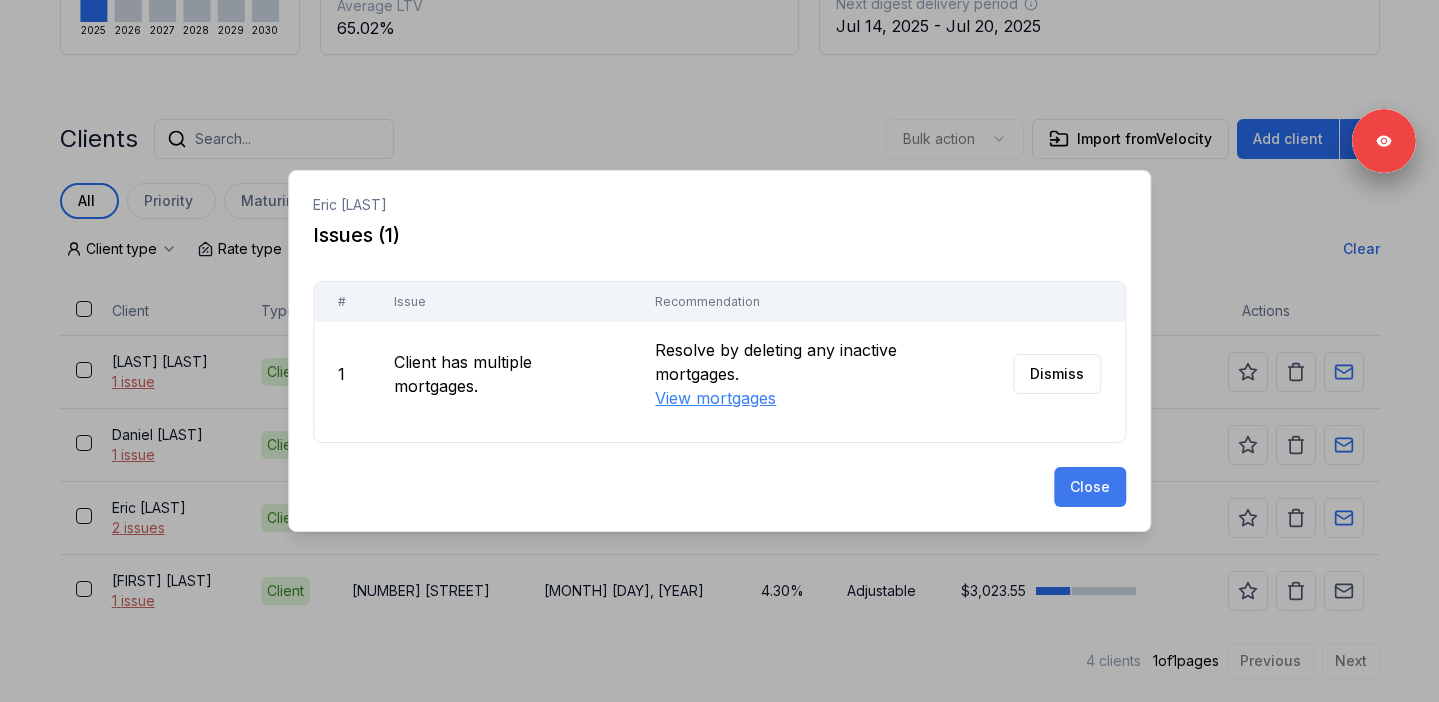 click on "Close" at bounding box center (1090, 487) 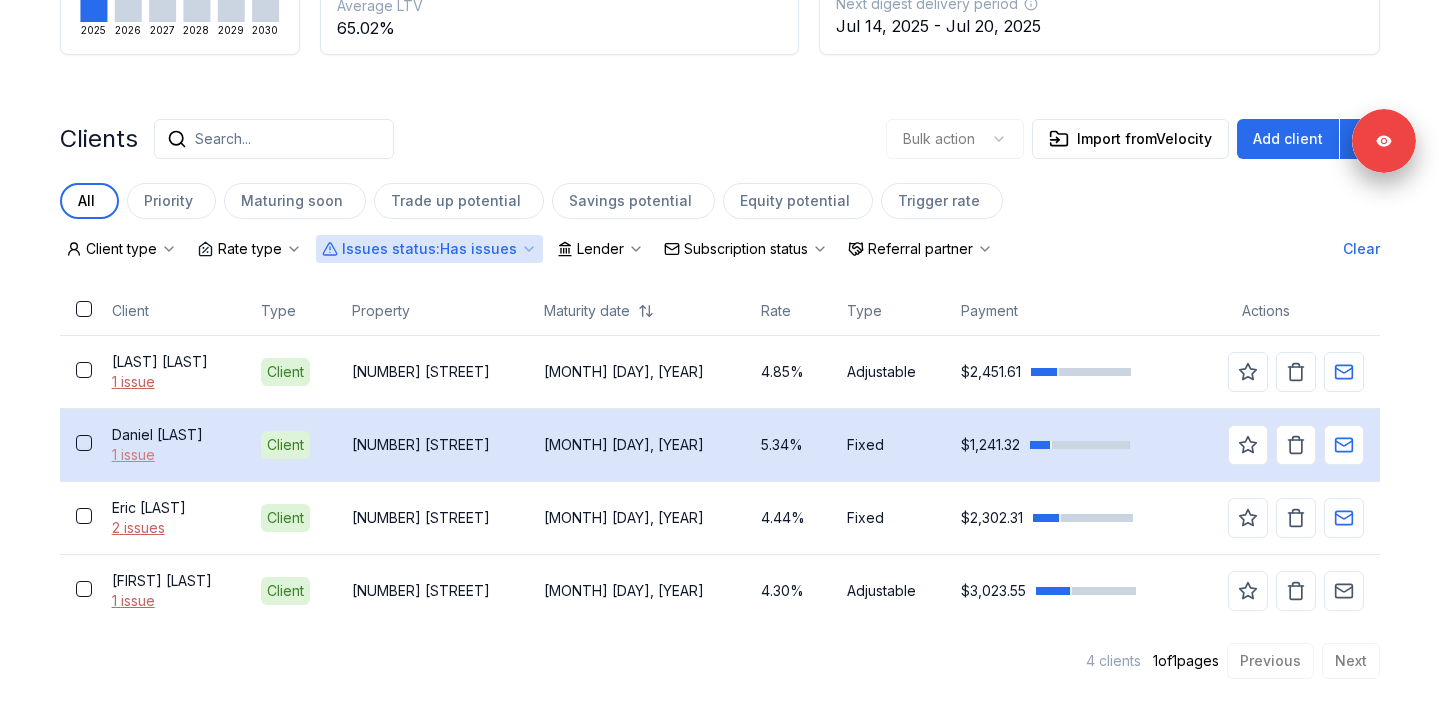 click on "1   issue" at bounding box center (170, 455) 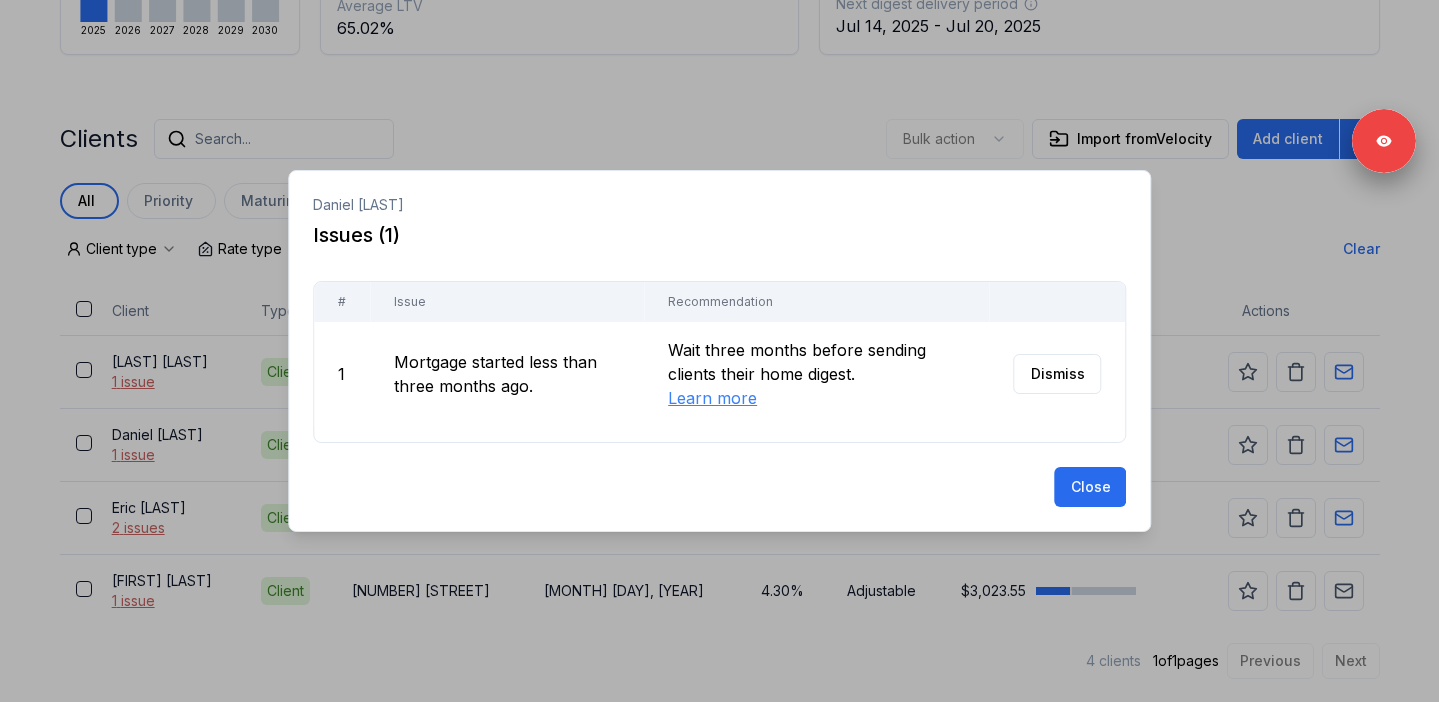 click on "Dismiss" at bounding box center (1057, 374) 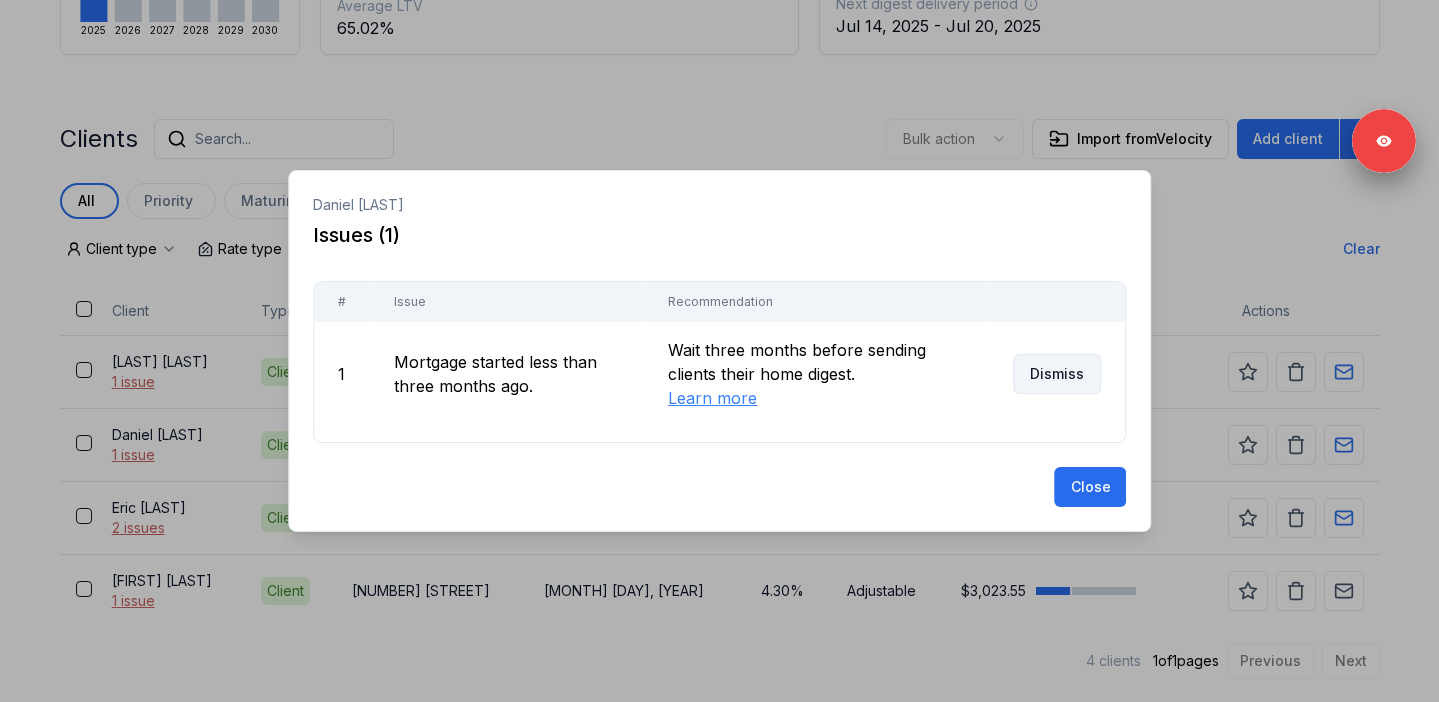 click on "Dismiss" at bounding box center [1057, 374] 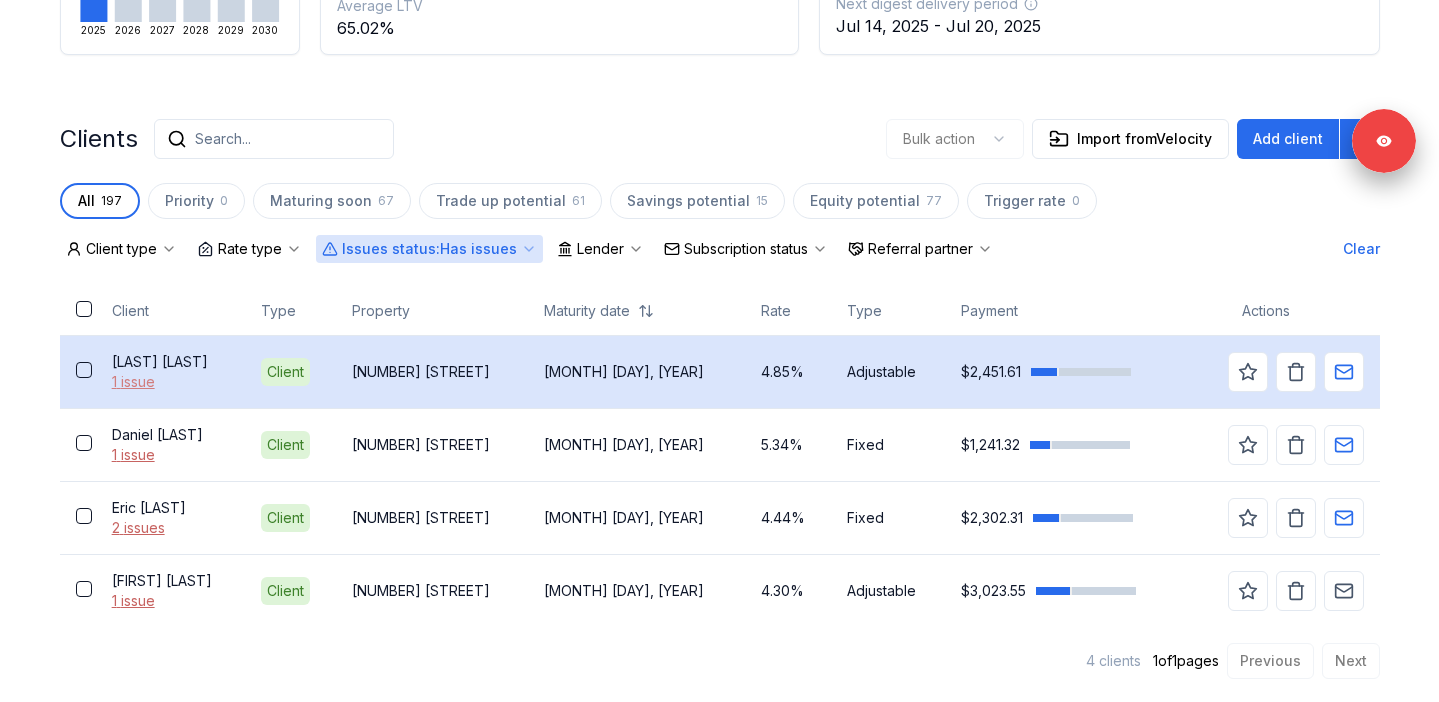 click on "1   issue" at bounding box center (170, 382) 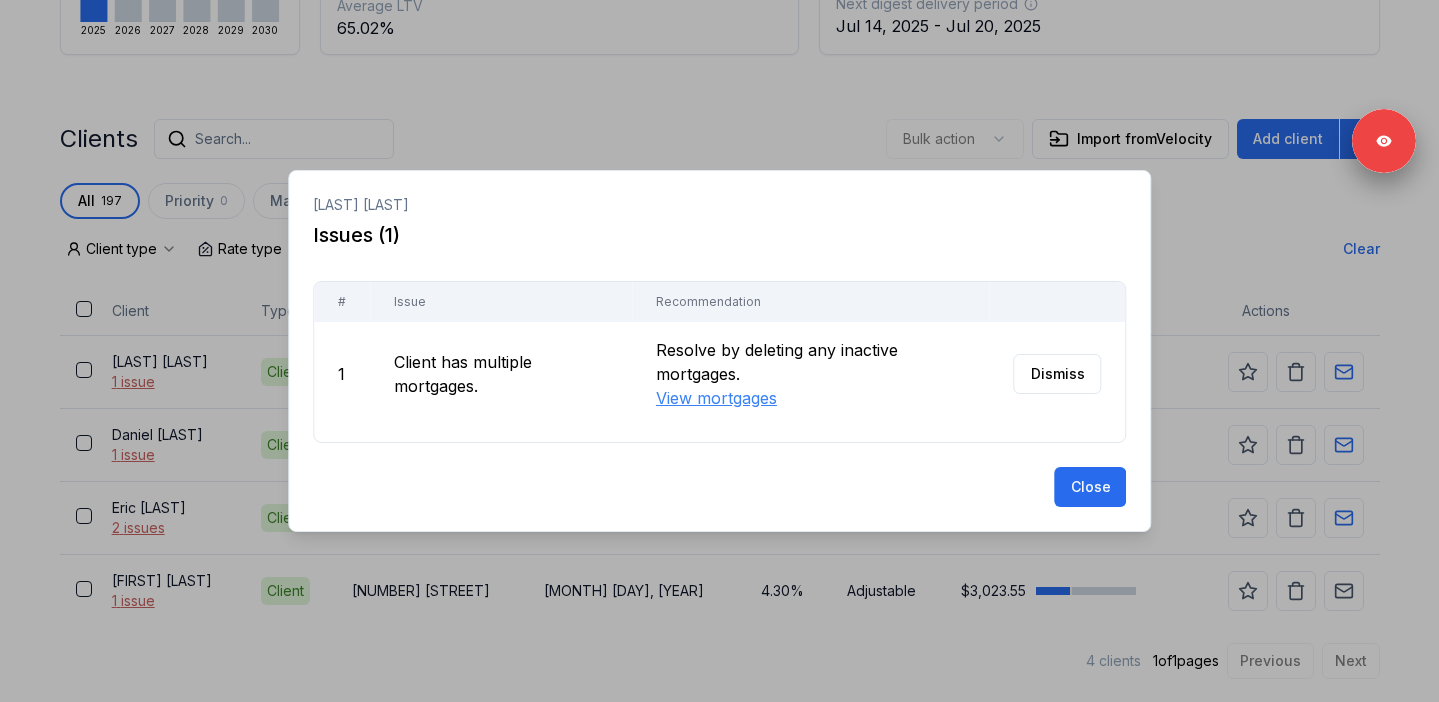 click at bounding box center (719, 351) 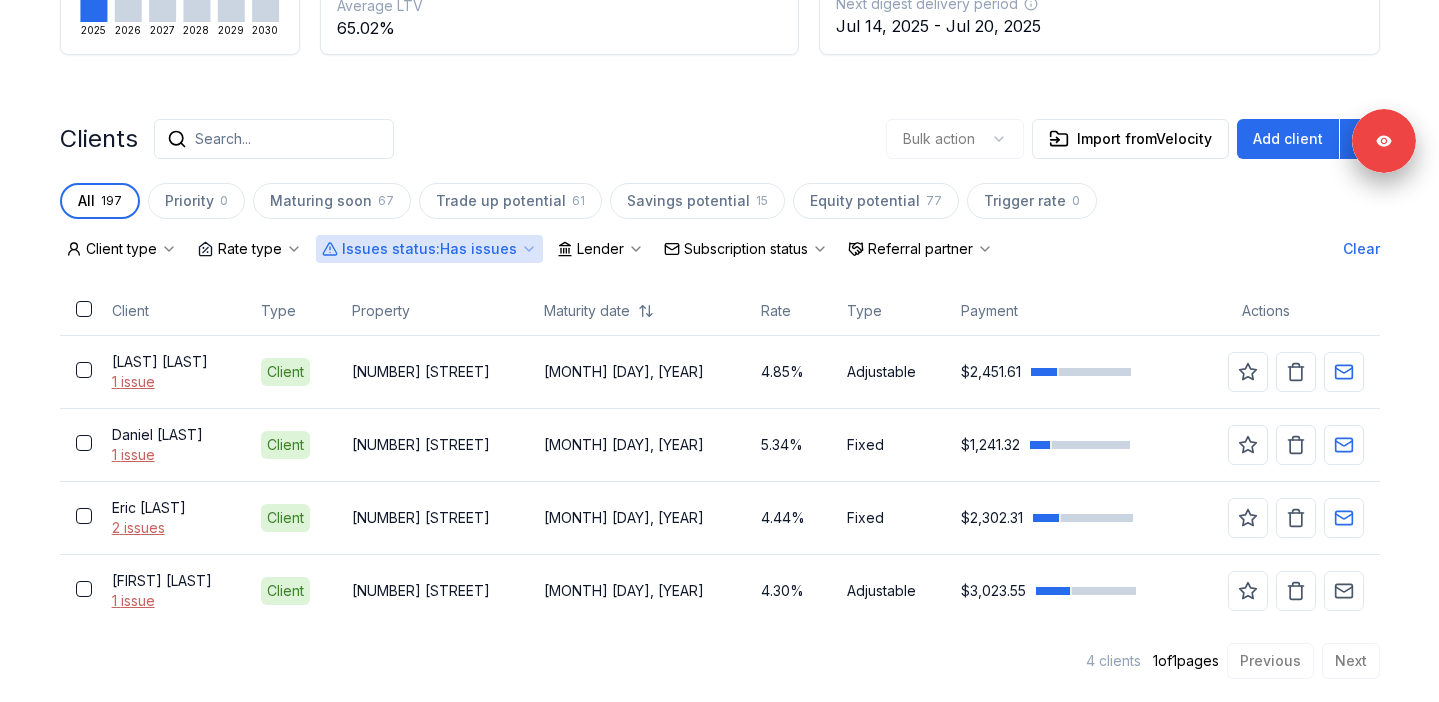 scroll, scrollTop: 239, scrollLeft: 0, axis: vertical 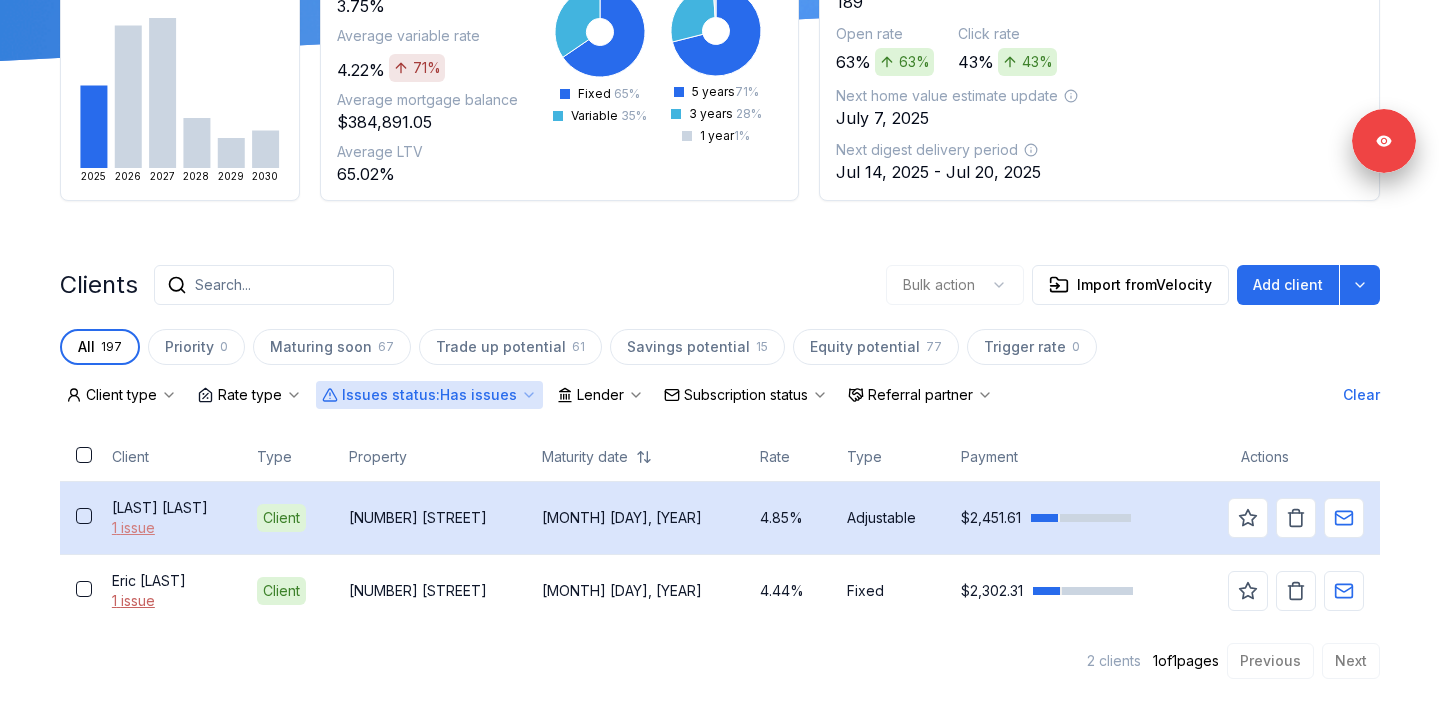click on "1   issue" at bounding box center [168, 528] 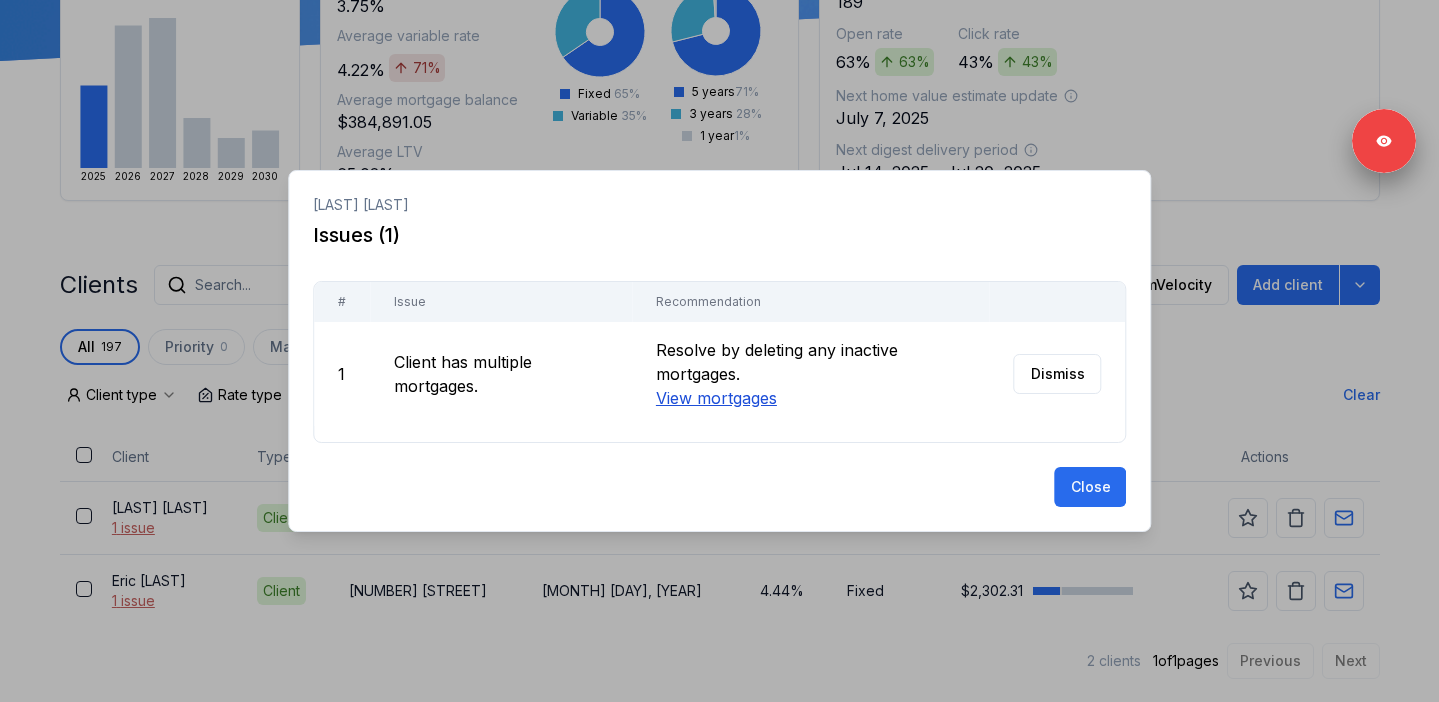click on "View mortgages" at bounding box center (715, 398) 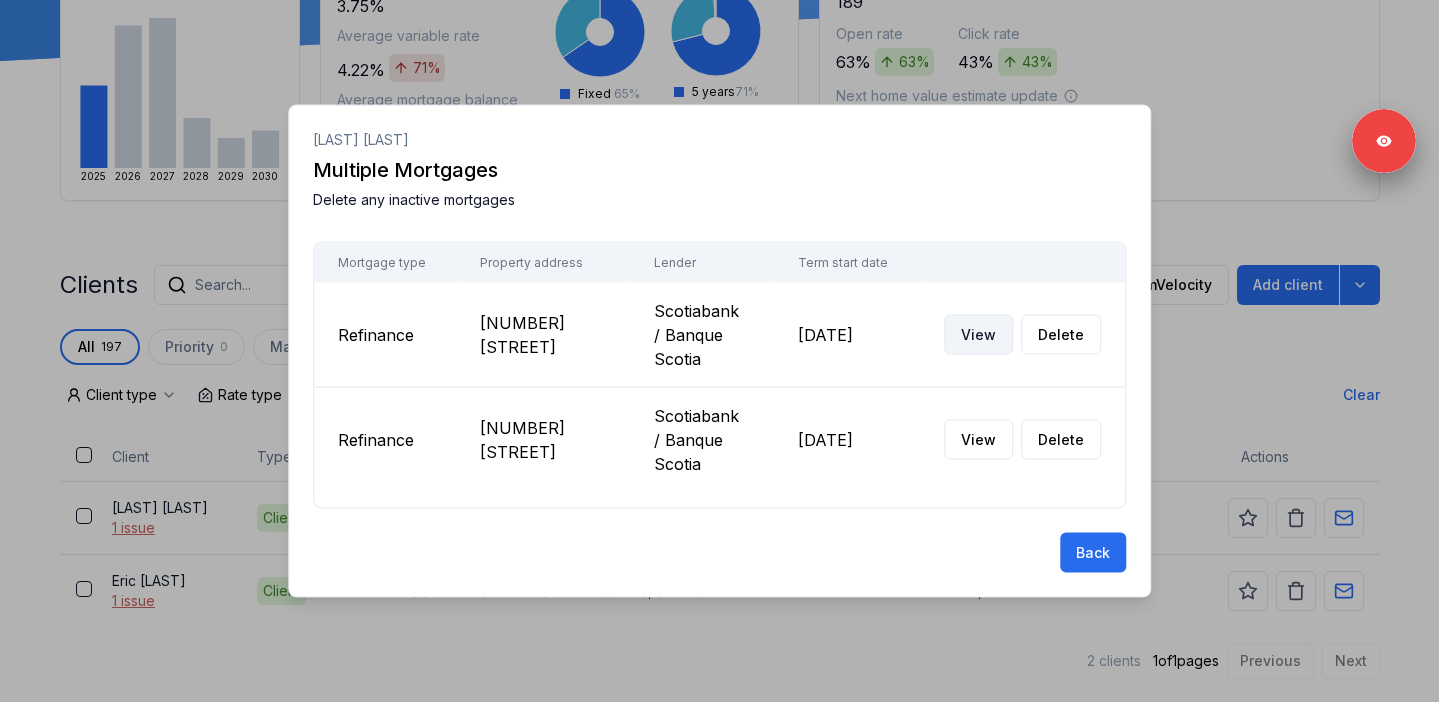 click on "View" at bounding box center [978, 335] 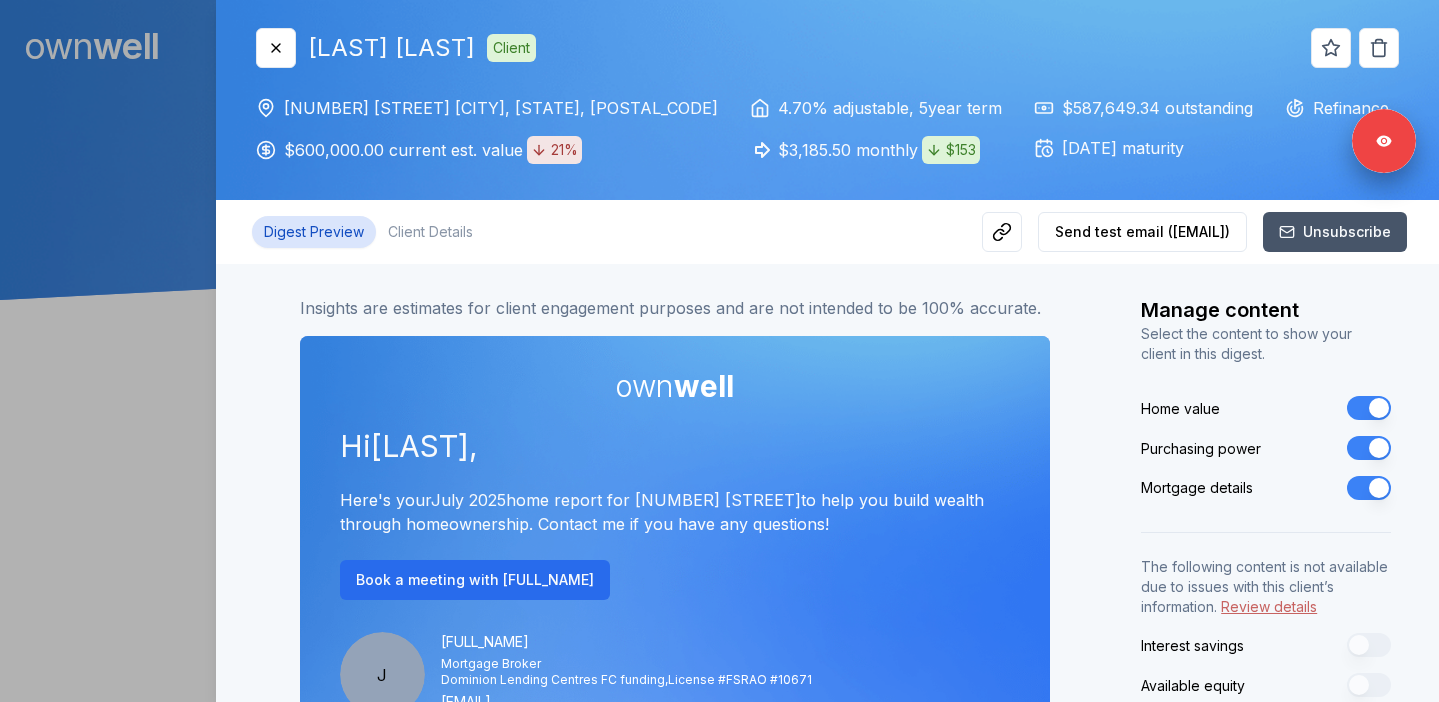scroll, scrollTop: 0, scrollLeft: 0, axis: both 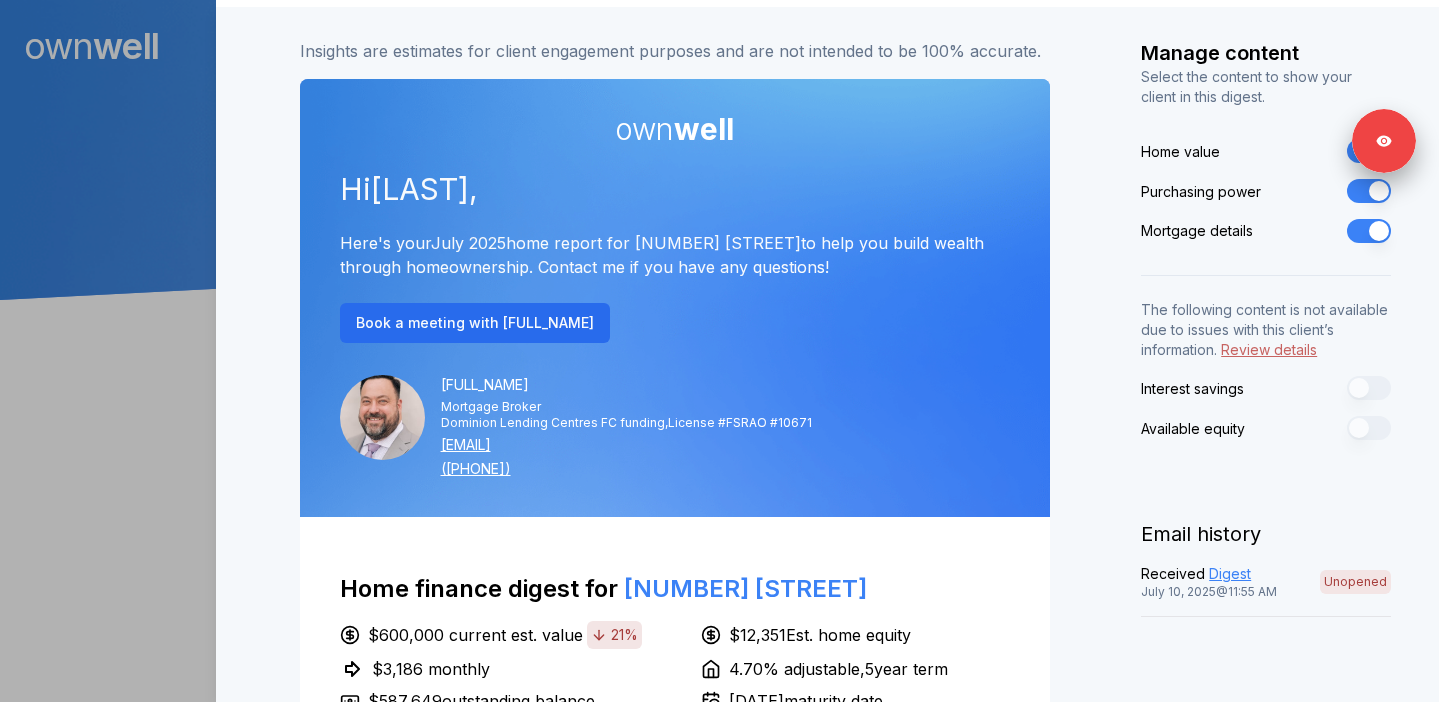 click on "Purchasing power" at bounding box center [1369, 191] 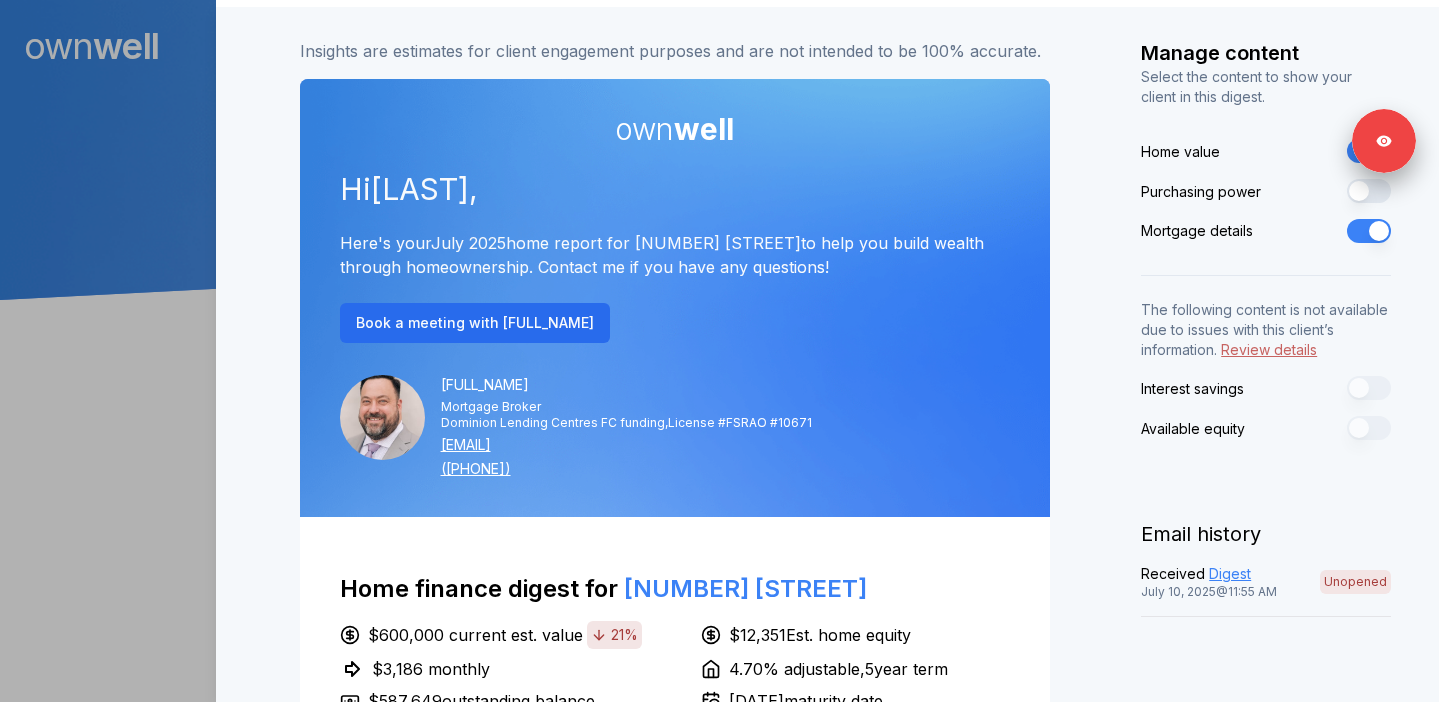 scroll, scrollTop: 0, scrollLeft: 0, axis: both 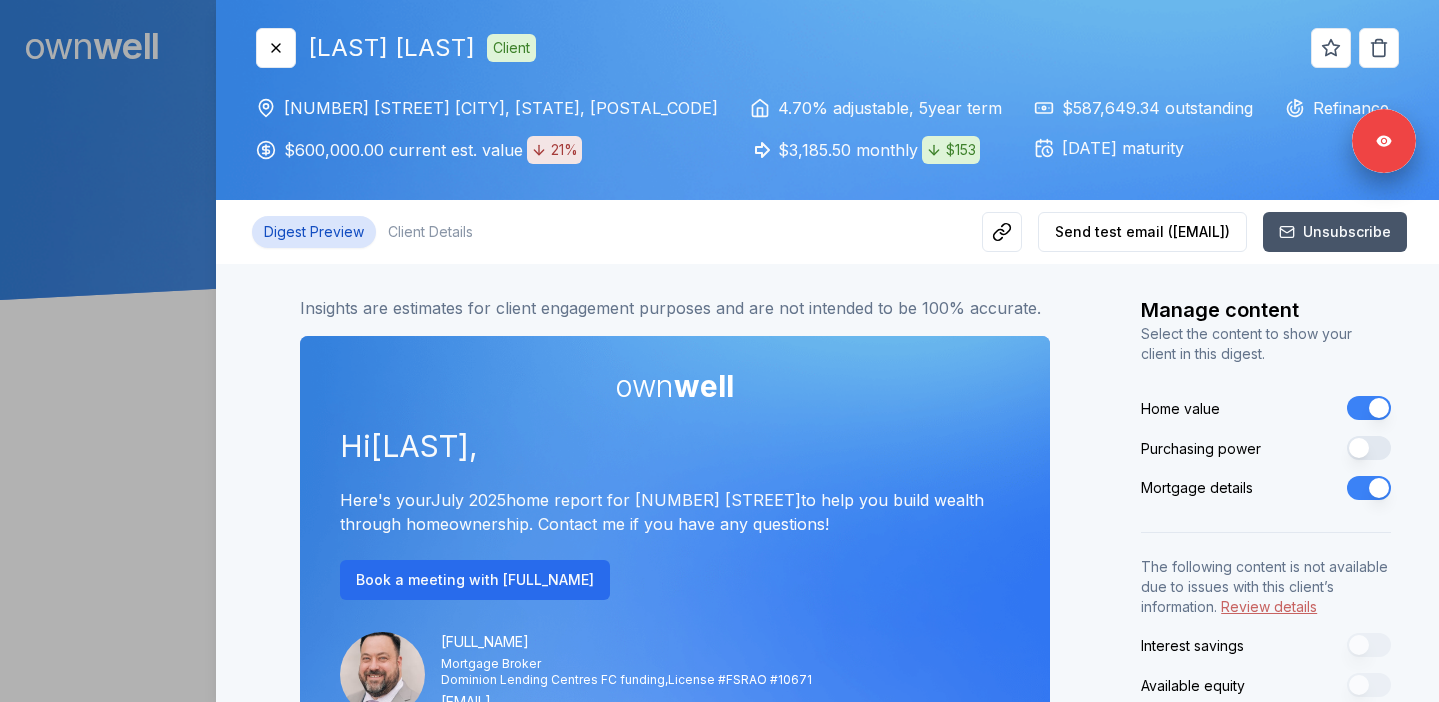 click at bounding box center [719, 351] 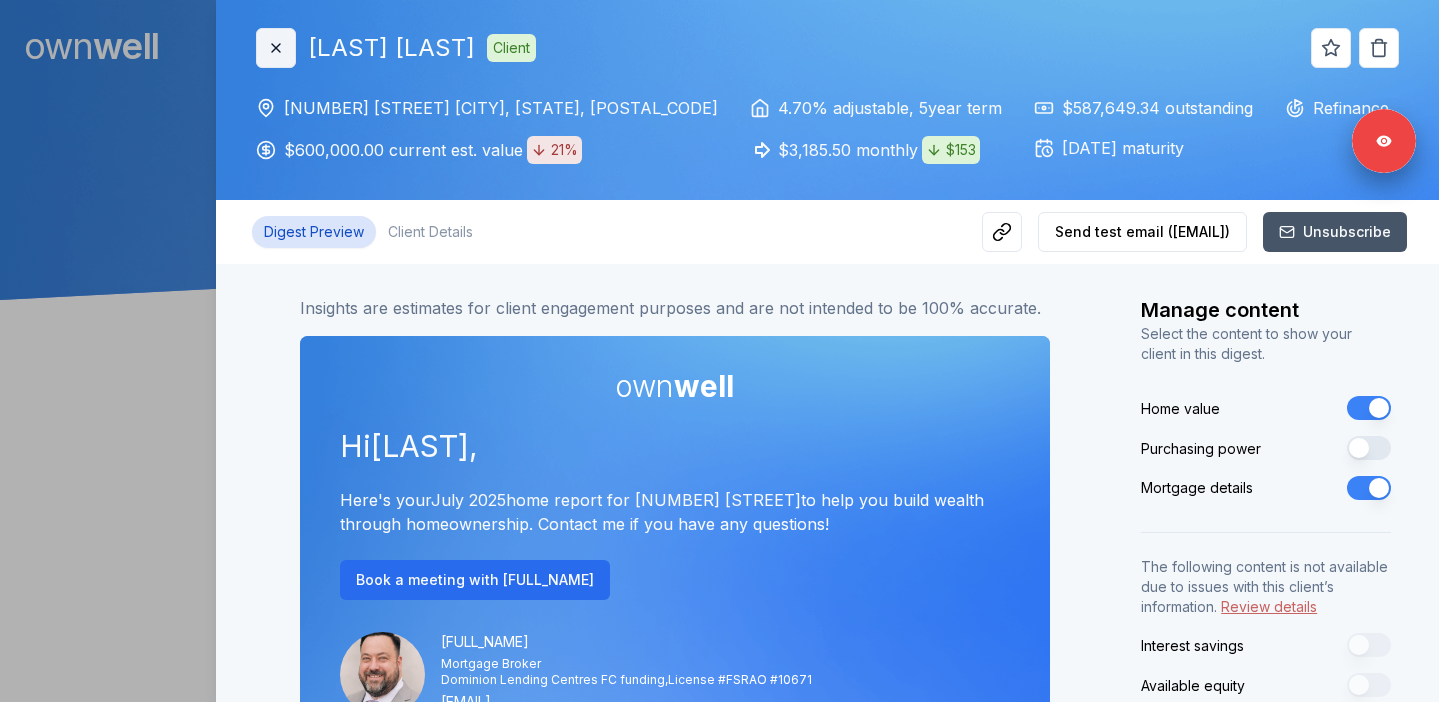 click on "Close" at bounding box center (276, 48) 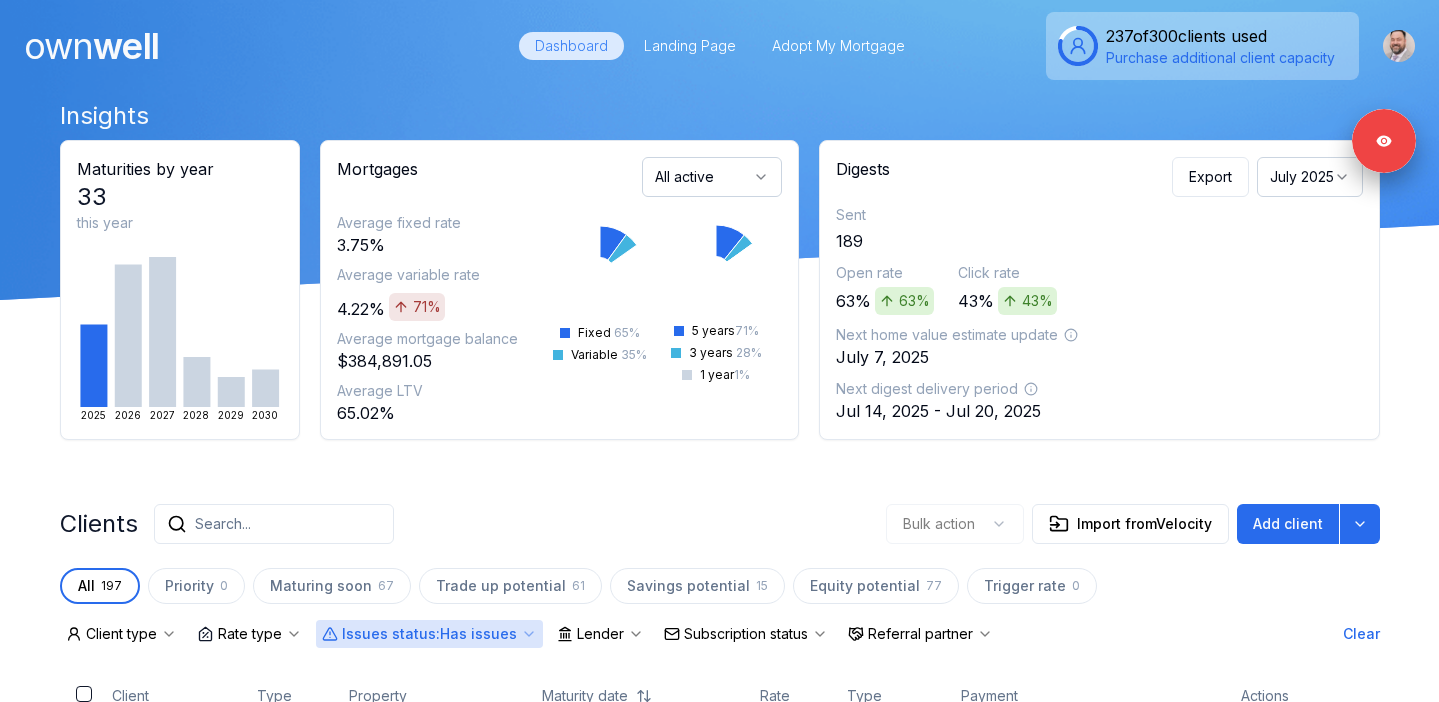 scroll, scrollTop: 239, scrollLeft: 0, axis: vertical 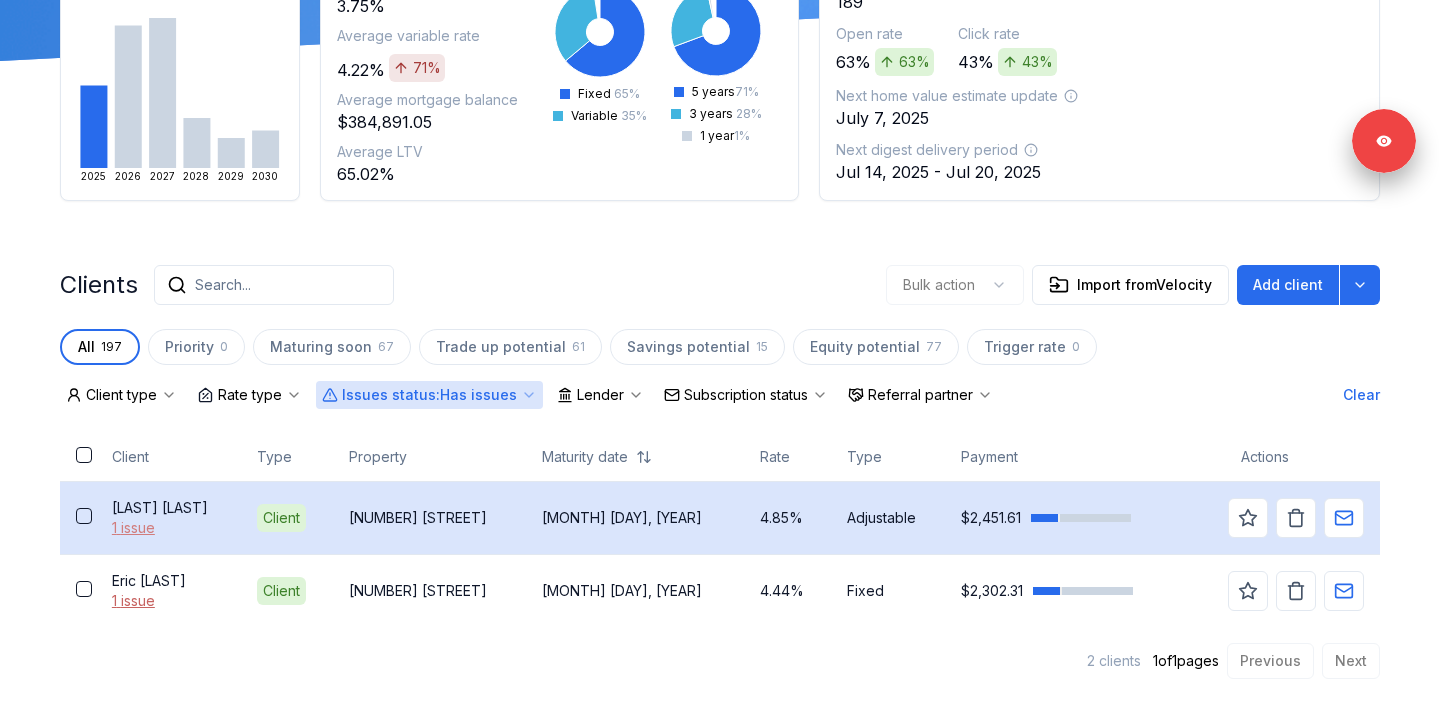 click on "1   issue" at bounding box center (168, 528) 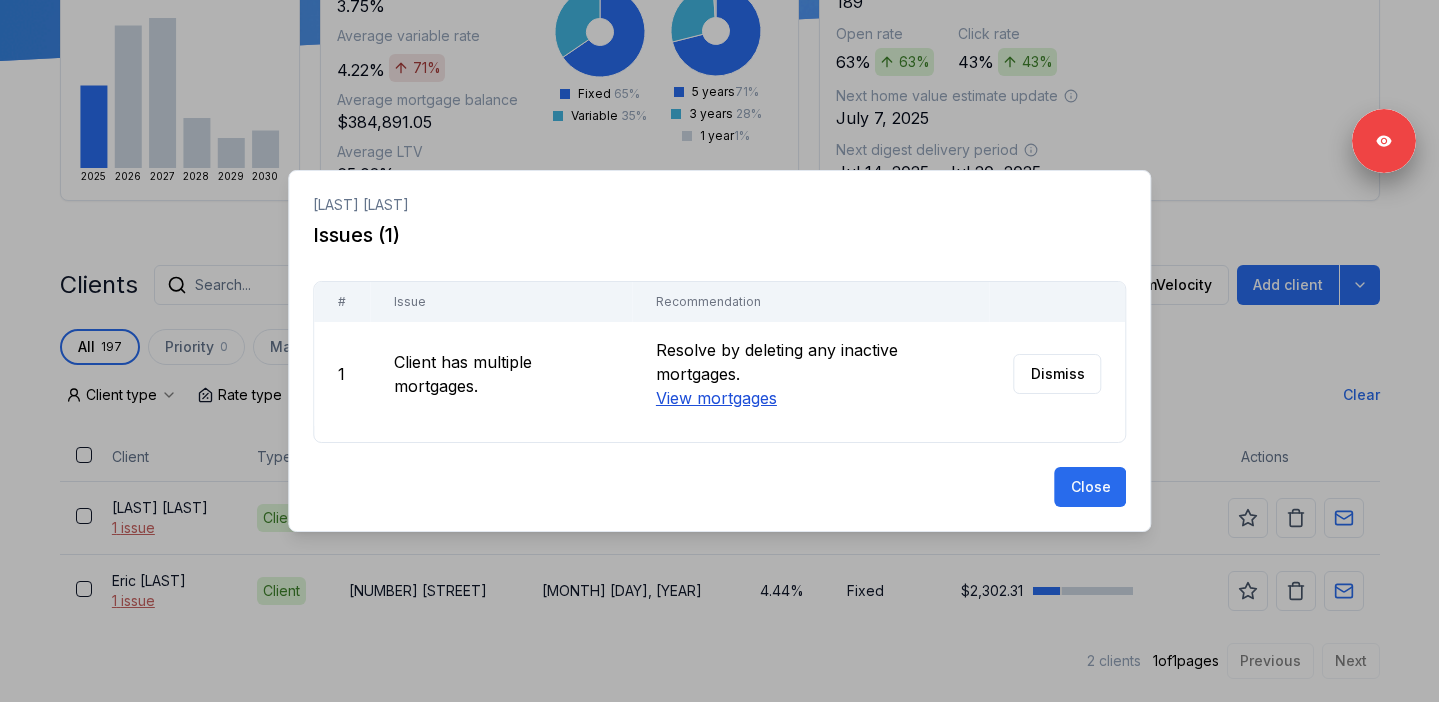 click on "View mortgages" at bounding box center (715, 398) 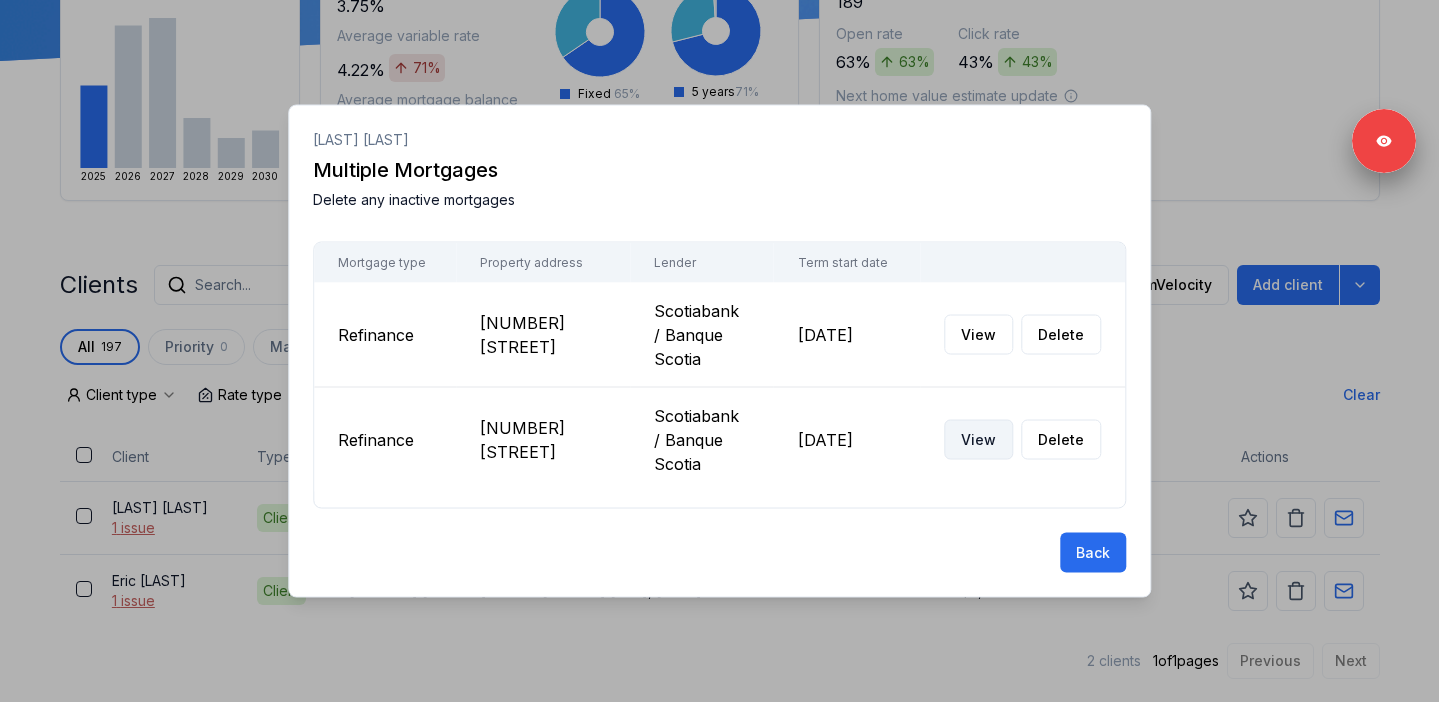 click on "View" at bounding box center [978, 440] 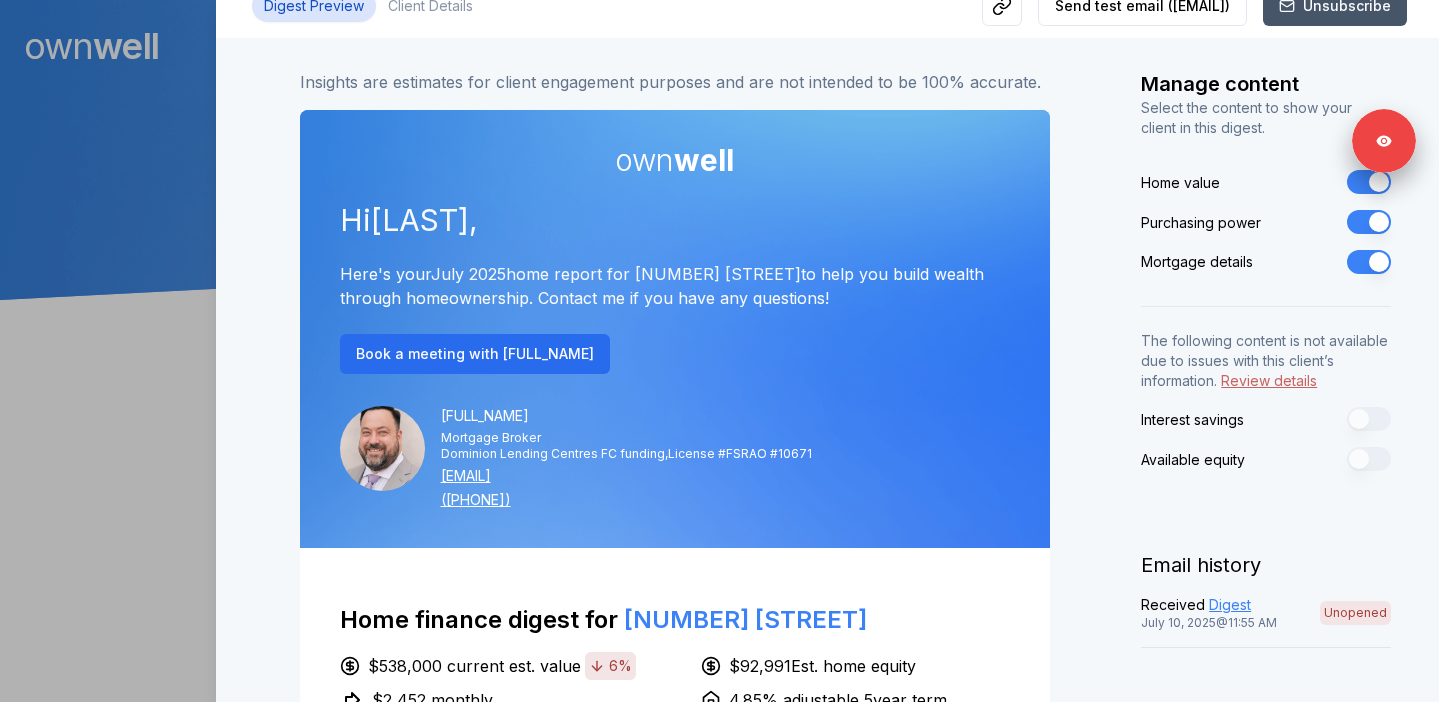 scroll, scrollTop: 351, scrollLeft: 0, axis: vertical 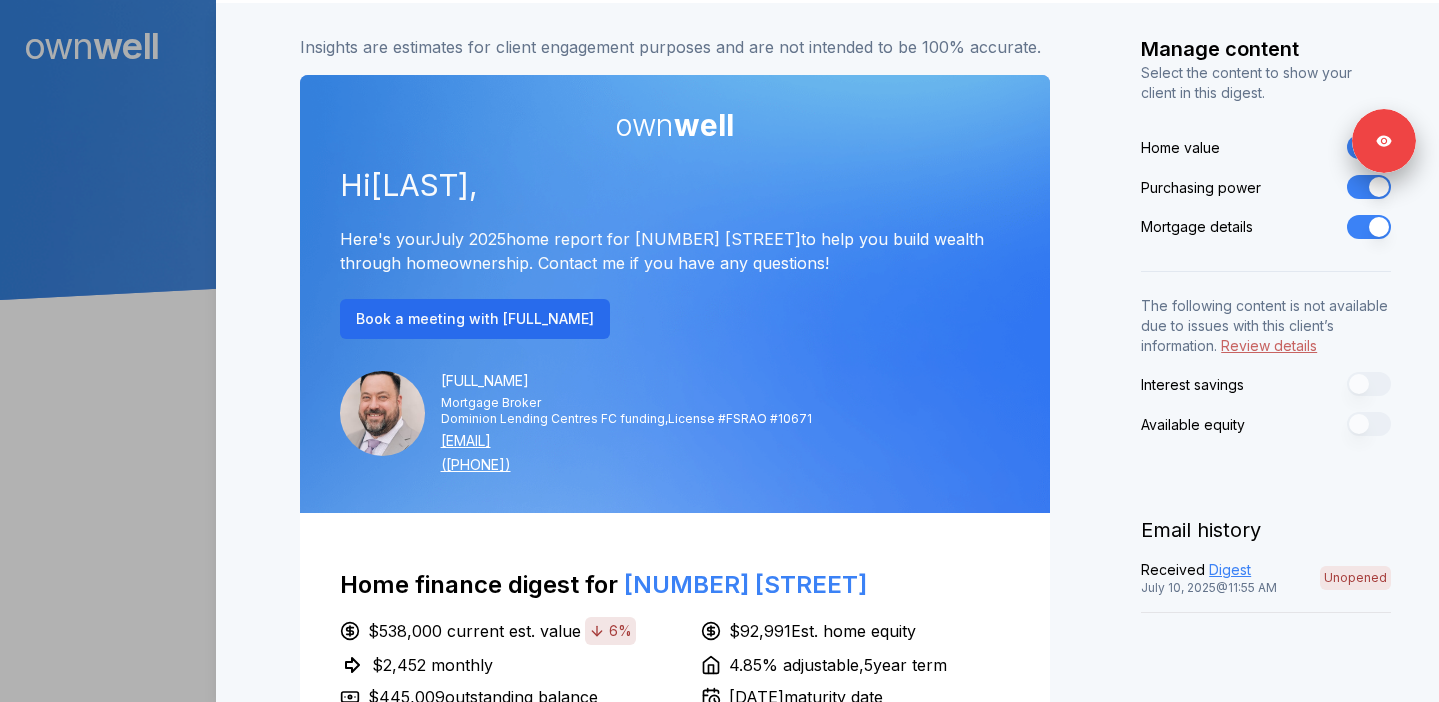 click on "Purchasing power" at bounding box center [1369, 187] 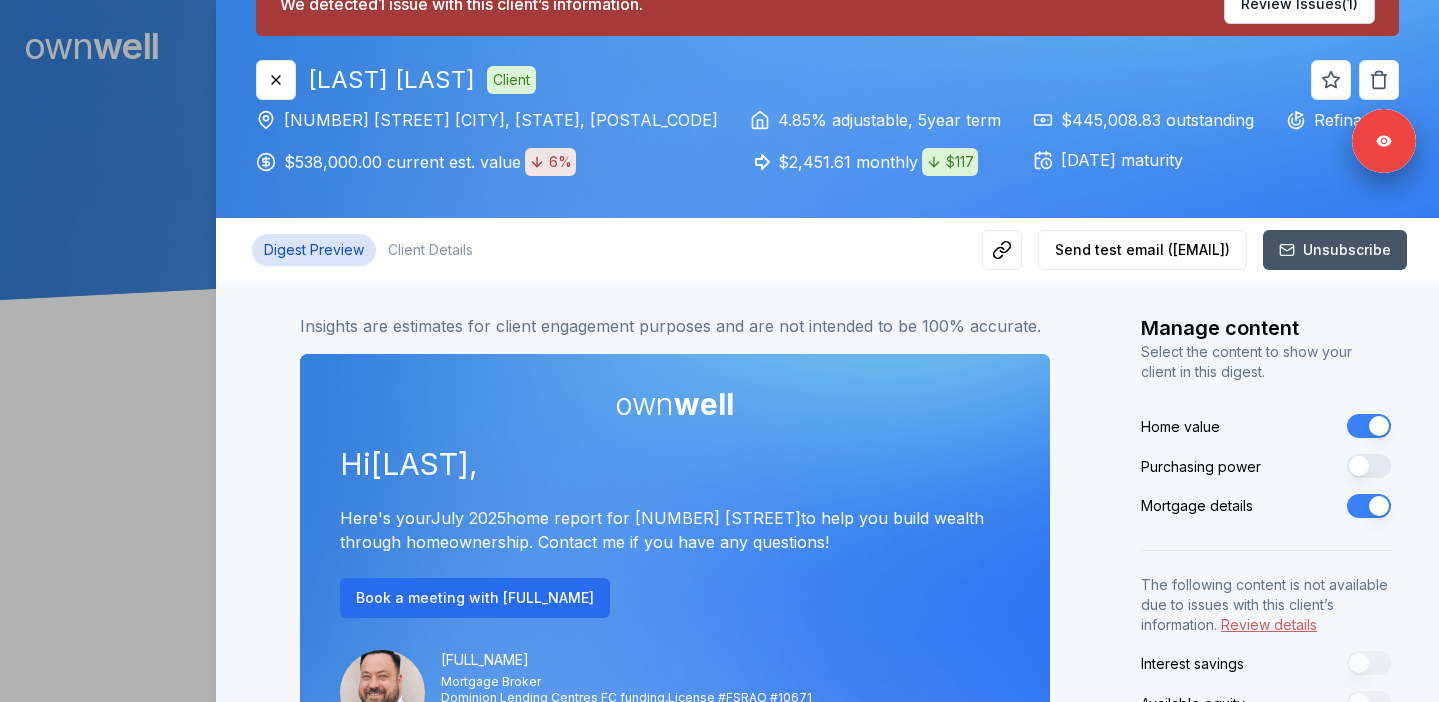 scroll, scrollTop: 0, scrollLeft: 0, axis: both 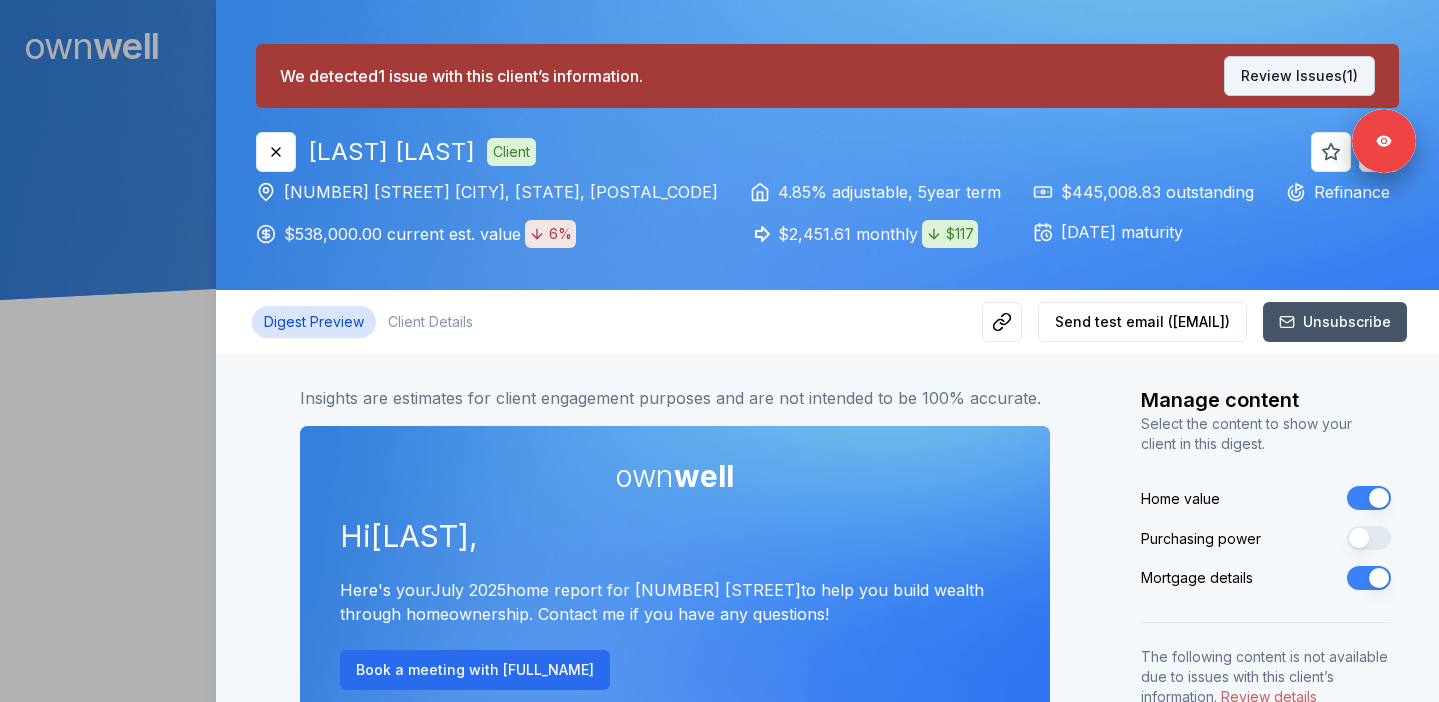 click on "Review Issues  (1)" at bounding box center [1299, 76] 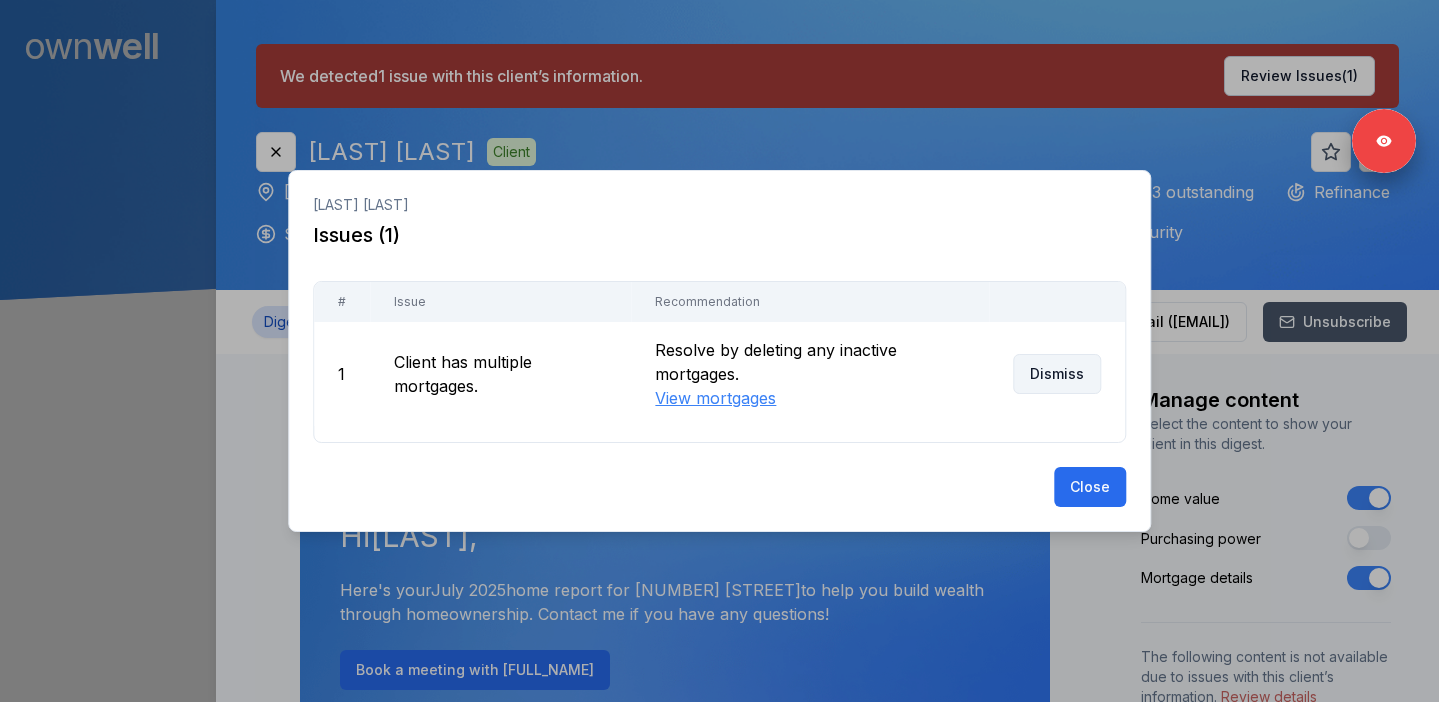 click on "Dismiss" at bounding box center [1057, 374] 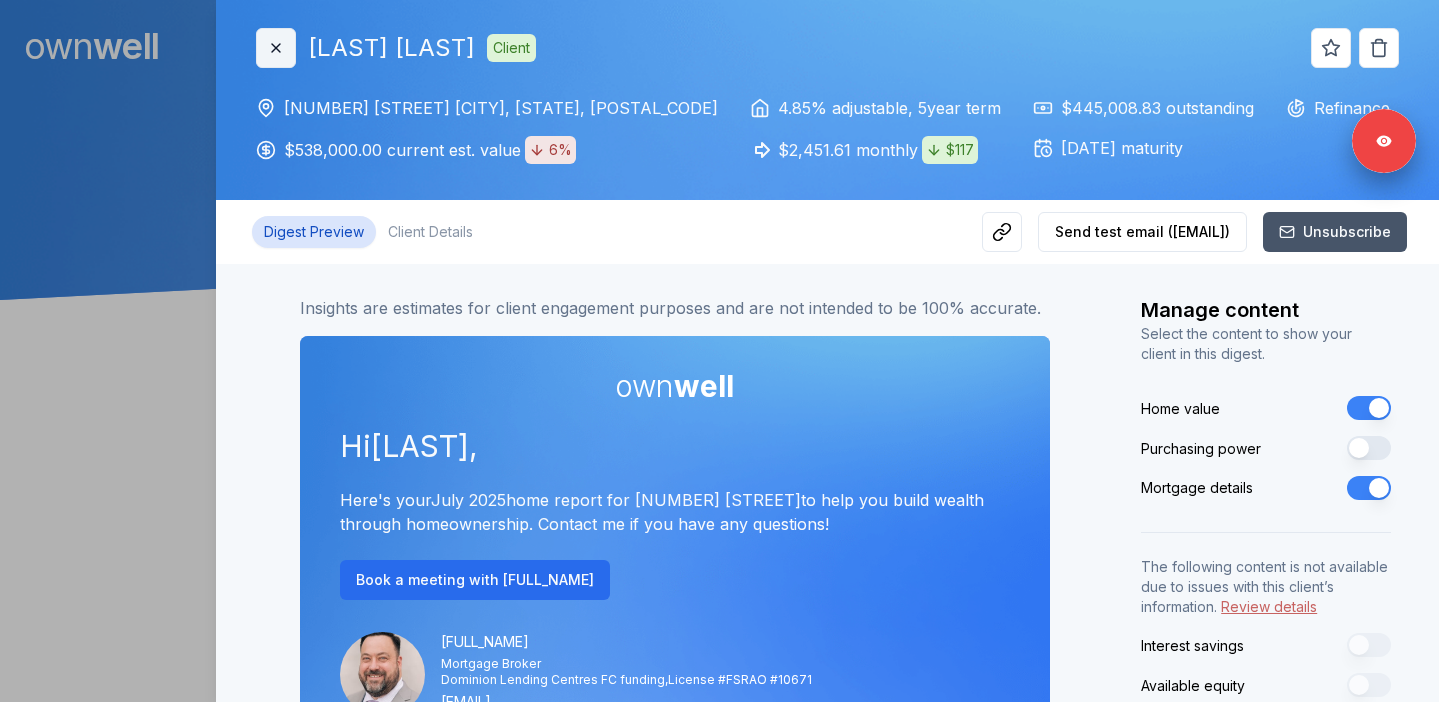 click 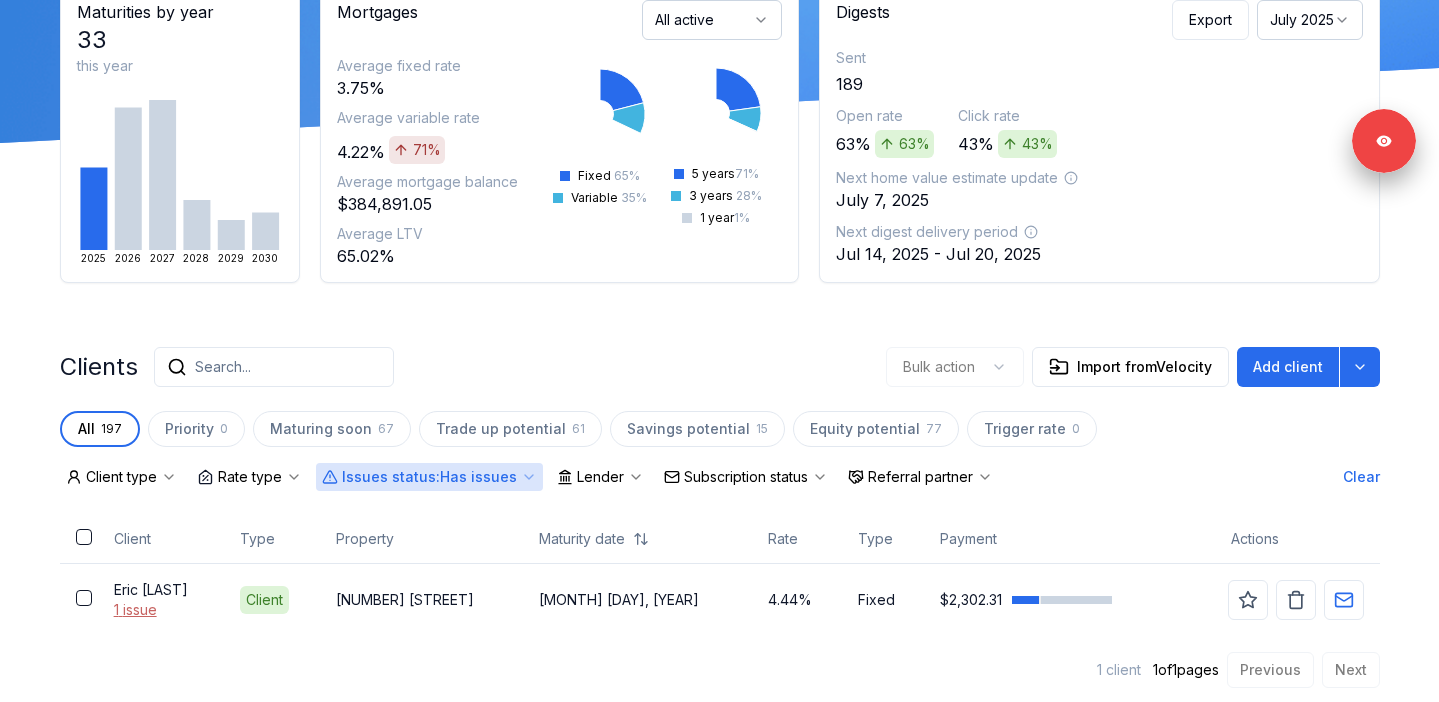 scroll, scrollTop: 166, scrollLeft: 0, axis: vertical 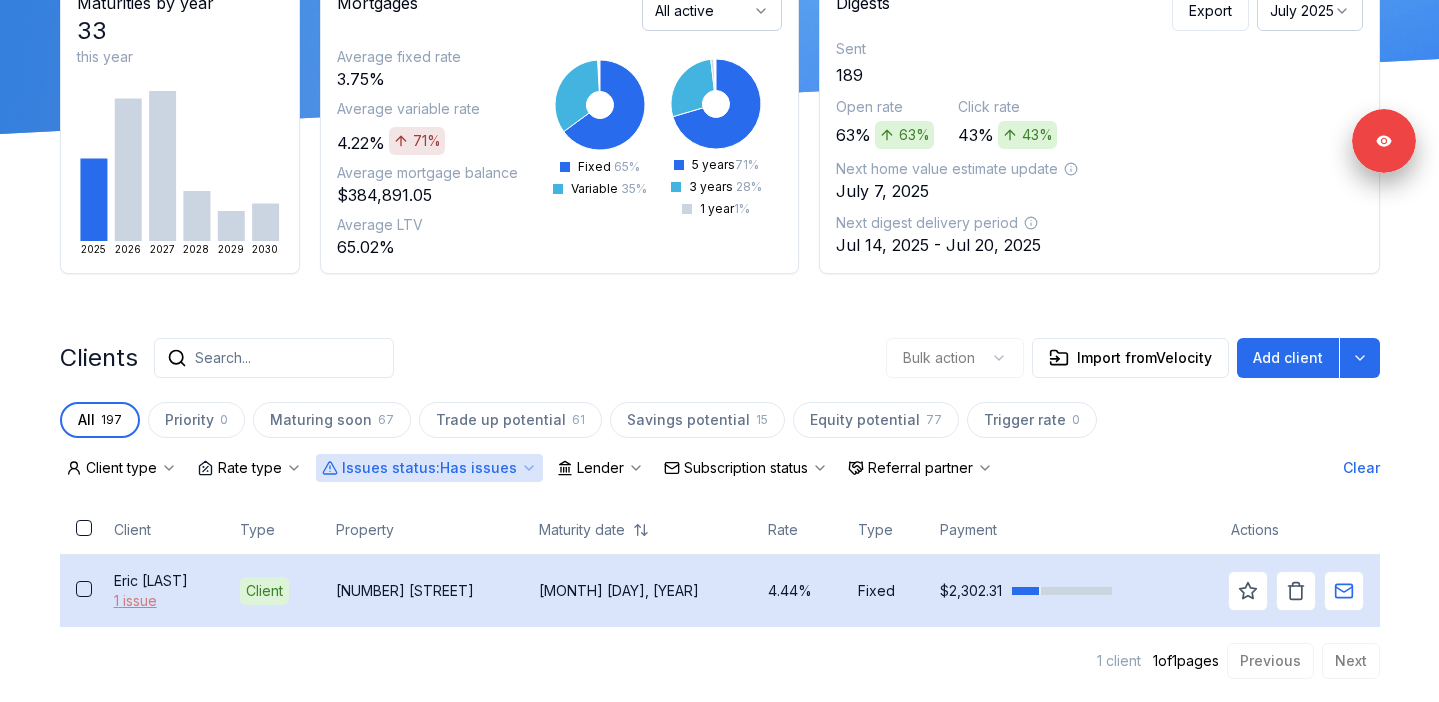 click on "1   issue" at bounding box center (161, 601) 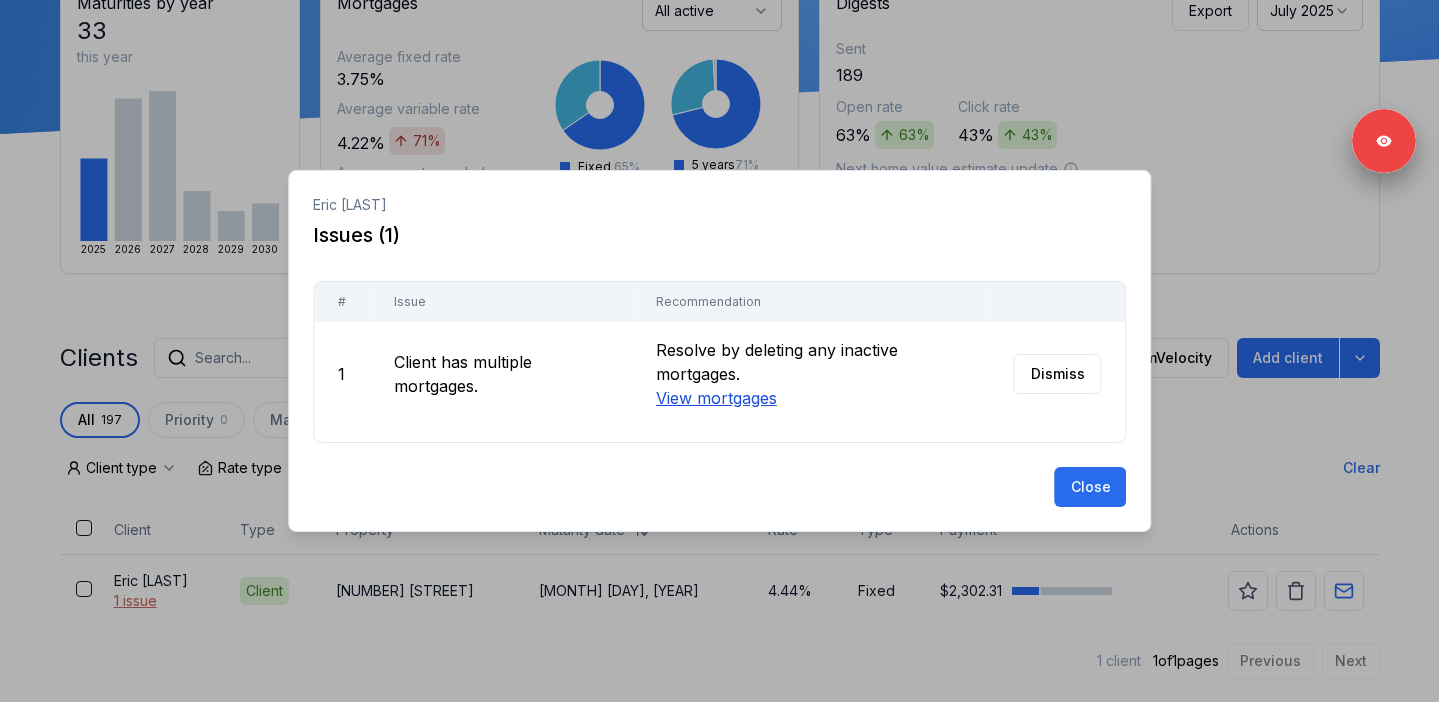 click on "View mortgages" at bounding box center (715, 398) 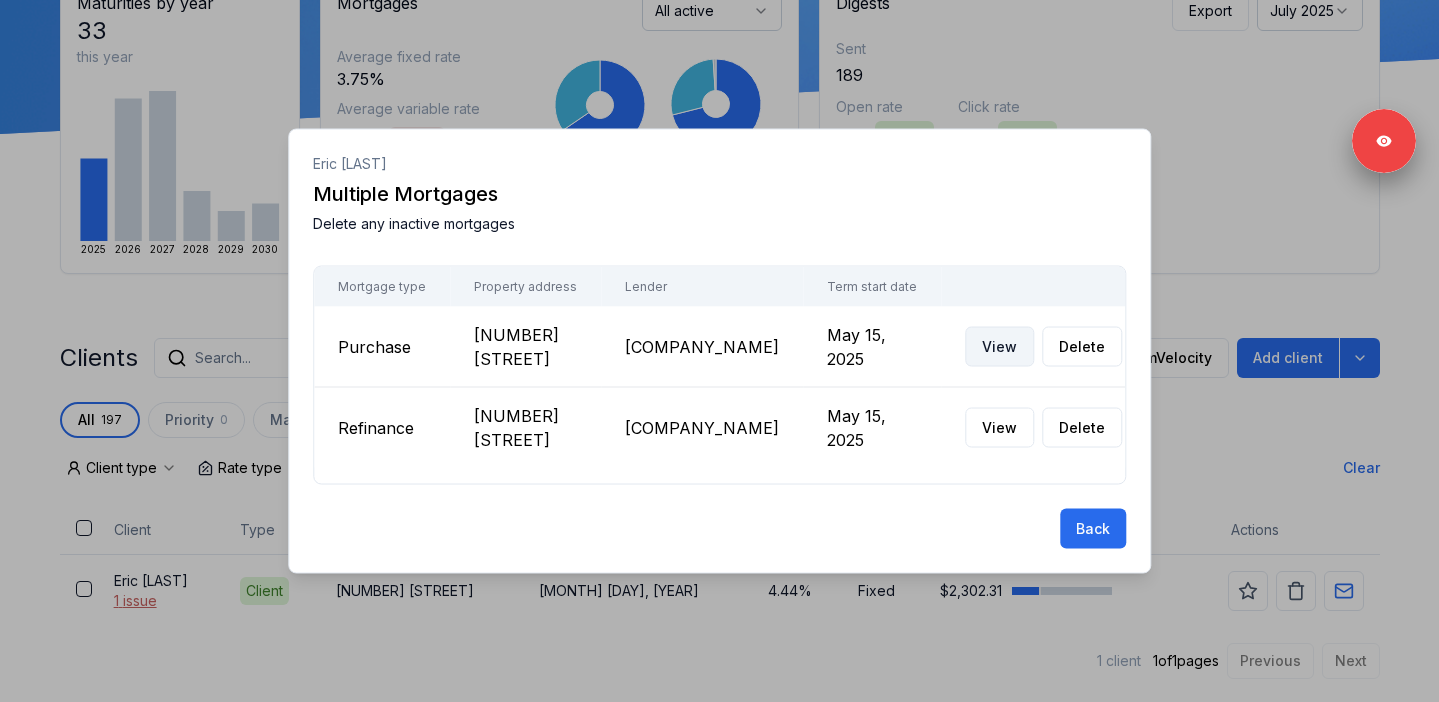click on "View" at bounding box center (999, 347) 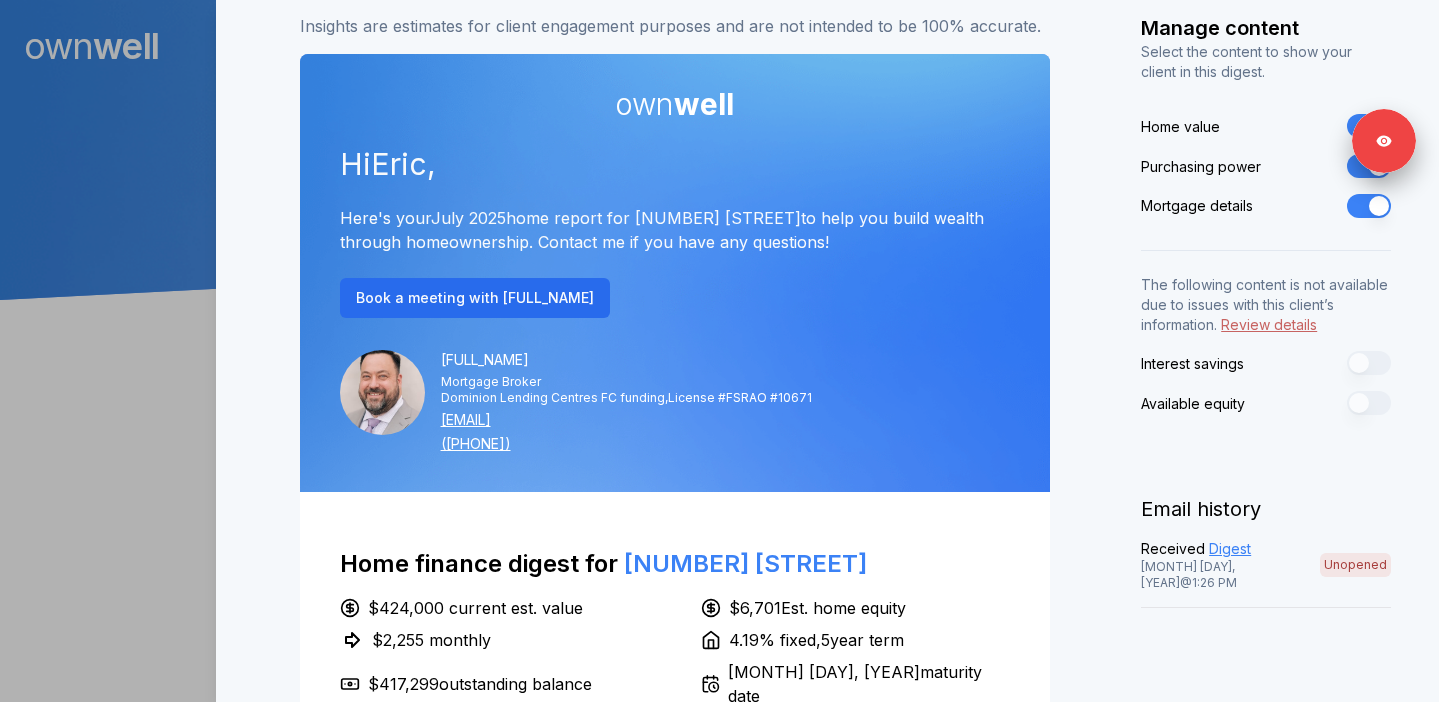scroll, scrollTop: 219, scrollLeft: 0, axis: vertical 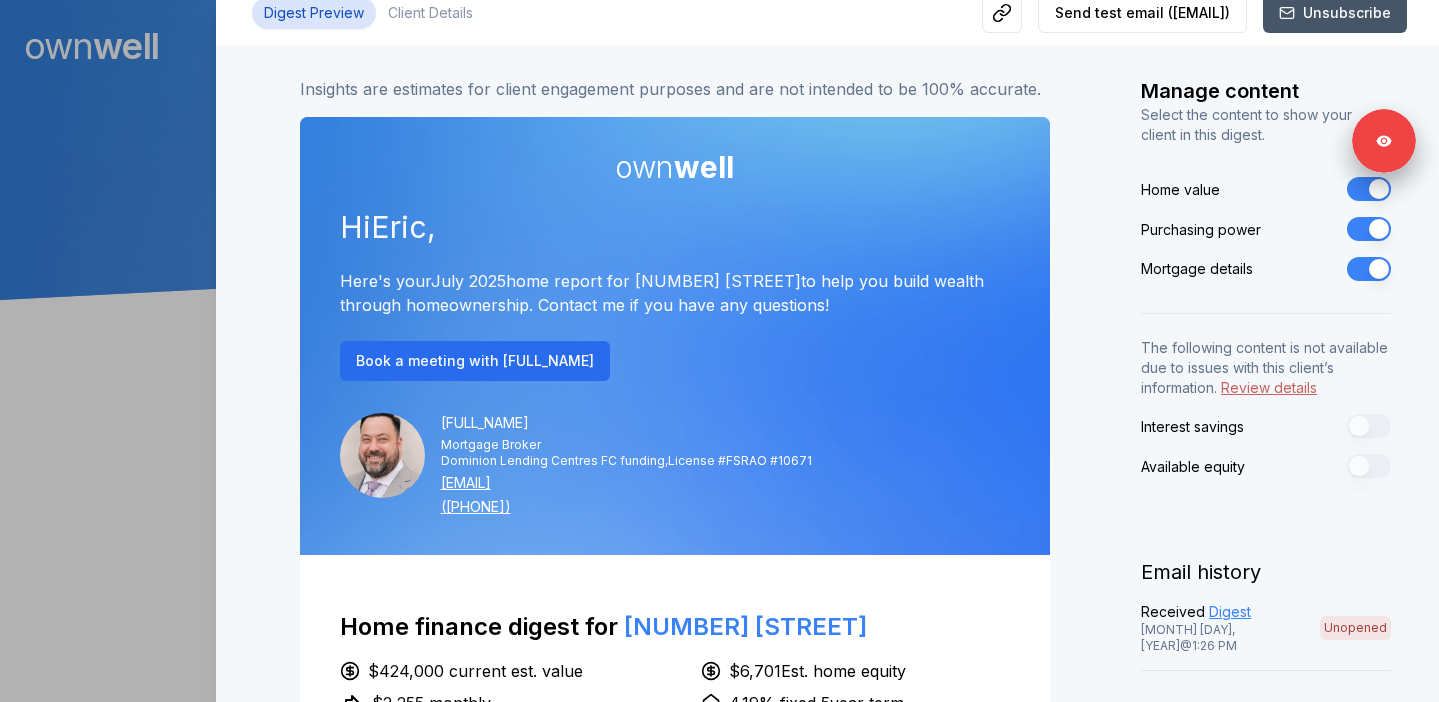 click on "Purchasing power" at bounding box center (1369, 229) 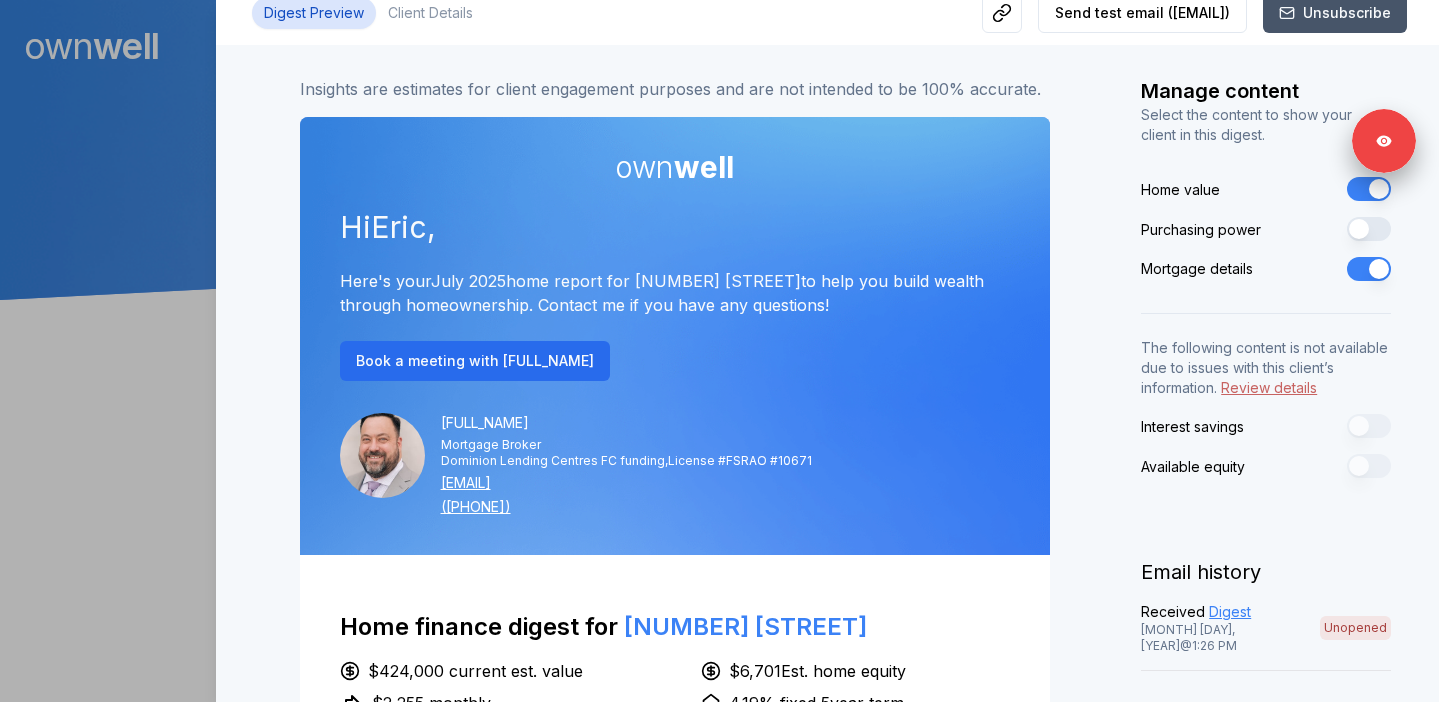 scroll, scrollTop: 0, scrollLeft: 0, axis: both 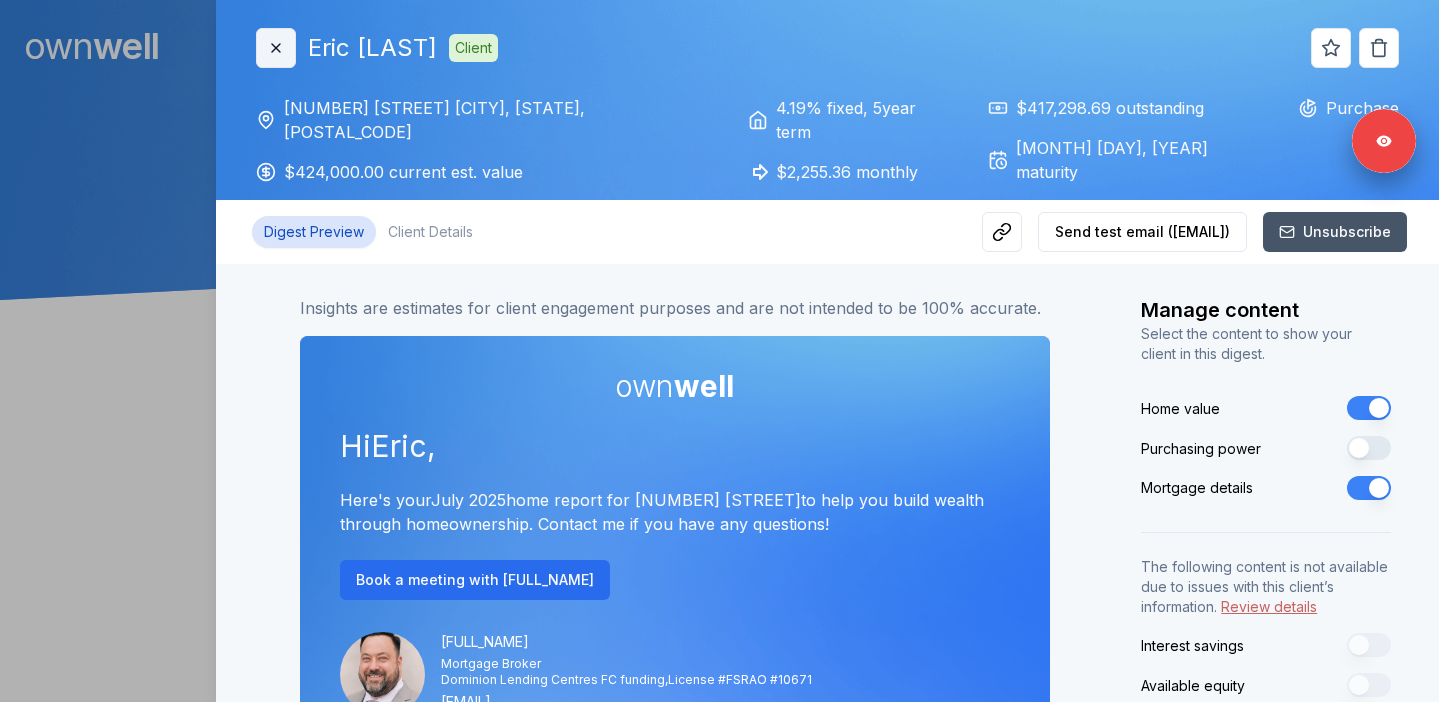 click 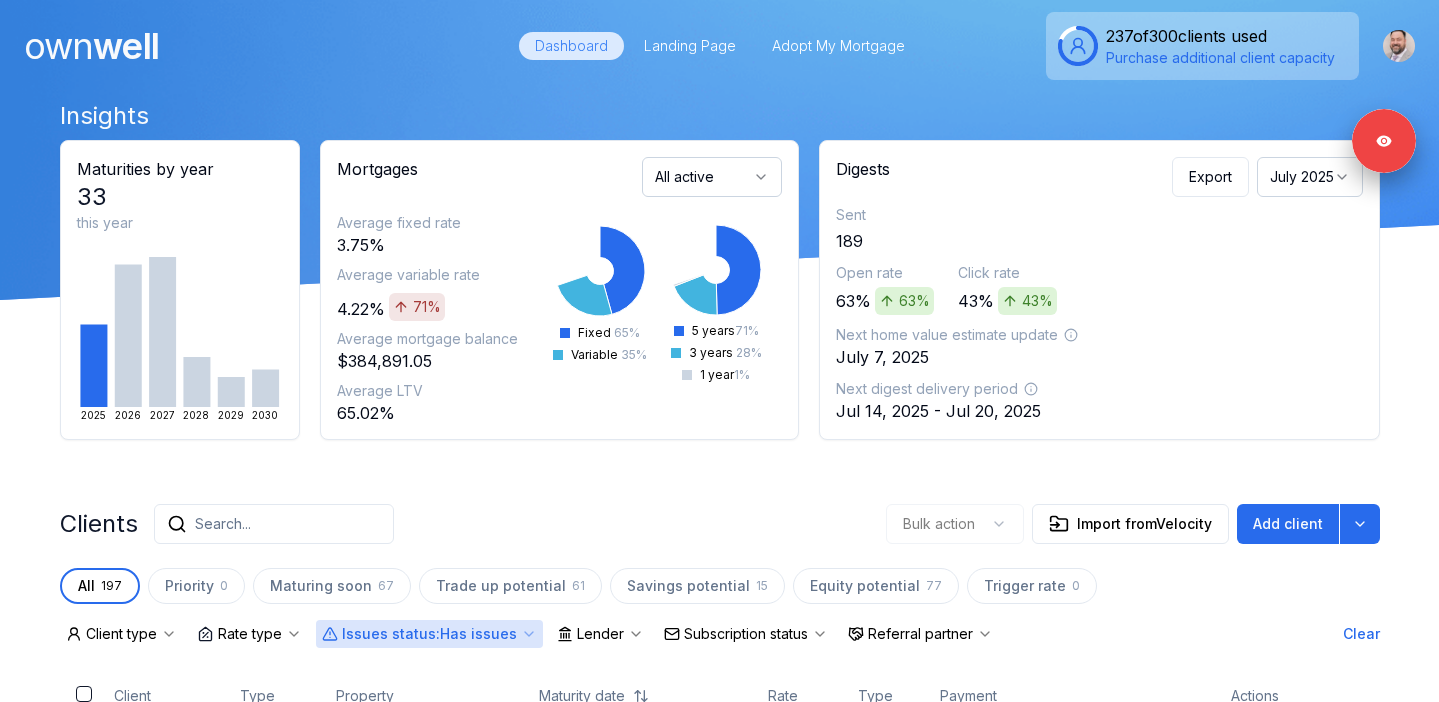 click on "Search..." at bounding box center [274, 524] 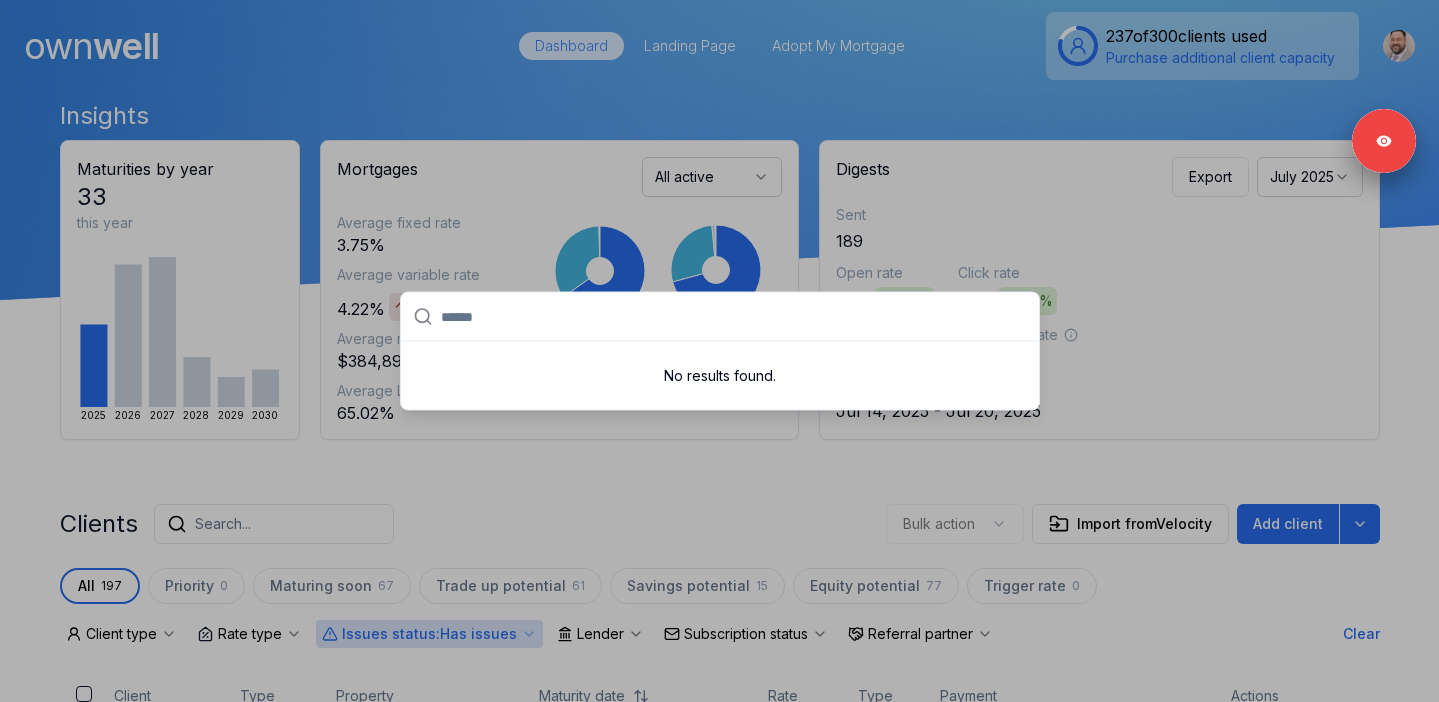 click at bounding box center [719, 351] 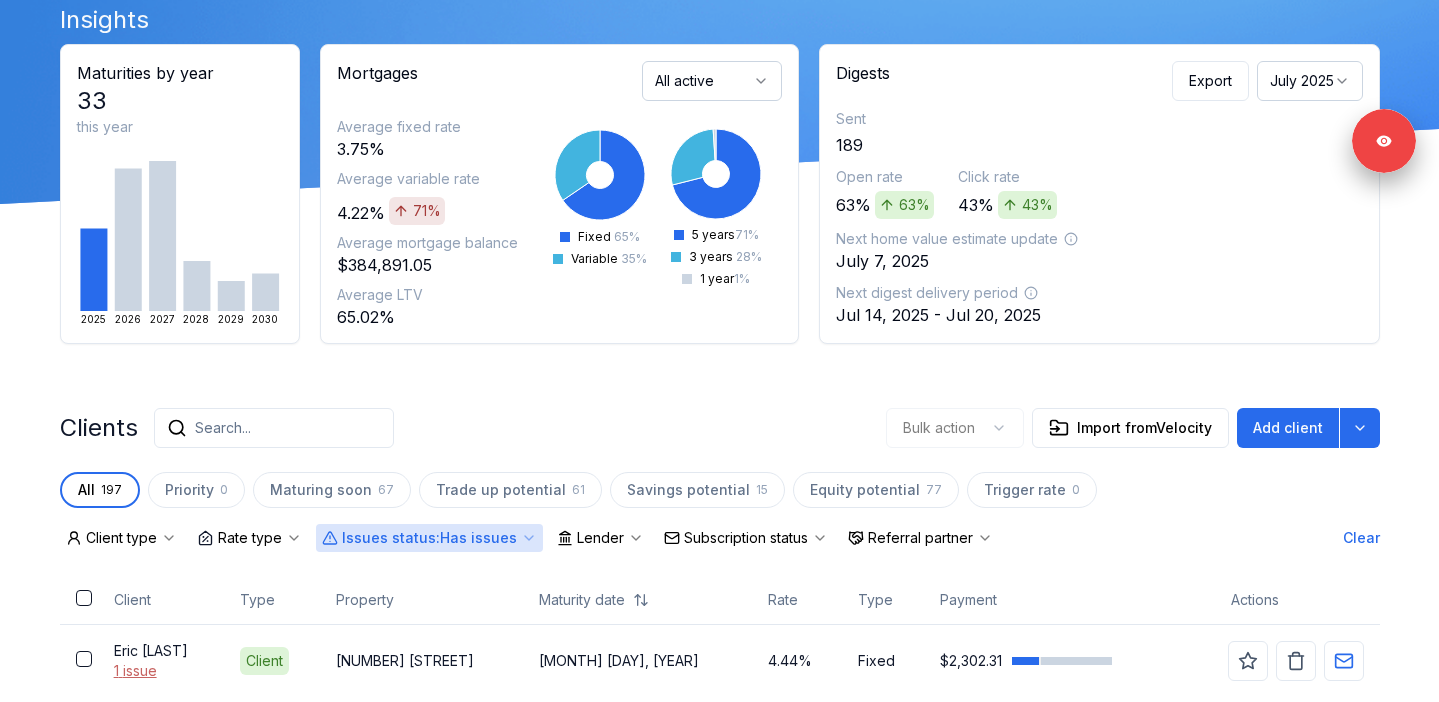 scroll, scrollTop: 166, scrollLeft: 0, axis: vertical 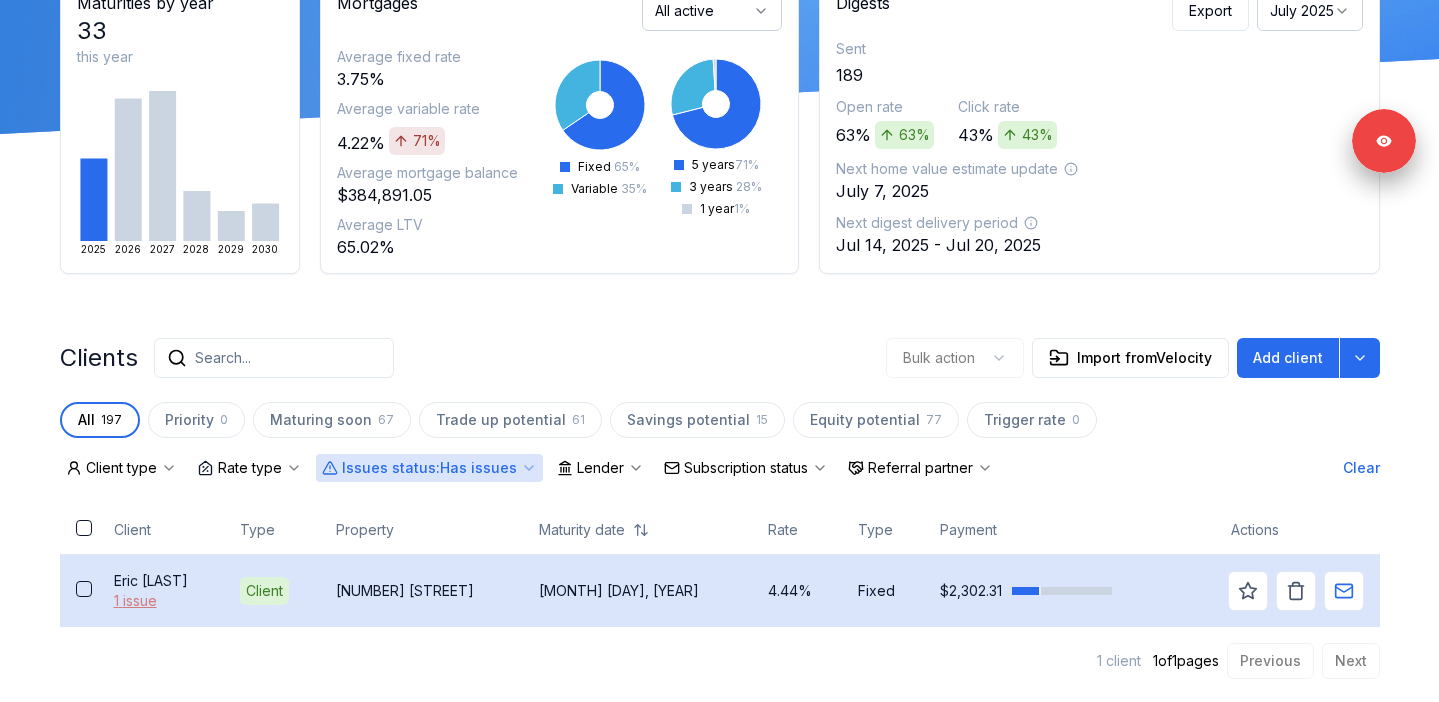 click on "1   issue" at bounding box center (161, 601) 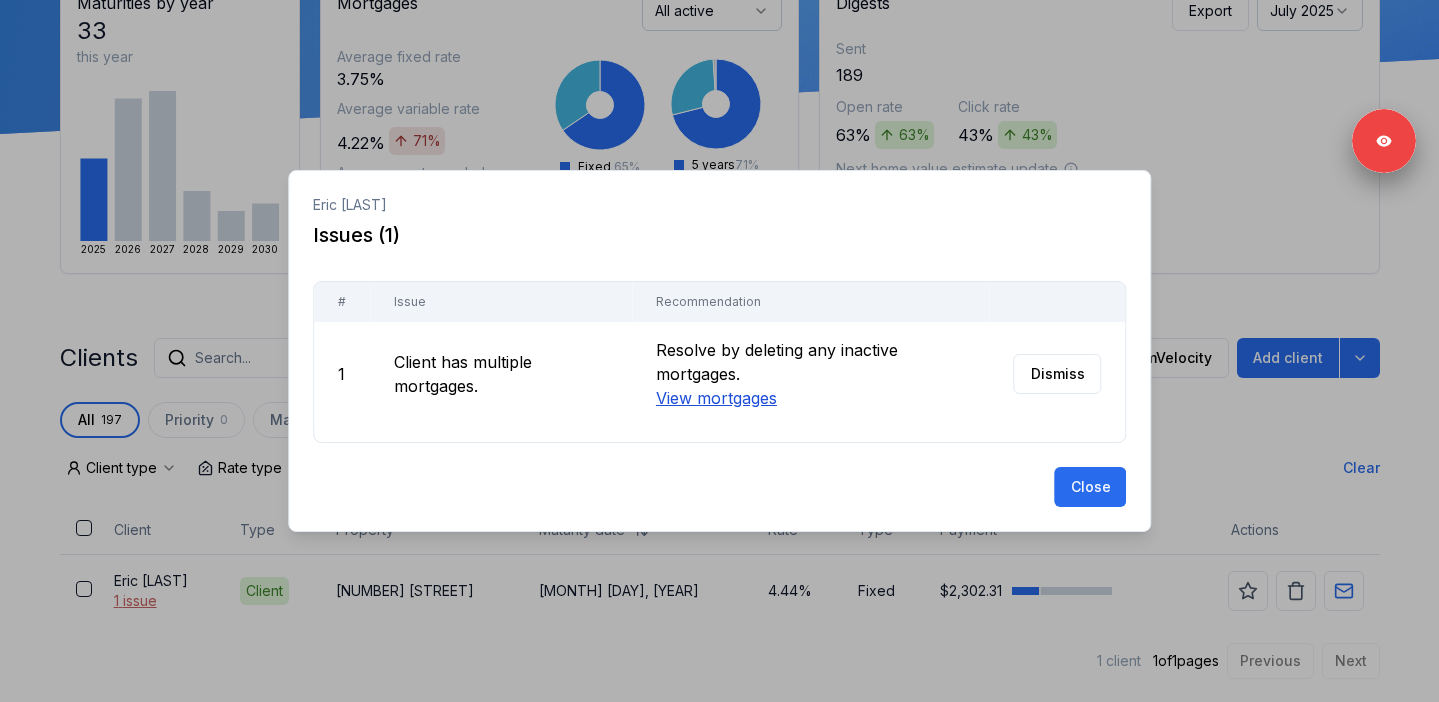 click on "View mortgages" at bounding box center [715, 398] 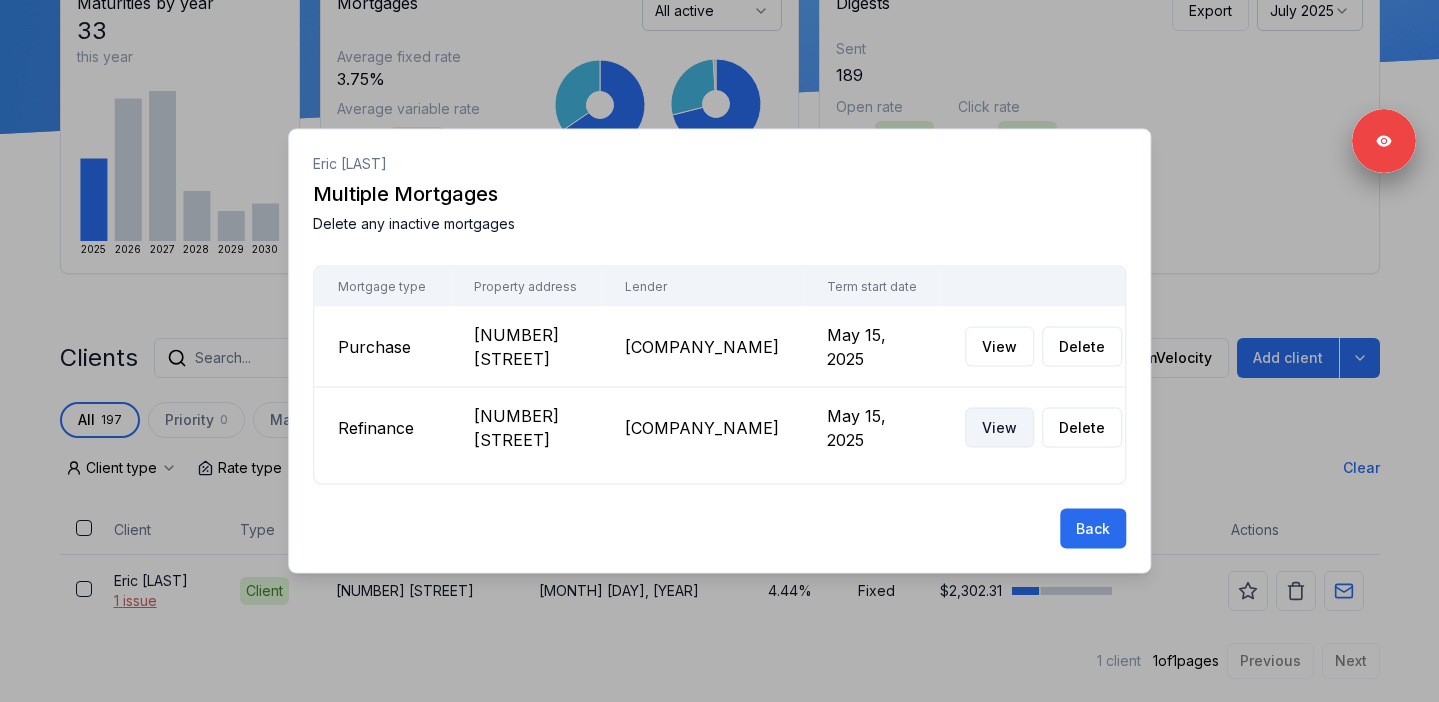 click on "View" at bounding box center (999, 428) 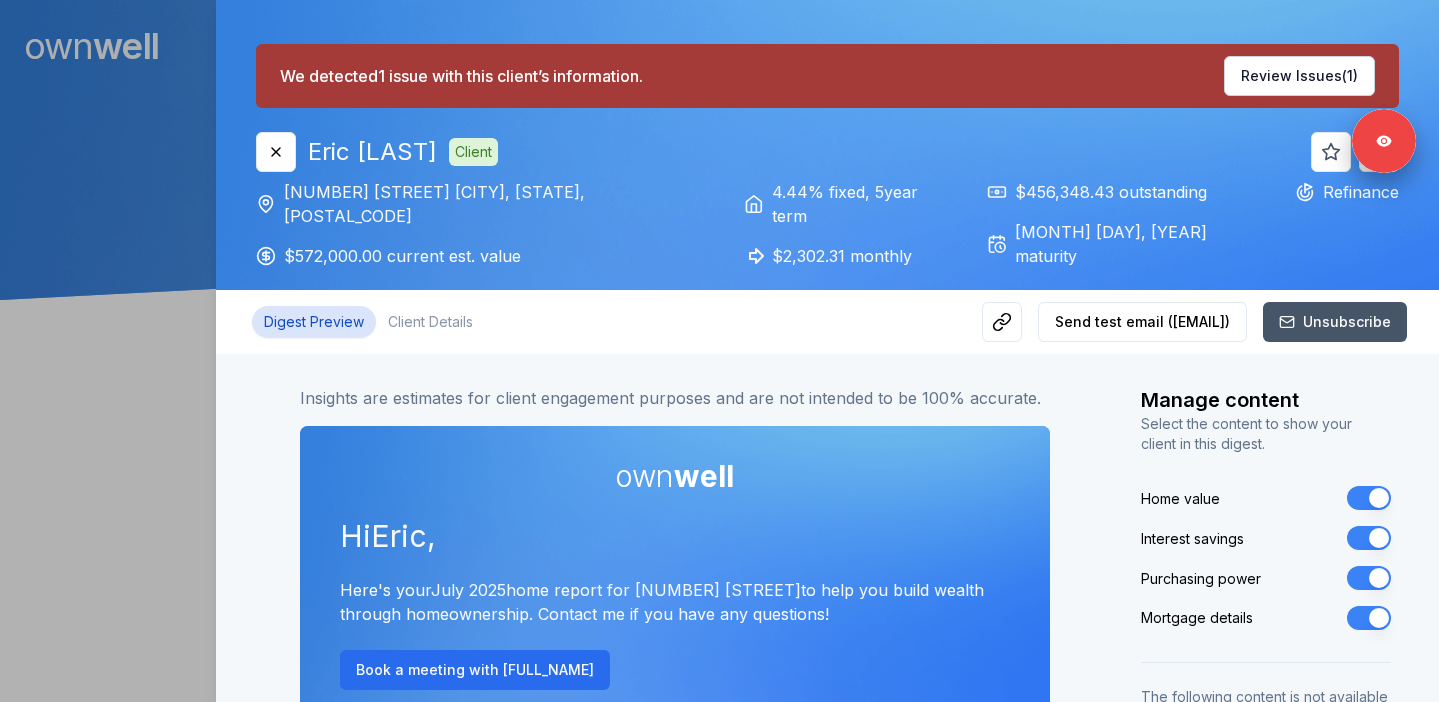 scroll, scrollTop: 0, scrollLeft: 0, axis: both 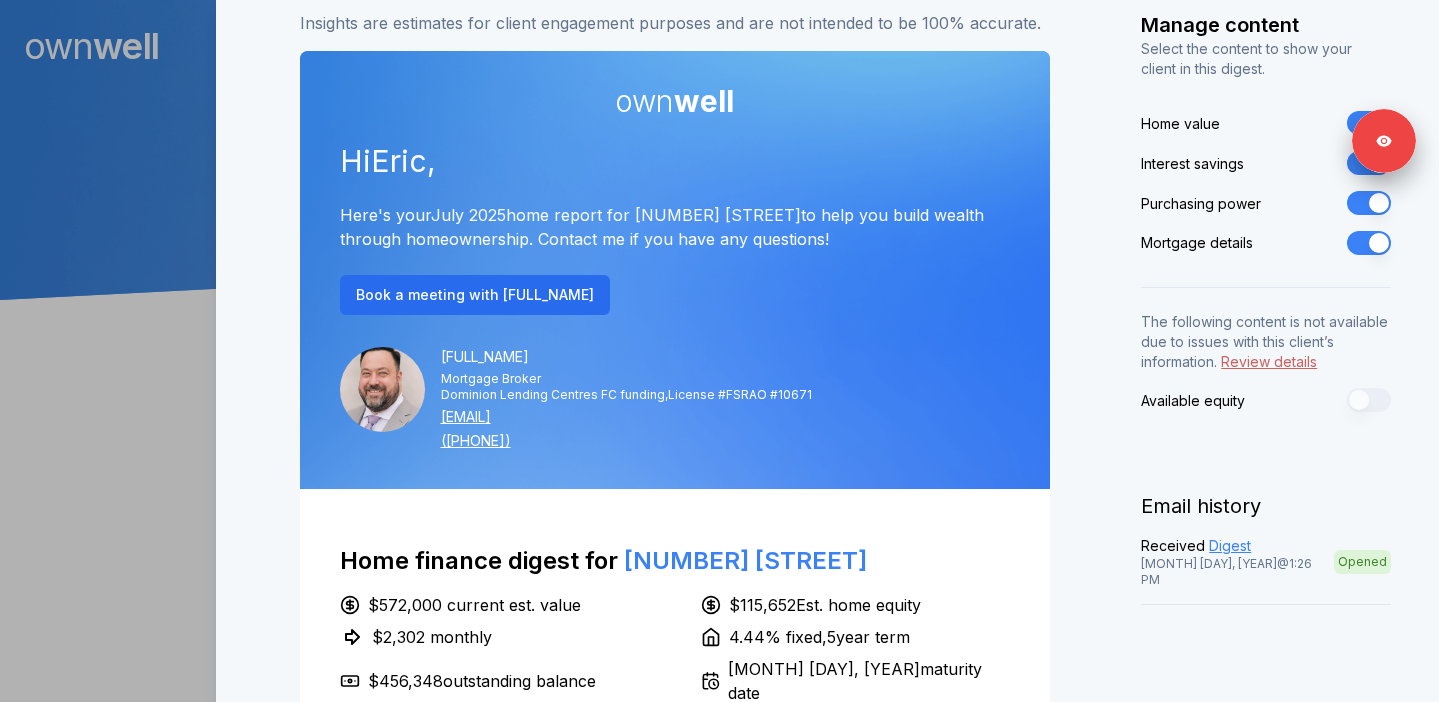 click on "Purchasing power" at bounding box center [1369, 203] 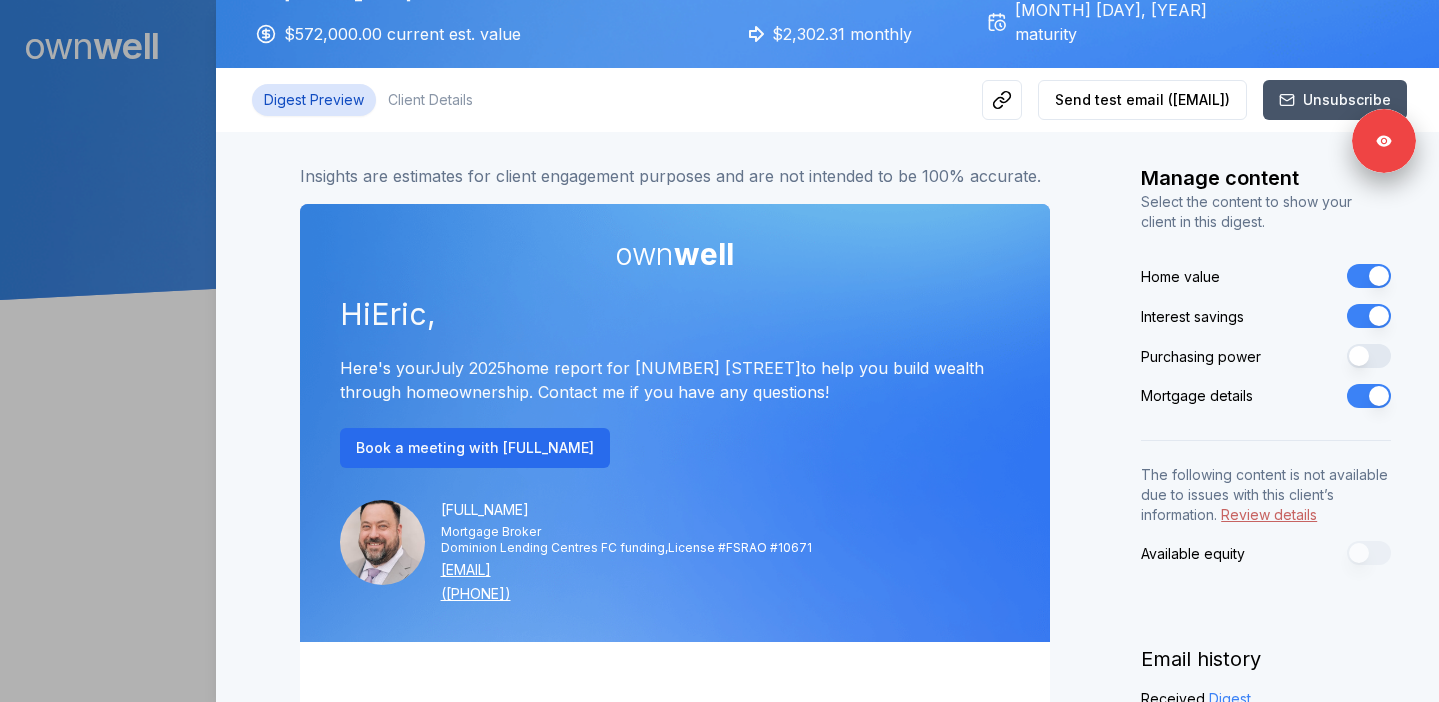 scroll, scrollTop: 0, scrollLeft: 0, axis: both 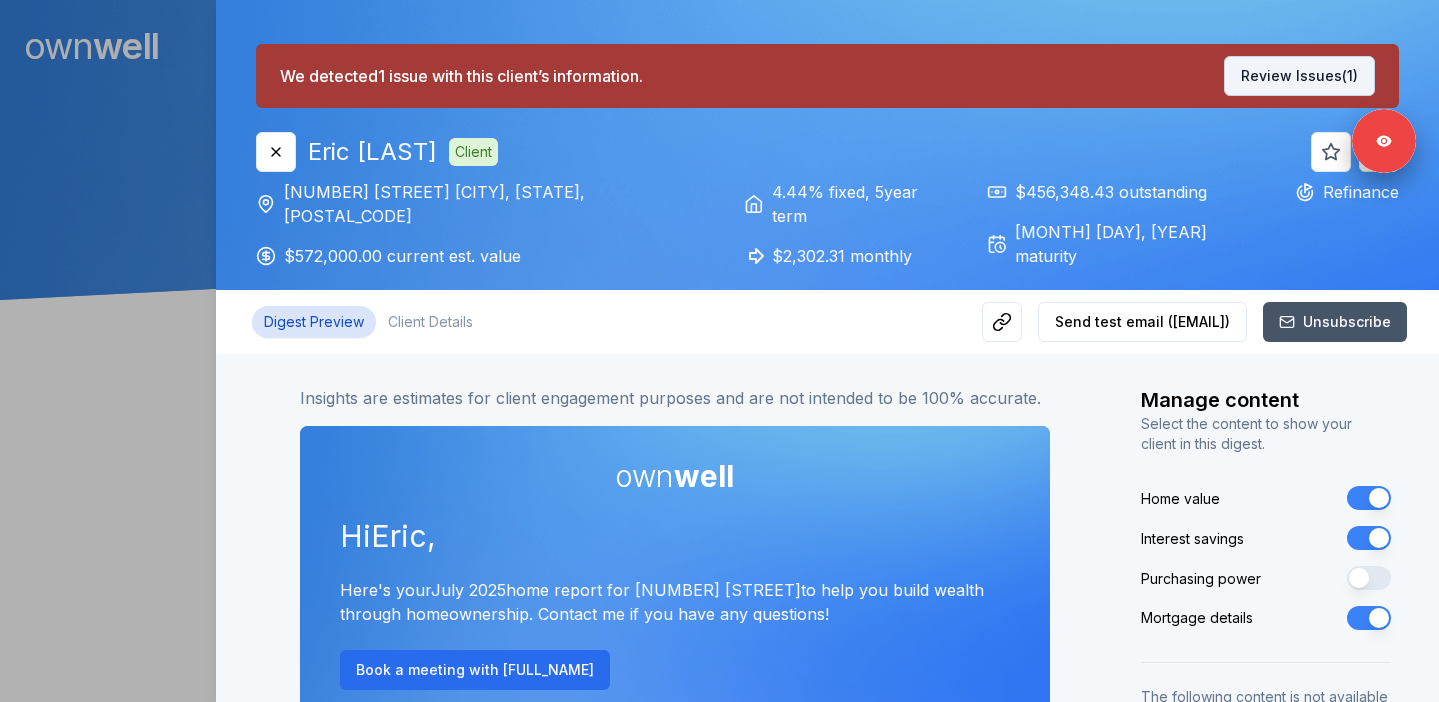 click on "Review Issues  (1)" at bounding box center [1299, 76] 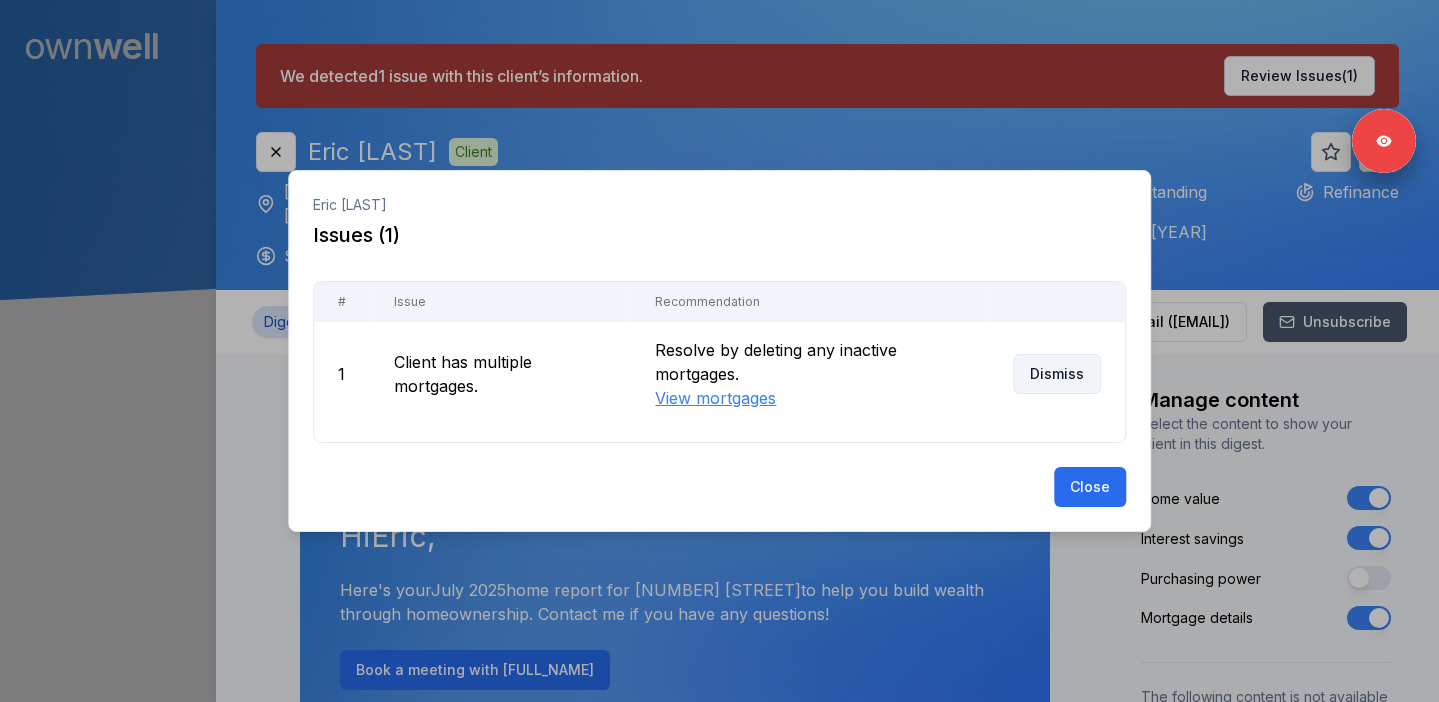 click on "Dismiss" at bounding box center (1057, 374) 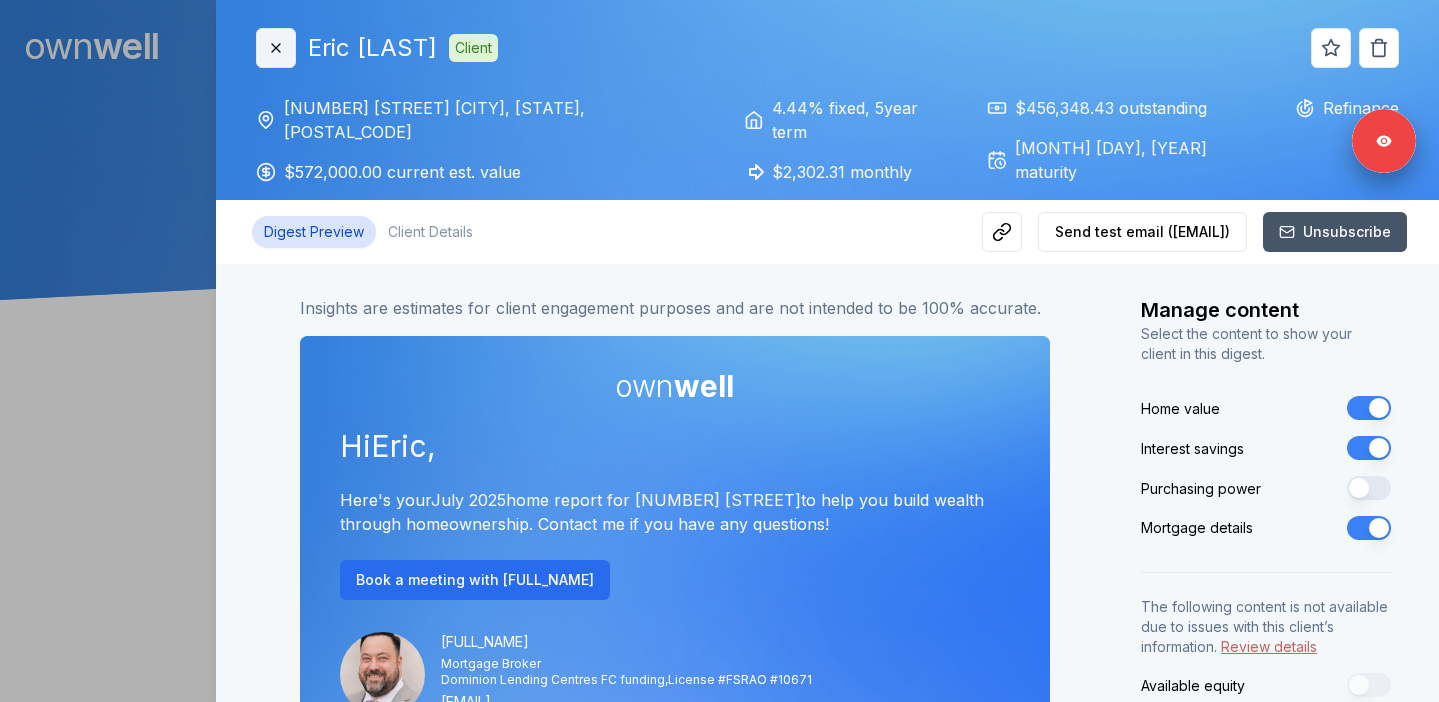 click 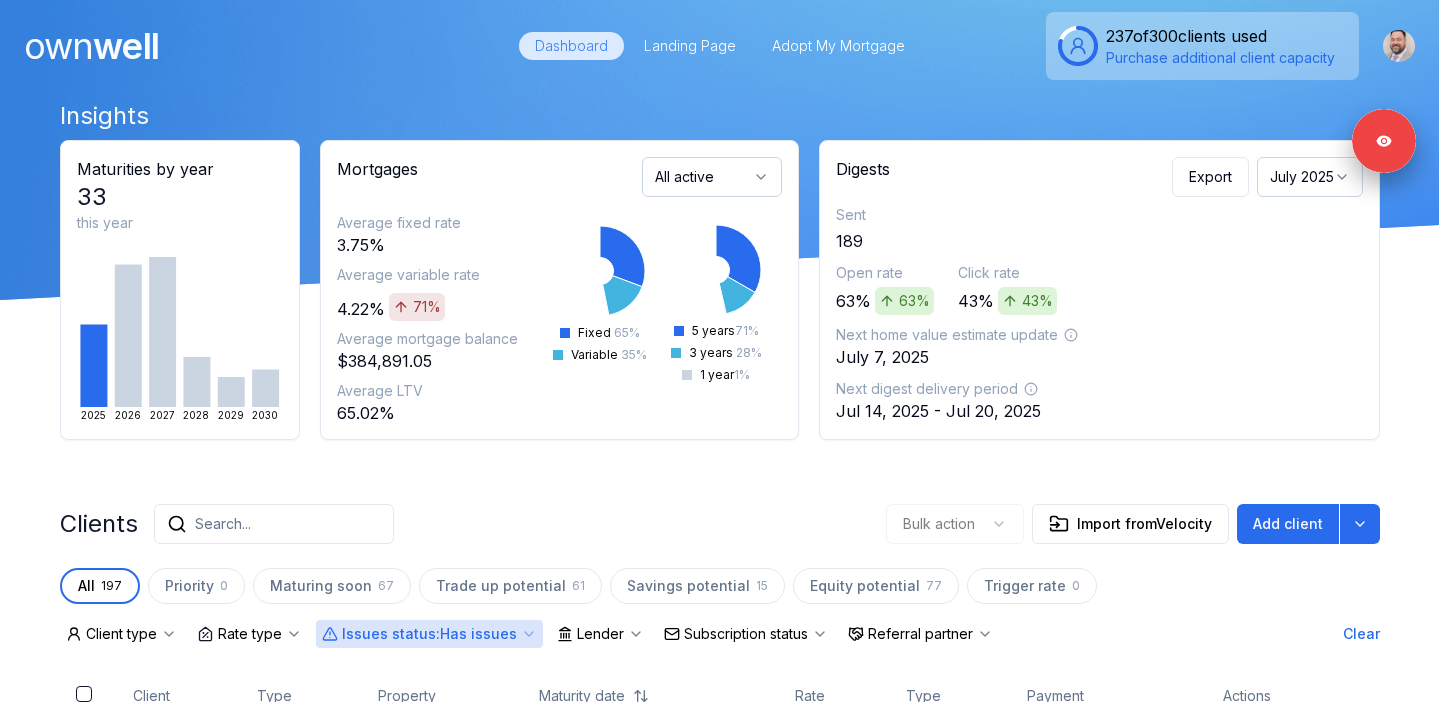 click on "Insights Maturities by year 33 this year 2025 2026 2027 2028 2029 2030 Mortgages All active Average fixed rate 3.75% Average variable rate 4.22% 71% Average mortgage balance $384,891.05 Average LTV 65.02% Fixed   65 % Variable   35 % 5 years  71 % 3 years   28 % 1 year  1 % Digests Export July 2025 Sent 189 Open rate 63% 63% Click rate 43% 43% Next home value estimate update July 7, 2025 Next digest delivery period Jul 14, 2025 - Jul 20, 2025 Clients Search... Bulk action   Import from  Velocity Add client All 197 Priority 0 Maturing soon 67 Trade up potential 61 Savings potential 15 Equity potential 77 Trigger rate 0 Client type Rate type Issues status :  Has issues Lender Subscription status Referral partner Clear Client Type Property Maturity date Rate Type Payment Actions No results. 0   clients 1  of  1  pages Previous Next All  0  clients on this page are selected. Select all  0  clients from all pages" at bounding box center (720, 492) 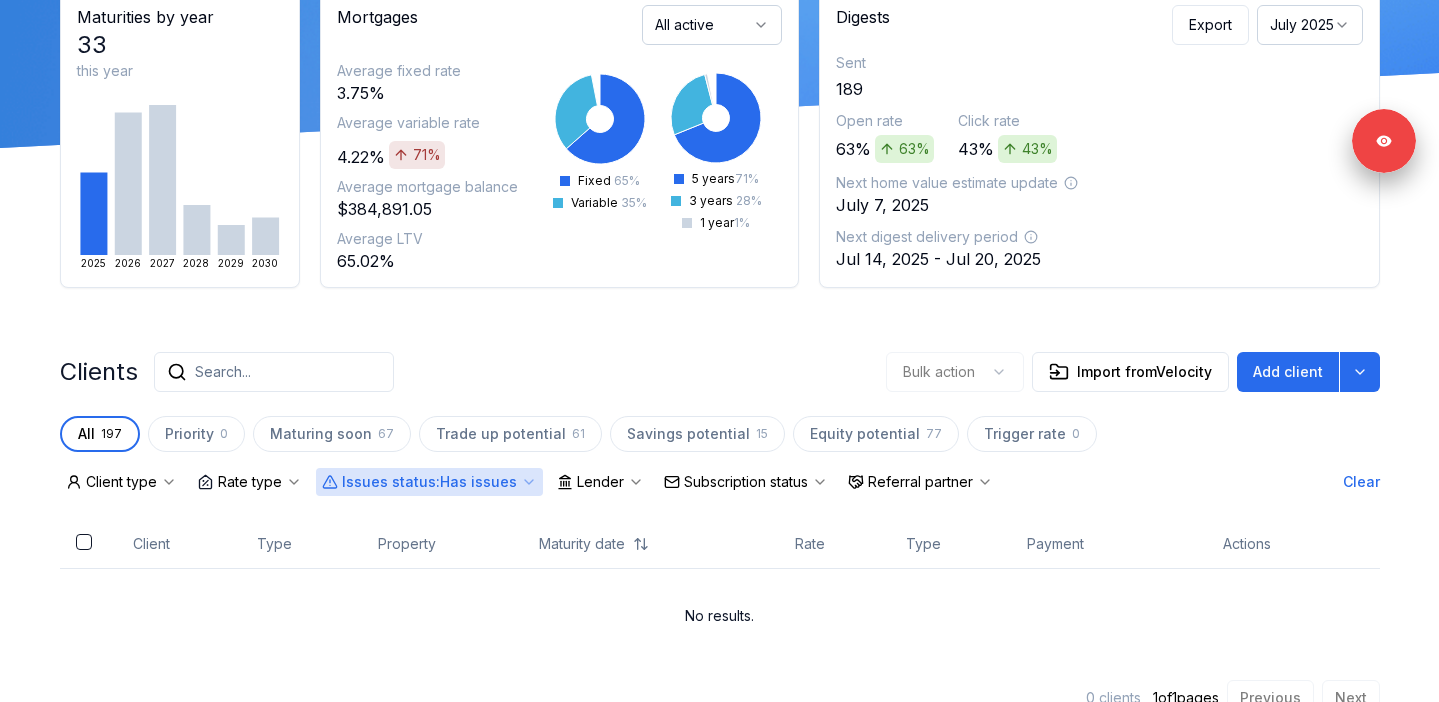scroll, scrollTop: 190, scrollLeft: 0, axis: vertical 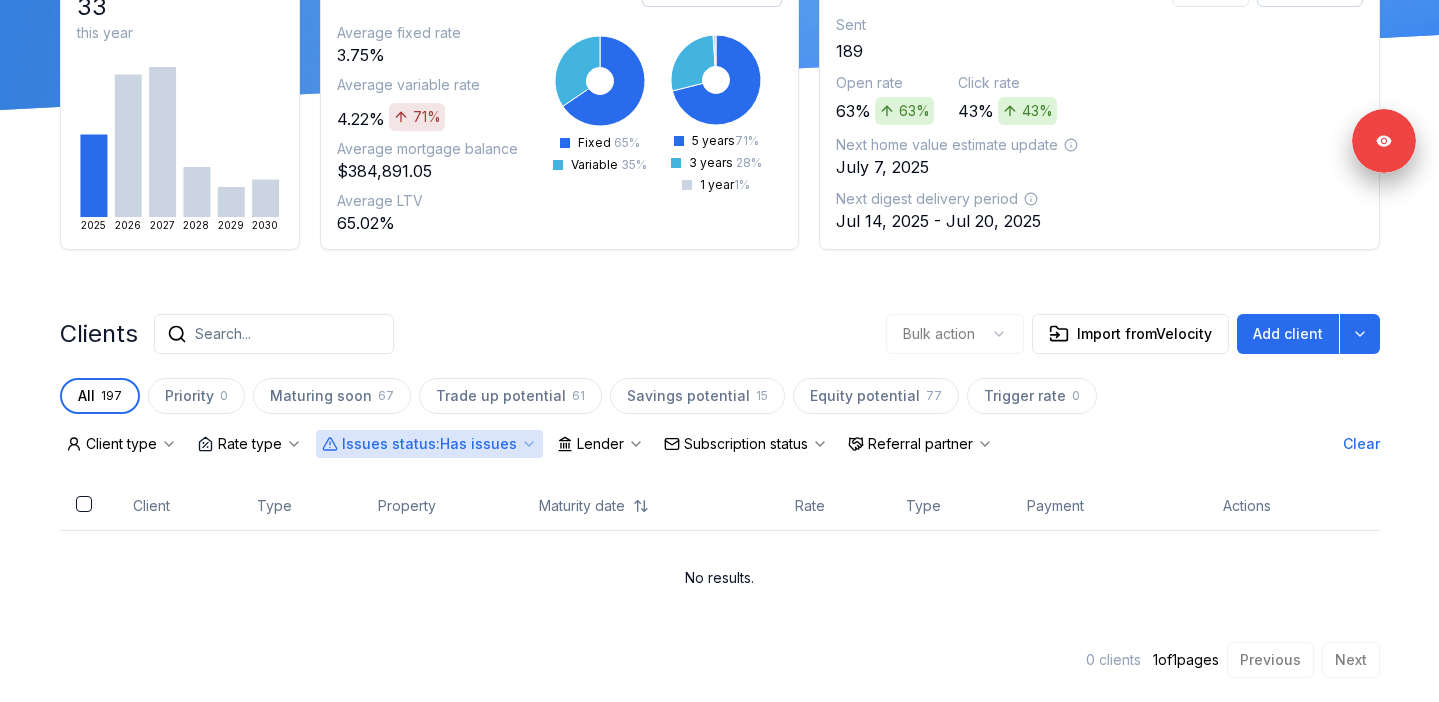 click on "Issues status :  Has issues" at bounding box center [429, 444] 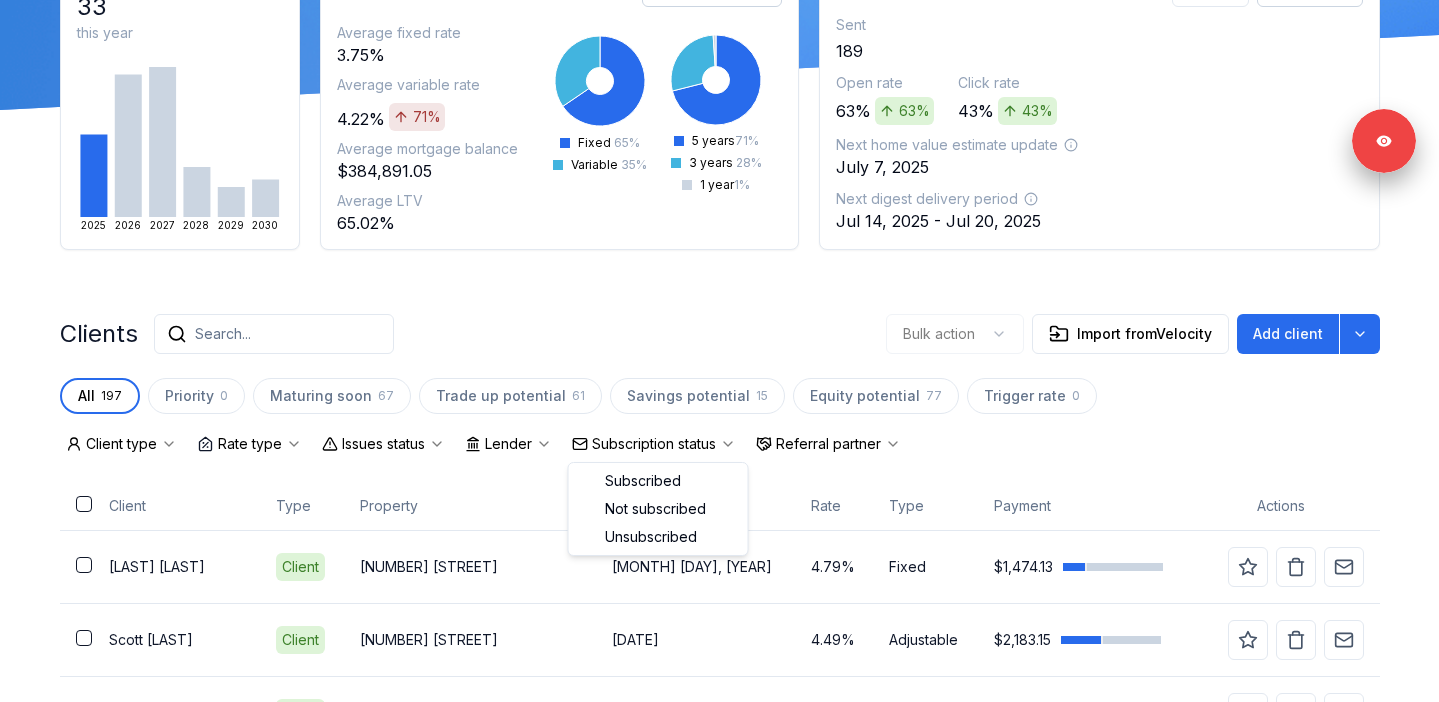 click on "Subscription status" at bounding box center [654, 444] 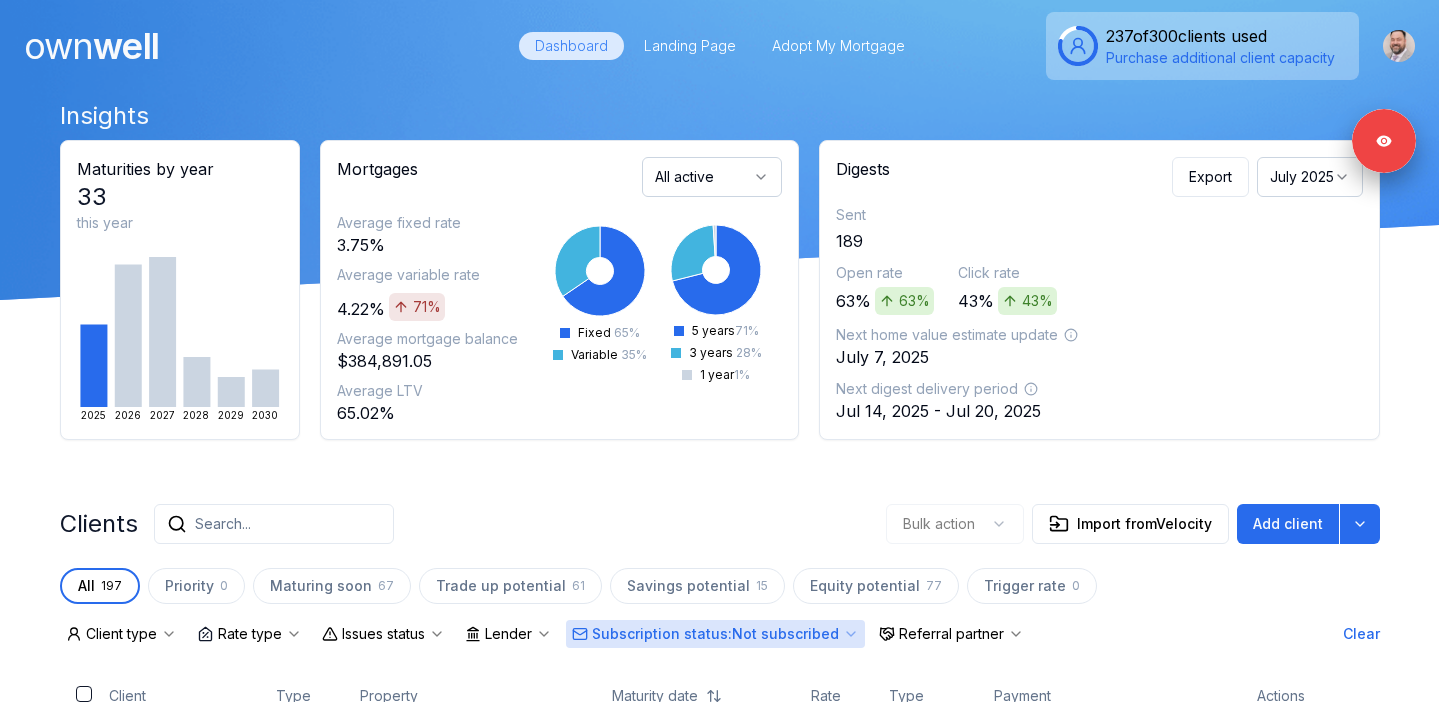 scroll, scrollTop: 433, scrollLeft: 0, axis: vertical 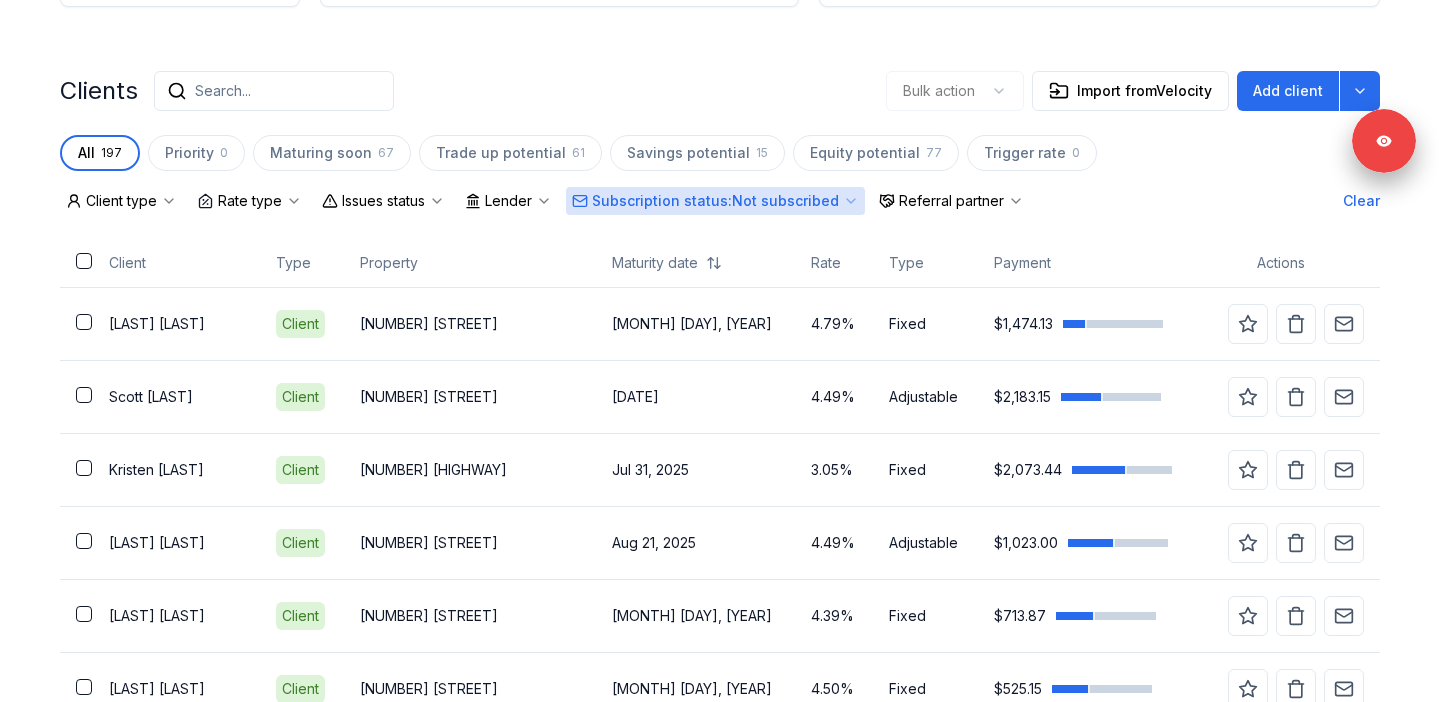 click on "Subscription status :  Not subscribed" at bounding box center (715, 201) 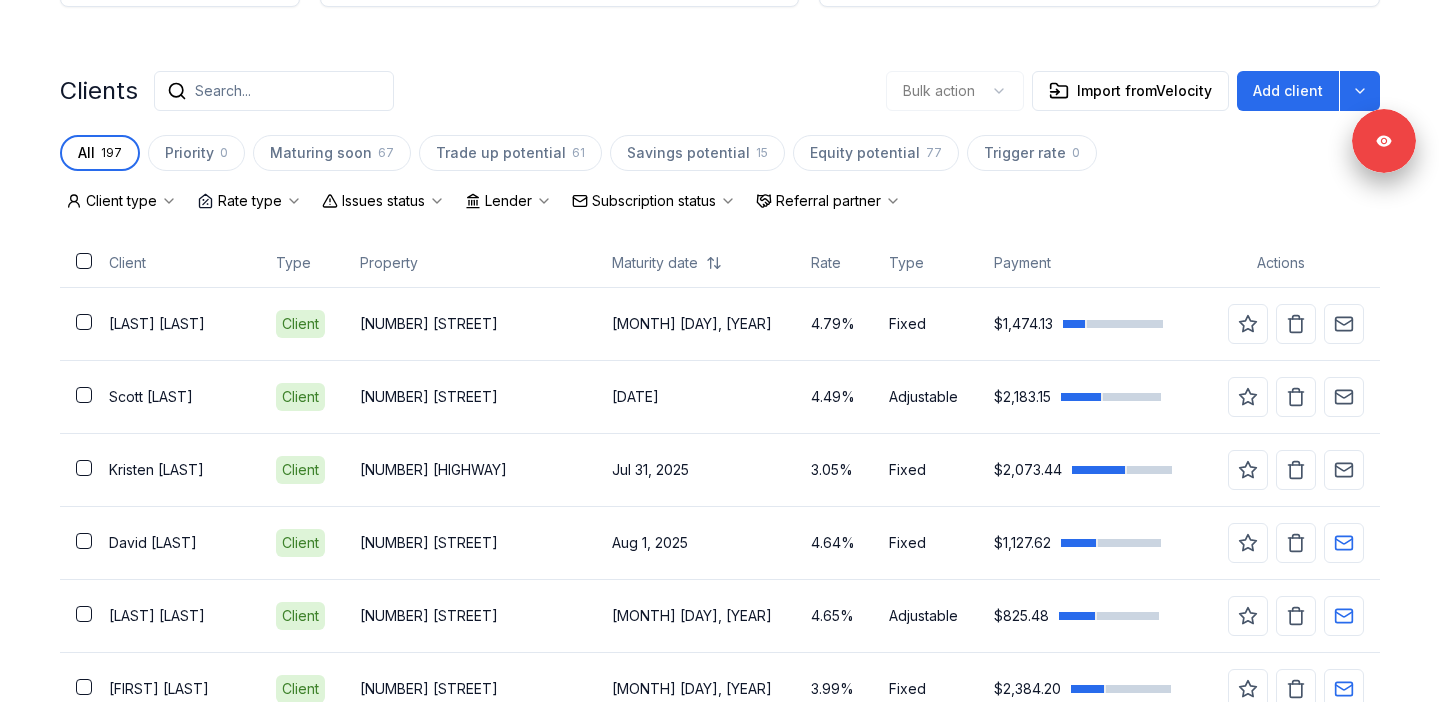 click on "Insights Maturities by year 33 this year 2025 2026 2027 2028 2029 2030 Mortgages All active Average fixed rate 3.75% Average variable rate 4.22% 71% Average mortgage balance $384,891.05 Average LTV 65.02% Fixed   65 % Variable   35 % 5 years  71 % 3 years   28 % 1 year  1 % Digests Export July 2025 Sent 189 Open rate 63% 63% Click rate 43% 43% Next home value estimate update July 7, 2025 Next digest delivery period Jul 14, 2025 - Jul 20, 2025 Clients Search... Bulk action   Import from  Velocity Add client All 197 Priority 0 Maturing soon 67 Trade up potential 61 Savings potential 15 Equity potential 77 Trigger rate 0 Client type Rate type Issues status Lender Subscription status Referral partner Client Type Property Maturity date Rate Type Payment Actions Jorge   Caetano Client 66 Kristina Crescent Jul 29, 2025 4.79% Fixed $1,474.13 Scott   Langley Client 6 Massey Drive Jul 30, 2025 4.49% Adjustable $2,183.15 Kristen   Buckley Client 187 Old 24 Highway Jul 31, 2025 3.05% Fixed $2,073.44 David   Ramey Client" at bounding box center [720, 1836] 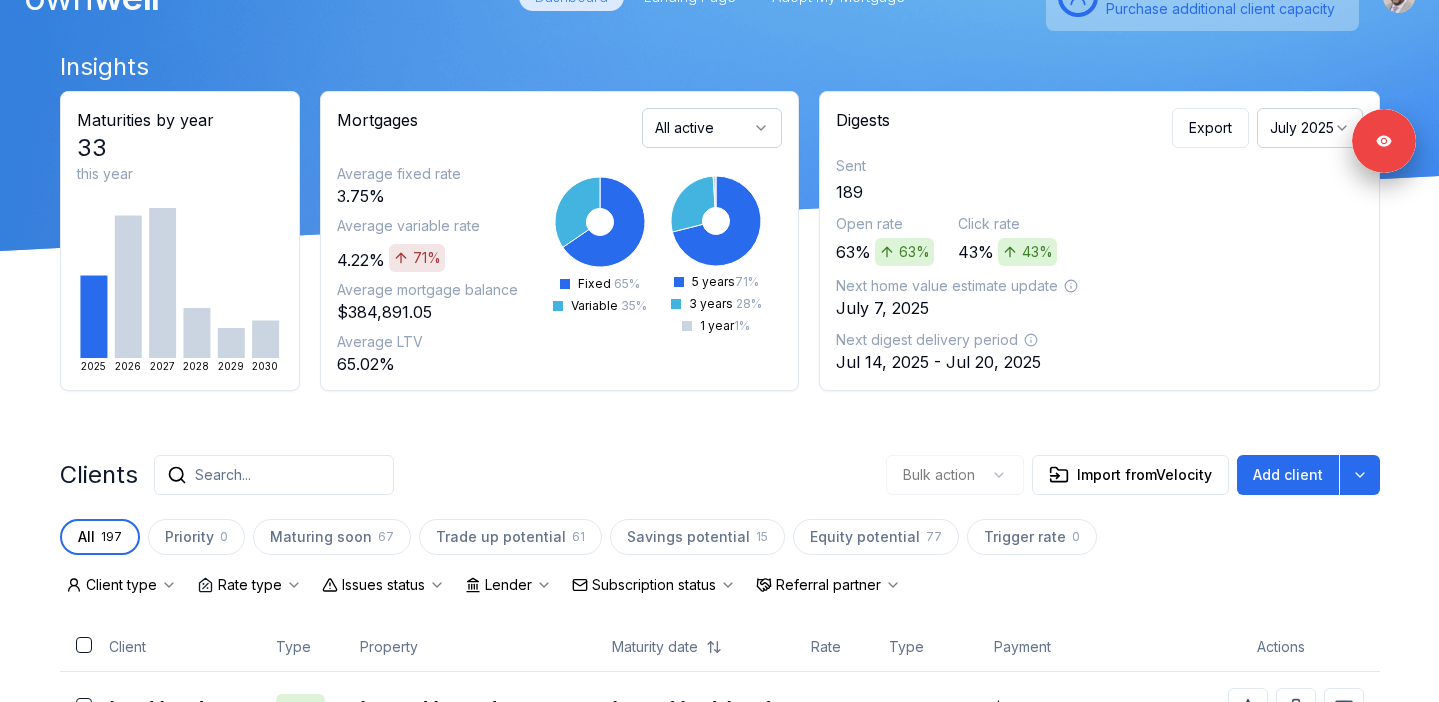 scroll, scrollTop: 0, scrollLeft: 0, axis: both 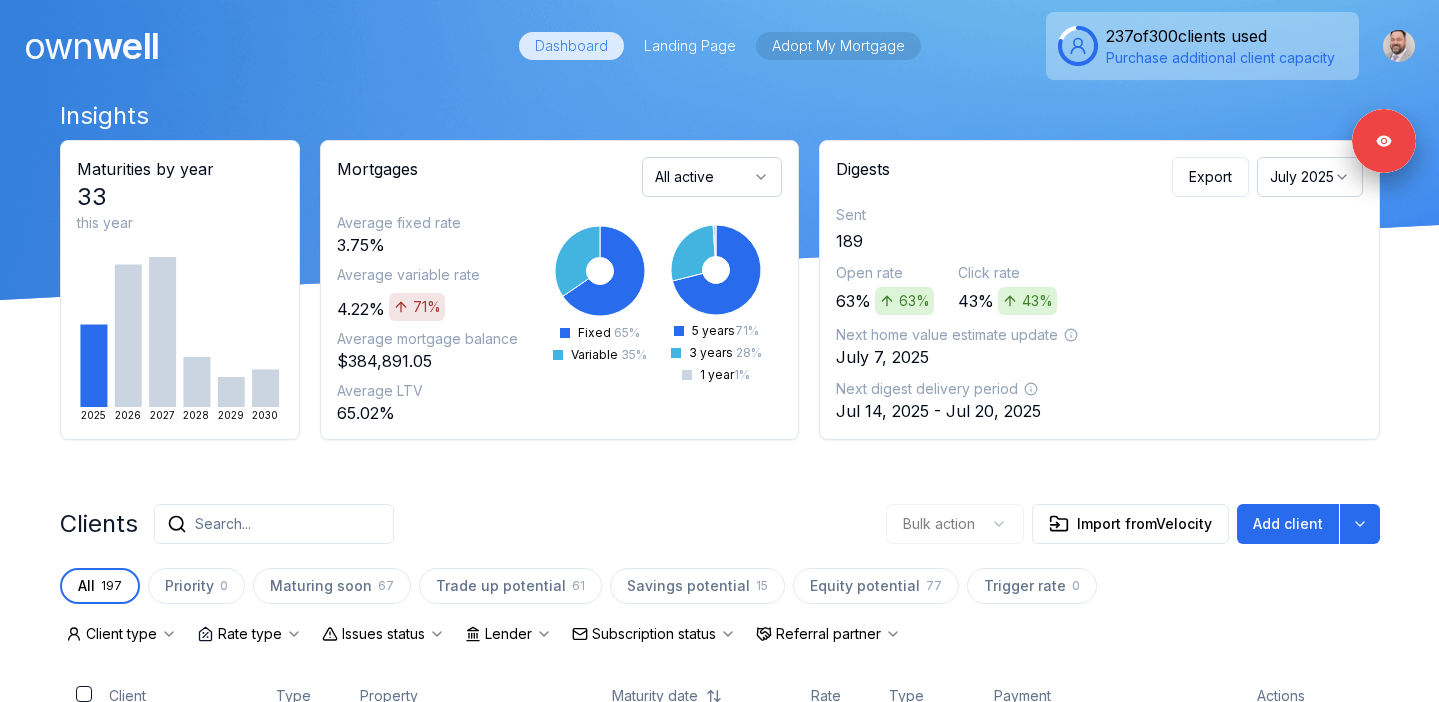 click on "Adopt My Mortgage" at bounding box center [838, 46] 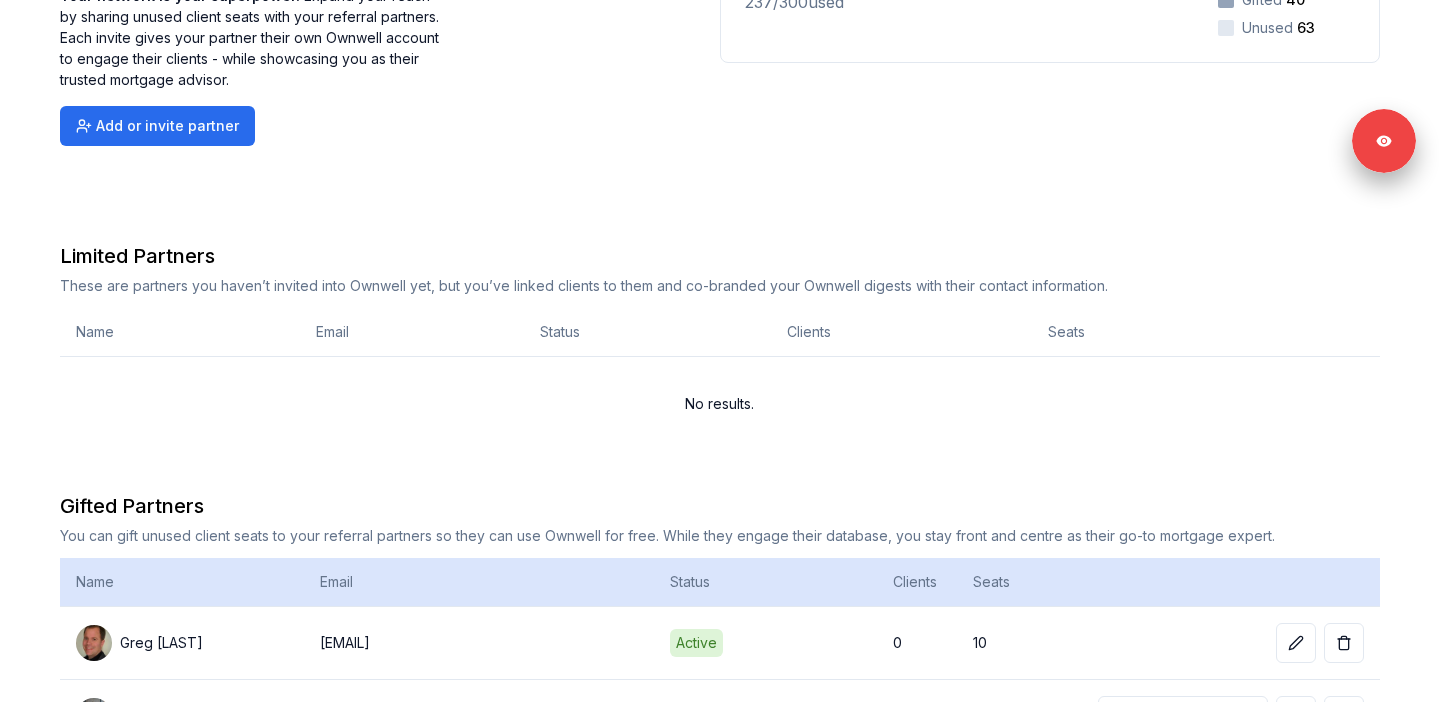 scroll, scrollTop: 0, scrollLeft: 0, axis: both 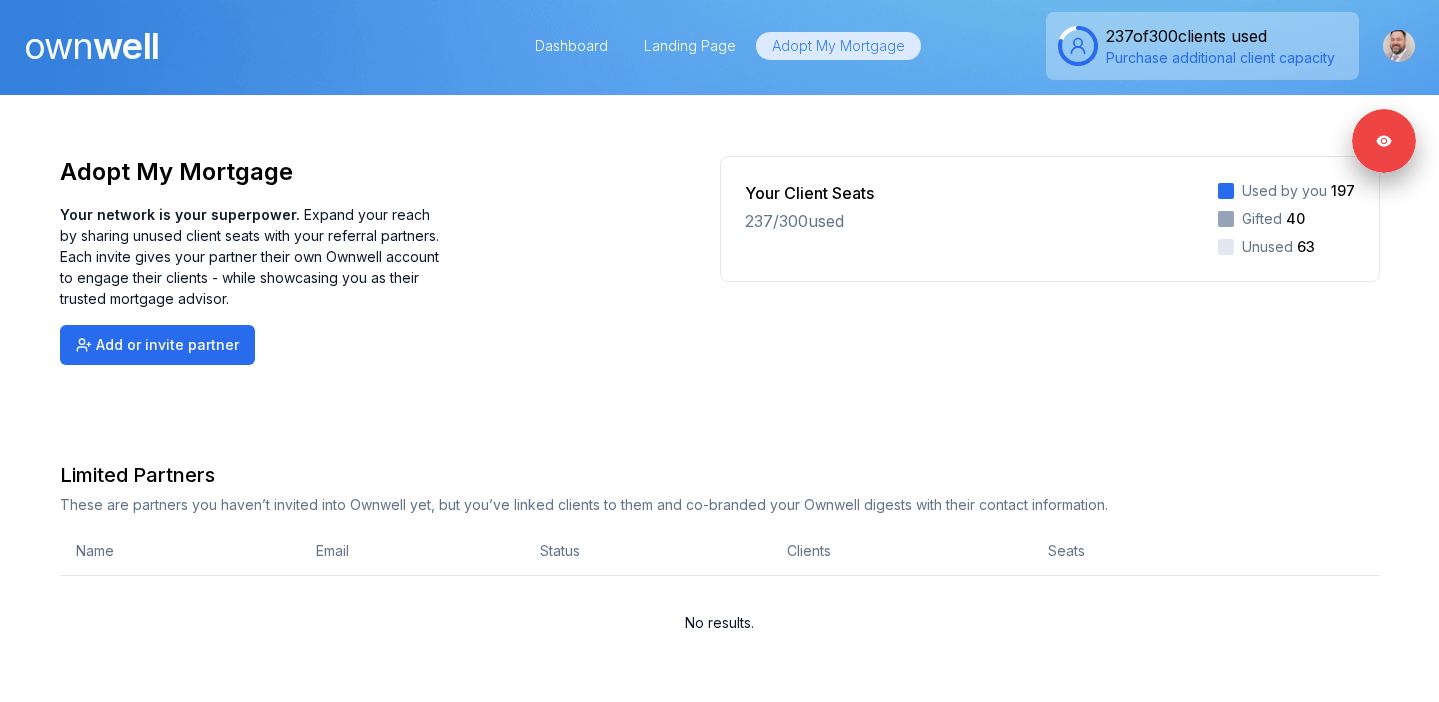 click on "own well" at bounding box center [91, 46] 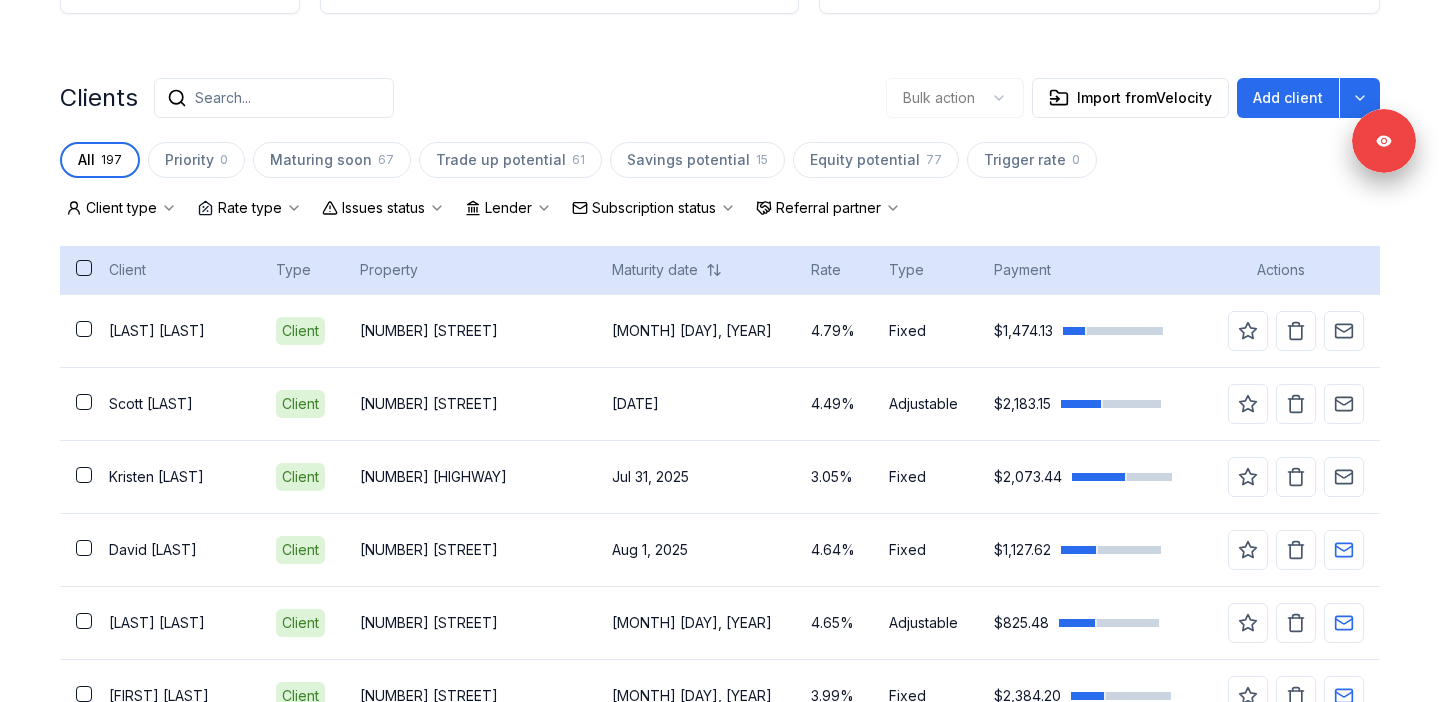 scroll, scrollTop: 449, scrollLeft: 0, axis: vertical 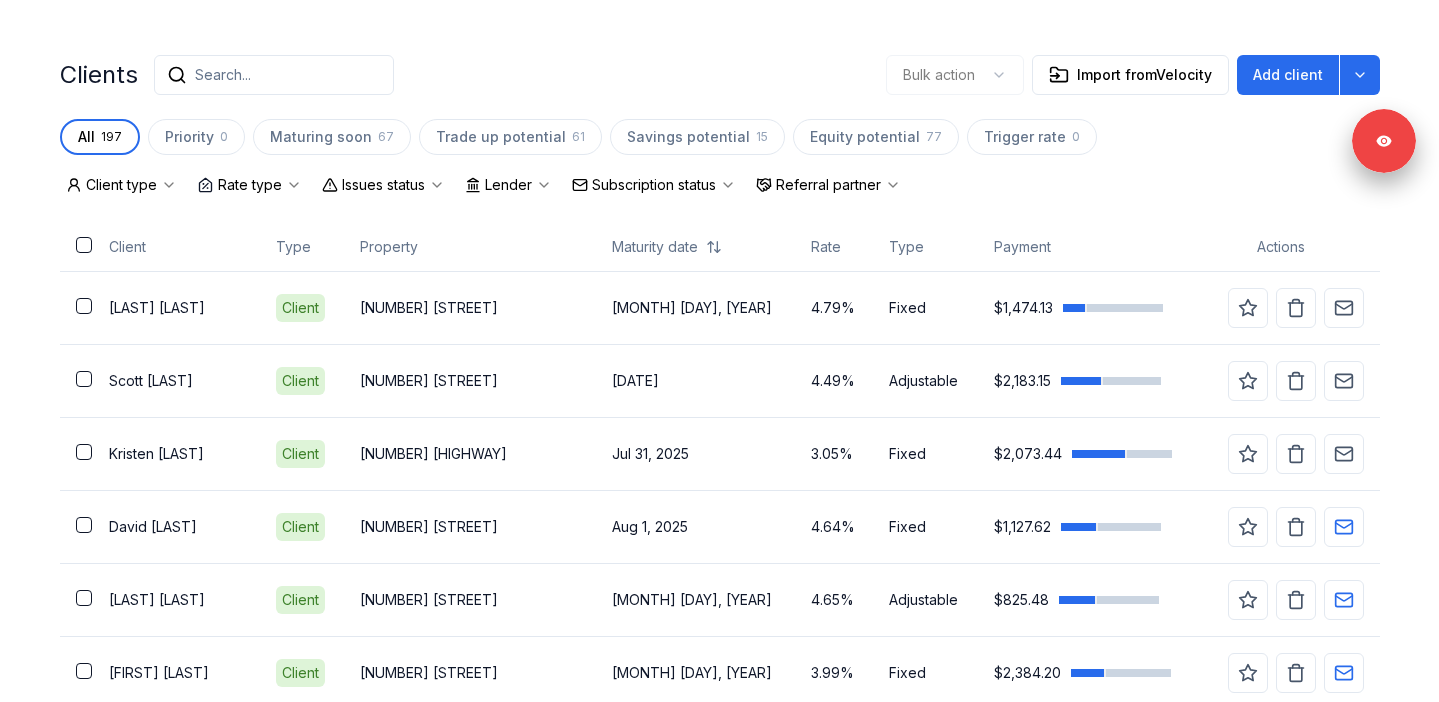 click on "Client type Rate type Issues status Lender Subscription status Referral partner Client Type Property Maturity date Rate Type Payment Actions Jorge   Caetano Client 66 Kristina Crescent Jul 29, 2025 4.79% Fixed $1,474.13 Scott   Langley Client 6 Massey Drive Jul 30, 2025 4.49% Adjustable $2,183.15 Kristen   Buckley Client 187 Old 24 Highway Jul 31, 2025 3.05% Fixed $2,073.44 David   Ramey Client 16 Elvira Crescent Aug 1, 2025 4.64% Fixed $1,127.62 Shelby   Ethier Client 35822 Lanark  Street Aug 7, 2025 4.65% Adjustable $825.48 Ethan   Ling Client 58 Tecumseh Avenue Aug 11, 2025 3.99% Fixed $2,384.20 Joshua   McGregor Client 237 Periwinkle Road Aug 14, 2025 4.49% Adjustable $2,822.28 Ryan   Caldwell Client 18 Parks Edge Crescent Aug 14, 2025 4.80% Adjustable $1,323.27 Chizoba   Omenugha Client 2534 Olive Road Aug 21, 2025 4.49% Adjustable $1,023.00 Monica   Bochus Client 249 Rossmore Court Aug 31, 2025 4.49% Adjustable $1,329.60 Scott   Wilkinson Client 1282 Sorrel Road Sep 1, 2025 5.34% Fixed $1,255.04 Brianne" at bounding box center (720, 2080) 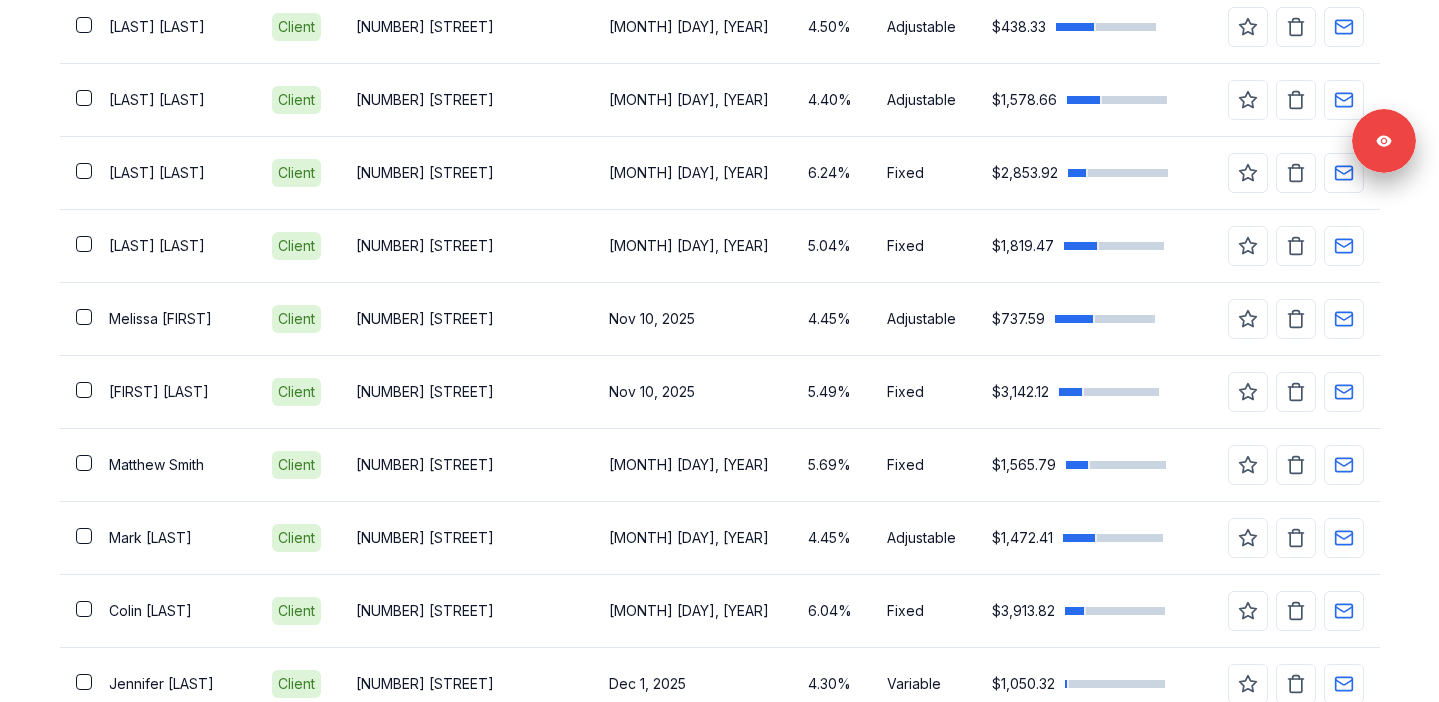scroll, scrollTop: 0, scrollLeft: 0, axis: both 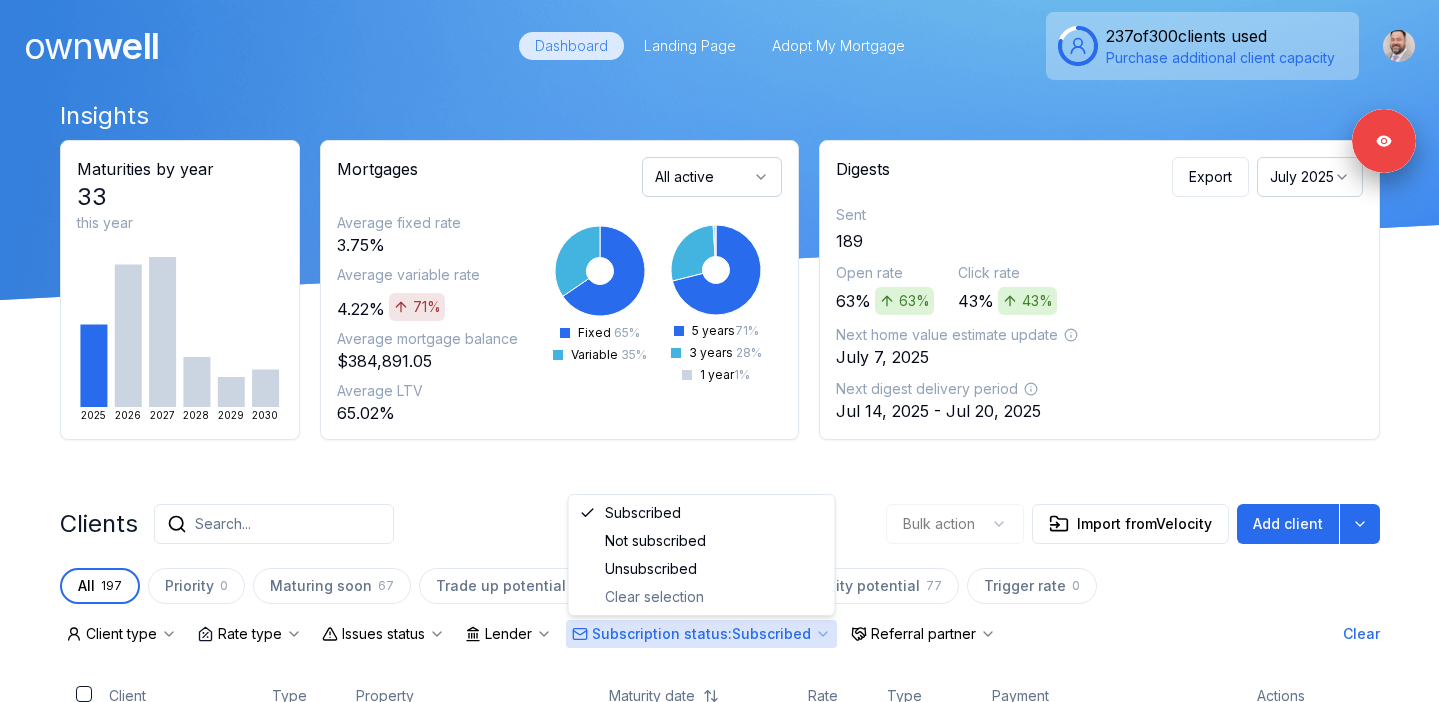click on "Subscription status :  Subscribed" at bounding box center (701, 634) 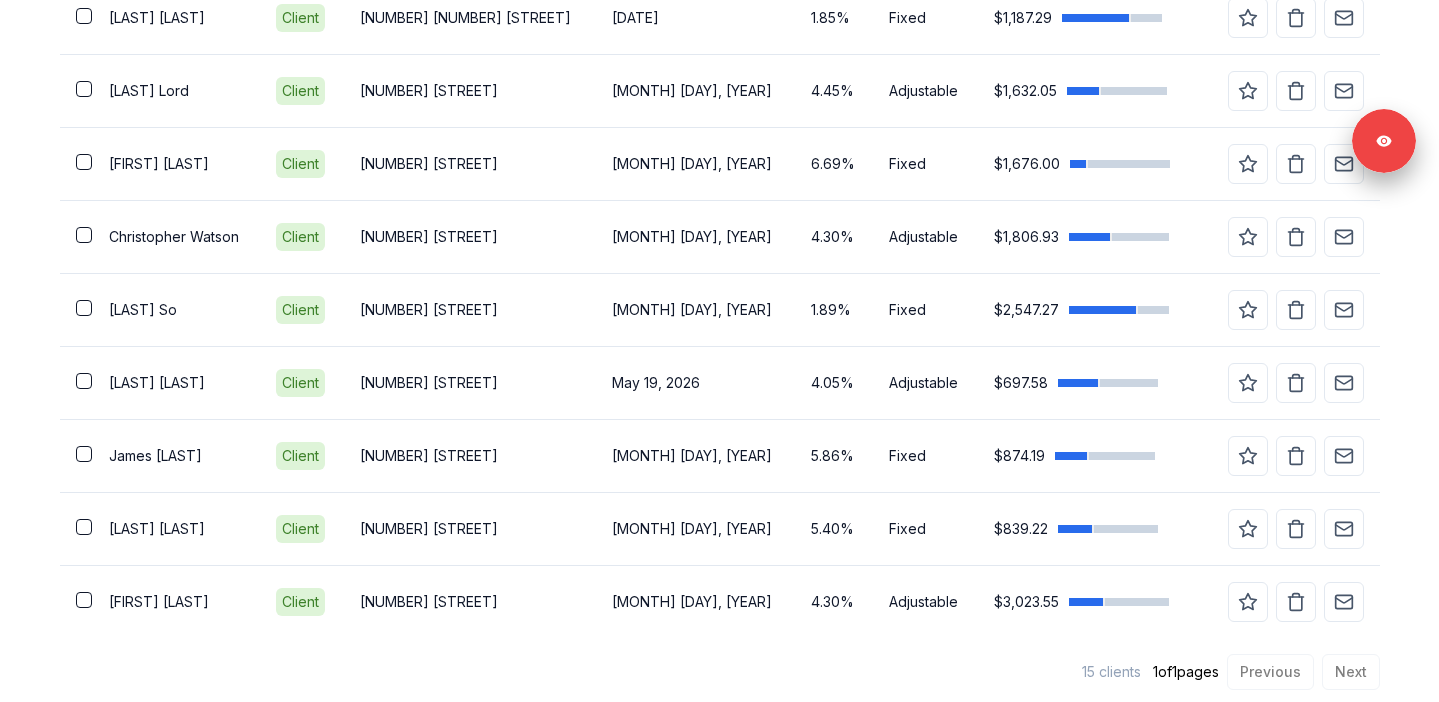 scroll, scrollTop: 1188, scrollLeft: 0, axis: vertical 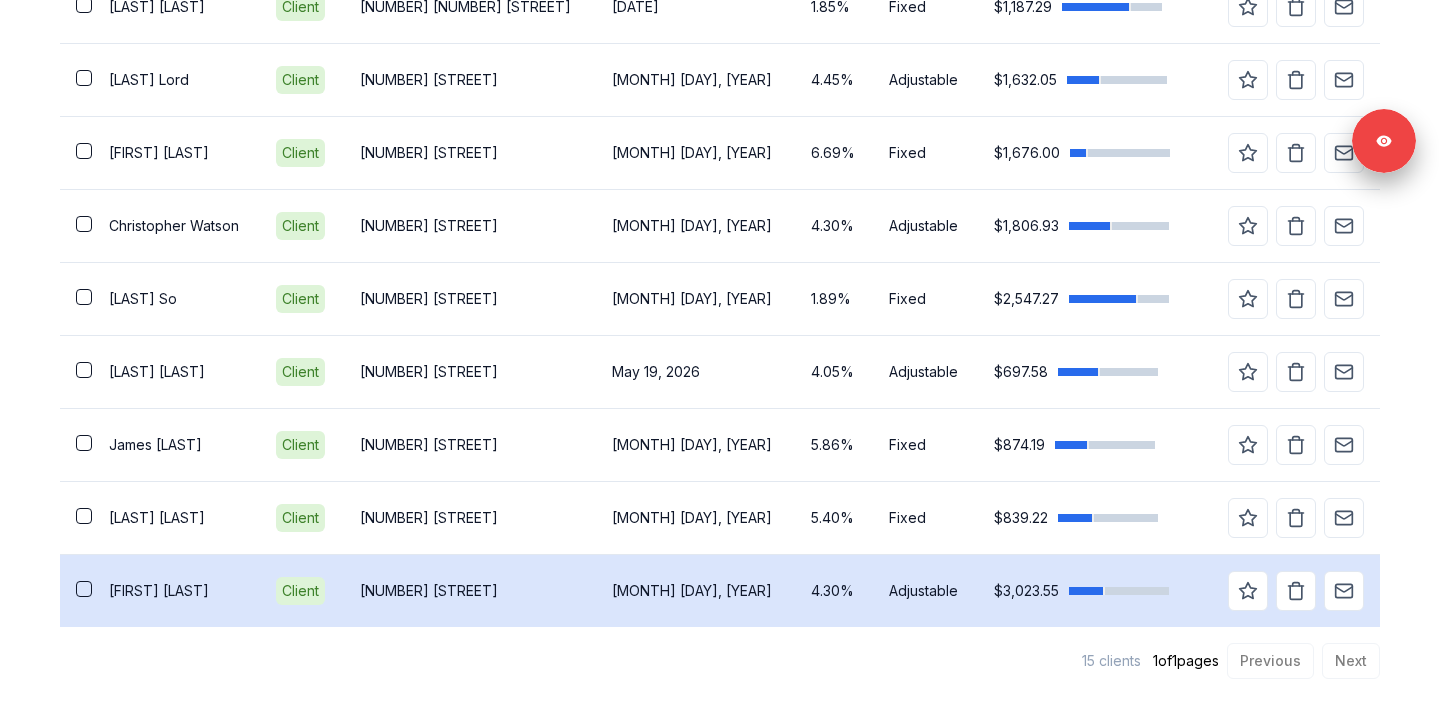 click on "Simone   Monteserin Castanedo" at bounding box center [177, 591] 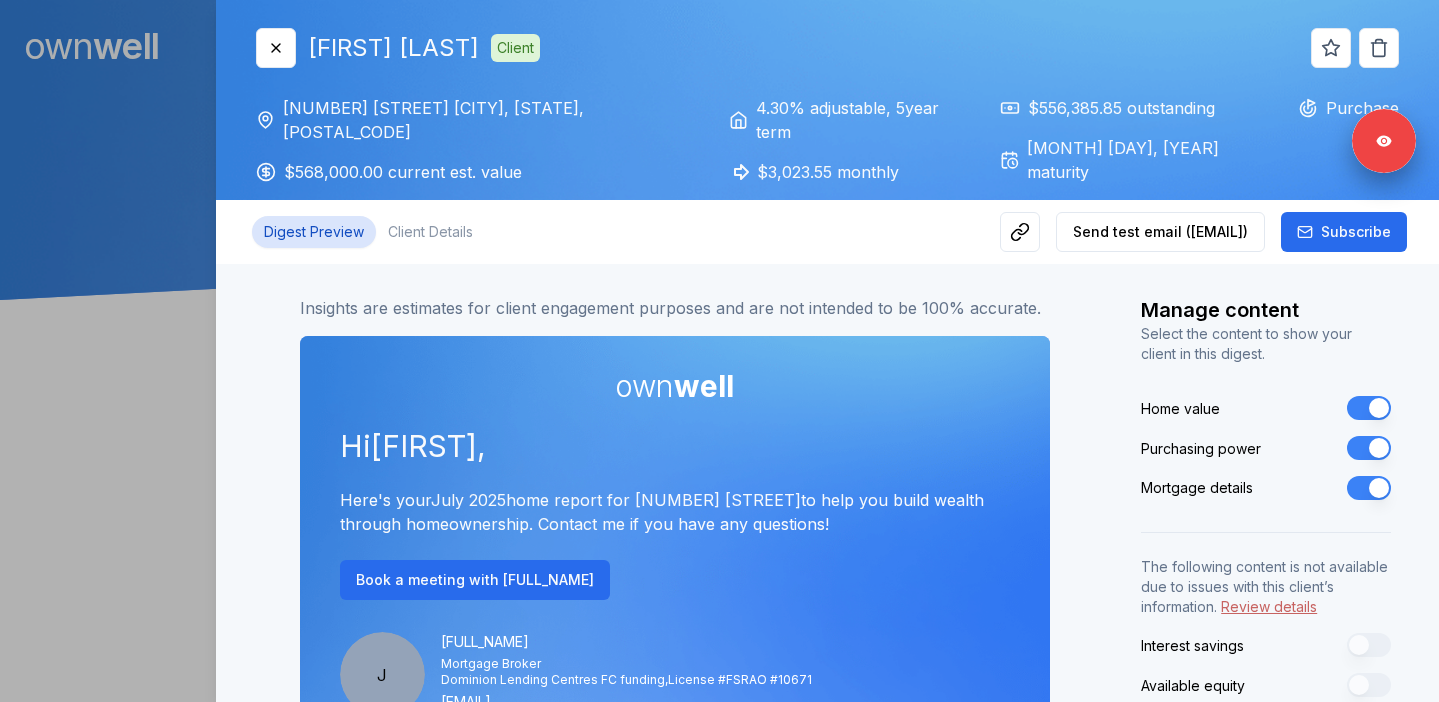 scroll, scrollTop: 0, scrollLeft: 0, axis: both 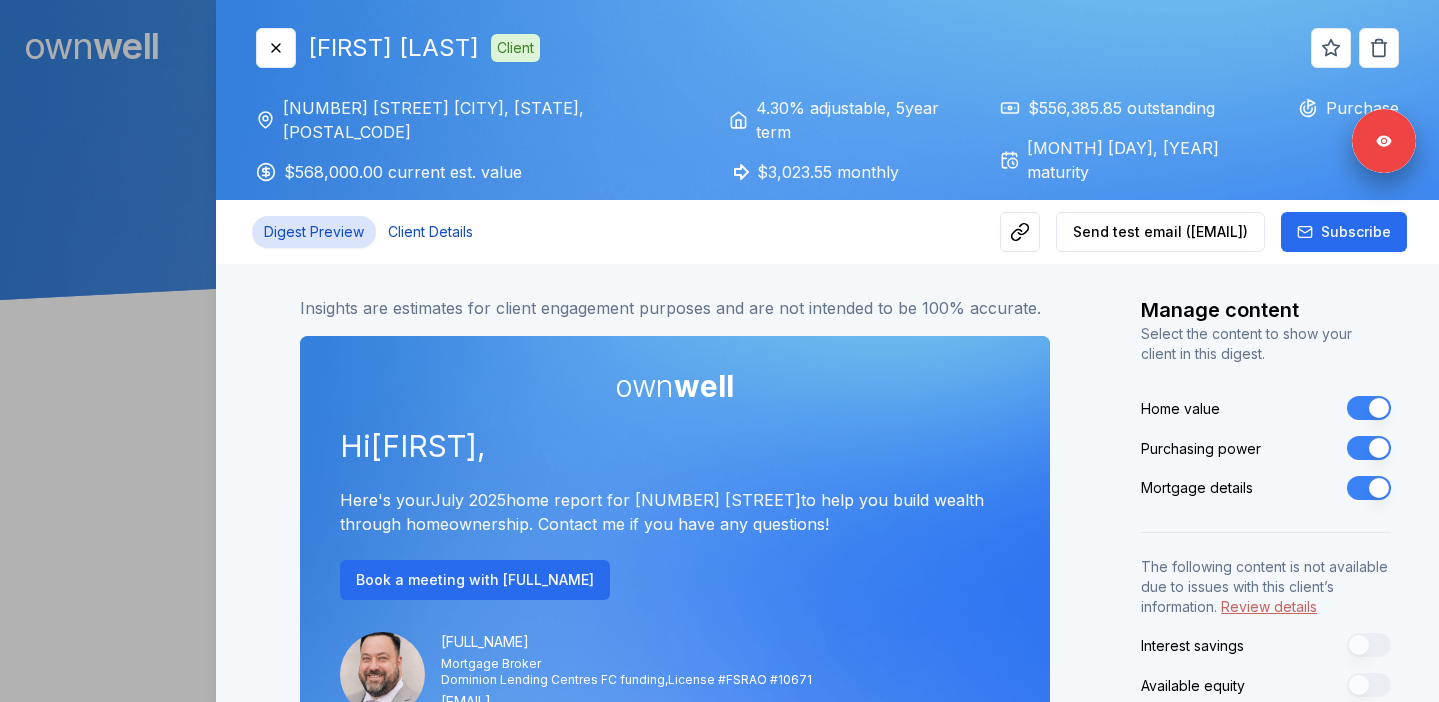 click on "Client Details" at bounding box center [430, 232] 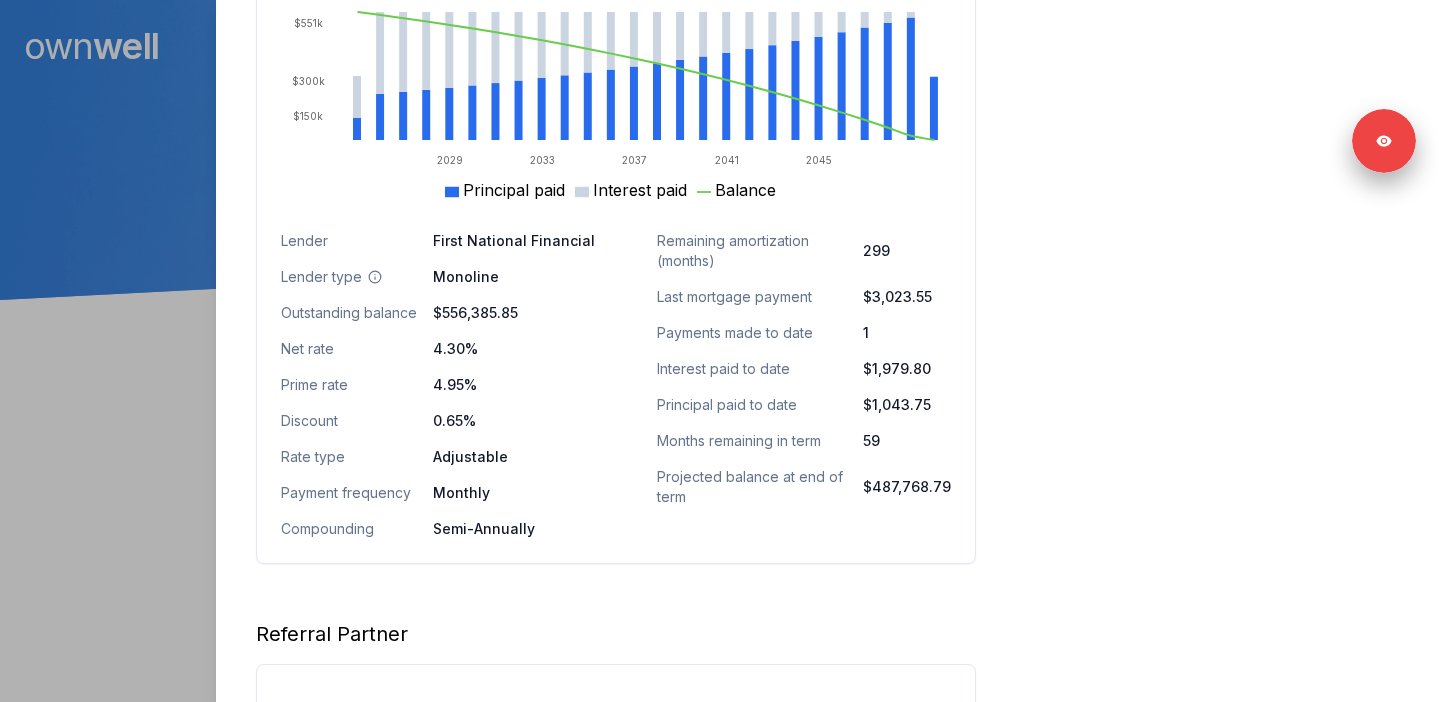 scroll, scrollTop: 1287, scrollLeft: 0, axis: vertical 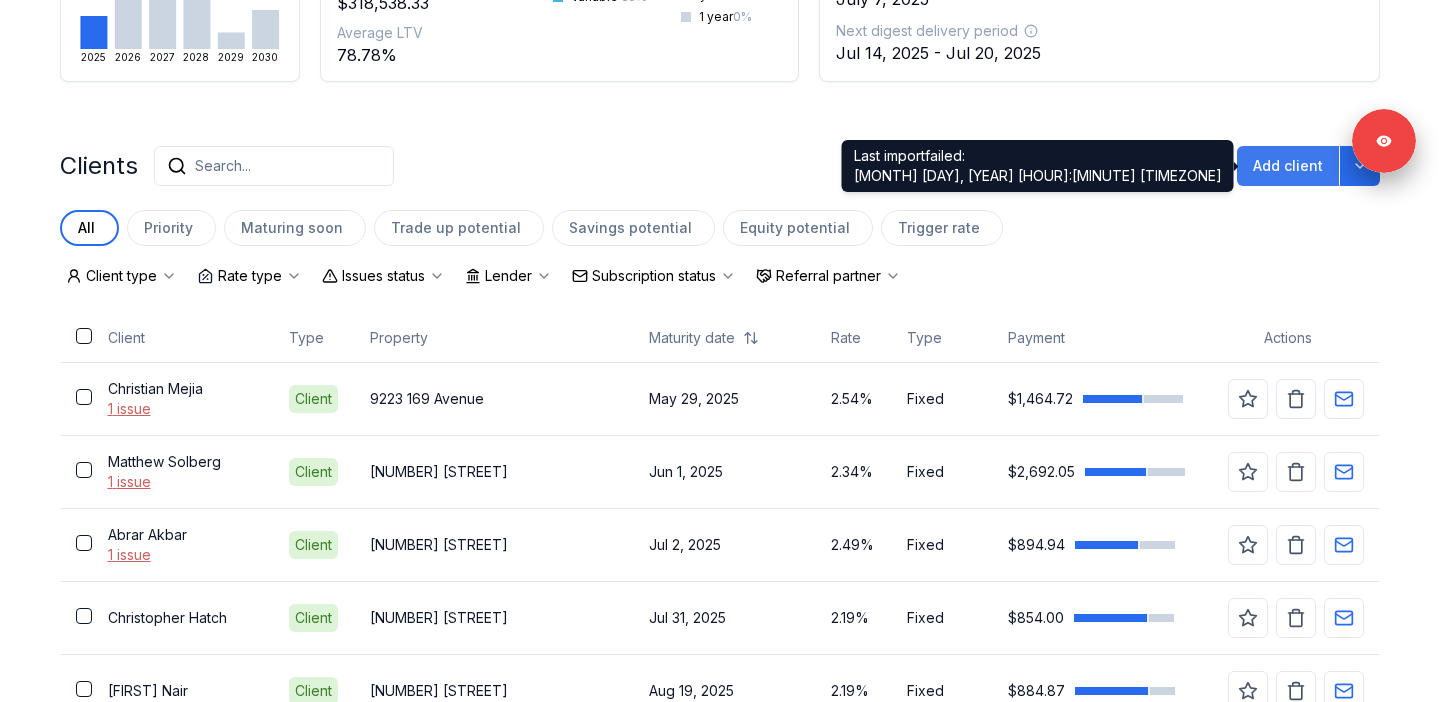click on "Add client" at bounding box center (1288, 166) 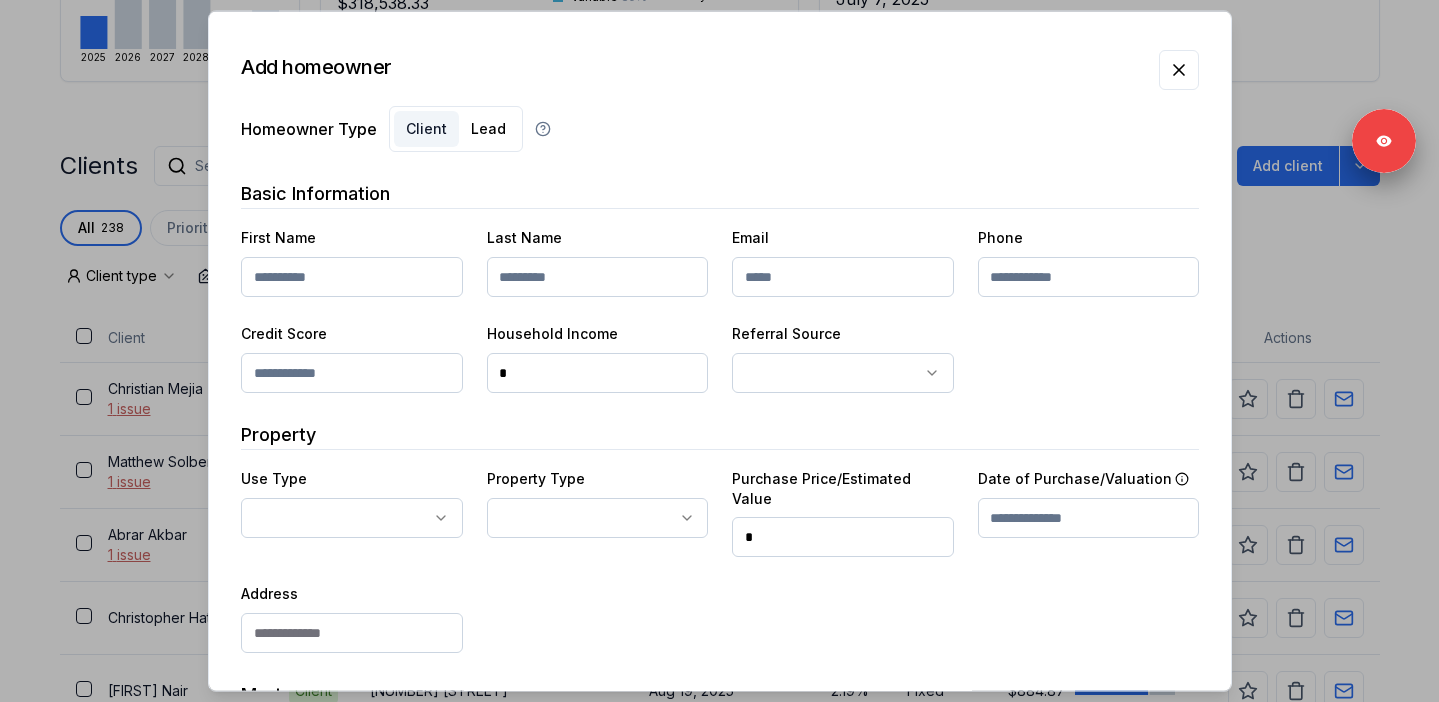 click on "Ownwell's platform is not optimized for mobile at this time.   For the best experience, please use a   desktop or laptop  to manage your account.   Note:  The   personalized homeownership reports   you generate for clients   are fully mobile-friendly   and can be easily viewed on any device. own well Dashboard Landing Page Adopt My Mortgage 238  of  300  clients used Purchase additional client capacity Insights Maturities by year 22 this year 2025 2026 2027 2028 2029 2030 Mortgages All active Average fixed rate 3.81% Average variable rate 4.09% 37% Average mortgage balance $318,538.33 Average LTV 78.78% Fixed   65 % Variable   35 % 5 years  77 % 3 years   23 % 1 year  0 % Digests Export July 2025 Sent 198 Open rate 59% -13% Click rate 43% -22% Next home value estimate update July 7, 2025 Next digest delivery period Jul 14, 2025 - Jul 20, 2025 Clients Search... Bulk action   Import from  Finmo Add client All 238 Priority 0 Maturing soon 60 Trade up potential 197 Savings potential 57 Equity potential 167 0 Type" at bounding box center (719, -208) 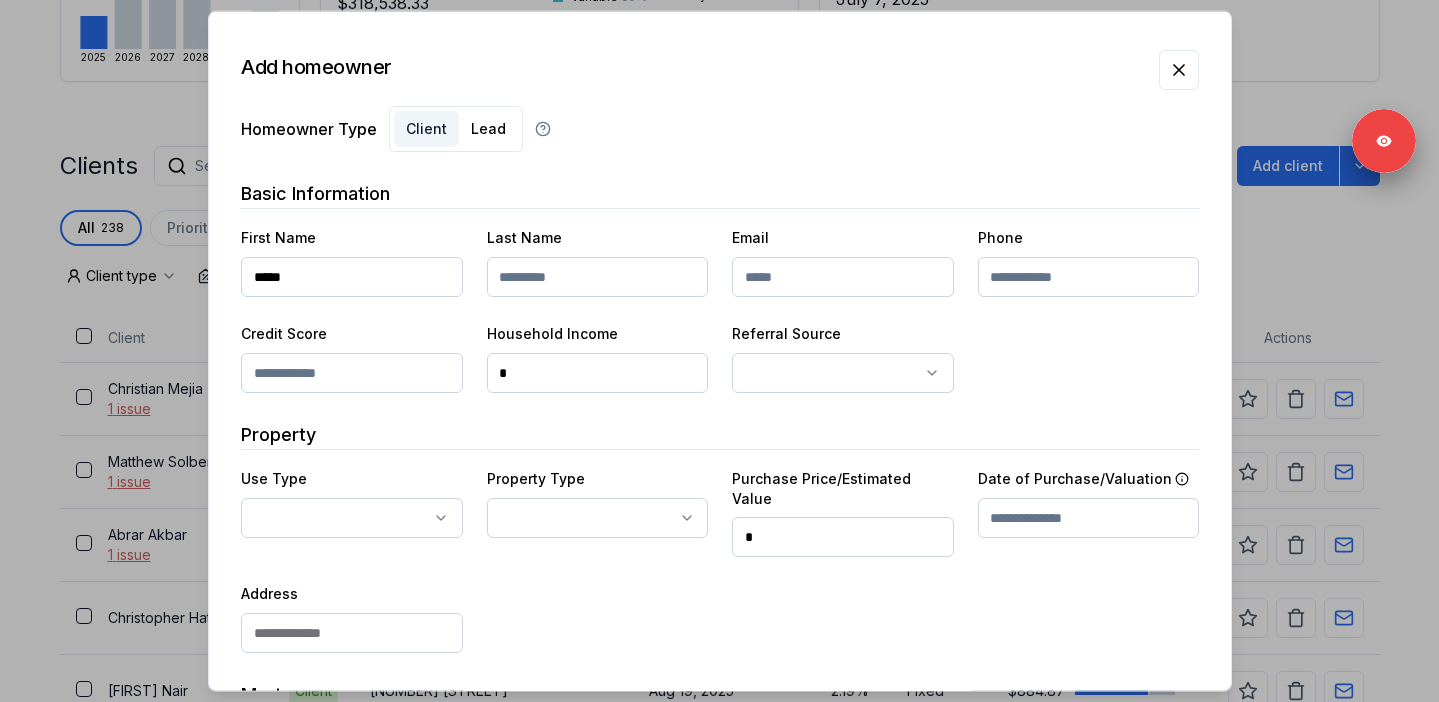 type on "*****" 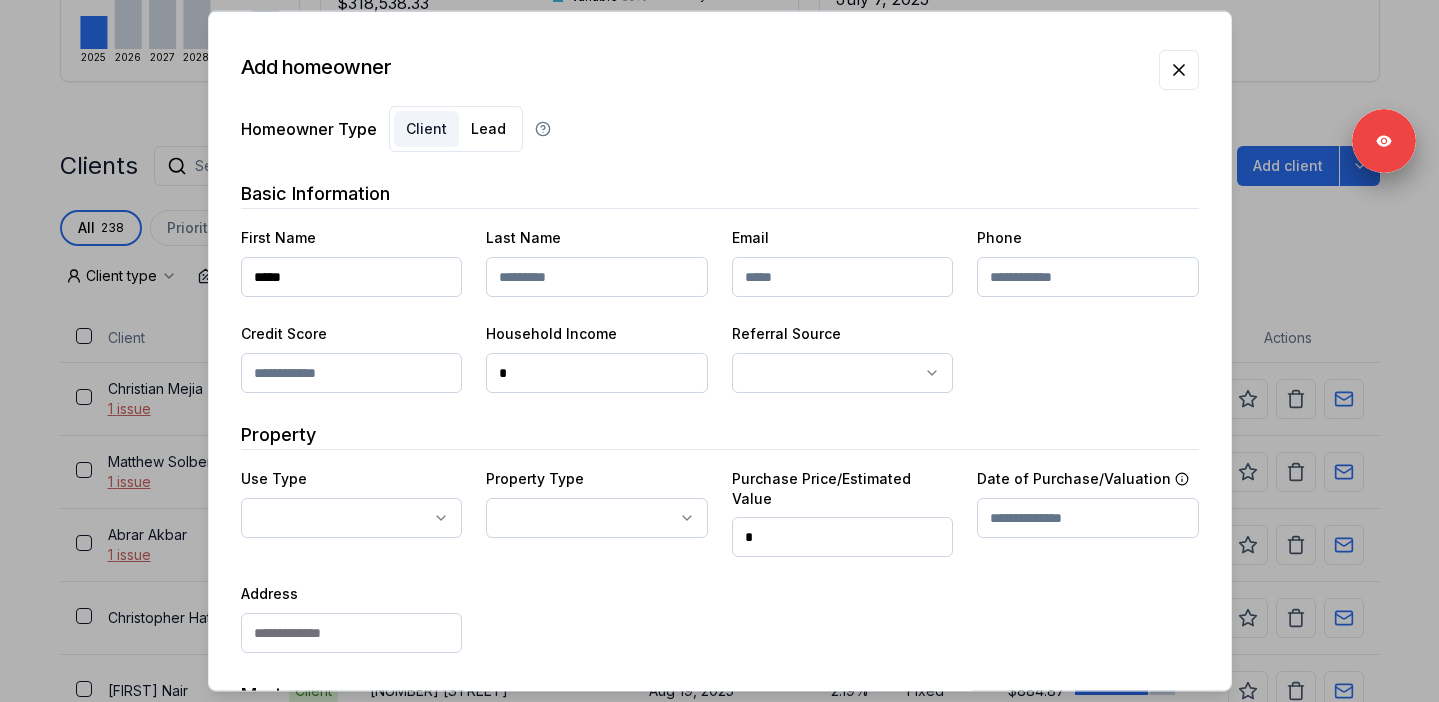 click at bounding box center (597, 277) 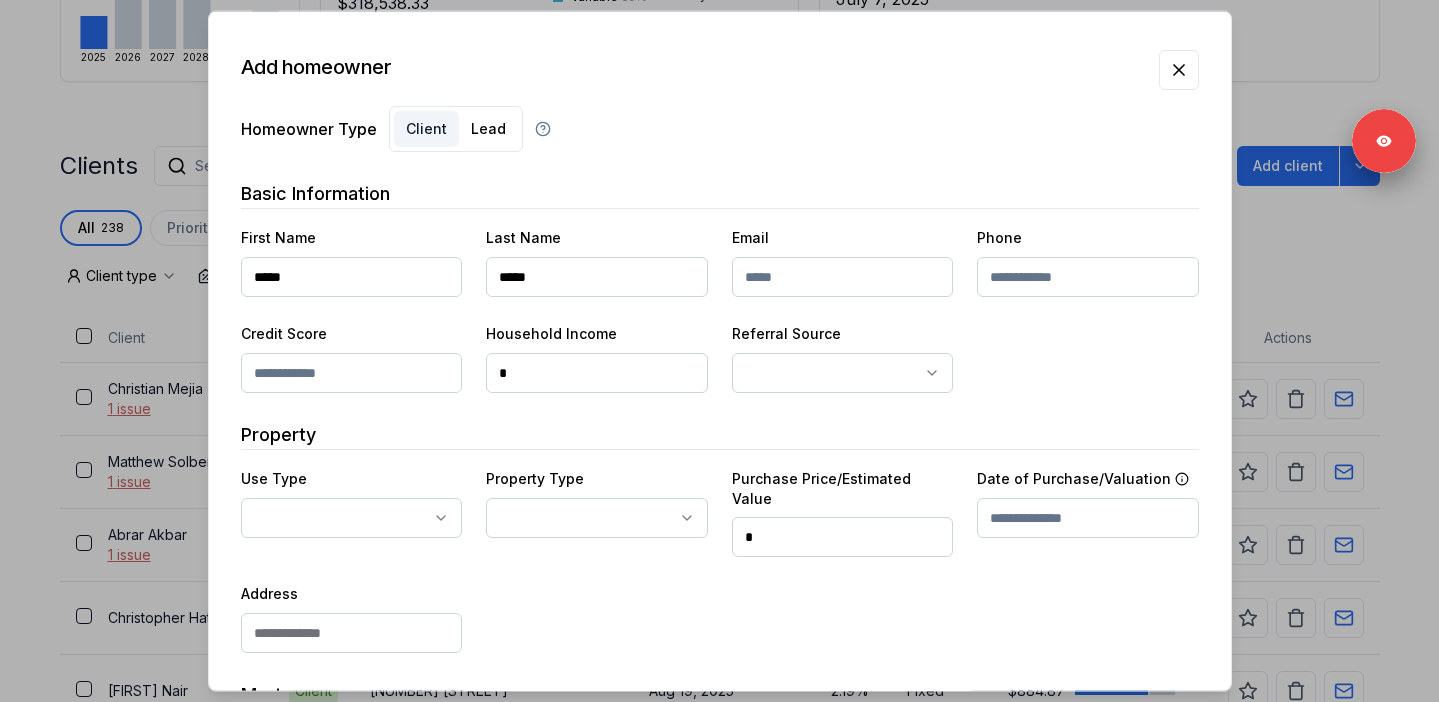type on "*****" 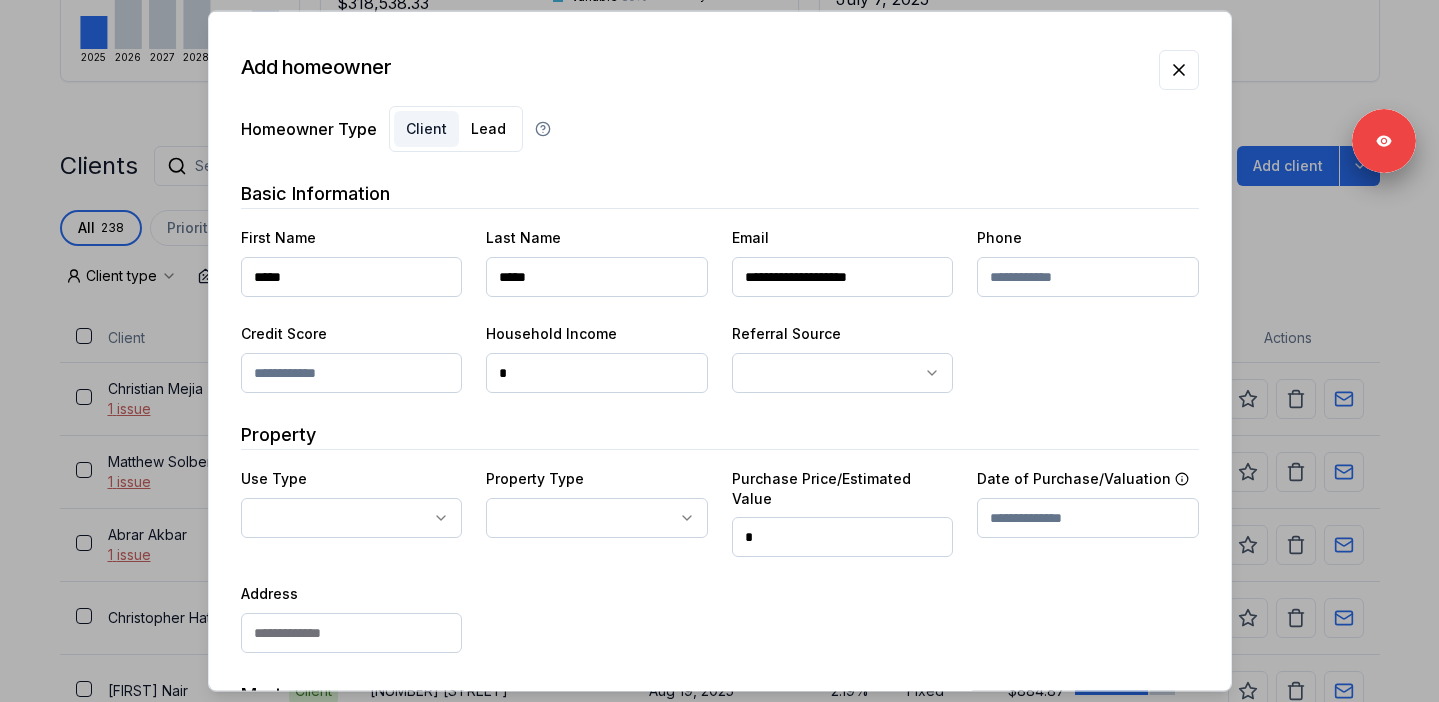 type on "**********" 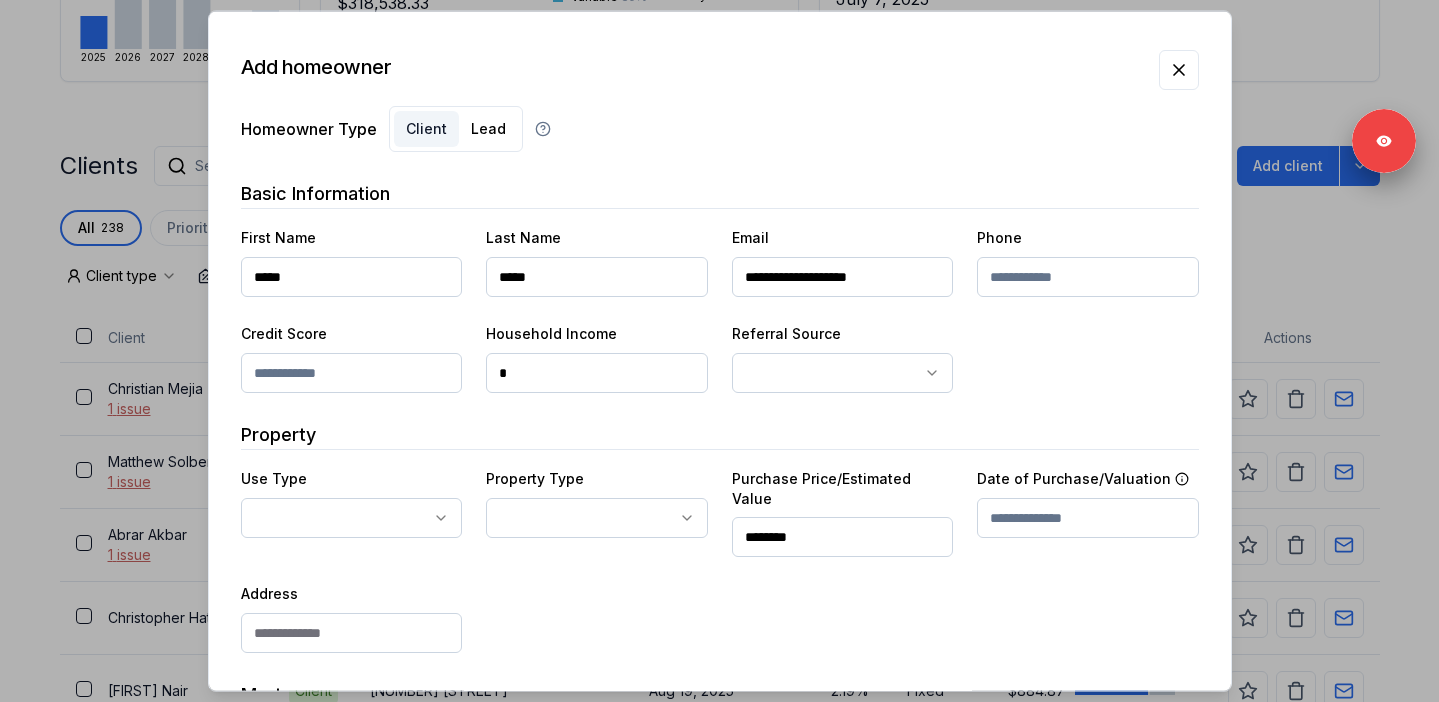drag, startPoint x: 860, startPoint y: 527, endPoint x: 734, endPoint y: 505, distance: 127.90621 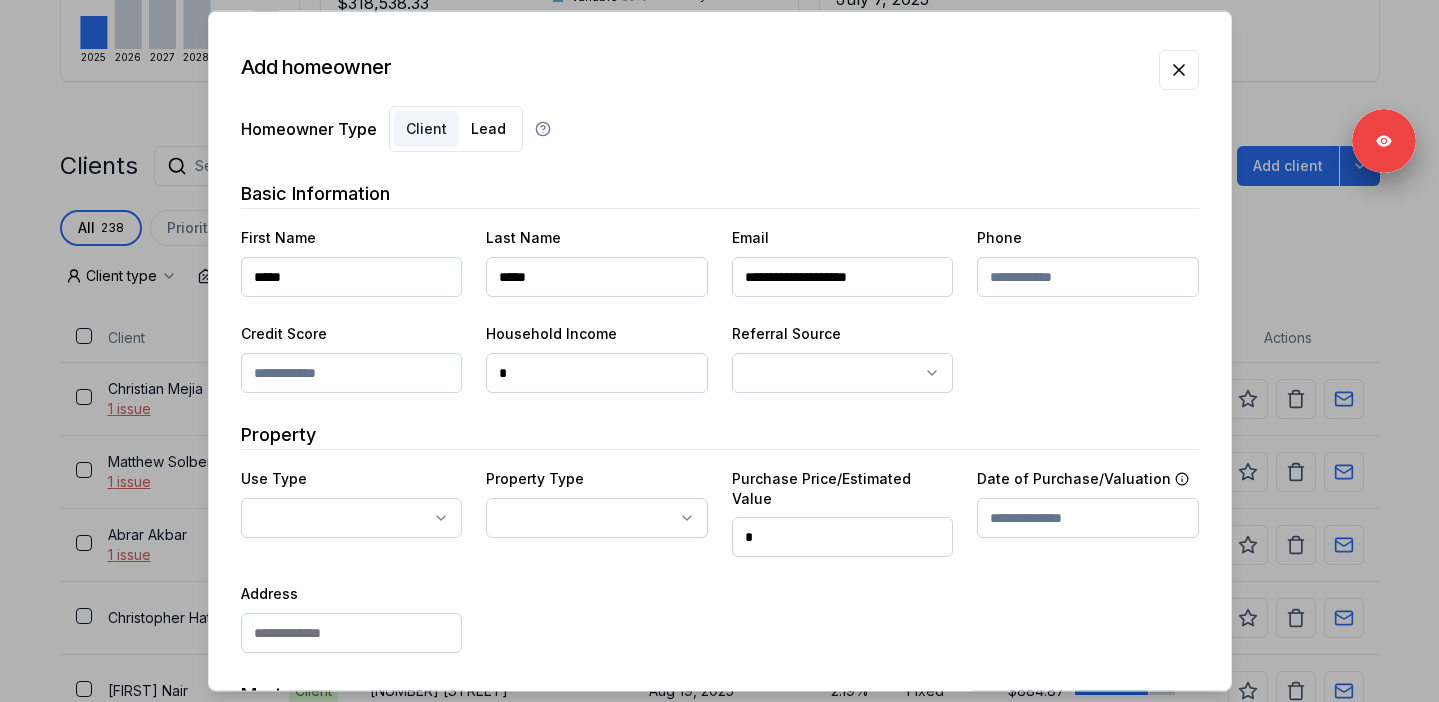 type on "*" 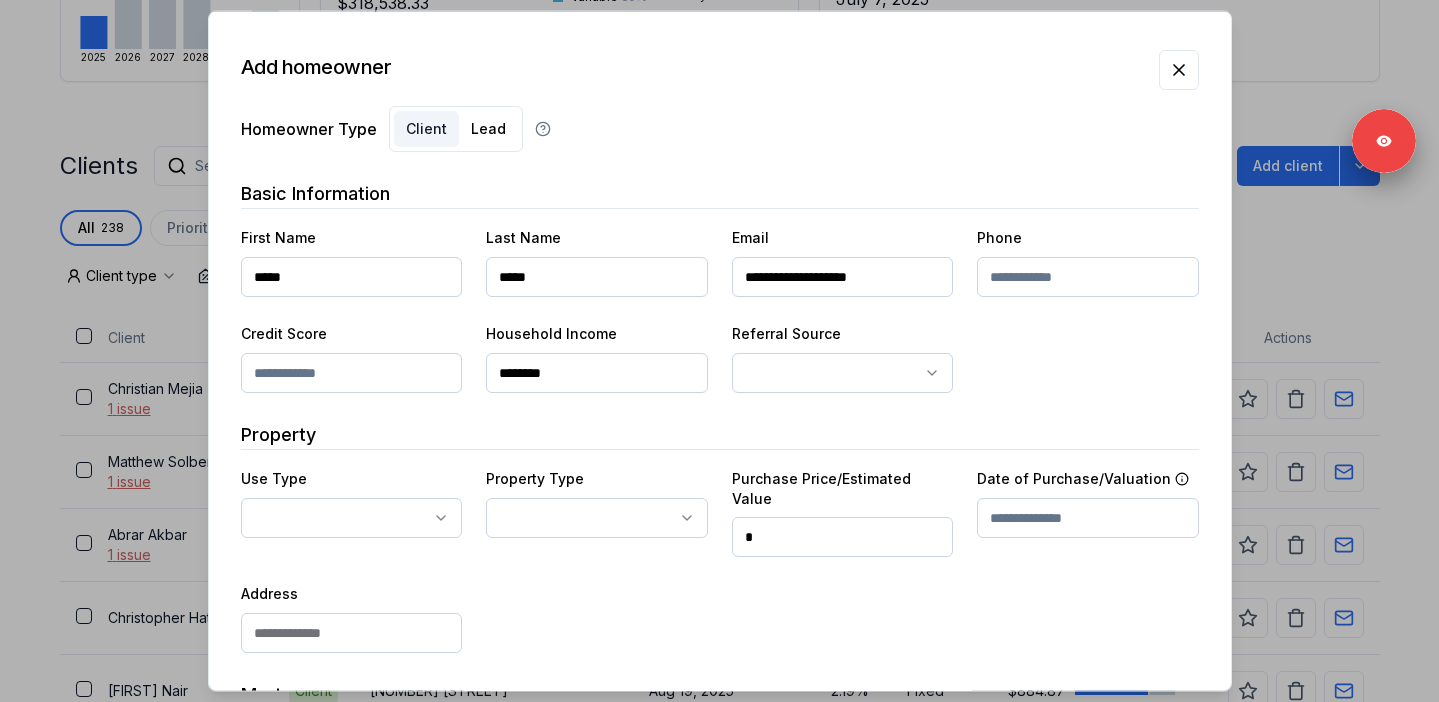 type on "********" 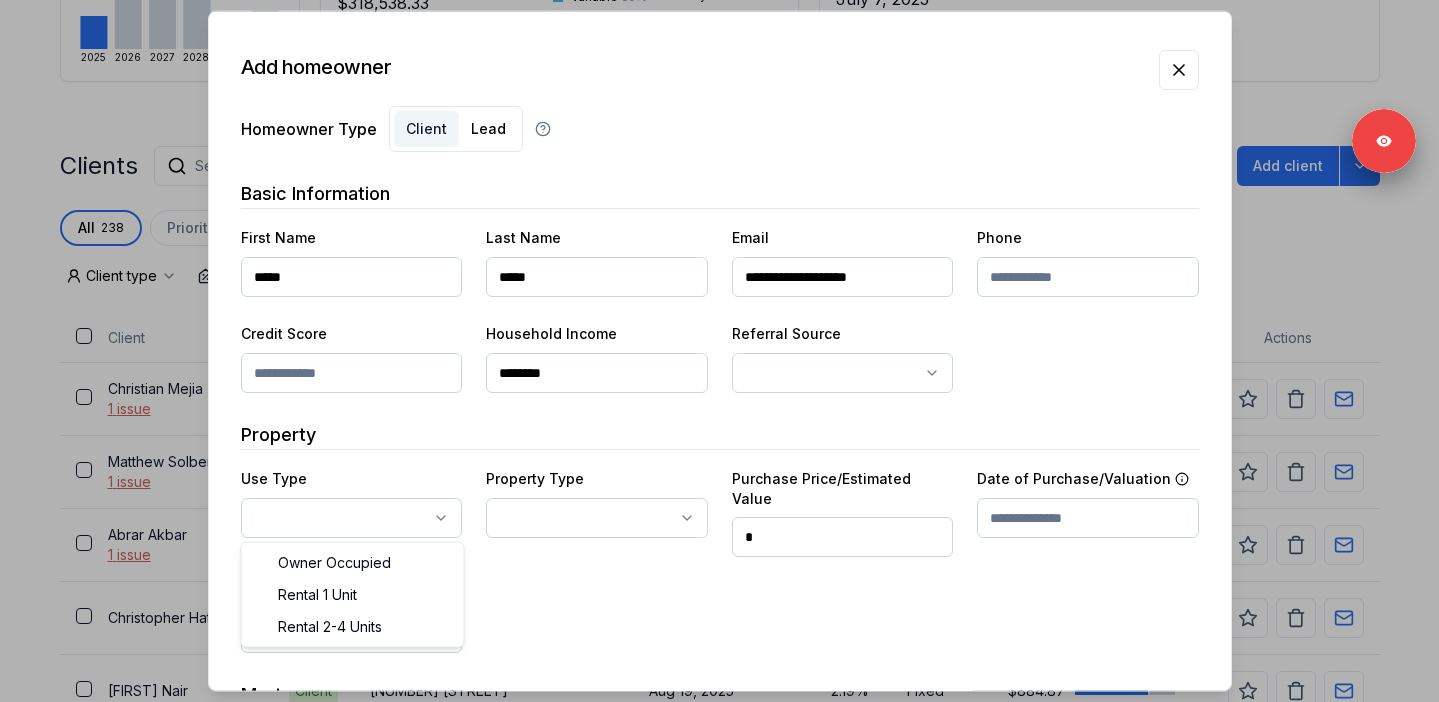 select on "**********" 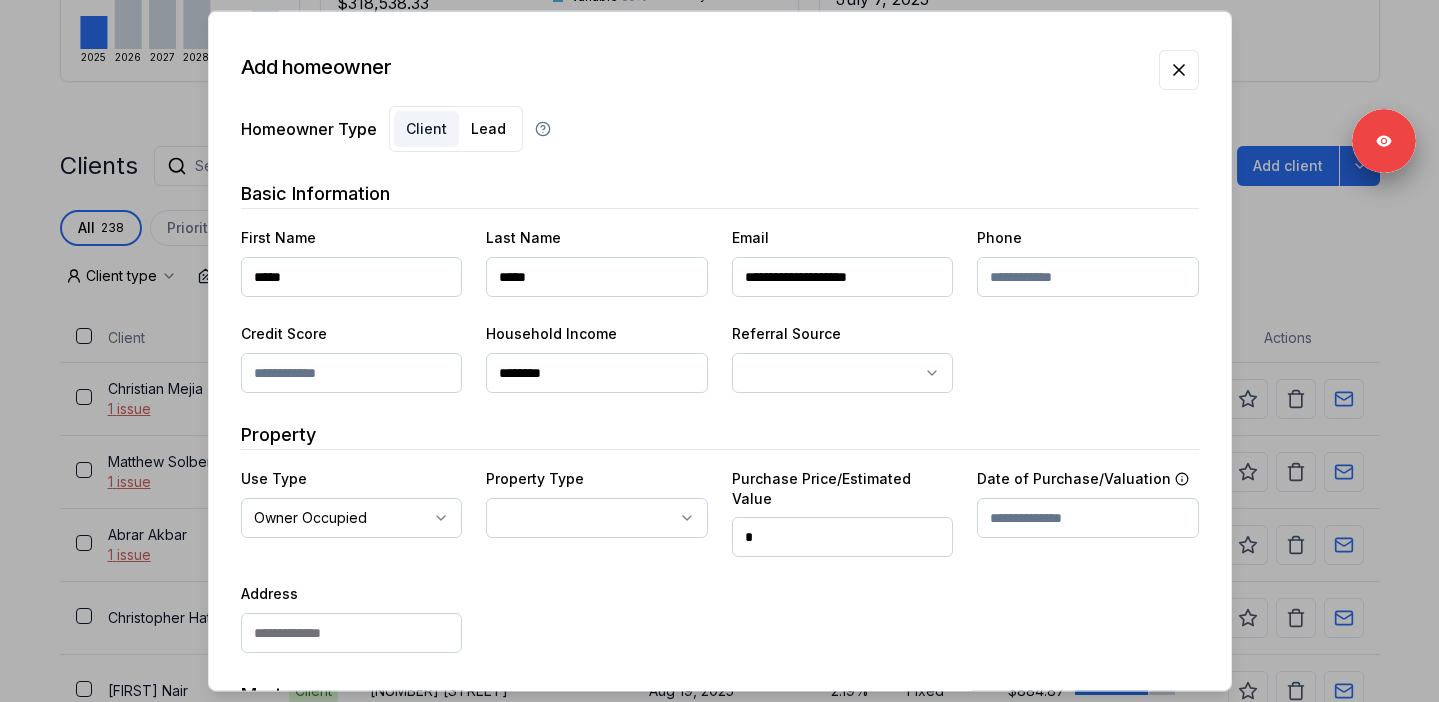 click on "Ownwell's platform is not optimized for mobile at this time.   For the best experience, please use a   desktop or laptop  to manage your account.   Note:  The   personalized homeownership reports   you generate for clients   are fully mobile-friendly   and can be easily viewed on any device. own well Dashboard Landing Page Adopt My Mortgage 238  of  300  clients used Purchase additional client capacity Insights Maturities by year 22 this year 2025 2026 2027 2028 2029 2030 Mortgages All active Average fixed rate 3.81% Average variable rate 4.09% 37% Average mortgage balance $318,538.33 Average LTV 78.78% Fixed   65 % Variable   35 % 5 years  77 % 3 years   23 % 1 year  0 % Digests Export July 2025 Sent 198 Open rate 59% -13% Click rate 43% -22% Next home value estimate update July 7, 2025 Next digest delivery period Jul 14, 2025 - Jul 20, 2025 Clients Search... Bulk action   Import from  Finmo Add client All 238 Priority 0 Maturing soon 60 Trade up potential 197 Savings potential 57 Equity potential 167 0 Type" at bounding box center [719, -208] 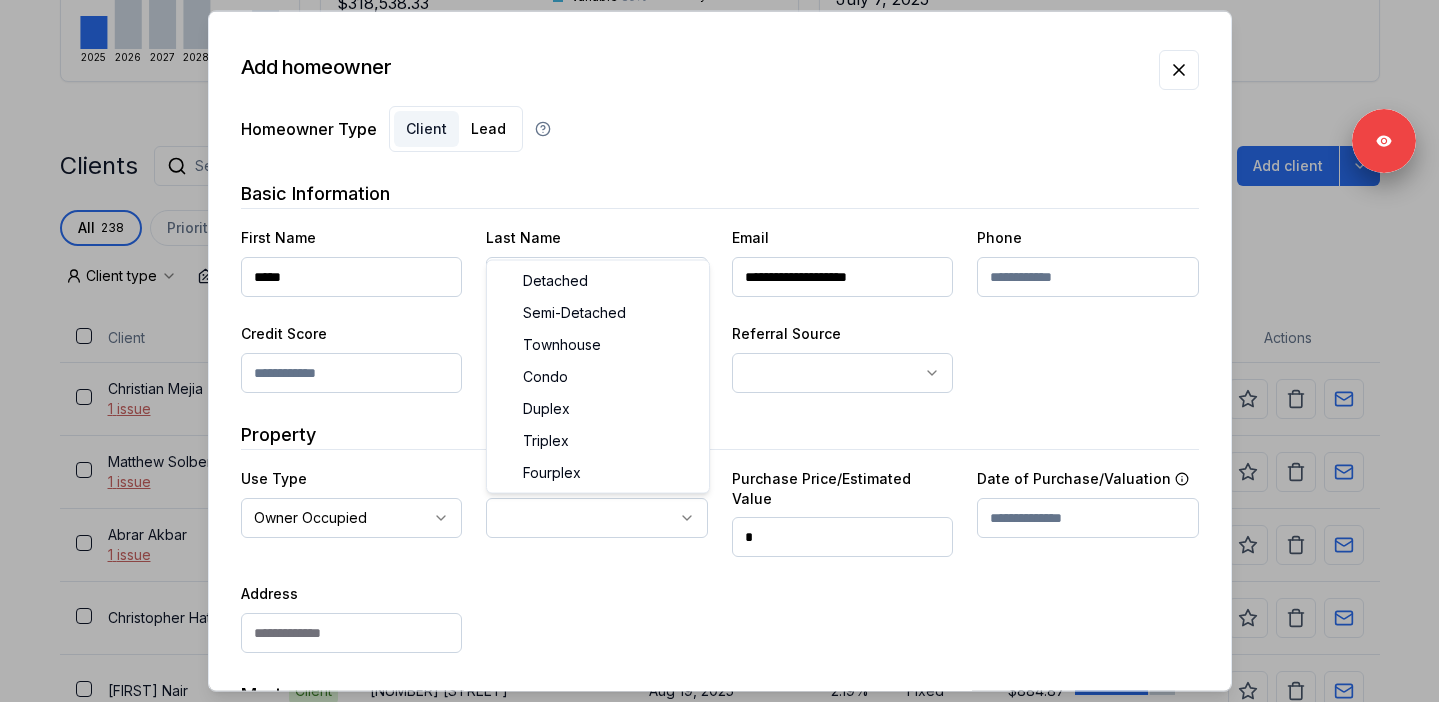 select on "********" 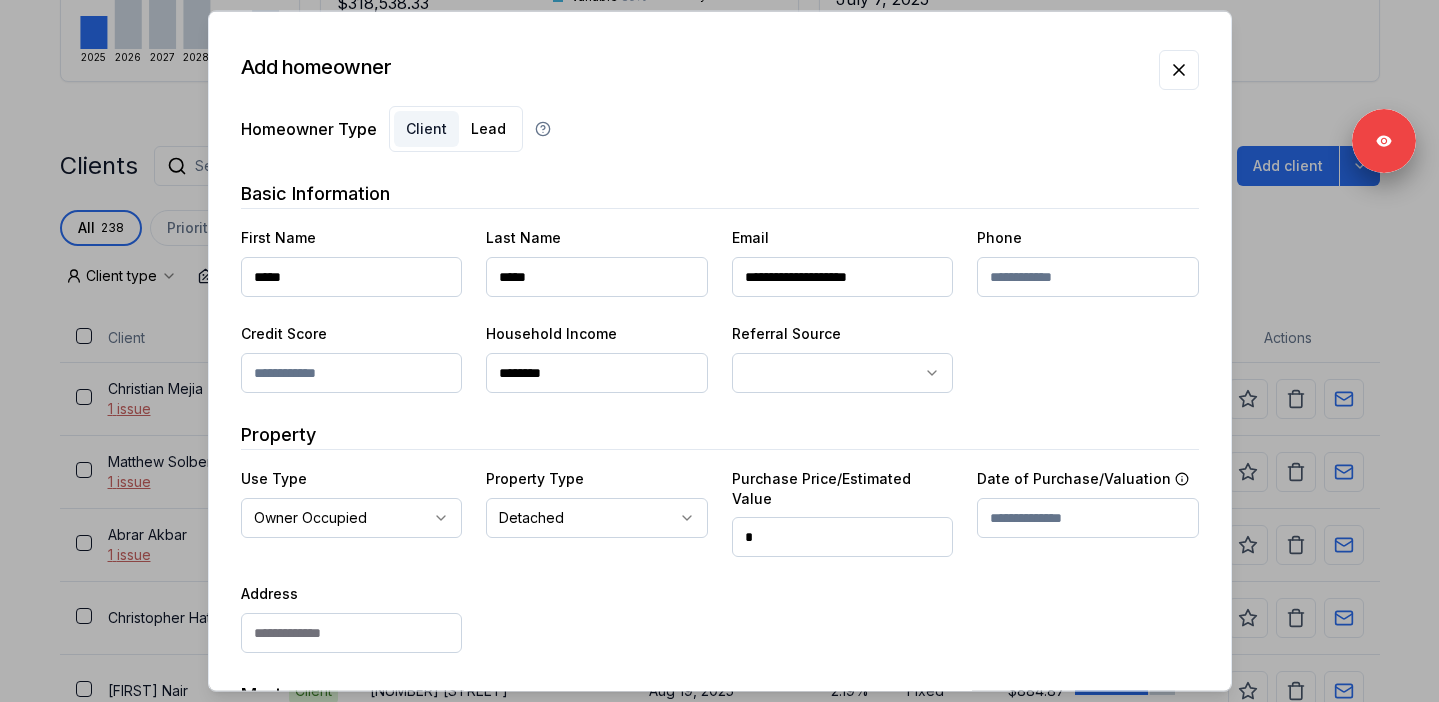 click on "*" at bounding box center (843, 537) 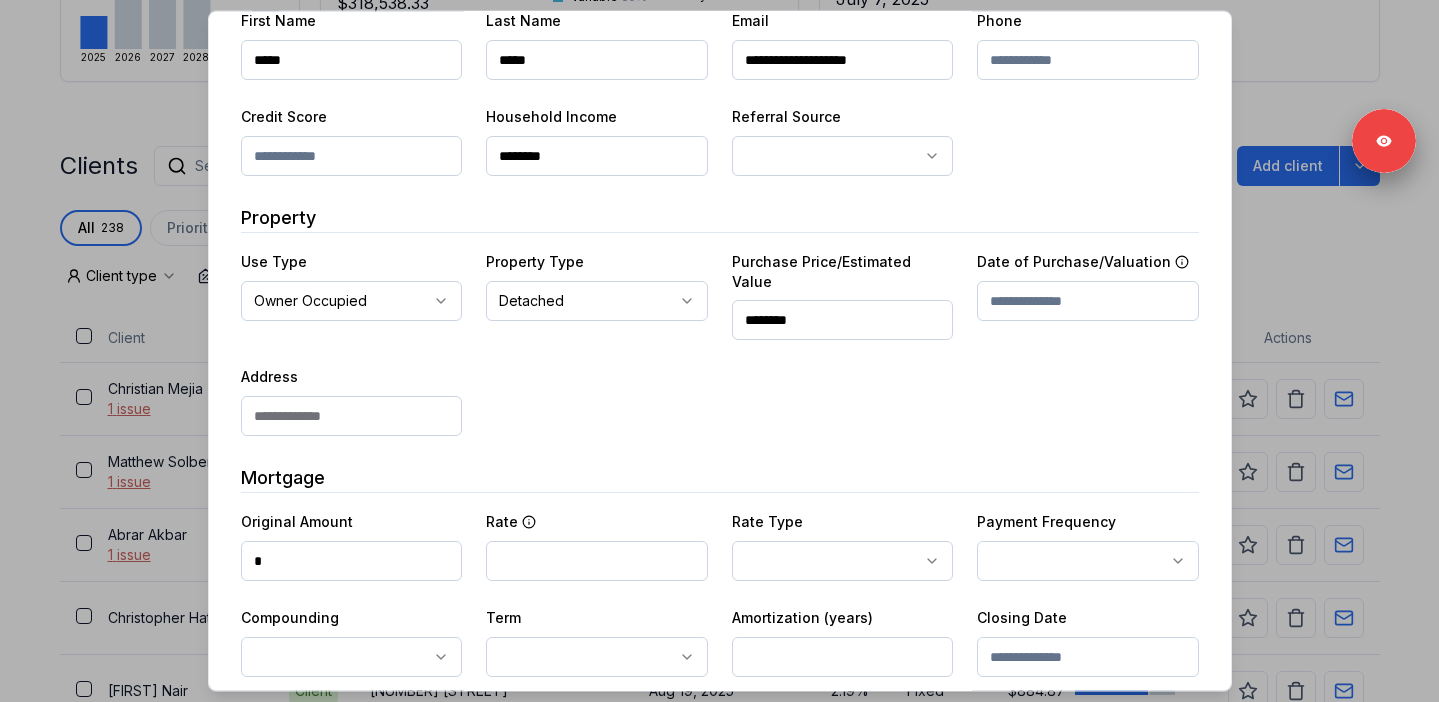 scroll, scrollTop: 266, scrollLeft: 0, axis: vertical 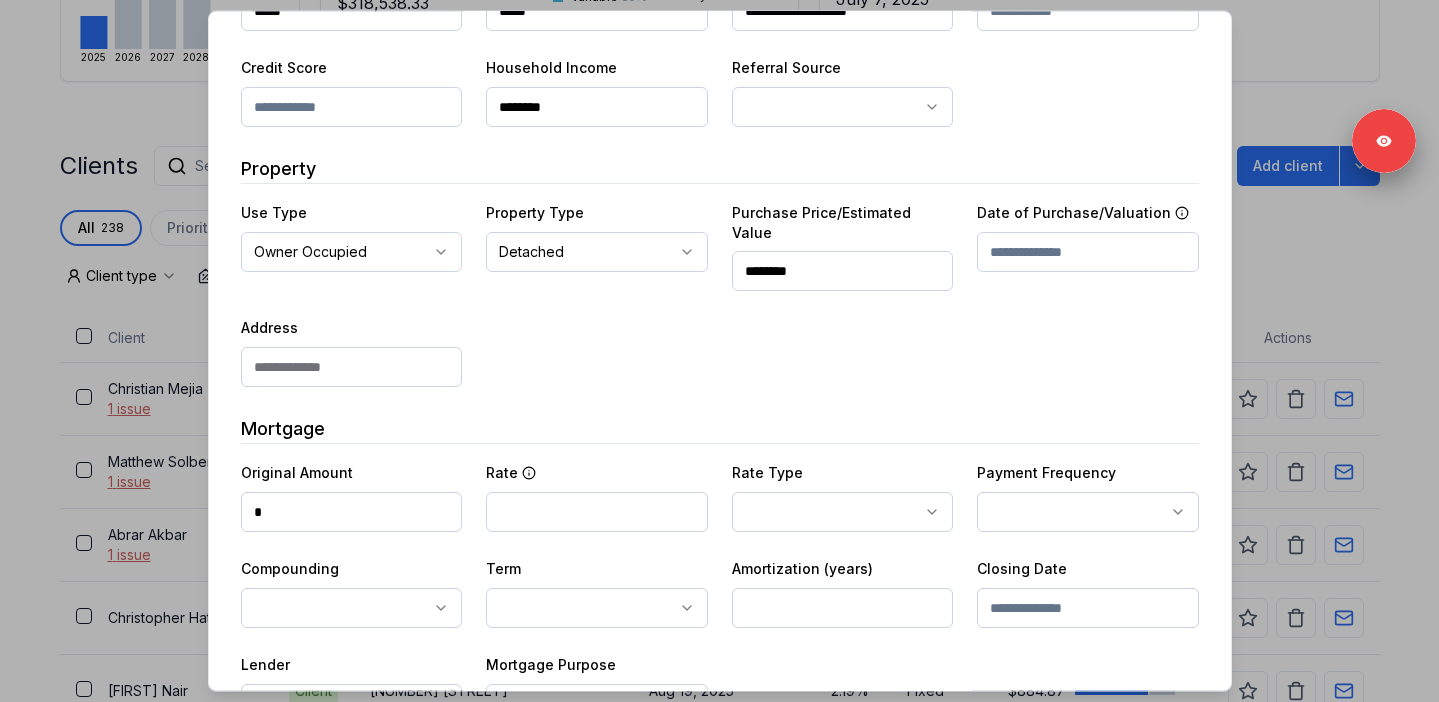 type on "********" 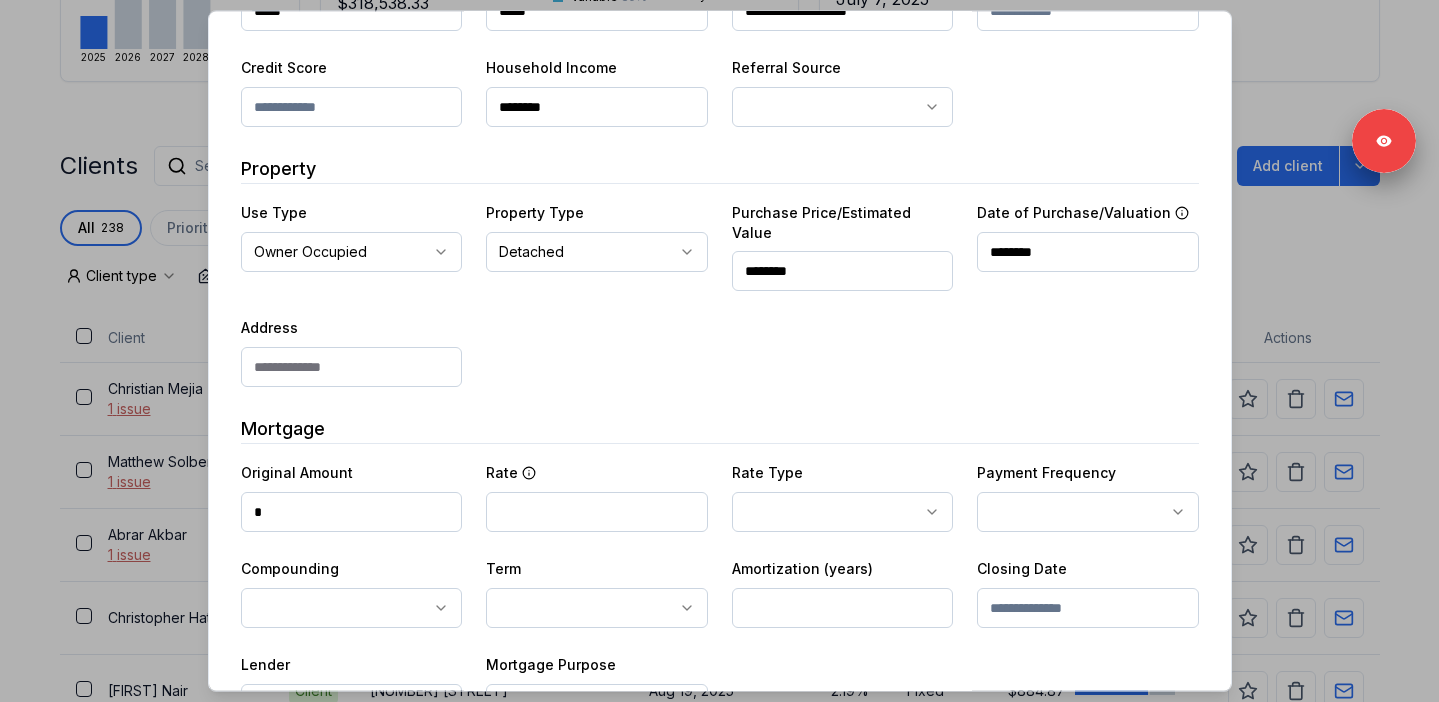 type on "********" 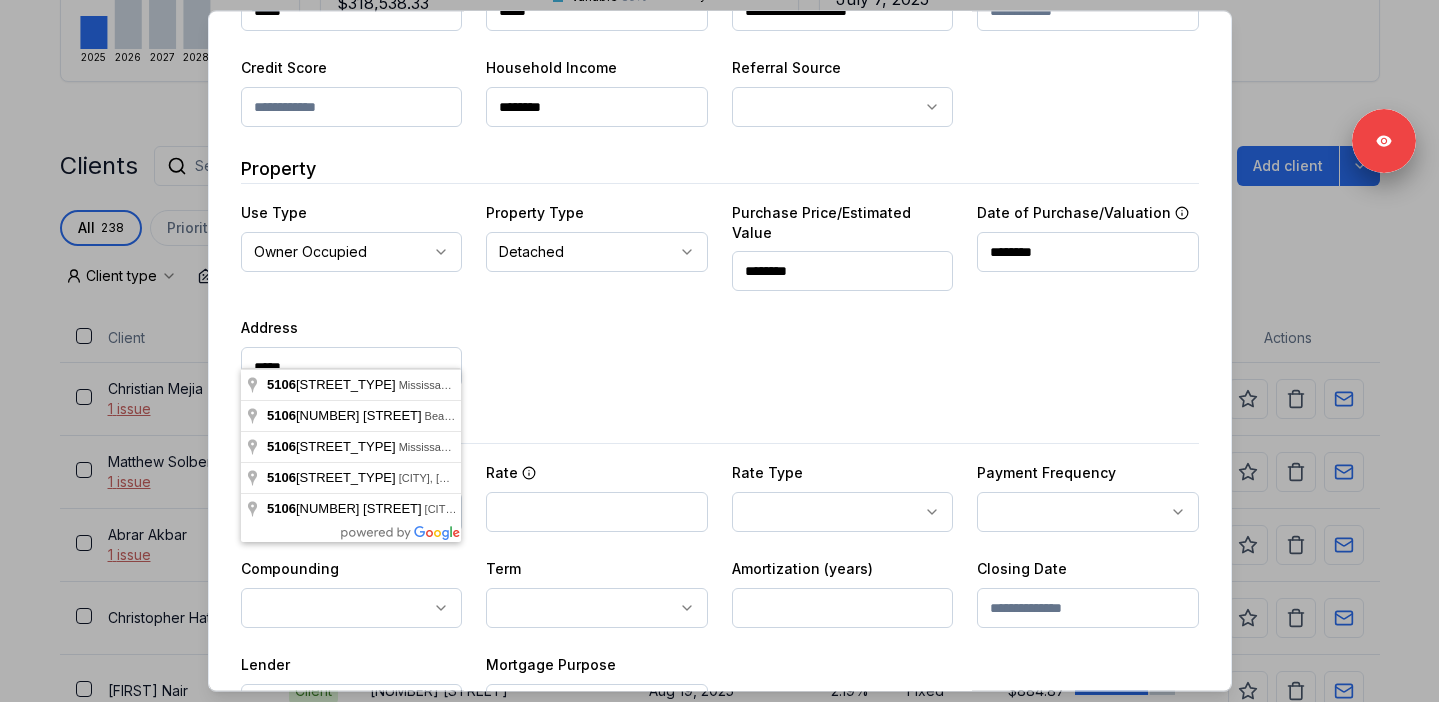 paste on "***" 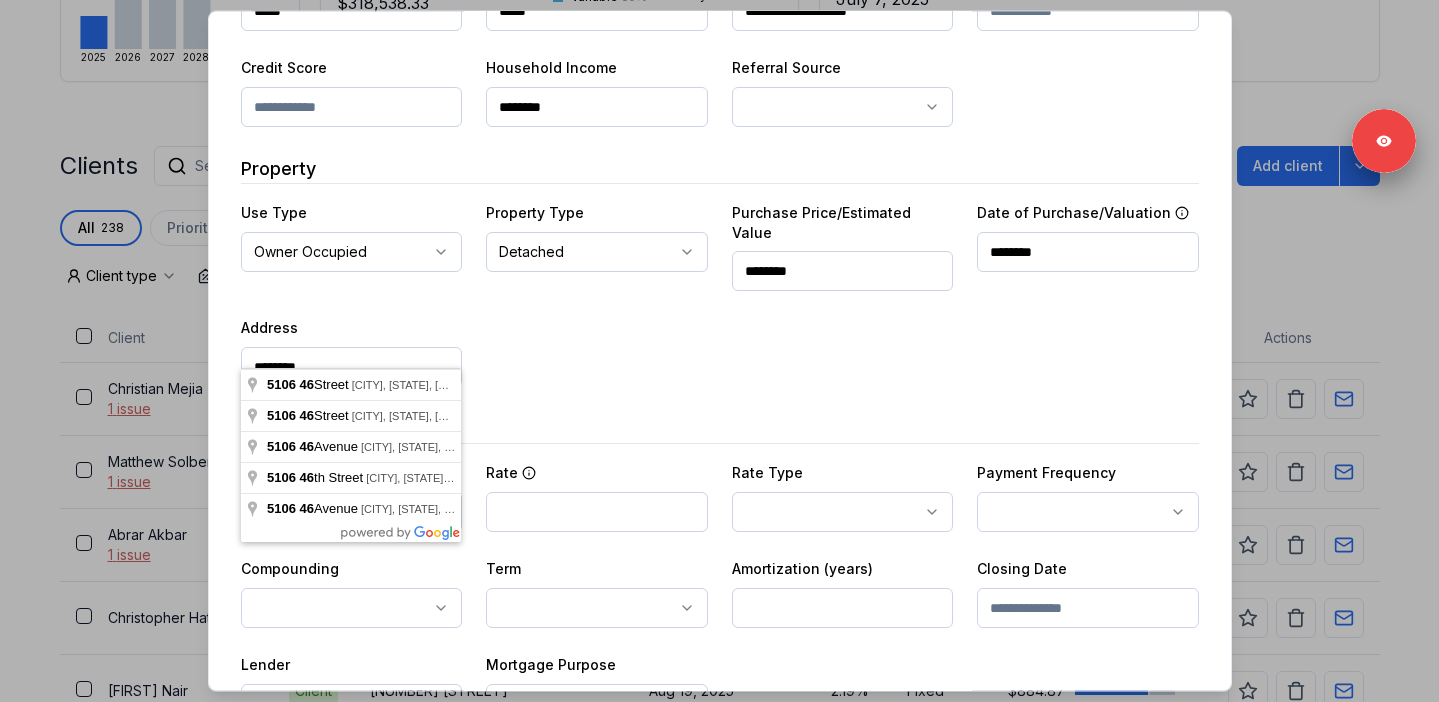 paste on "*******" 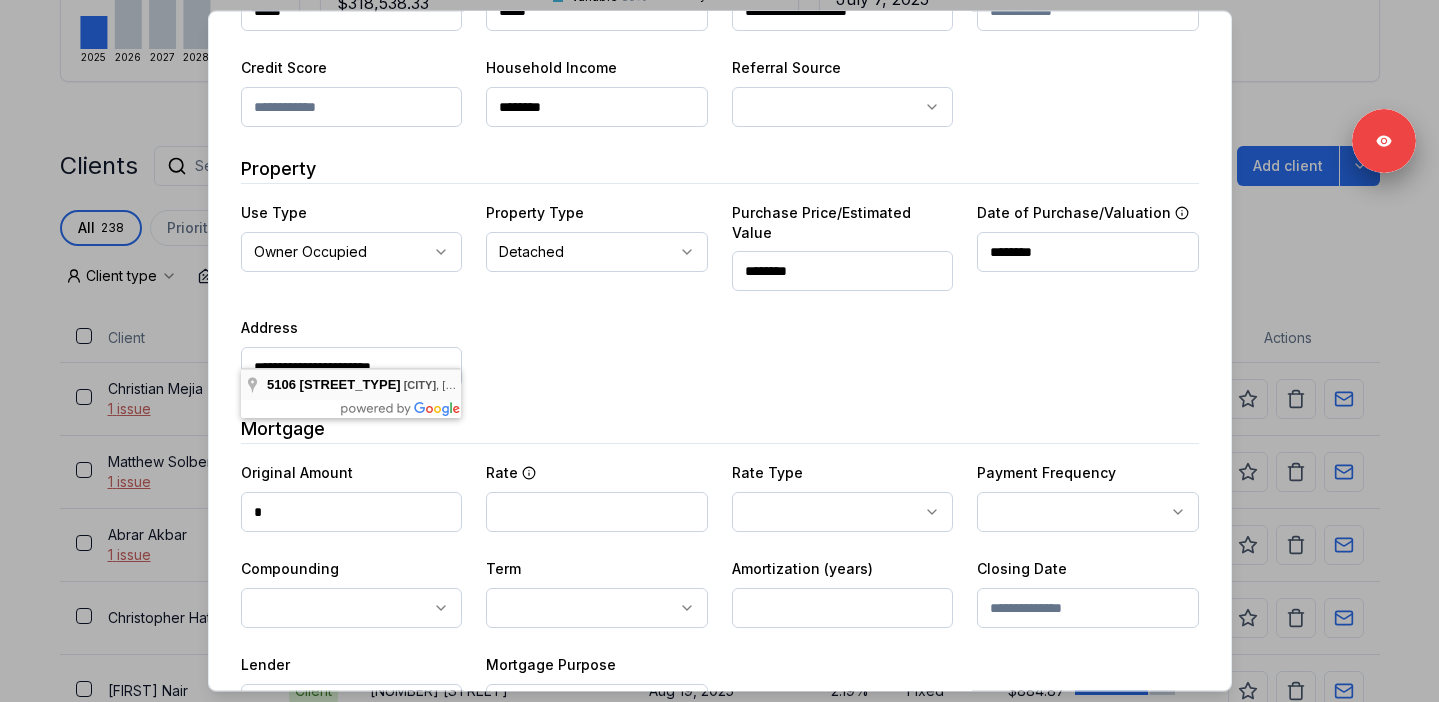 type on "**********" 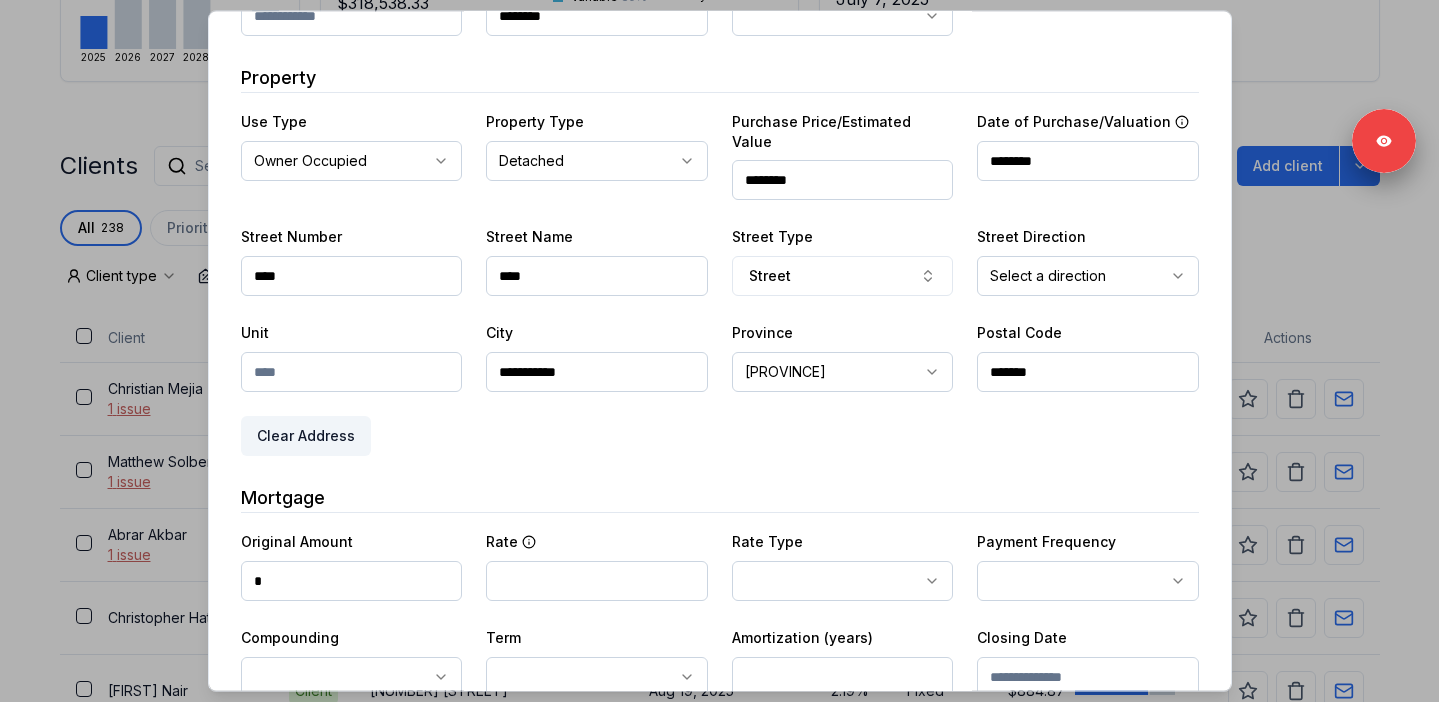 scroll, scrollTop: 368, scrollLeft: 0, axis: vertical 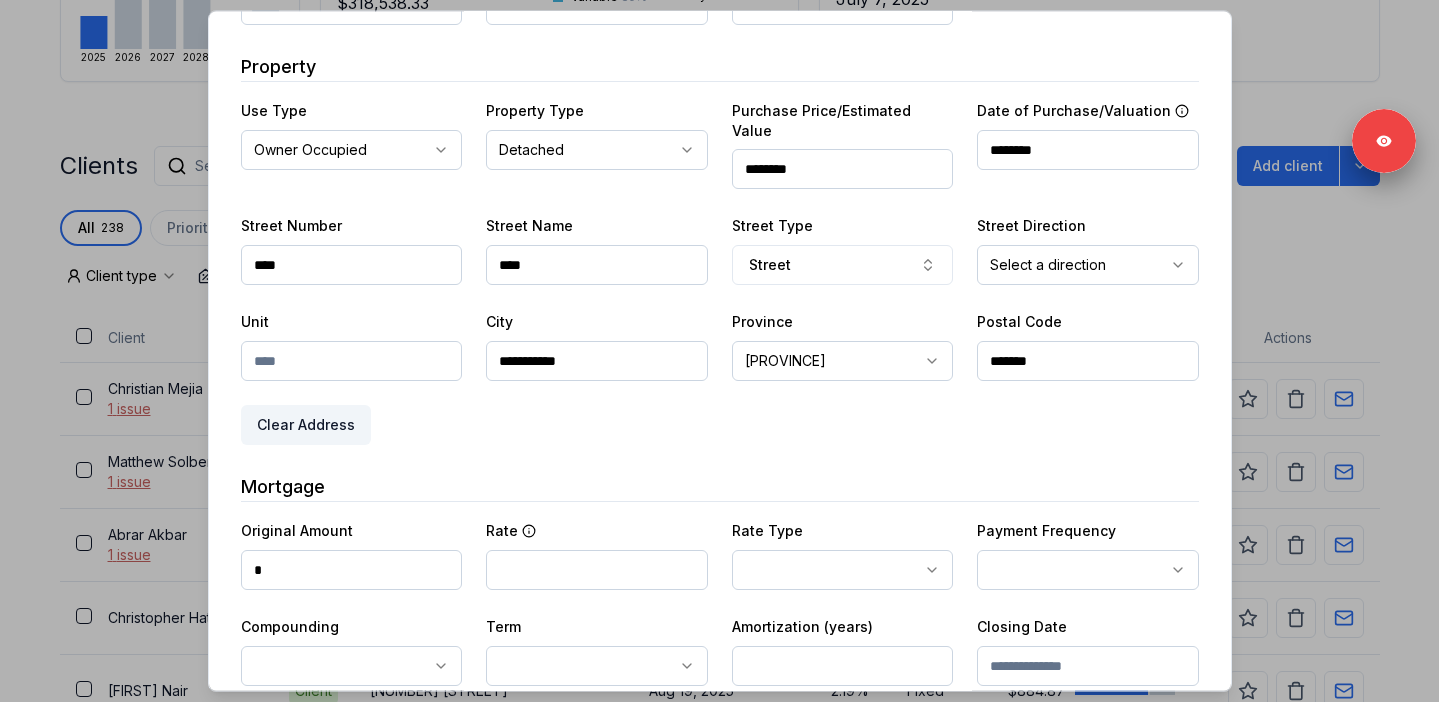 drag, startPoint x: 1057, startPoint y: 334, endPoint x: 970, endPoint y: 334, distance: 87 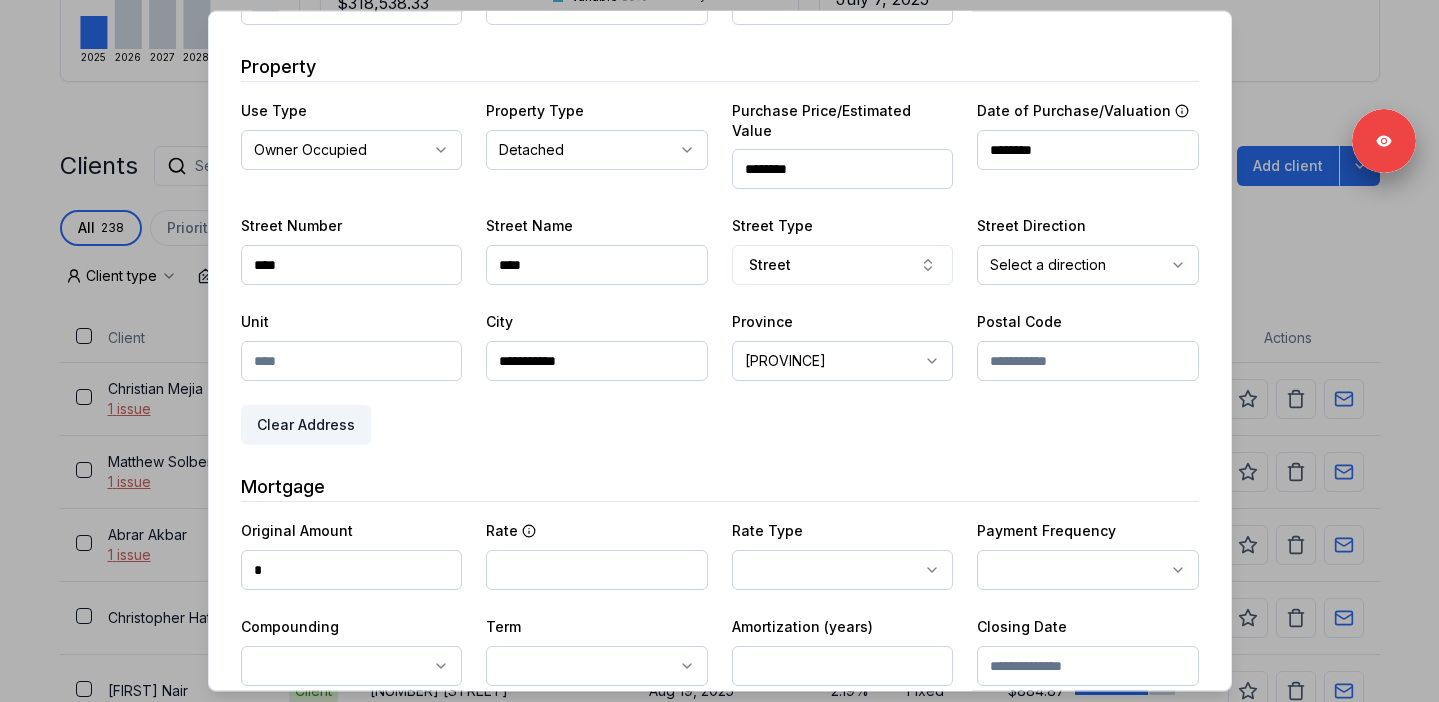 paste on "*******" 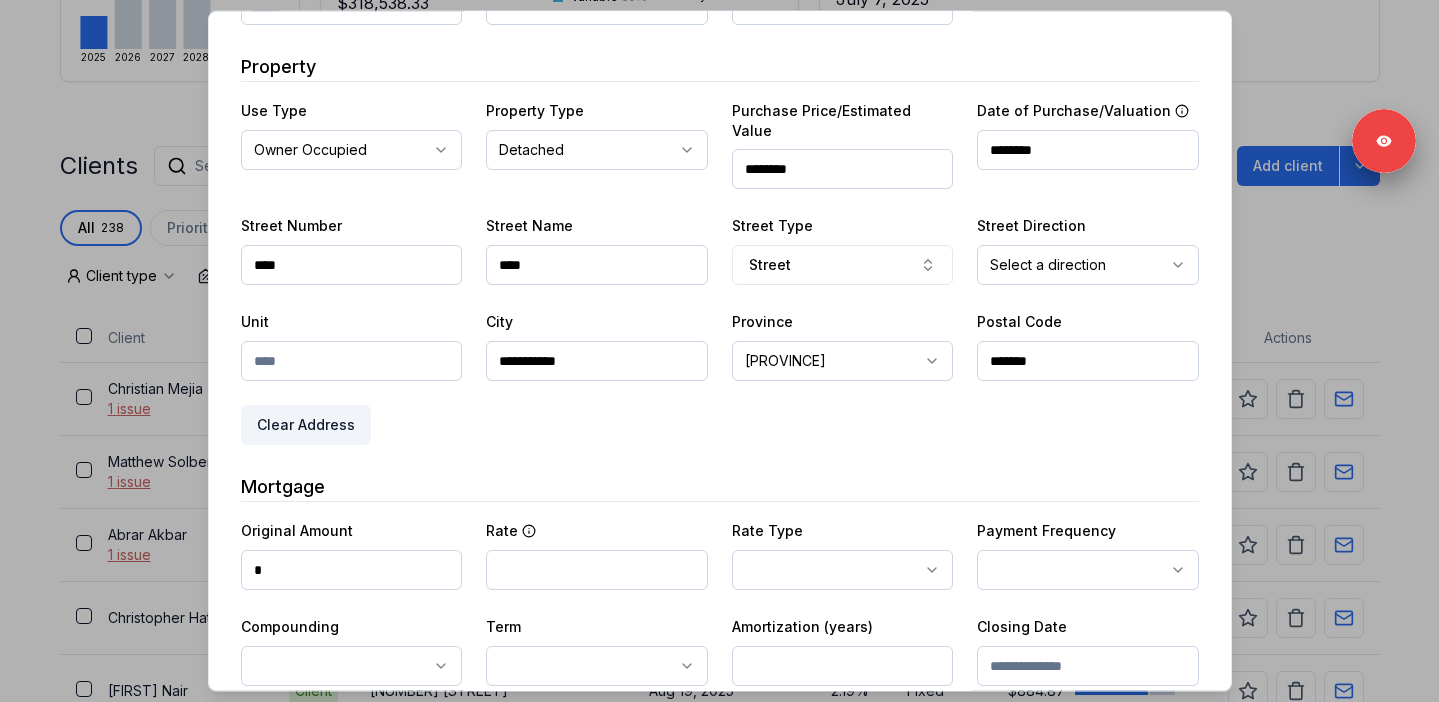 scroll, scrollTop: 540, scrollLeft: 0, axis: vertical 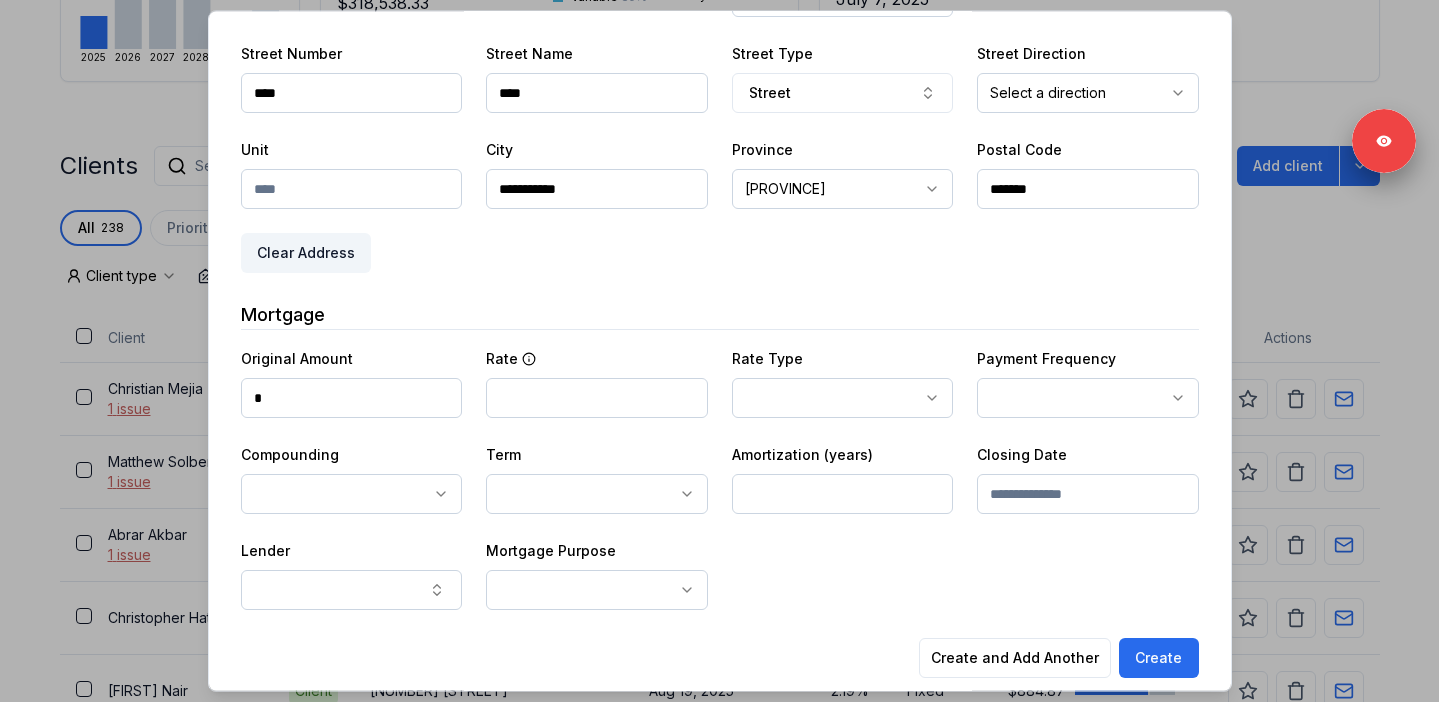 click on "*" at bounding box center (352, 398) 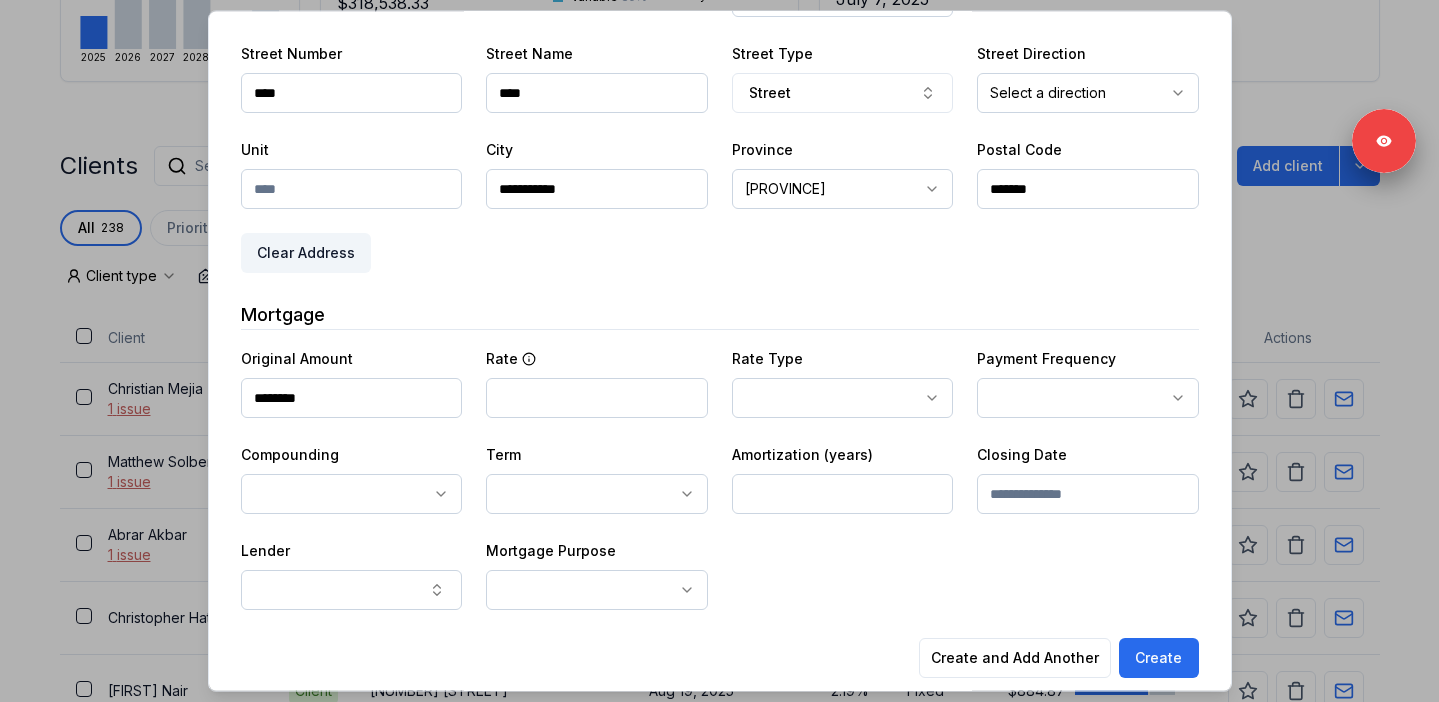 type on "********" 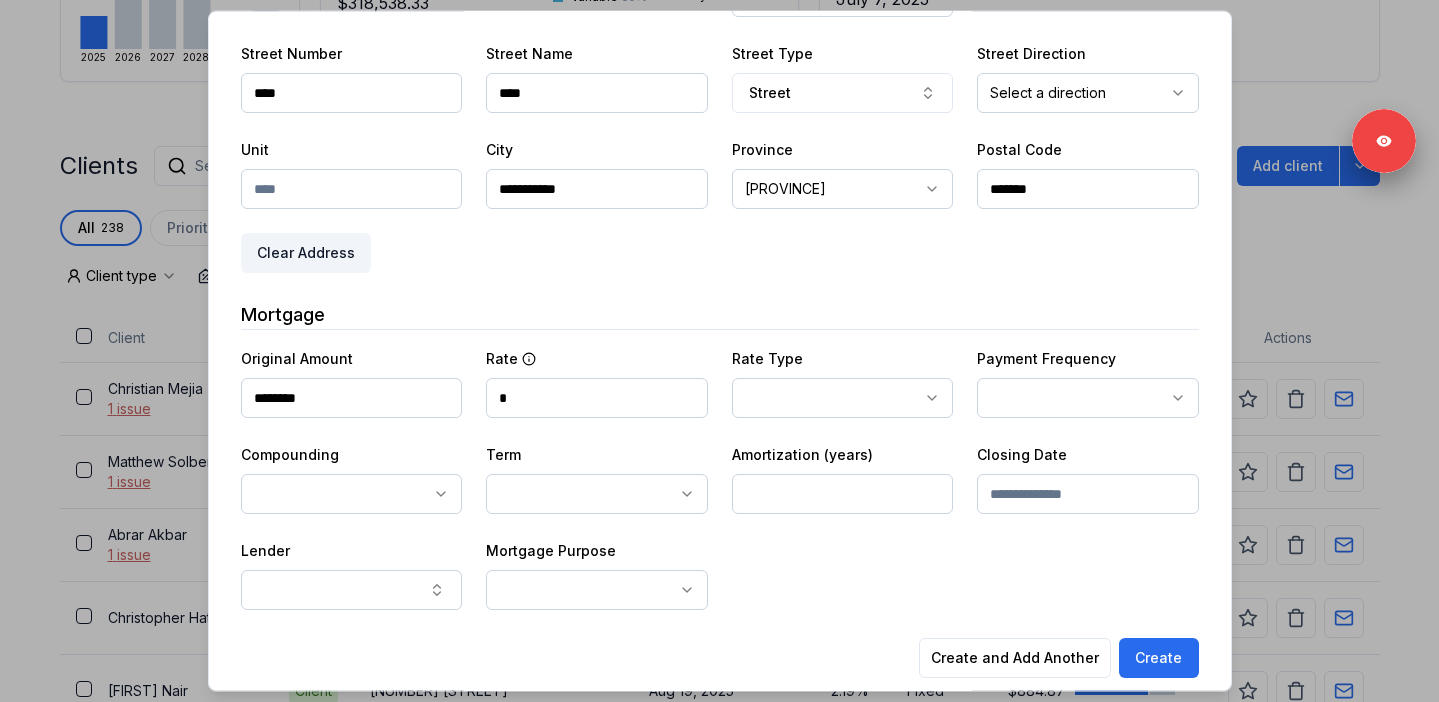 type on "*" 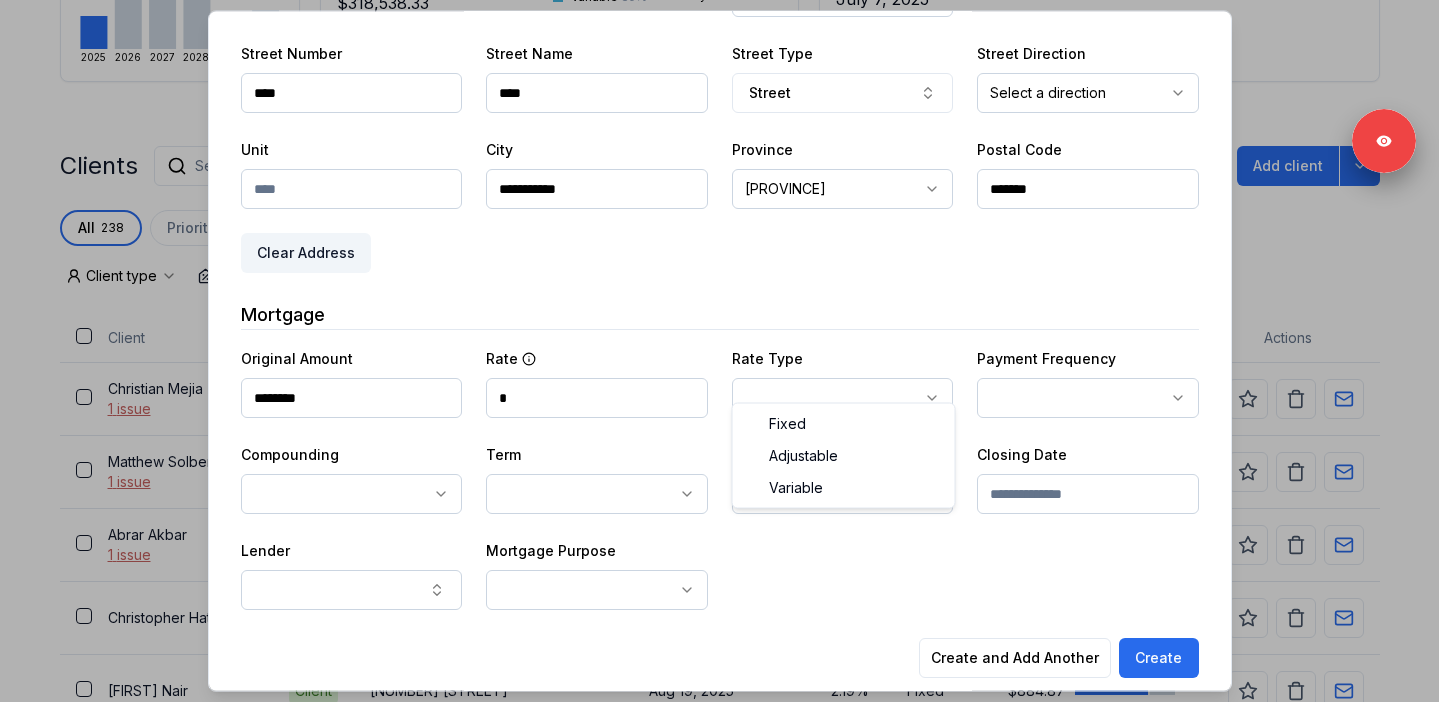 click on "Ownwell's platform is not optimized for mobile at this time.   For the best experience, please use a   desktop or laptop  to manage your account.   Note:  The   personalized homeownership reports   you generate for clients   are fully mobile-friendly   and can be easily viewed on any device. own well Dashboard Landing Page Adopt My Mortgage 238  of  300  clients used Purchase additional client capacity Insights Maturities by year 22 this year 2025 2026 2027 2028 2029 2030 Mortgages All active Average fixed rate 3.81% Average variable rate 4.09% 37% Average mortgage balance $318,538.33 Average LTV 78.78% Fixed   65 % Variable   35 % 5 years  77 % 3 years   23 % 1 year  0 % Digests Export July 2025 Sent 198 Open rate 59% -13% Click rate 43% -22% Next home value estimate update July 7, 2025 Next digest delivery period Jul 14, 2025 - Jul 20, 2025 Clients Search... Bulk action   Import from  Finmo Add client All 238 Priority 0 Maturing soon 60 Trade up potential 197 Savings potential 57 Equity potential 167 0 Type" at bounding box center [719, -208] 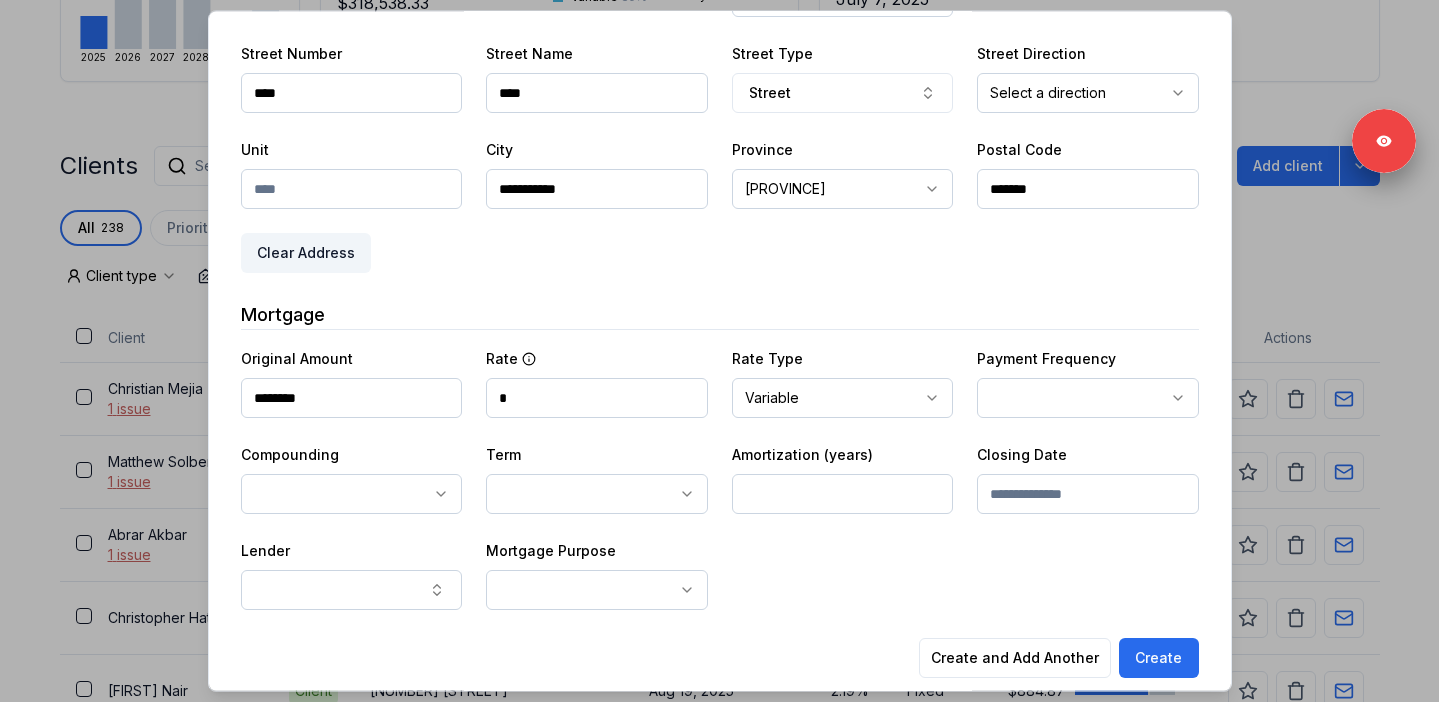 click on "Ownwell's platform is not optimized for mobile at this time.   For the best experience, please use a   desktop or laptop  to manage your account.   Note:  The   personalized homeownership reports   you generate for clients   are fully mobile-friendly   and can be easily viewed on any device. own well Dashboard Landing Page Adopt My Mortgage 238  of  300  clients used Purchase additional client capacity Insights Maturities by year 22 this year 2025 2026 2027 2028 2029 2030 Mortgages All active Average fixed rate 3.81% Average variable rate 4.09% 37% Average mortgage balance $318,538.33 Average LTV 78.78% Fixed   65 % Variable   35 % 5 years  77 % 3 years   23 % 1 year  0 % Digests Export July 2025 Sent 198 Open rate 59% -13% Click rate 43% -22% Next home value estimate update July 7, 2025 Next digest delivery period Jul 14, 2025 - Jul 20, 2025 Clients Search... Bulk action   Import from  Finmo Add client All 238 Priority 0 Maturing soon 60 Trade up potential 197 Savings potential 57 Equity potential 167 0 Type" at bounding box center [719, -208] 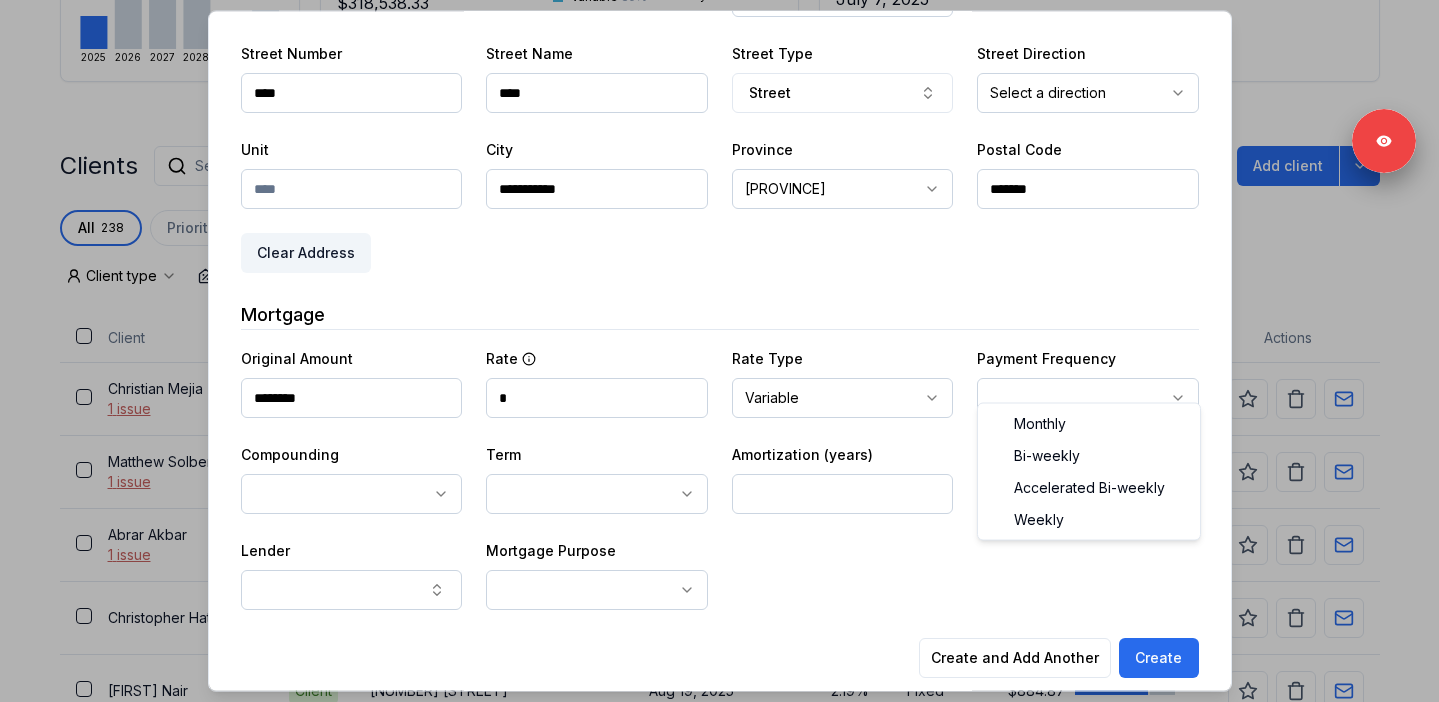 select on "**********" 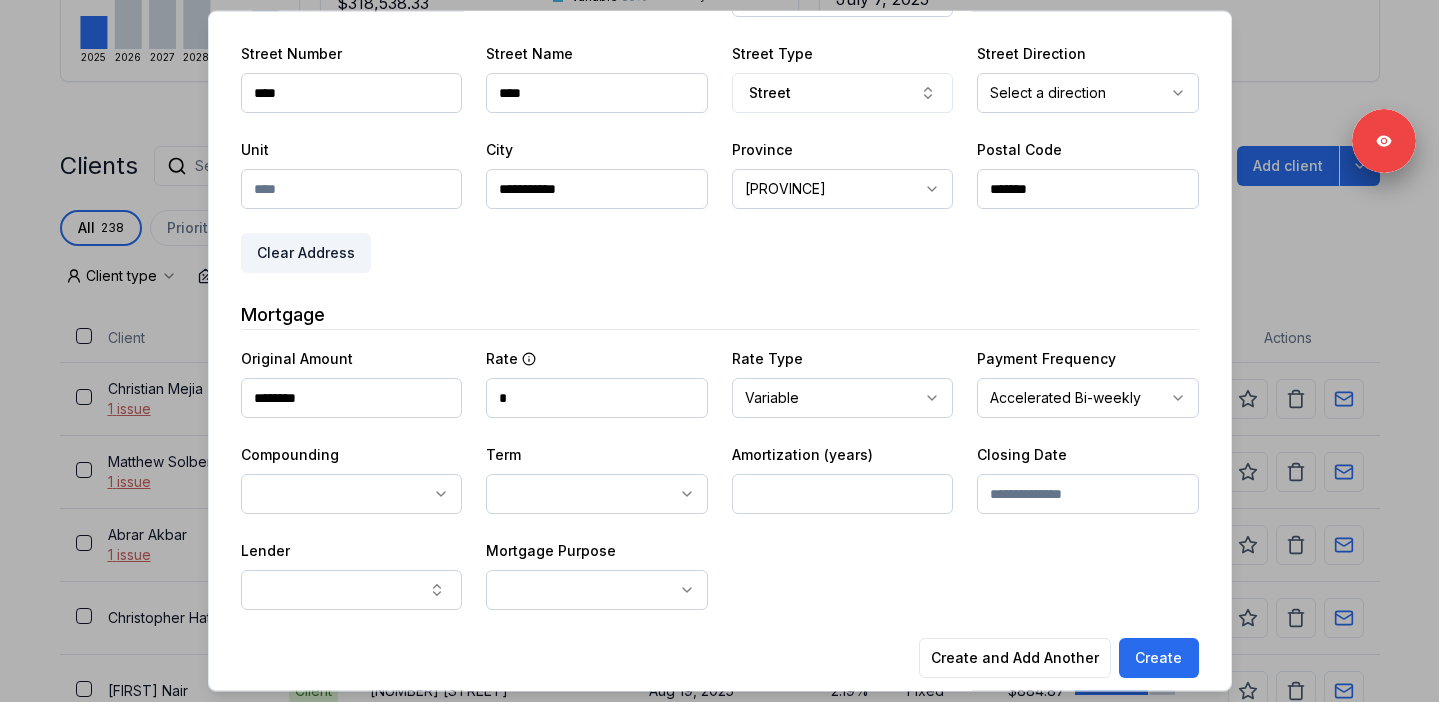 click on "Ownwell's platform is not optimized for mobile at this time.   For the best experience, please use a   desktop or laptop  to manage your account.   Note:  The   personalized homeownership reports   you generate for clients   are fully mobile-friendly   and can be easily viewed on any device. own well Dashboard Landing Page Adopt My Mortgage 238  of  300  clients used Purchase additional client capacity Insights Maturities by year 22 this year 2025 2026 2027 2028 2029 2030 Mortgages All active Average fixed rate 3.81% Average variable rate 4.09% 37% Average mortgage balance $318,538.33 Average LTV 78.78% Fixed   65 % Variable   35 % 5 years  77 % 3 years   23 % 1 year  0 % Digests Export July 2025 Sent 198 Open rate 59% -13% Click rate 43% -22% Next home value estimate update July 7, 2025 Next digest delivery period Jul 14, 2025 - Jul 20, 2025 Clients Search... Bulk action   Import from  Finmo Add client All 238 Priority 0 Maturing soon 60 Trade up potential 197 Savings potential 57 Equity potential 167 0 Type" at bounding box center [719, -208] 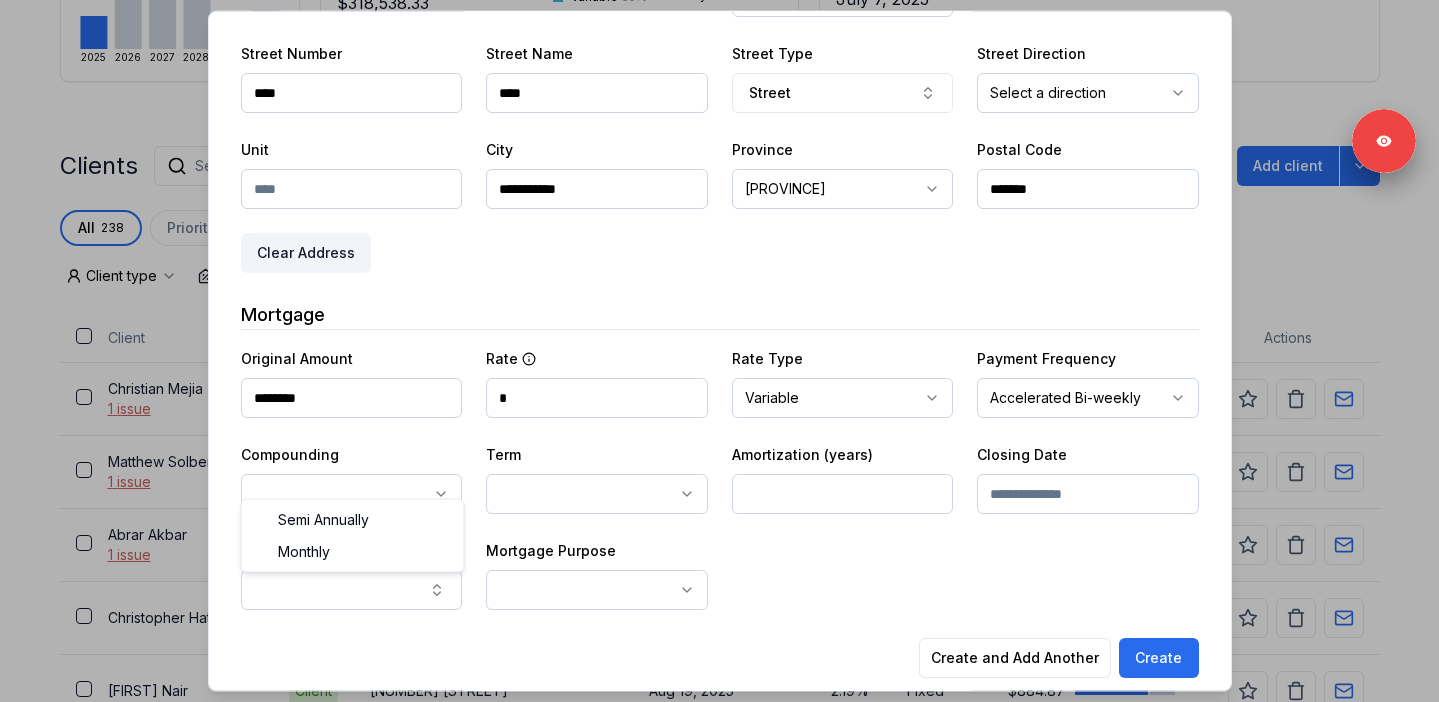 select on "**********" 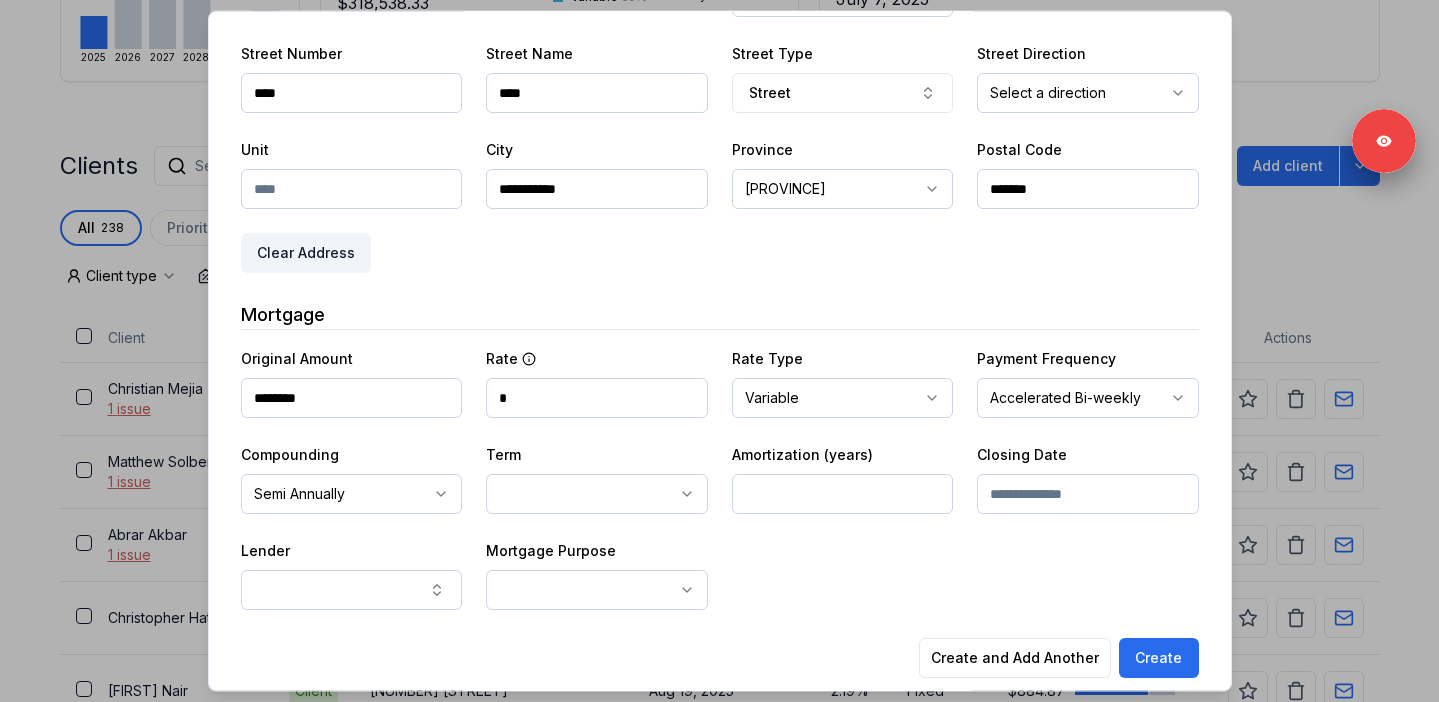 click on "Ownwell's platform is not optimized for mobile at this time.   For the best experience, please use a   desktop or laptop  to manage your account.   Note:  The   personalized homeownership reports   you generate for clients   are fully mobile-friendly   and can be easily viewed on any device. own well Dashboard Landing Page Adopt My Mortgage 238  of  300  clients used Purchase additional client capacity Insights Maturities by year 22 this year 2025 2026 2027 2028 2029 2030 Mortgages All active Average fixed rate 3.81% Average variable rate 4.09% 37% Average mortgage balance $318,538.33 Average LTV 78.78% Fixed   65 % Variable   35 % 5 years  77 % 3 years   23 % 1 year  0 % Digests Export July 2025 Sent Open rate Click rate Next home value estimate update July 7, 2025 Next digest delivery period Jul 14, 2025 - Jul 20, 2025 Clients Search... Bulk action   Import from  Finmo Add client All 238 Priority 0 Maturing soon 60 Trade up potential 197 Savings potential 57 Equity potential 167 Trigger rate 0 Client type" at bounding box center [719, -208] 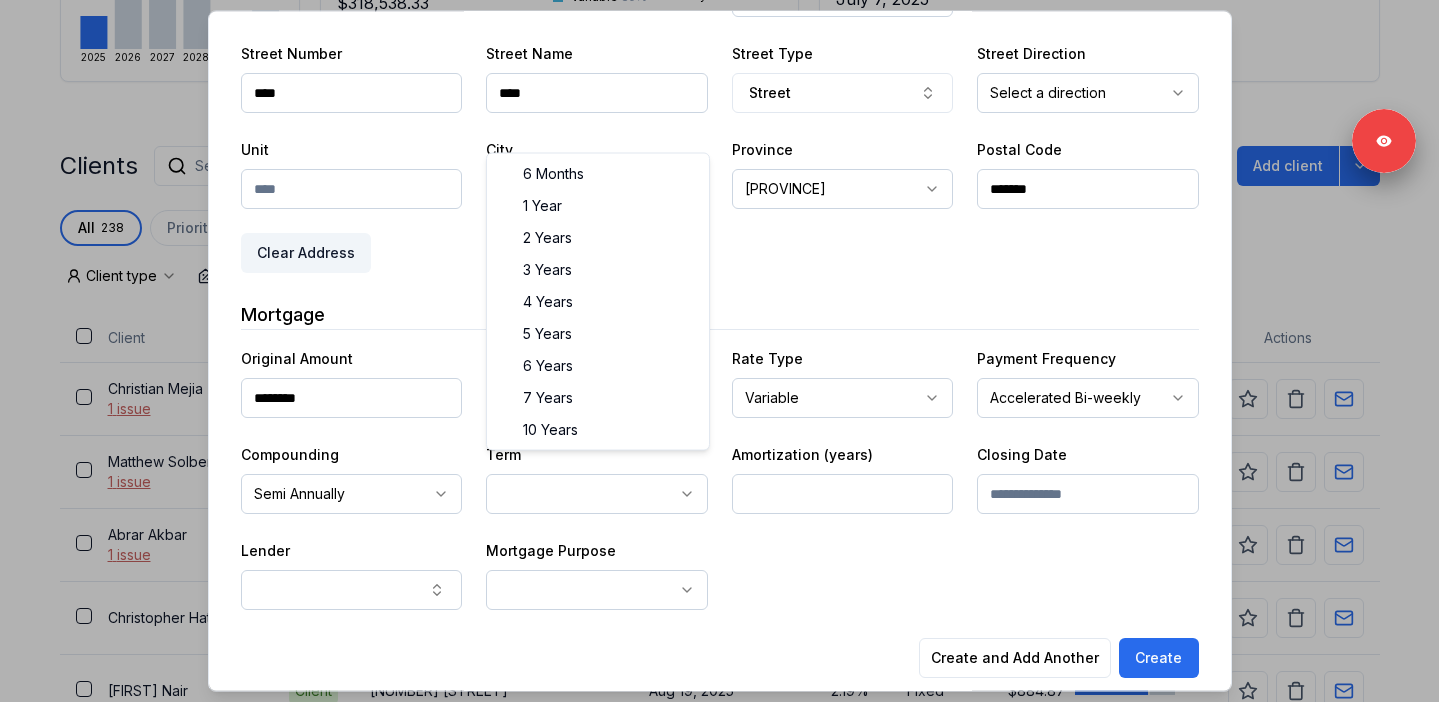 select on "**" 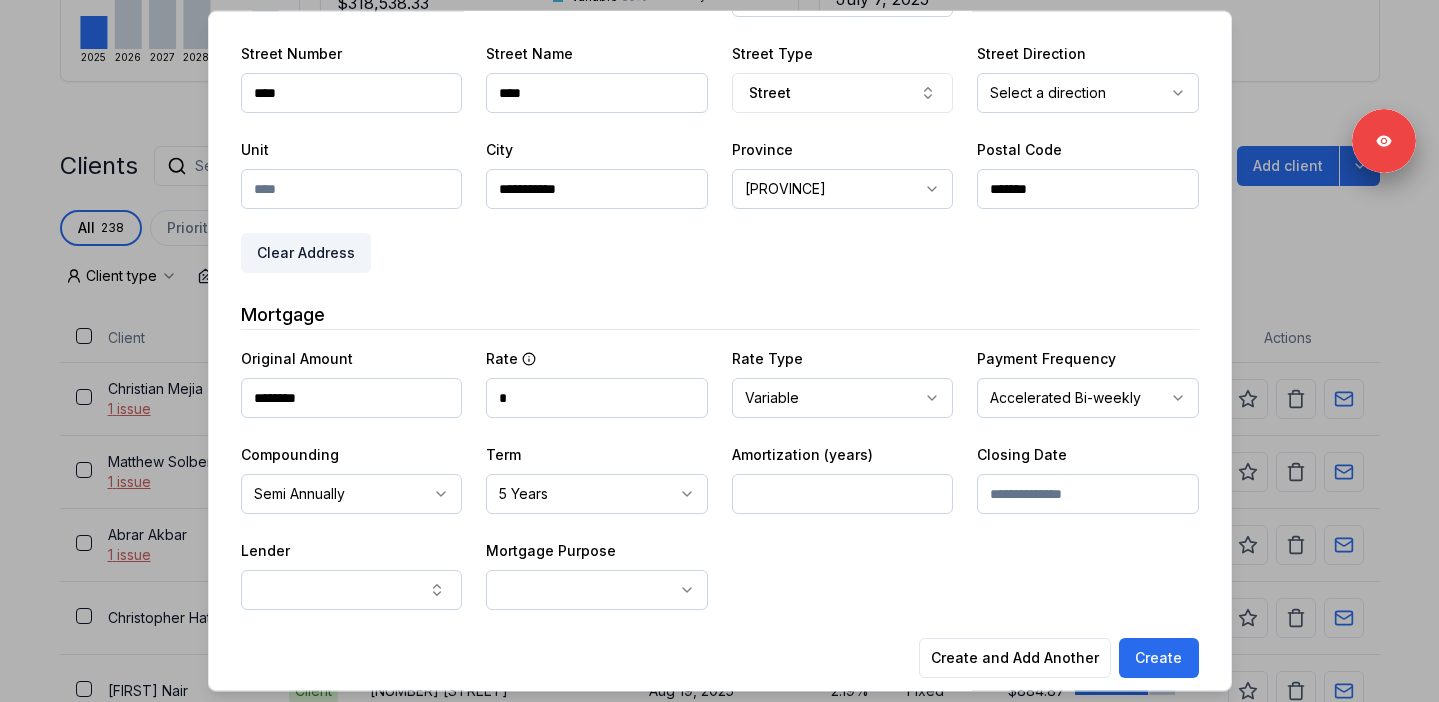 click at bounding box center (843, 494) 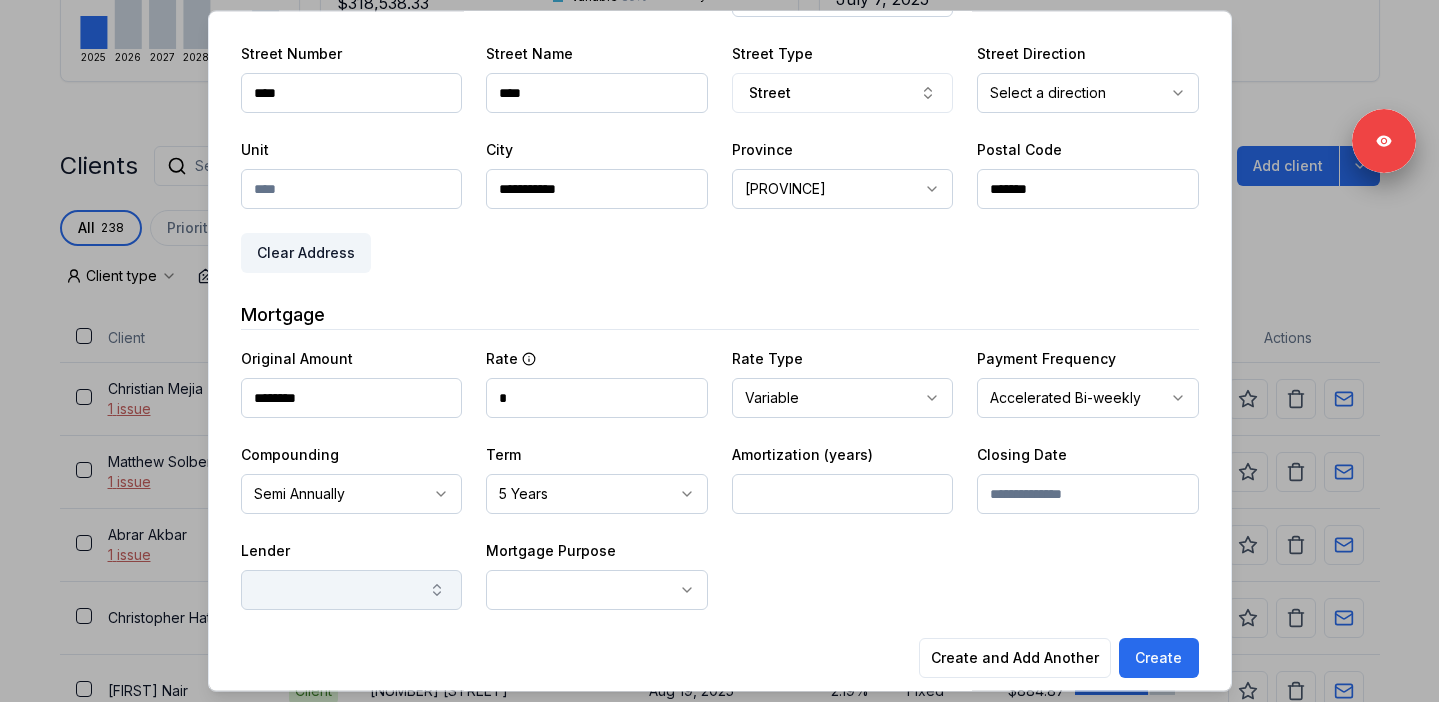 click at bounding box center [352, 590] 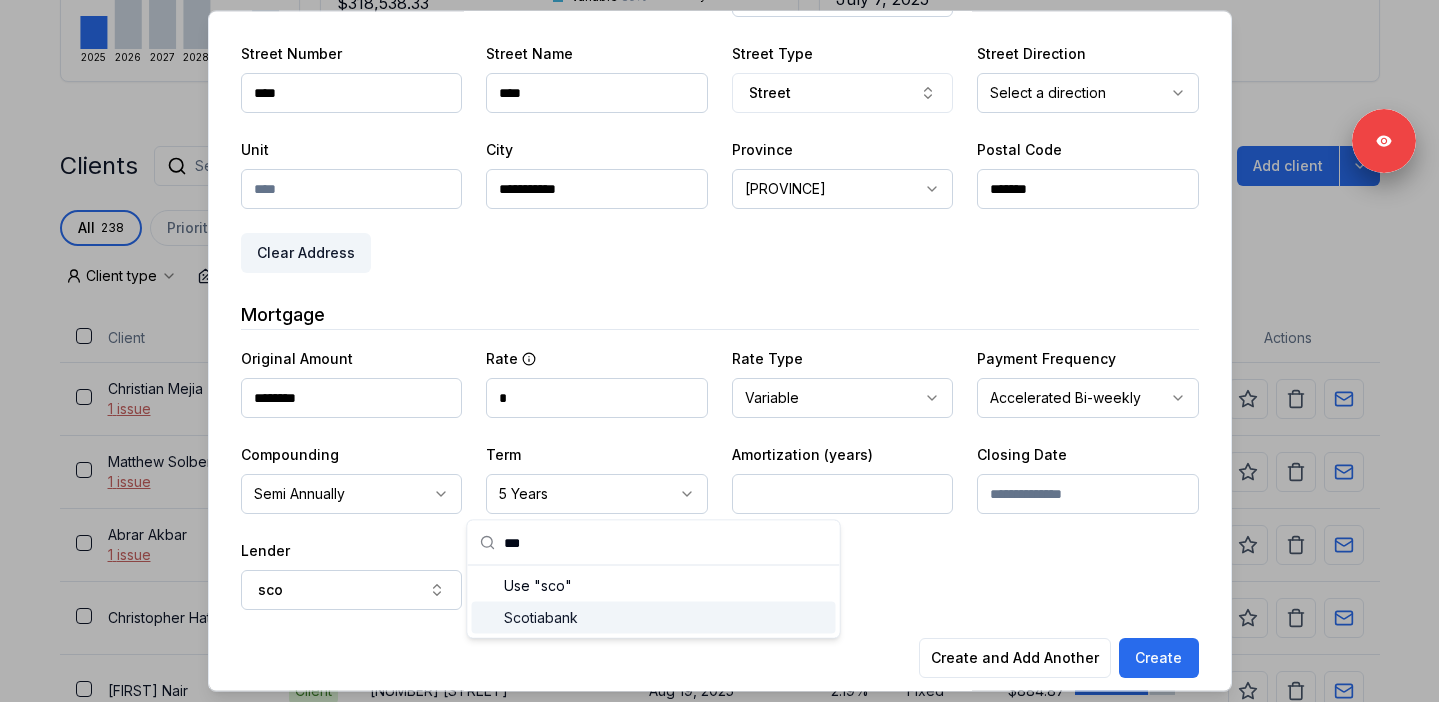 click on "Scotiabank" at bounding box center [653, 617] 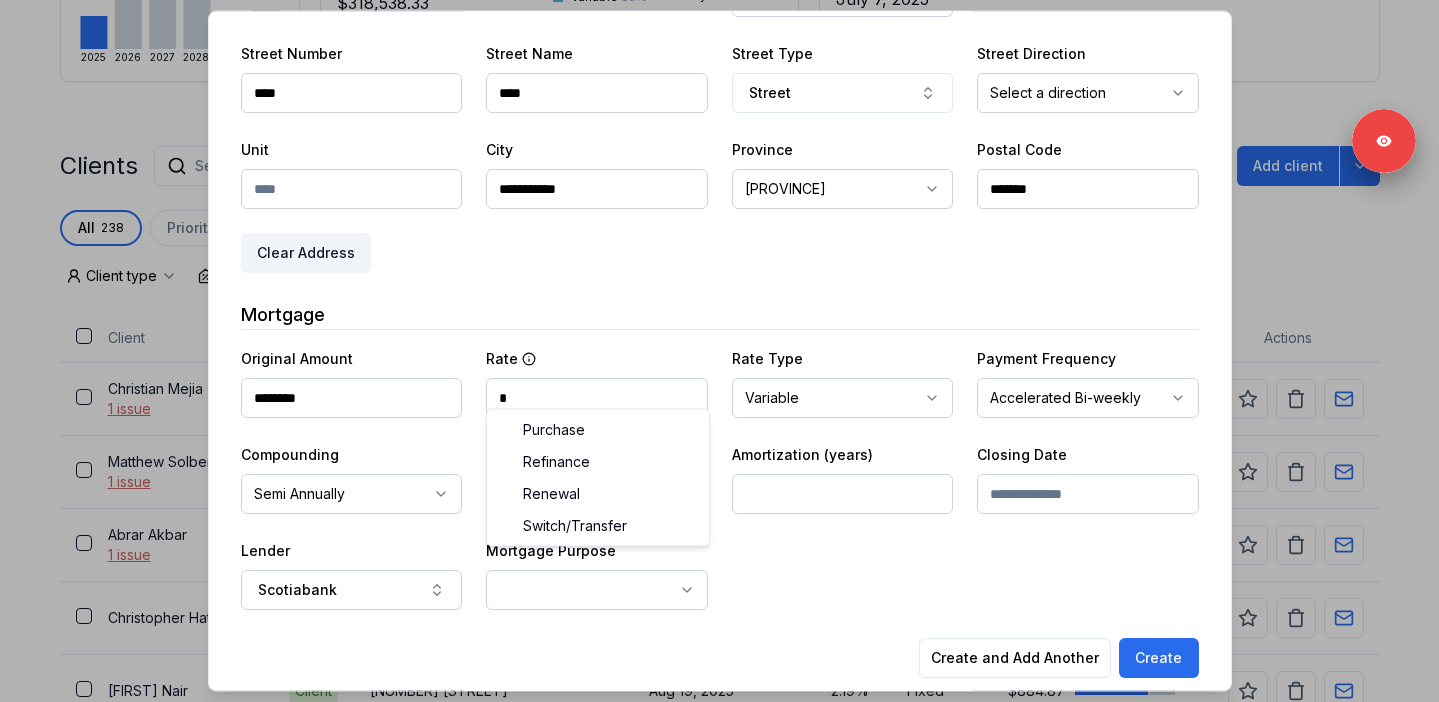 click on "Ownwell's platform is not optimized for mobile at this time.   For the best experience, please use a   desktop or laptop  to manage your account.   Note:  The   personalized homeownership reports   you generate for clients   are fully mobile-friendly   and can be easily viewed on any device. own well Dashboard Landing Page Adopt My Mortgage 238  of  300  clients used Purchase additional client capacity Insights Maturities by year 22 this year 2025 2026 2027 2028 2029 2030 Mortgages All active Average fixed rate 3.81% Average variable rate 4.09% 37% Average mortgage balance $318,538.33 Average LTV 78.78% Fixed   65 % Variable   35 % 5 years  77 % 3 years   23 % 1 year  0 % Digests Export July 2025 Sent 198 Open rate 59% -13% Click rate 43% -22% Next home value estimate update July 7, 2025 Next digest delivery period Jul 14, 2025 - Jul 20, 2025 Clients Search... Bulk action   Import from  Finmo Add client All 238 Priority 0 Maturing soon 60 Trade up potential 197 Savings potential 57 Equity potential 167 0 Type" at bounding box center [719, -208] 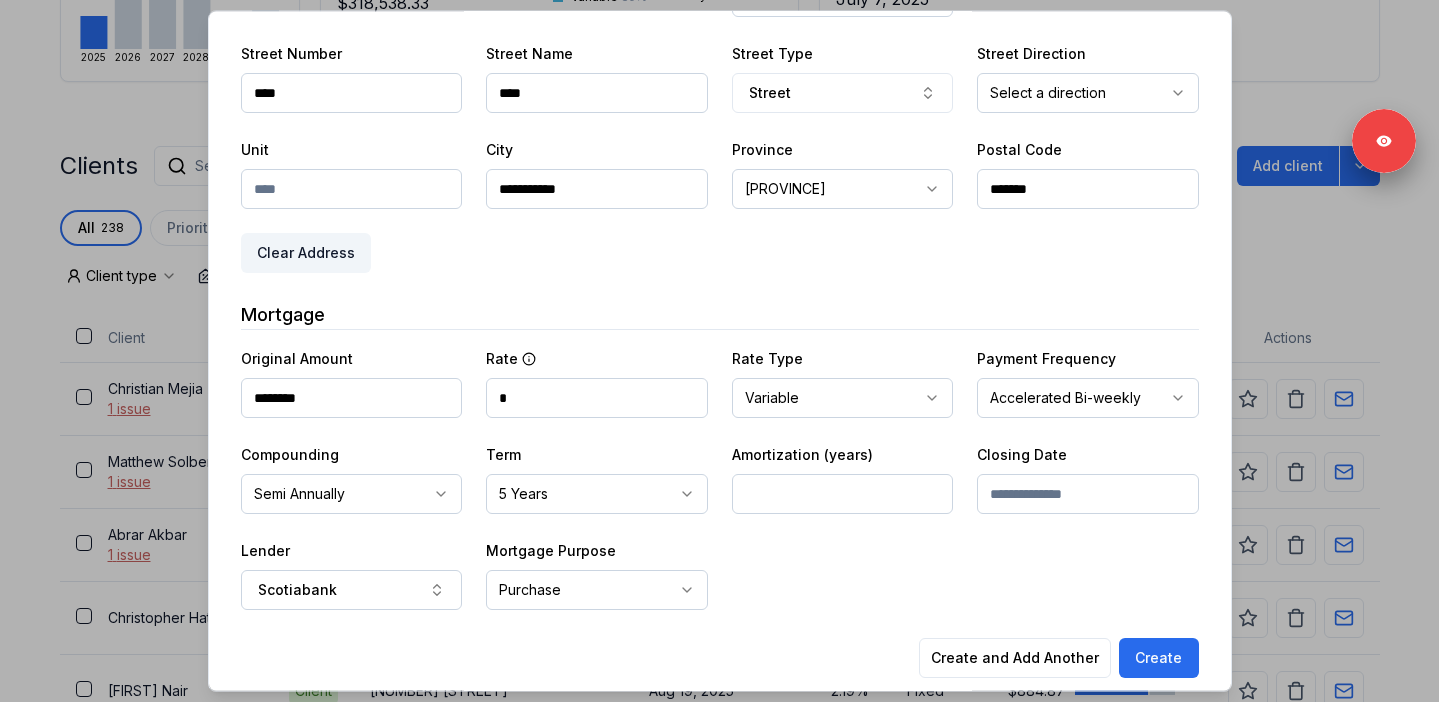 click at bounding box center [1088, 494] 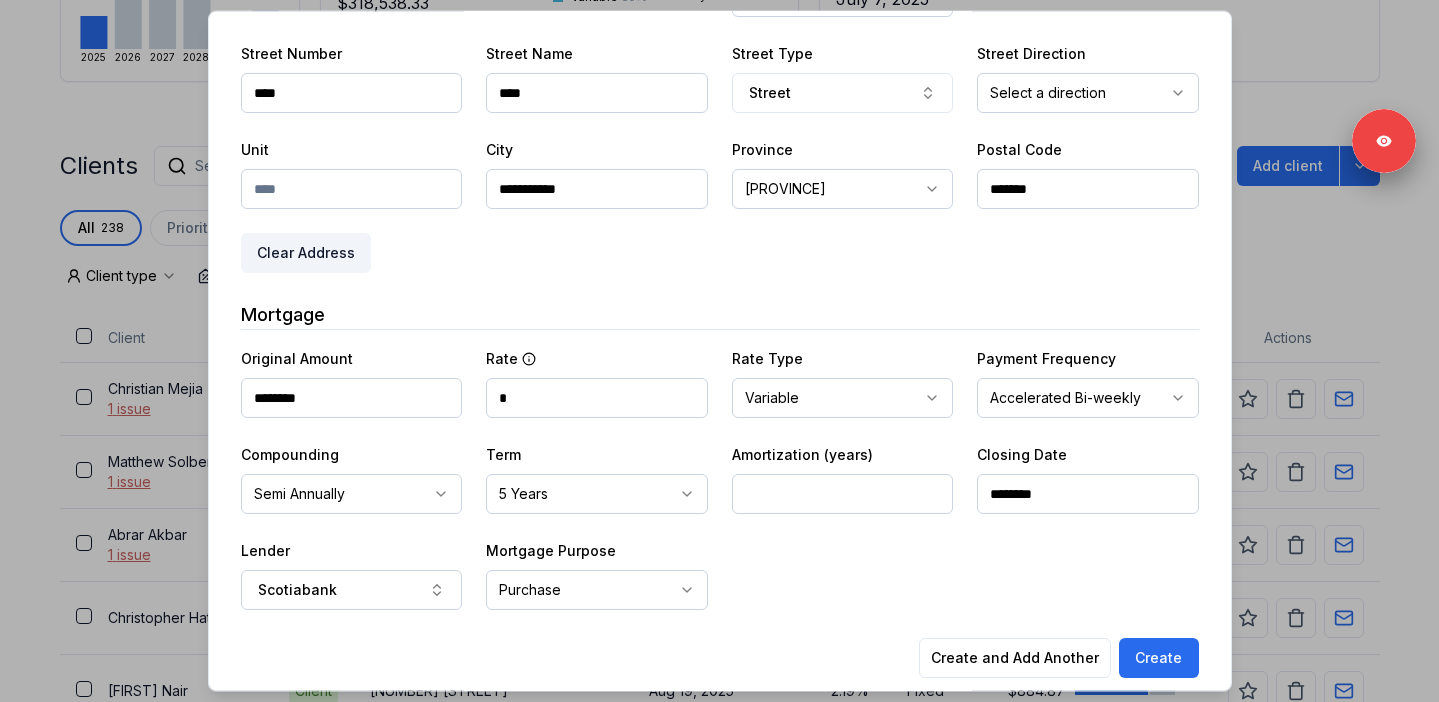 type on "********" 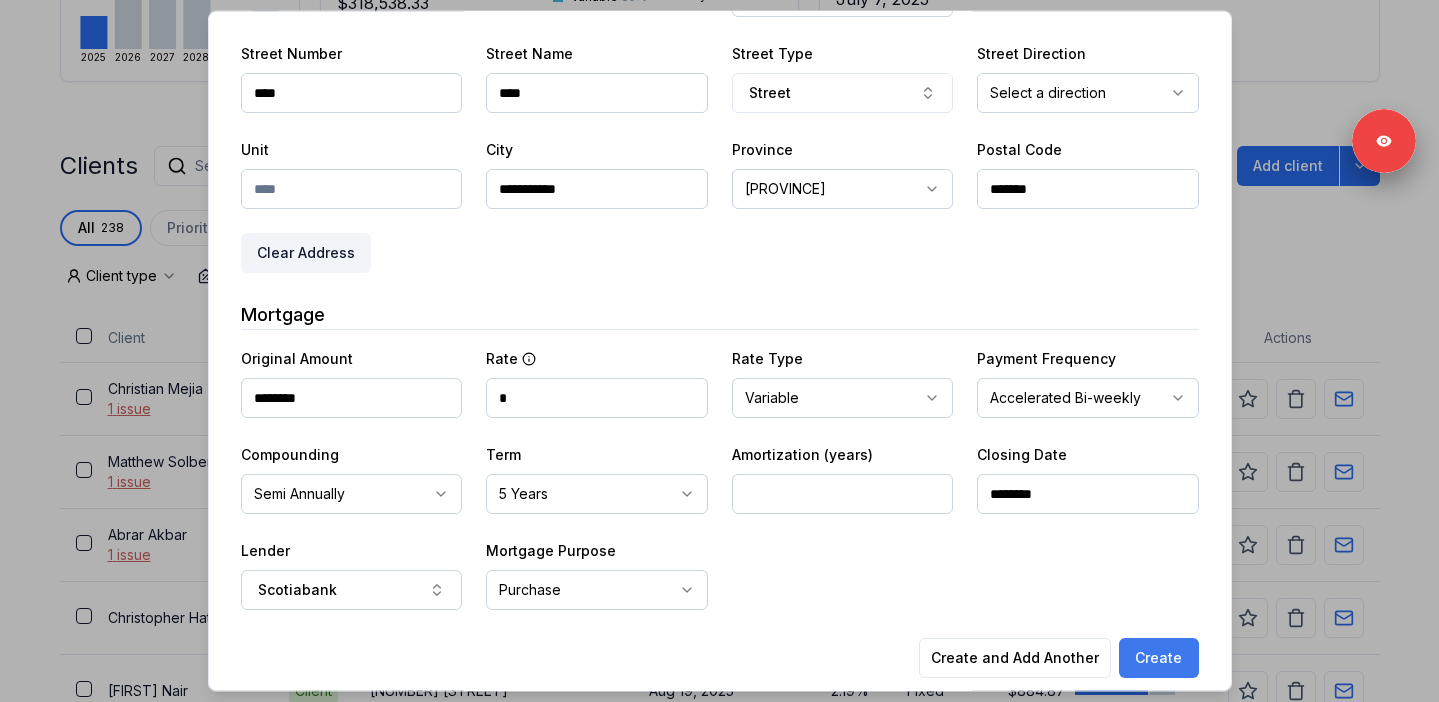 click on "Create" at bounding box center (1159, 658) 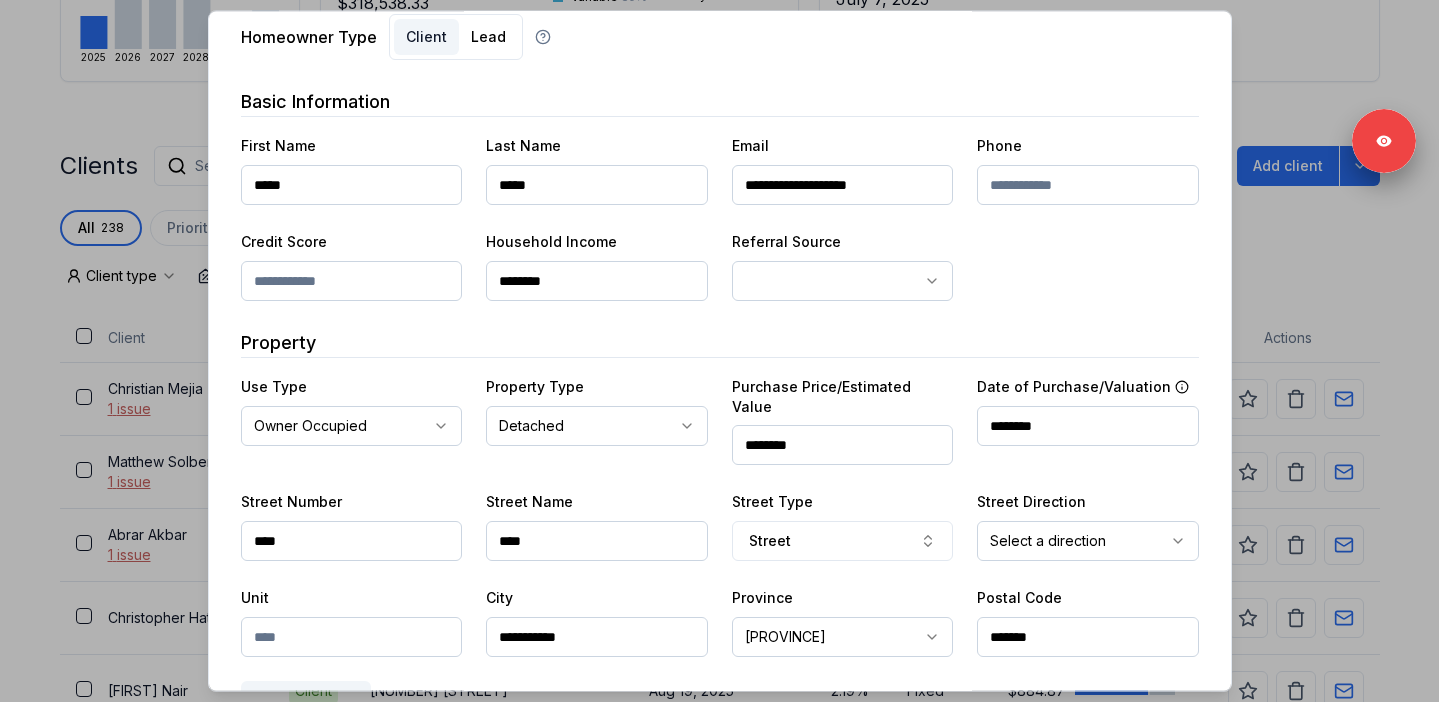 scroll, scrollTop: 0, scrollLeft: 0, axis: both 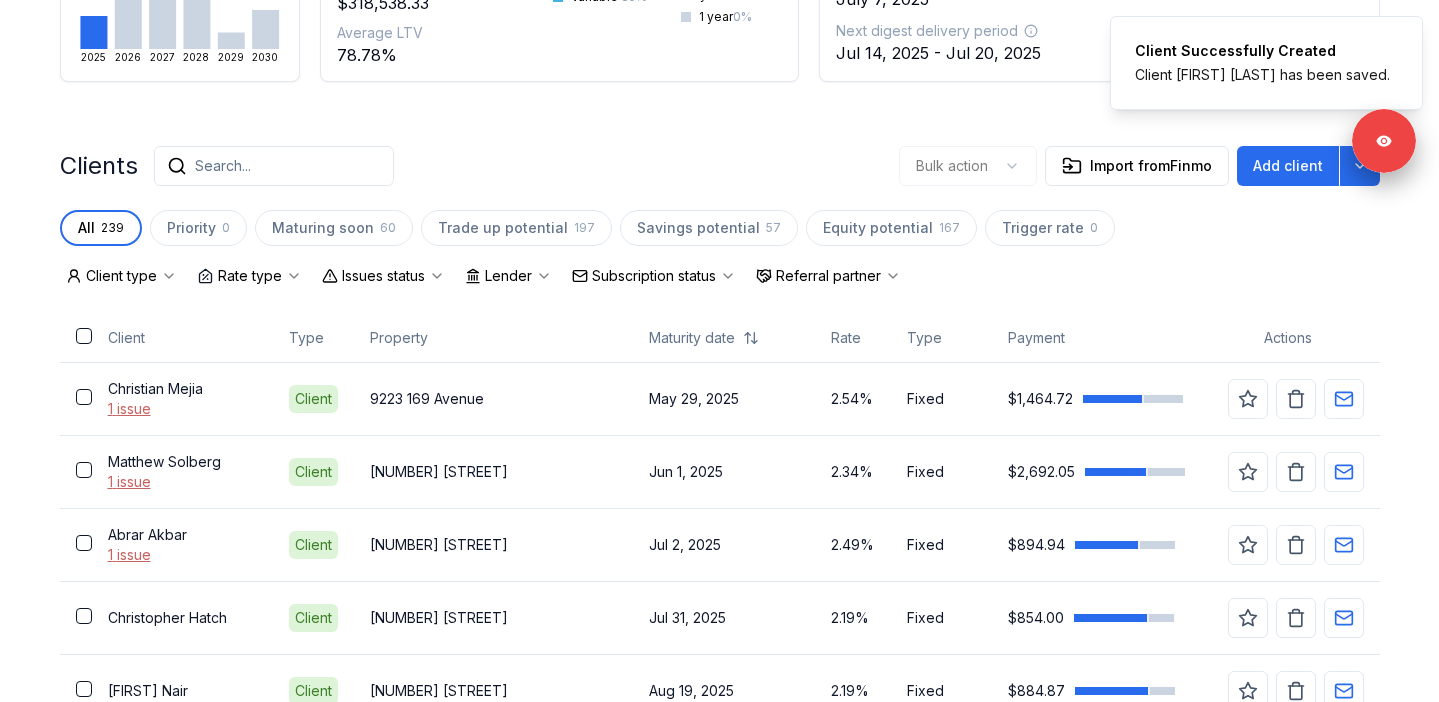 click on "Subscription status" at bounding box center (654, 276) 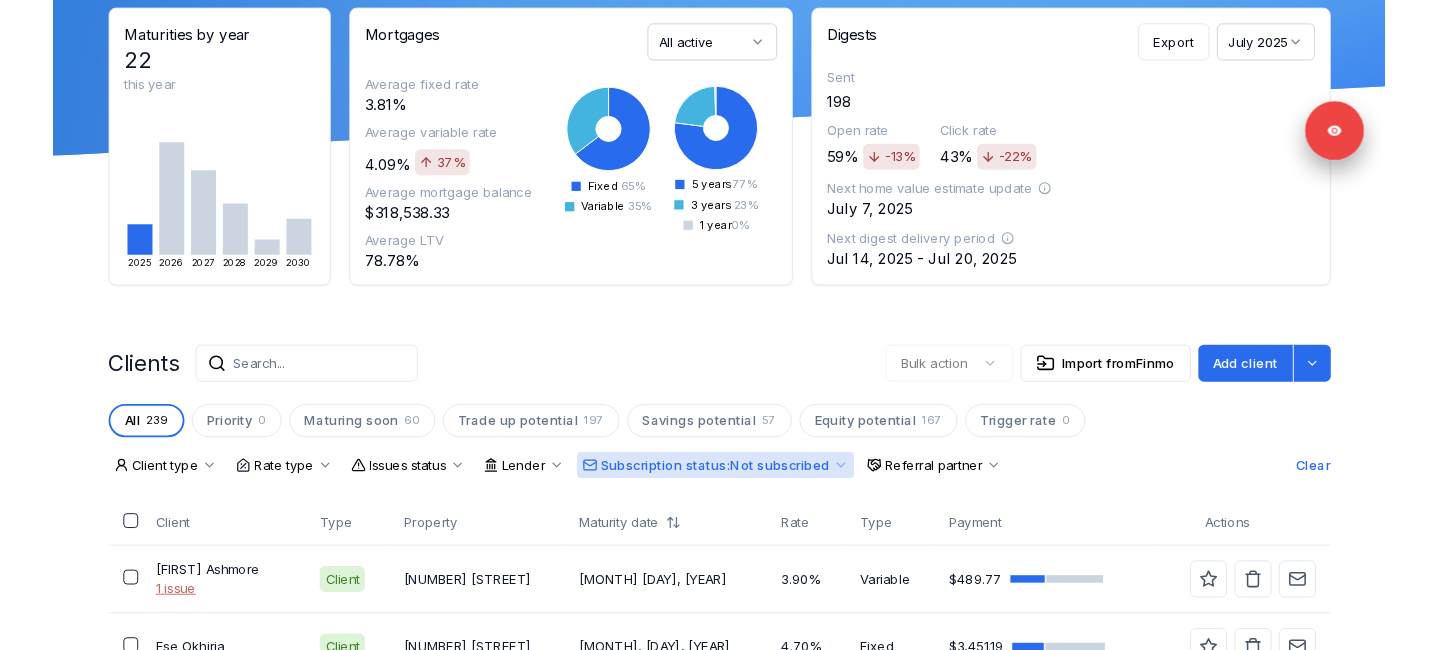scroll, scrollTop: 0, scrollLeft: 0, axis: both 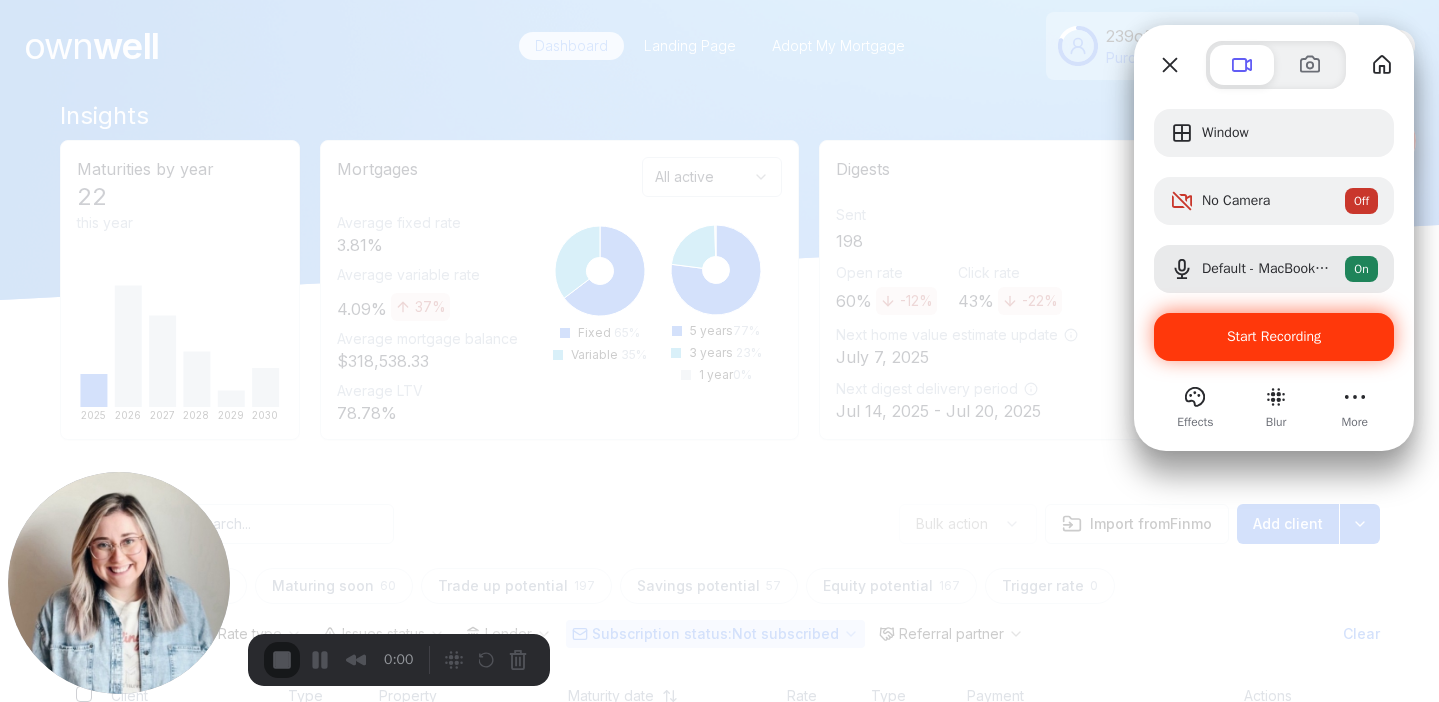click on "Start Recording" at bounding box center (1274, 337) 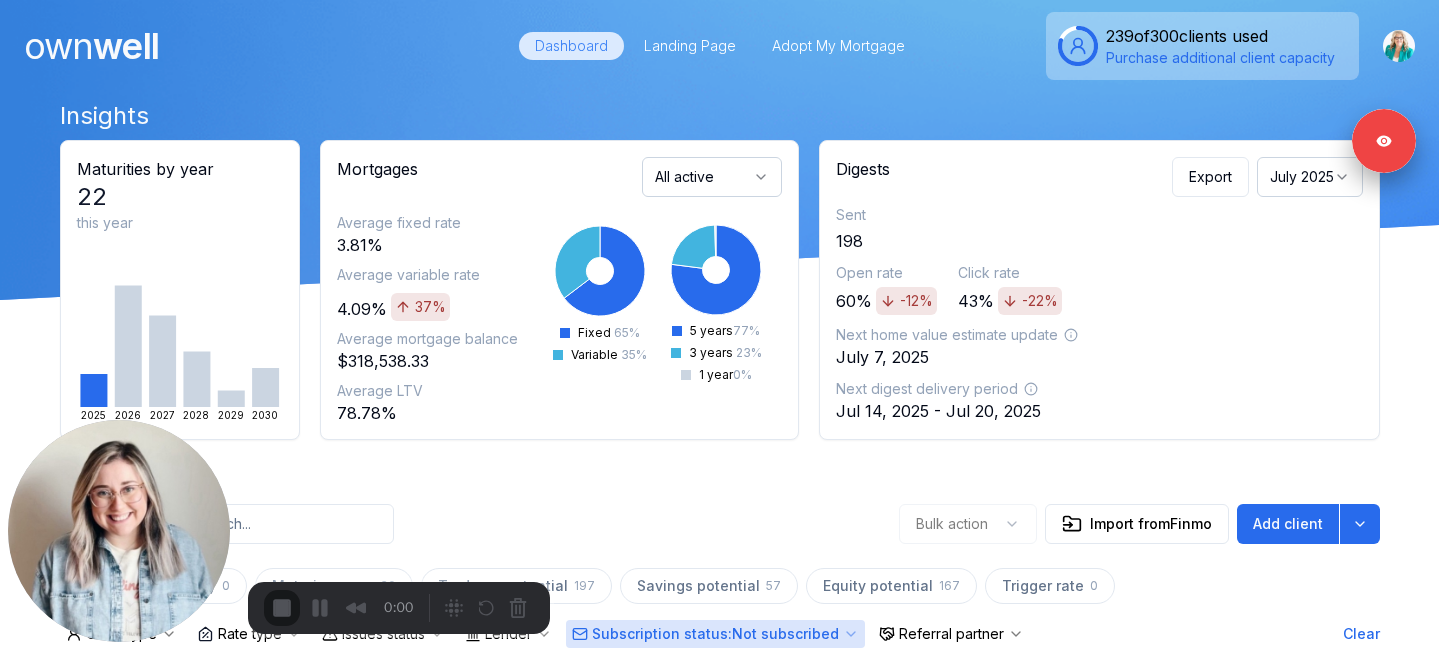 click on "Start Recording" at bounding box center [54, 702] 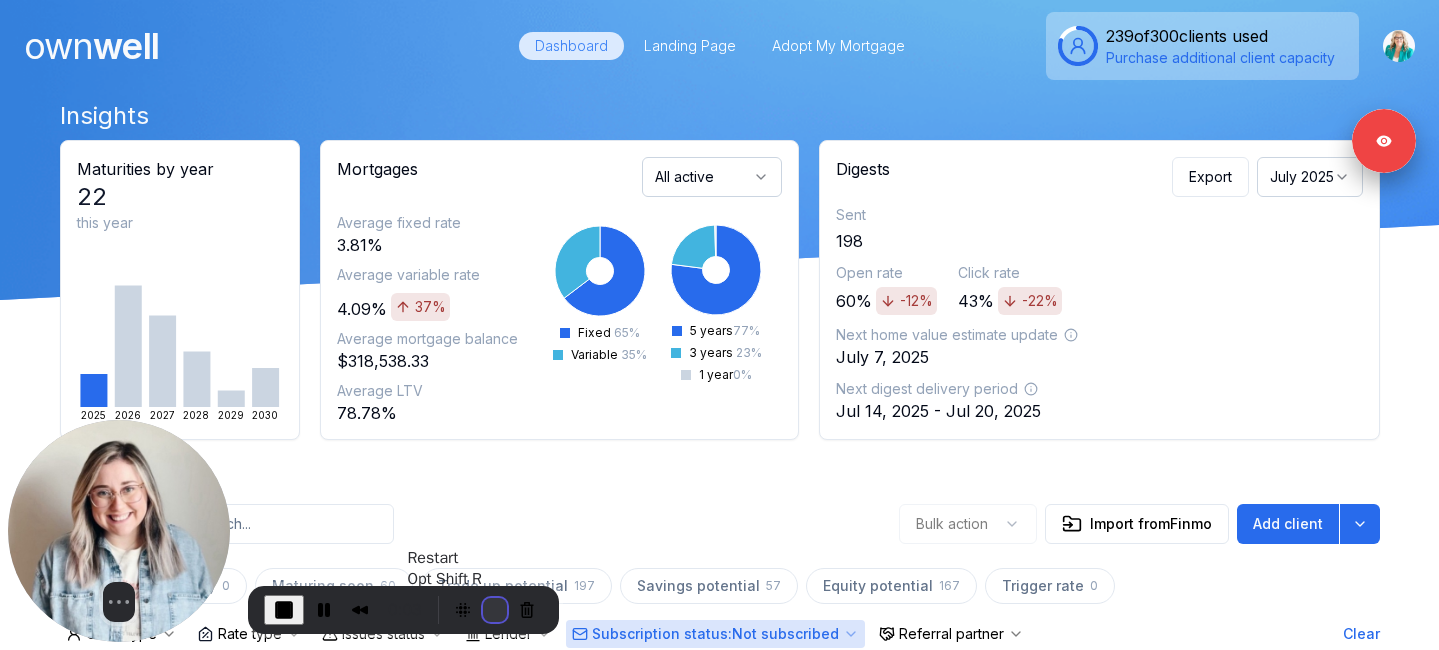 click at bounding box center [495, 610] 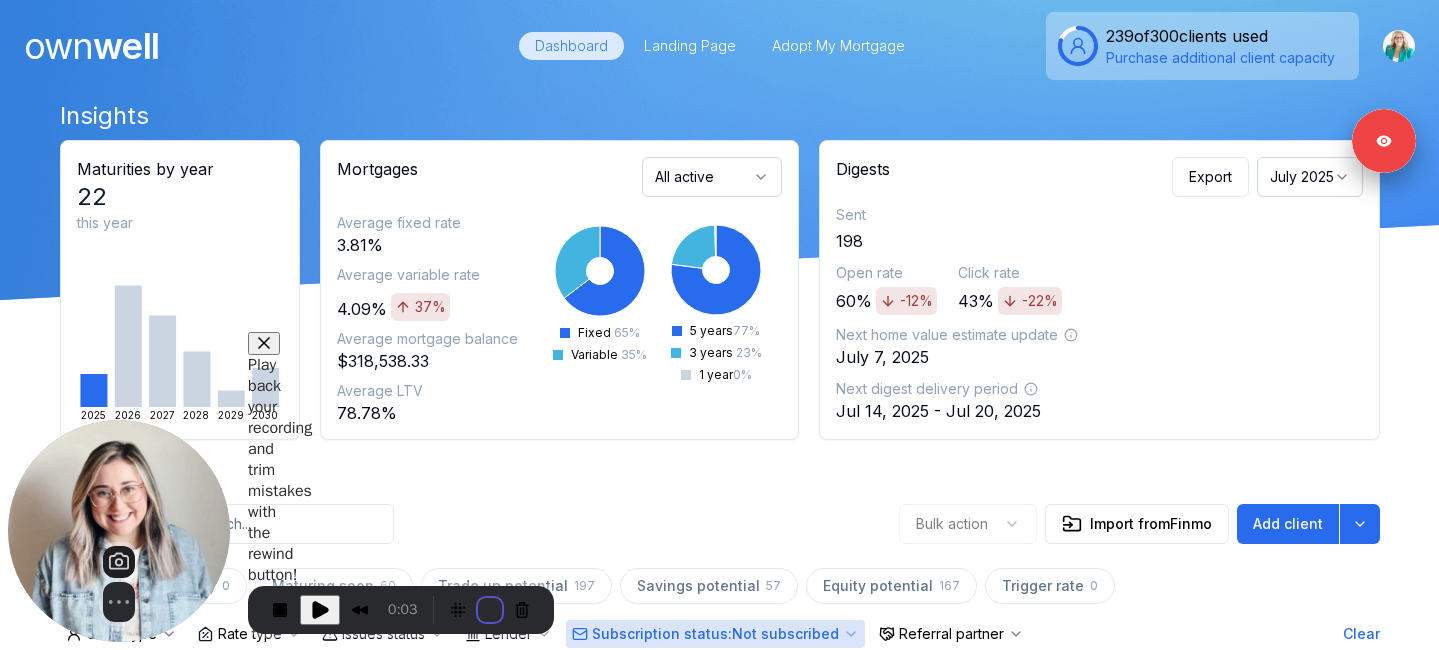 click on "Restart recording" at bounding box center (552, 774) 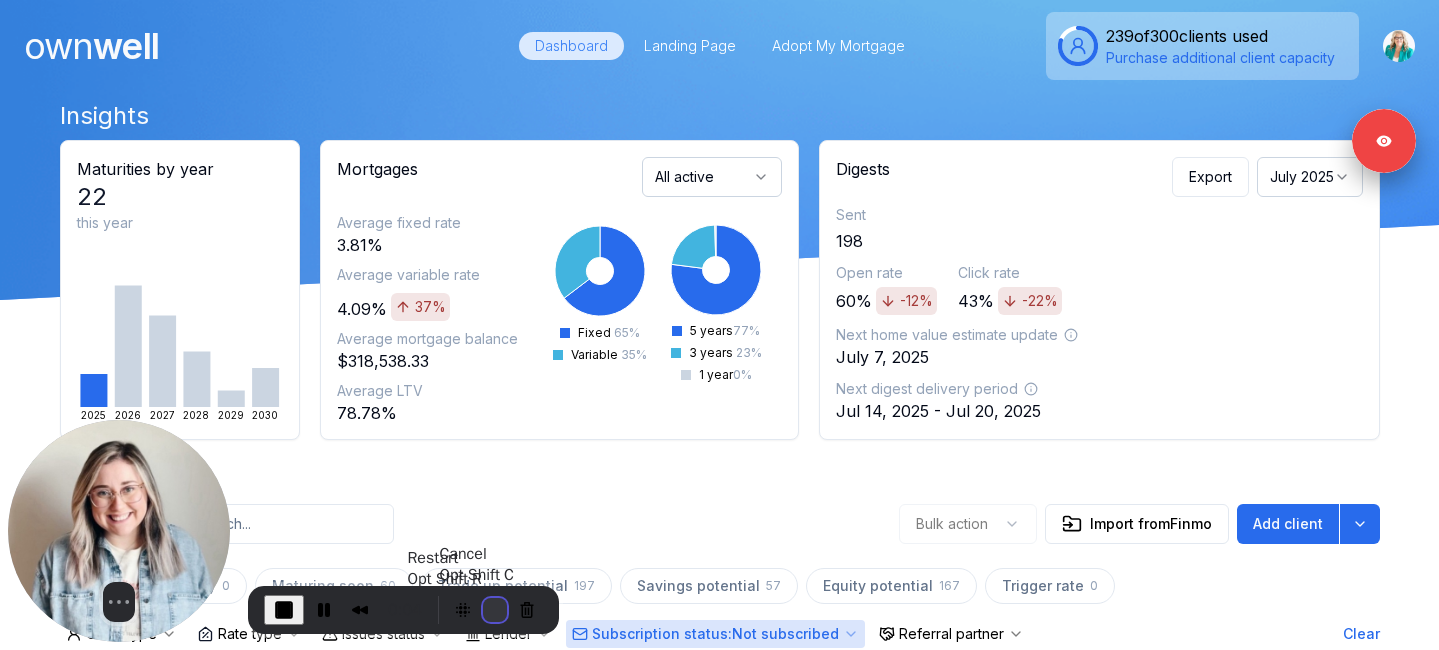 click at bounding box center [495, 610] 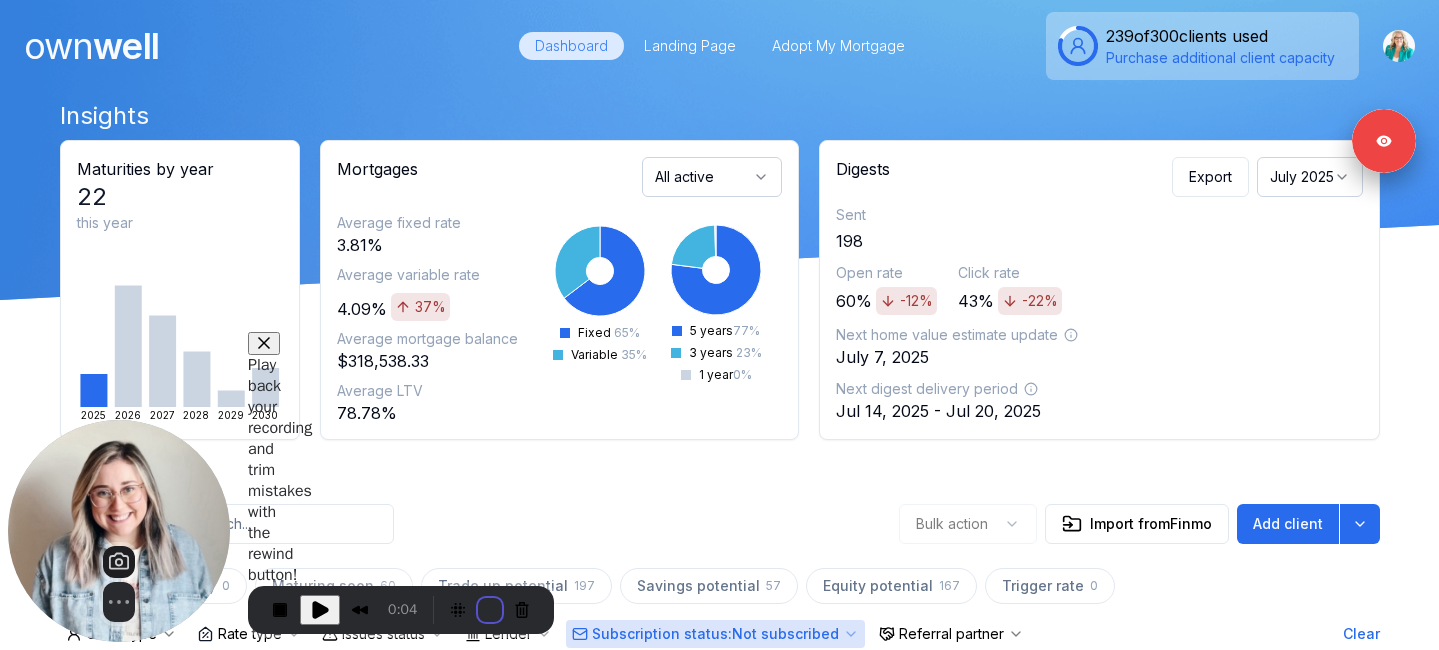 click on "Restart recording" at bounding box center [552, 774] 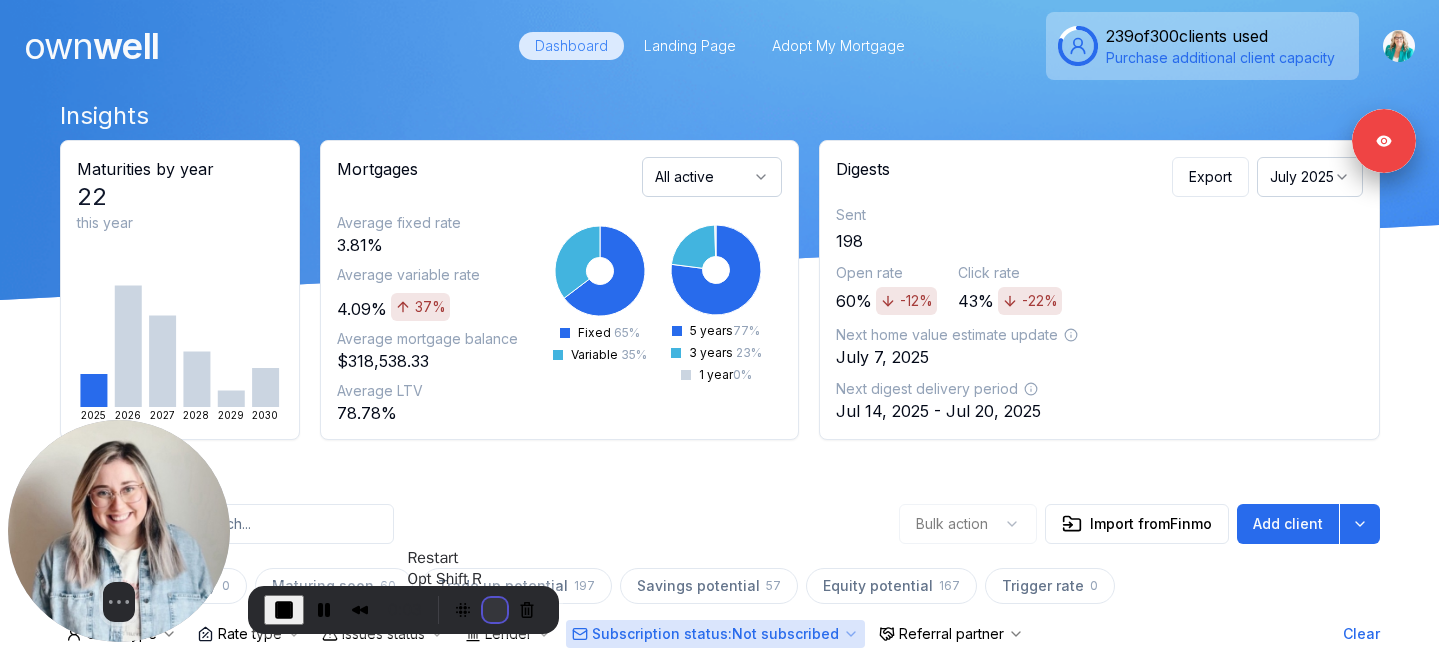 click at bounding box center [495, 610] 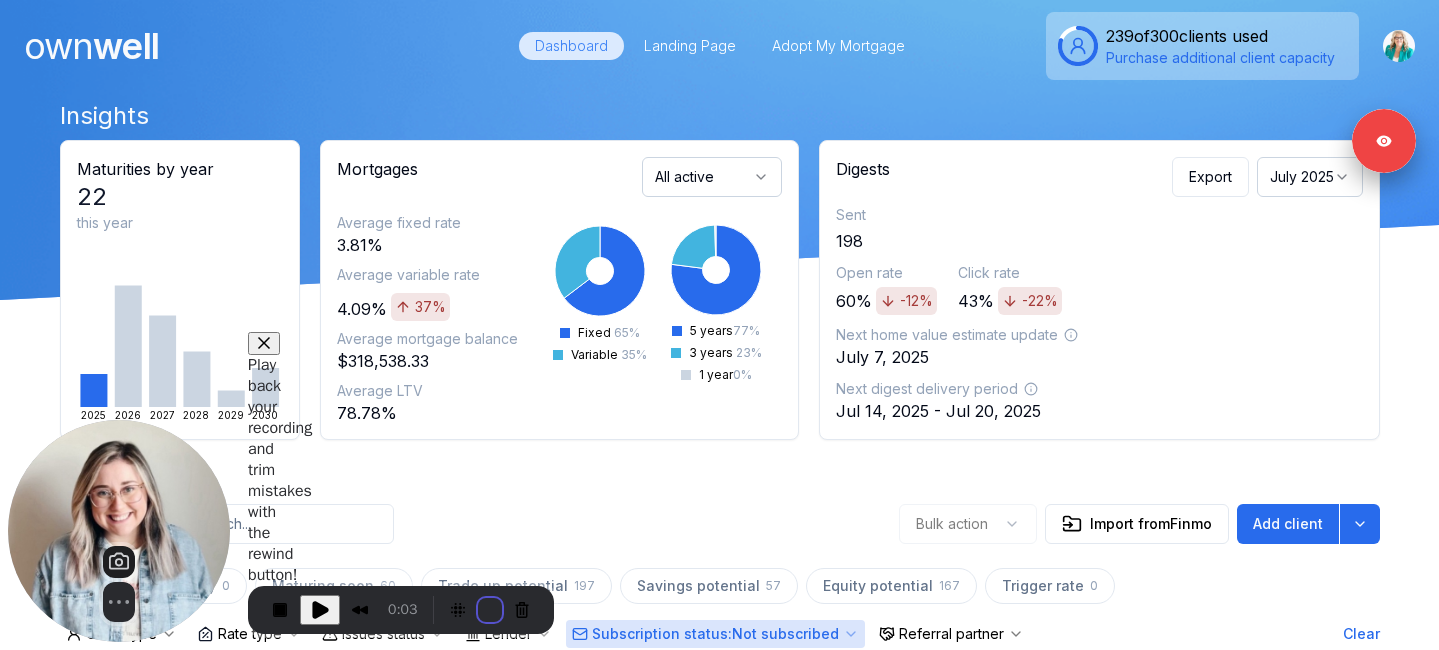 click on "Restart recording" at bounding box center [552, 774] 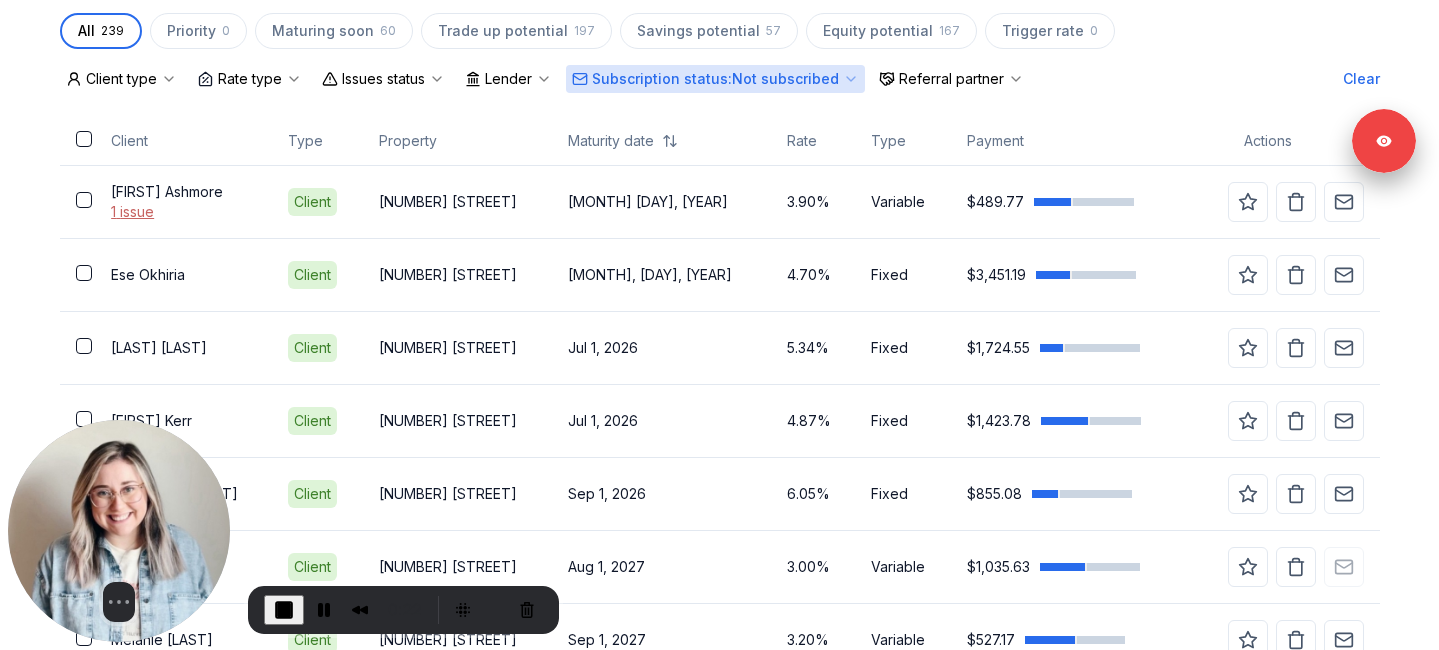 scroll, scrollTop: 590, scrollLeft: 0, axis: vertical 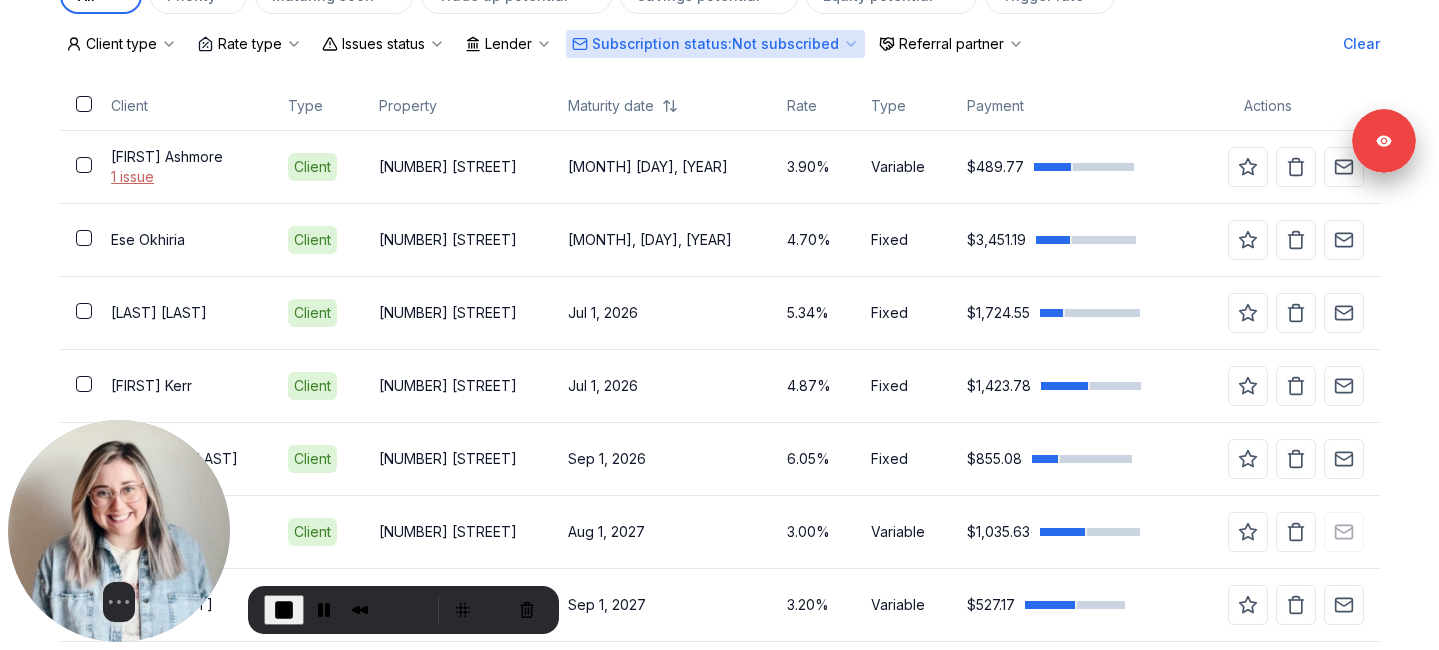 click on "Subscription status :  Not subscribed" at bounding box center [715, 44] 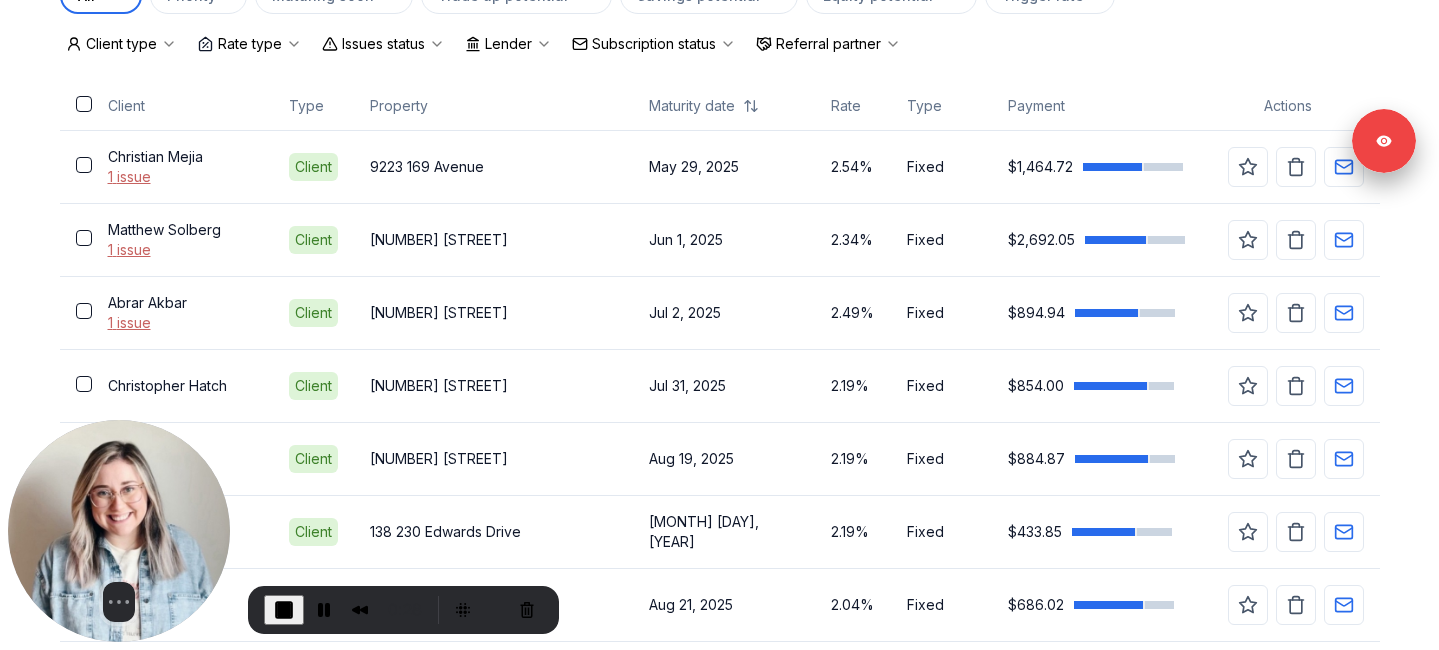 click on "Subscription status" at bounding box center [654, 44] 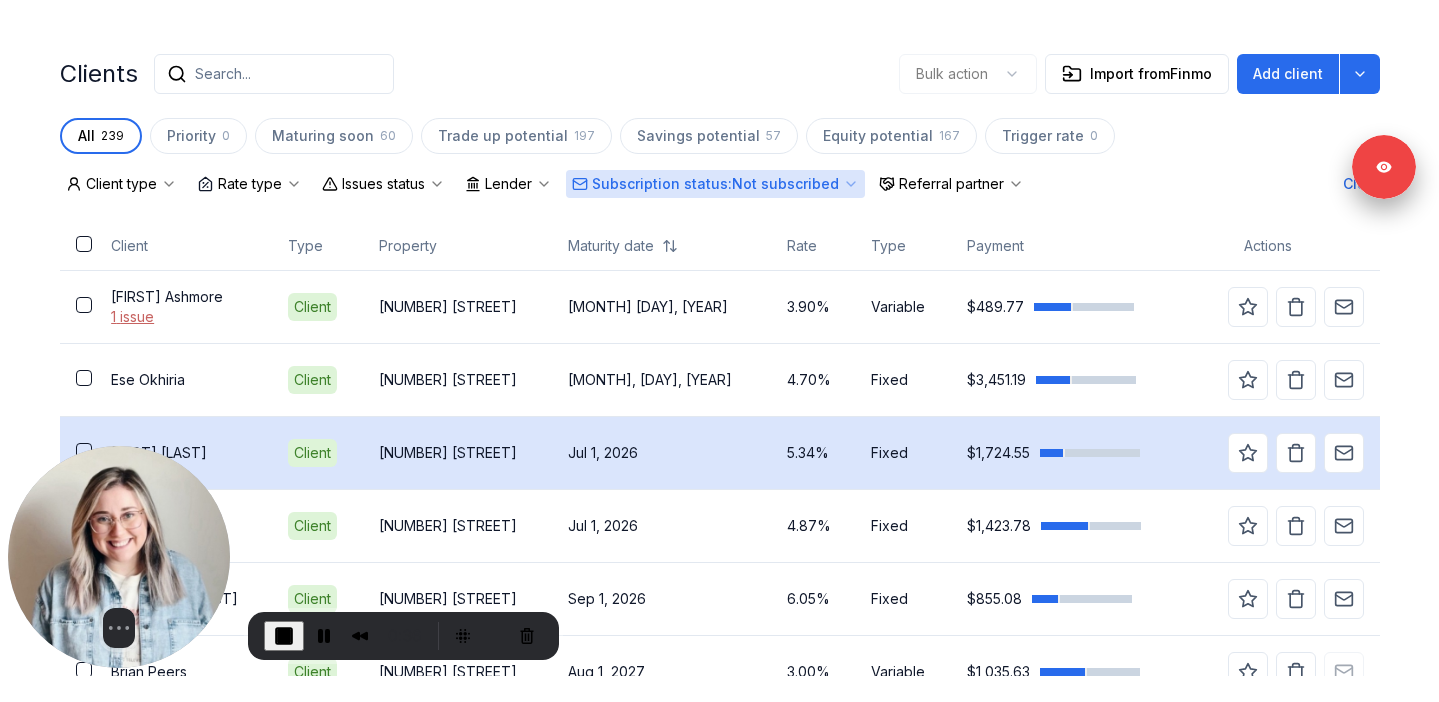 scroll, scrollTop: 389, scrollLeft: 0, axis: vertical 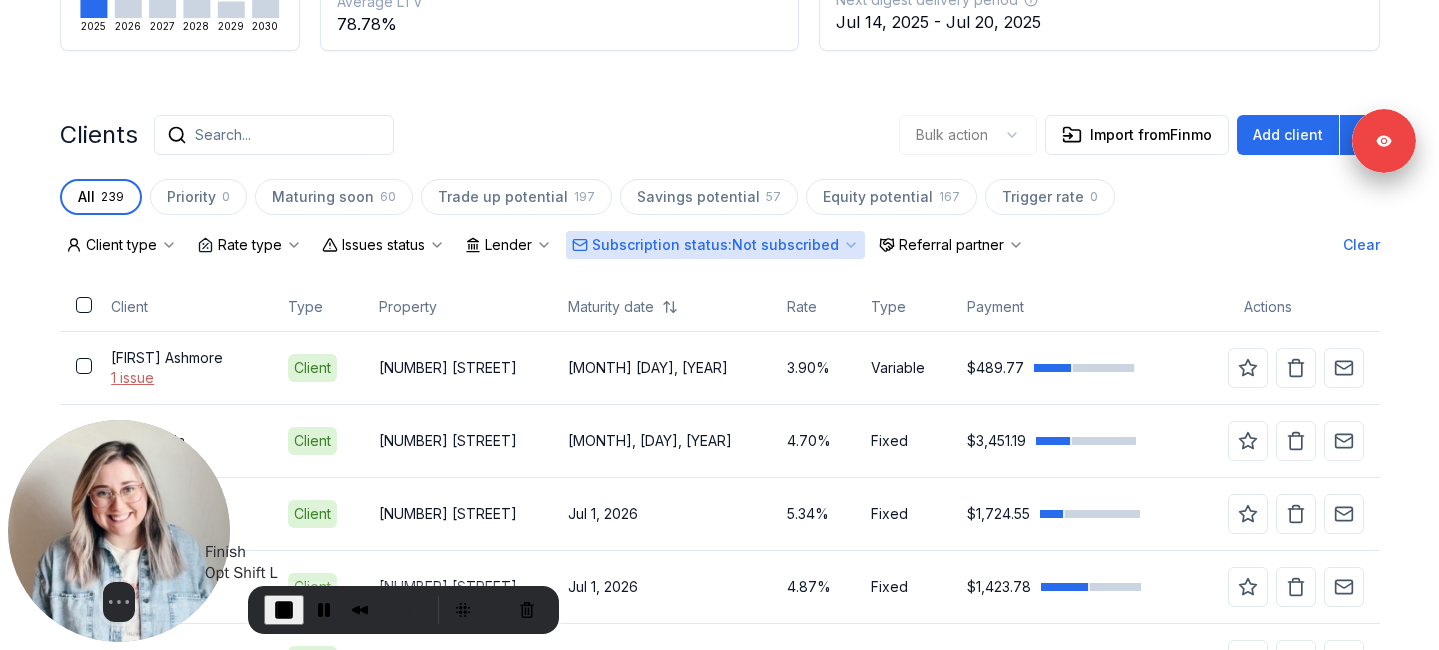 click at bounding box center [284, 610] 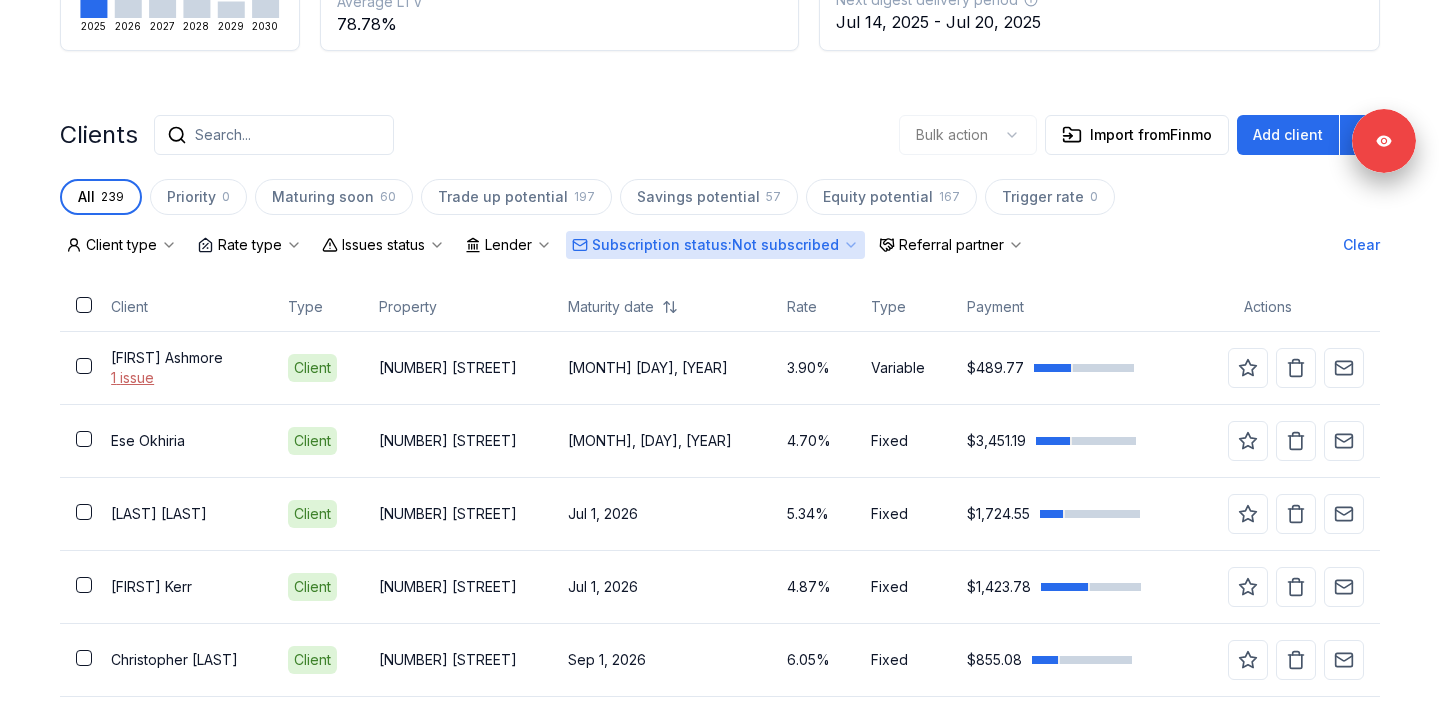 click on "Issues status" at bounding box center [383, 245] 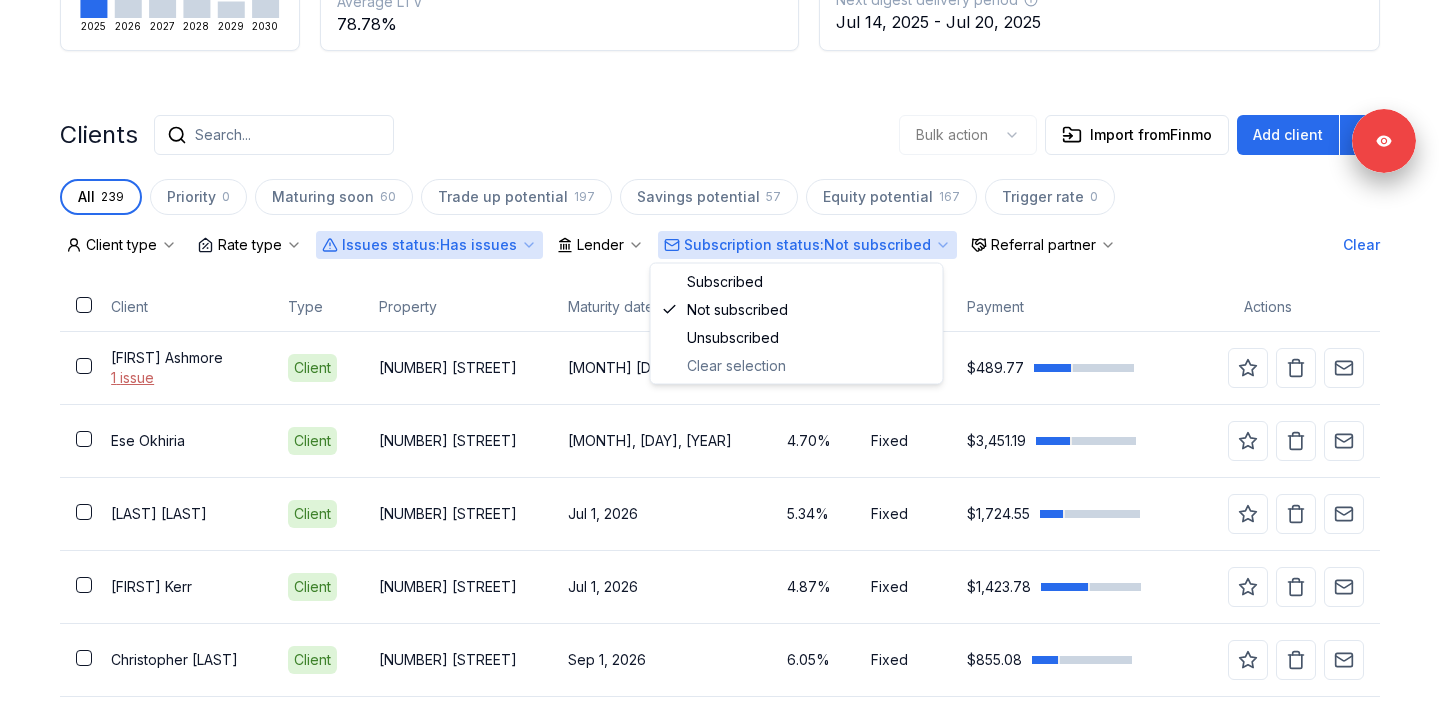 click on "Subscription status :  Not subscribed" at bounding box center (807, 245) 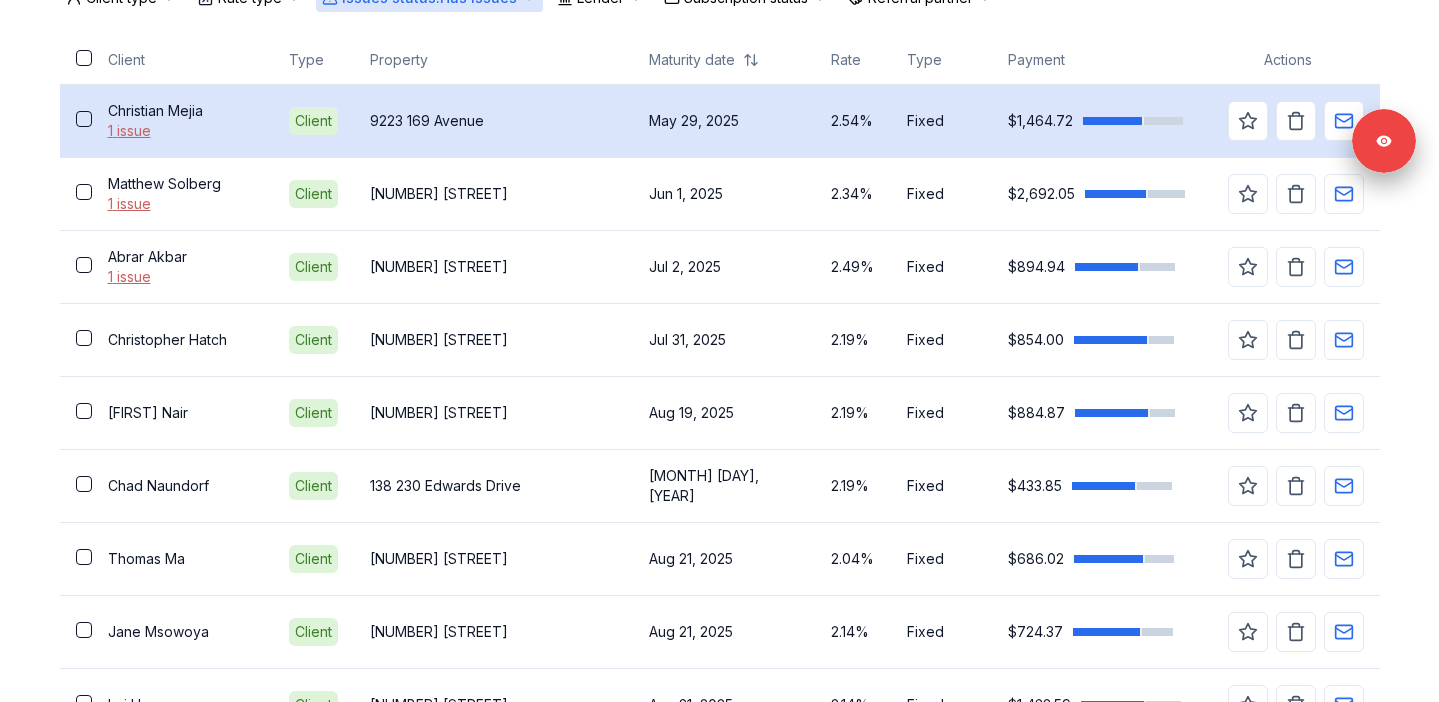 scroll, scrollTop: 64, scrollLeft: 0, axis: vertical 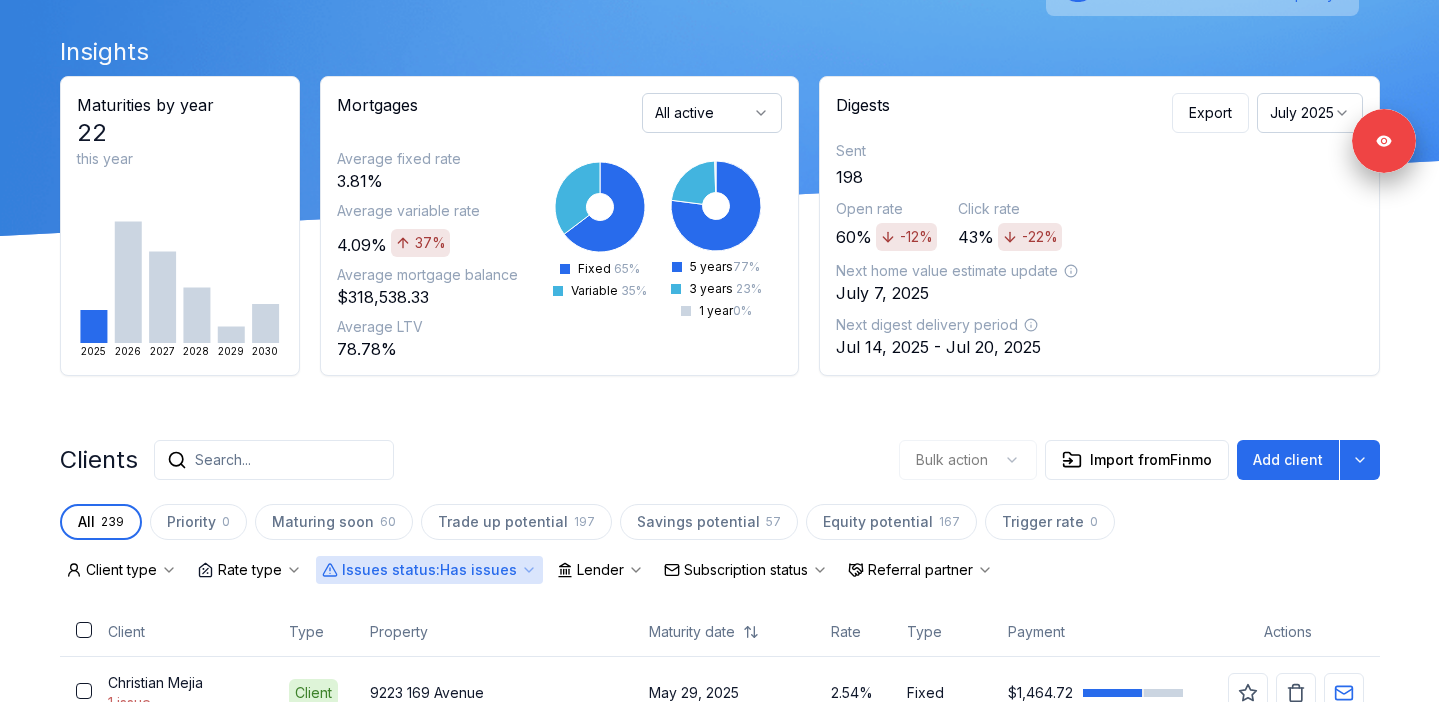 click on "Clients Search... Bulk action   Import from  Finmo Add client All 239 Priority 0 Maturing soon 60 Trade up potential 197 Savings potential 57 Equity potential 167 Trigger rate 0 Client type Rate type Issues status :  Has issues Lender Subscription status Referral partner Client Type Property Maturity date Rate Type Payment Actions Christian   Mejia 1   issue Client 9223 169 Avenue May 29, 2025 2.54% Fixed $1,464.72 Matthew   Solberg 1   issue Client 11408 66 Street Jun 1, 2025 2.34% Fixed $2,692.05 Abrar   Akbar 1   issue Client 2536 Wonnacott Loop Jul 2, 2025 2.49% Fixed $894.94 Christopher   Hatch Client 132 Garland Crescent Jul 31, 2025 2.19% Fixed $854.00 Binoj   Nair Client 2910 21 A Avenue Aug 19, 2025 2.19% Fixed $884.87 Chad   Naundorf Client 138 230 Edwards Drive Aug 20, 2025 2.19% Fixed $433.85 Thomas   Ma Client 4502 28 Street Aug 21, 2025 2.04% Fixed $686.02 Jane   Msowoya Client 1226 Mcconachie Boulevard Aug 21, 2025 2.14% Fixed $724.37 Lei   Huang Client 358 Desrochers Boulevard Aug 21, 2025" at bounding box center (720, 2407) 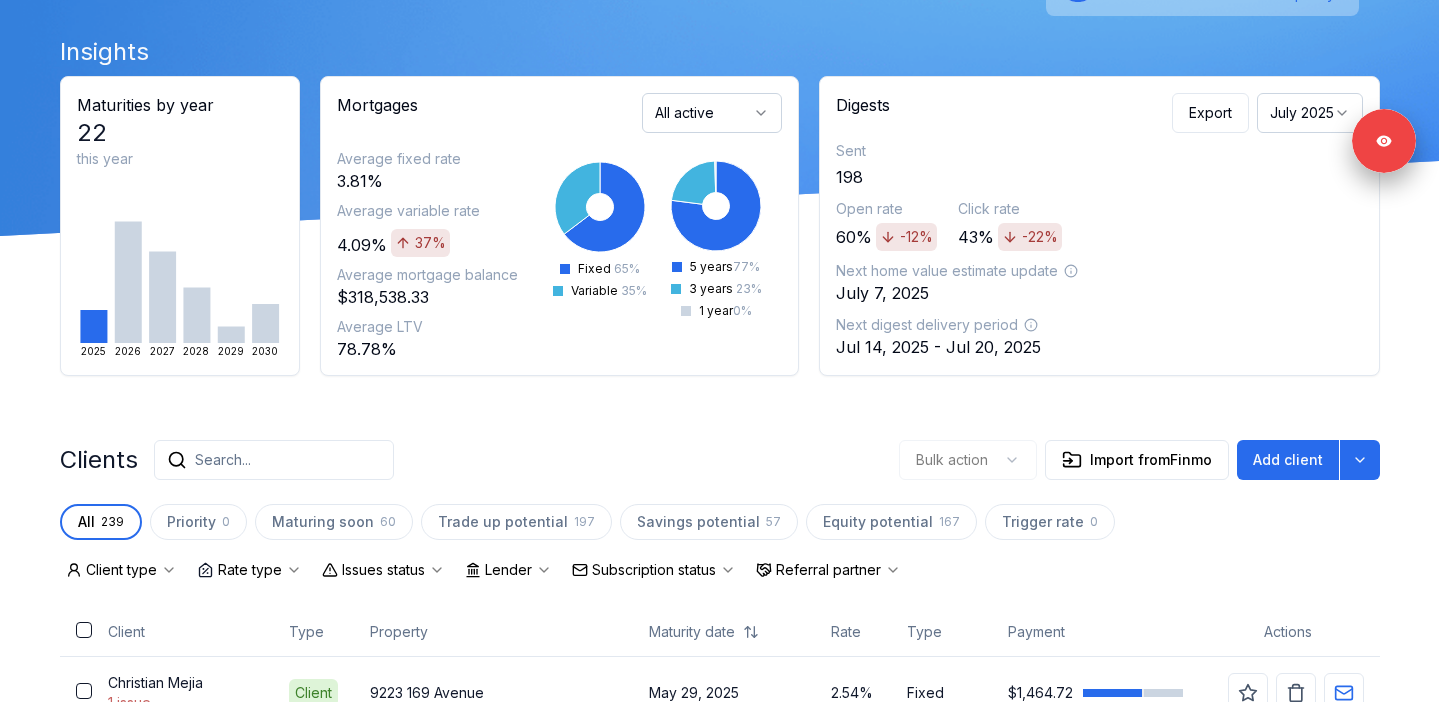 click on "Issues status" at bounding box center (383, 570) 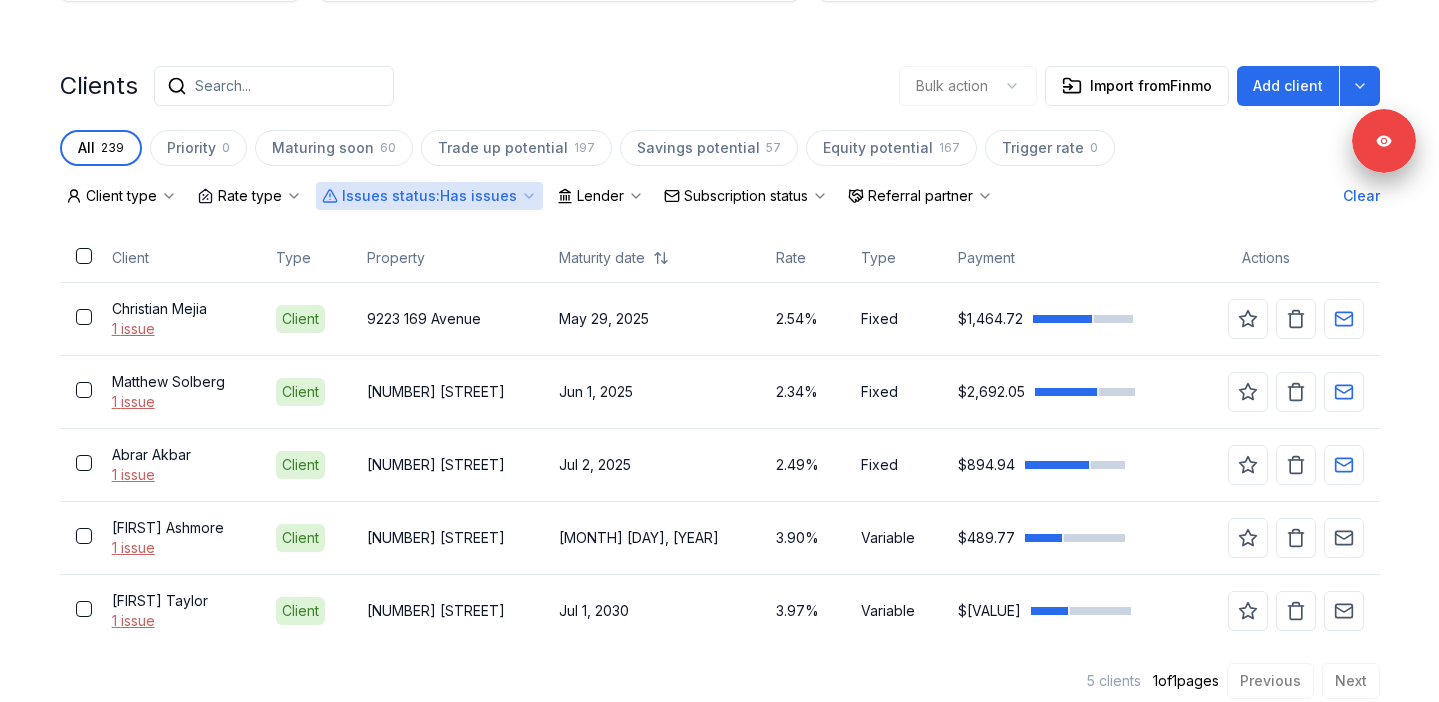 scroll, scrollTop: 458, scrollLeft: 0, axis: vertical 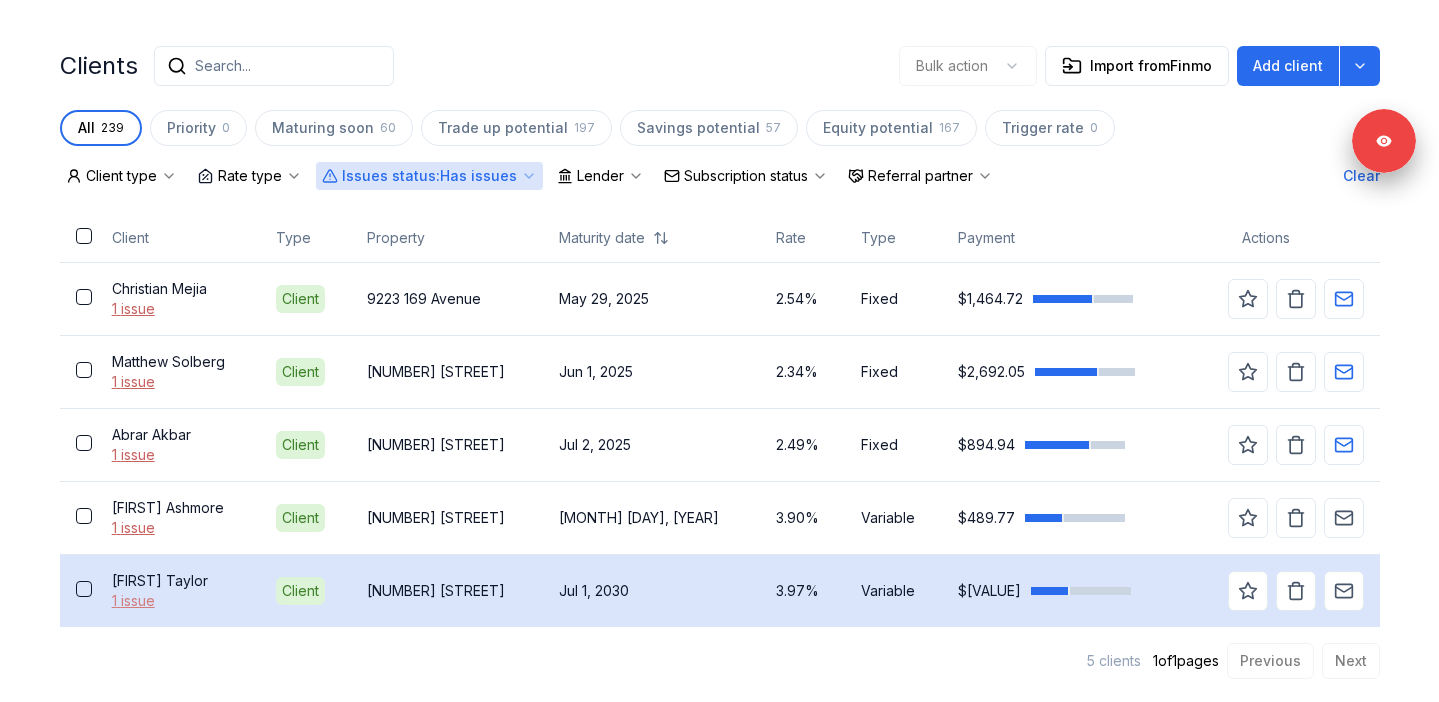click on "1   issue" at bounding box center (178, 601) 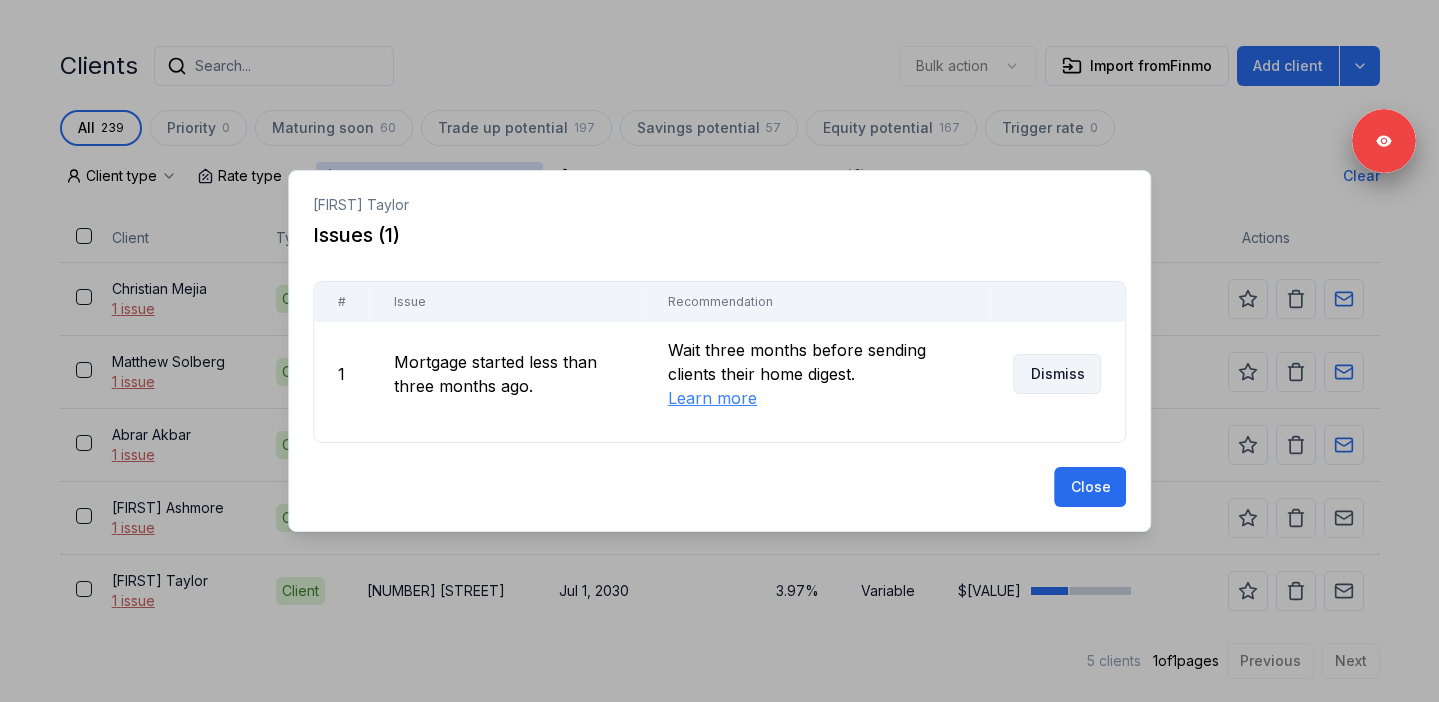 click on "Dismiss" at bounding box center [1057, 374] 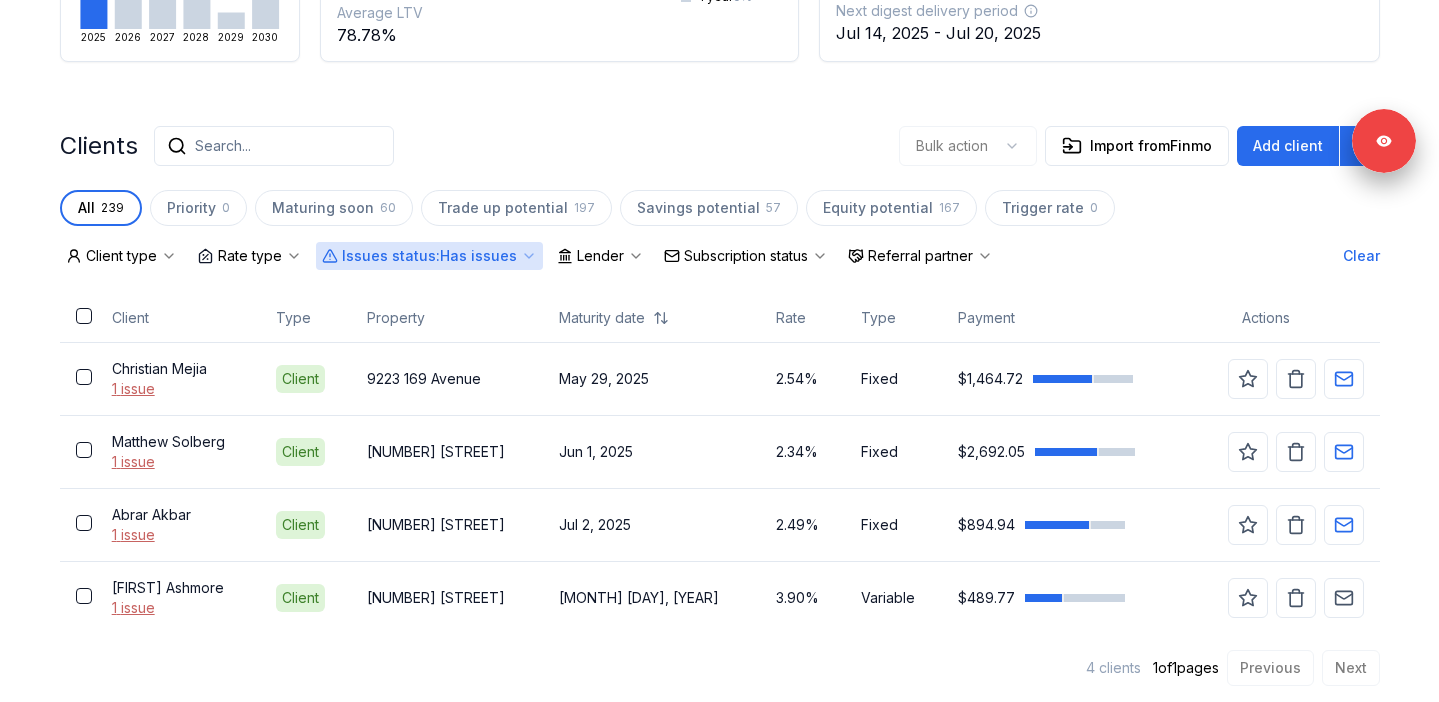 scroll, scrollTop: 385, scrollLeft: 0, axis: vertical 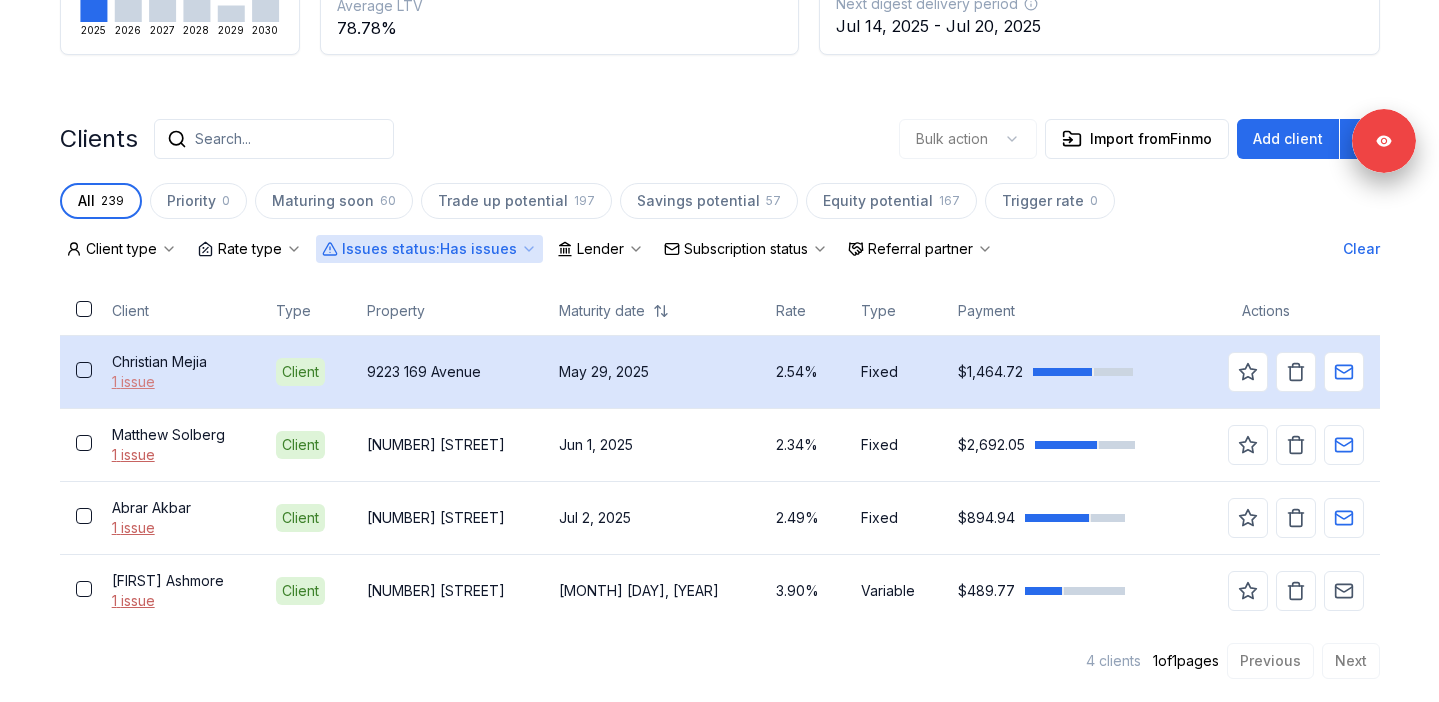 click on "1   issue" at bounding box center [178, 382] 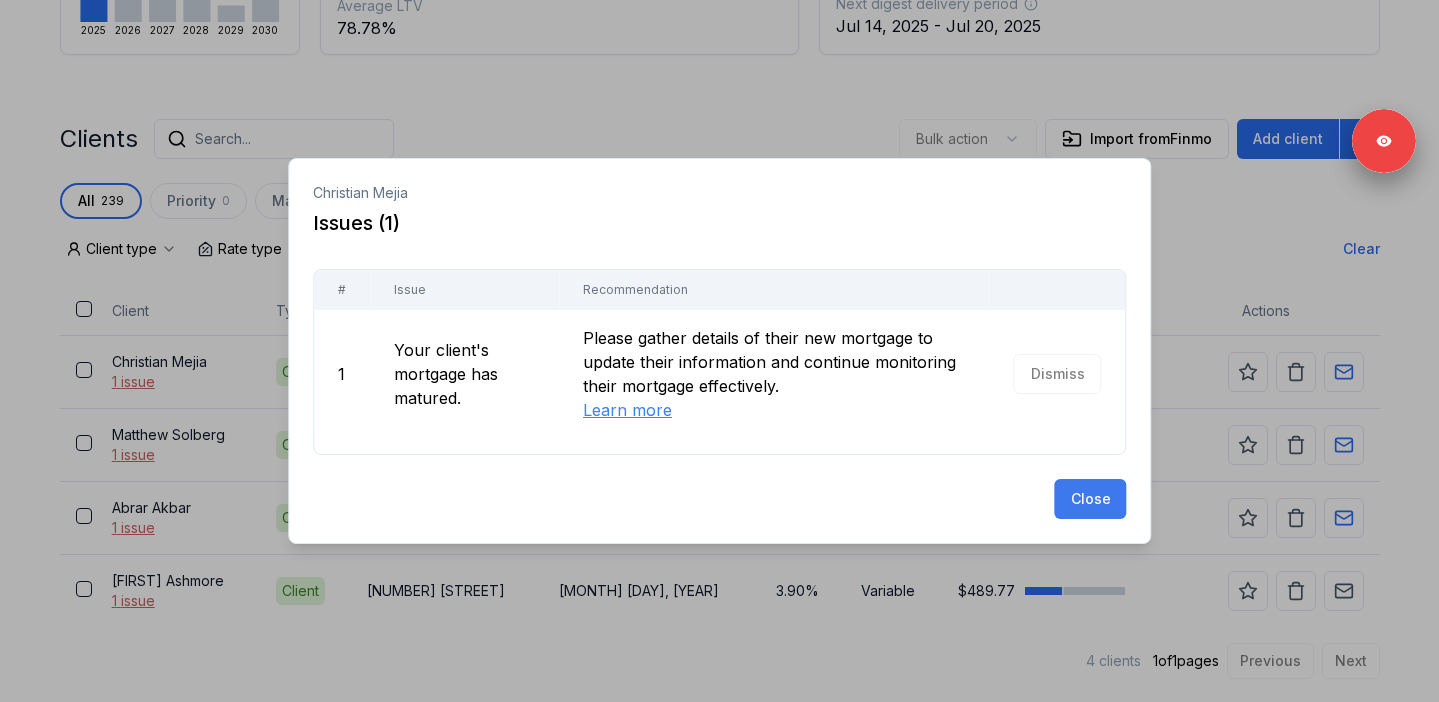 click on "Close" at bounding box center [1090, 499] 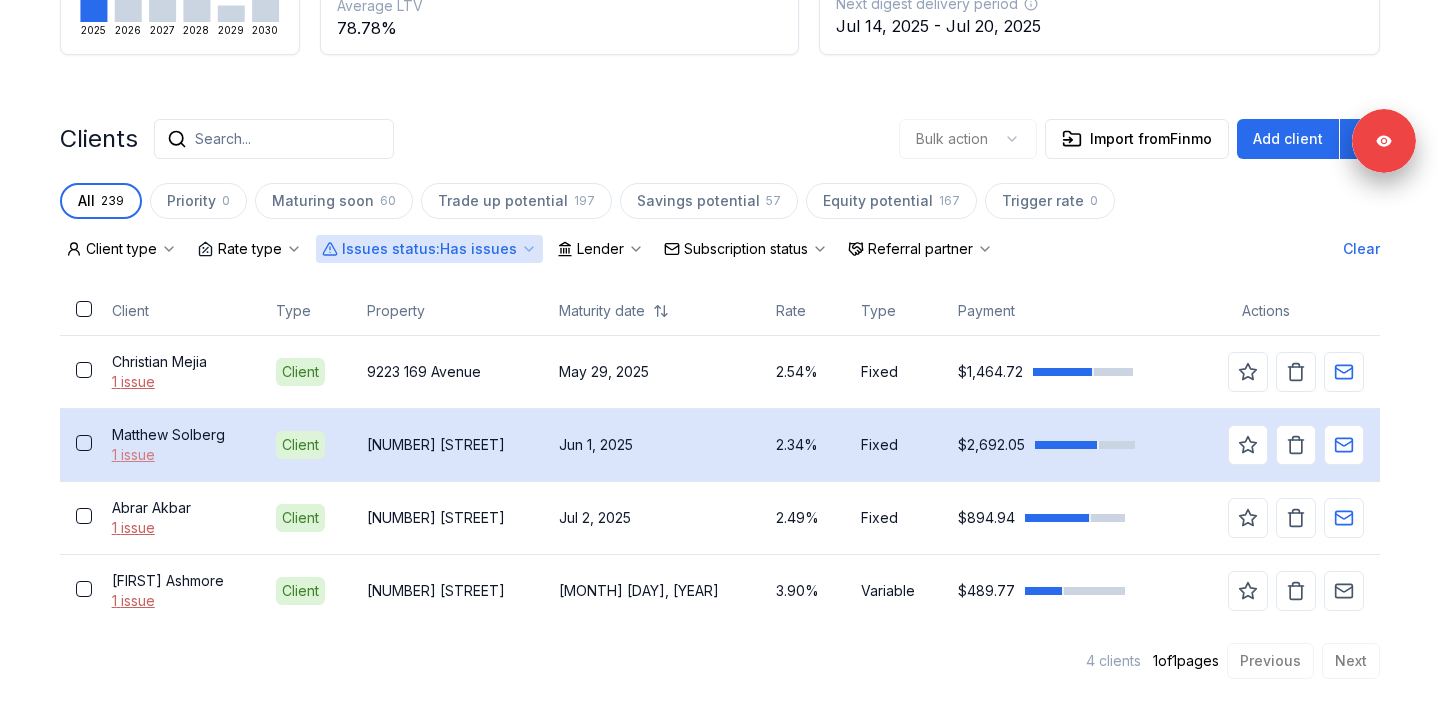 click on "1   issue" at bounding box center (178, 455) 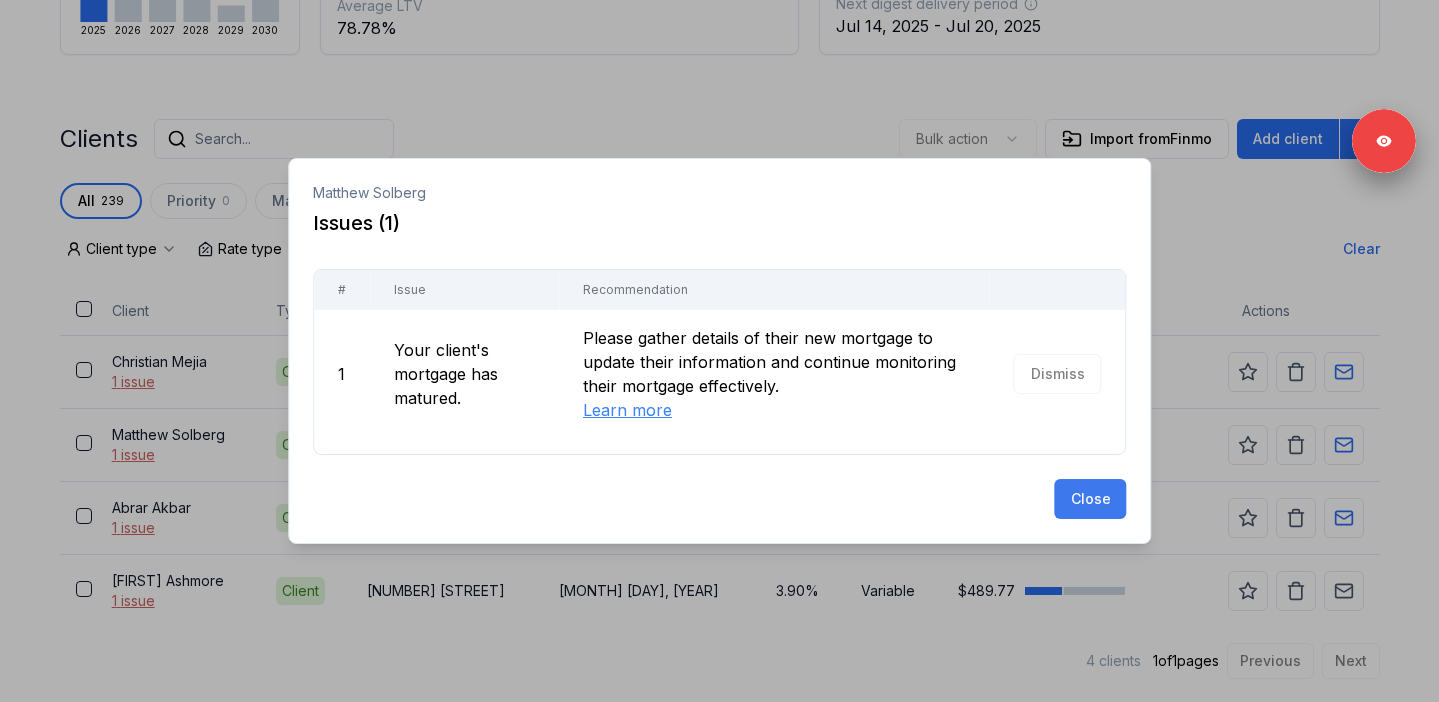 click on "Close" at bounding box center (1090, 499) 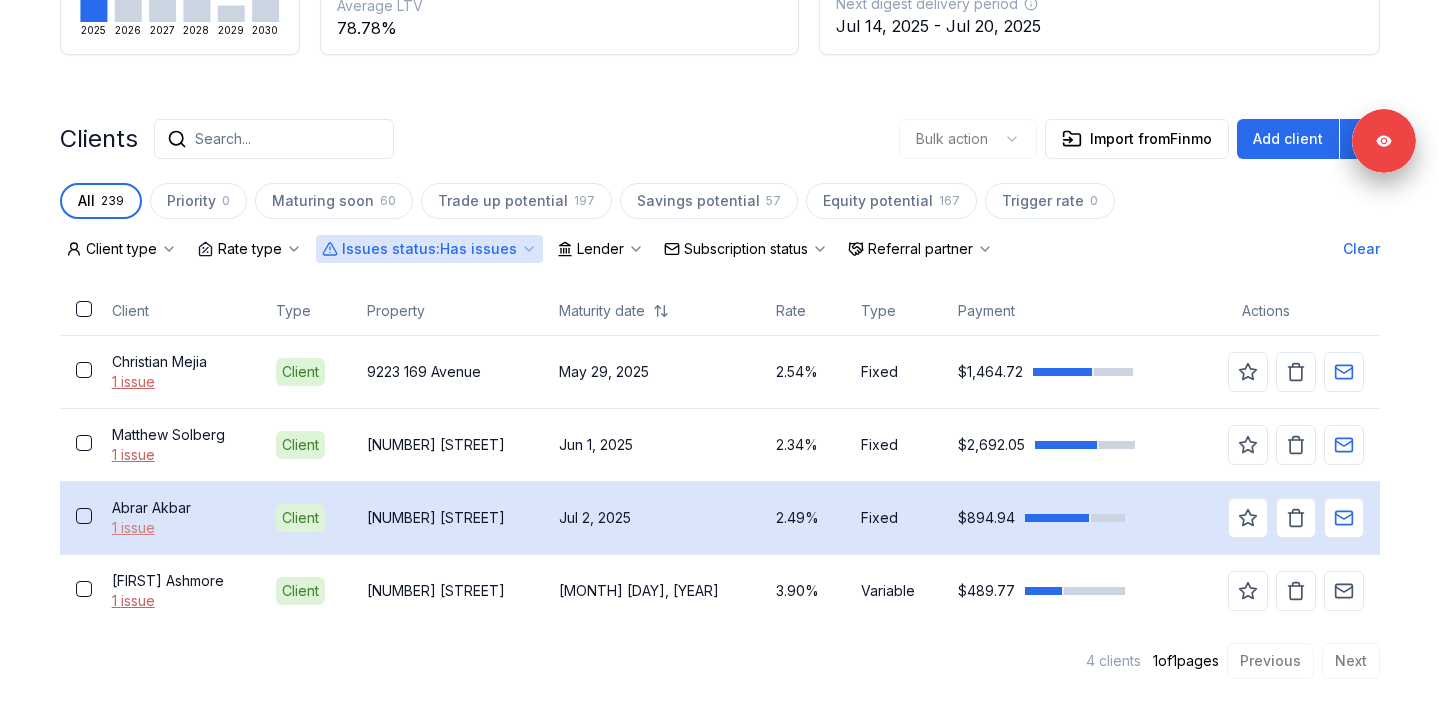 click on "1   issue" at bounding box center (178, 528) 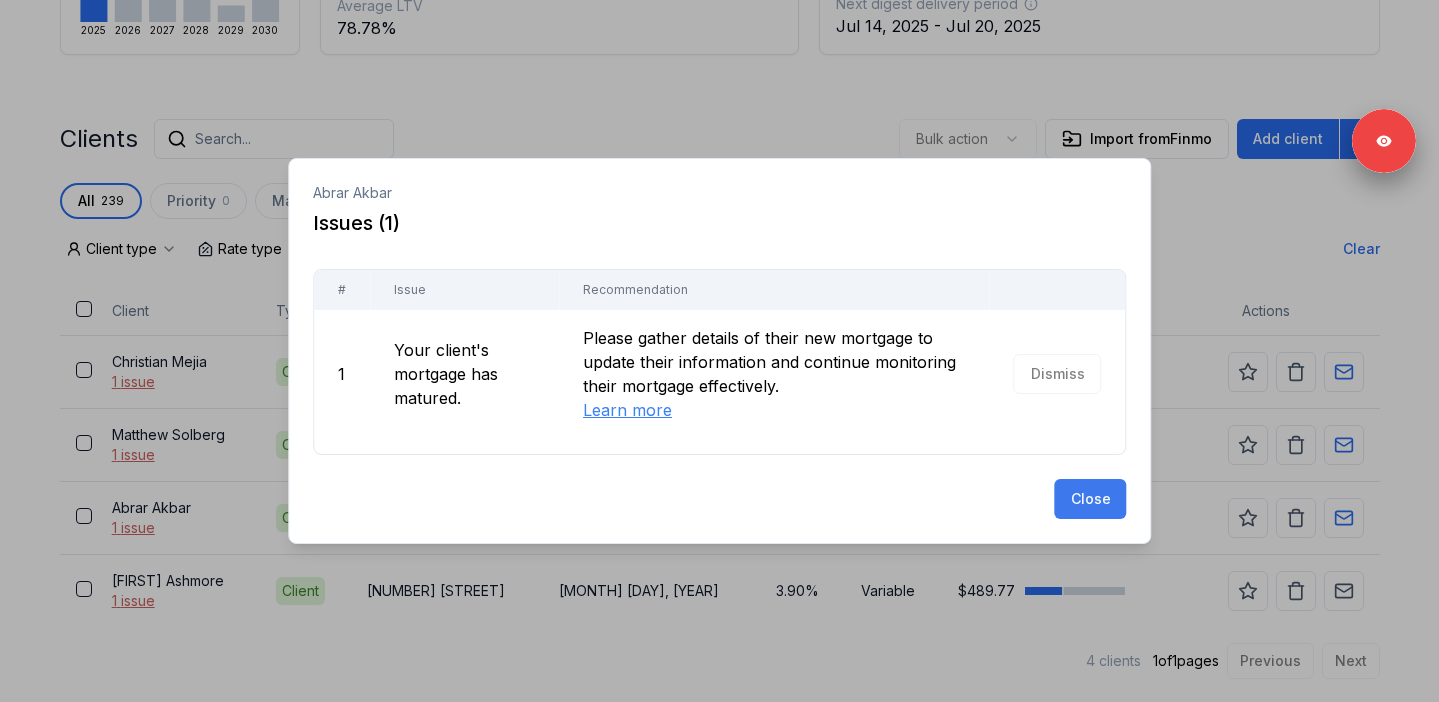 click on "Close" at bounding box center (1090, 499) 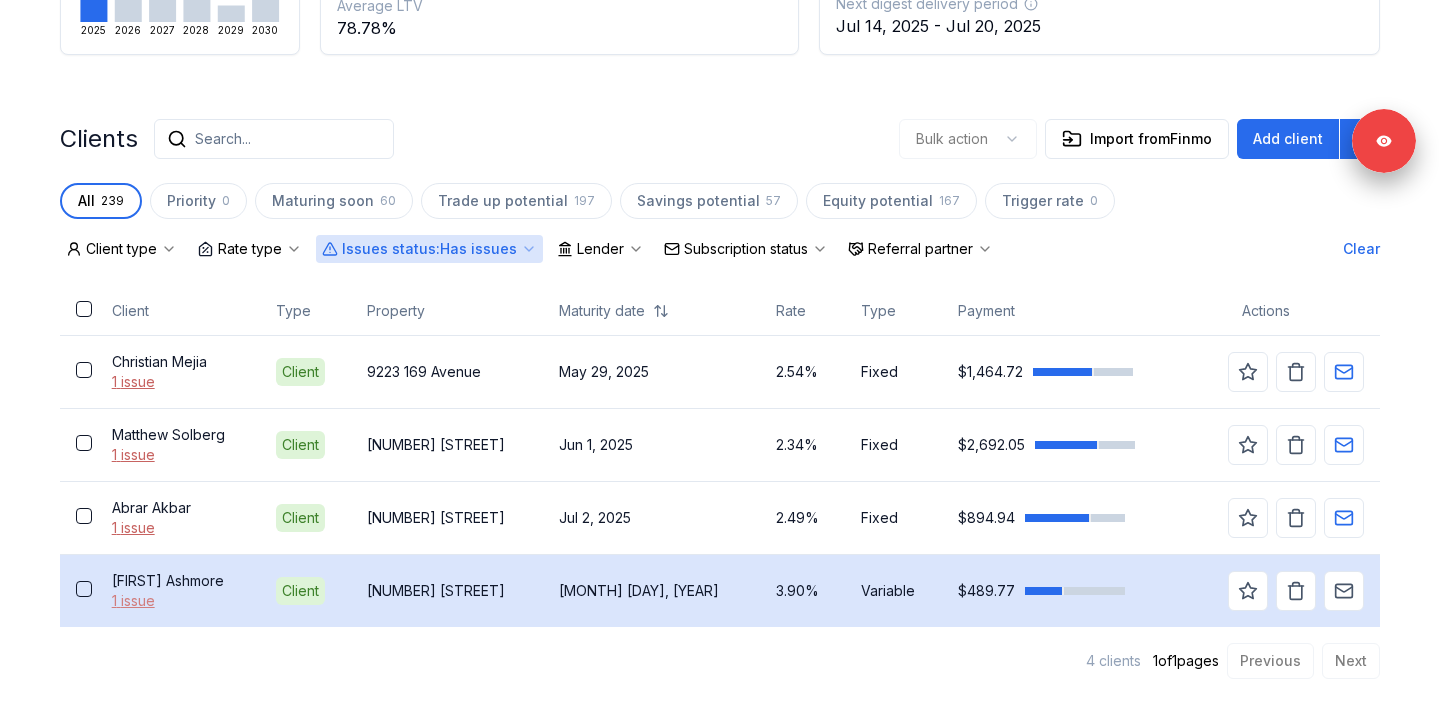 click on "1   issue" at bounding box center (178, 601) 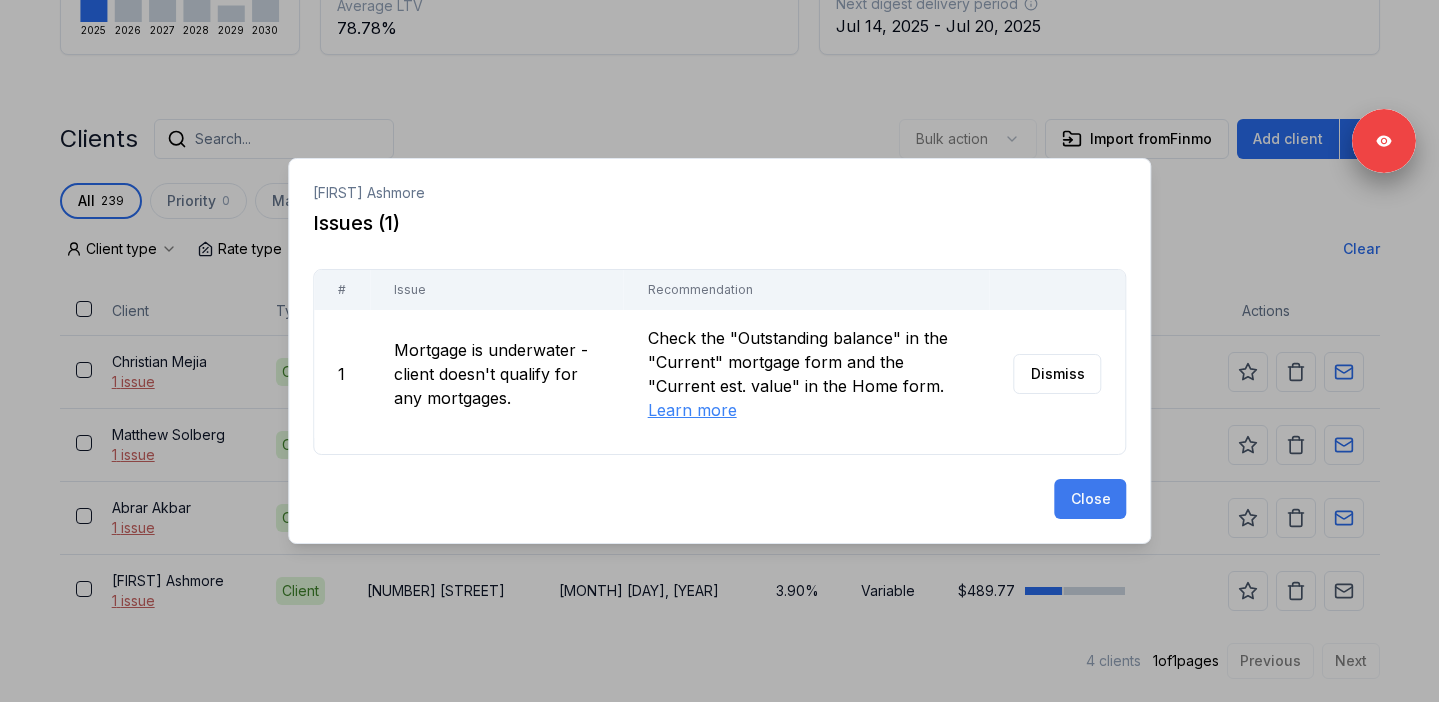 click on "Close" at bounding box center (1090, 499) 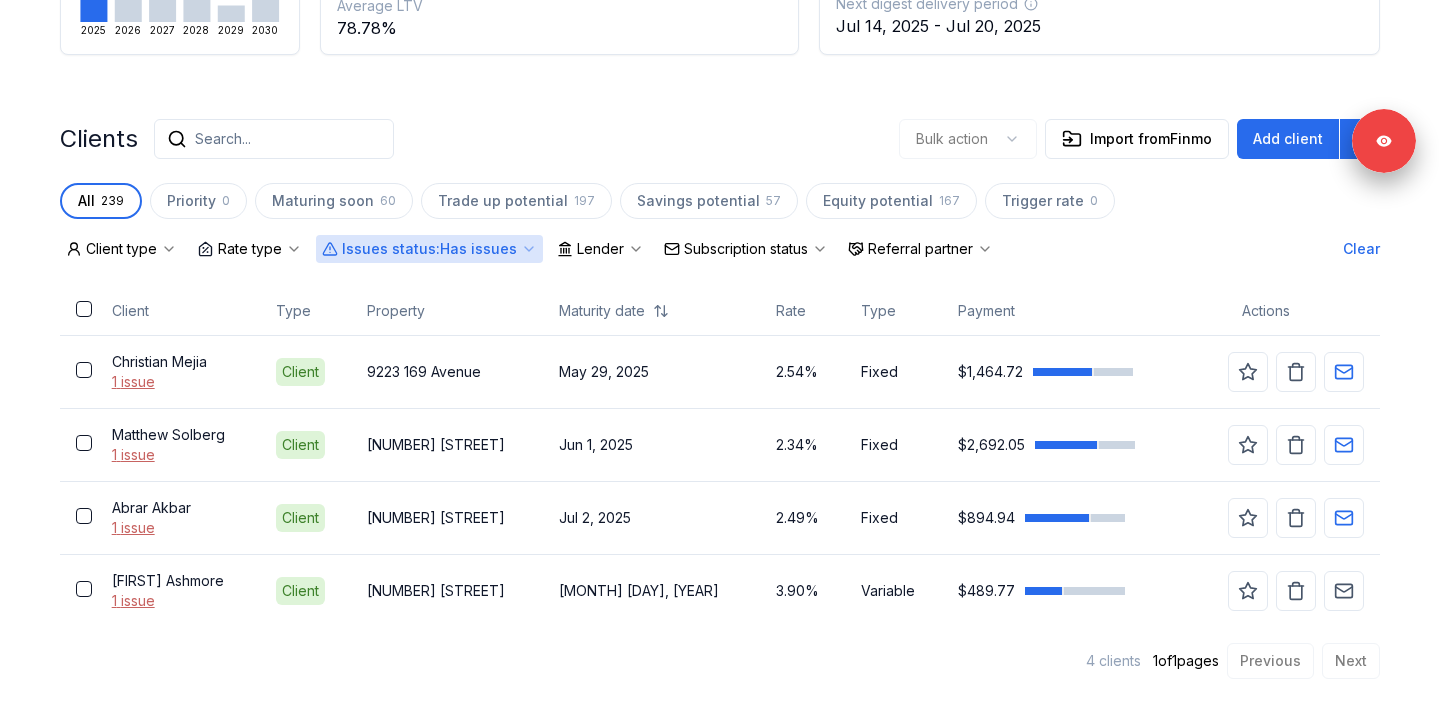 click on "Issues status :  Has issues" at bounding box center [429, 249] 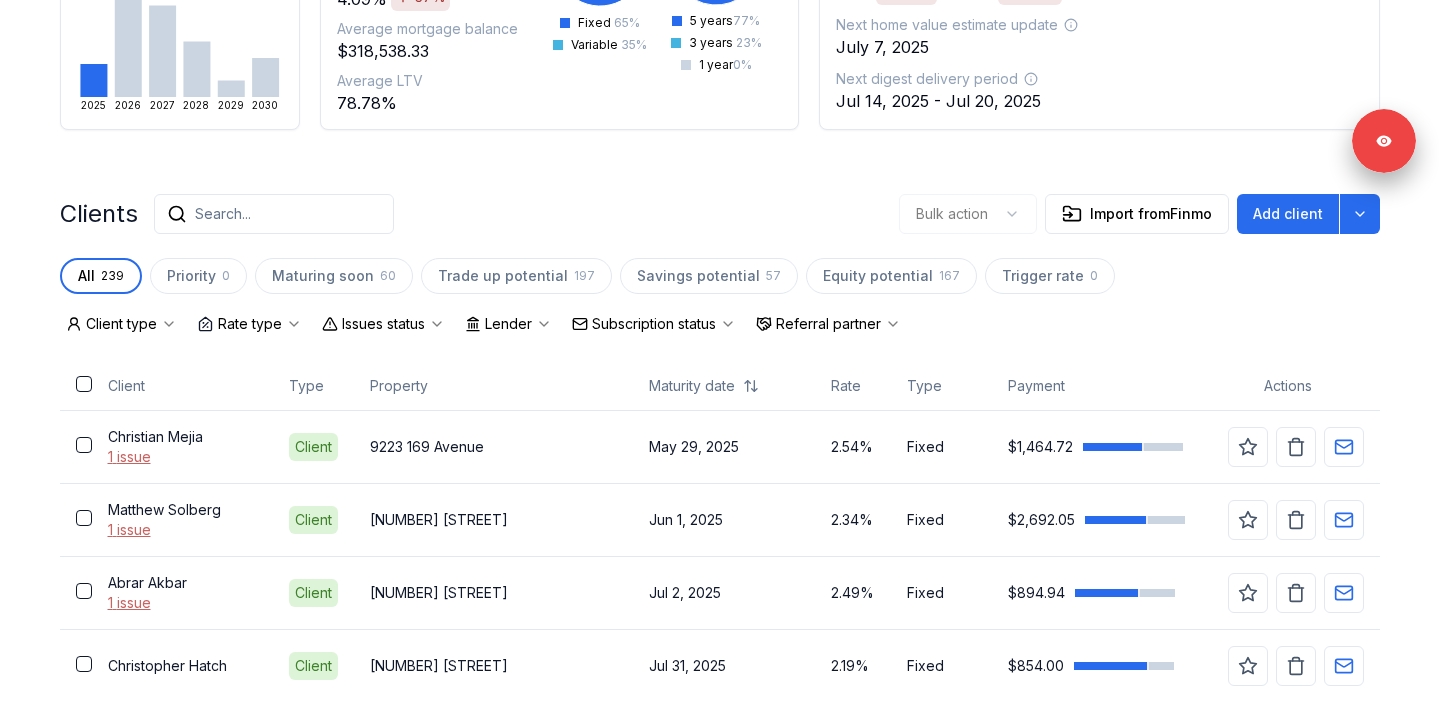 scroll, scrollTop: 452, scrollLeft: 0, axis: vertical 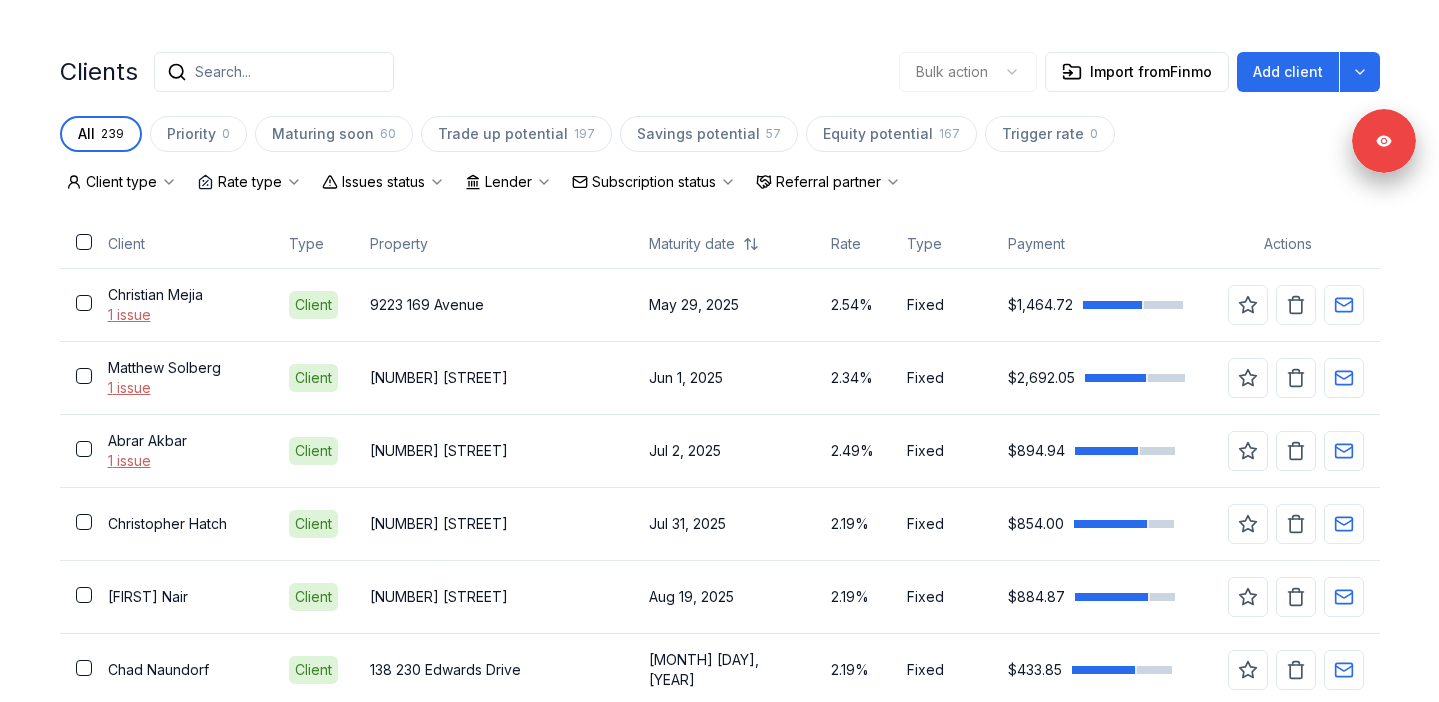 click on "All 239" at bounding box center (101, 134) 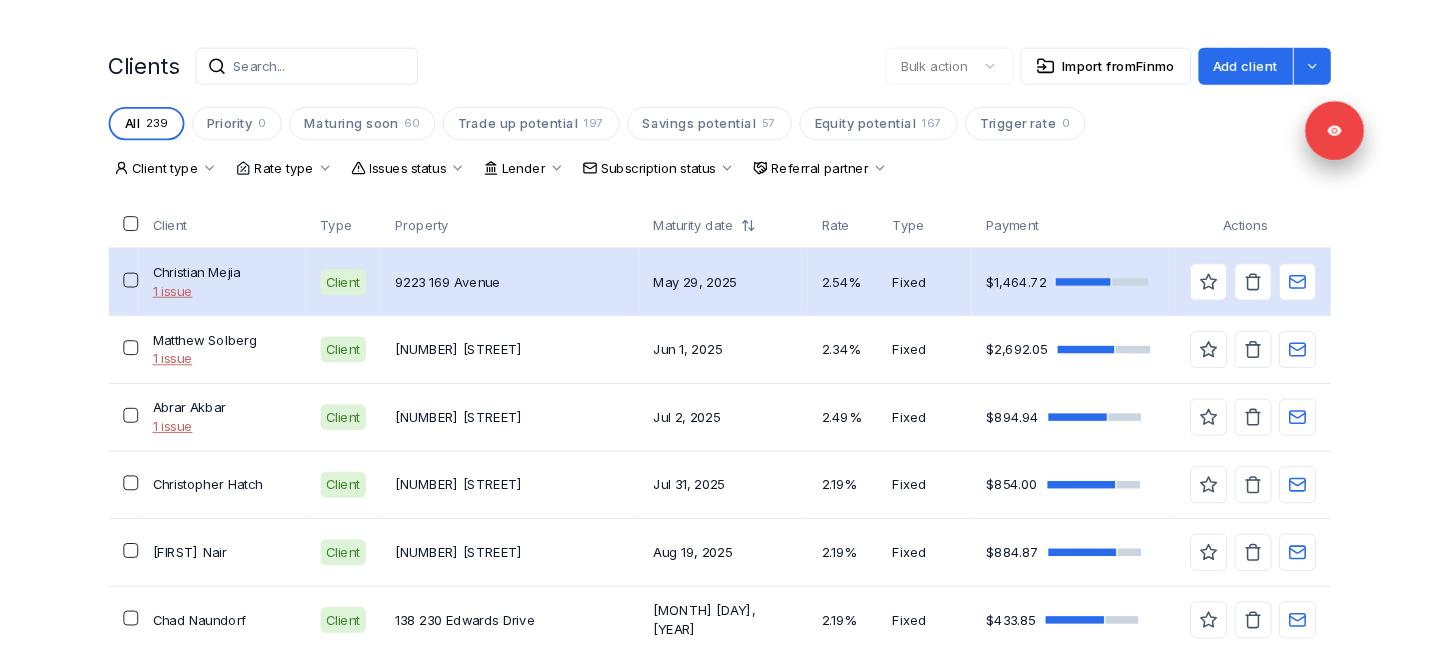 scroll, scrollTop: 0, scrollLeft: 0, axis: both 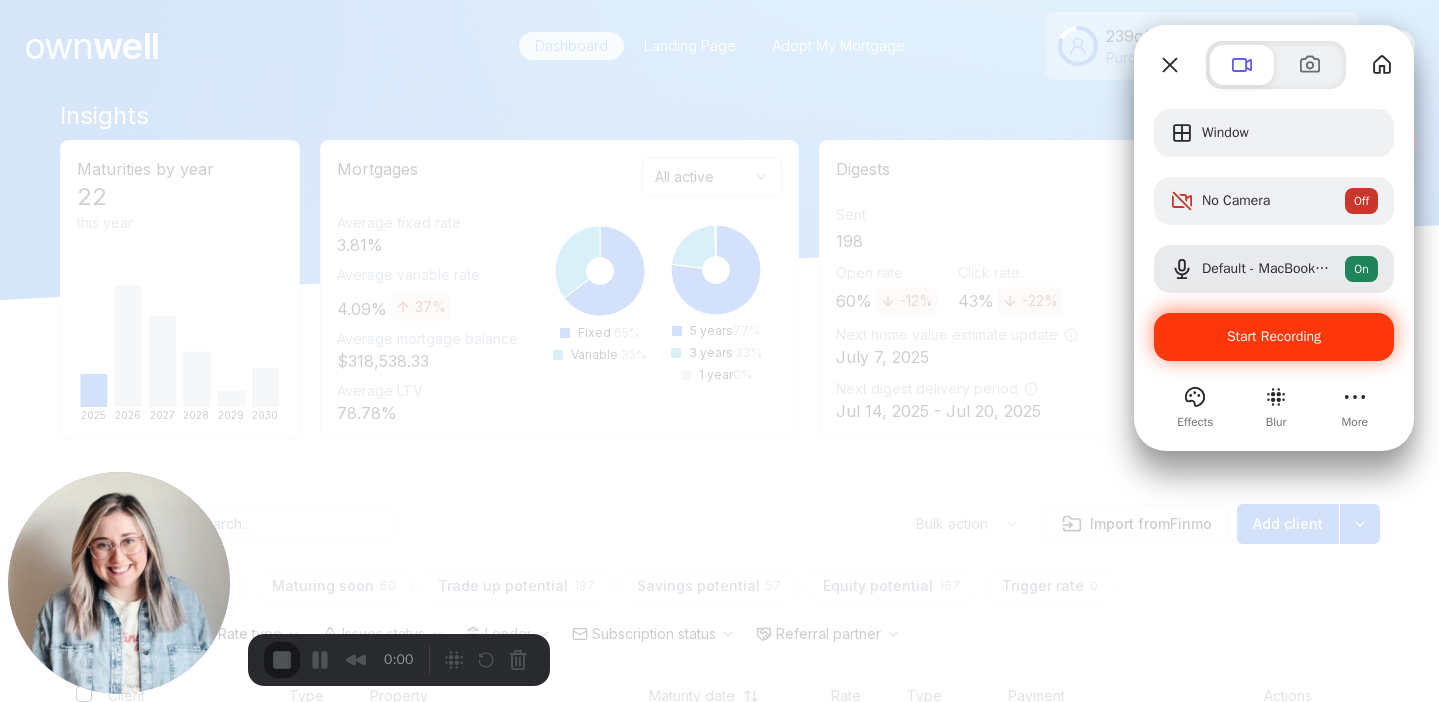click on "Start Recording" at bounding box center [1274, 336] 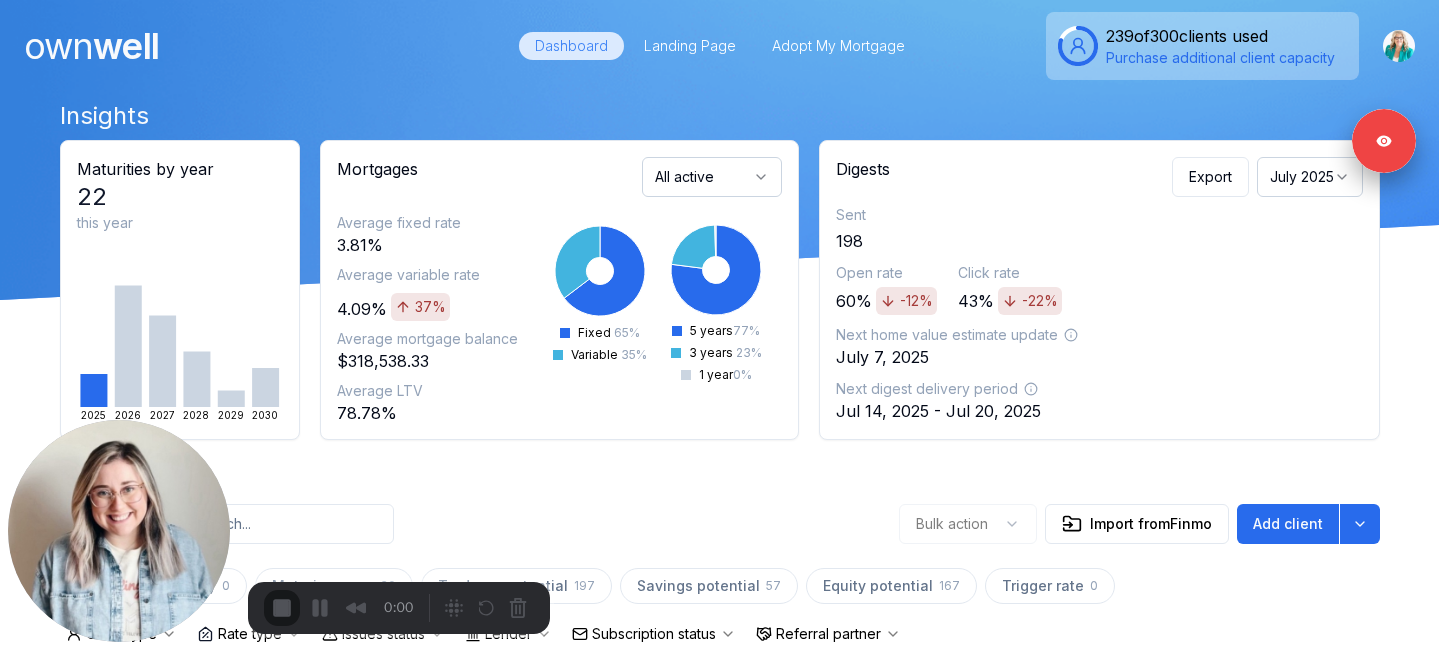 click on "Start Recording" at bounding box center (54, 702) 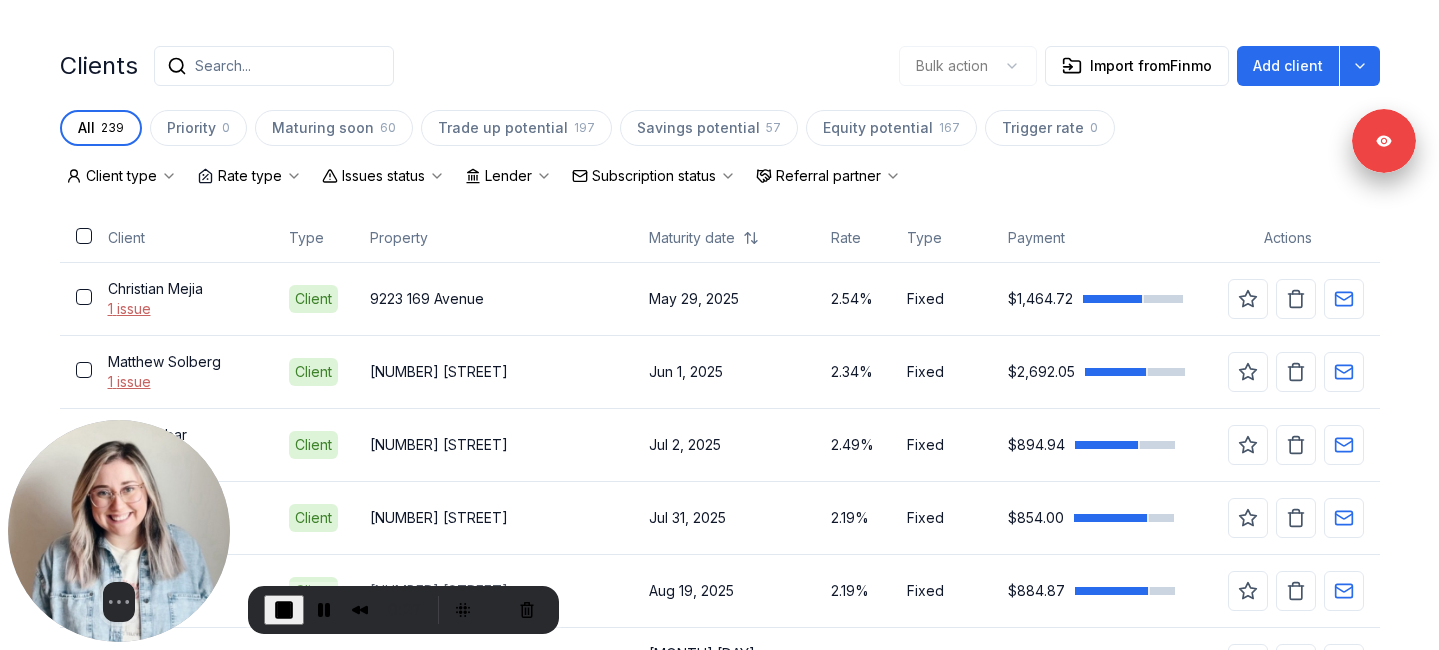 scroll, scrollTop: 460, scrollLeft: 0, axis: vertical 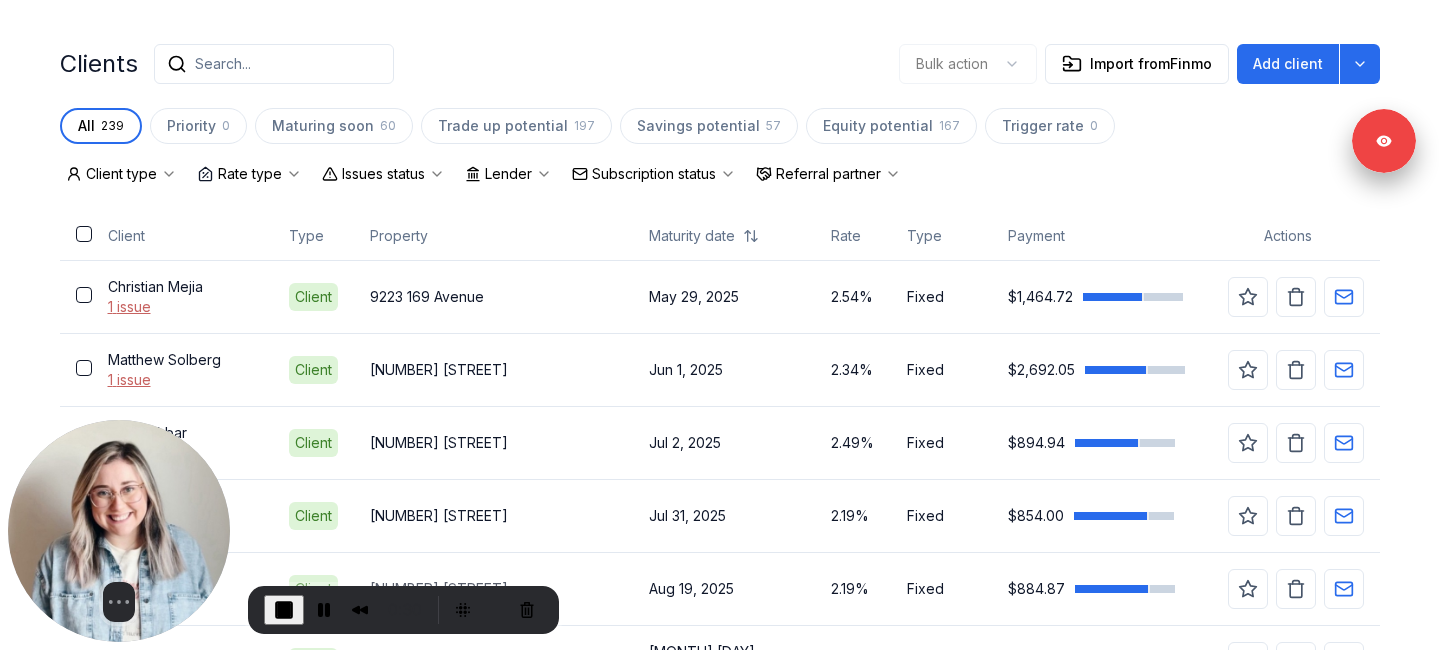 click on "Subscription status" at bounding box center [654, 174] 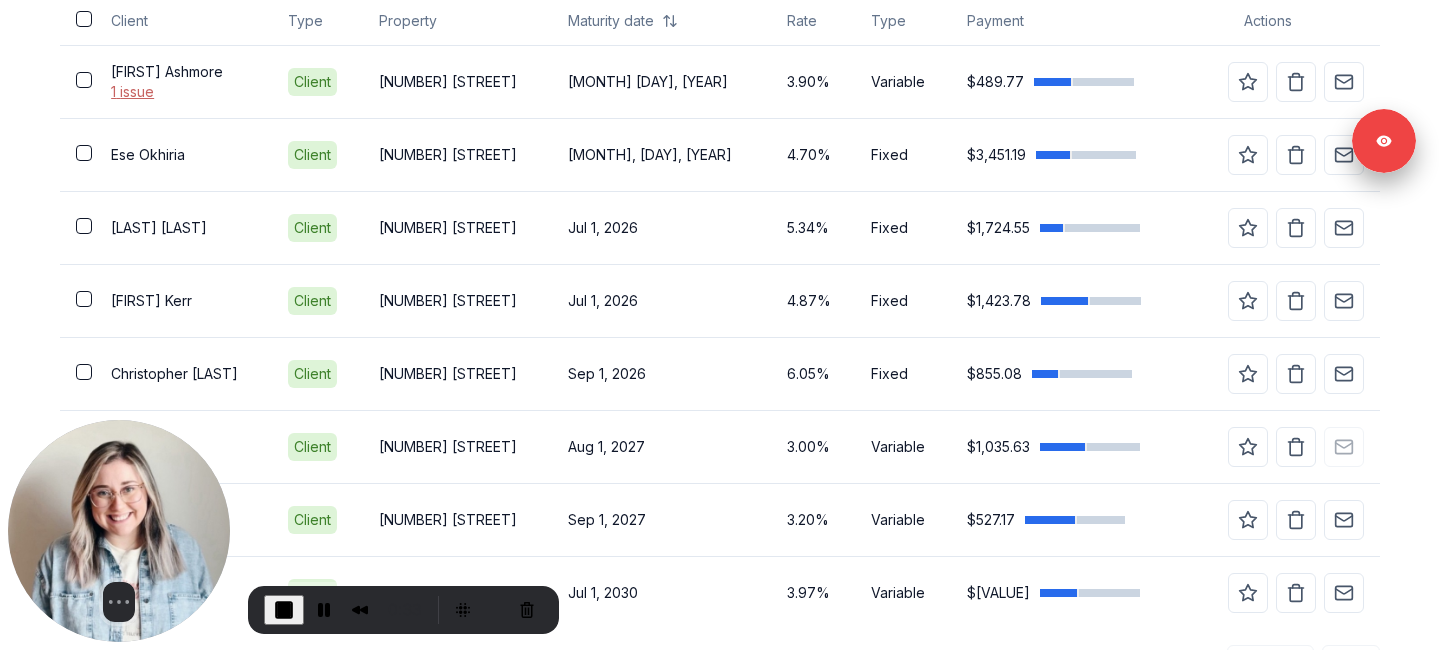 scroll, scrollTop: 729, scrollLeft: 0, axis: vertical 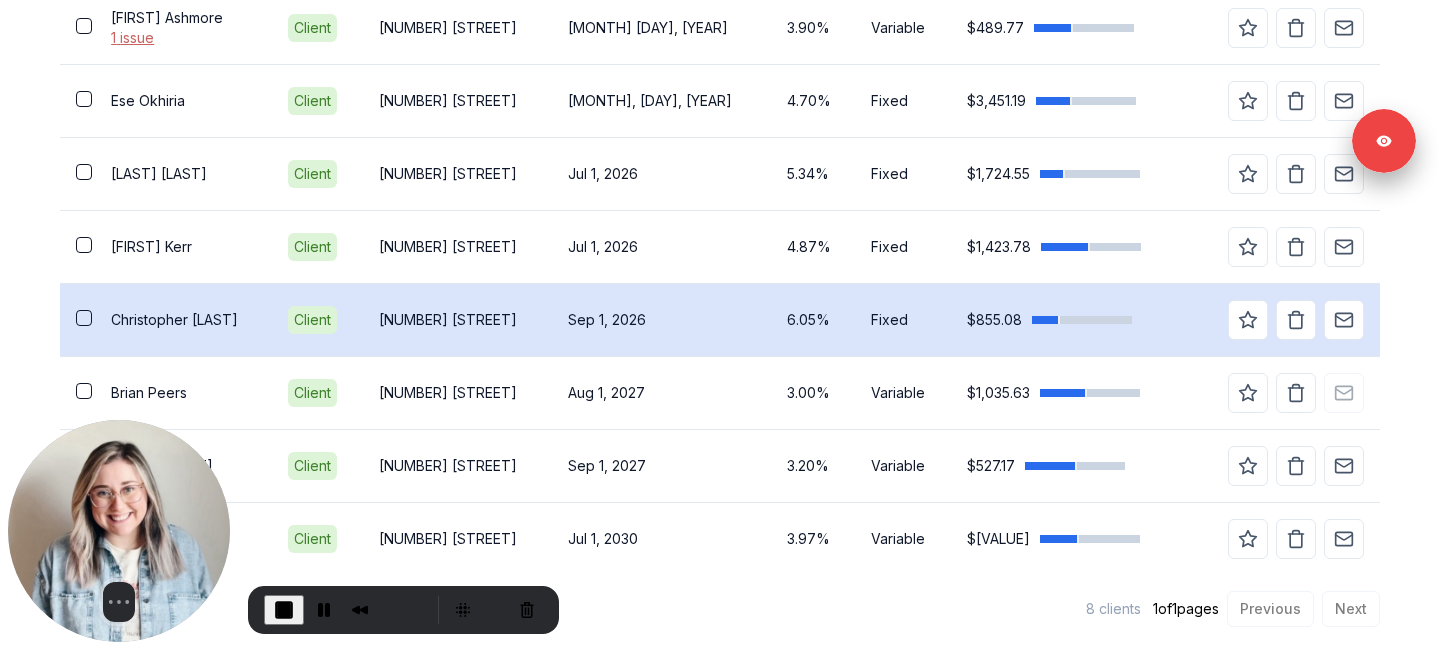 drag, startPoint x: 600, startPoint y: 304, endPoint x: 589, endPoint y: 306, distance: 11.18034 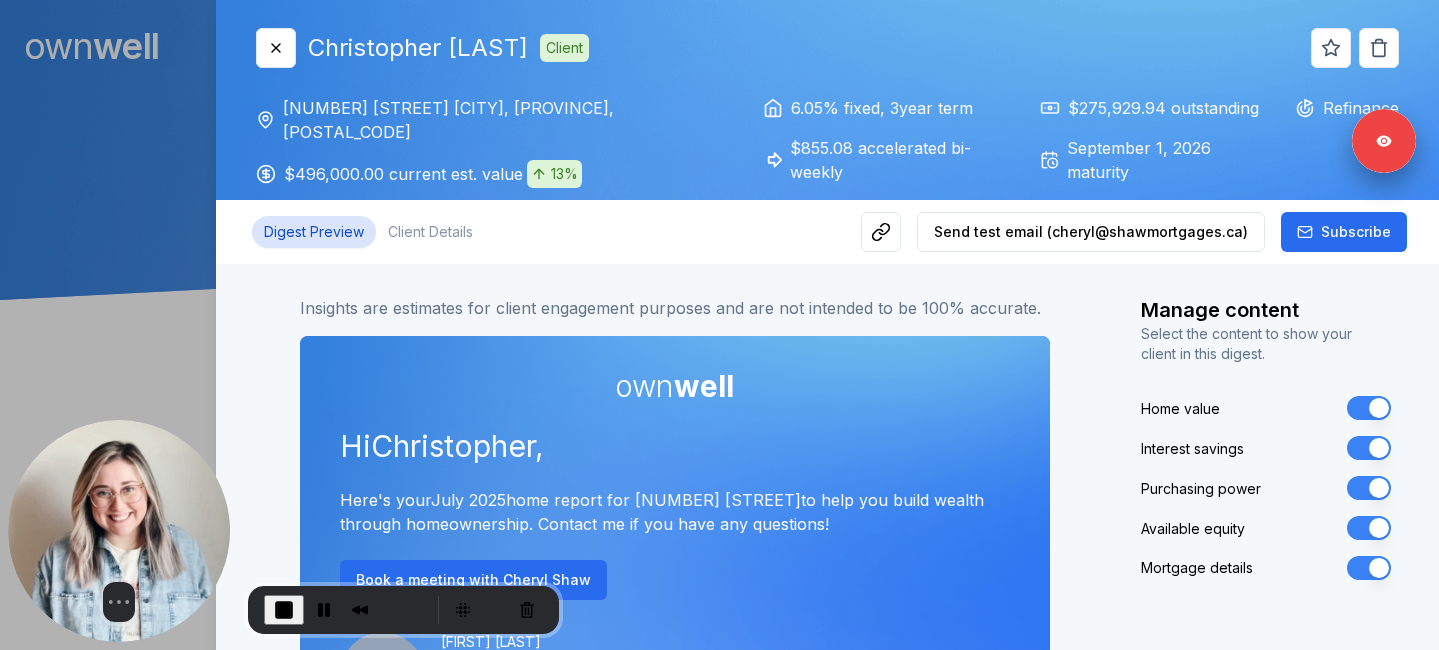 scroll, scrollTop: 0, scrollLeft: 0, axis: both 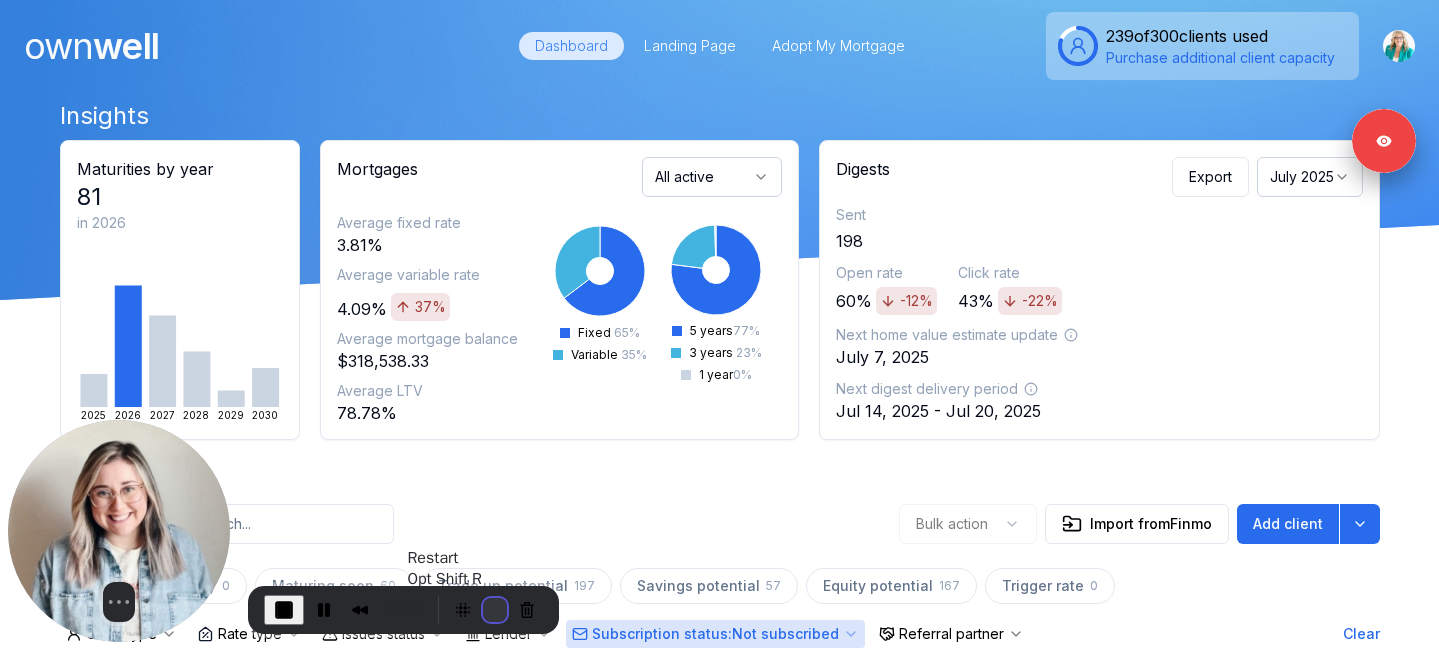 click at bounding box center [495, 610] 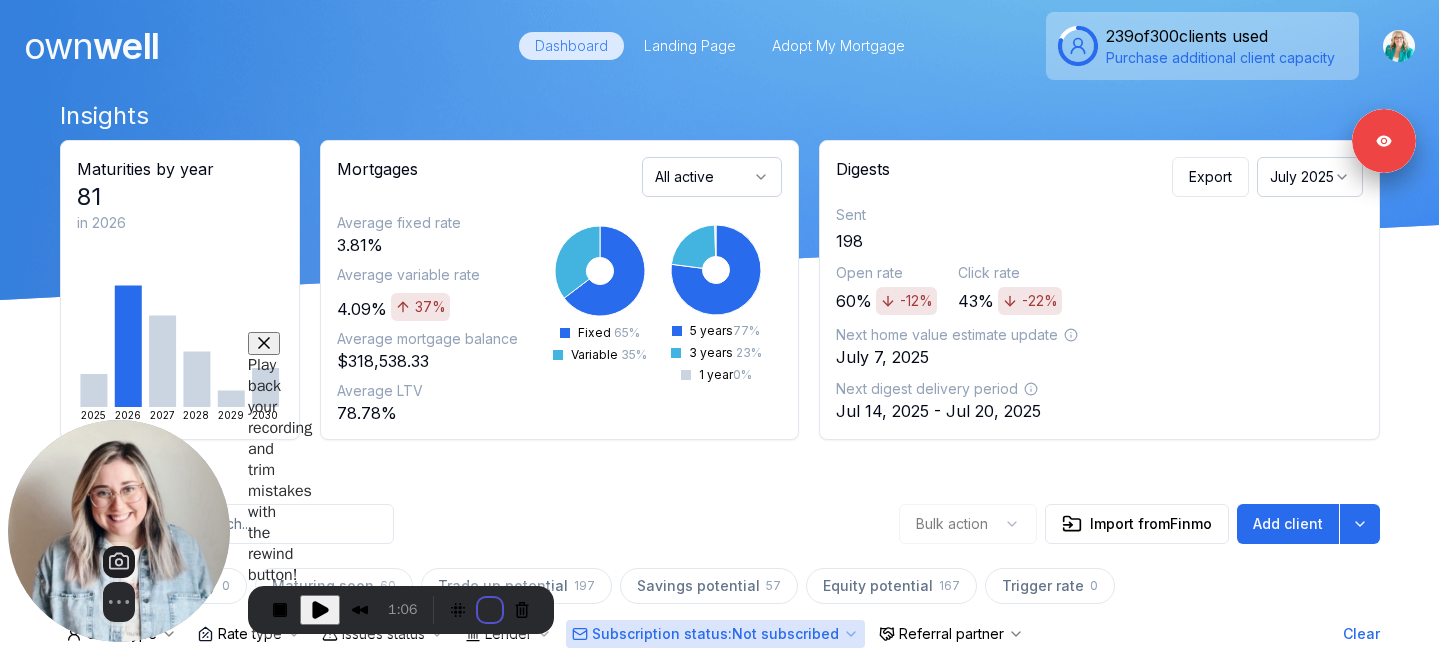click on "Restart recording" at bounding box center (552, 774) 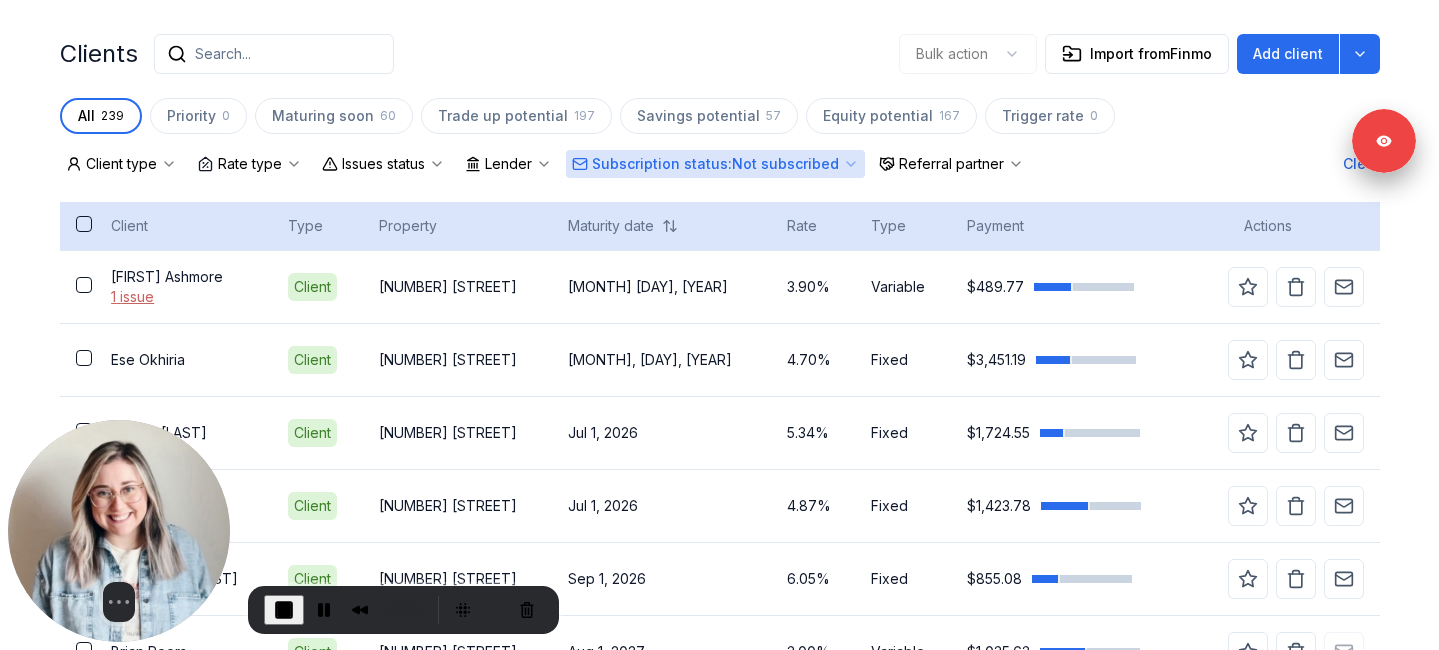 scroll, scrollTop: 464, scrollLeft: 0, axis: vertical 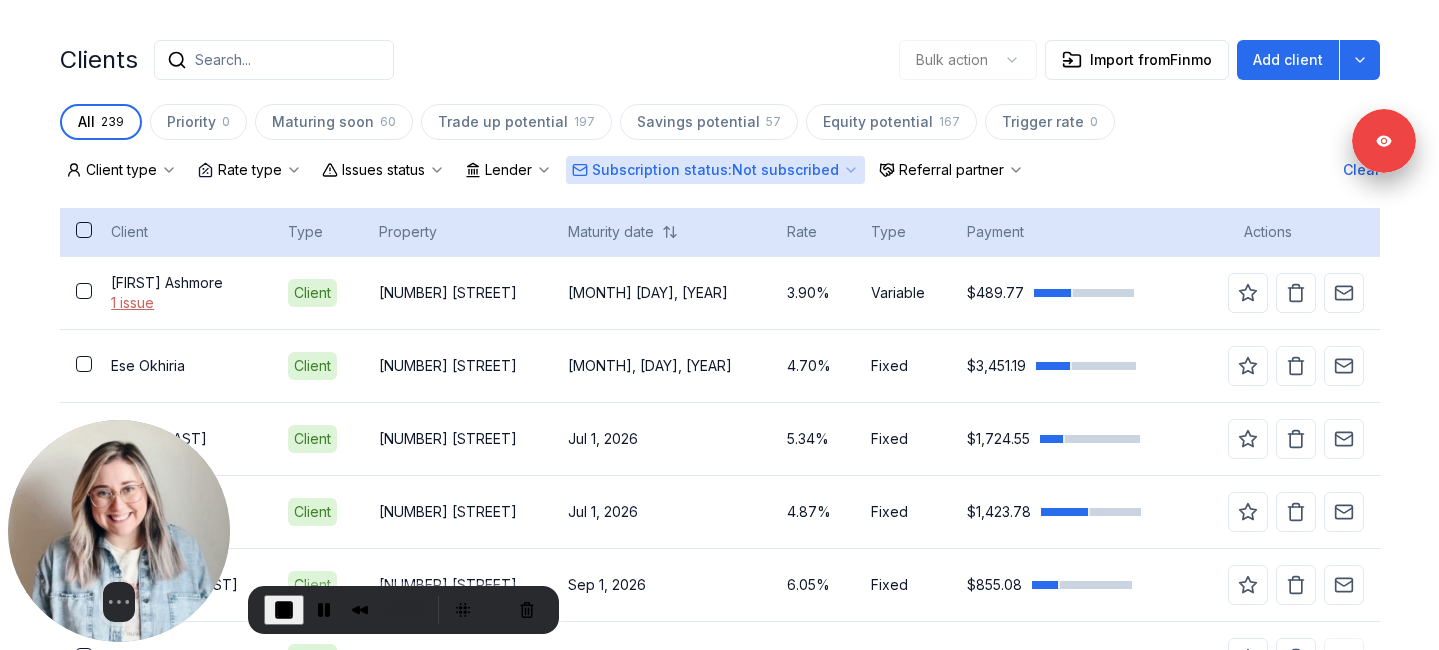 click at bounding box center [84, 230] 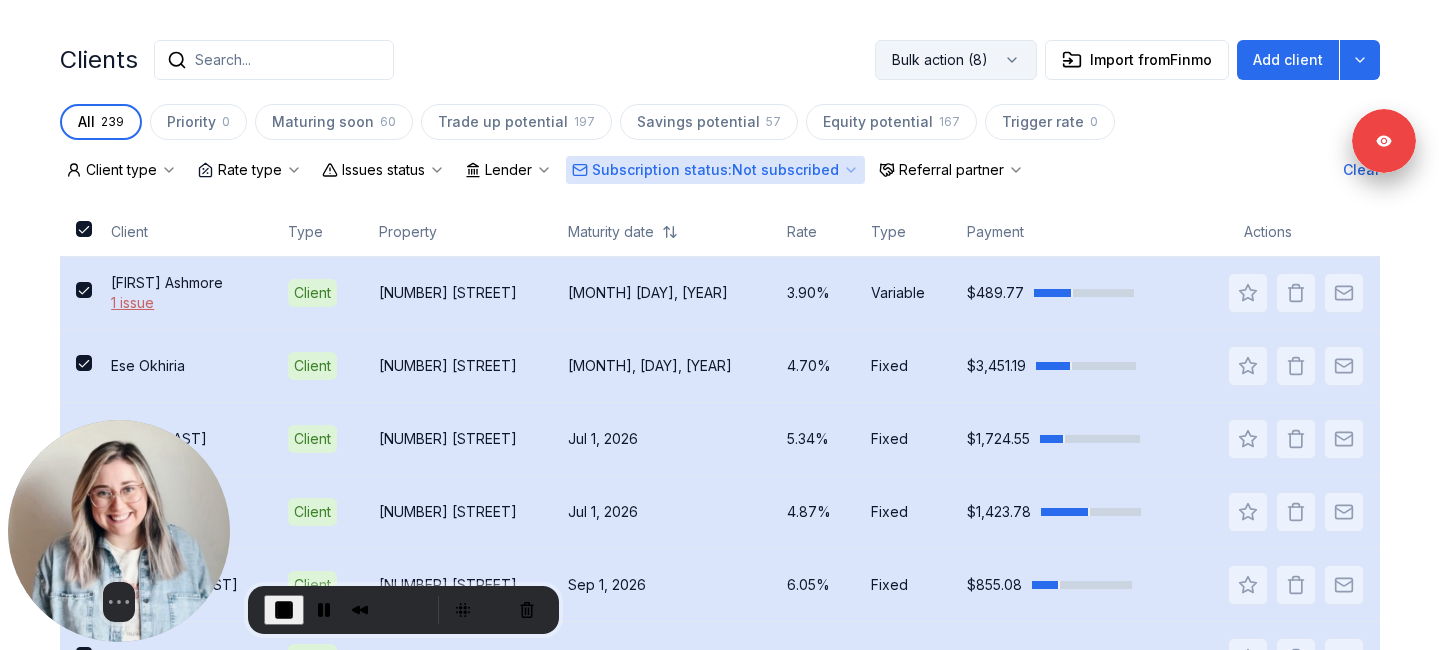 click on "Bulk action   (8)" at bounding box center [956, 60] 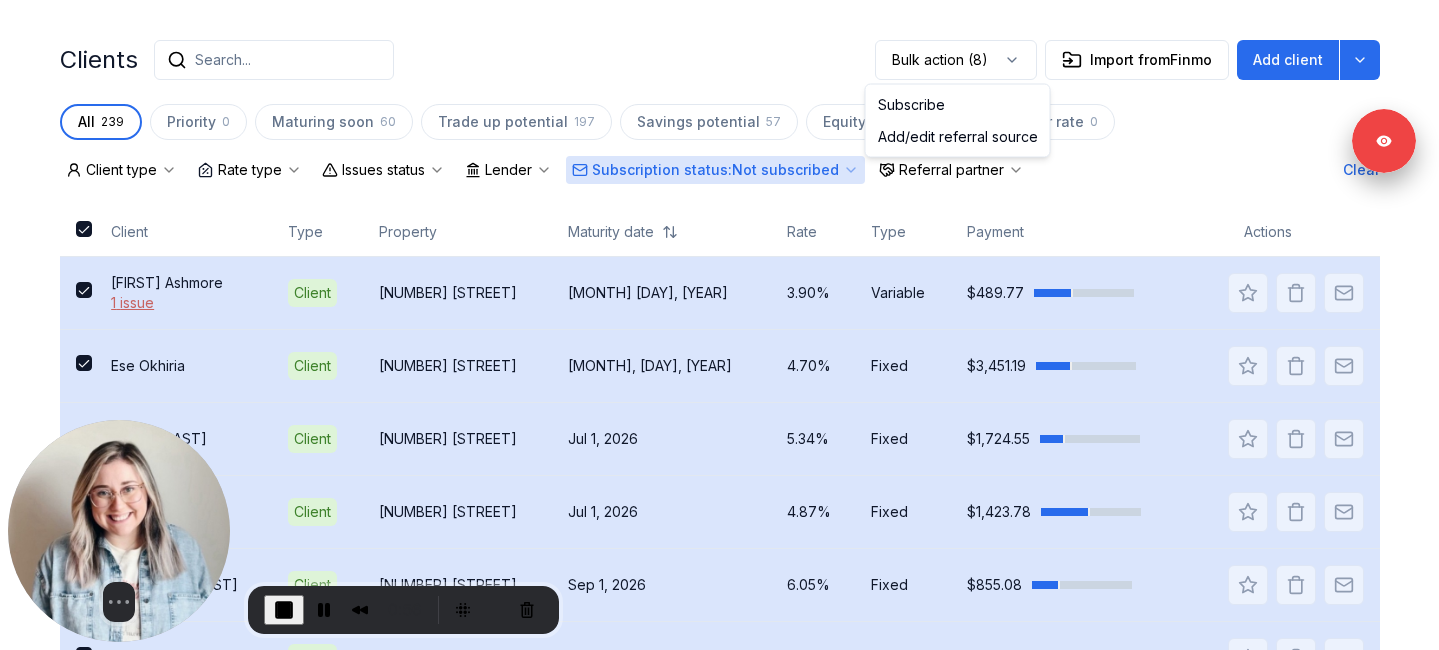click on "Clients Search... Bulk action   (8) Import from  Finmo Add client" at bounding box center (720, 60) 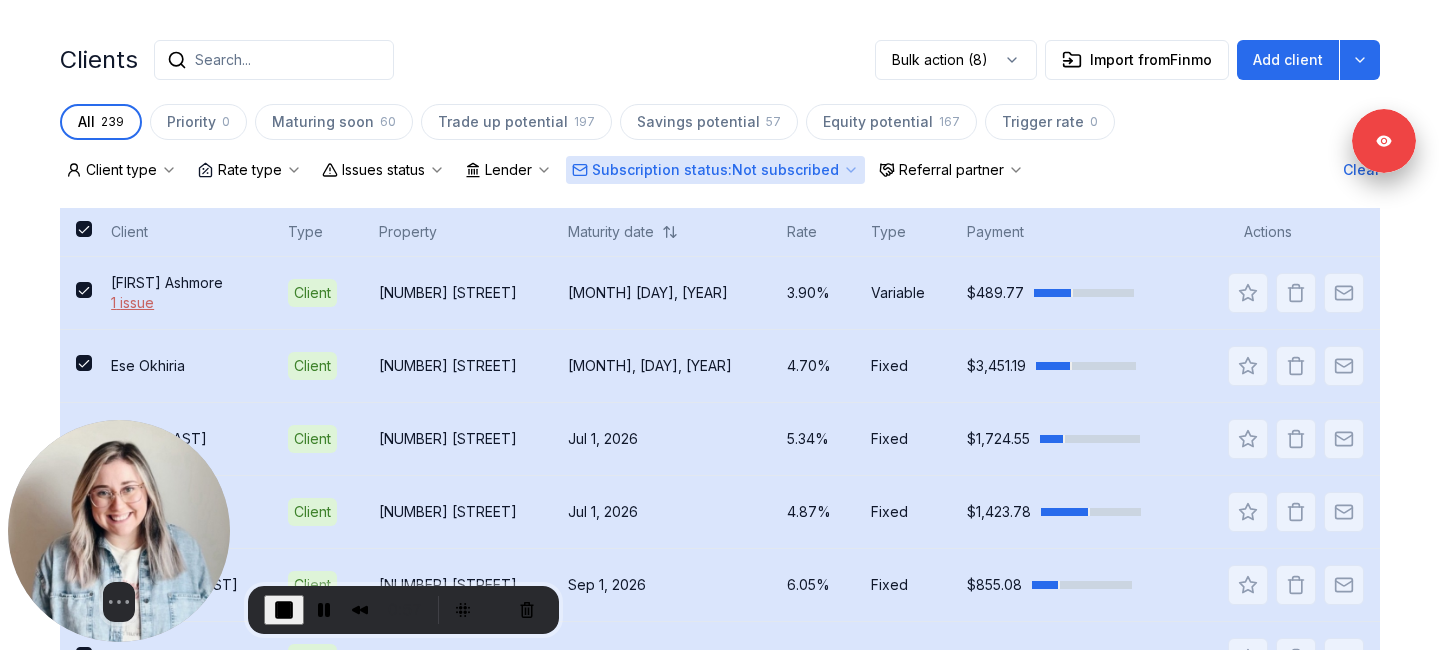 click at bounding box center [84, 229] 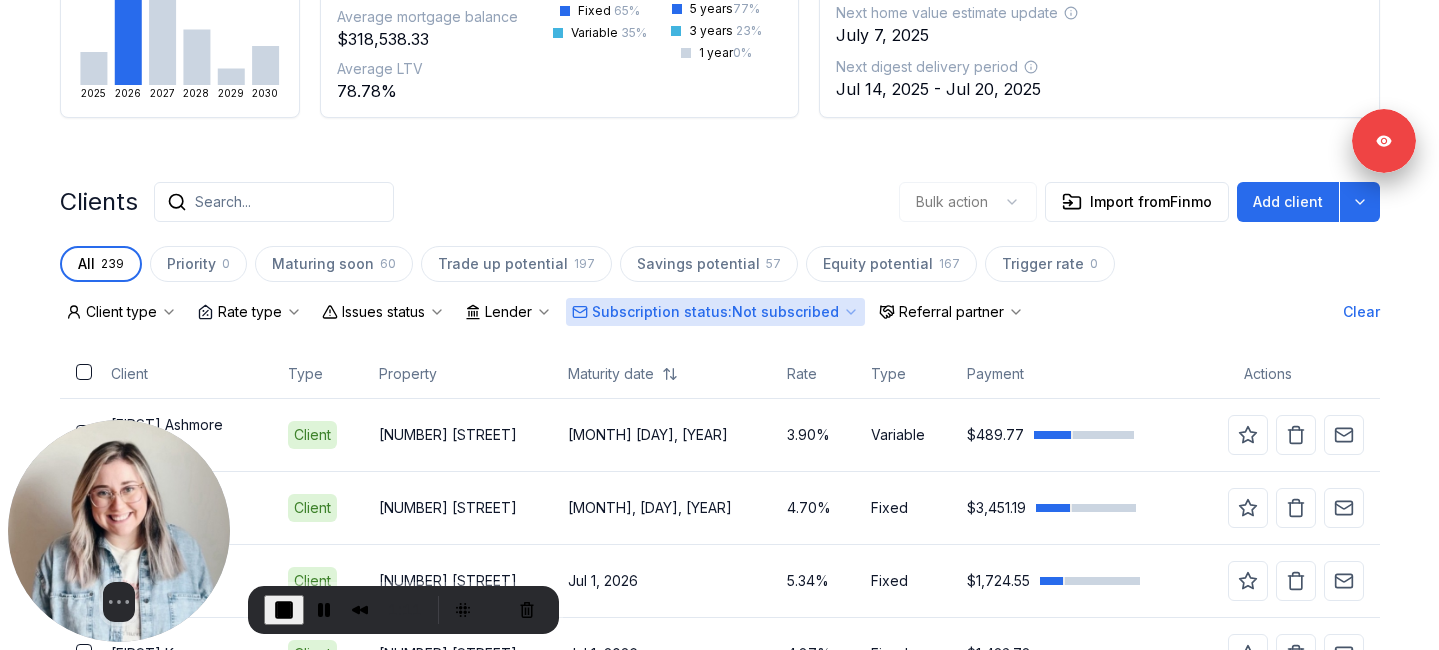 scroll, scrollTop: 409, scrollLeft: 0, axis: vertical 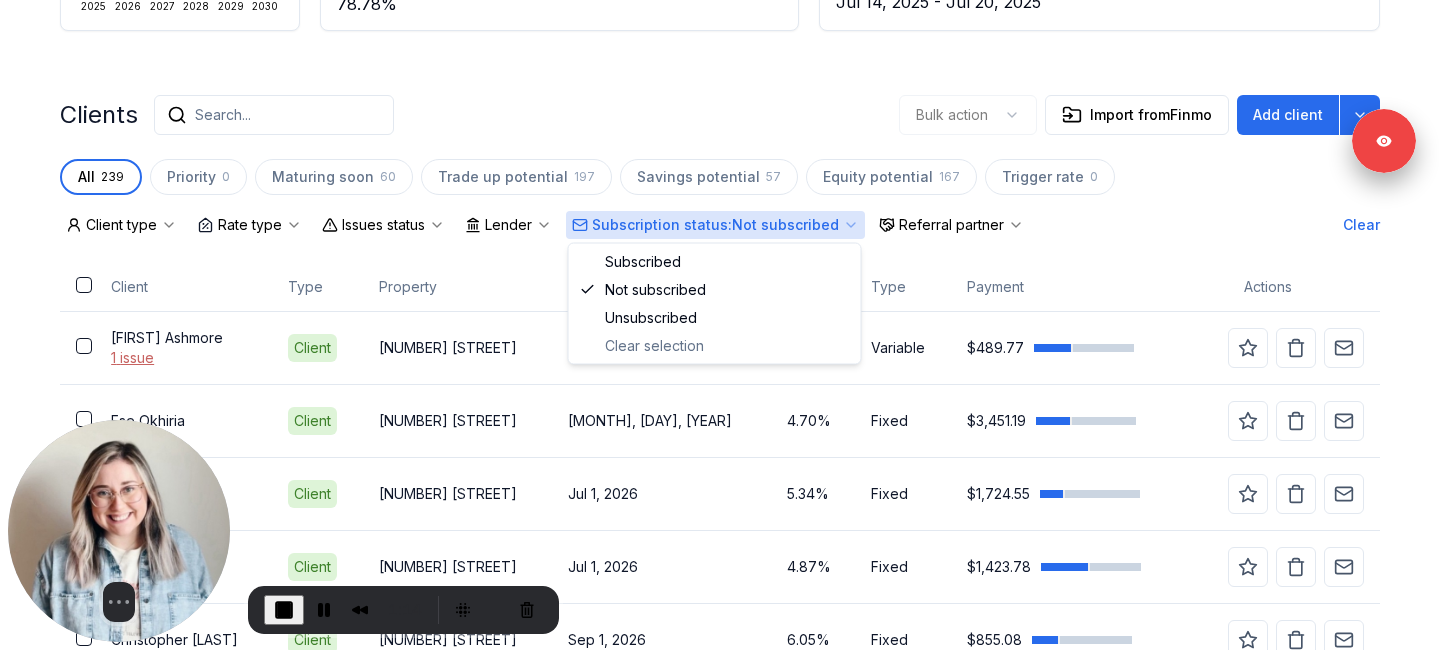 click on "Subscription status :  Not subscribed" at bounding box center [715, 225] 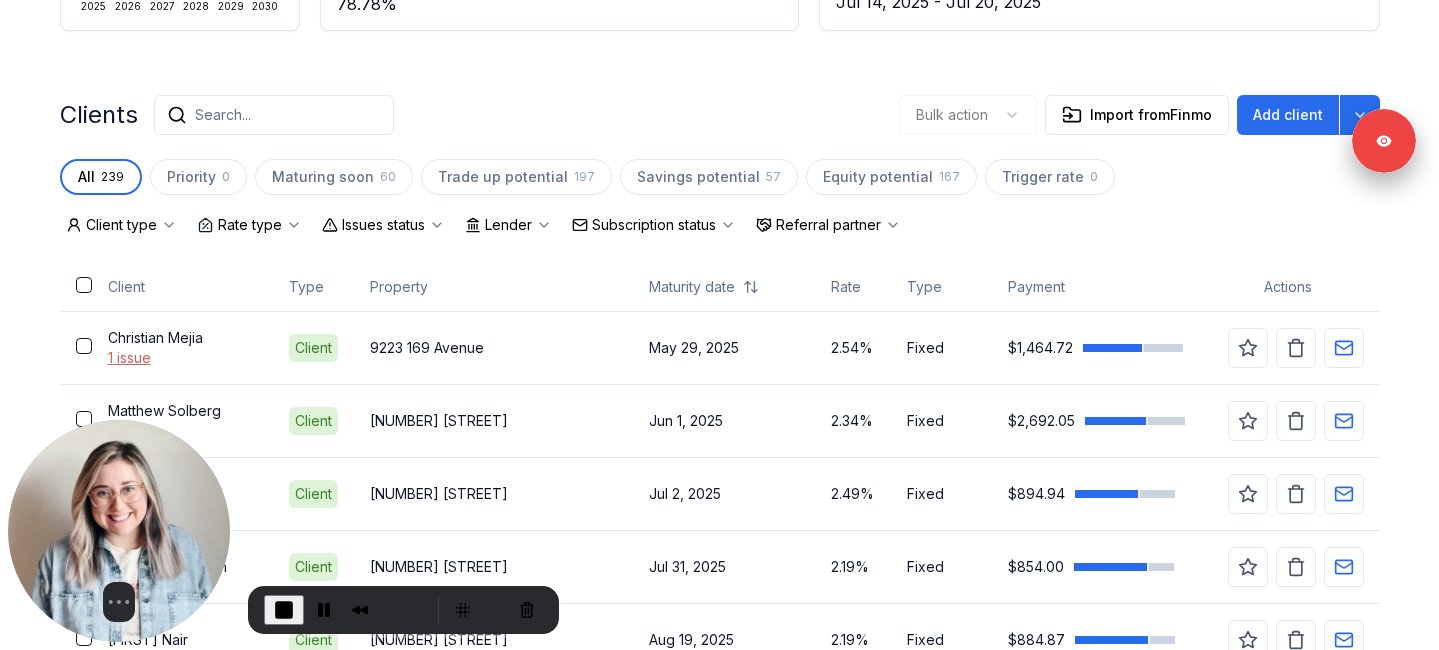 click on "Issues status" at bounding box center (383, 225) 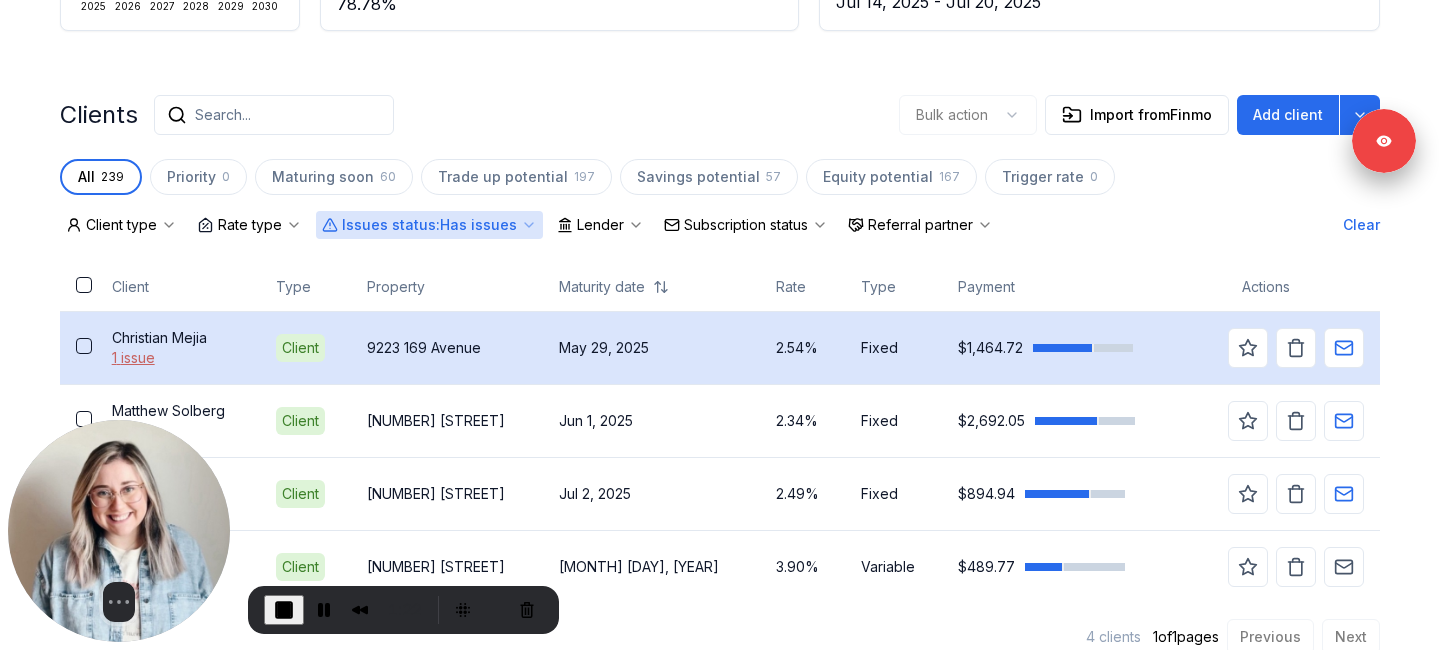 scroll, scrollTop: 437, scrollLeft: 0, axis: vertical 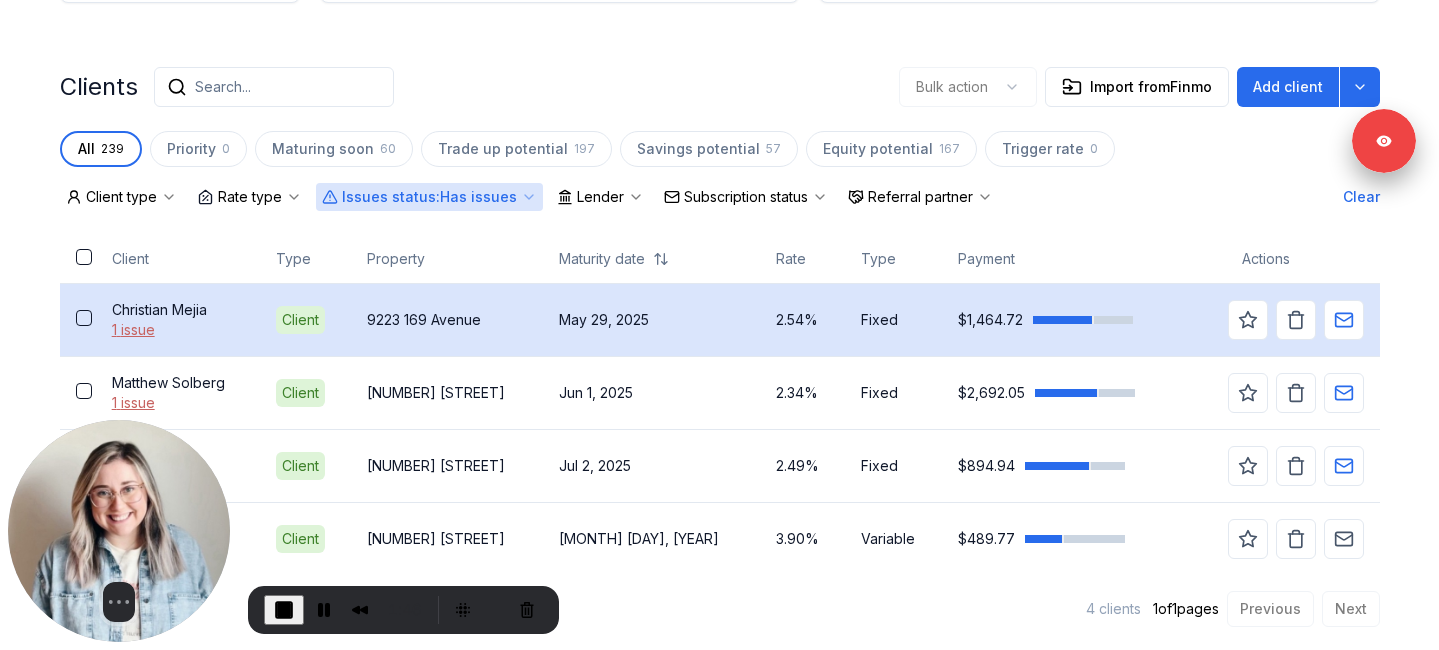click on "Christian   Mejia" at bounding box center (178, 310) 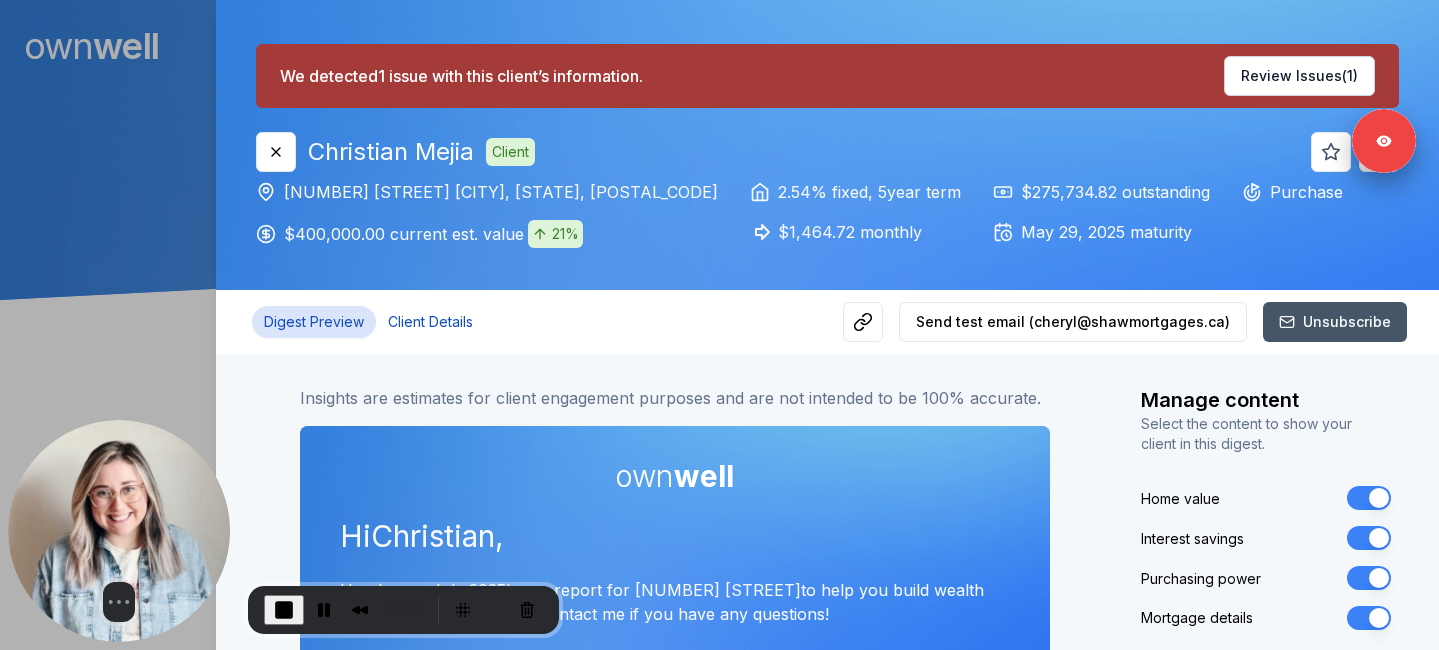 click on "Client Details" at bounding box center [430, 322] 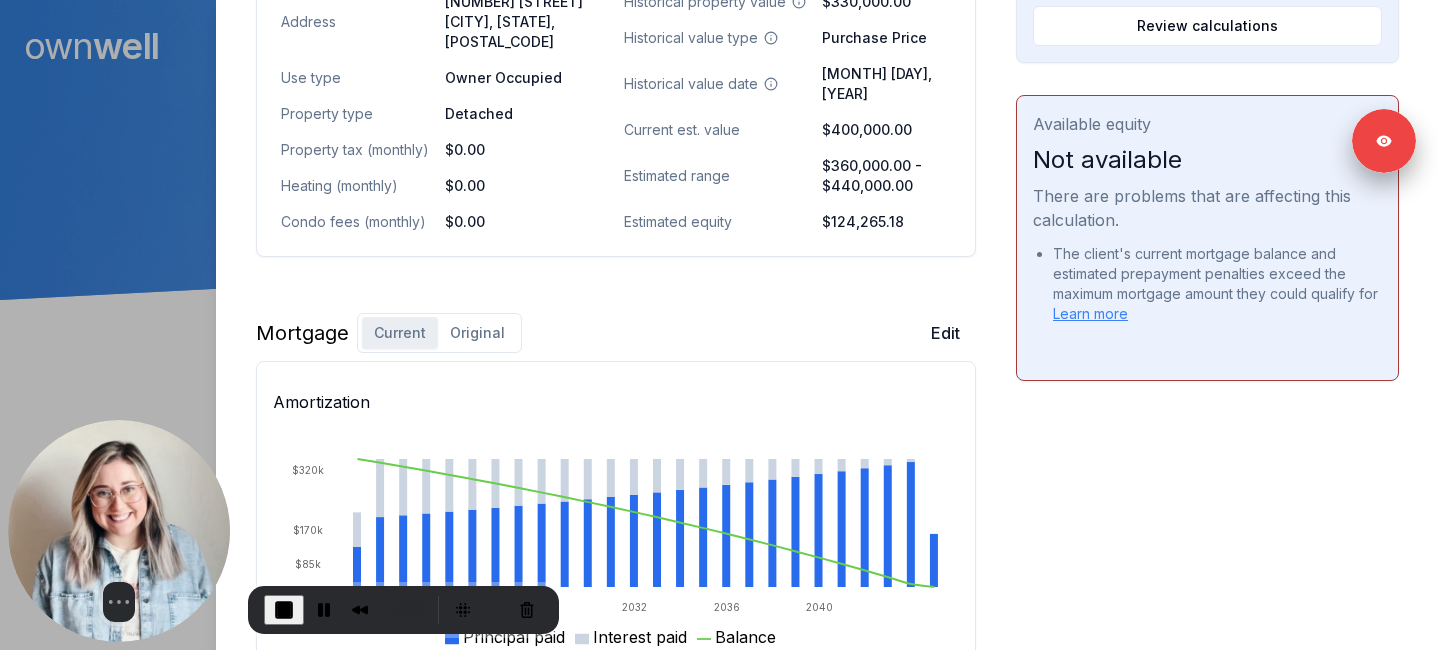 scroll, scrollTop: 1212, scrollLeft: 0, axis: vertical 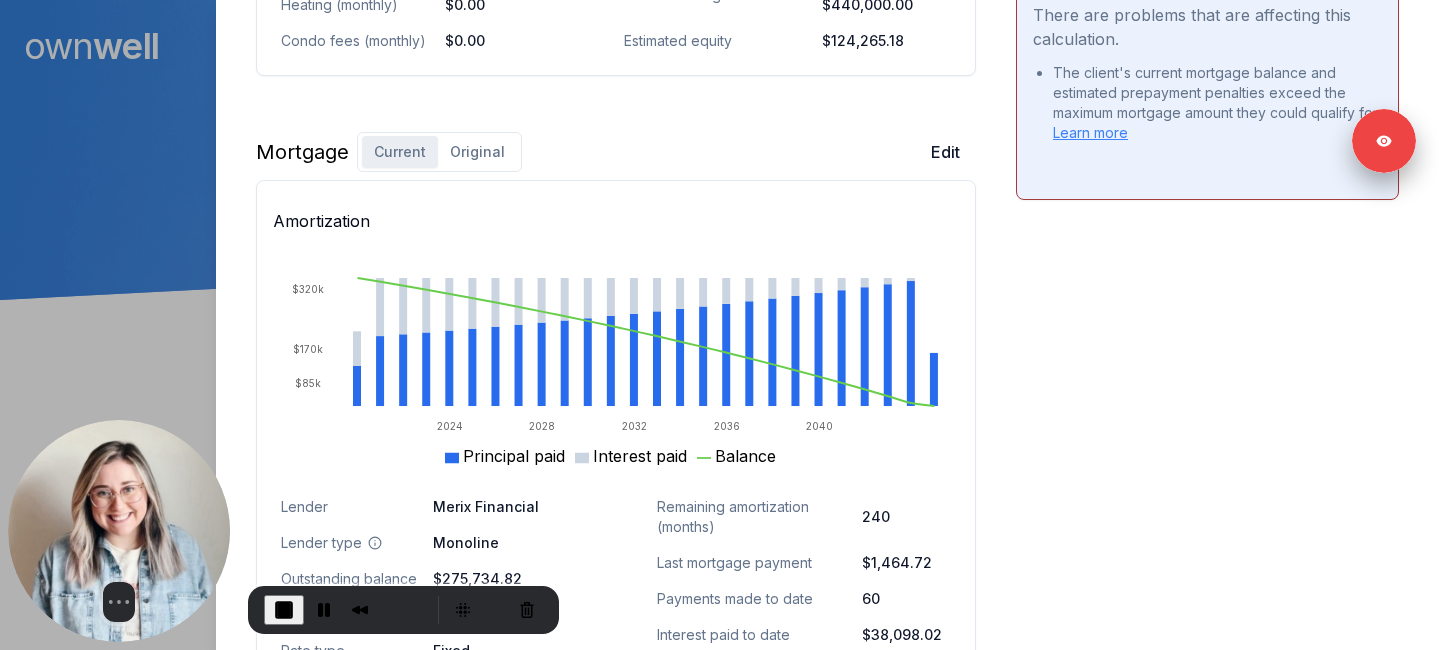 click on "Original" at bounding box center [477, 152] 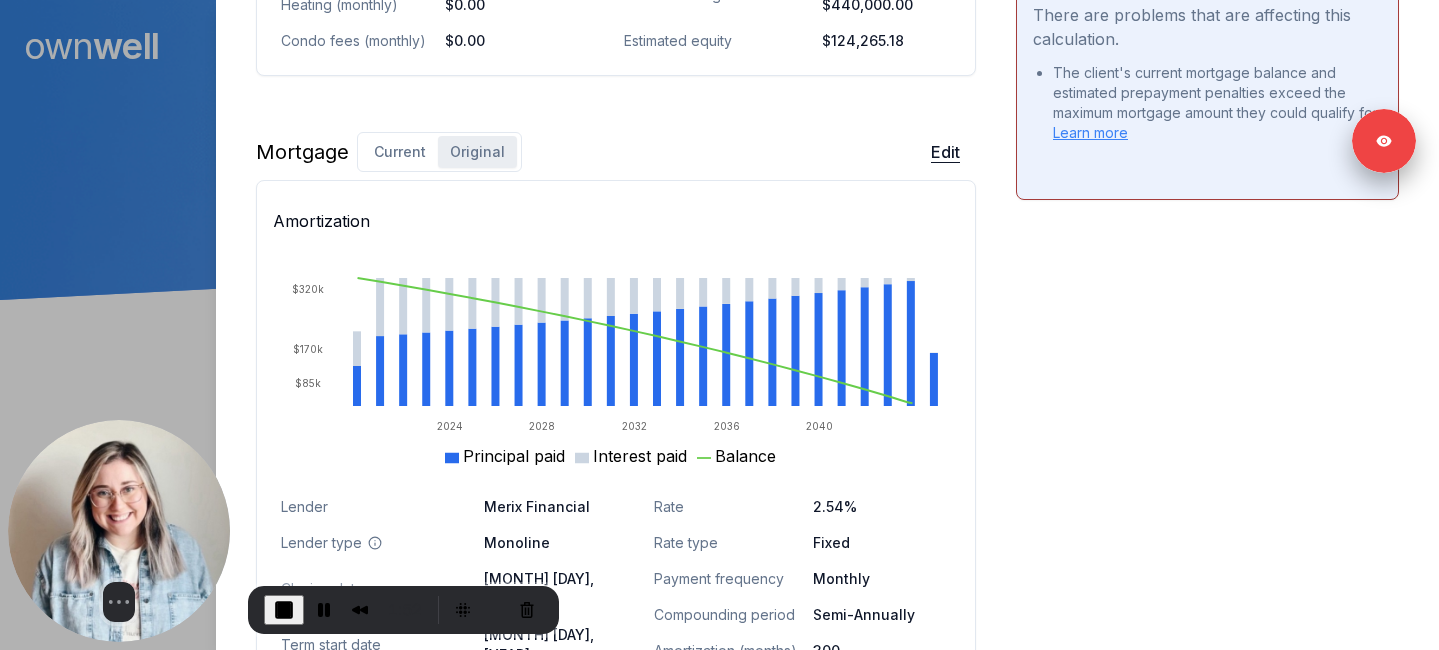 click on "Edit" at bounding box center (945, 152) 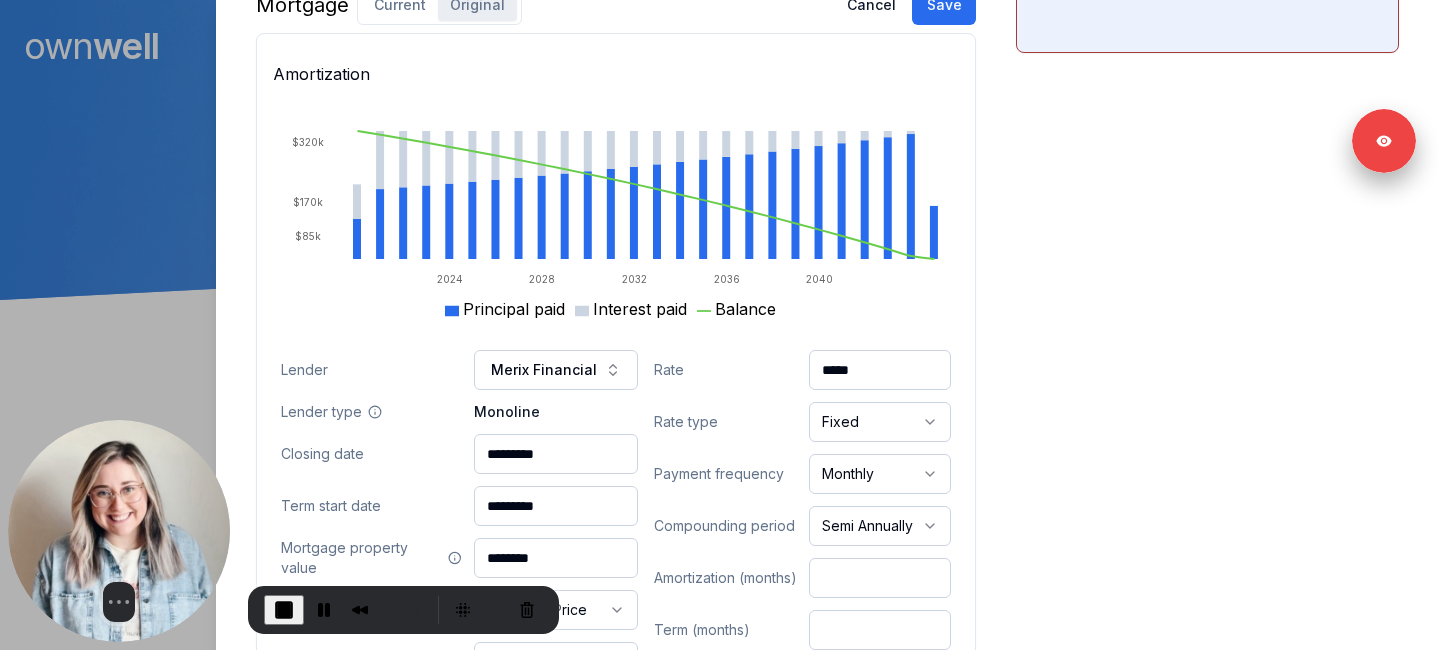 scroll, scrollTop: 1485, scrollLeft: 0, axis: vertical 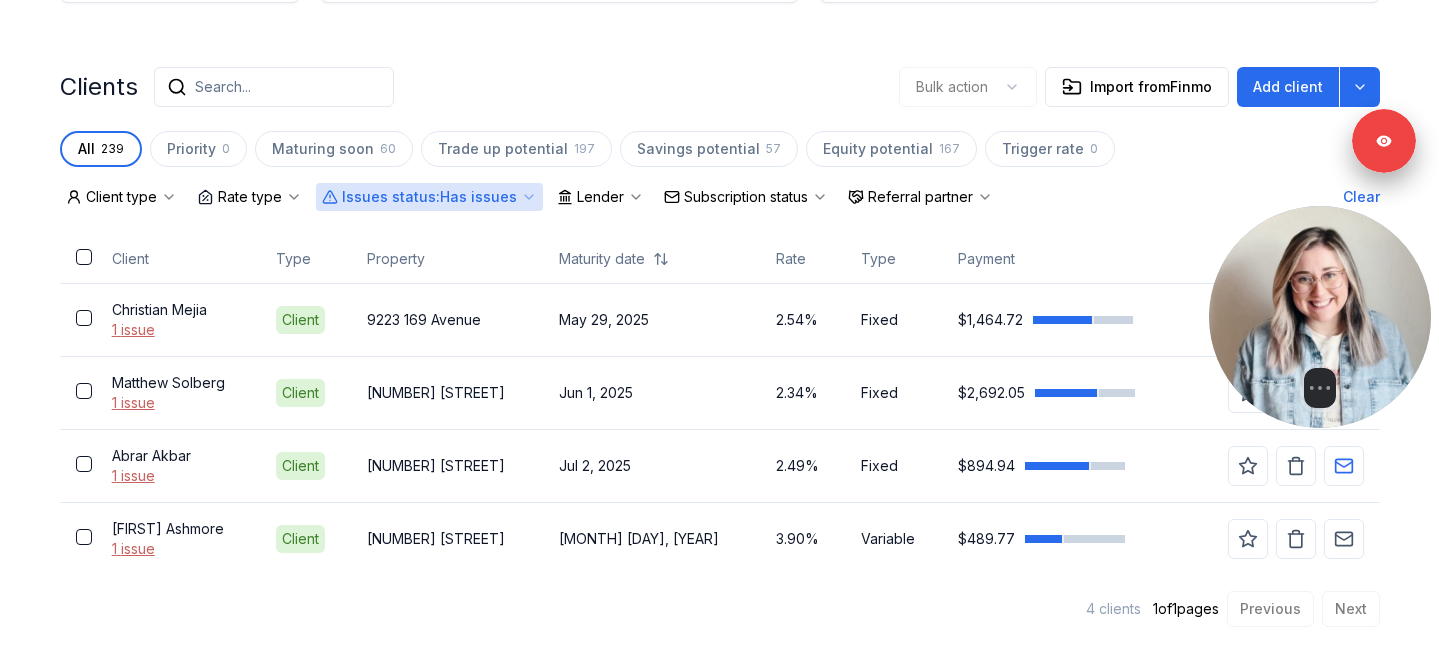 drag, startPoint x: 154, startPoint y: 520, endPoint x: 1400, endPoint y: 306, distance: 1264.2437 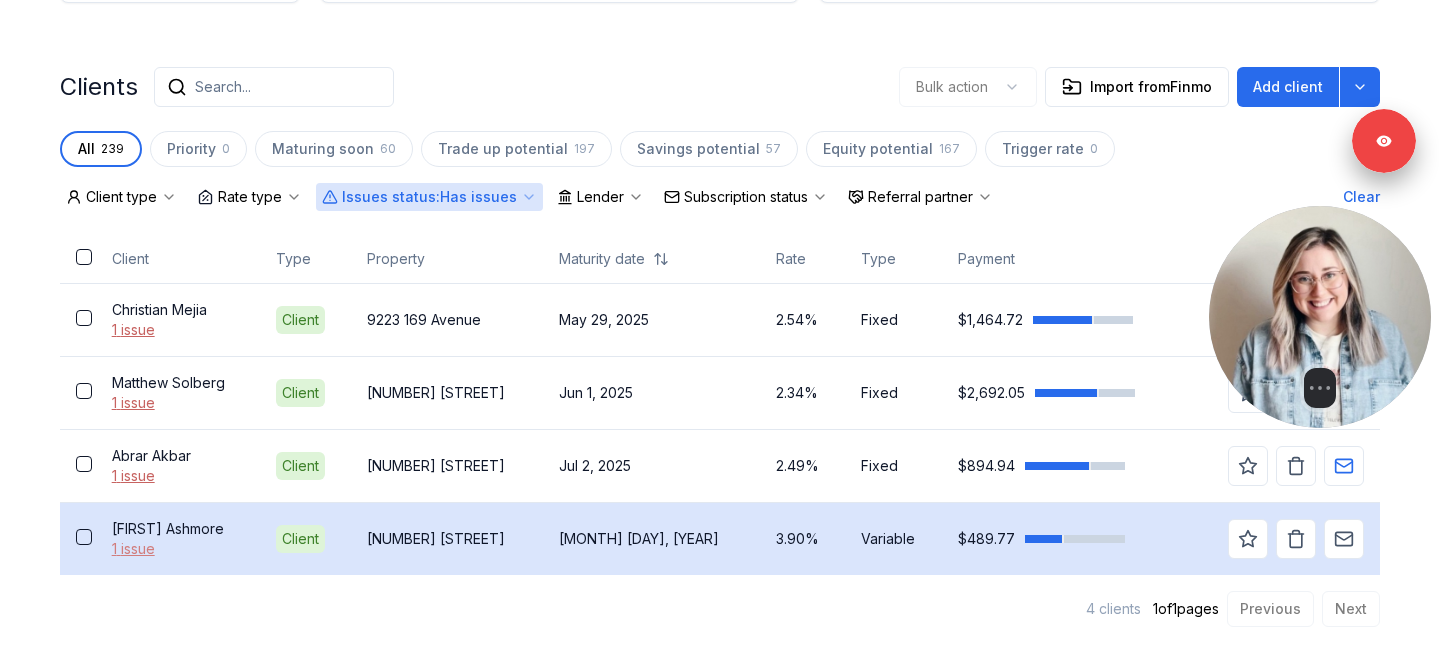 click on "1   issue" at bounding box center [178, 549] 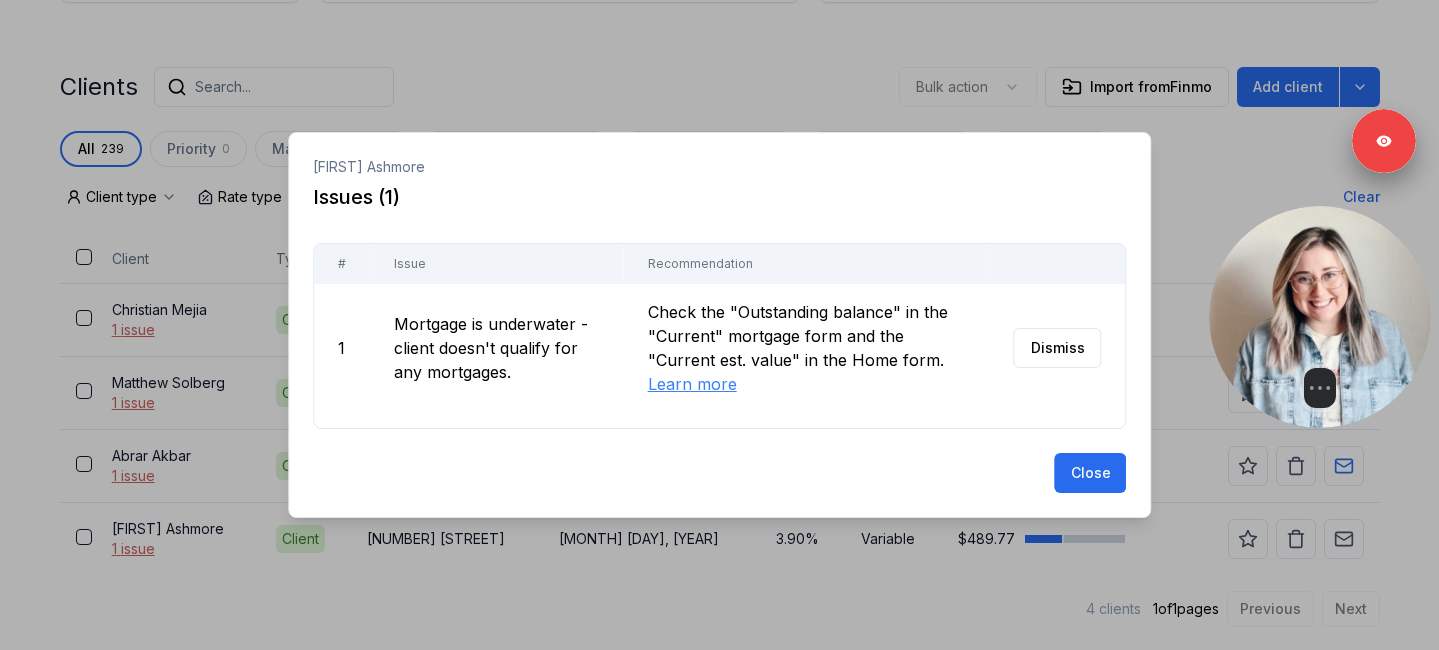 click at bounding box center (719, 325) 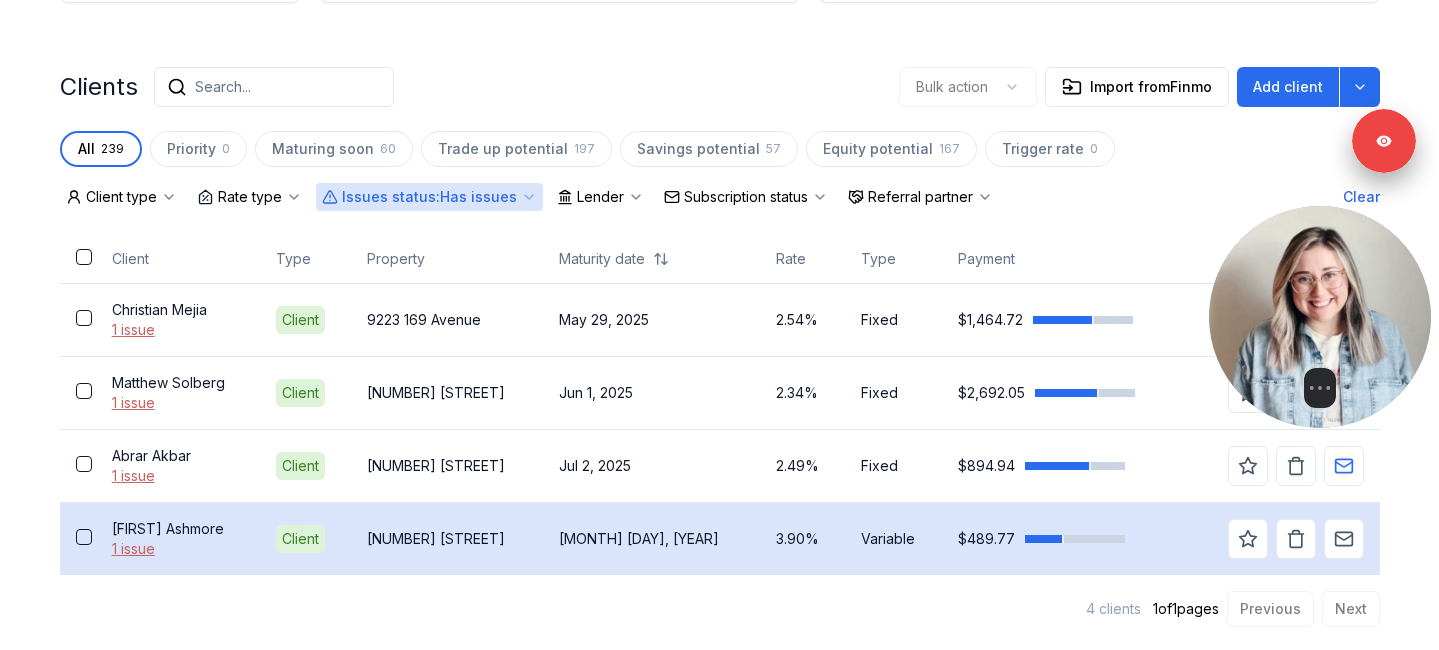 click on "Coral   Ashmore" at bounding box center (178, 529) 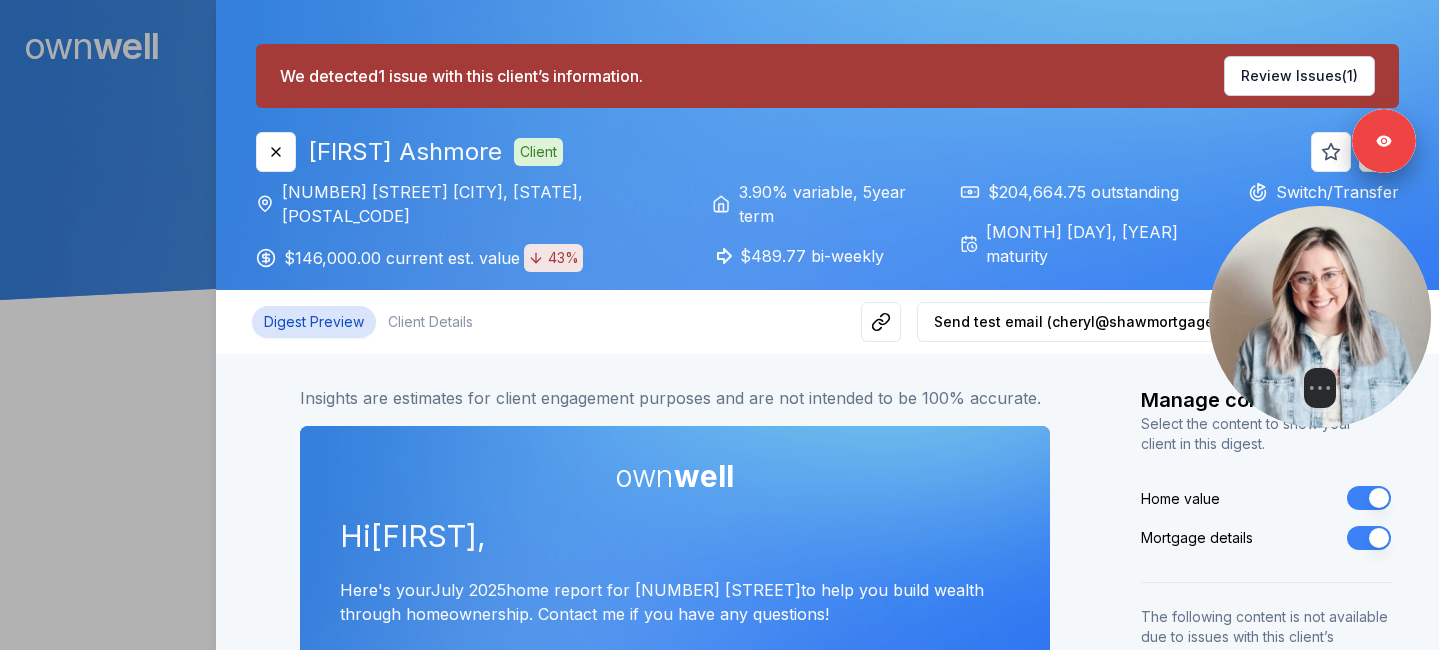 scroll, scrollTop: 0, scrollLeft: 0, axis: both 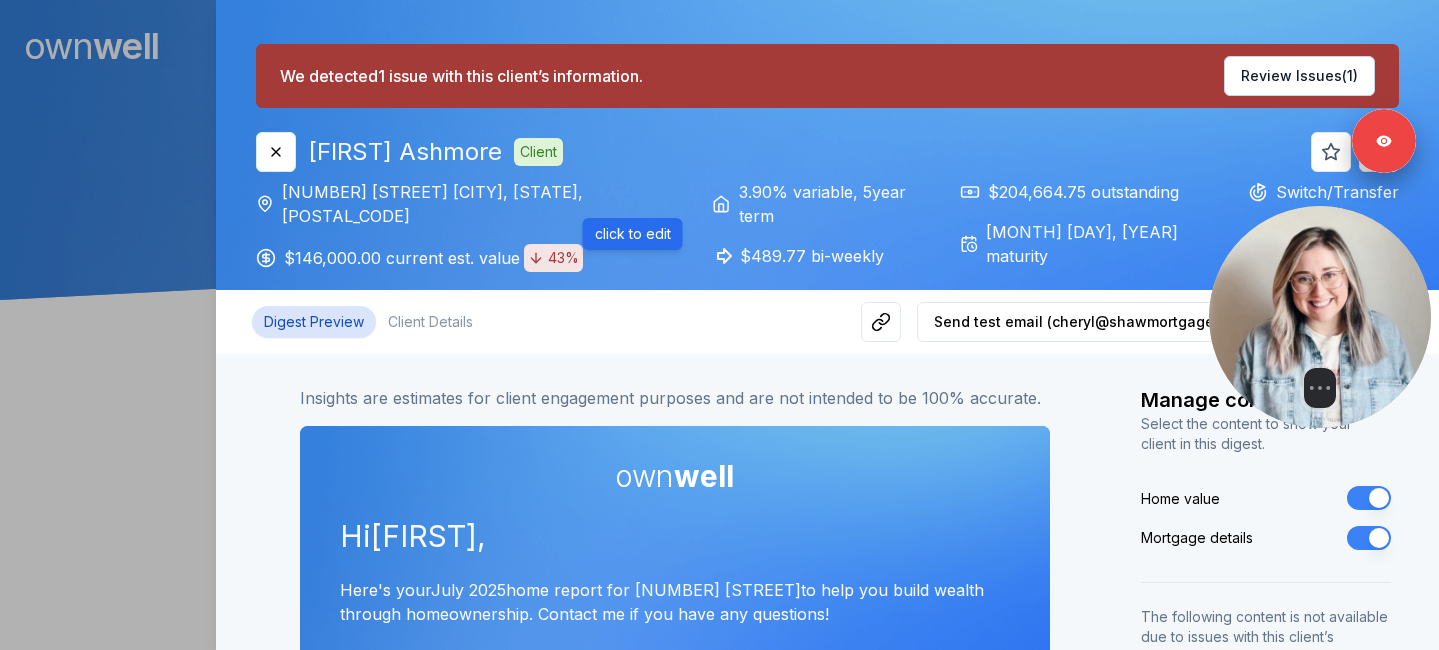 click on "$146,000.00   current est. value 43%" at bounding box center (433, 258) 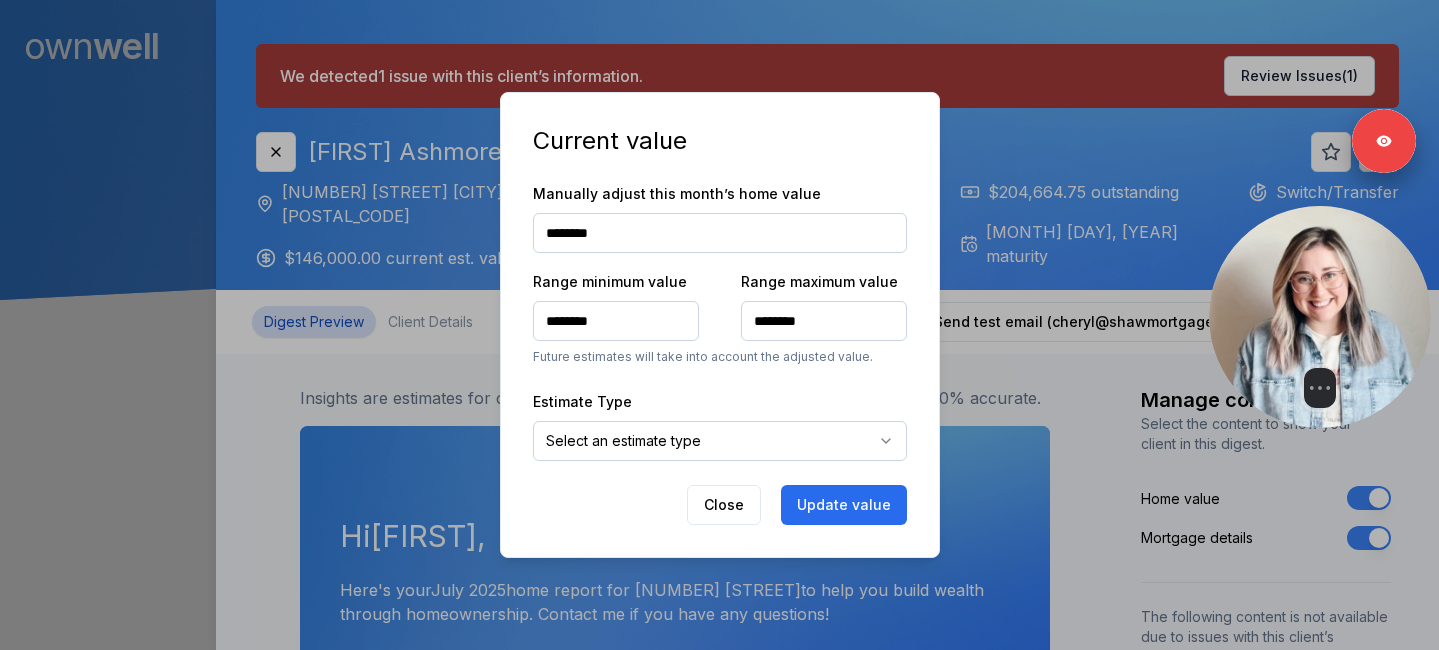 click on "Ownwell's platform is not optimized for mobile at this time.   For the best experience, please use a   desktop or laptop  to manage your account.   Note:  The   personalized homeownership reports   you generate for clients   are fully mobile-friendly   and can be easily viewed on any device. own well Dashboard Landing Page Adopt My Mortgage 239  of  300  clients used Purchase additional client capacity Signed in as Cheryl Shaw Sign out 100000 We detected  1   issue   with this client’s information.   Review Issues  (1) Close Coral   Ashmore Client 408 10153 117 Street NW Edmonton, AB, T5K 1X5 $146,000.00   current est. value 43% 3.90%   variable ,   5  year term $489.77   bi-weekly   $204,664.75   outstanding April 8, 2026   maturity Switch/Transfer Digest Preview Client Details Send test email ( cheryl@shawmortgages.ca ) Subscribe Insights are estimates for client engagement purposes and are not intended to be 100% accurate. own well Hi  Coral , Here's your  July 2025  home report for   Cheryl Shaw     8" at bounding box center (719, 150) 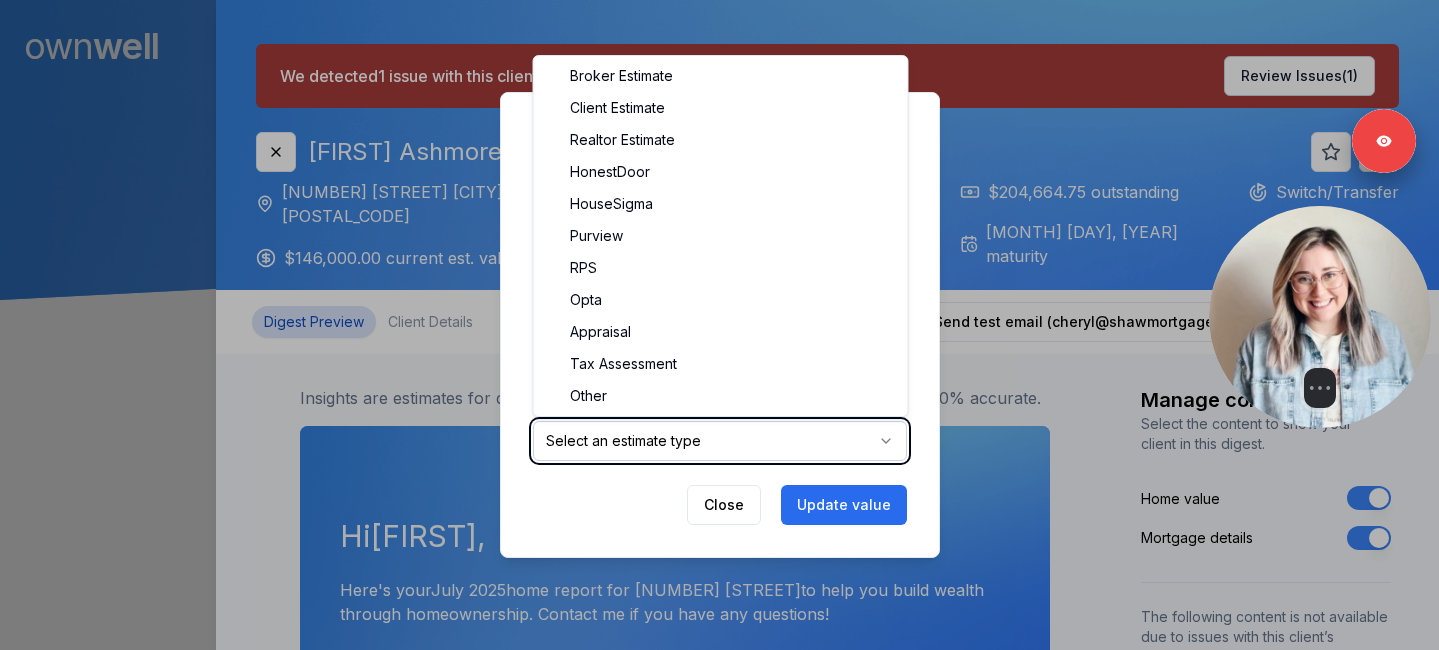 click at bounding box center [719, 325] 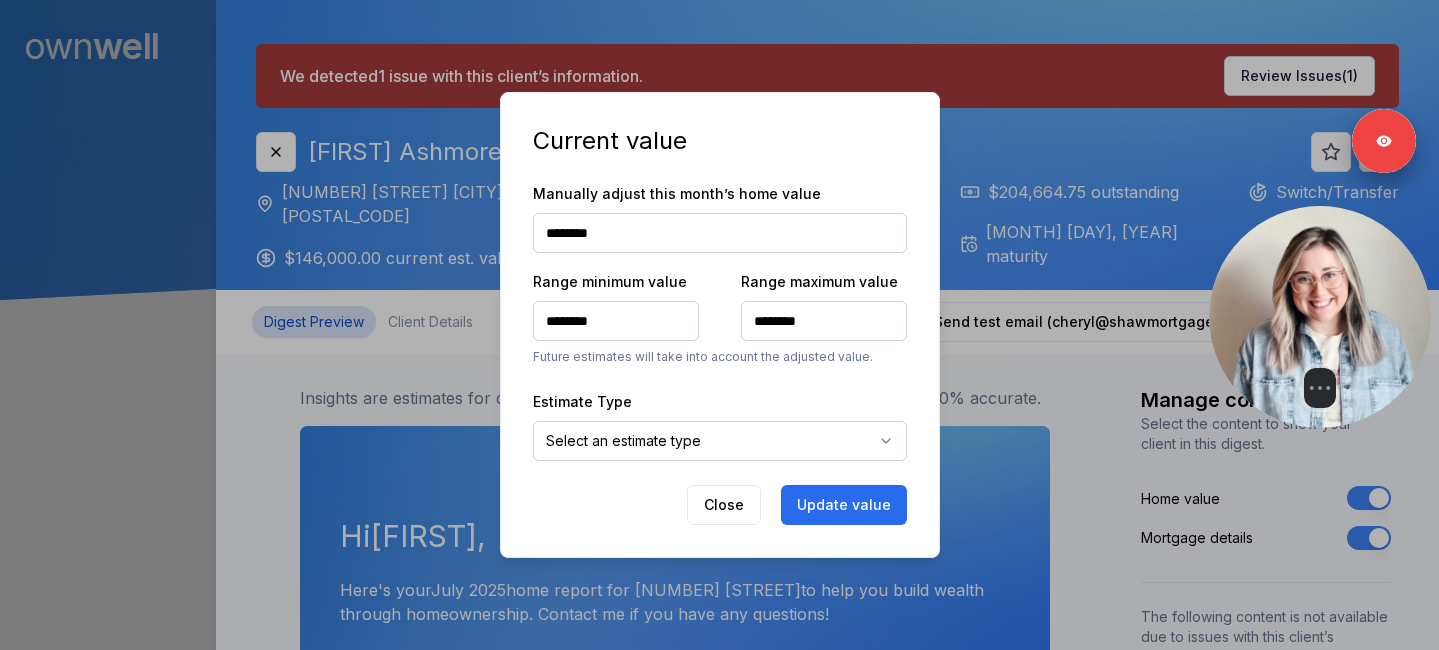 click at bounding box center (719, 325) 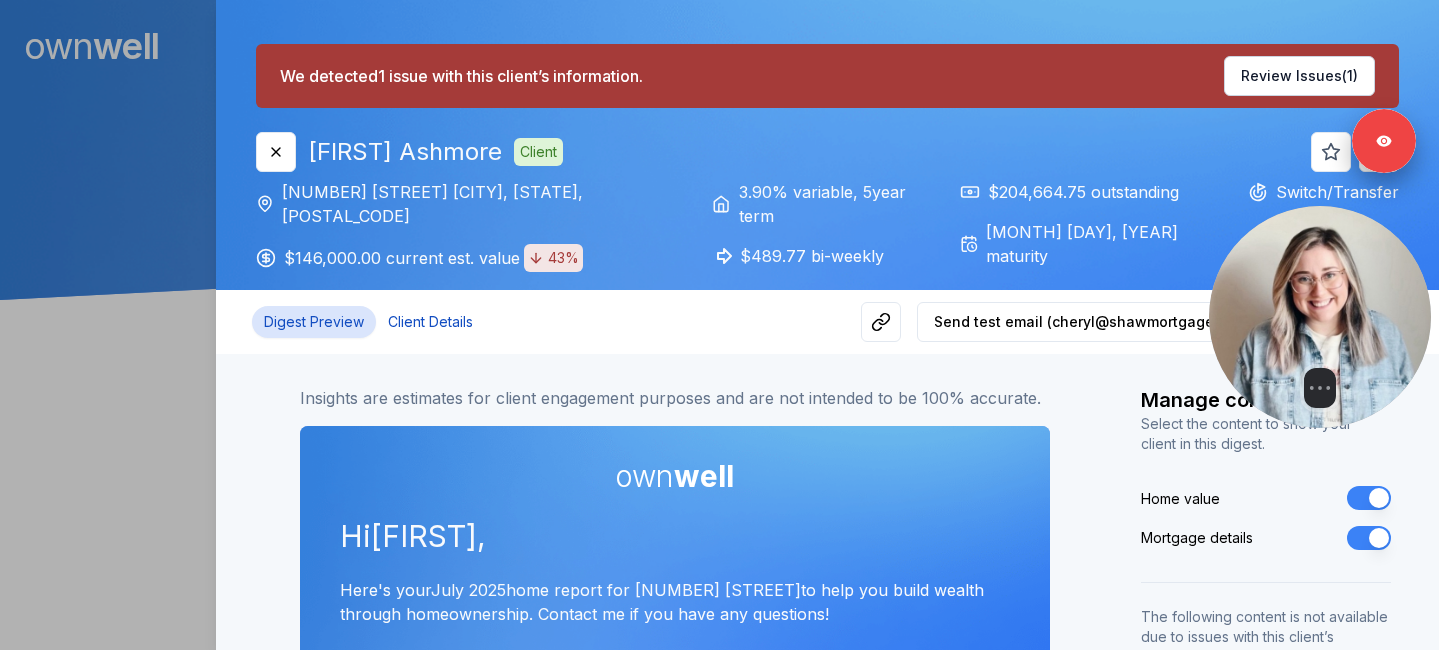 click on "Client Details" at bounding box center [430, 322] 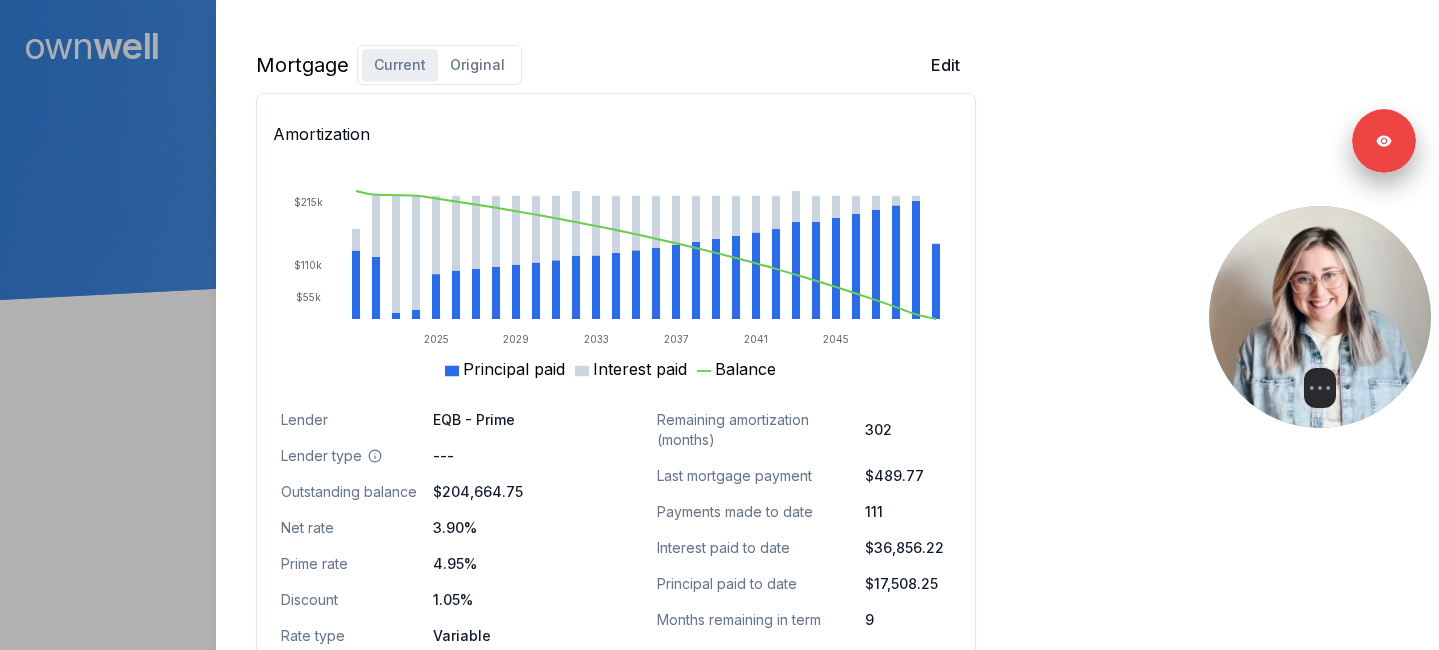 scroll, scrollTop: 1313, scrollLeft: 0, axis: vertical 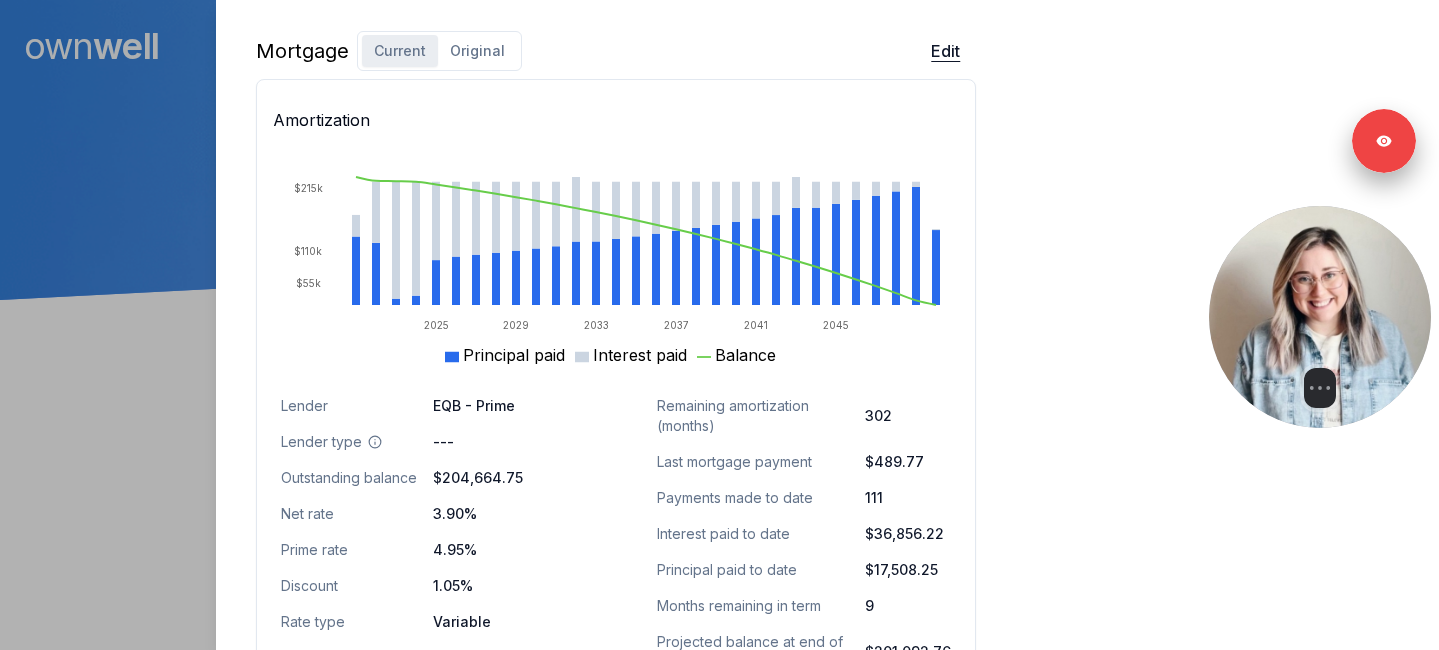 click on "Edit" at bounding box center [945, 51] 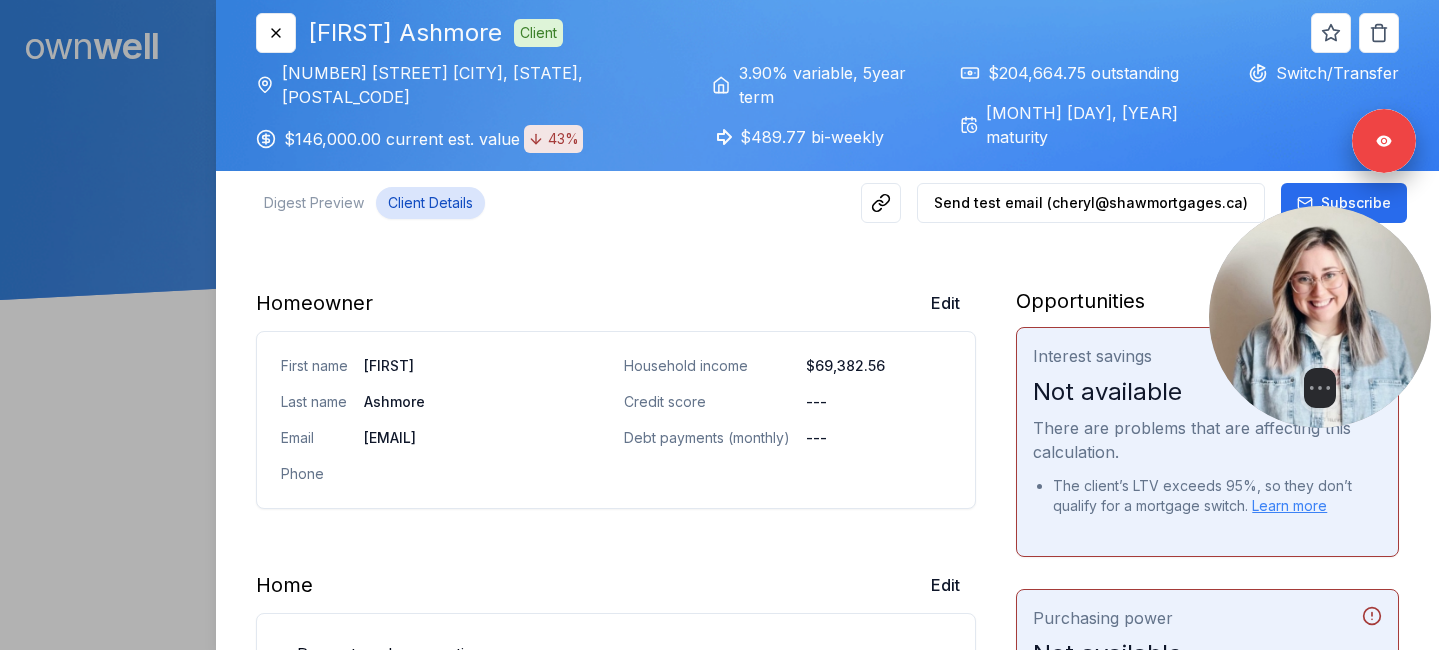 scroll, scrollTop: 0, scrollLeft: 0, axis: both 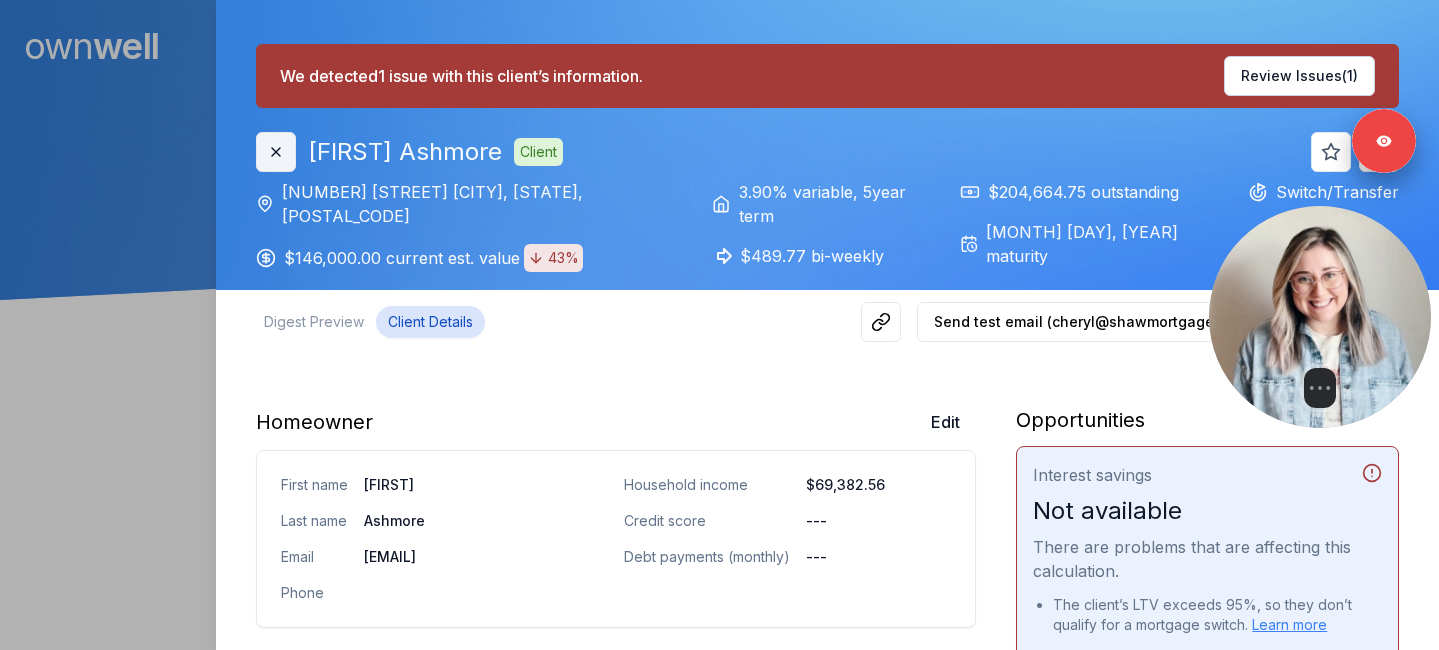 click on "Close" at bounding box center [276, 152] 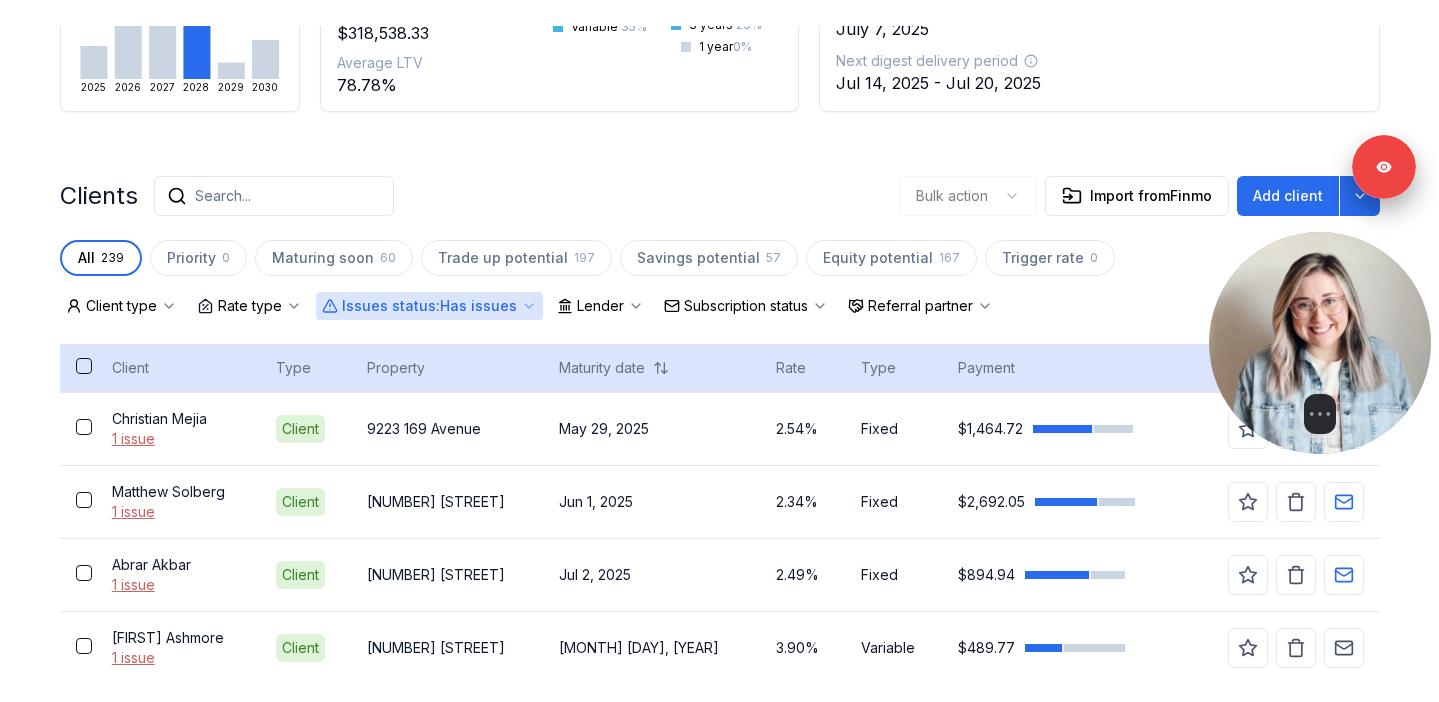 scroll, scrollTop: 437, scrollLeft: 0, axis: vertical 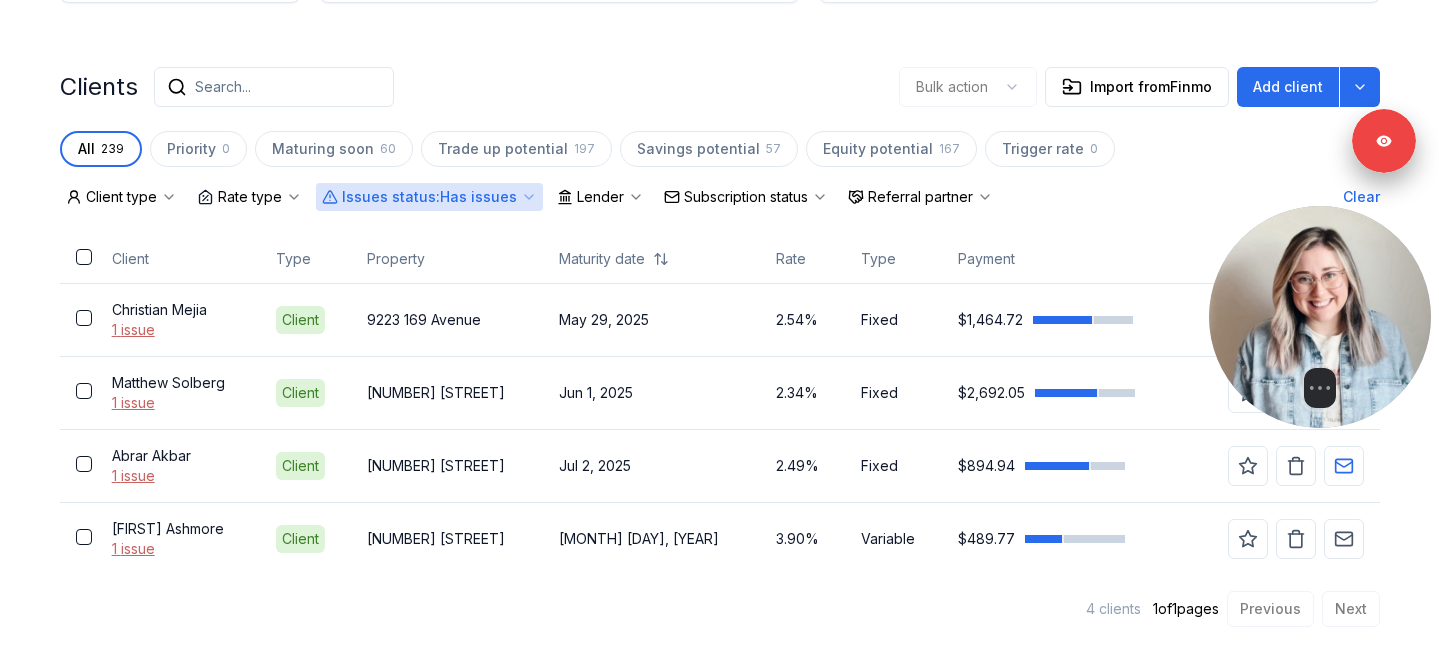 click on "Issues status :  Has issues" at bounding box center [429, 197] 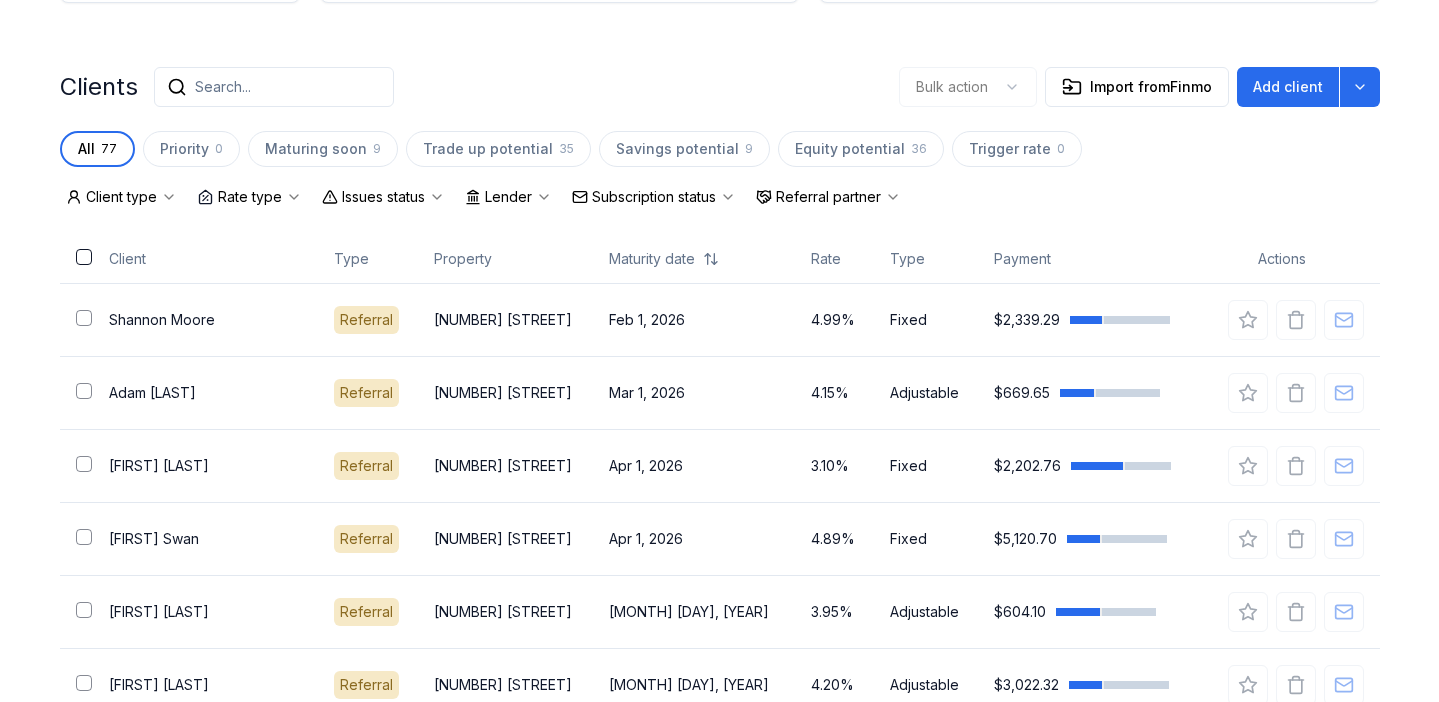 scroll, scrollTop: 0, scrollLeft: 0, axis: both 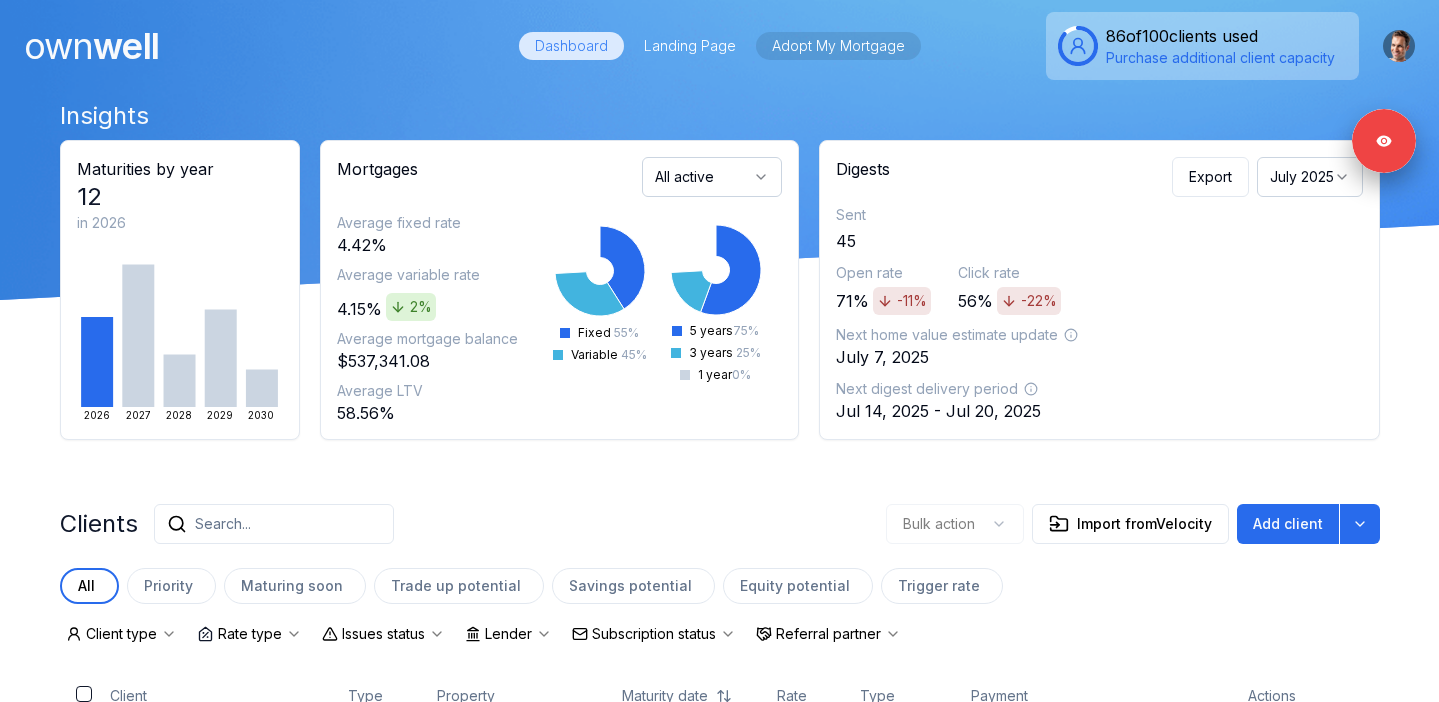 click on "Adopt My Mortgage" at bounding box center [838, 46] 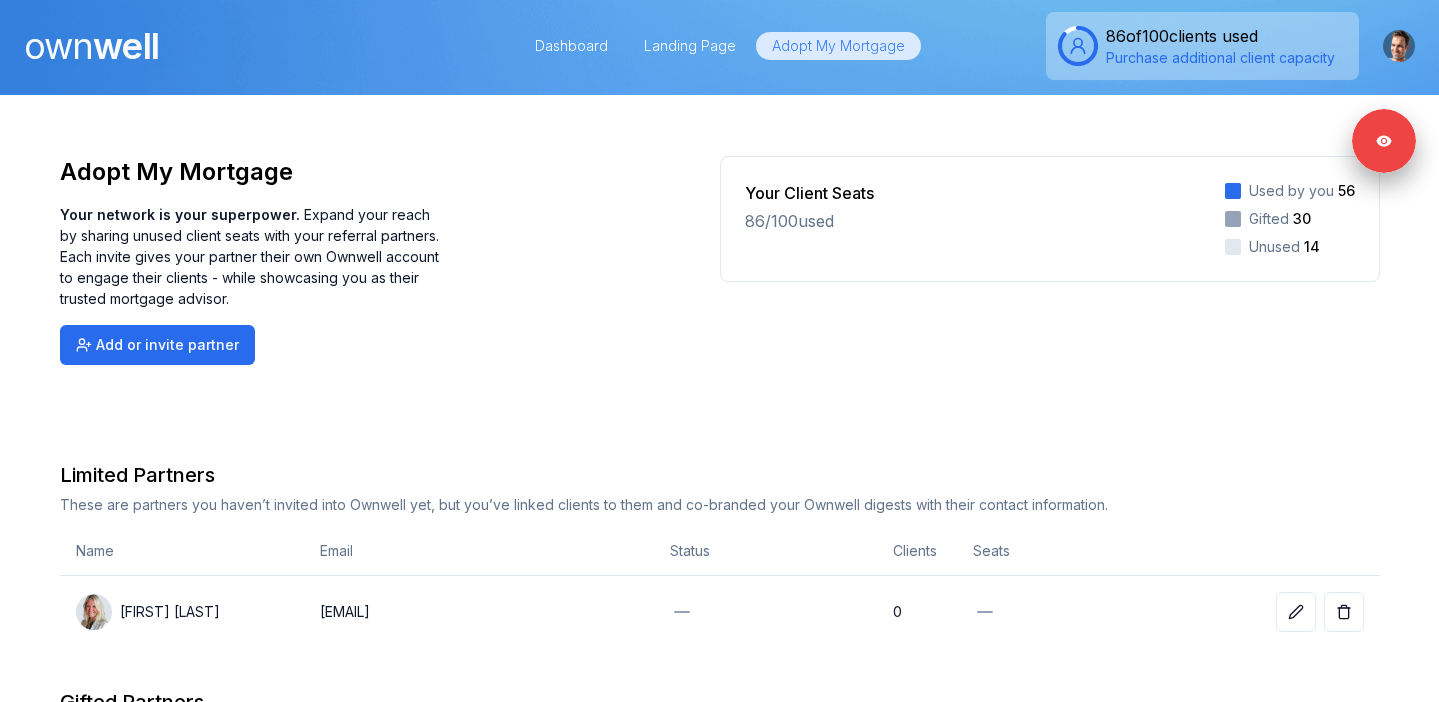 scroll, scrollTop: 325, scrollLeft: 0, axis: vertical 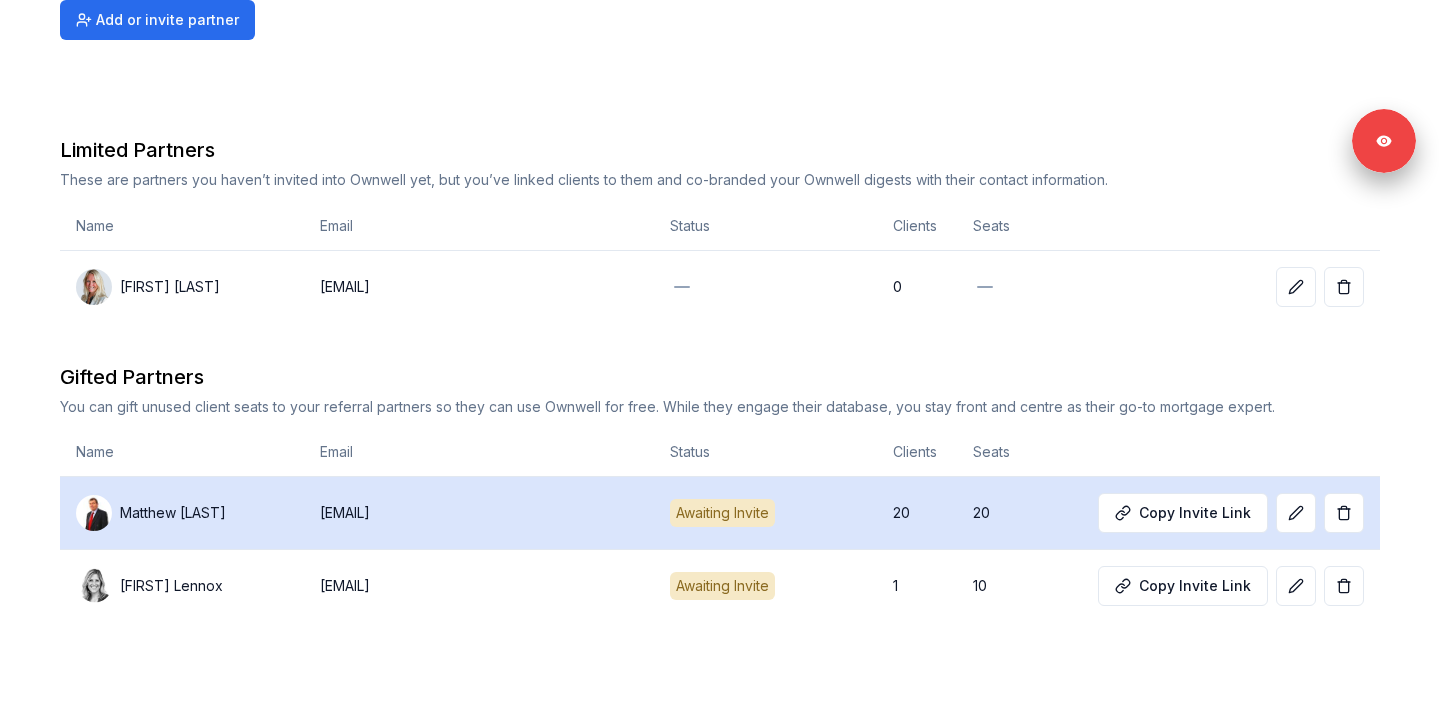 click on "[FIRST] [LAST]" at bounding box center (173, 513) 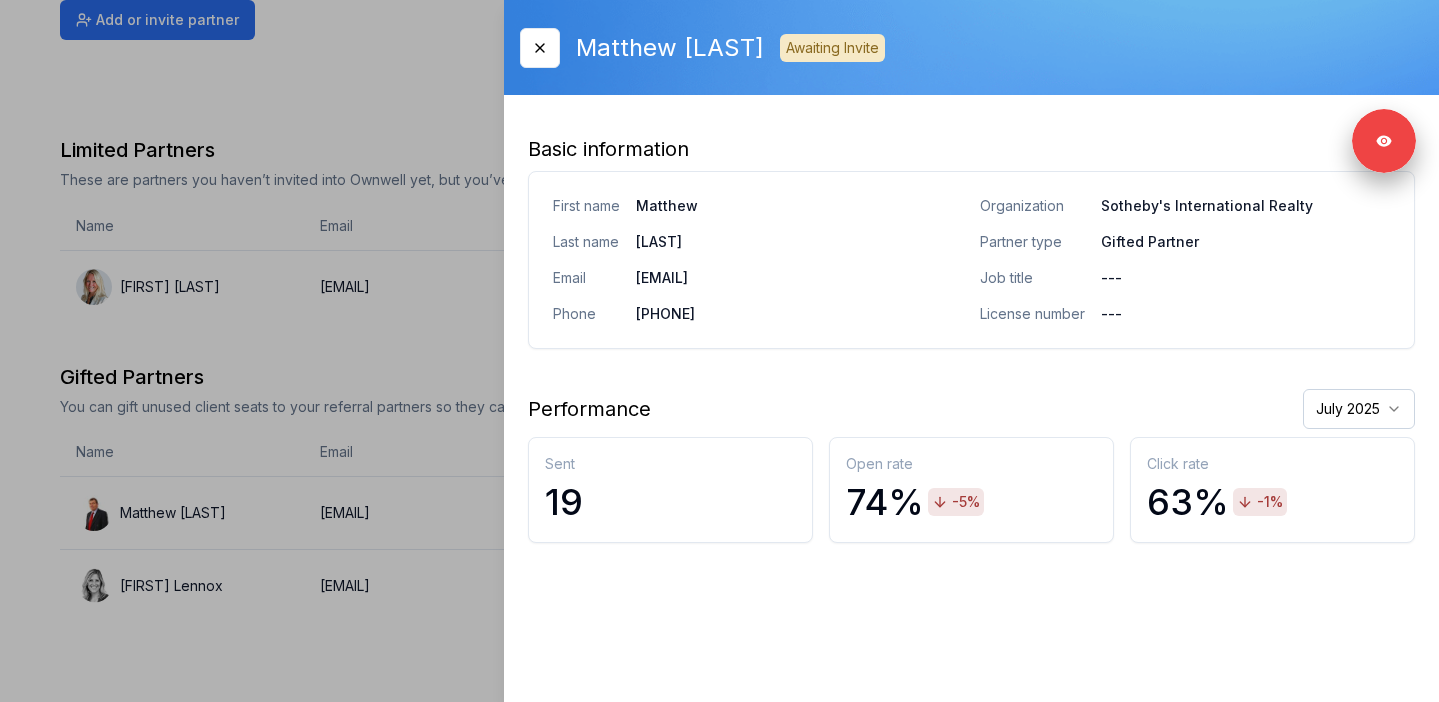 click at bounding box center (719, 351) 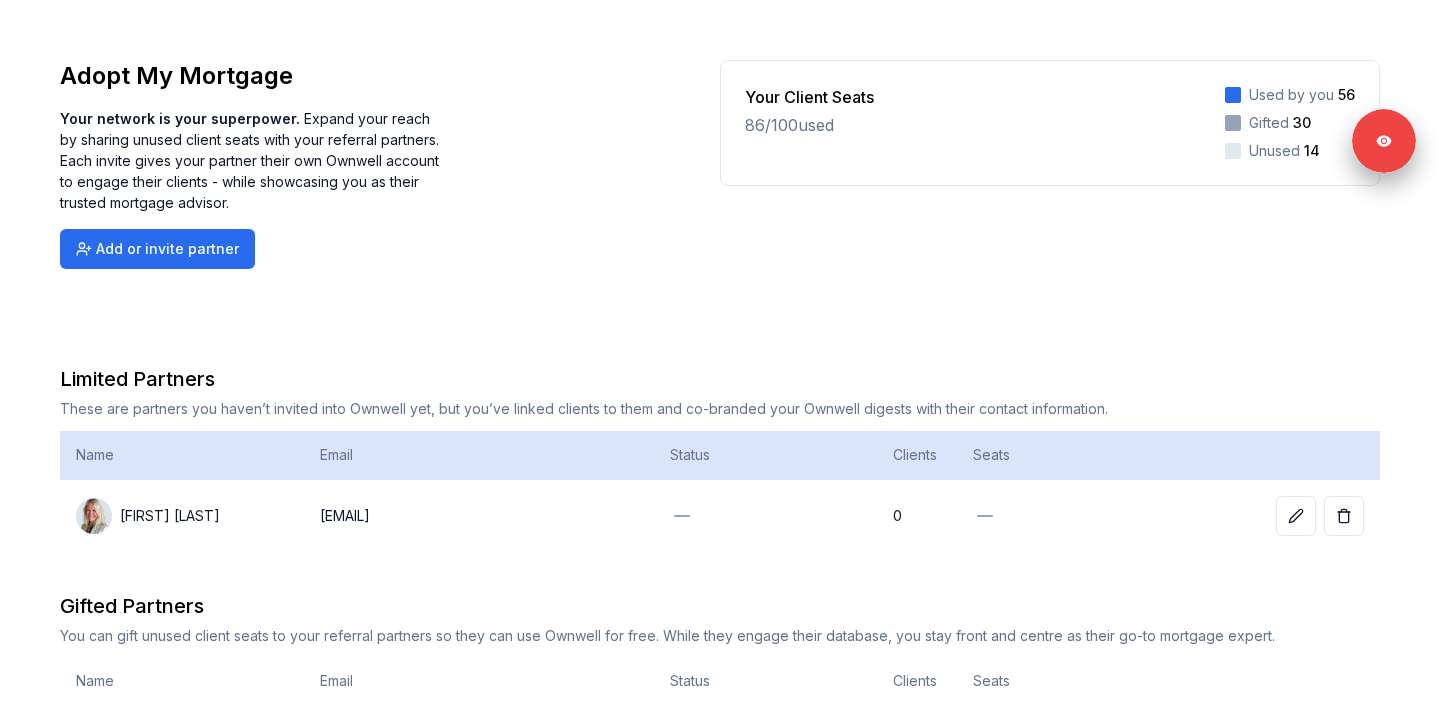 scroll, scrollTop: 0, scrollLeft: 0, axis: both 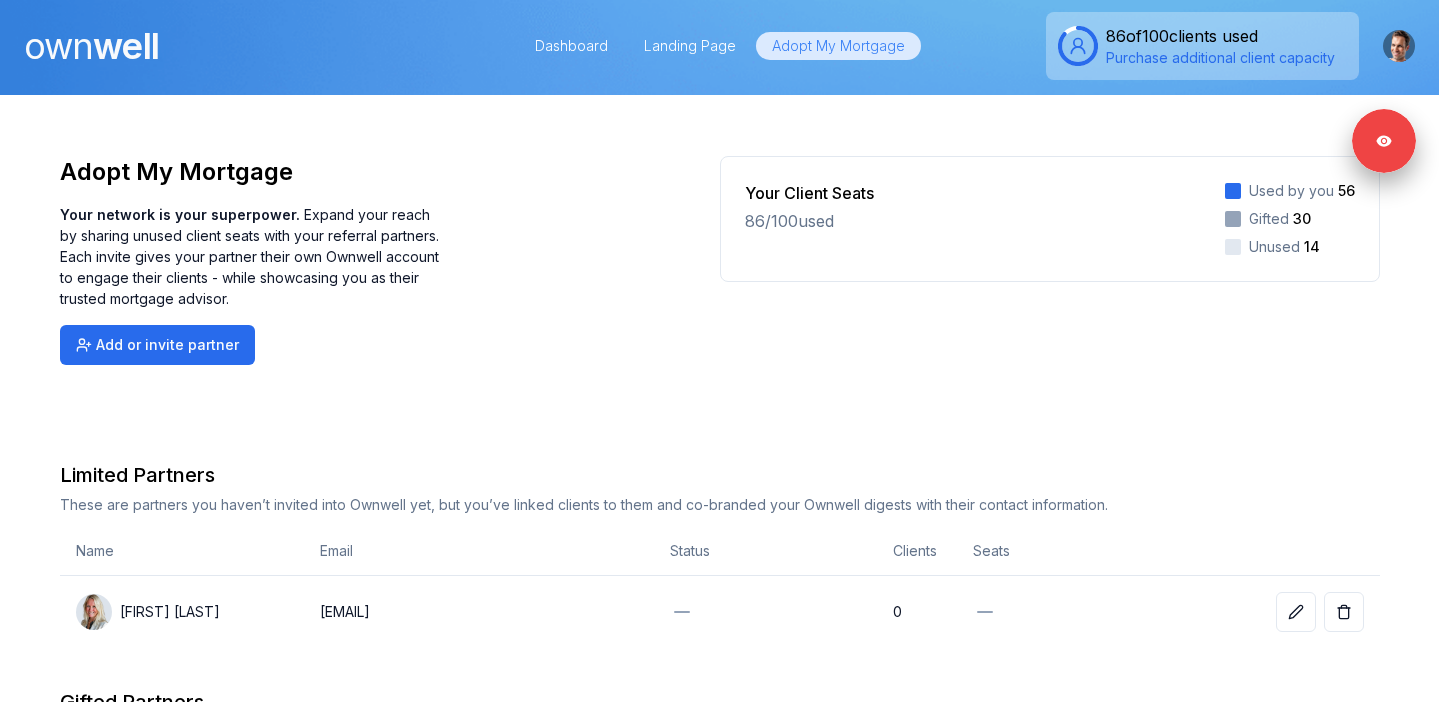 click on "own well" at bounding box center [91, 46] 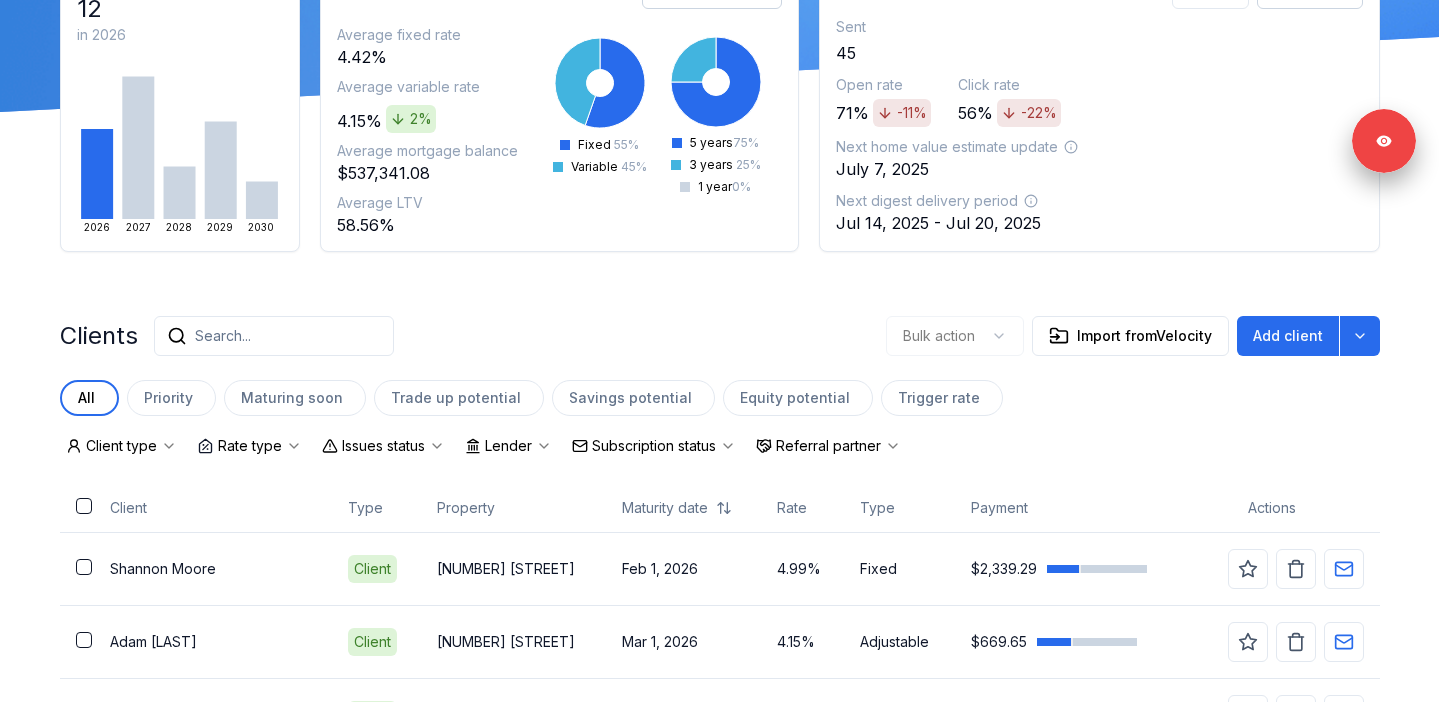 scroll, scrollTop: 0, scrollLeft: 0, axis: both 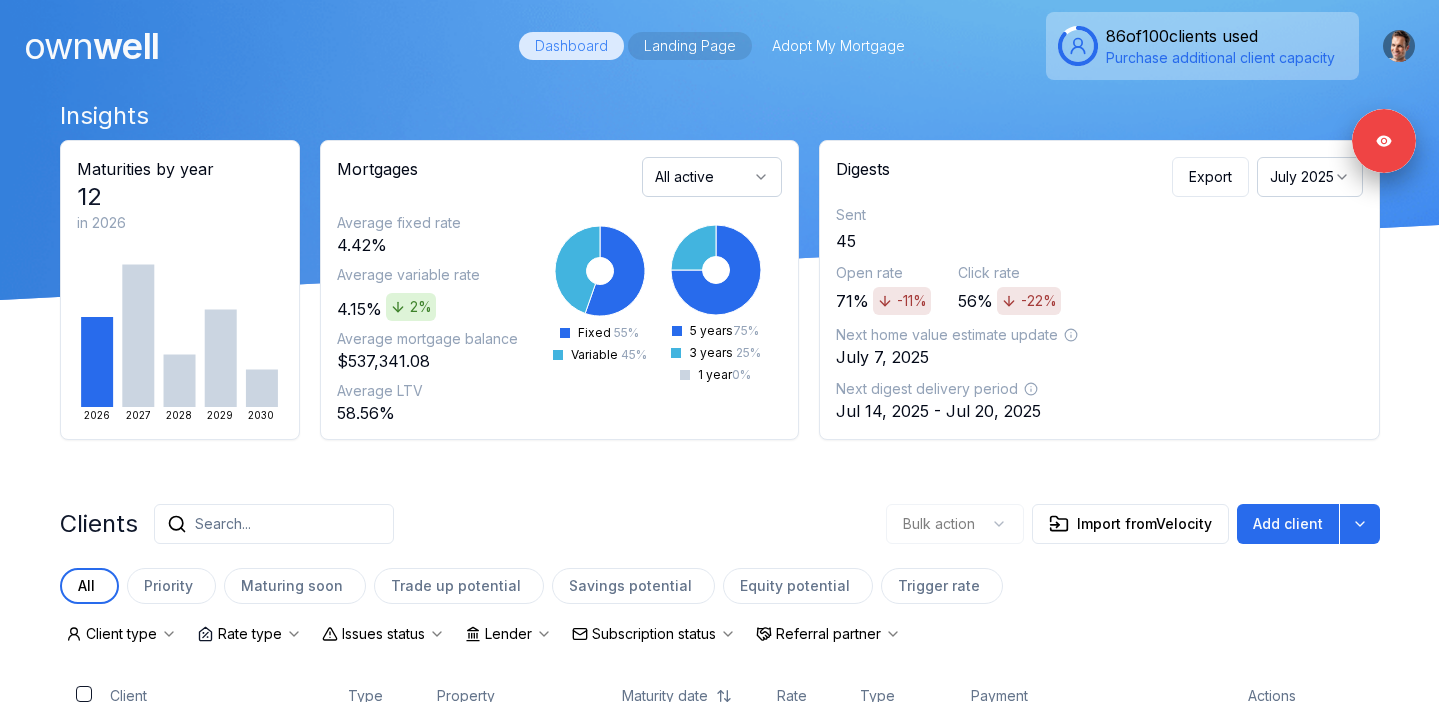 click on "Landing Page" at bounding box center [690, 46] 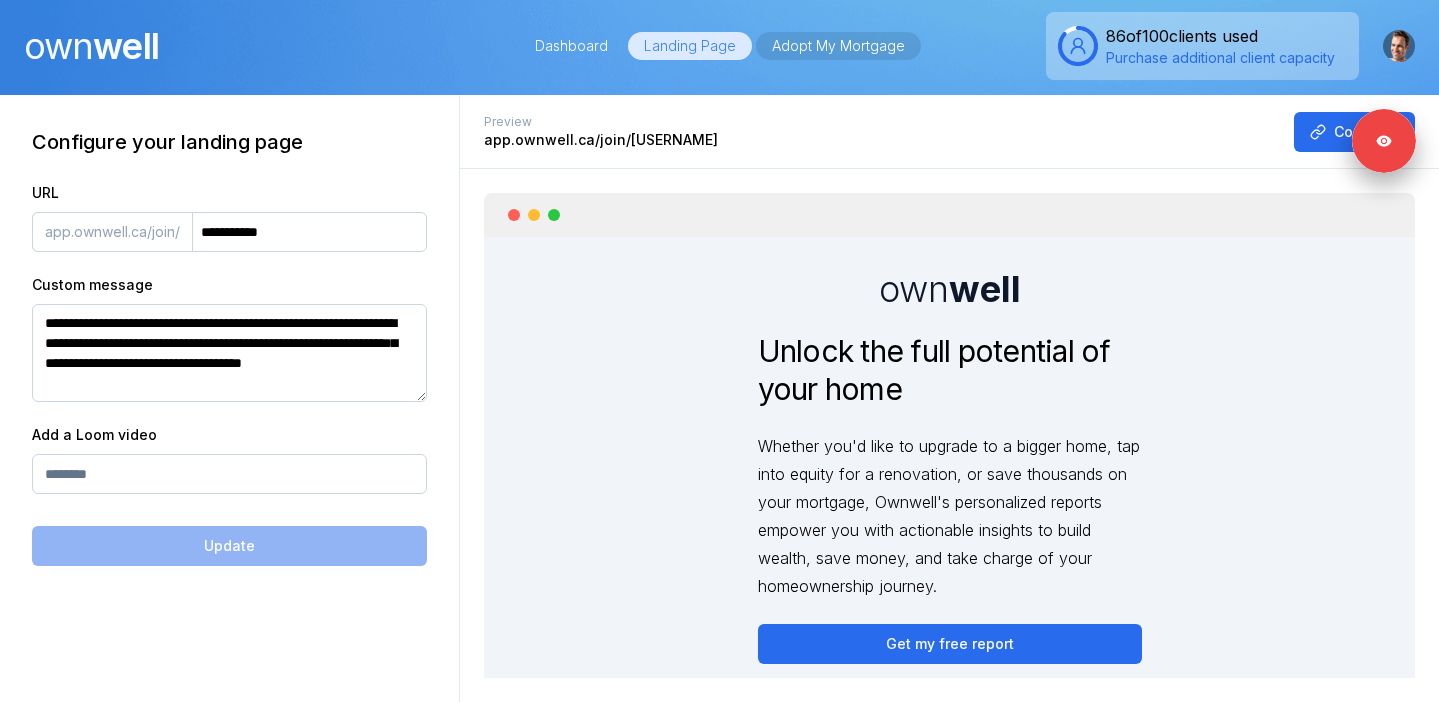 click on "Adopt My Mortgage" at bounding box center (838, 46) 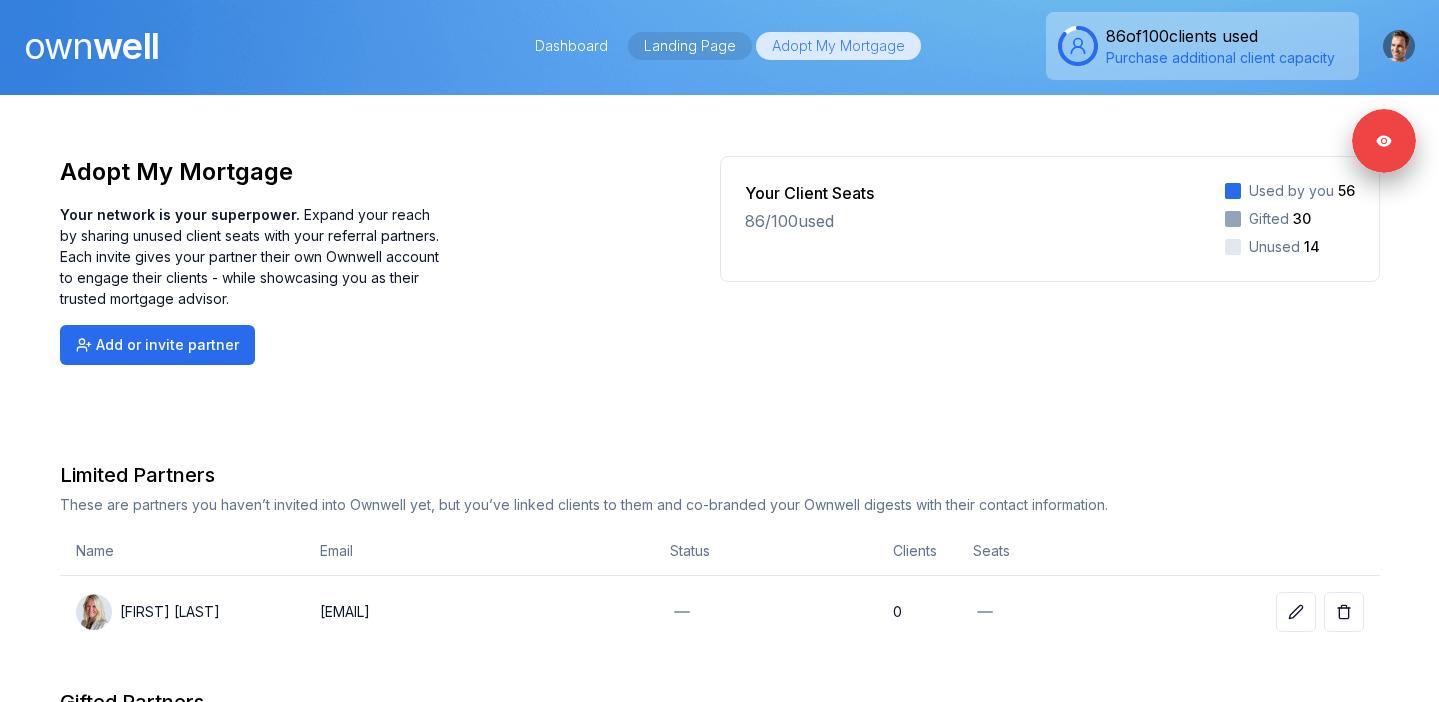 click on "Landing Page" at bounding box center [690, 46] 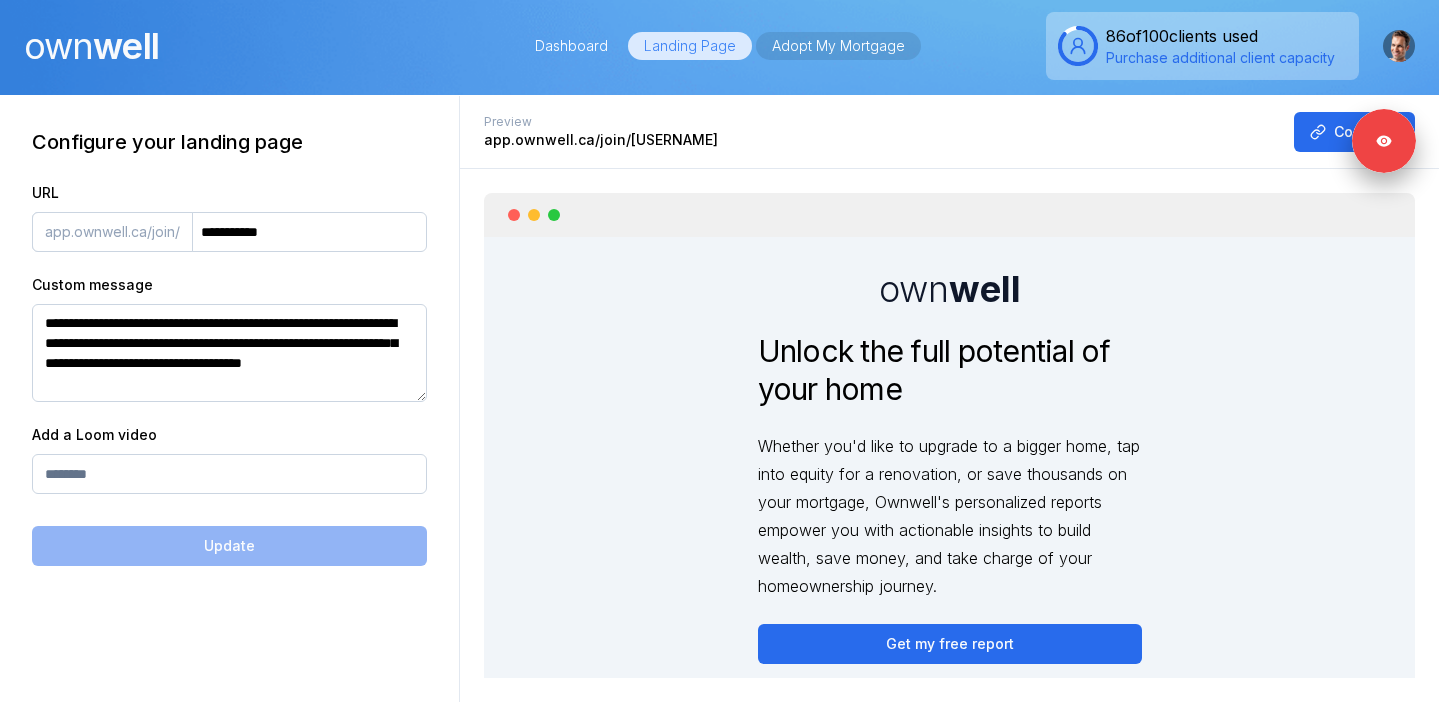 click on "Adopt My Mortgage" at bounding box center [838, 46] 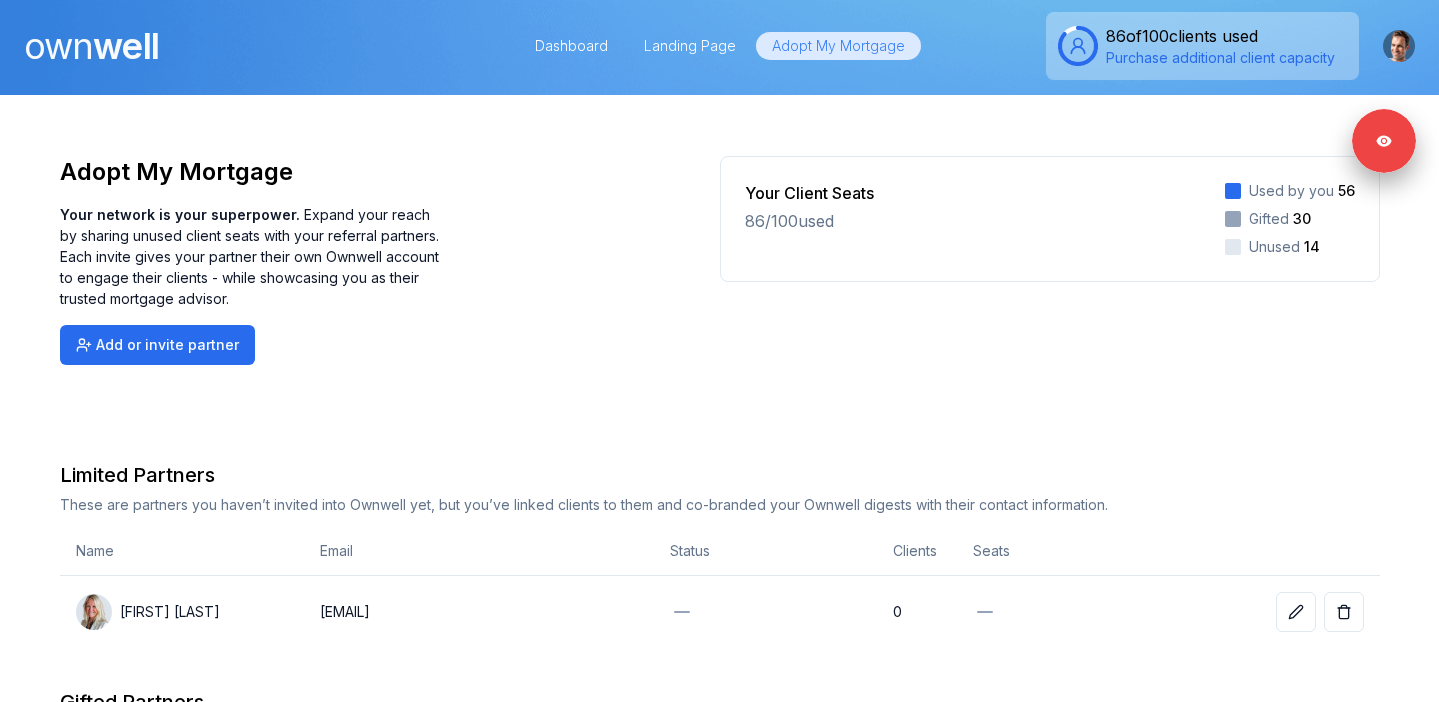 scroll, scrollTop: 3, scrollLeft: 0, axis: vertical 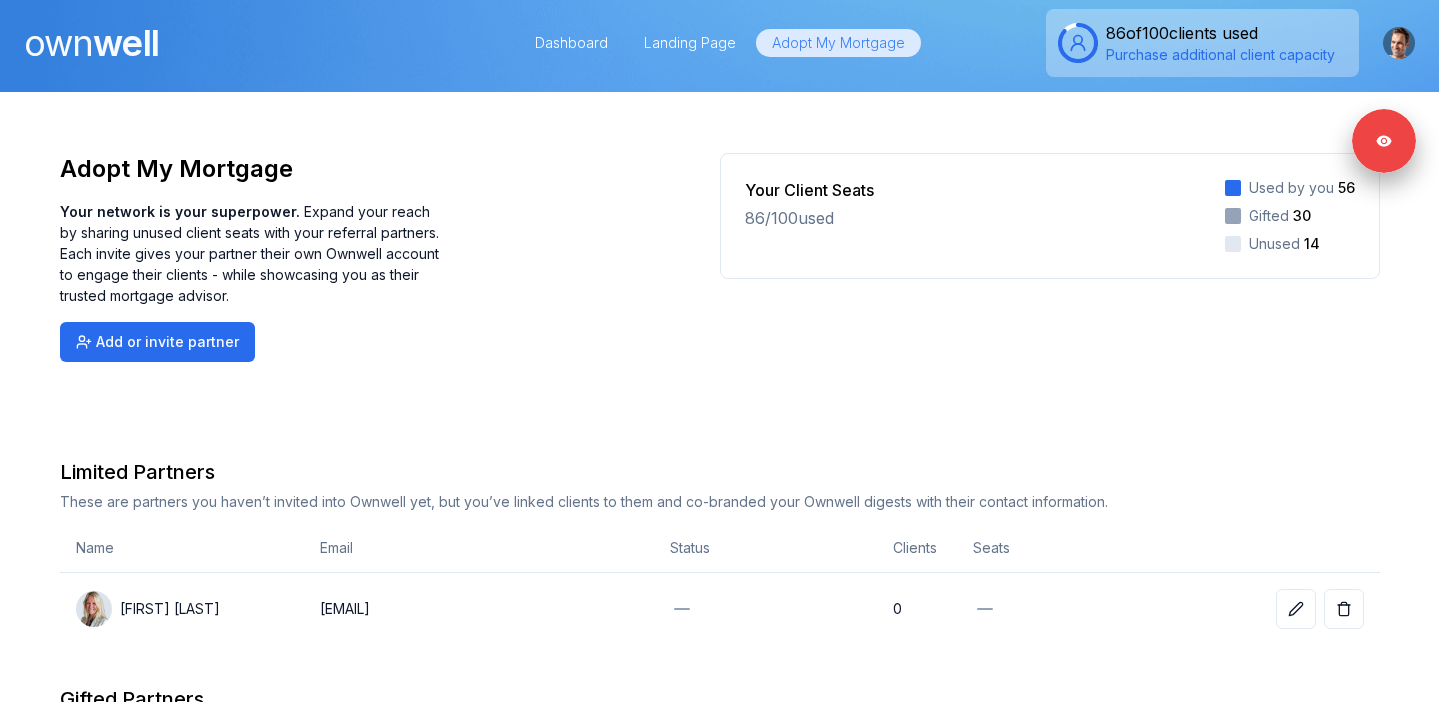 click on "own well" at bounding box center [91, 43] 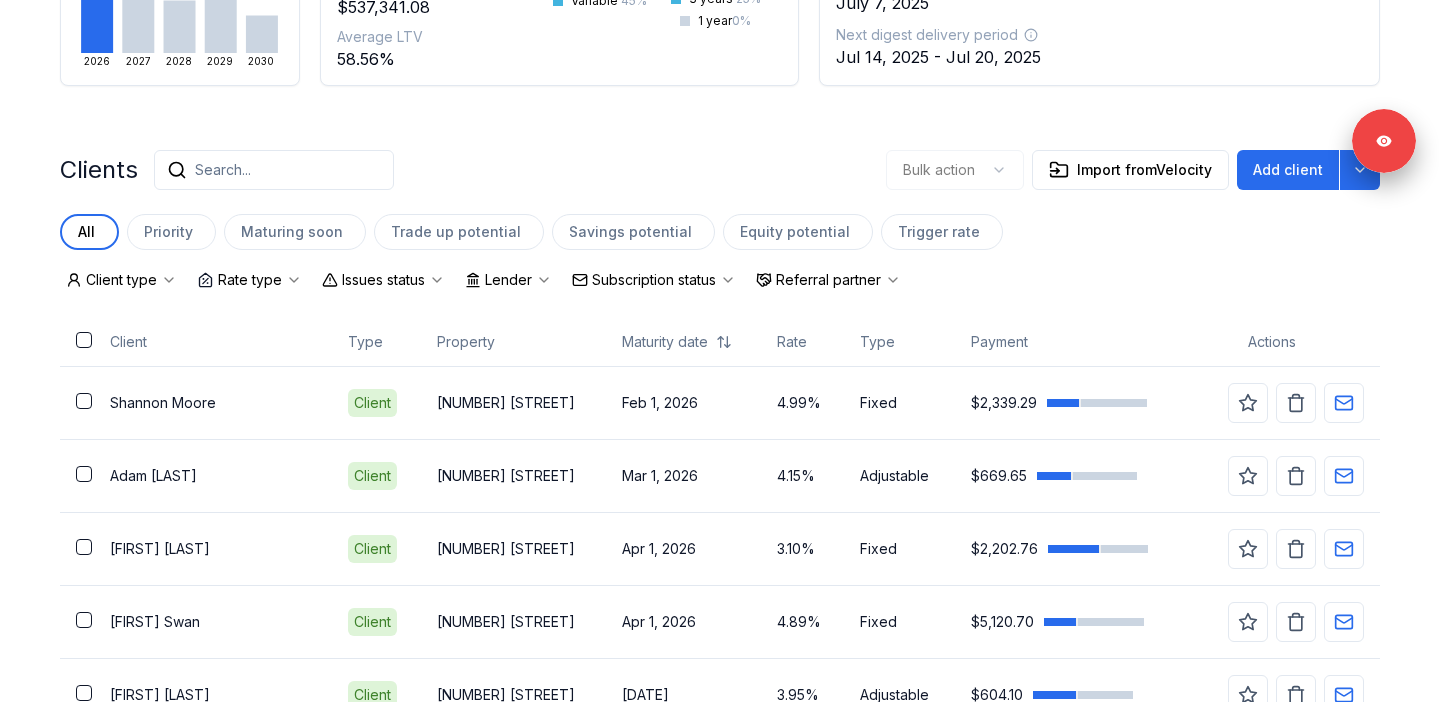 scroll, scrollTop: 0, scrollLeft: 0, axis: both 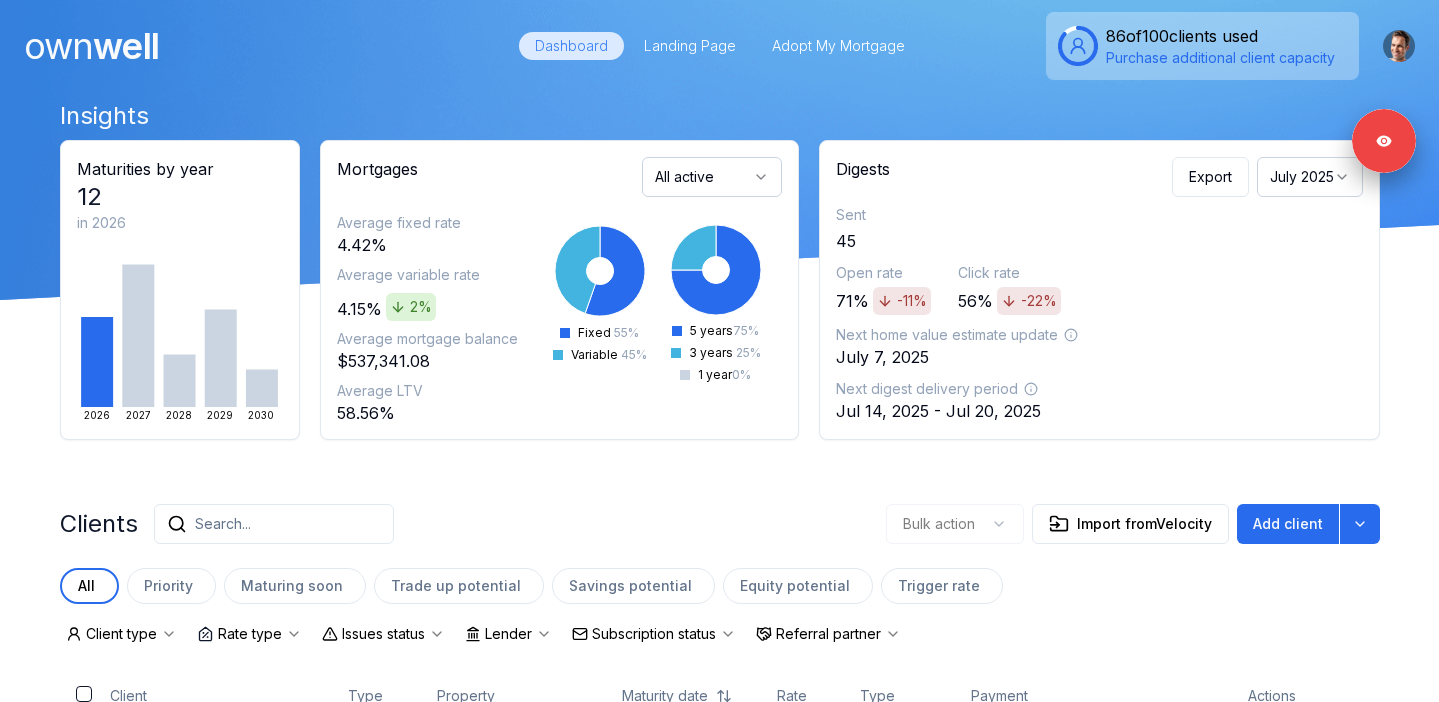 click on "Client type" at bounding box center [121, 634] 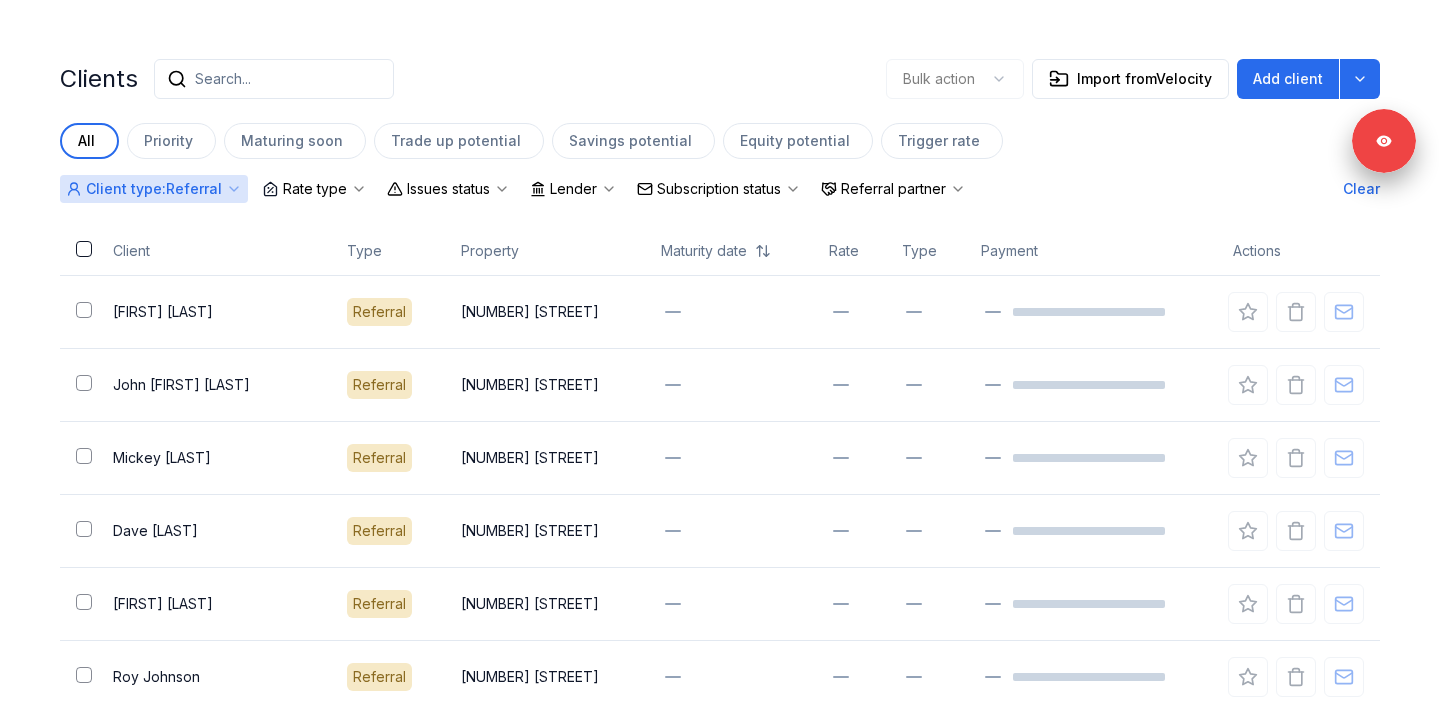 scroll, scrollTop: 404, scrollLeft: 0, axis: vertical 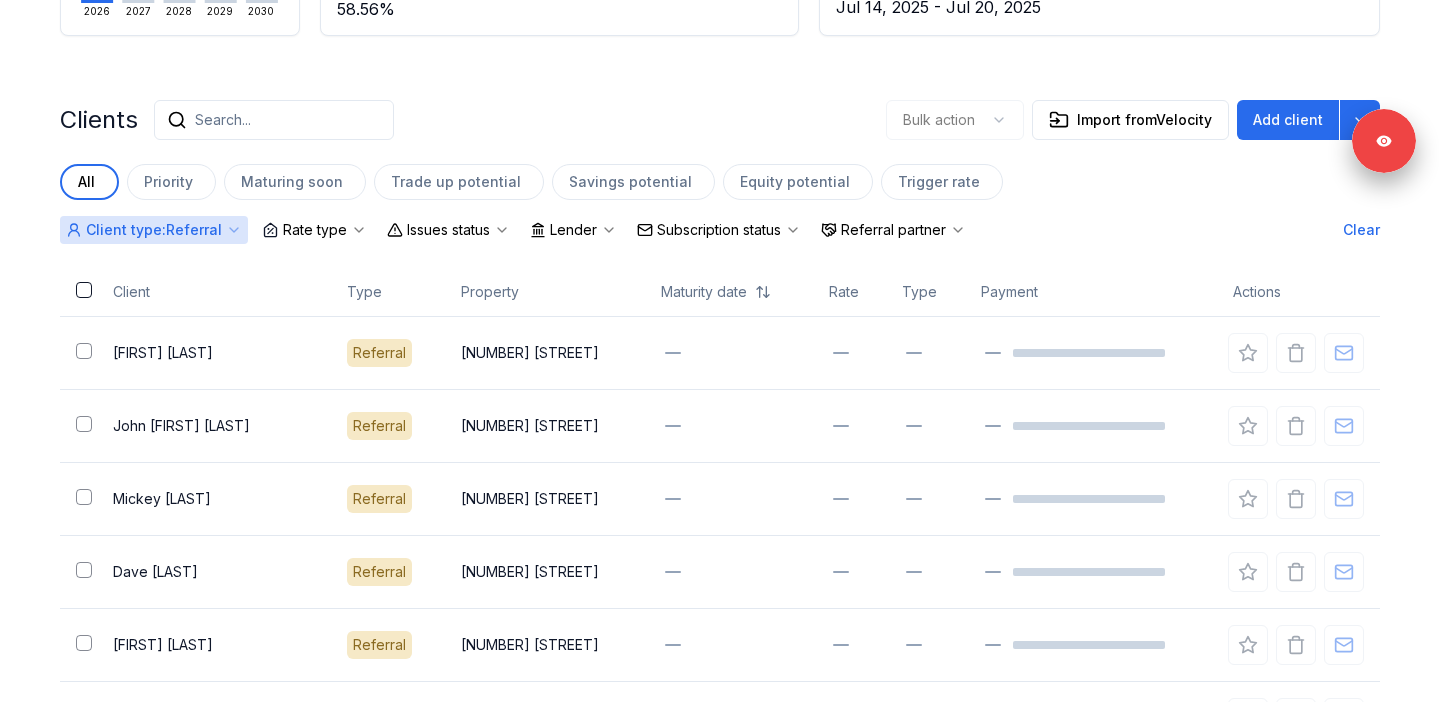 click on "Insights Maturities by year 12 in 2026 2026 2027 2028 2029 2030 Mortgages All active Average fixed rate 4.42% Average variable rate 4.15% 2% Average mortgage balance $537,341.08 Average LTV 58.56% Fixed   55 % Variable   45 % 5 years  75 % 3 years   25 % 1 year  0 % Digests Export July 2025 Sent 45 Open rate 71% -11% Click rate 56% -22% Next home value estimate update July 7, 2025 Next digest delivery period Jul 14, 2025 - Jul 20, 2025 Clients Search... Bulk action   Import from  Velocity Add client All Priority Maturing soon Trade up potential Savings potential Equity potential Trigger rate Client type :  Referral Rate type Issues status Lender Subscription status Referral partner Clear Client Type Property Maturity date Rate Type Payment Actions [FIRST]   [LAST] Referral 463 Ontario Street [FIRST]   [FIRST] [LAST] Referral 280 Second Street [FIRST]   [LAST] Referral 151 Grant Avenue [FIRST]   [LAST] Referral 91 Duncan Street [FIRST]   [LAST] Referral 628 Sixth Street [FIRST]   [LAST] Referral 1 Shipyard Lane [FIRST]" at bounding box center [720, 806] 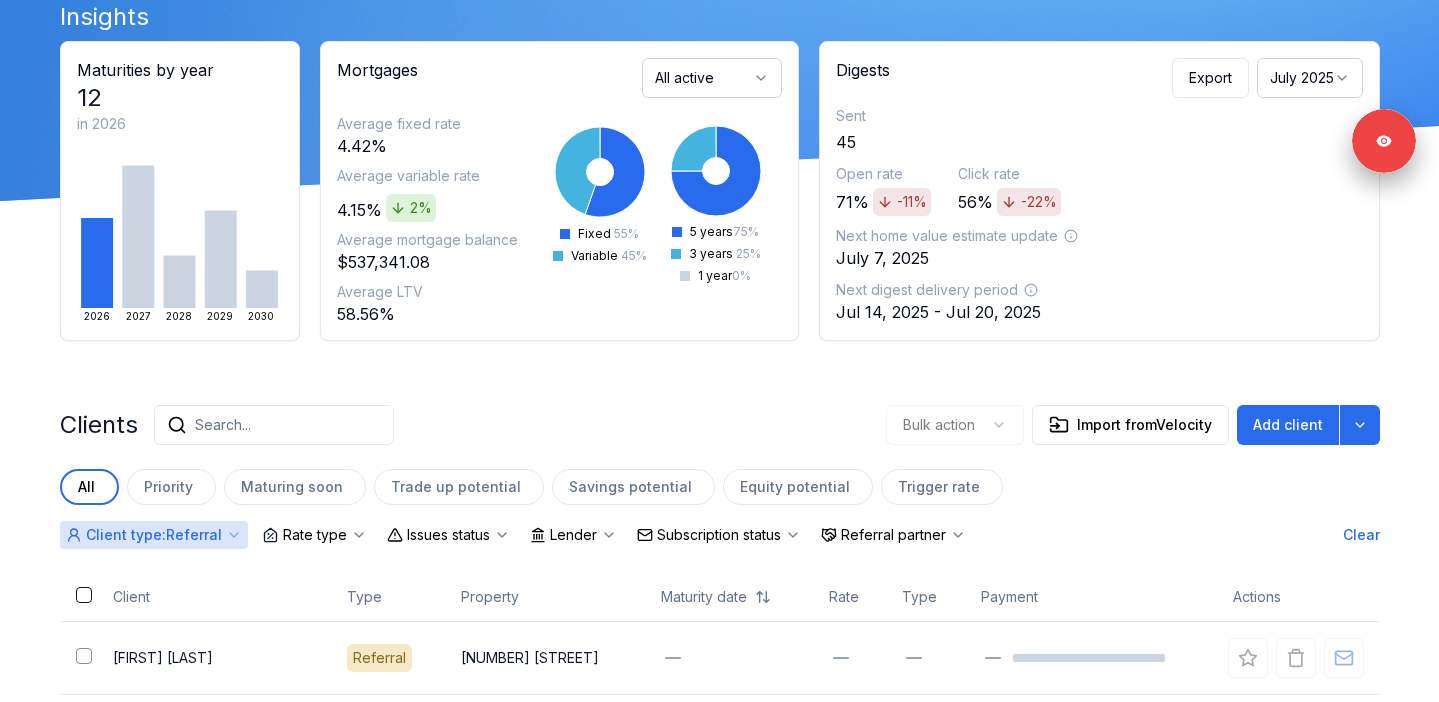 scroll, scrollTop: 0, scrollLeft: 0, axis: both 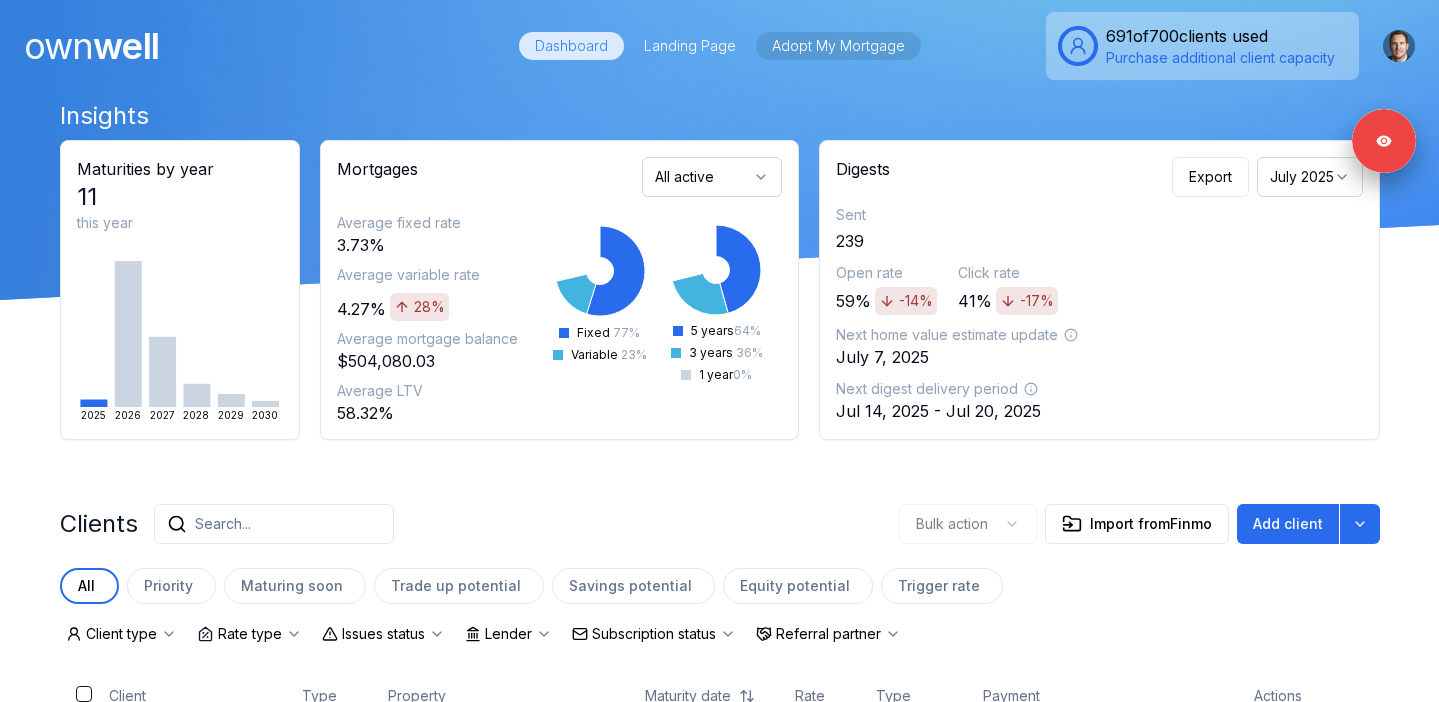 click on "Adopt My Mortgage" at bounding box center [838, 46] 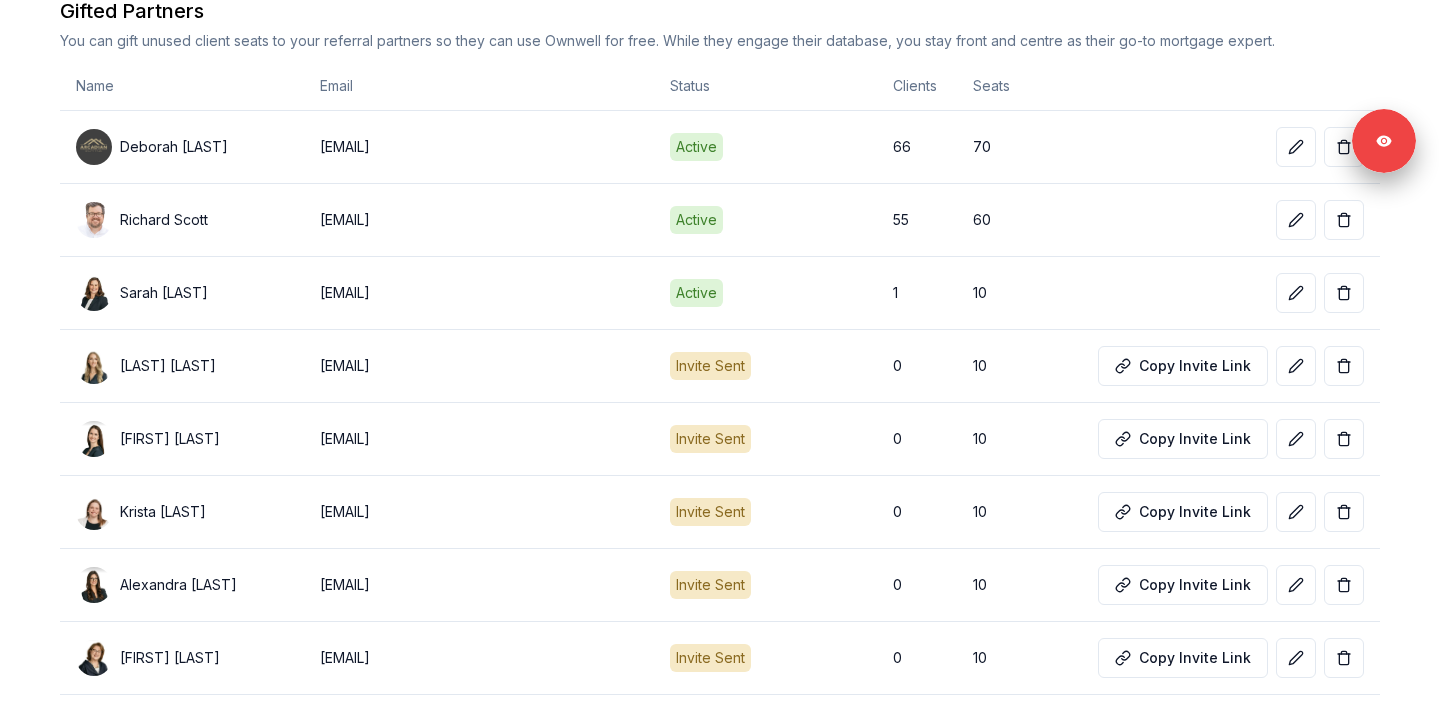 scroll, scrollTop: 2248, scrollLeft: 0, axis: vertical 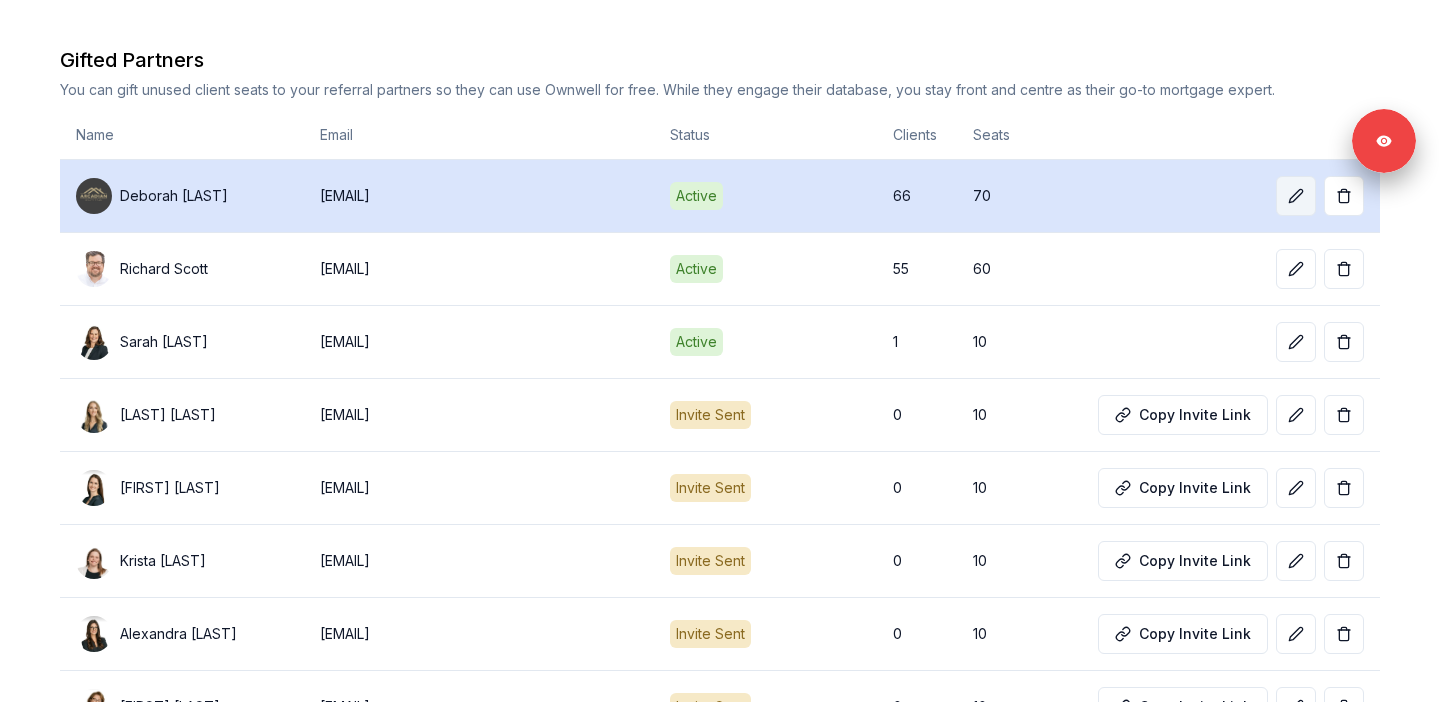 click 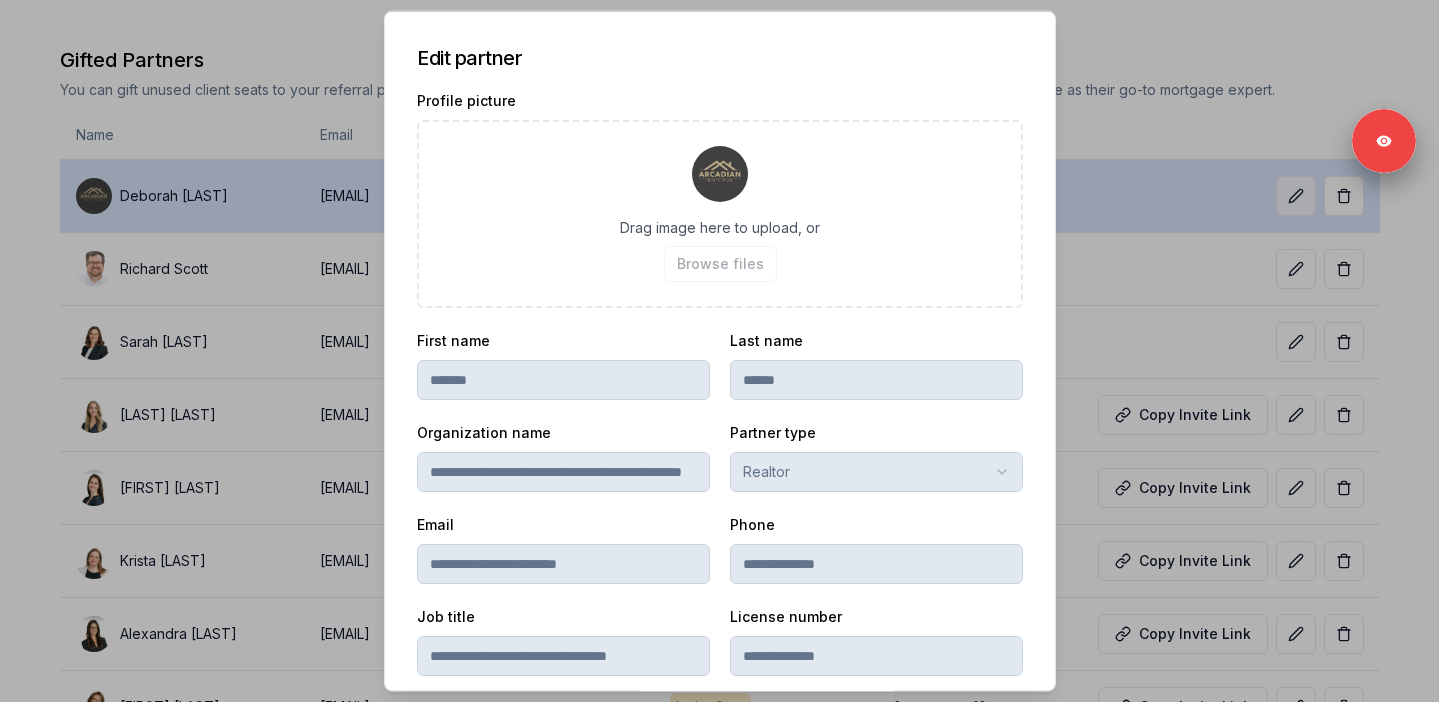 scroll, scrollTop: 469, scrollLeft: 0, axis: vertical 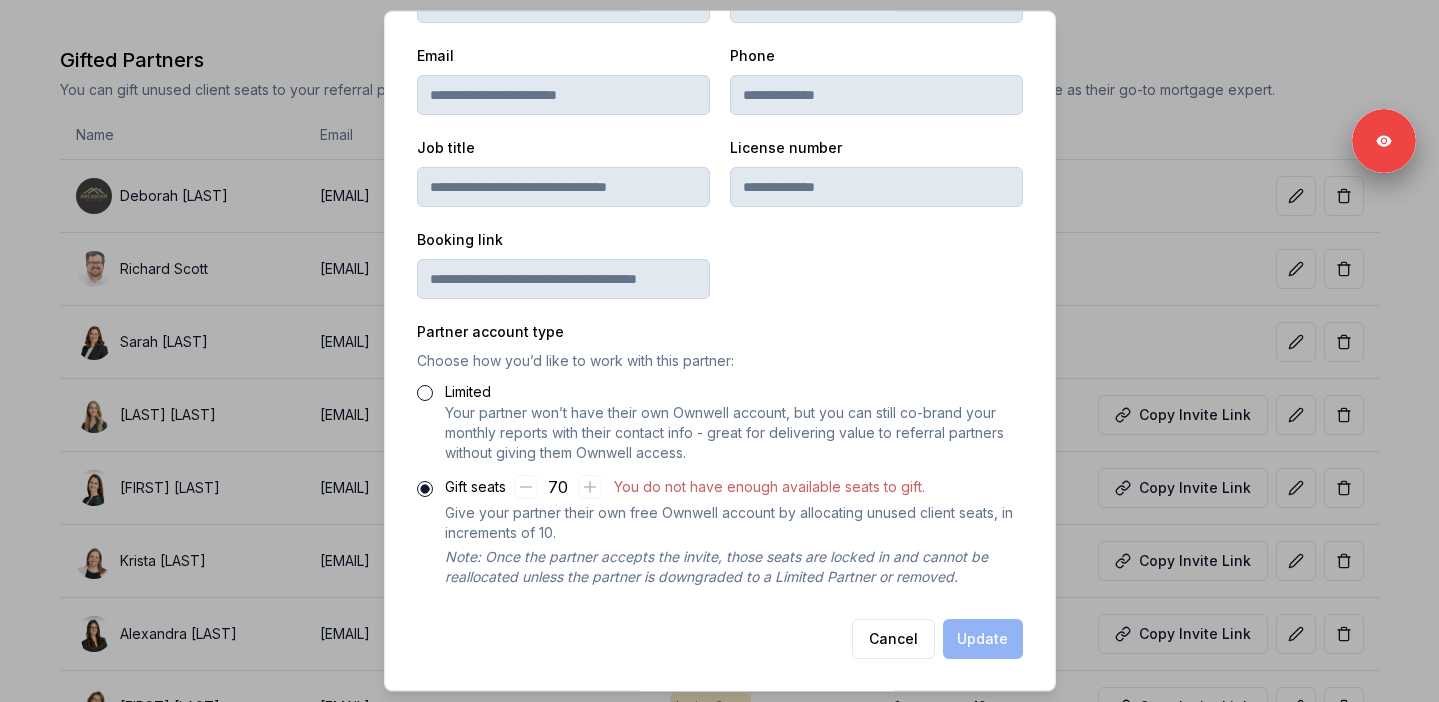 click on "Limited" at bounding box center (425, 393) 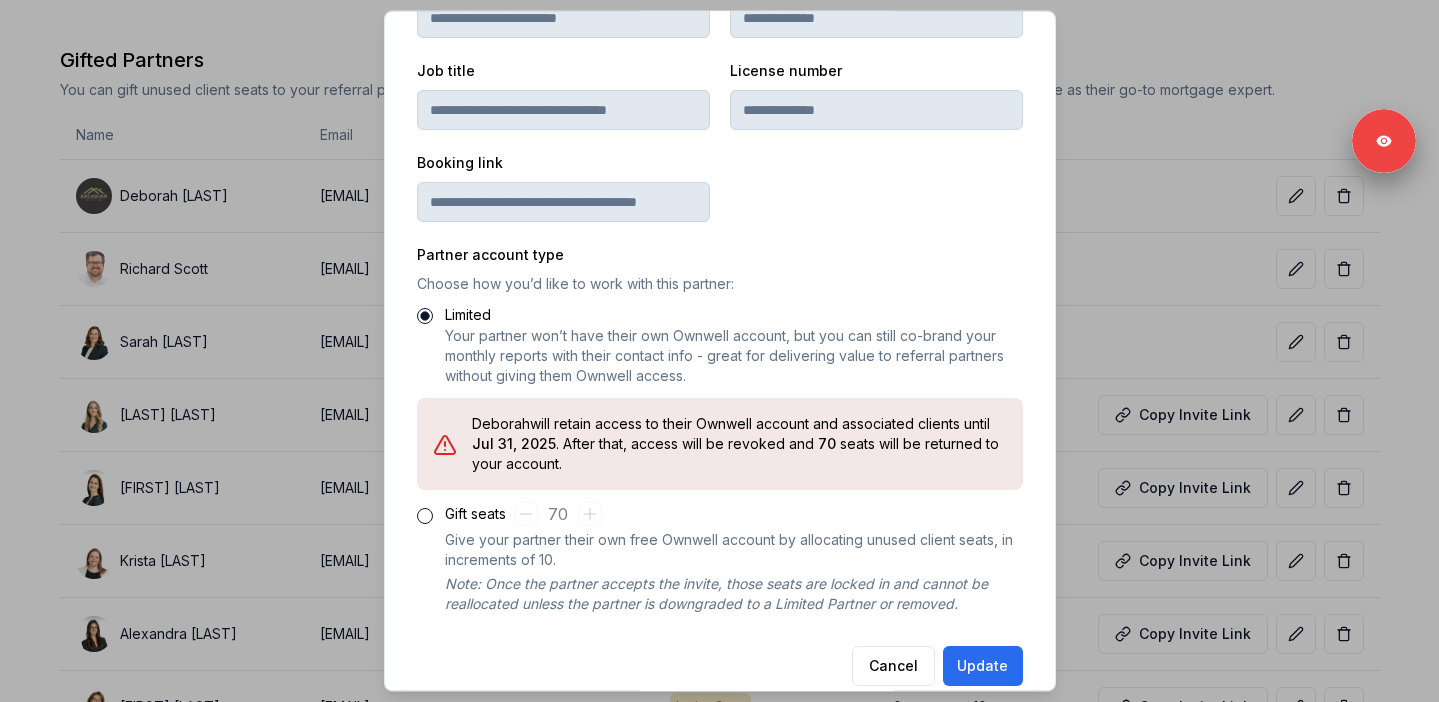 scroll, scrollTop: 552, scrollLeft: 0, axis: vertical 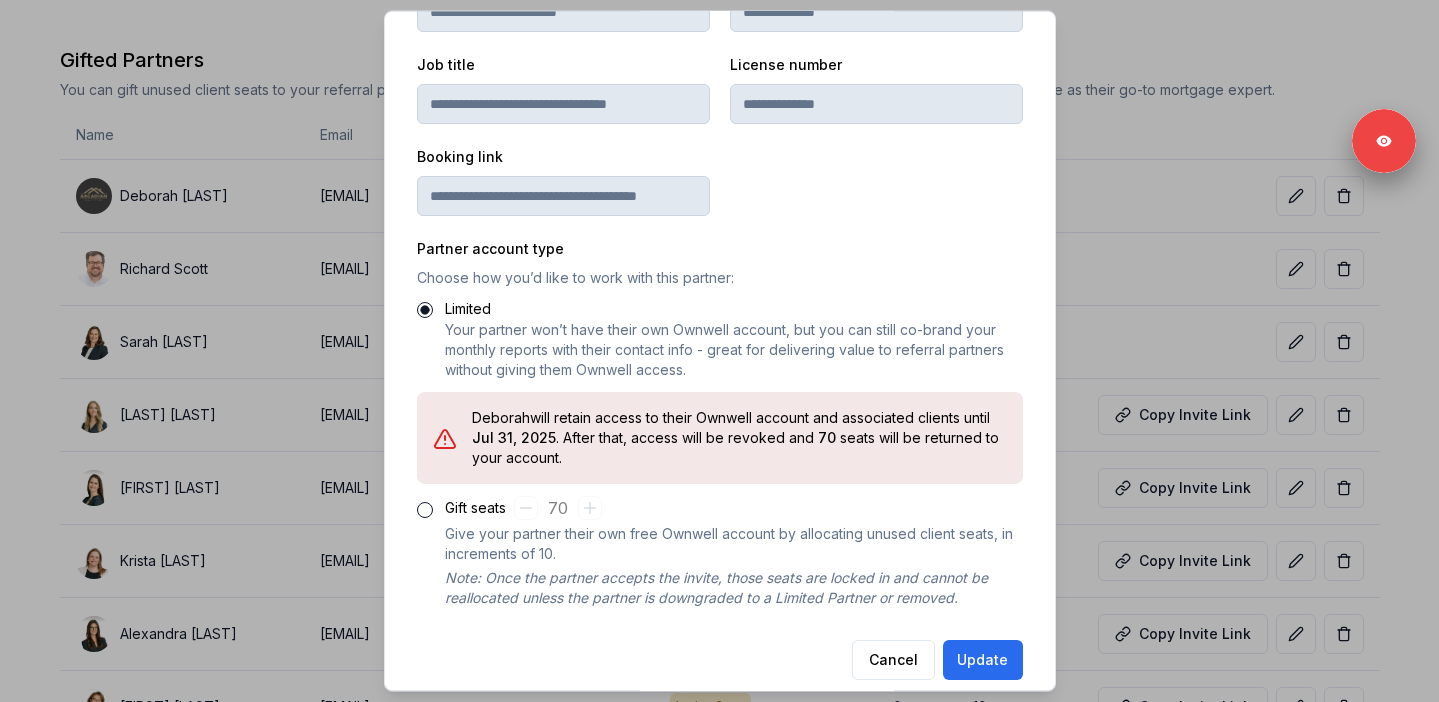 type on "LIMITED_REFERRAL_PARTNER" 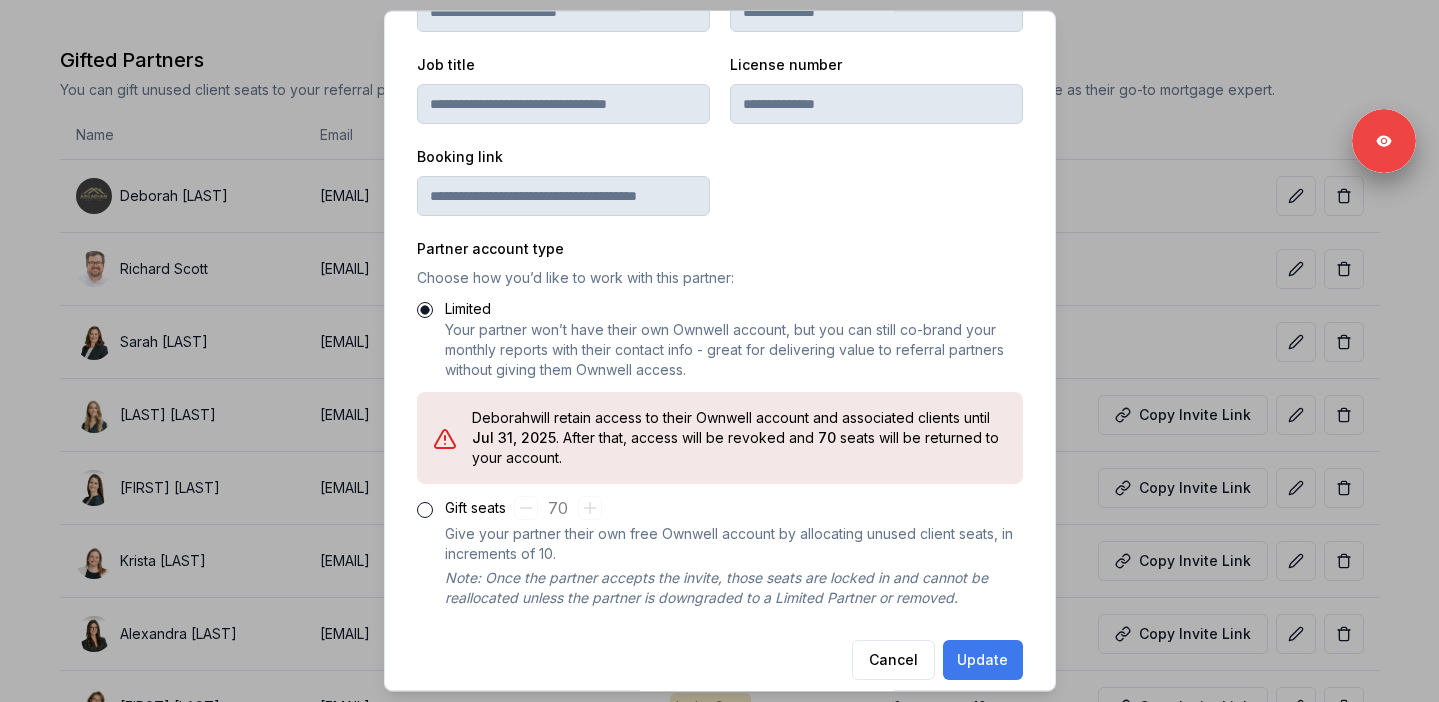 click on "Update" at bounding box center (983, 660) 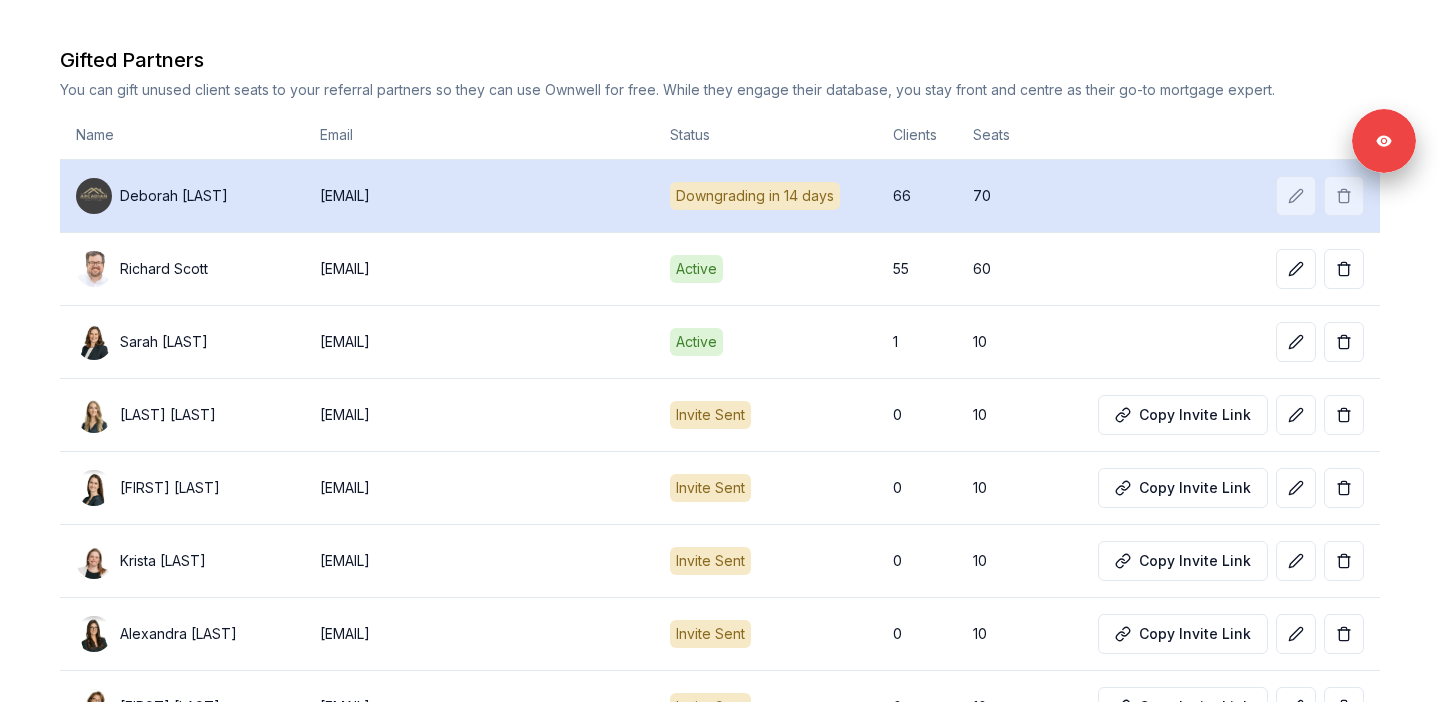 click on "Deborah   Bennet" at bounding box center (174, 196) 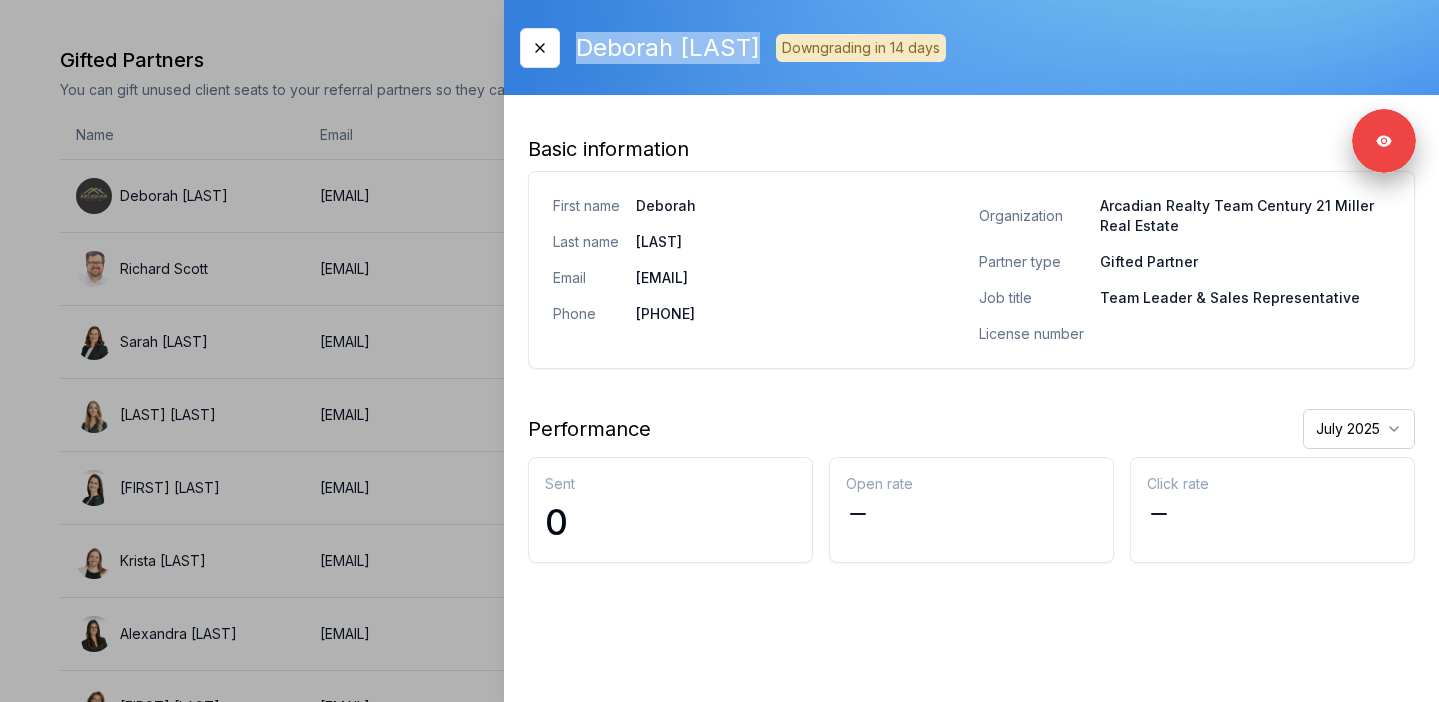 drag, startPoint x: 761, startPoint y: 50, endPoint x: 579, endPoint y: 49, distance: 182.00275 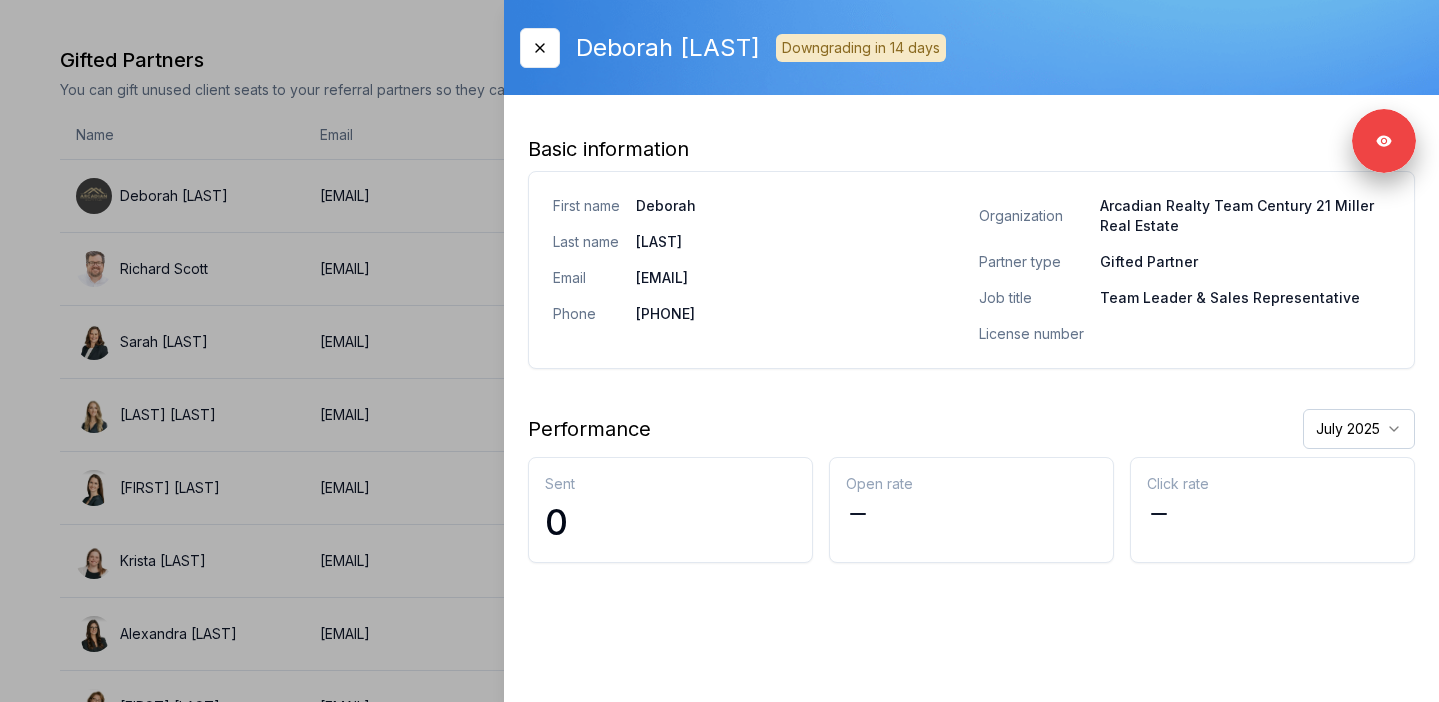 click at bounding box center [719, 351] 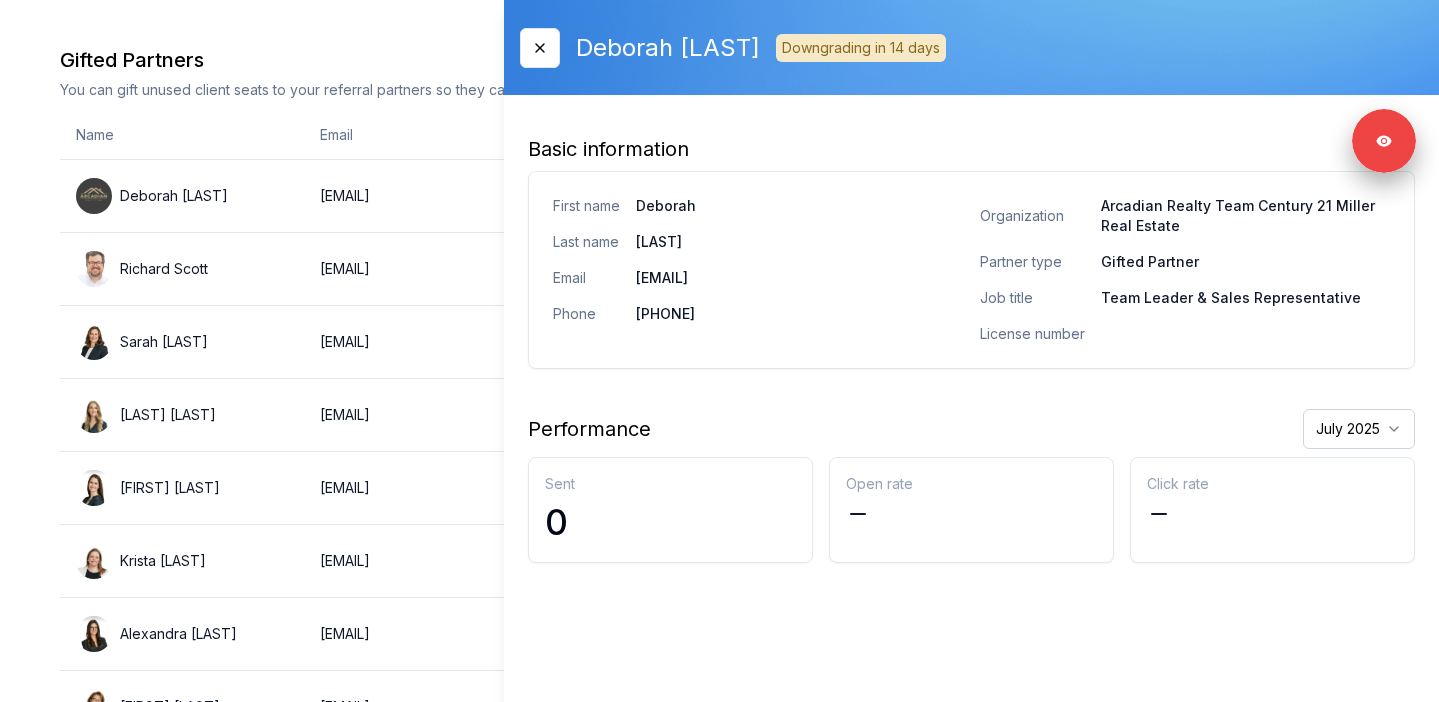 click on "Gifted Partners" at bounding box center (720, 60) 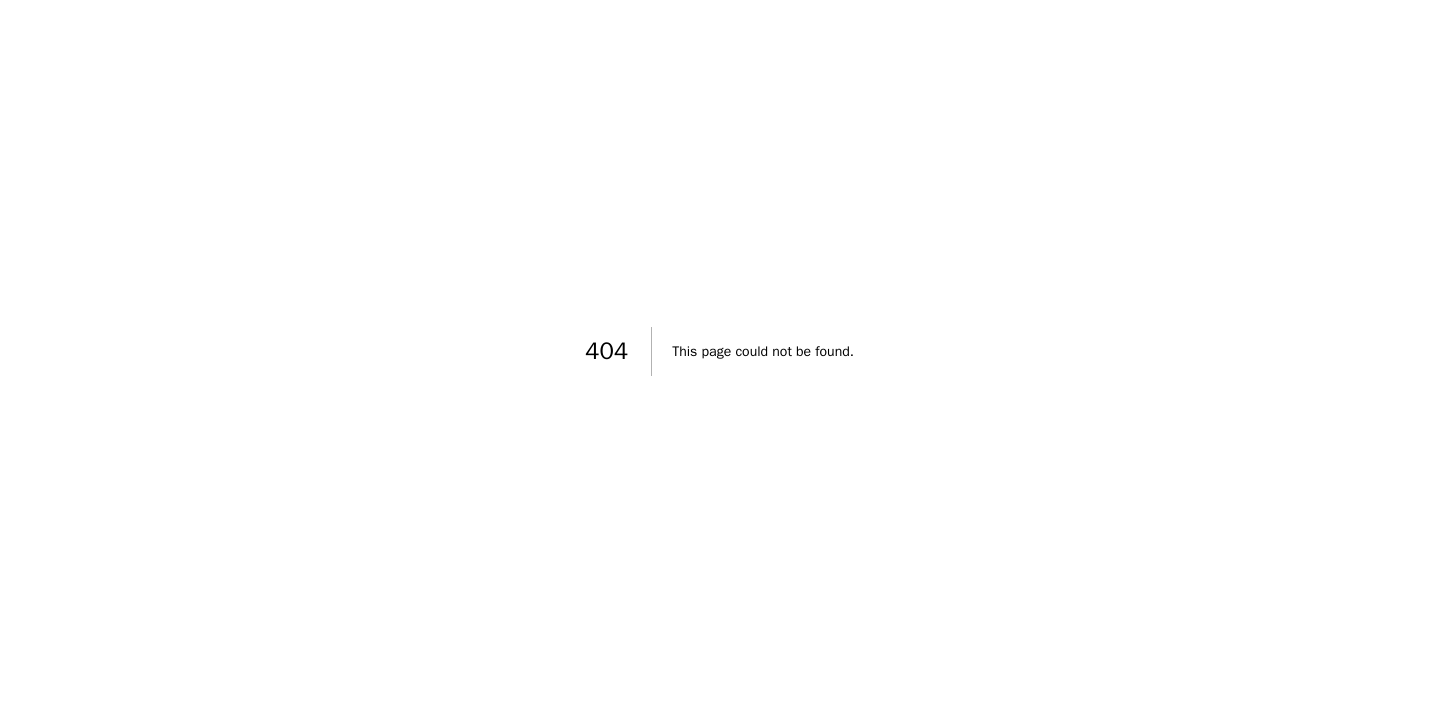 scroll, scrollTop: 0, scrollLeft: 0, axis: both 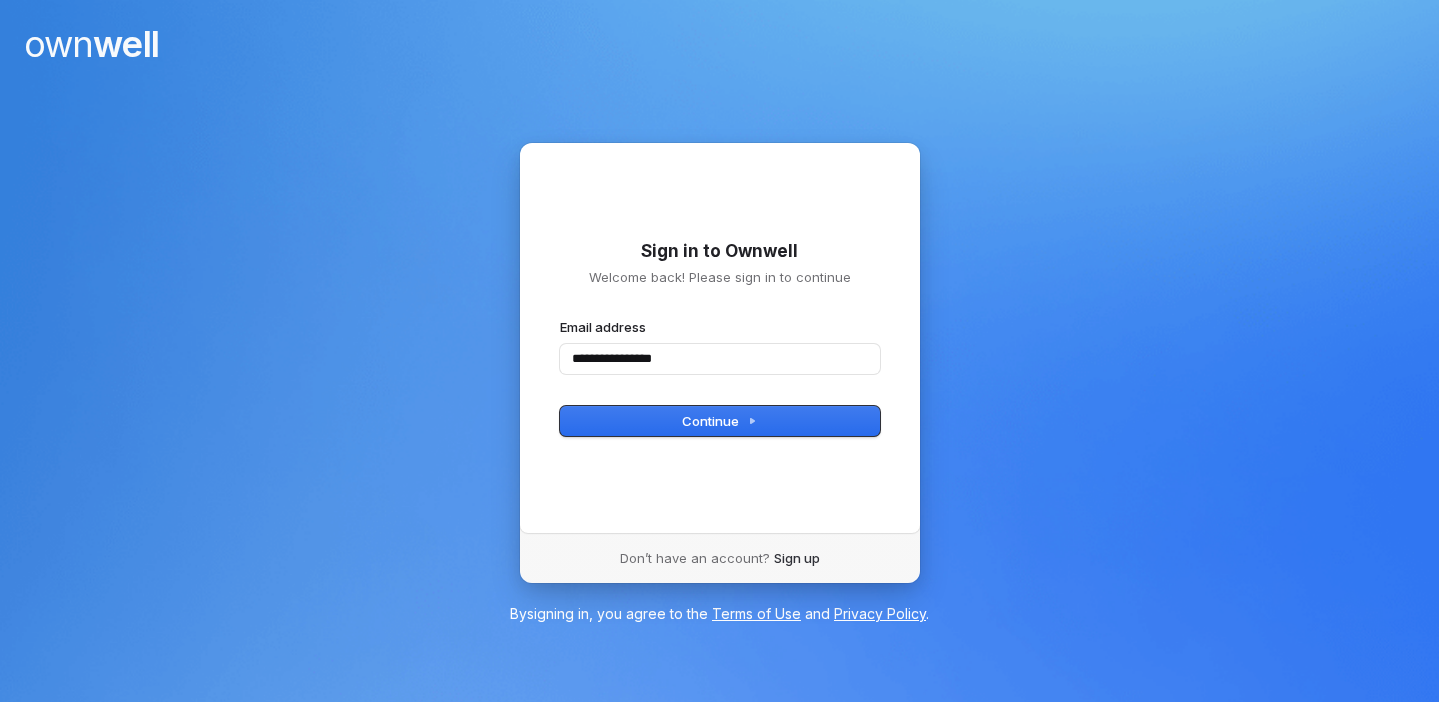 type on "**********" 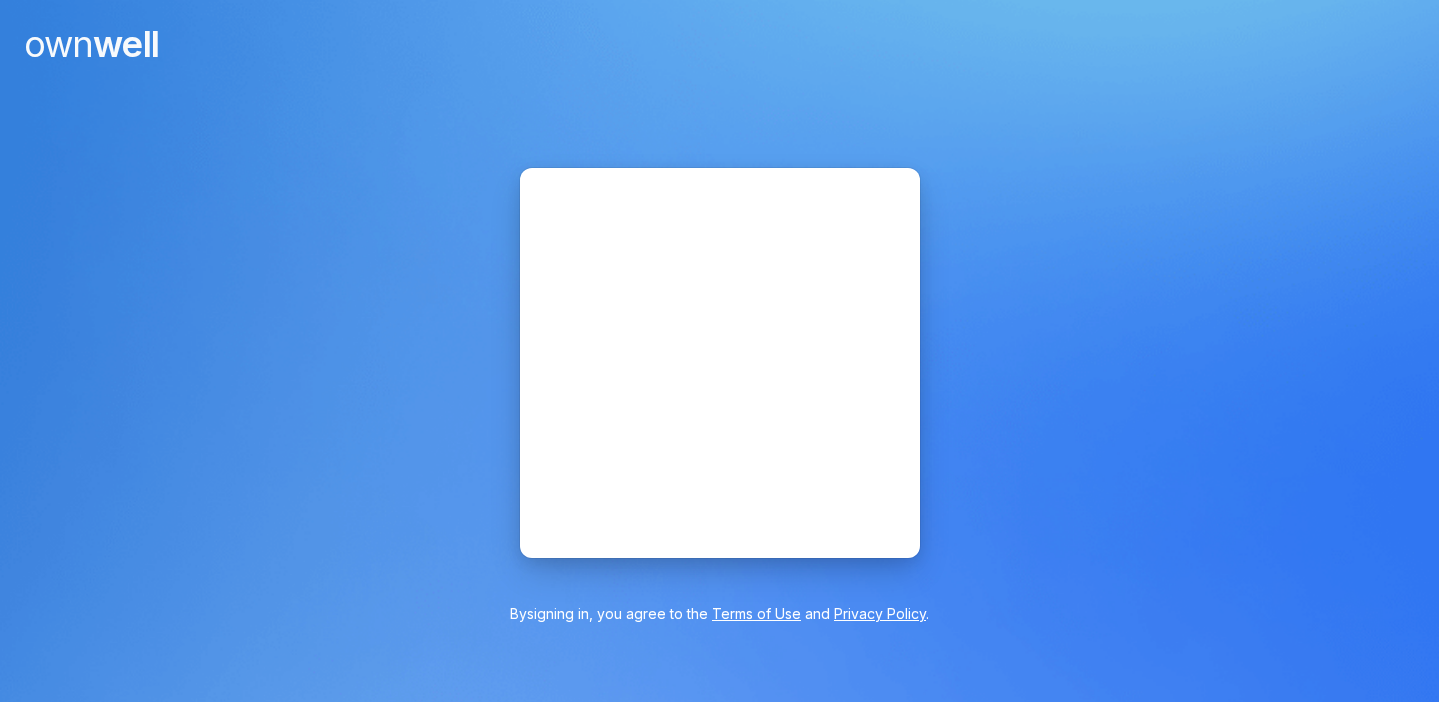 scroll, scrollTop: 0, scrollLeft: 0, axis: both 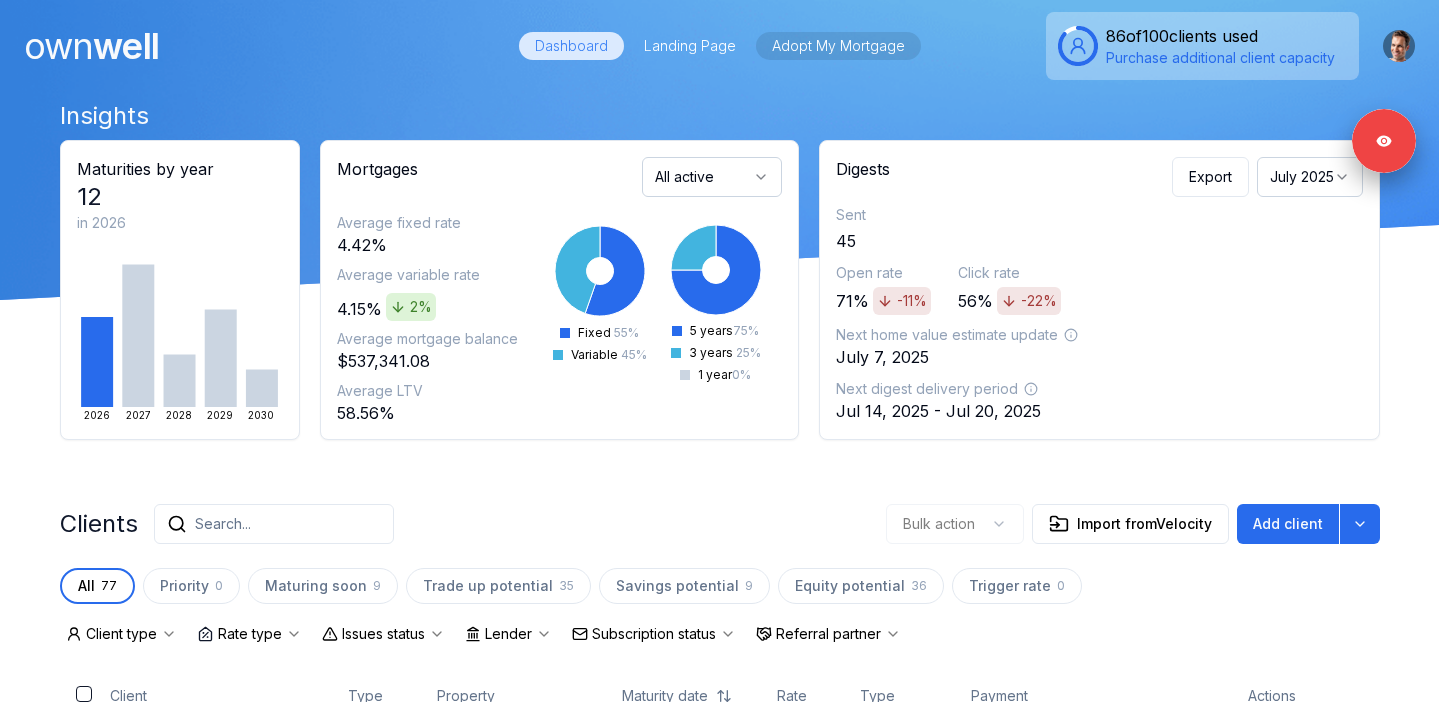 click on "Adopt My Mortgage" at bounding box center (838, 46) 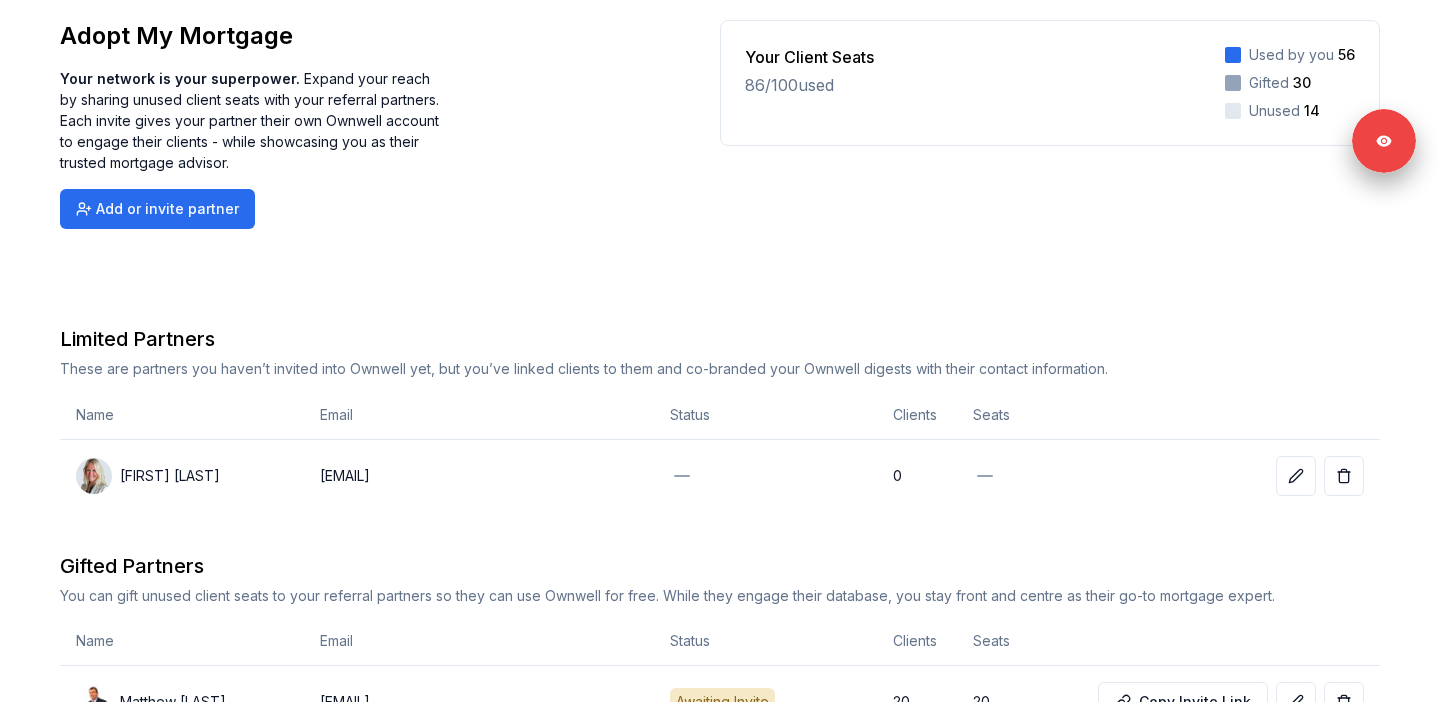 scroll, scrollTop: 325, scrollLeft: 0, axis: vertical 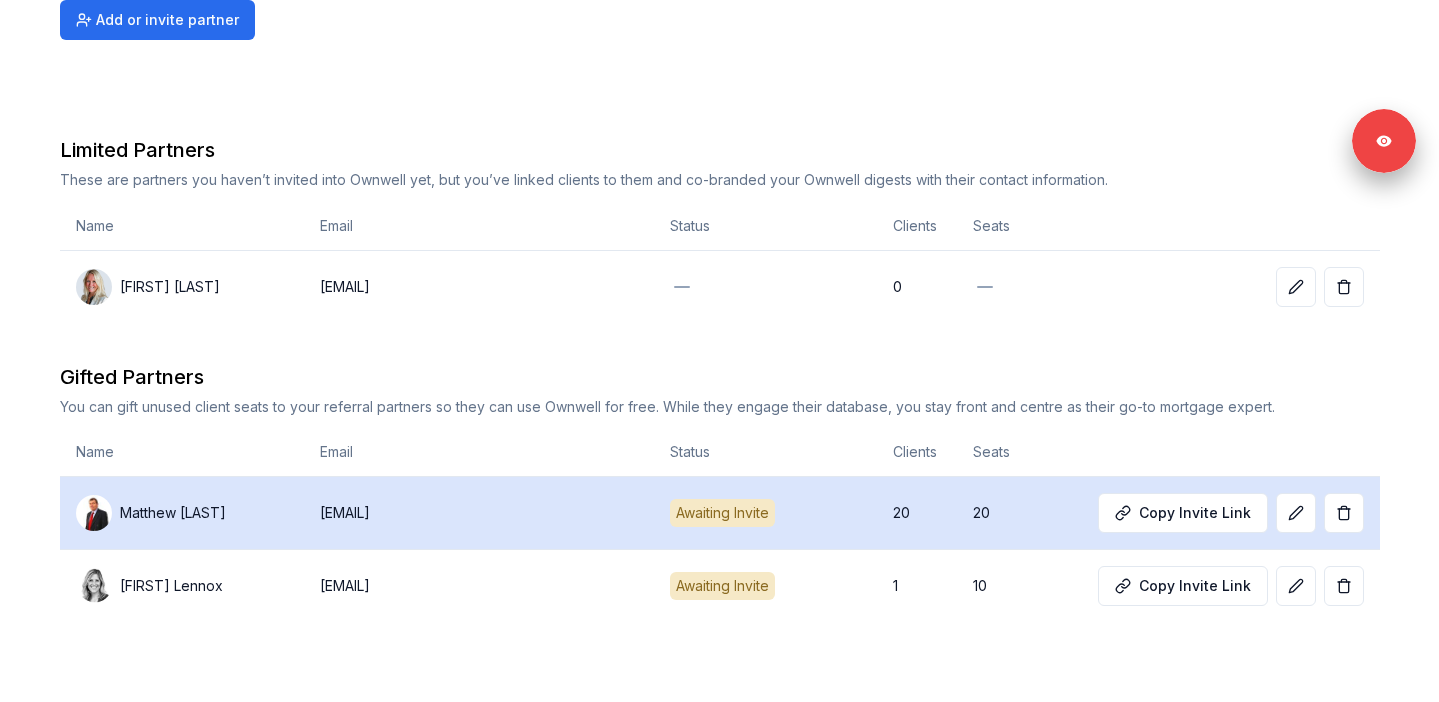 drag, startPoint x: 248, startPoint y: 507, endPoint x: 118, endPoint y: 507, distance: 130 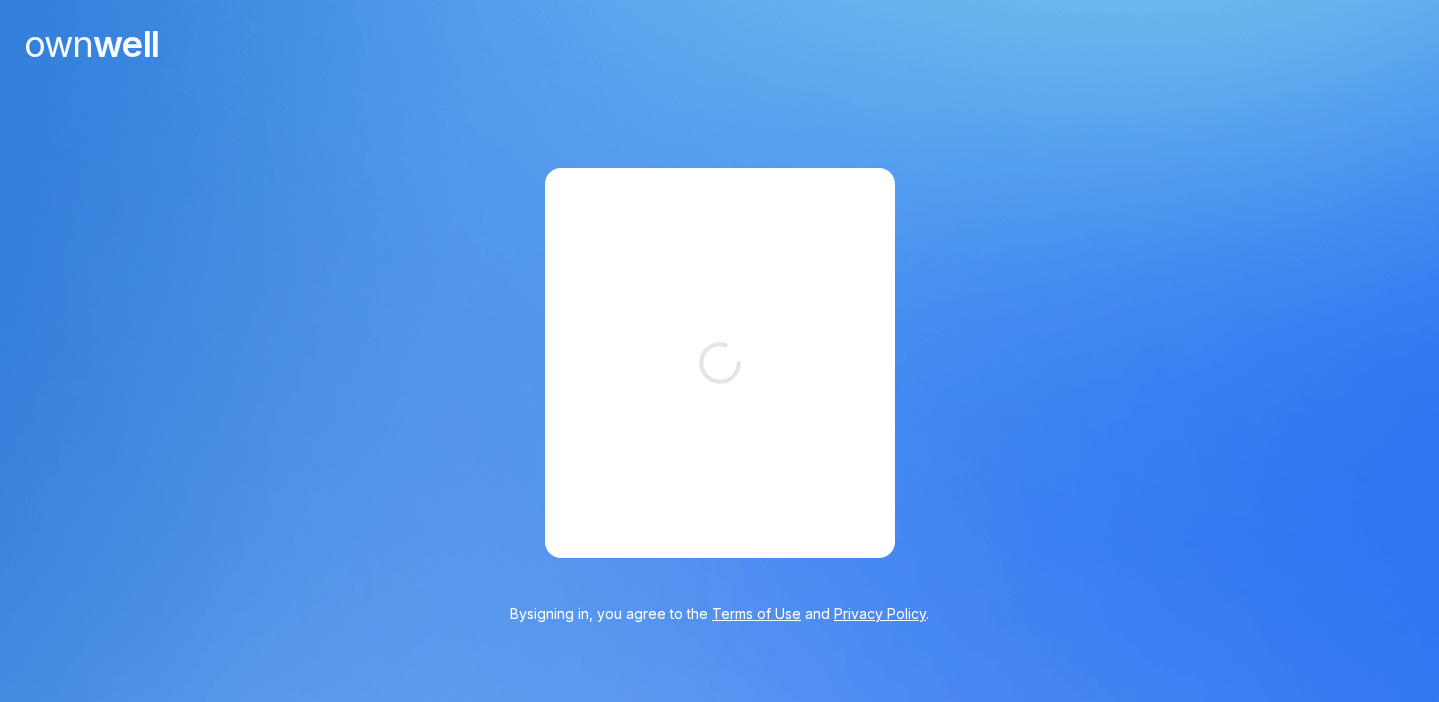scroll, scrollTop: 0, scrollLeft: 0, axis: both 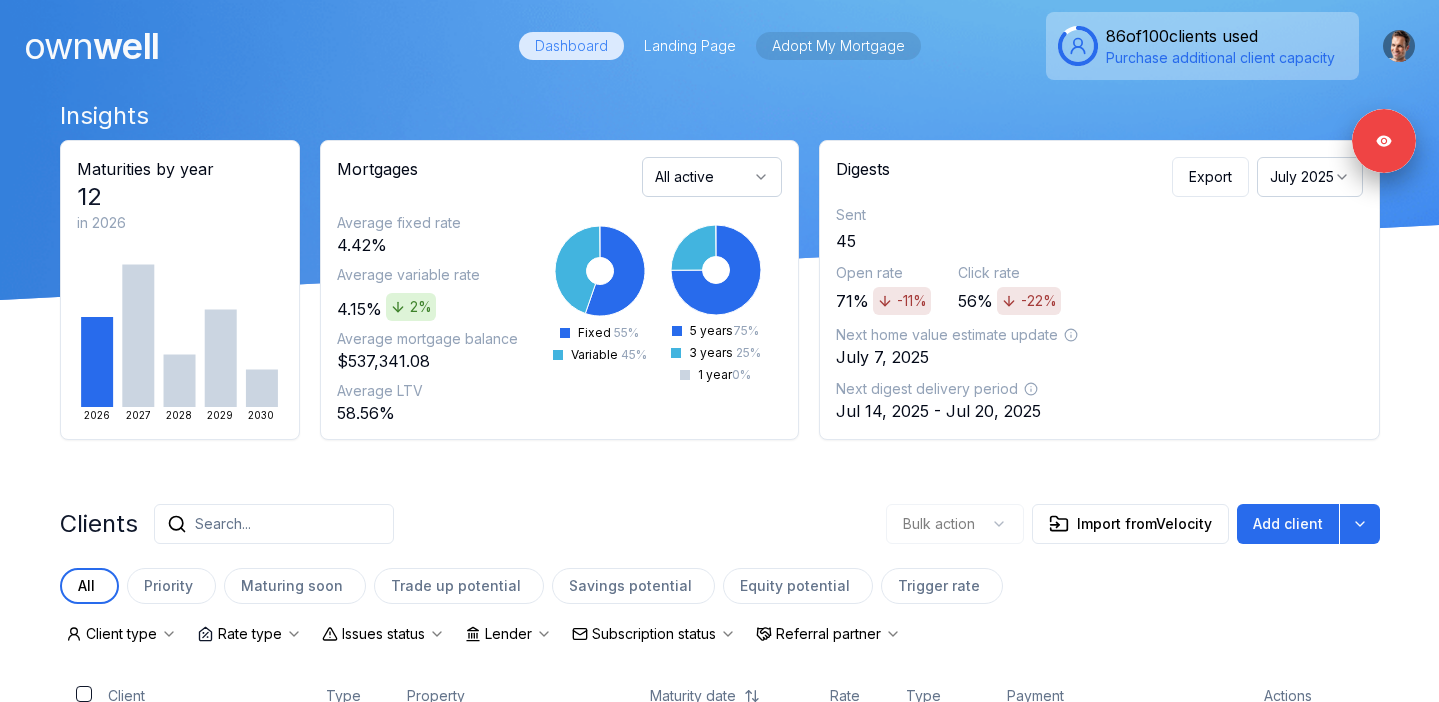 click on "Adopt My Mortgage" at bounding box center (838, 46) 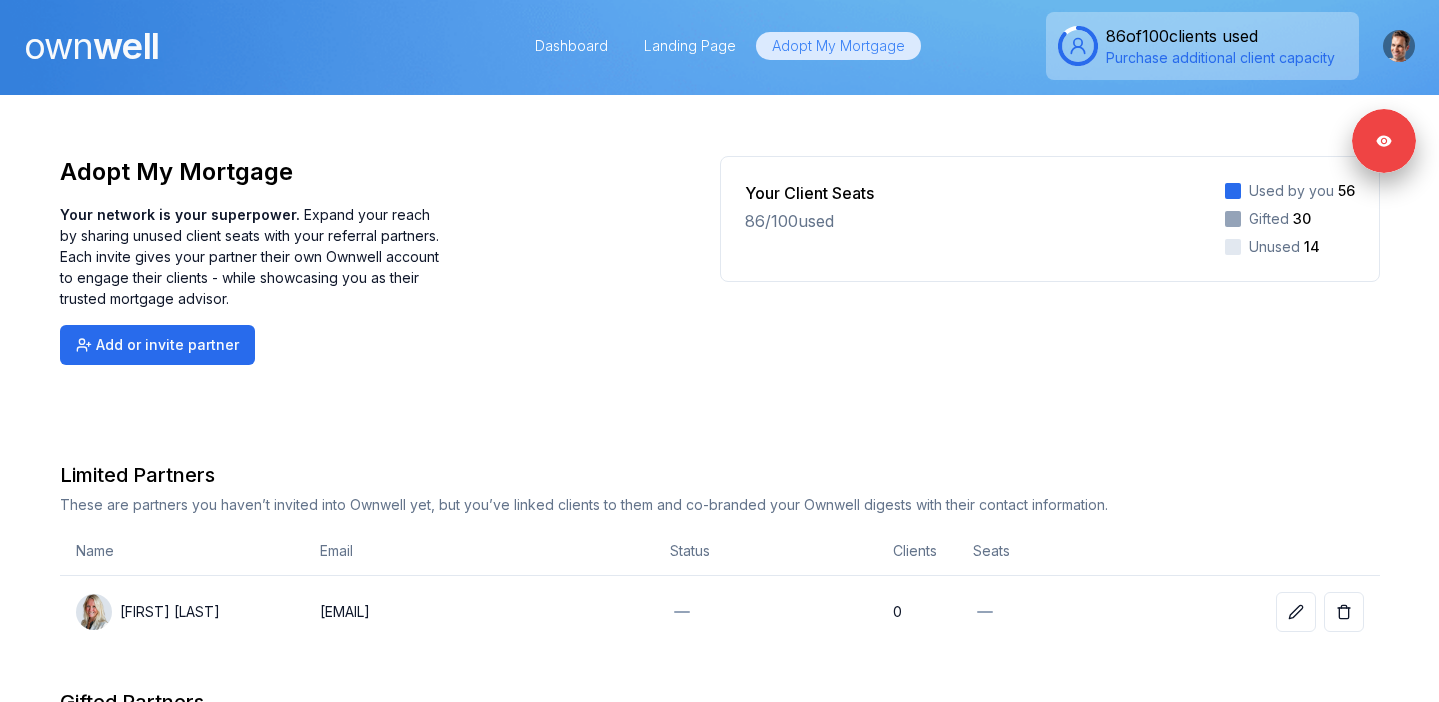 scroll, scrollTop: 325, scrollLeft: 0, axis: vertical 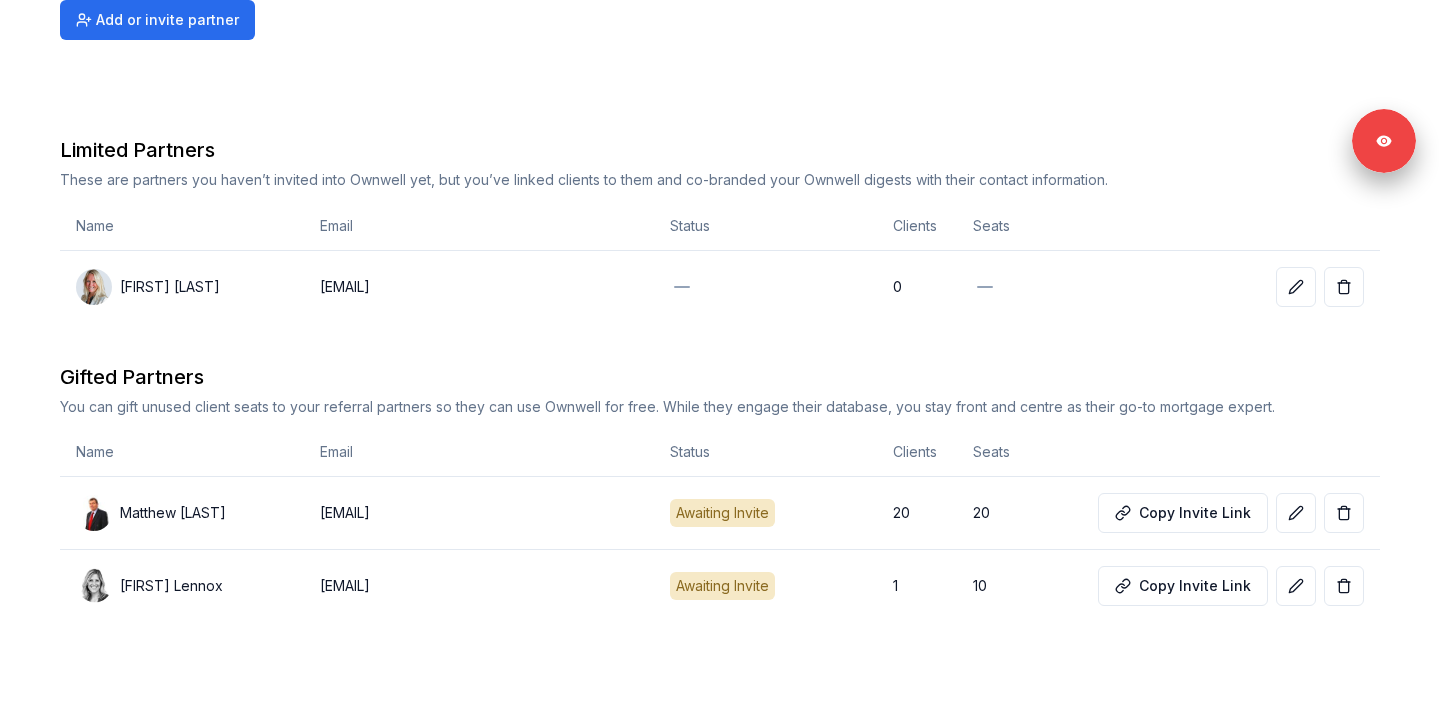 click on "Adopt My Mortgage Your network is your superpower. Expand your reach by sharing unused client seats with your referral partners. Each invite gives your partner their own Ownwell account to engage their clients - while showcasing you as their trusted mortgage advisor. Add or invite partner Your Client Seats 86 / 100 used Used by you 56 Gifted 30 Unused 14 Limited Partners These are partners you haven’t invited into Ownwell yet, but you’ve linked clients to them and co-branded your Ownwell digests with their contact information. Name Email Status Clients Seats [FIRST] [LAST] [EMAIL] 0 Gifted Partners You can gift unused client seats to your referral partners so they can use Ownwell for free. While they engage their database, you stay front and centre as their go-to mortgage expert. Name Email Status Clients Seats [FIRST] [LAST] [EMAIL] Awaiting Invite 20 20 Copy Invite Link [FIRST] [LAST] [EMAIL] Awaiting Invite 1 10 Copy Invite Link" at bounding box center (720, 266) 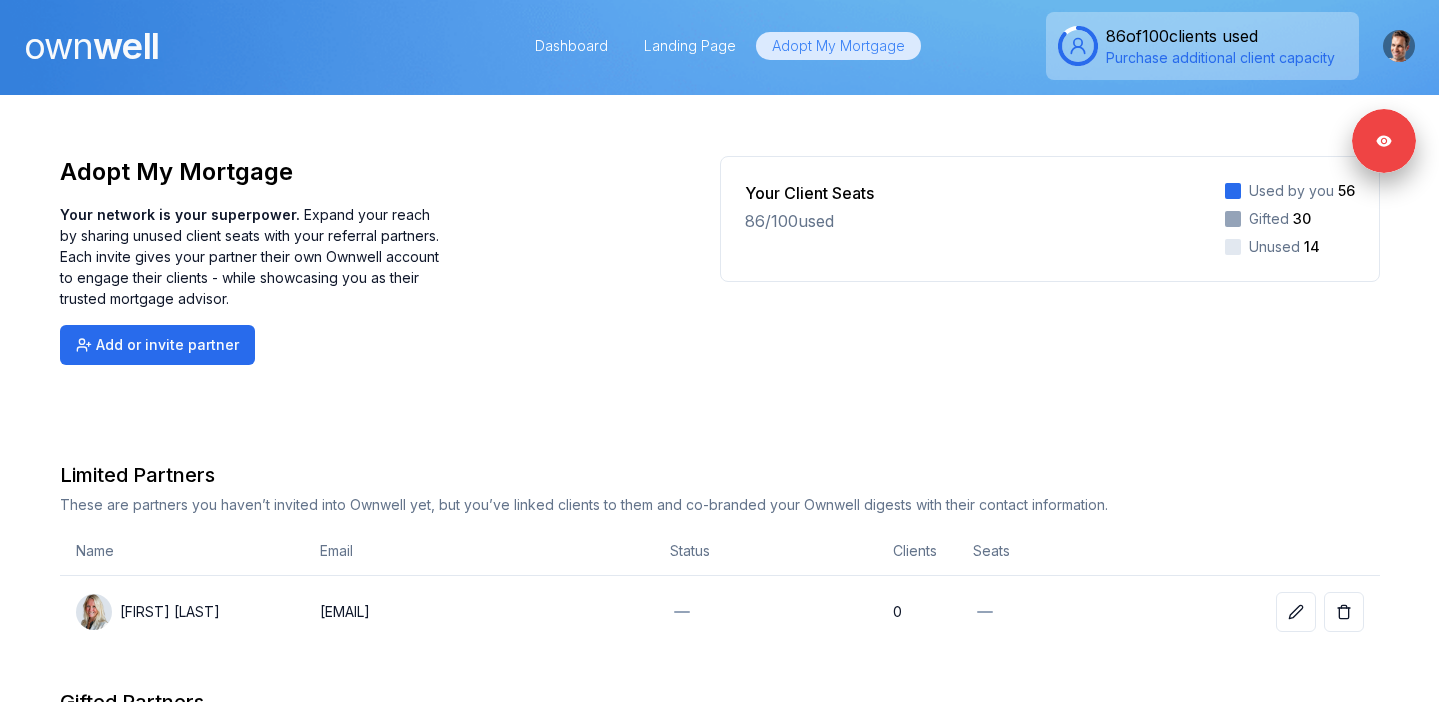 click on "own well" at bounding box center (91, 46) 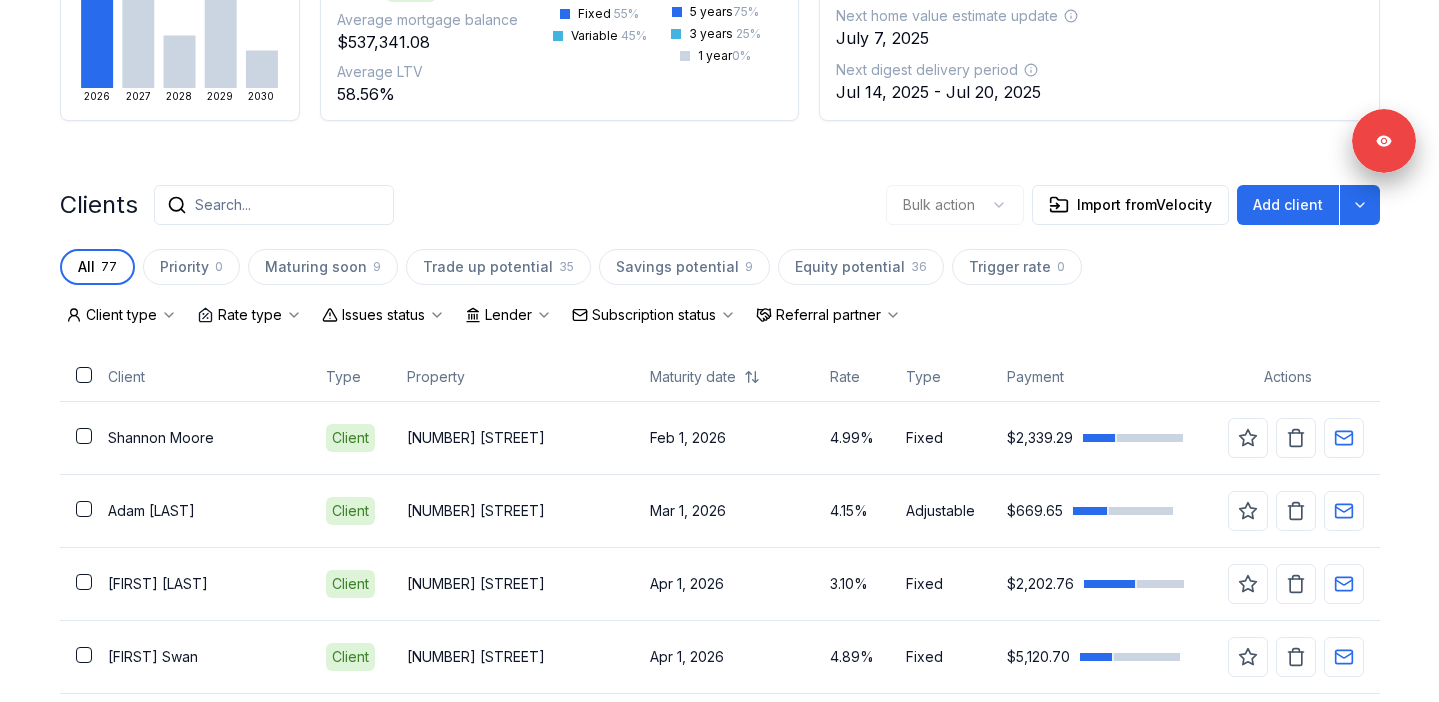scroll, scrollTop: 397, scrollLeft: 0, axis: vertical 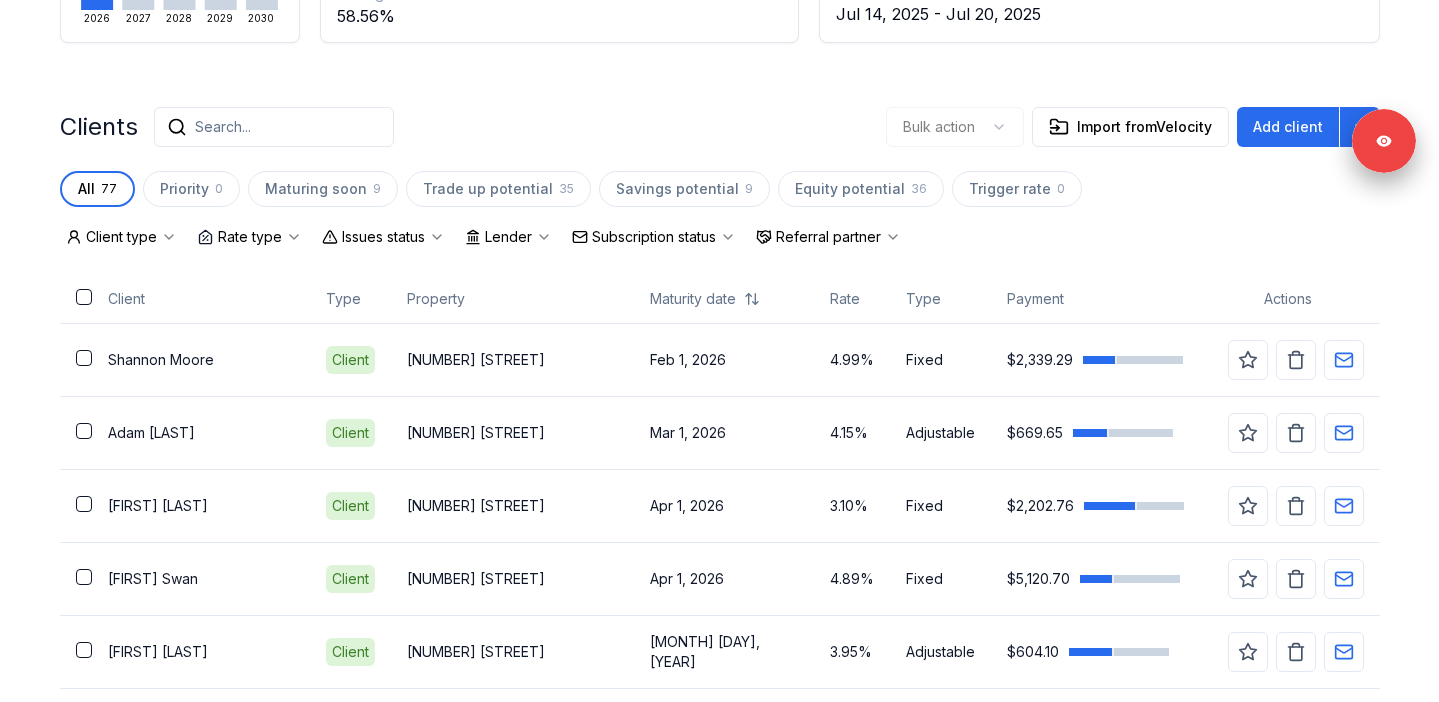 click on "Subscription status" at bounding box center (654, 237) 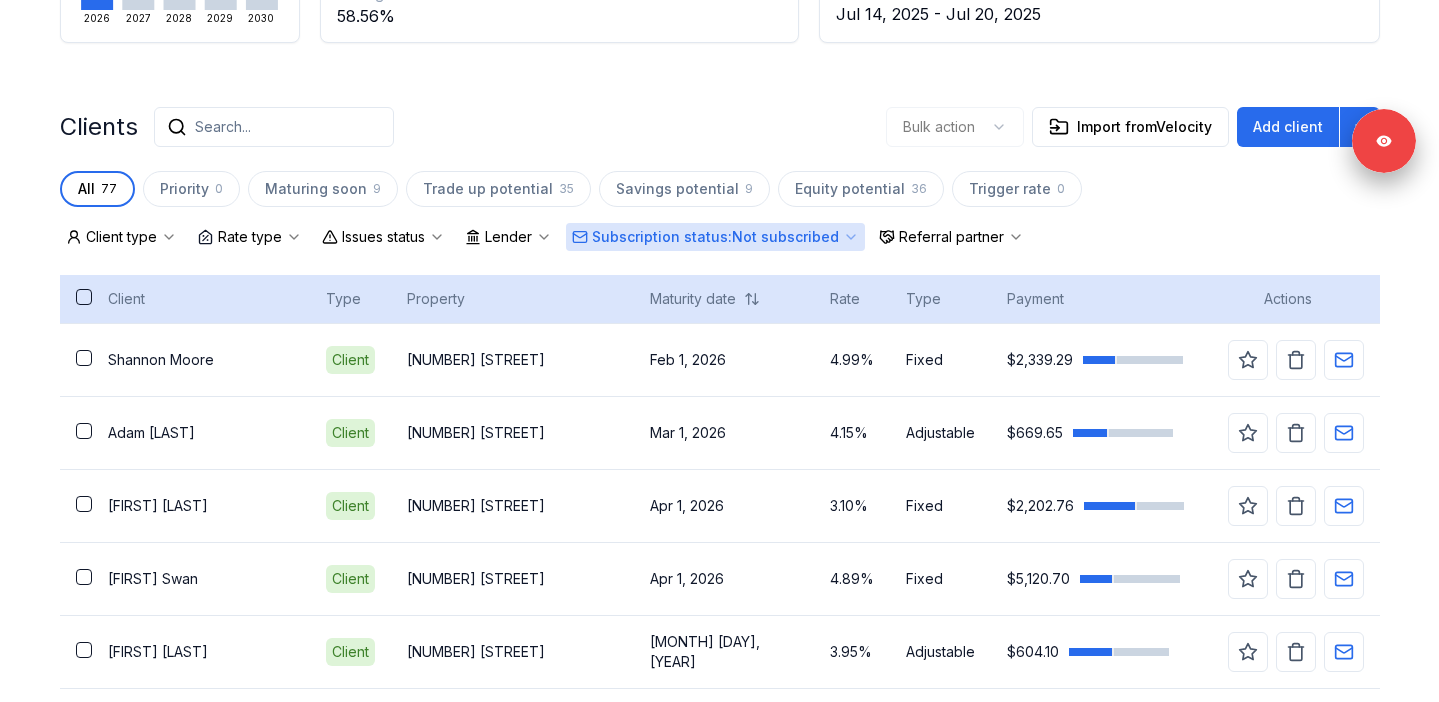 scroll, scrollTop: 166, scrollLeft: 0, axis: vertical 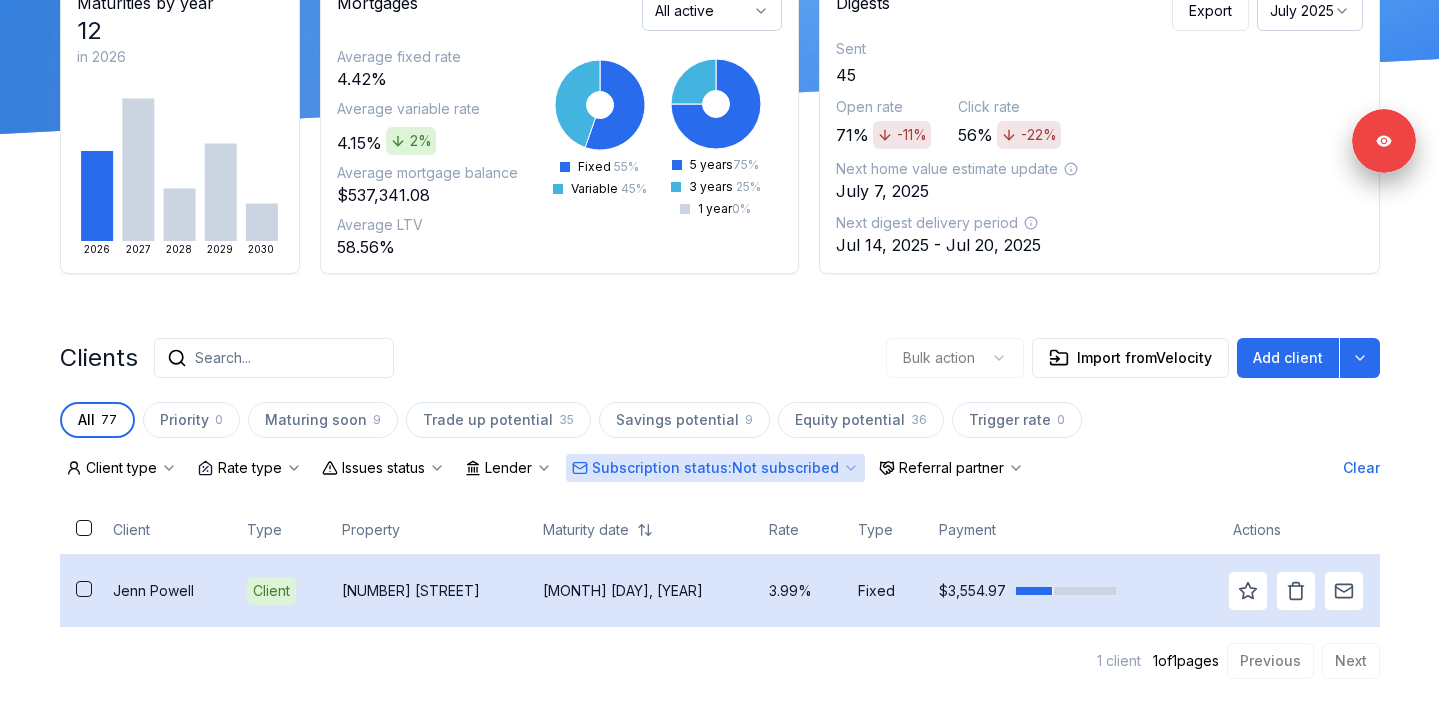 click at bounding box center (84, 589) 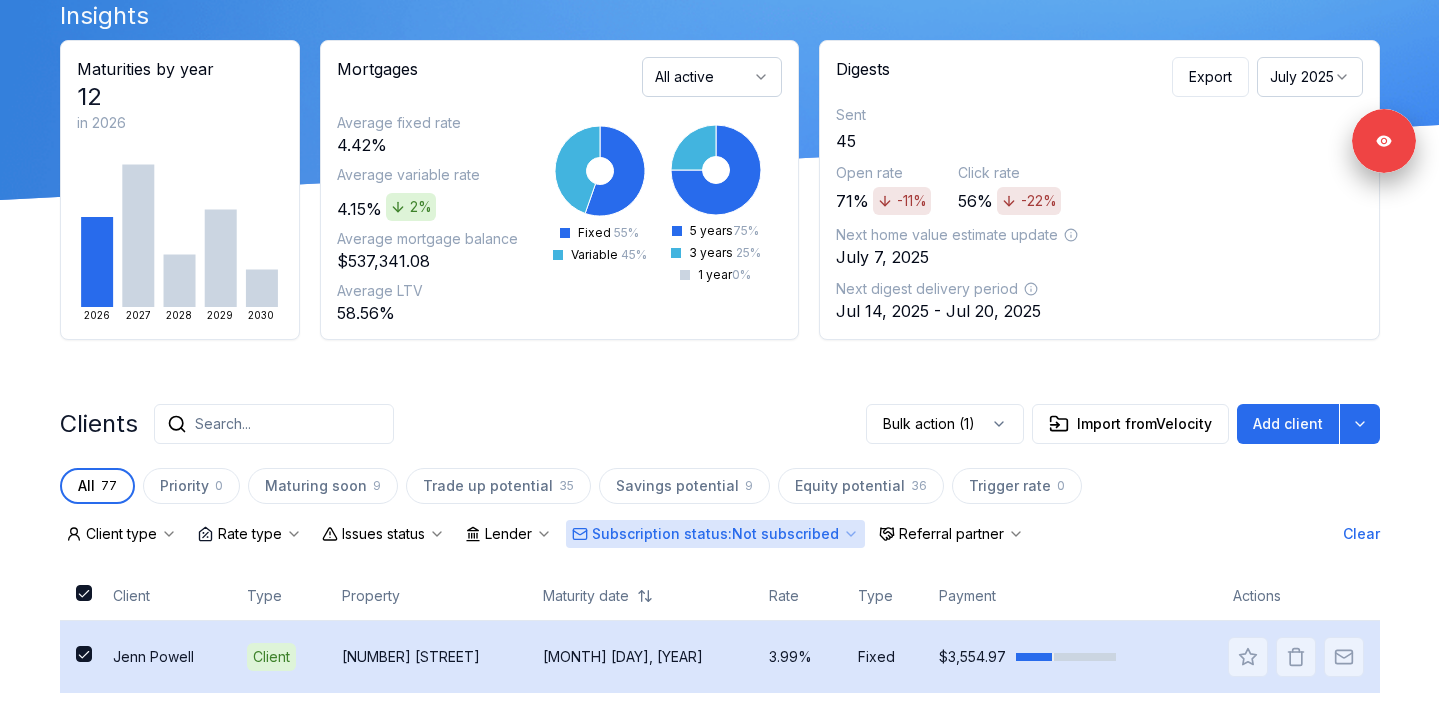 scroll, scrollTop: 166, scrollLeft: 0, axis: vertical 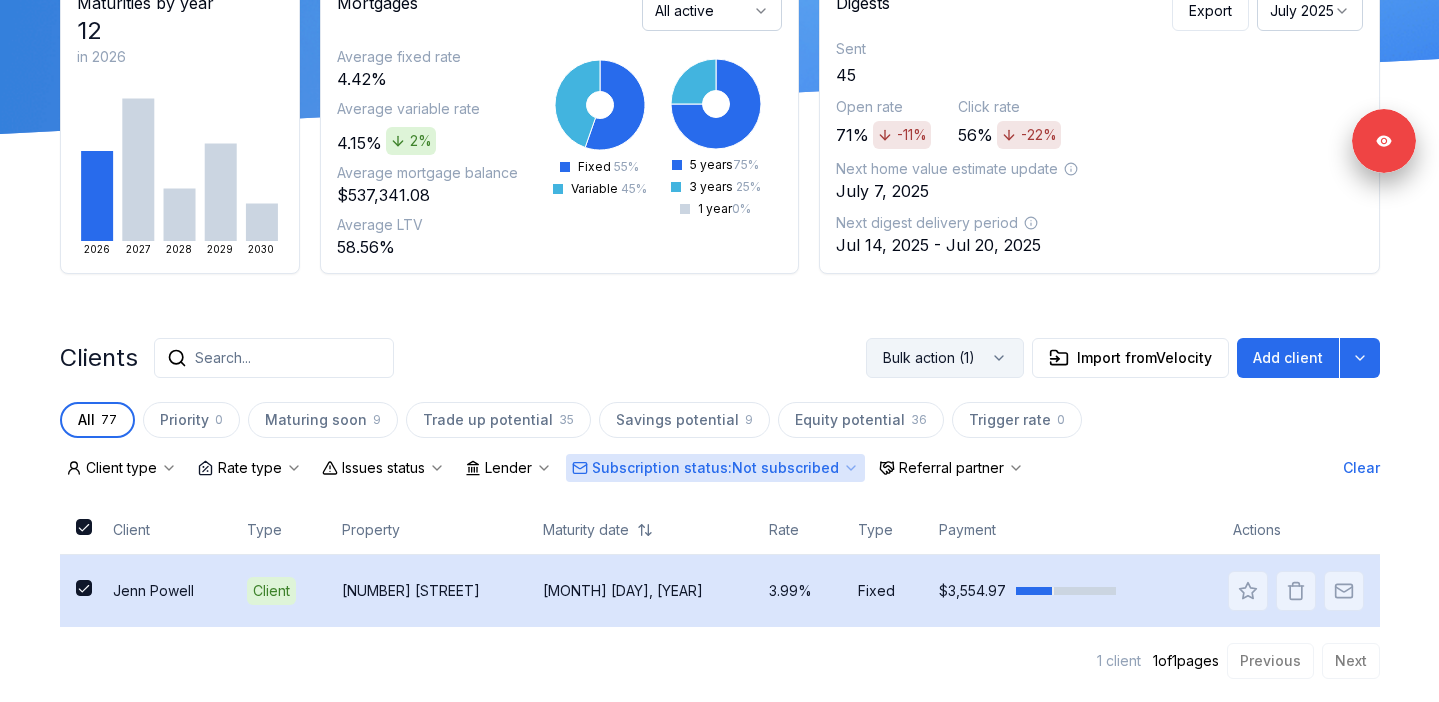 click on "Bulk action   (1)" at bounding box center (945, 358) 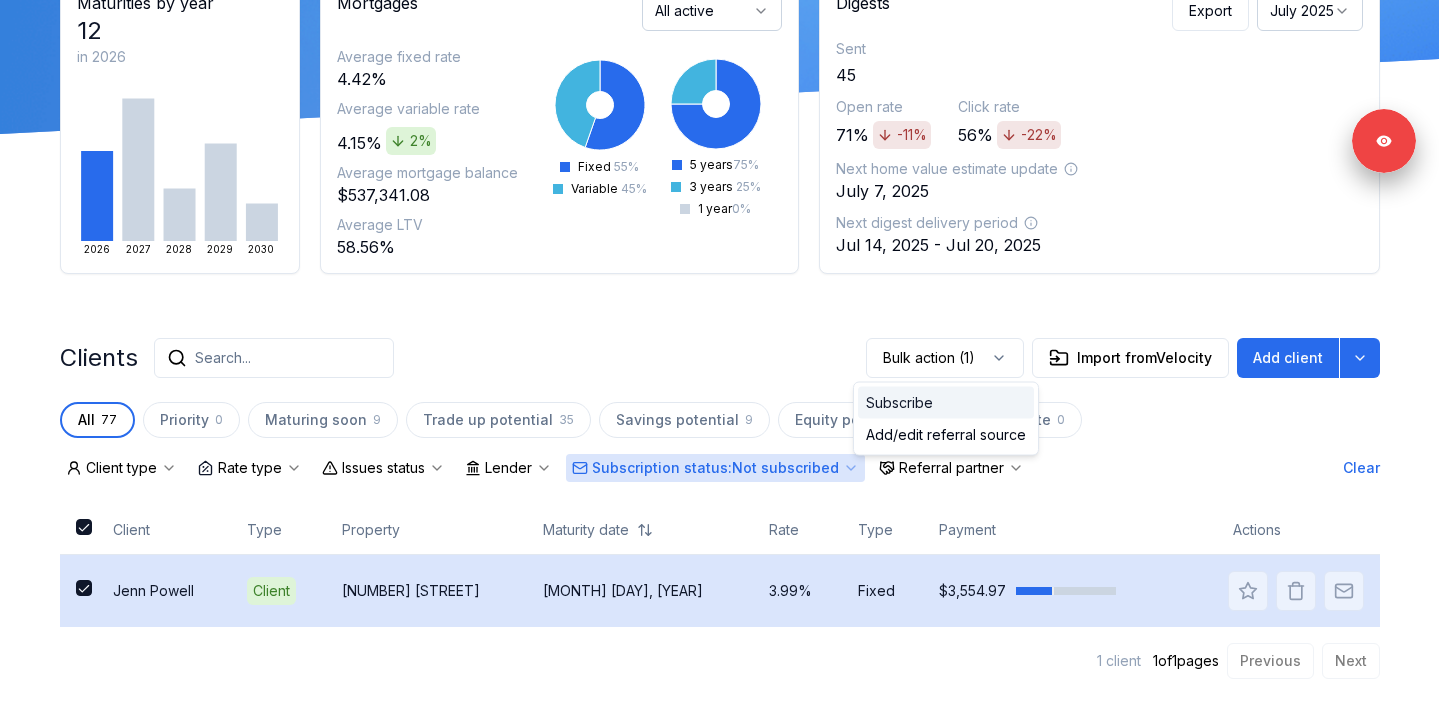 click on "Subscribe" at bounding box center [946, 403] 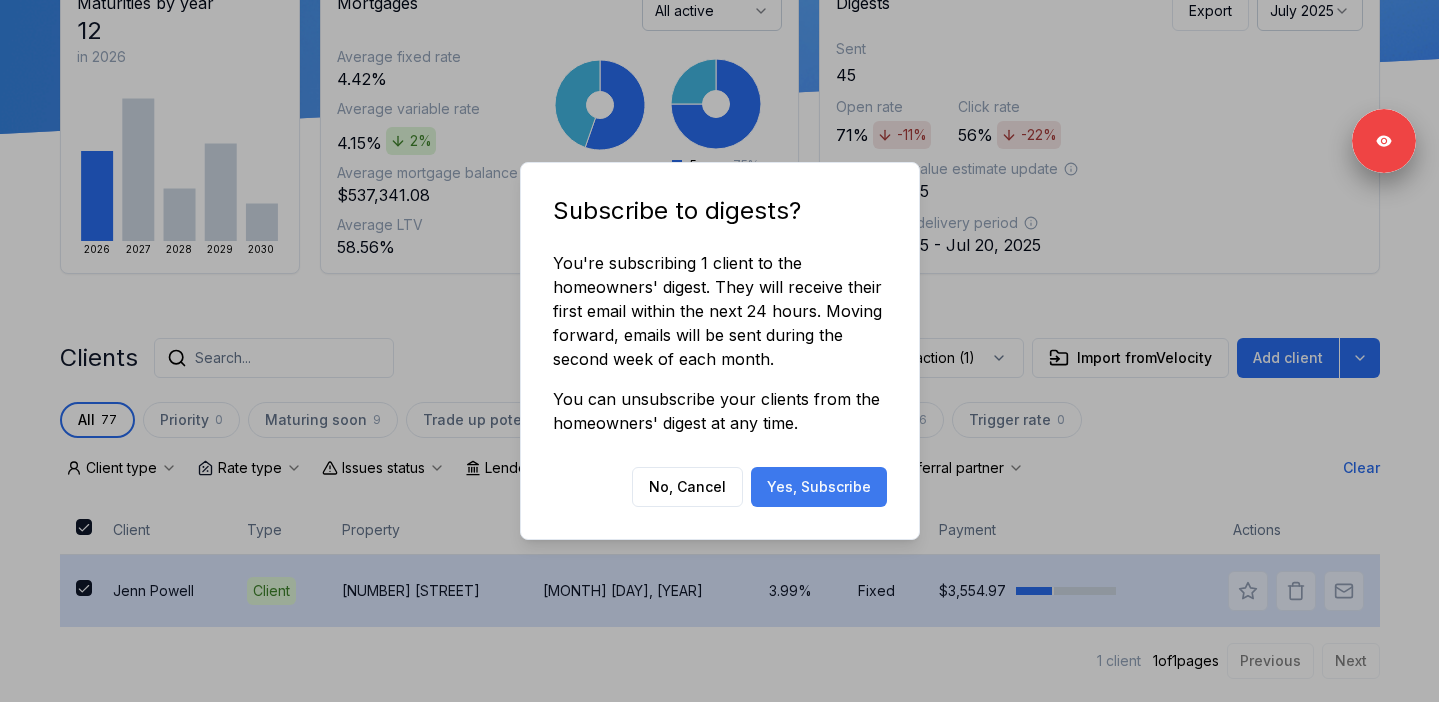 click on "Yes, Subscribe" at bounding box center [819, 487] 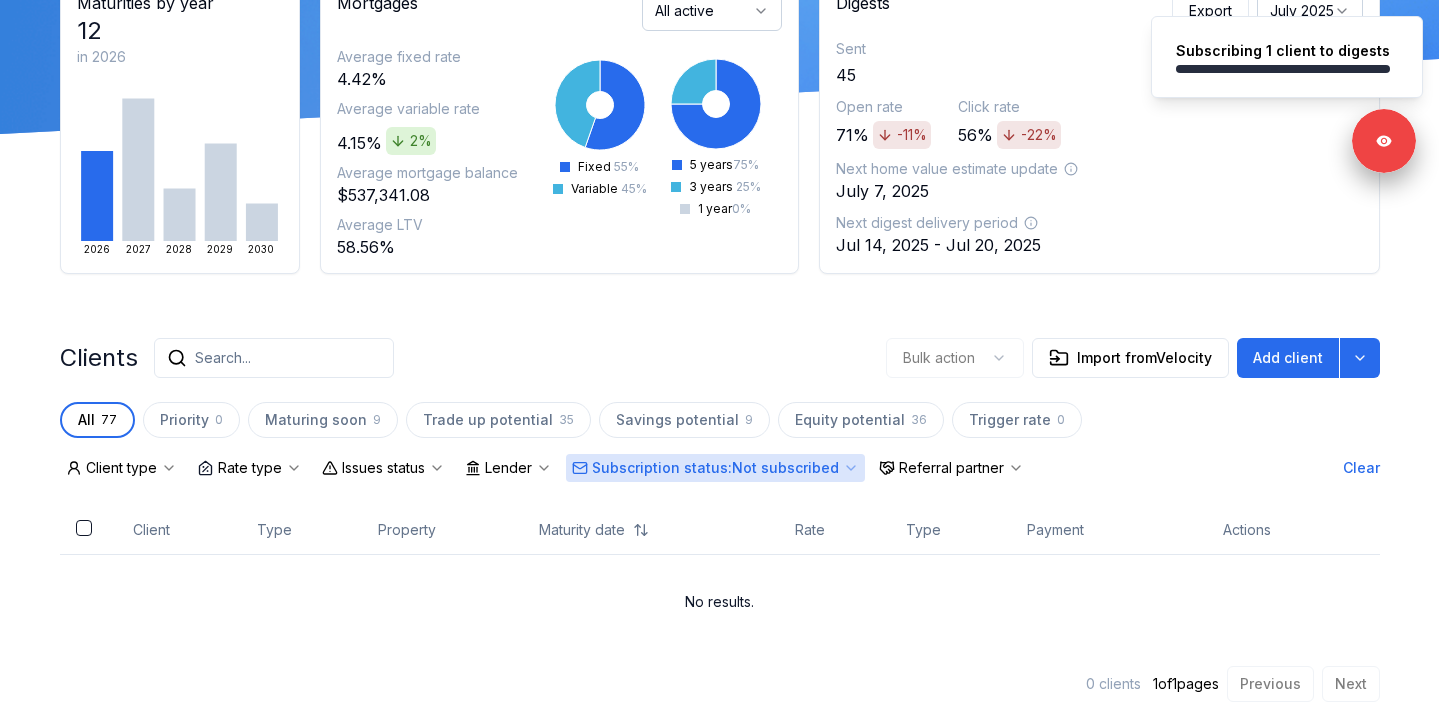 click on "Subscription status :  Not subscribed" at bounding box center [715, 468] 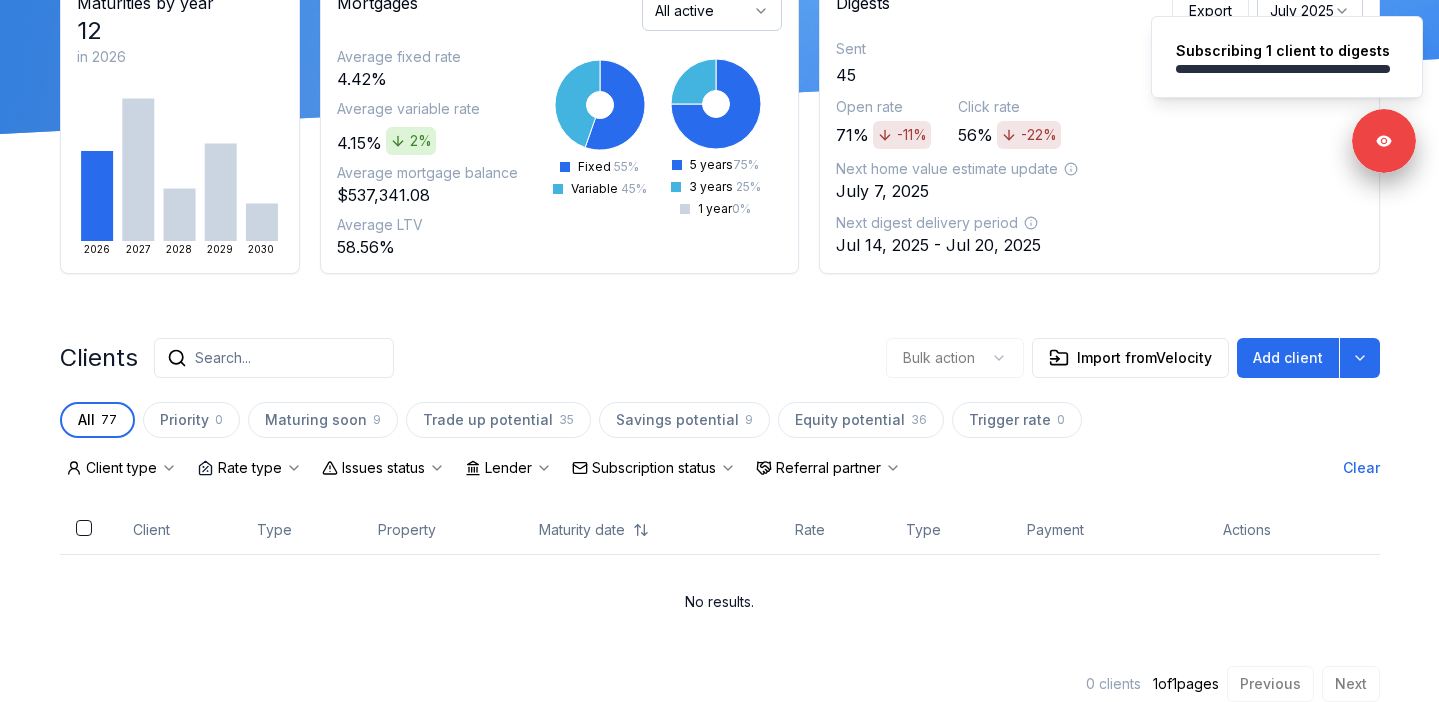 click on "Clients Search... Bulk action   Import from  Velocity Add client" at bounding box center (720, 358) 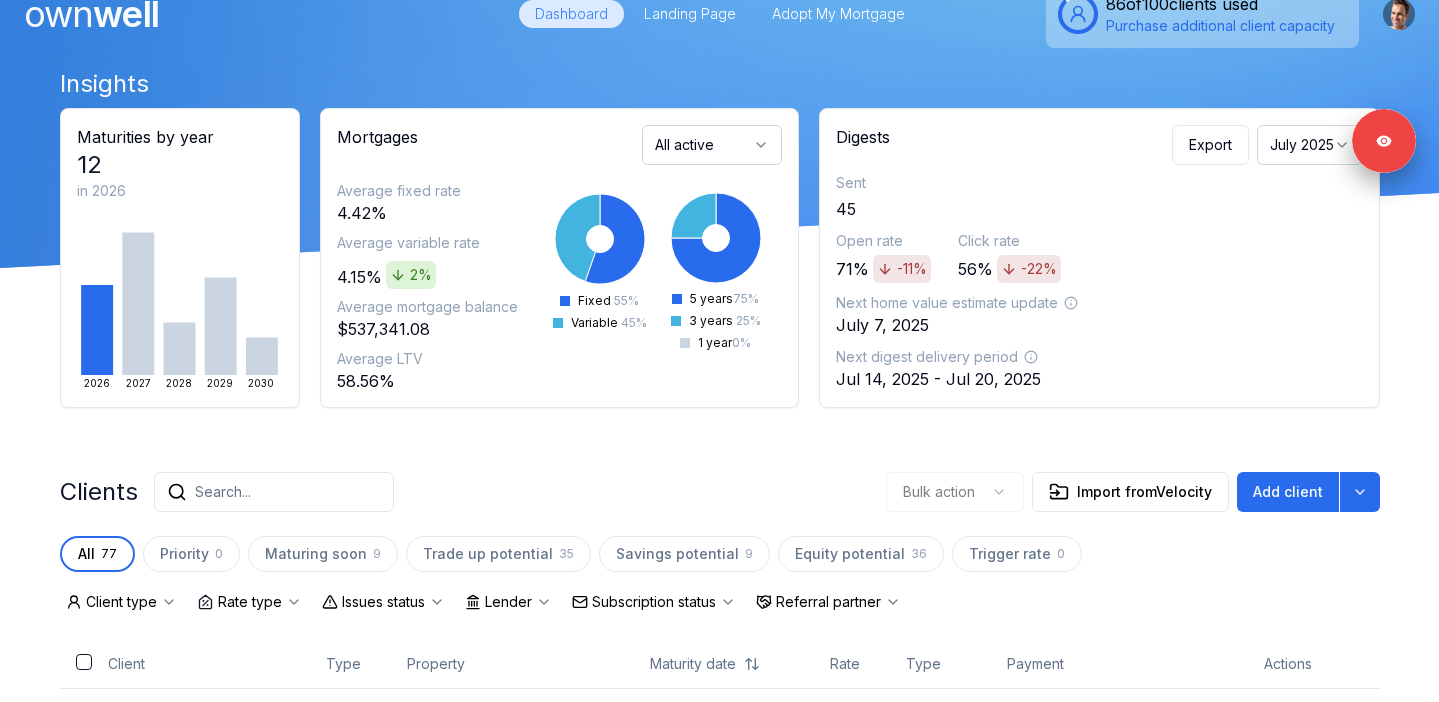 scroll, scrollTop: 30, scrollLeft: 0, axis: vertical 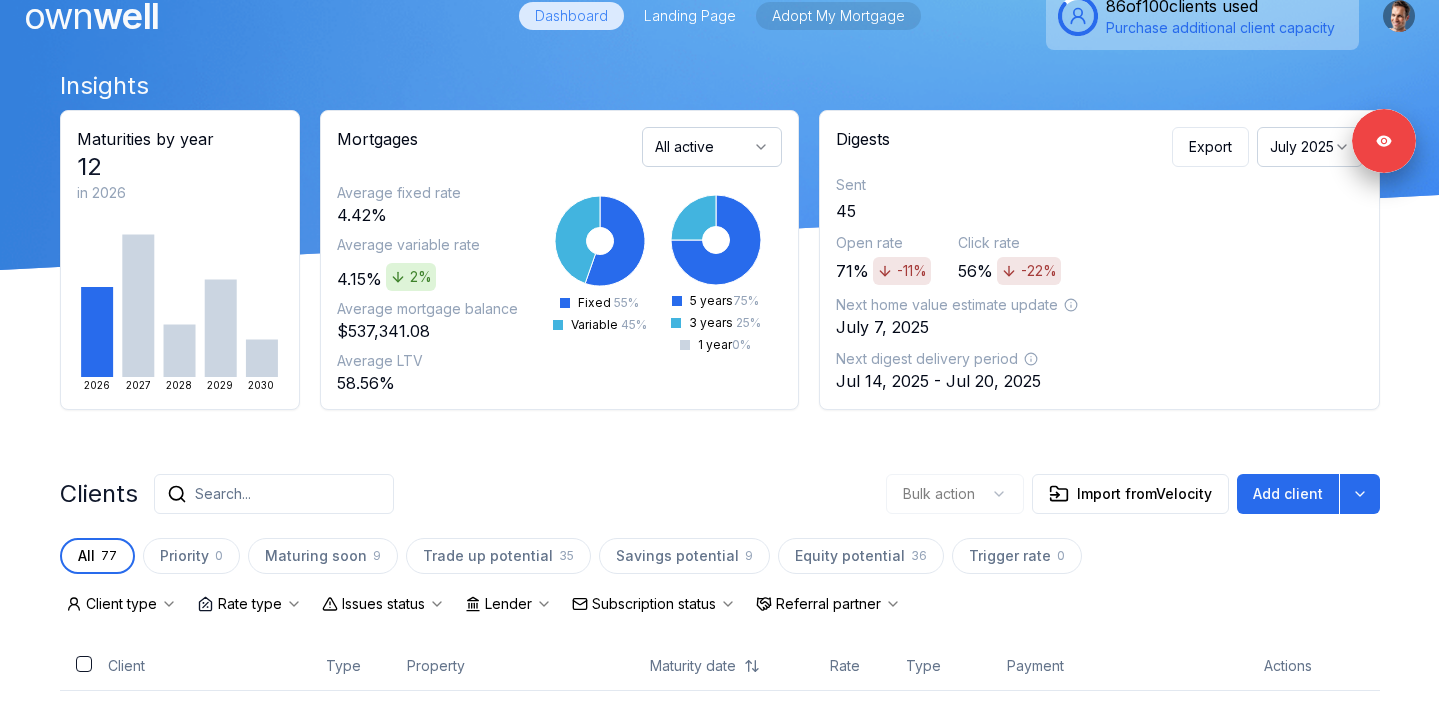 click on "Adopt My Mortgage" at bounding box center (838, 16) 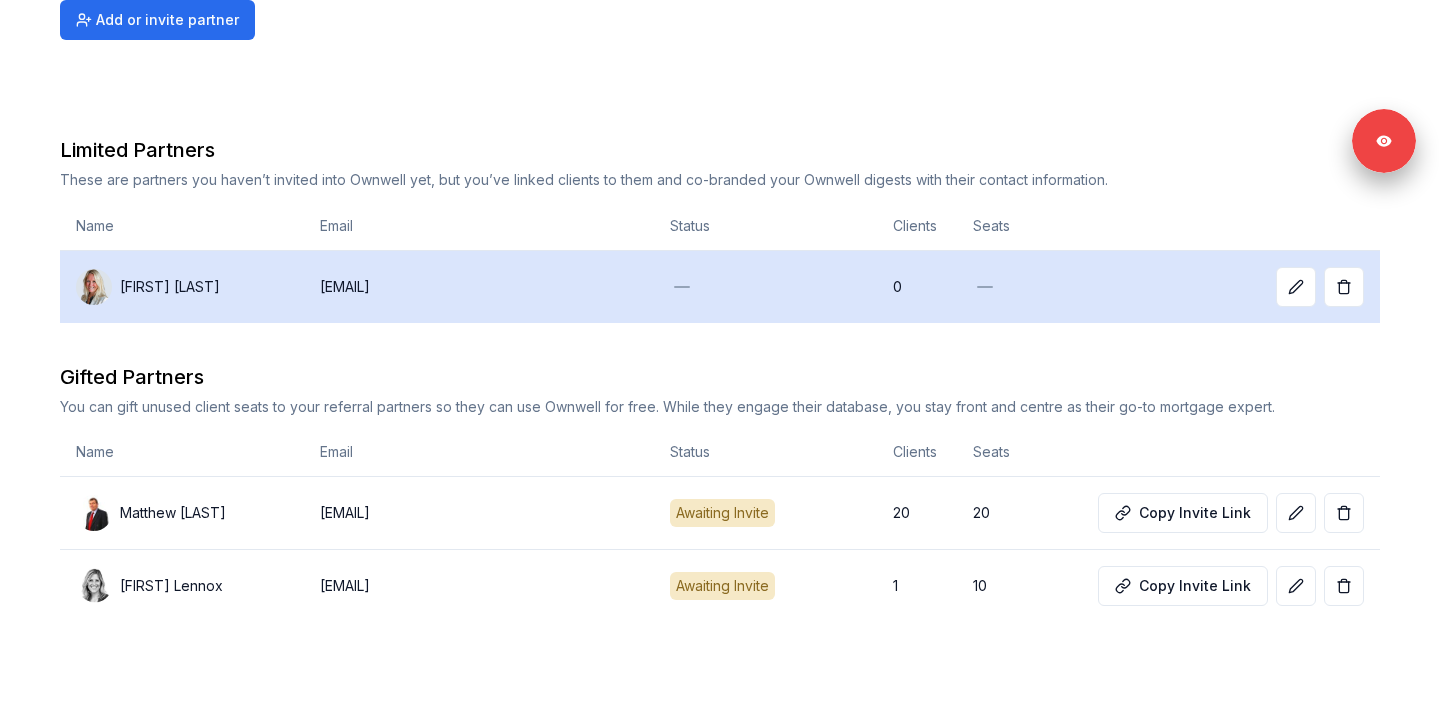scroll, scrollTop: 0, scrollLeft: 0, axis: both 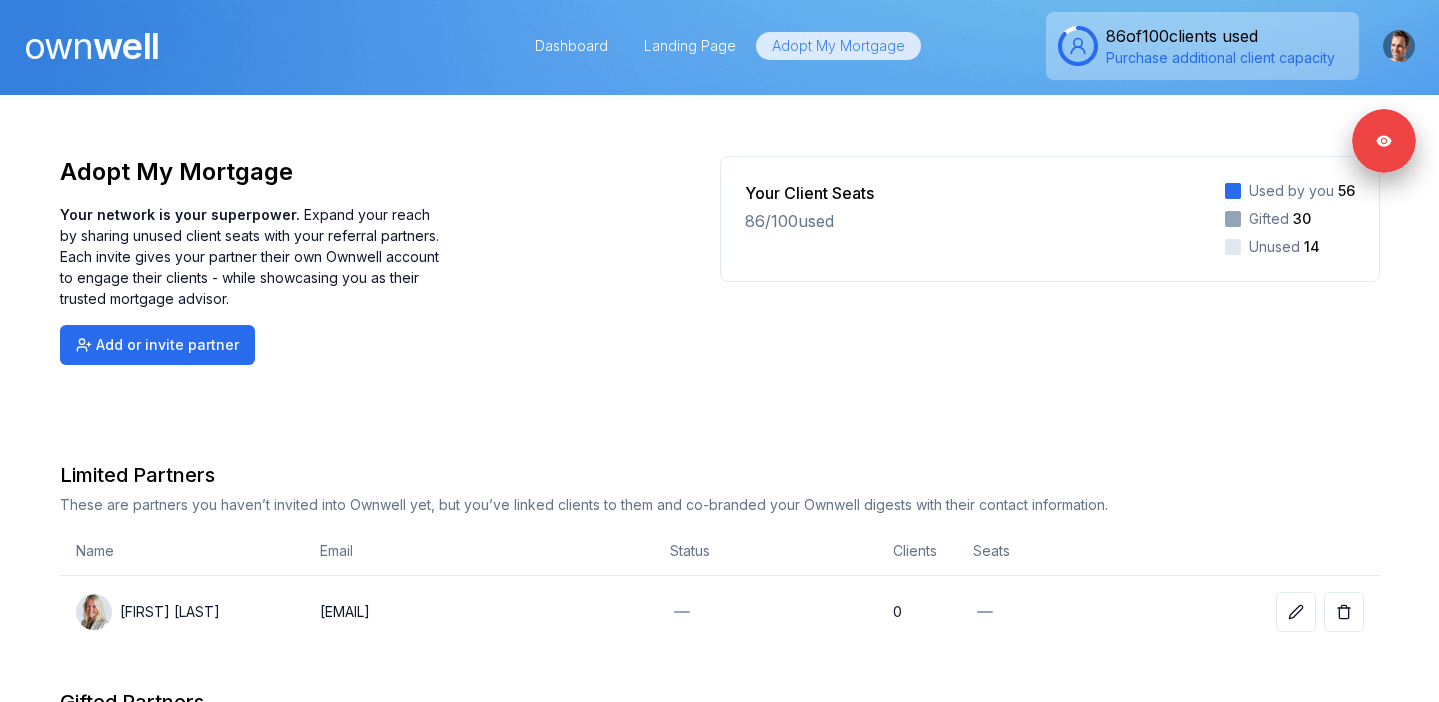 click on "own well" at bounding box center [91, 46] 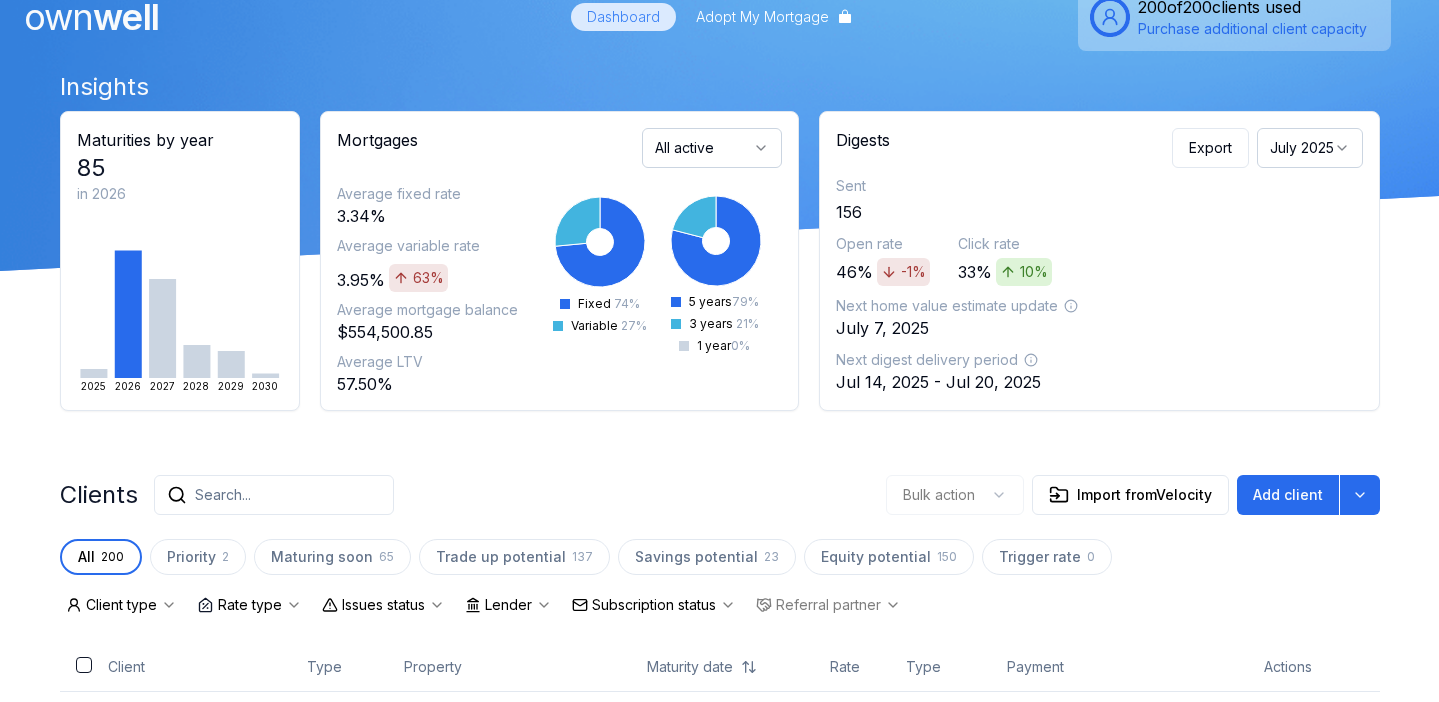 scroll, scrollTop: 0, scrollLeft: 0, axis: both 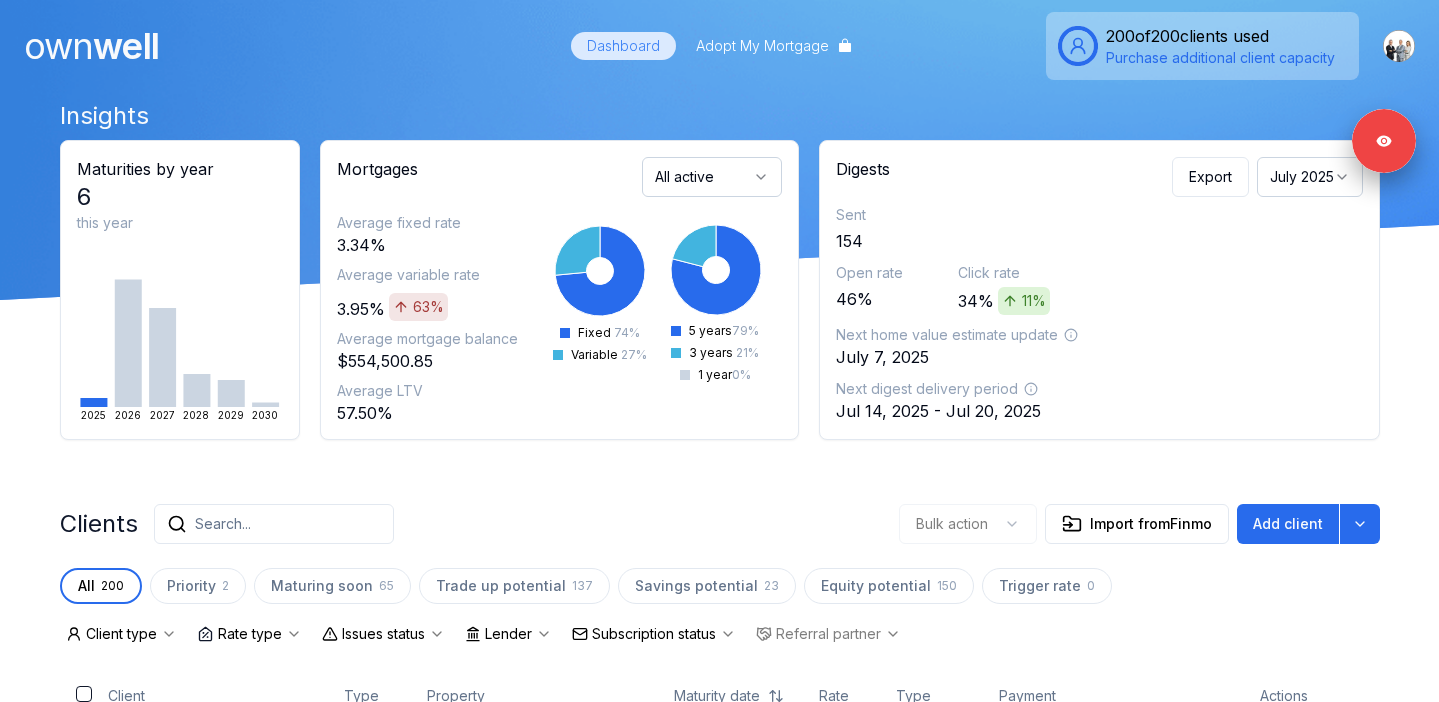 click on "July 2025" at bounding box center (1310, 177) 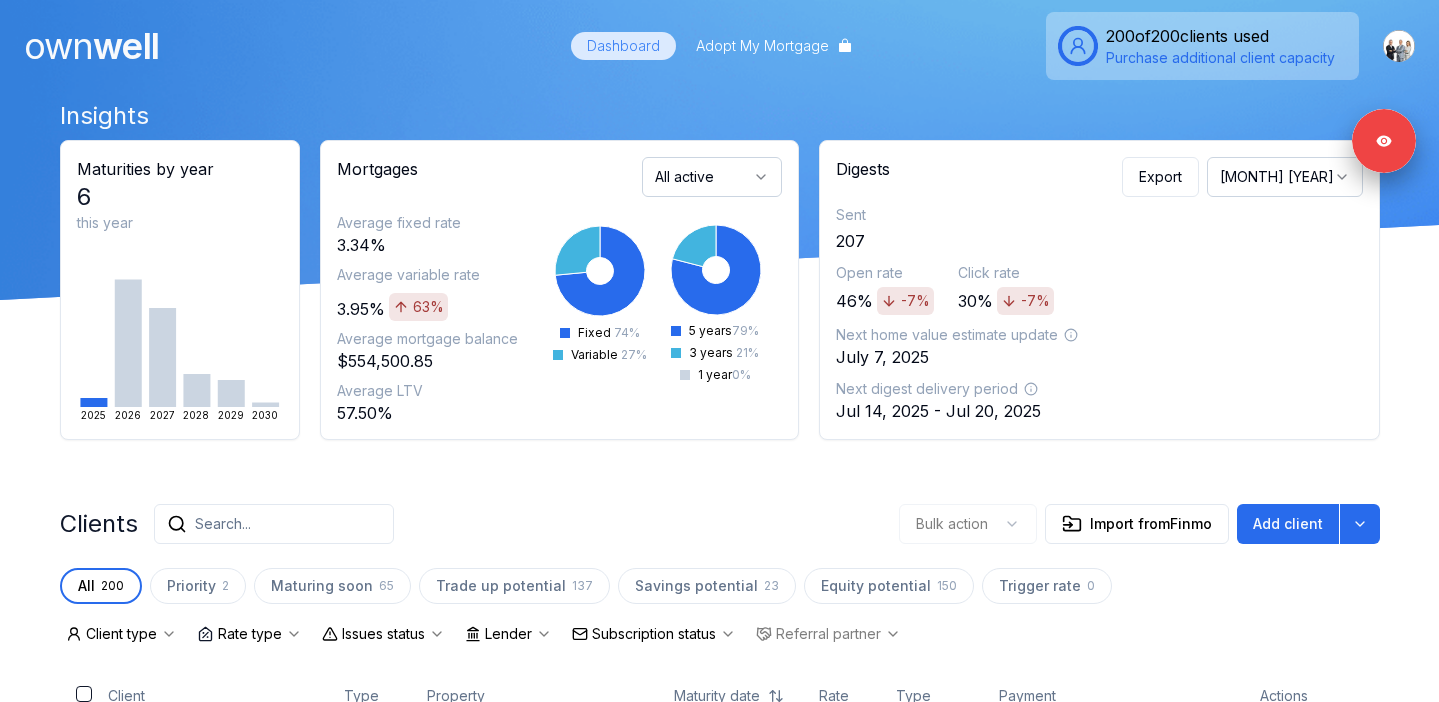 click on "[MONTH] [YEAR]" at bounding box center [1285, 177] 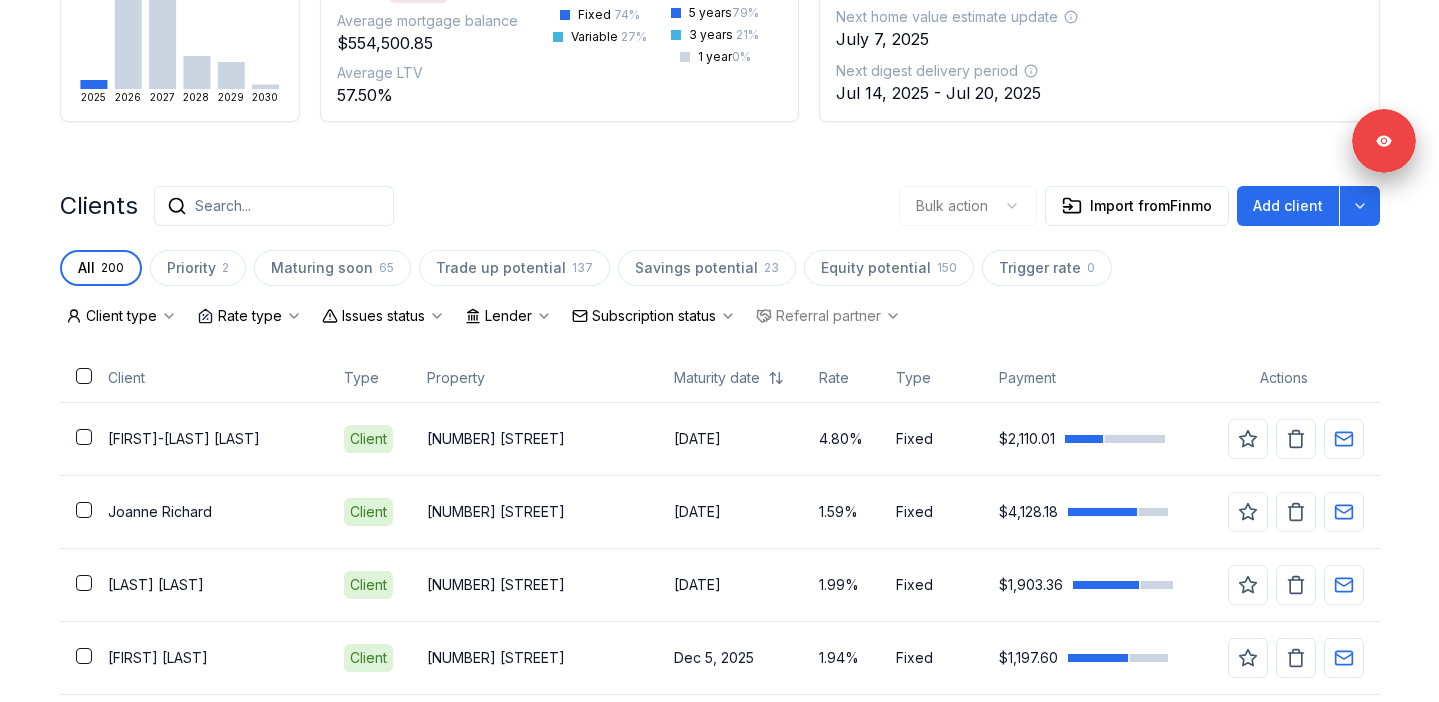 scroll, scrollTop: 463, scrollLeft: 0, axis: vertical 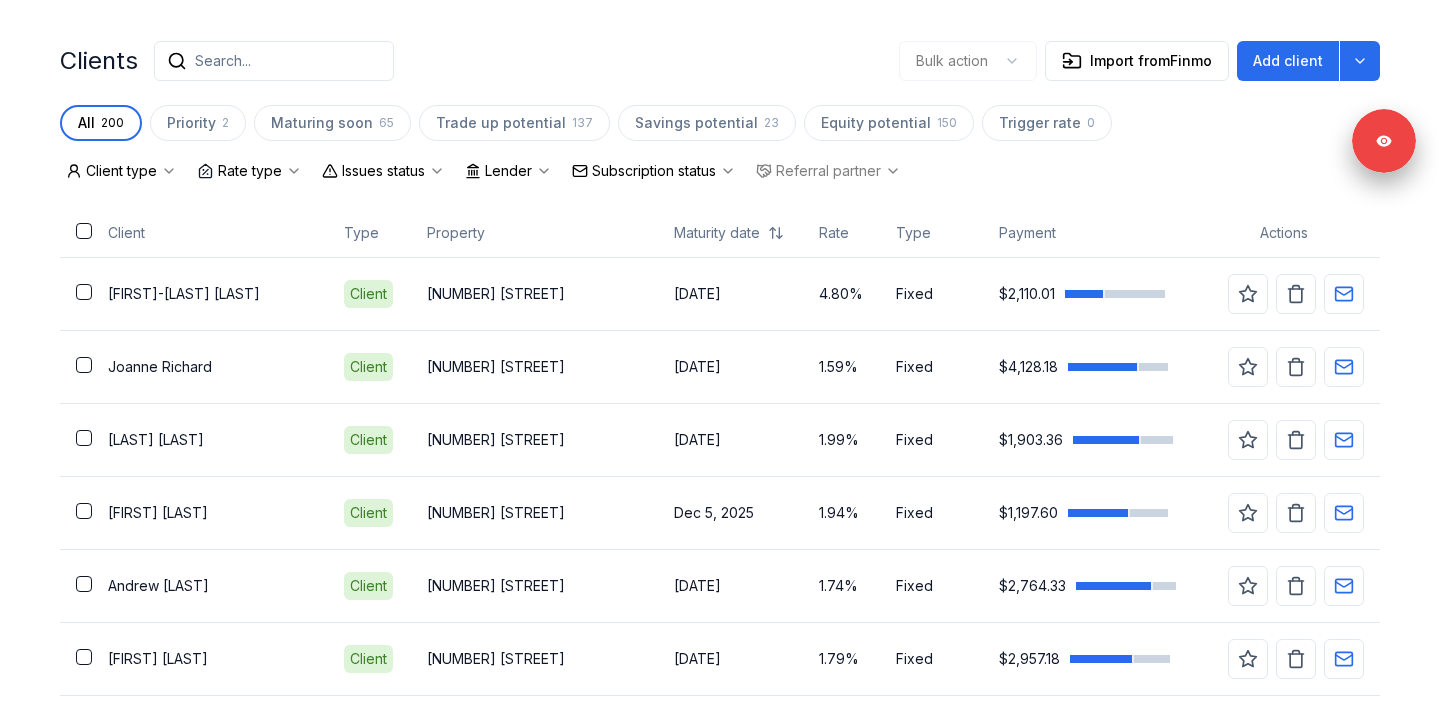 click on "Clients Search... Bulk action   Import from  Finmo Add client All 200 Priority 2 Maturing soon 65 Trade up potential 137 Savings potential 23 Equity potential 150 Trigger rate 0 Client type Rate type Issues status Lender Subscription status Referral partner Client Type Rate Type Payment Actions [FIRST]-[LAST]   [LAST] Client [NUMBER] [STREET] [DATE] 4.80% Fixed $2,110.01 [FIRST]   [LAST] Client [NUMBER] [STREET] [DATE] 1.59% Fixed $4,128.18 [FIRST]   [LAST] Client [NUMBER] [STREET] [DATE] 1.99% Fixed $1,903.36 [FIRST]   [LAST] Client [NUMBER] [STREET] [DATE] 1.94% Fixed $1,197.60 [FIRST]   [LAST] Client [NUMBER] [STREET] [DATE] 1.74% Fixed $2,764.33 [FIRST]   [LAST] Client [NUMBER] [STREET] [DATE] 1.79% Fixed $2,957.18 [FIRST]   [LAST] Client [NUMBER] [STREET] [DATE] 1.64% Fixed $1,710.64 [FIRST]   [LAST] Client [NUMBER] [STREET] [DATE] 2.04% Fixed $2,190.03 Dr. [FIRST]   [LAST] Client [NUMBER] [STREET] [DATE] 1.99%" at bounding box center (720, 2008) 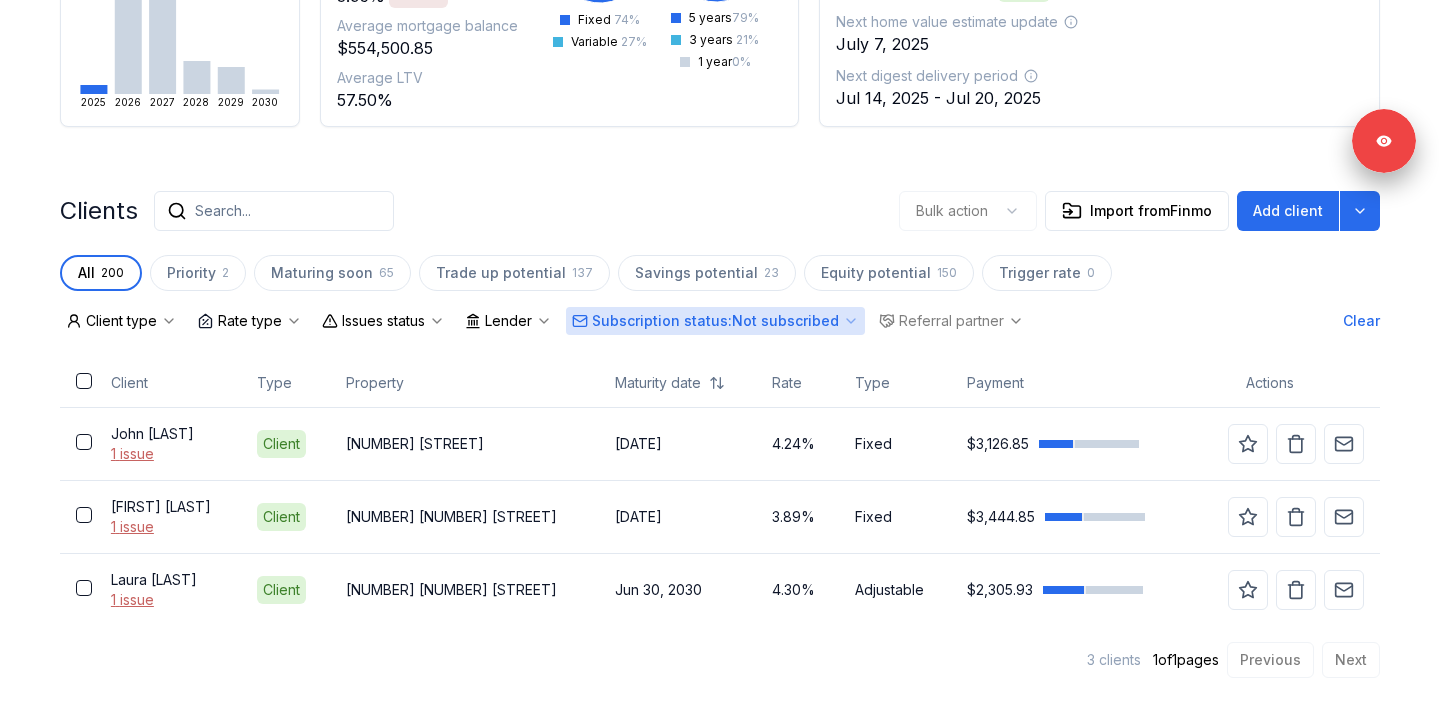 scroll, scrollTop: 312, scrollLeft: 0, axis: vertical 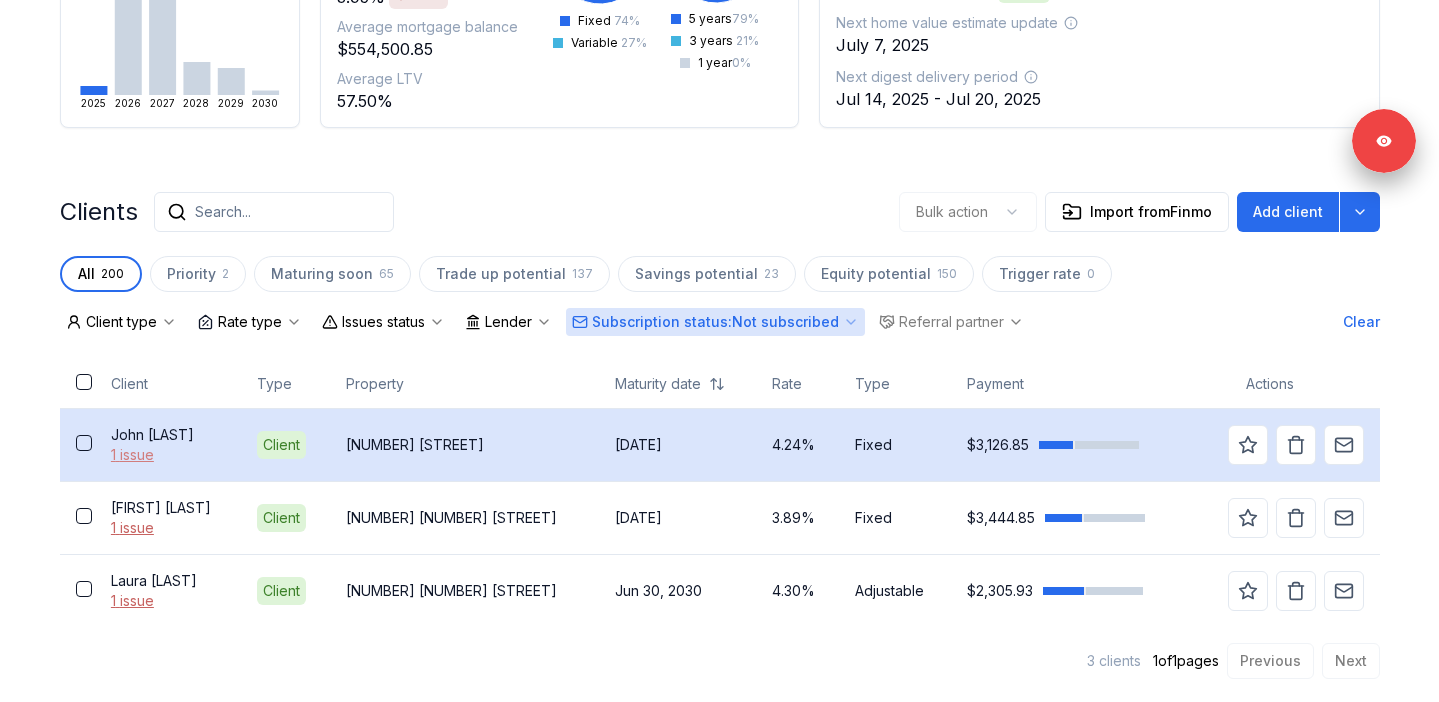 click on "1   issue" at bounding box center [168, 455] 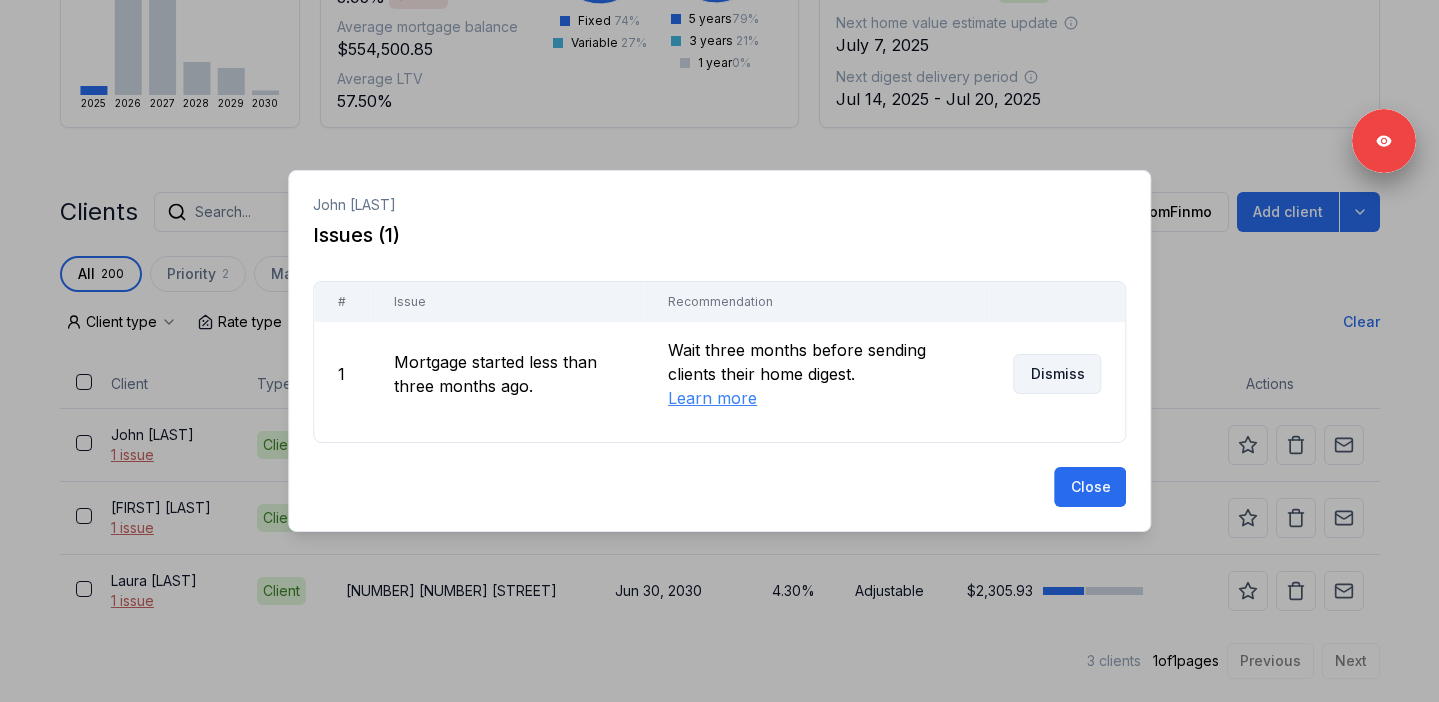 click on "Dismiss" at bounding box center [1057, 374] 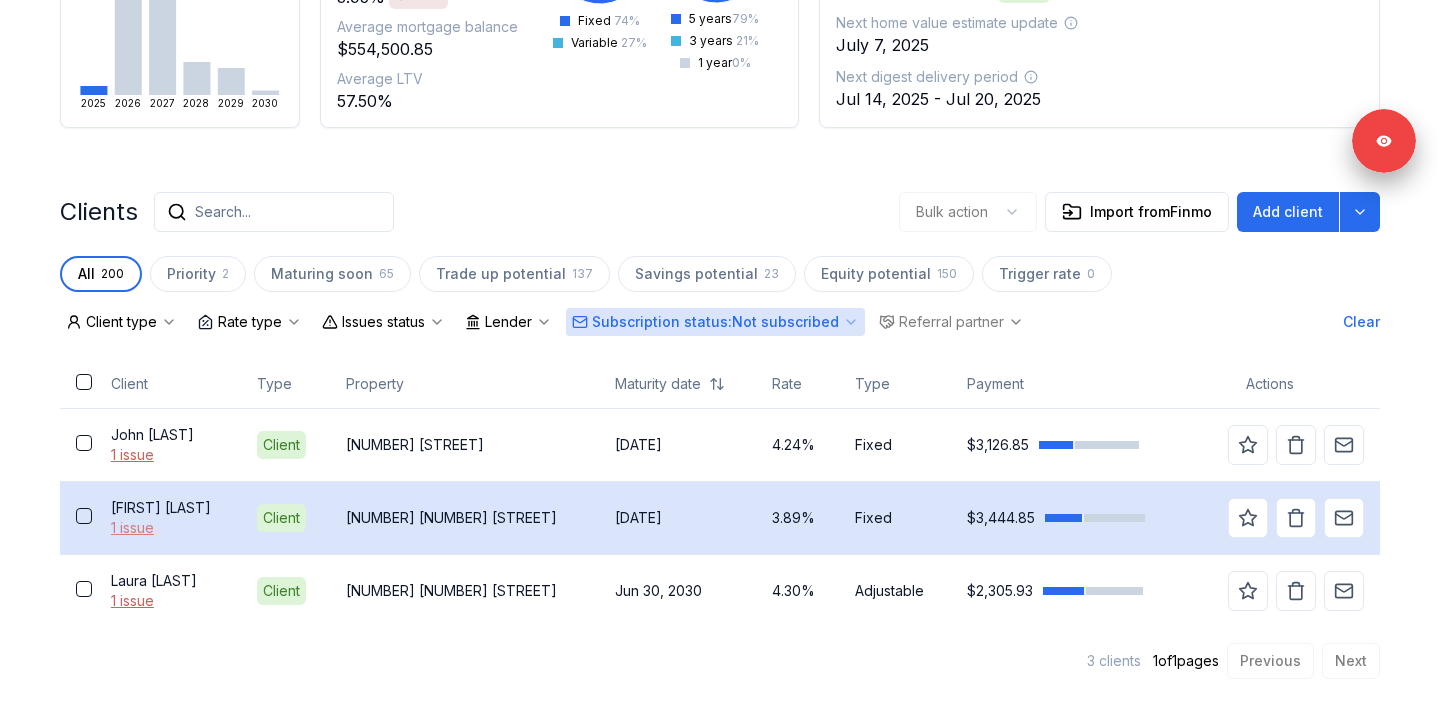 click on "1   issue" at bounding box center [168, 528] 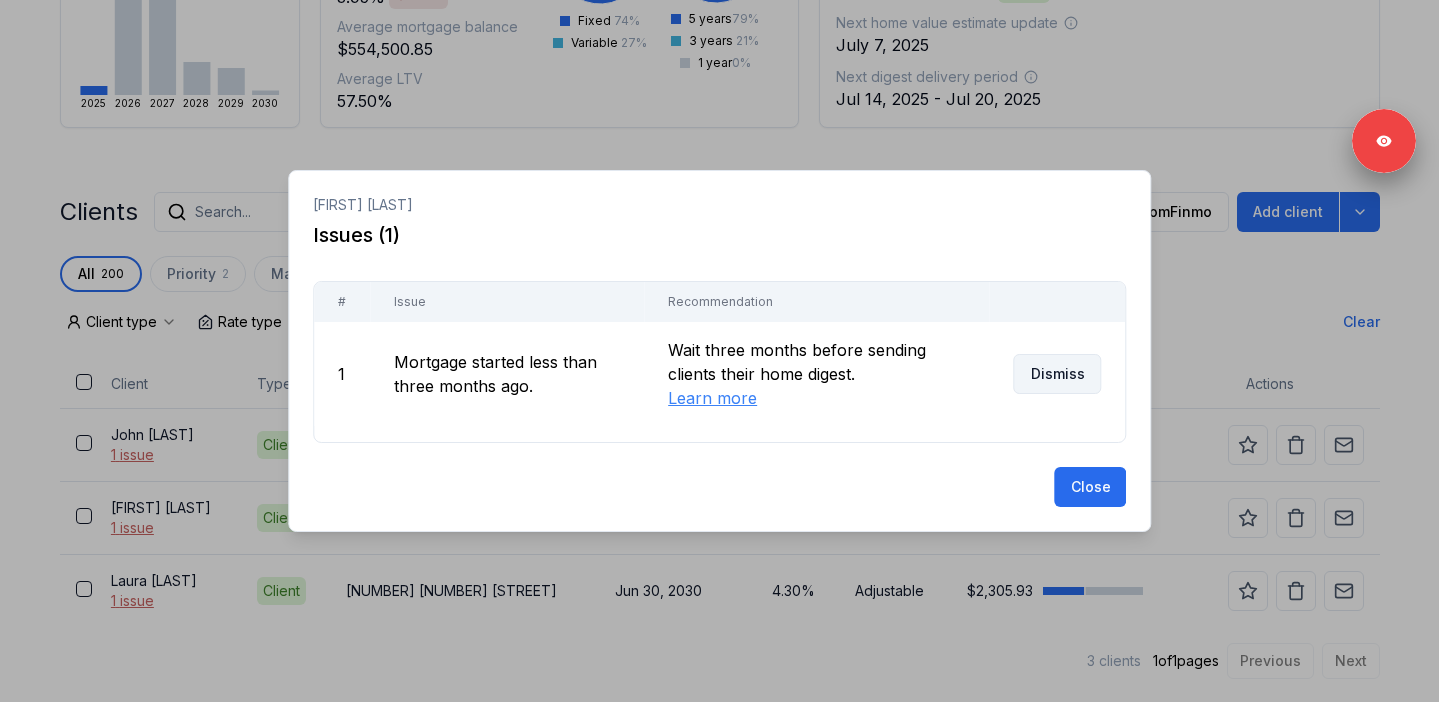 click on "Dismiss" at bounding box center [1057, 374] 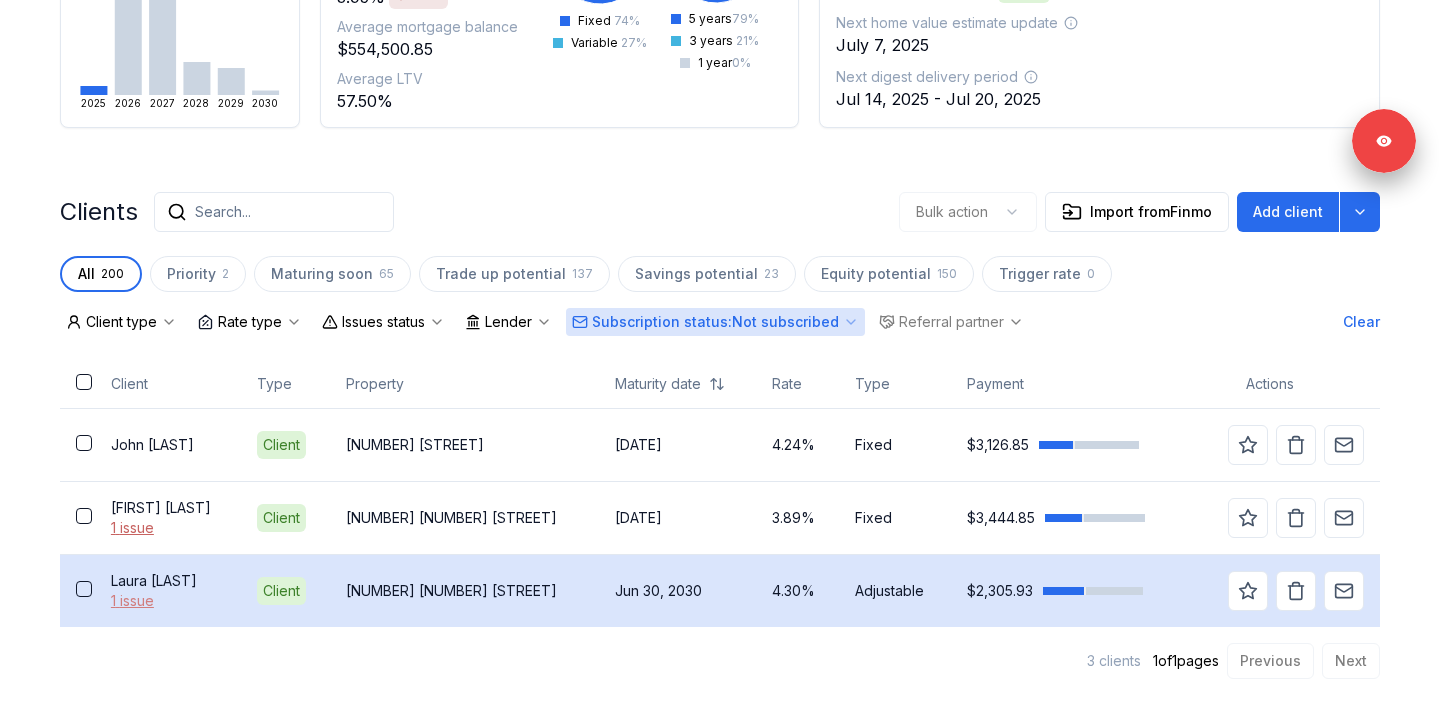 click on "1   issue" at bounding box center (168, 601) 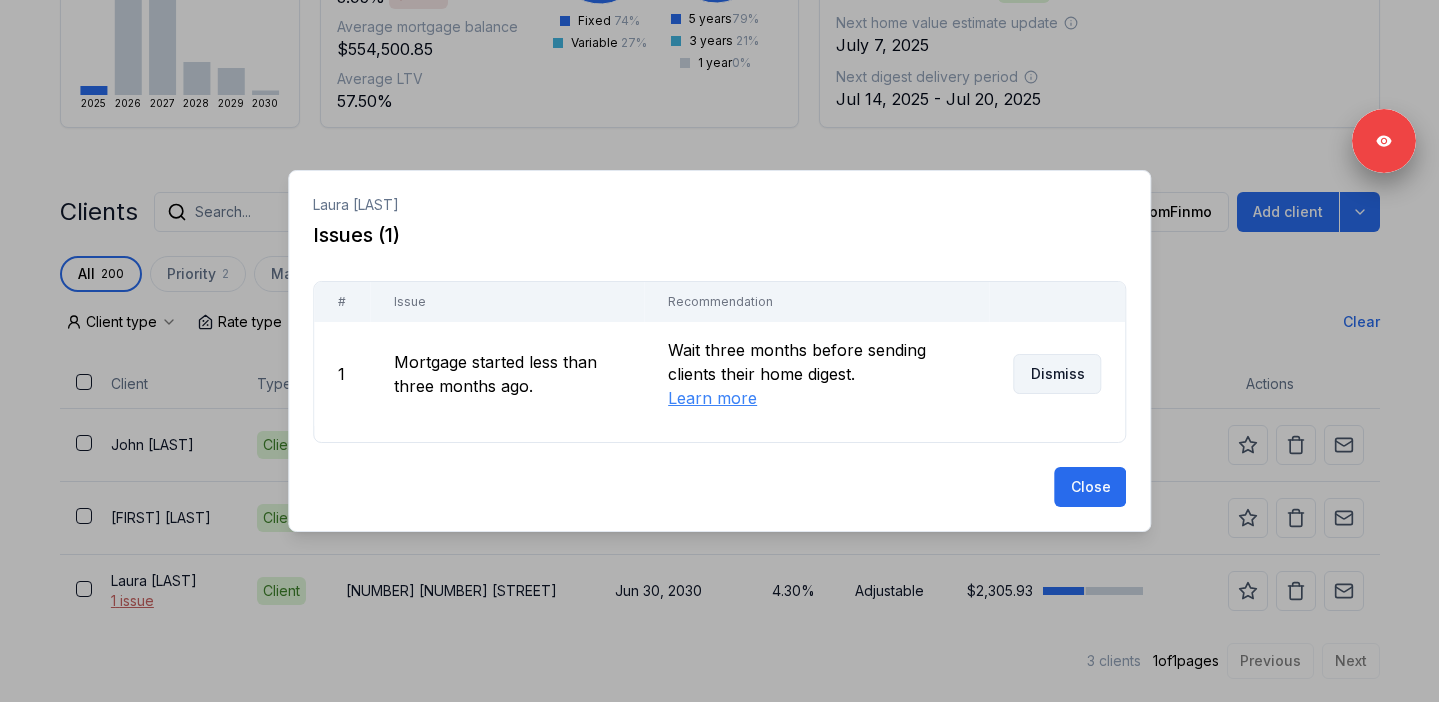 click on "Dismiss" at bounding box center [1057, 374] 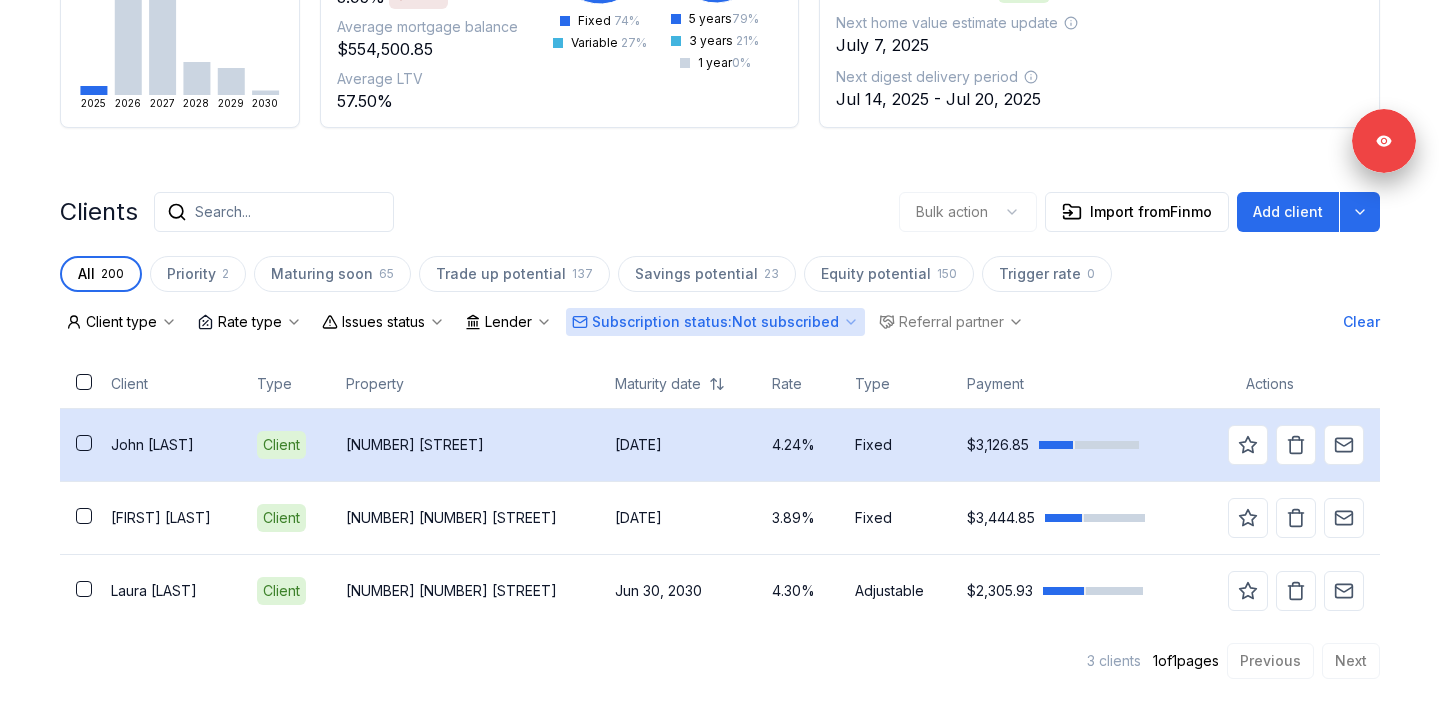 click at bounding box center (84, 443) 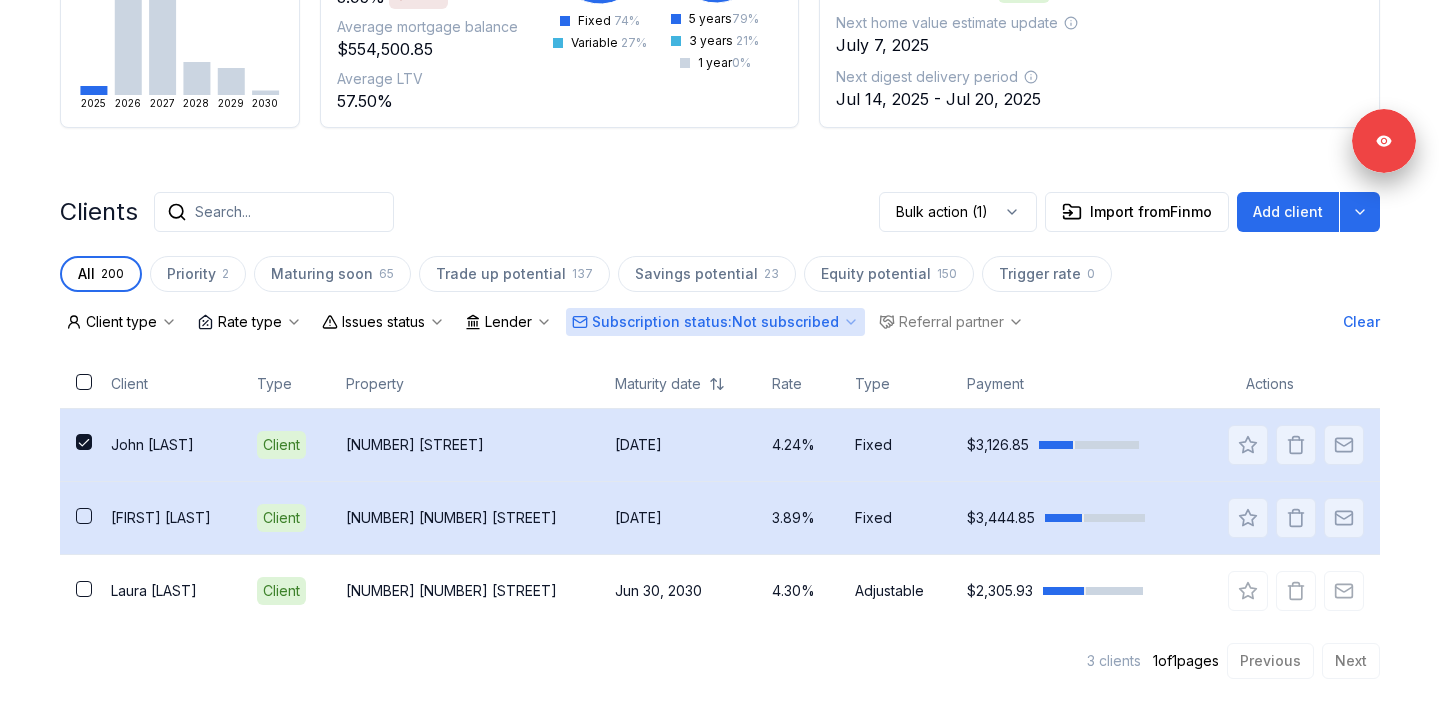 click at bounding box center [84, 516] 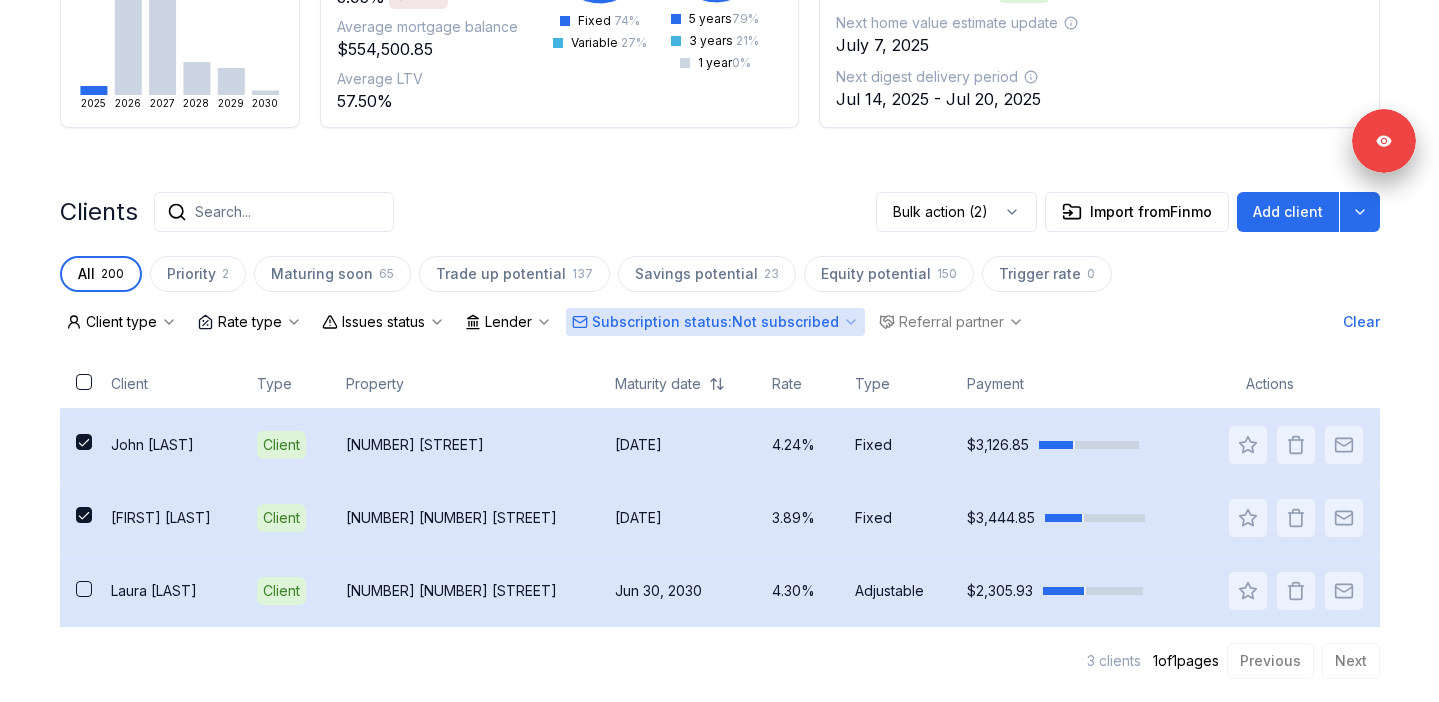 click at bounding box center (84, 589) 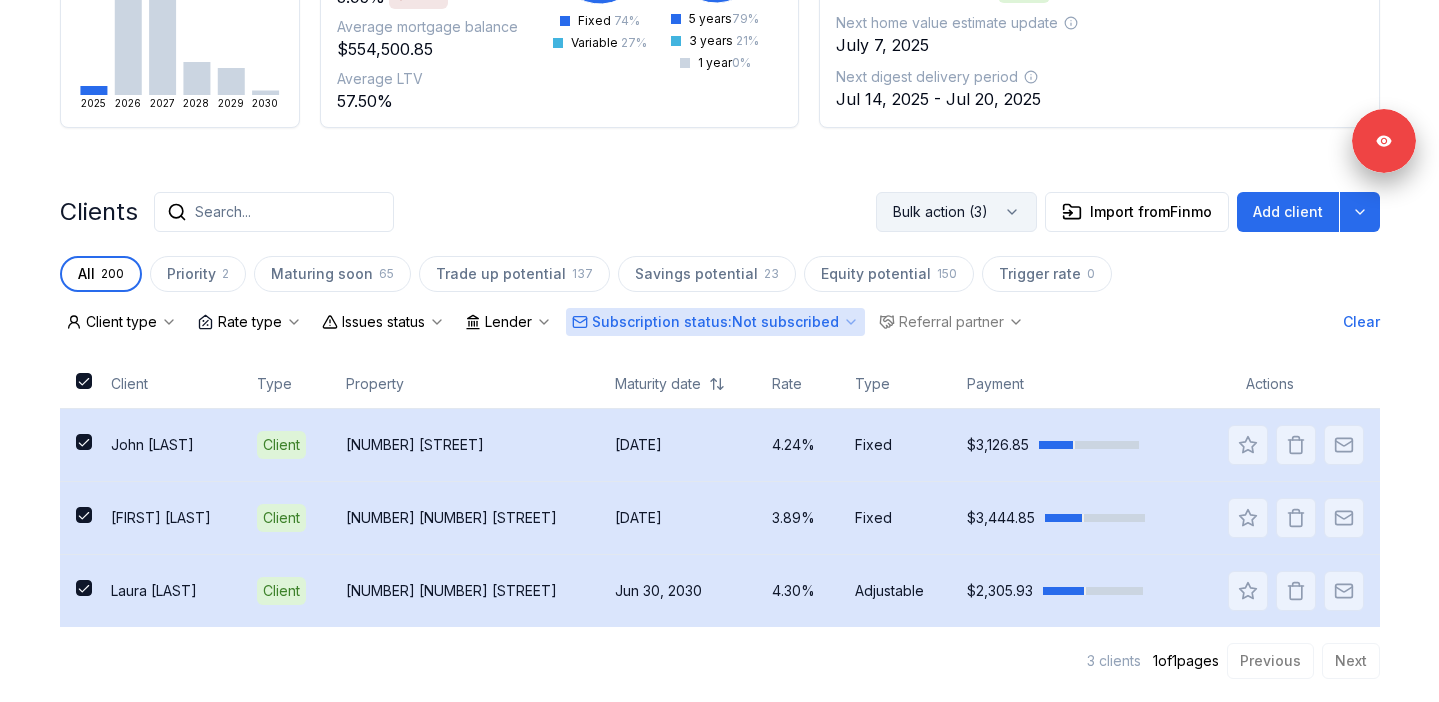 click on "Bulk action   (3)" at bounding box center [956, 212] 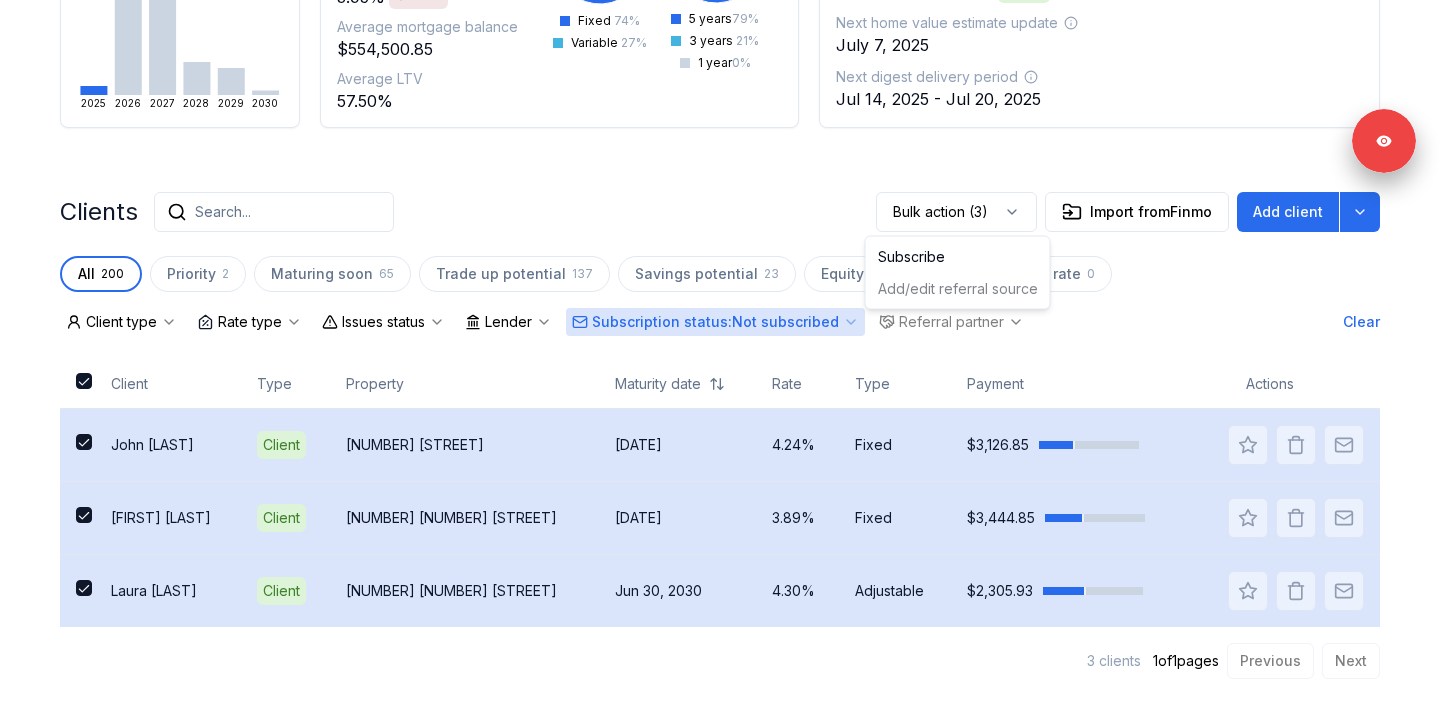 click on "Clients Search... Bulk action   (3) Import from  Finmo Add client" at bounding box center [720, 212] 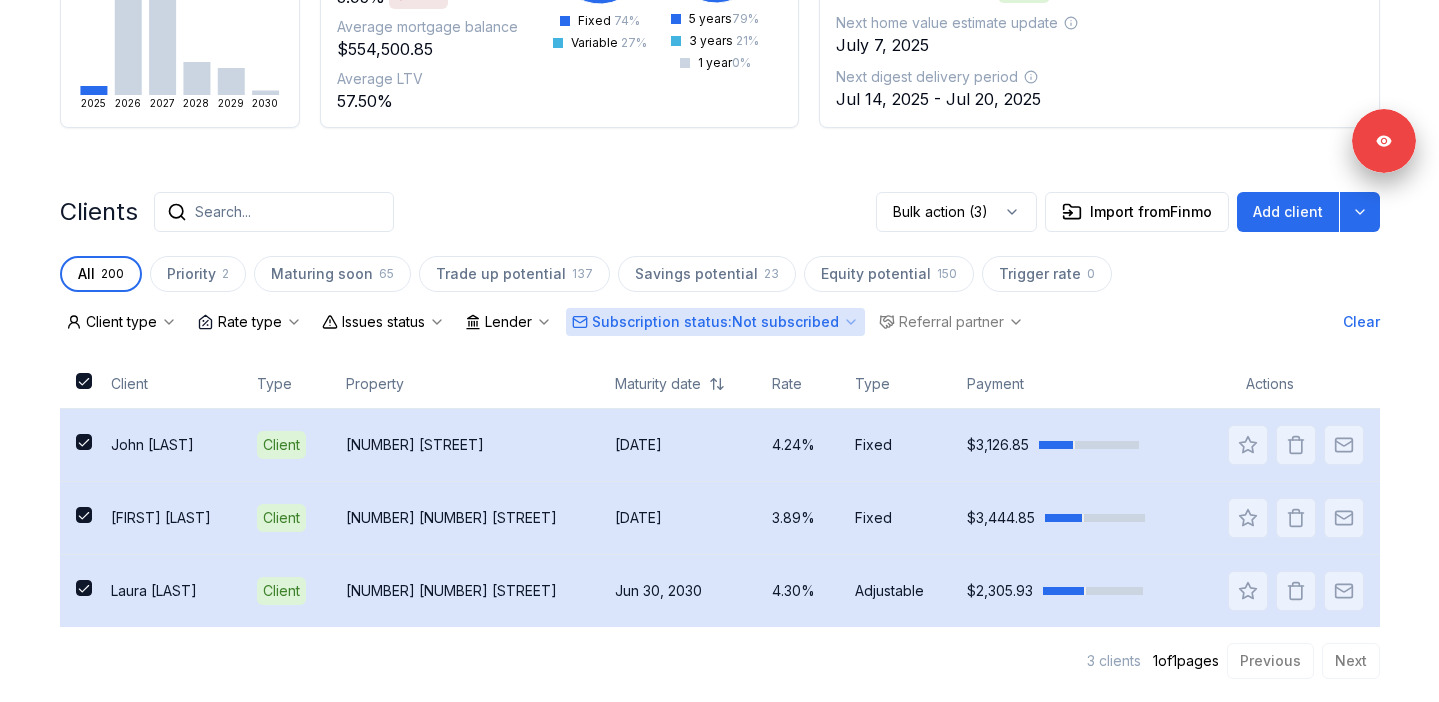 click on "John   Sianos" at bounding box center [168, 445] 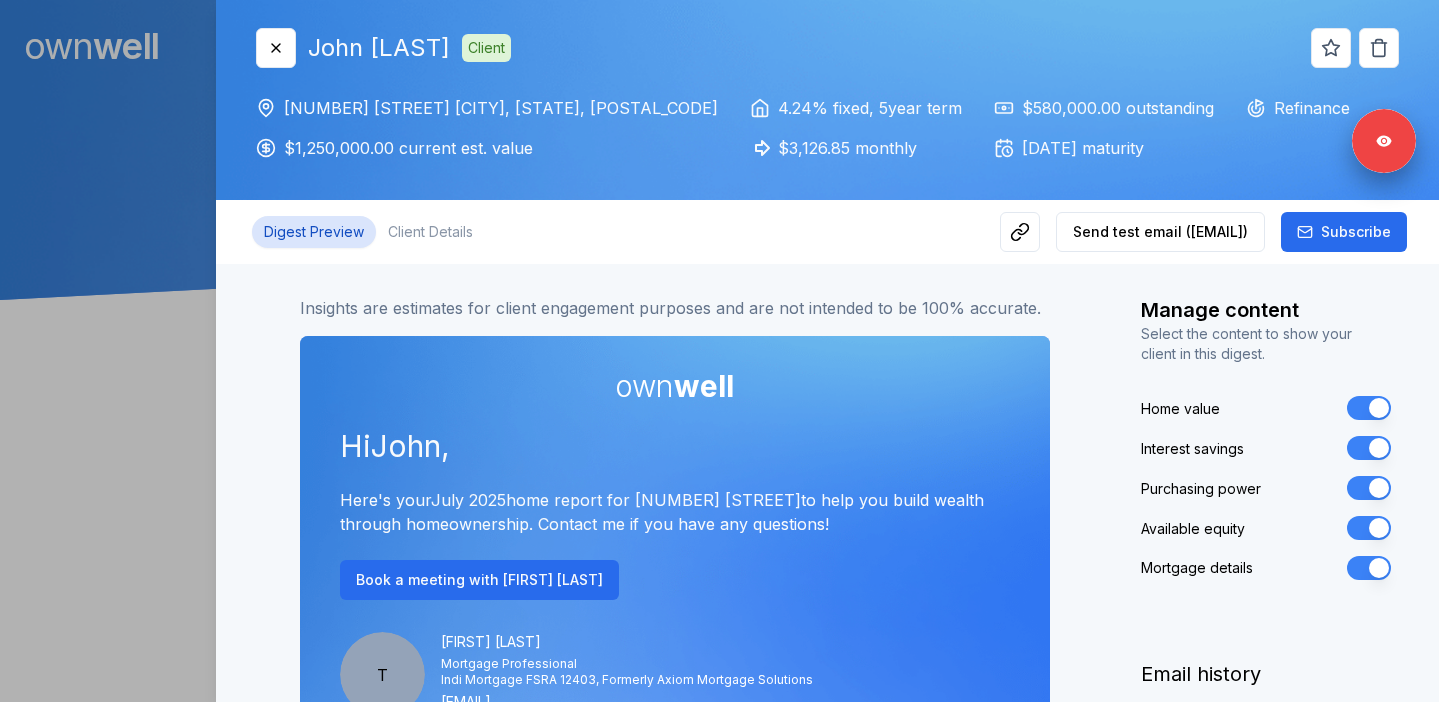 scroll, scrollTop: 0, scrollLeft: 0, axis: both 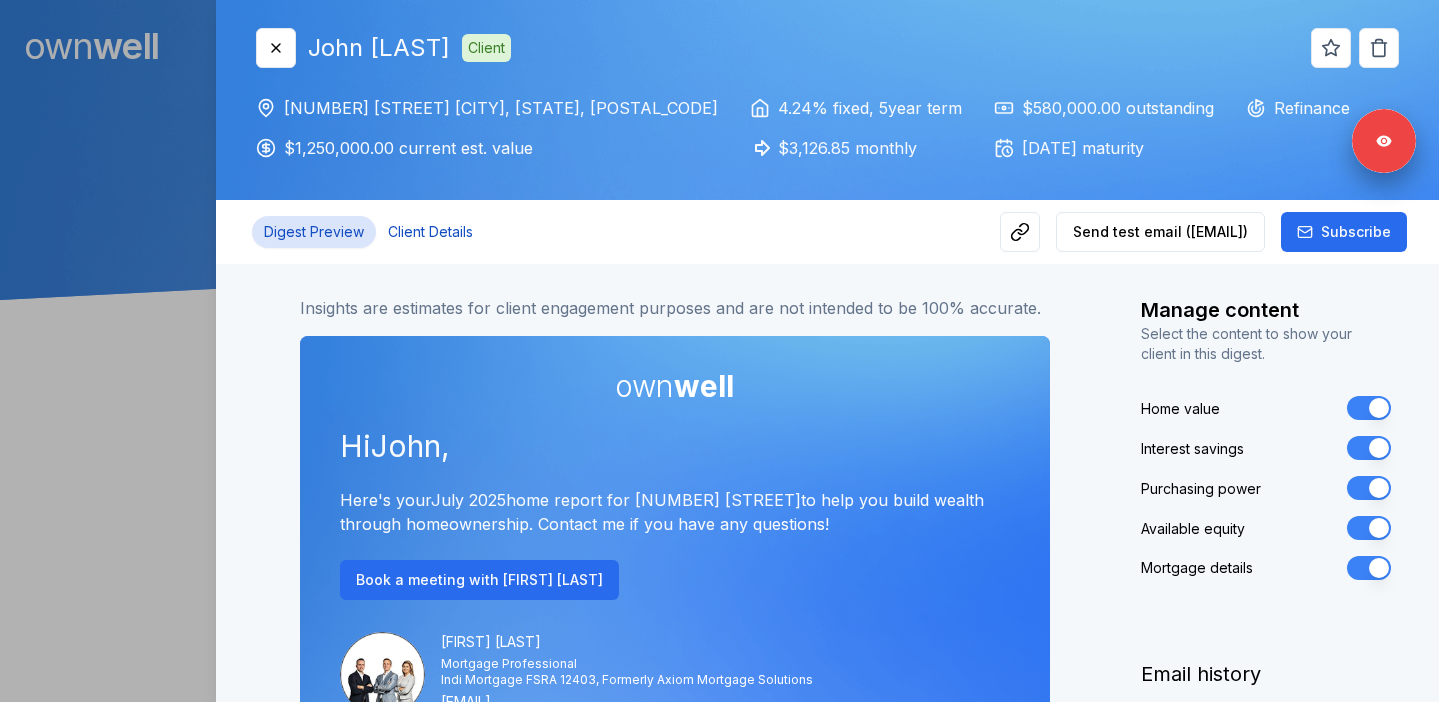 click on "Client Details" at bounding box center [430, 232] 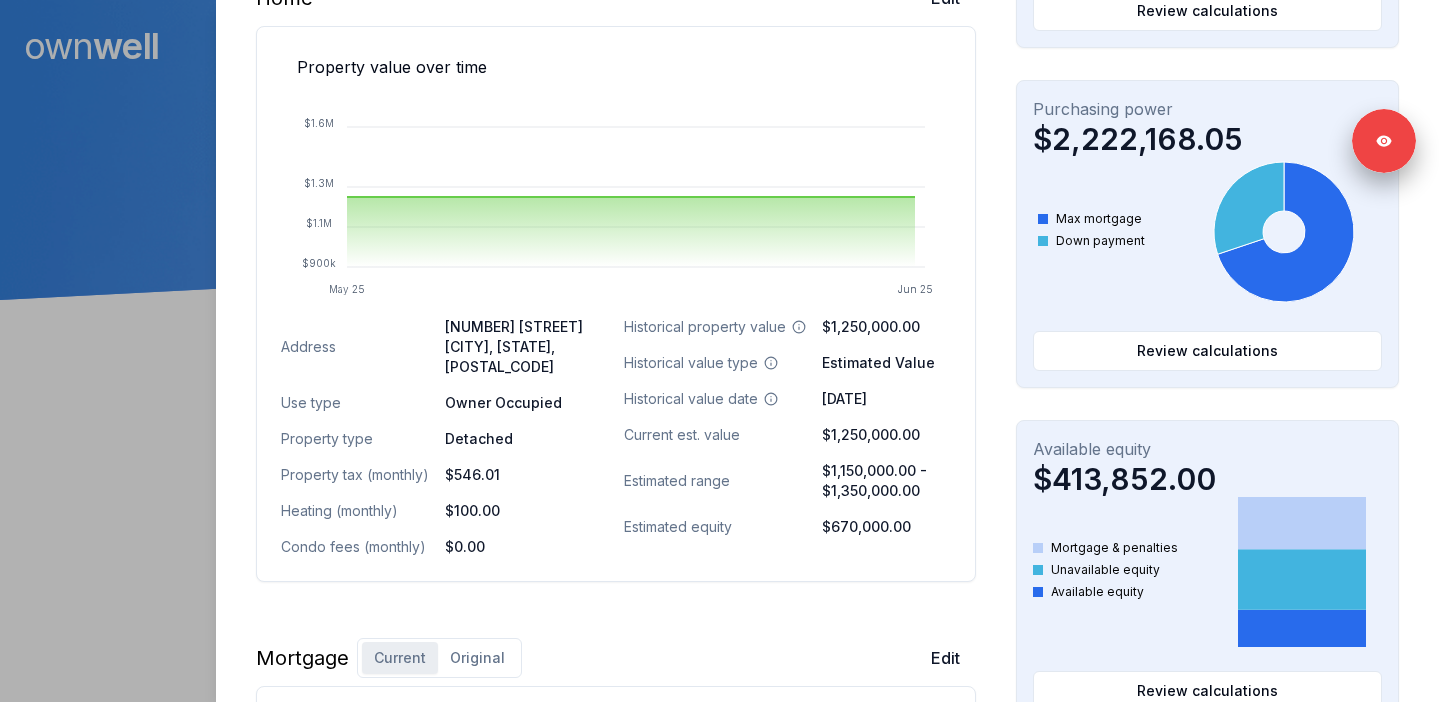 scroll, scrollTop: 0, scrollLeft: 0, axis: both 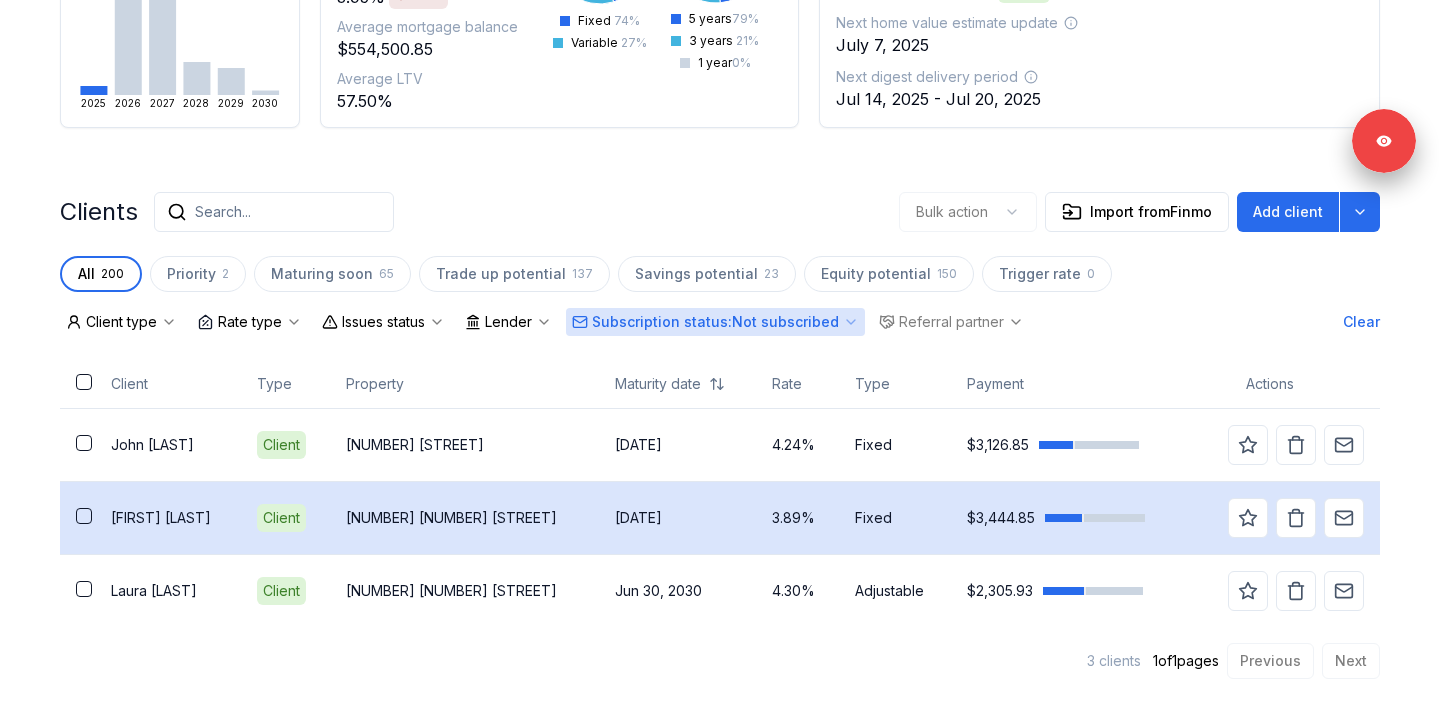 click on "Naimish   Mehta" at bounding box center [168, 518] 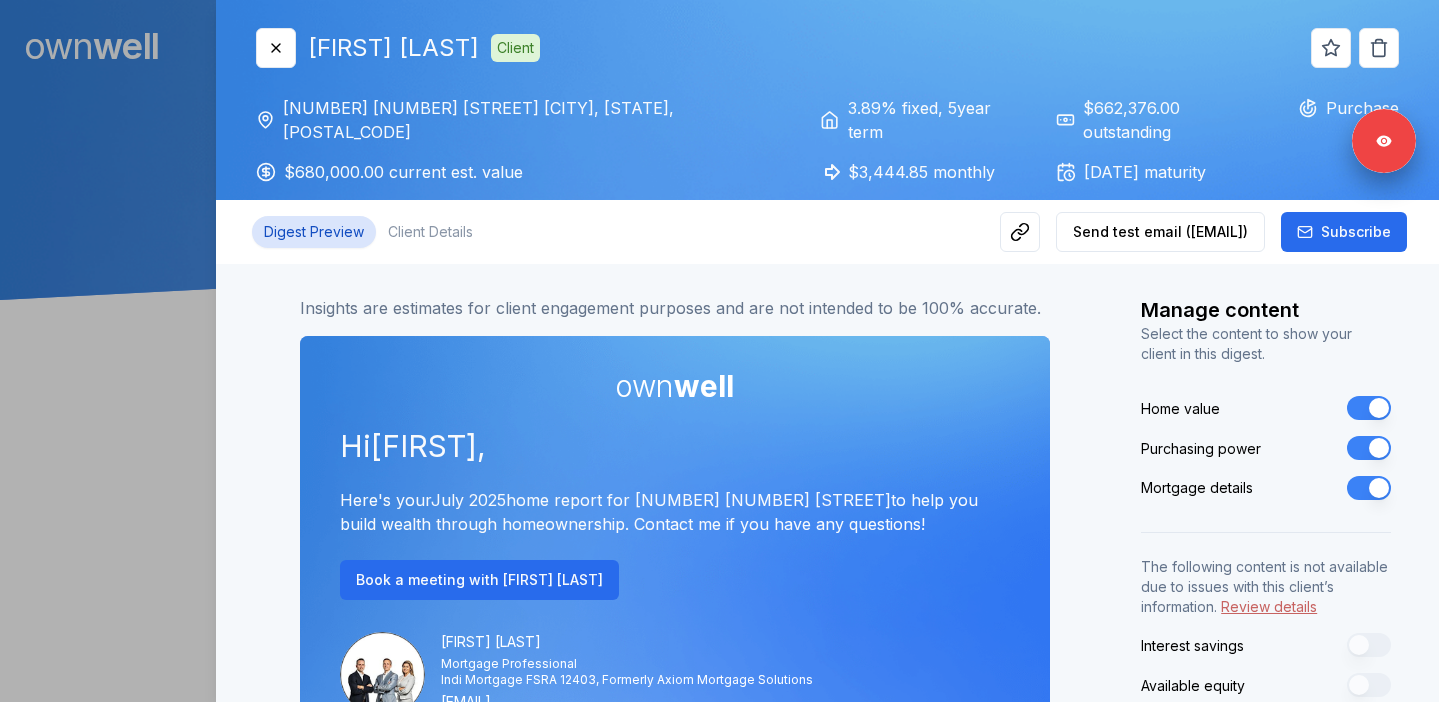 scroll, scrollTop: 0, scrollLeft: 0, axis: both 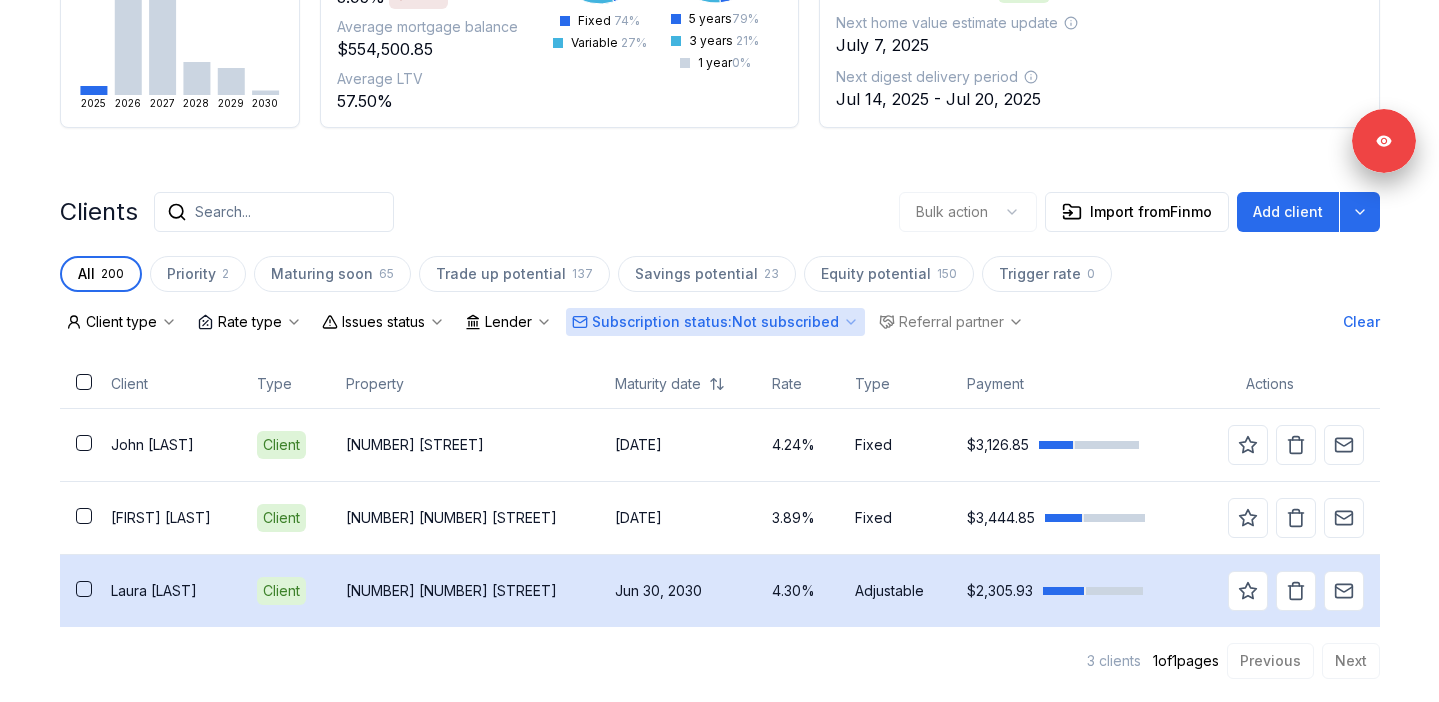 click on "Laura   Gray" at bounding box center [168, 591] 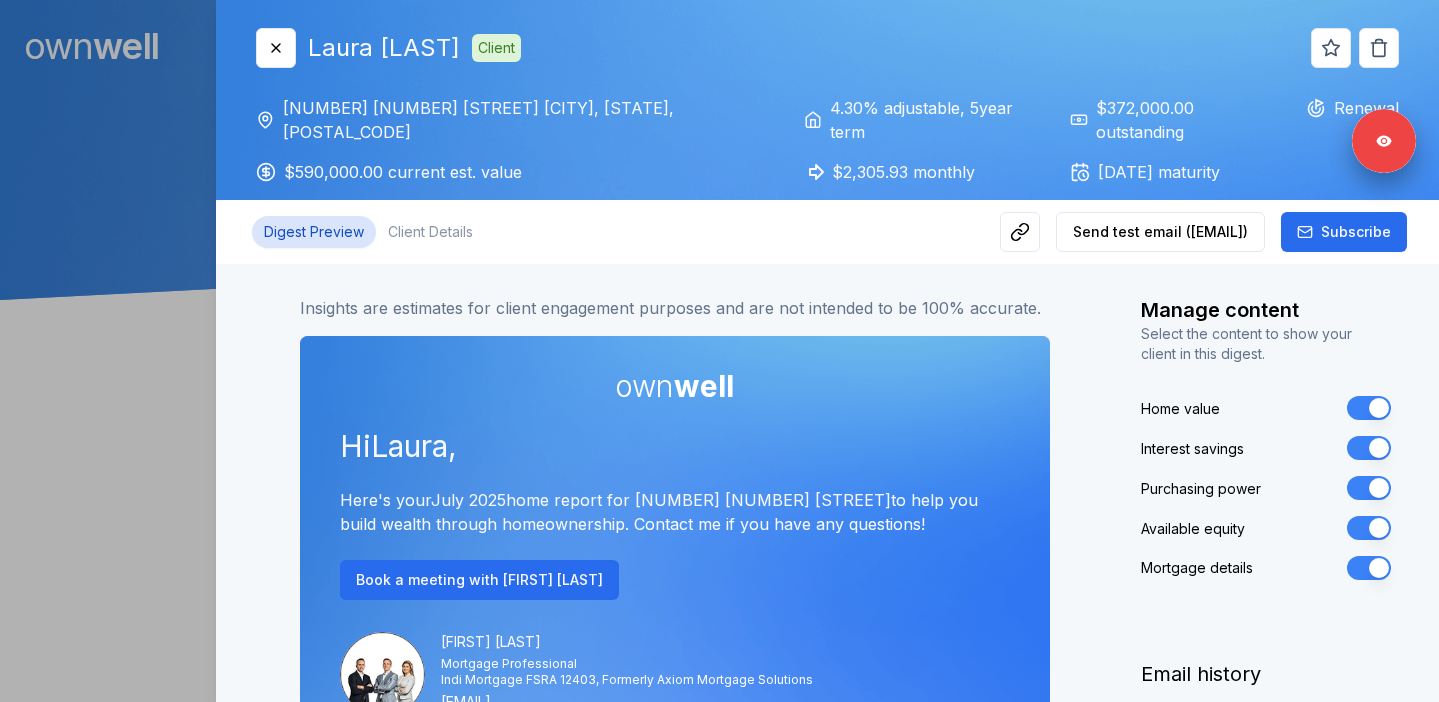 scroll, scrollTop: 0, scrollLeft: 0, axis: both 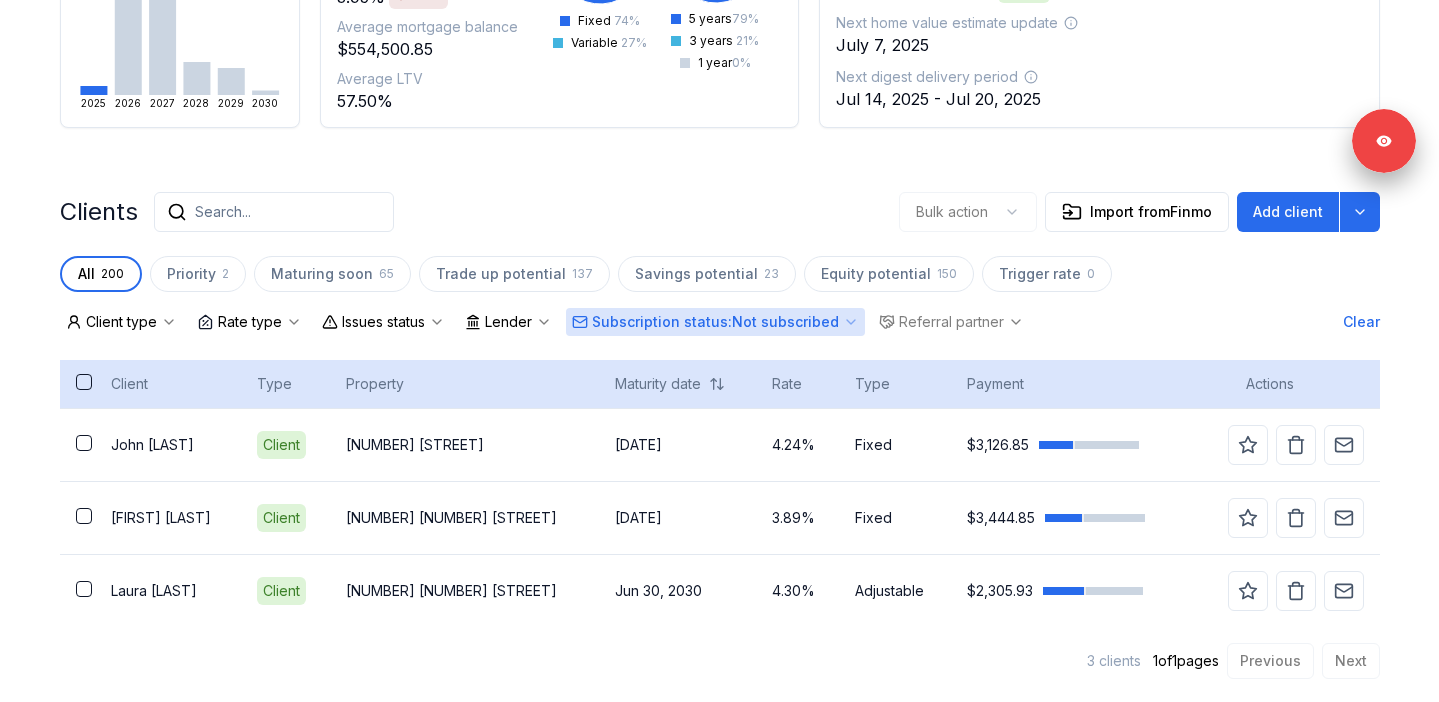 click at bounding box center [84, 382] 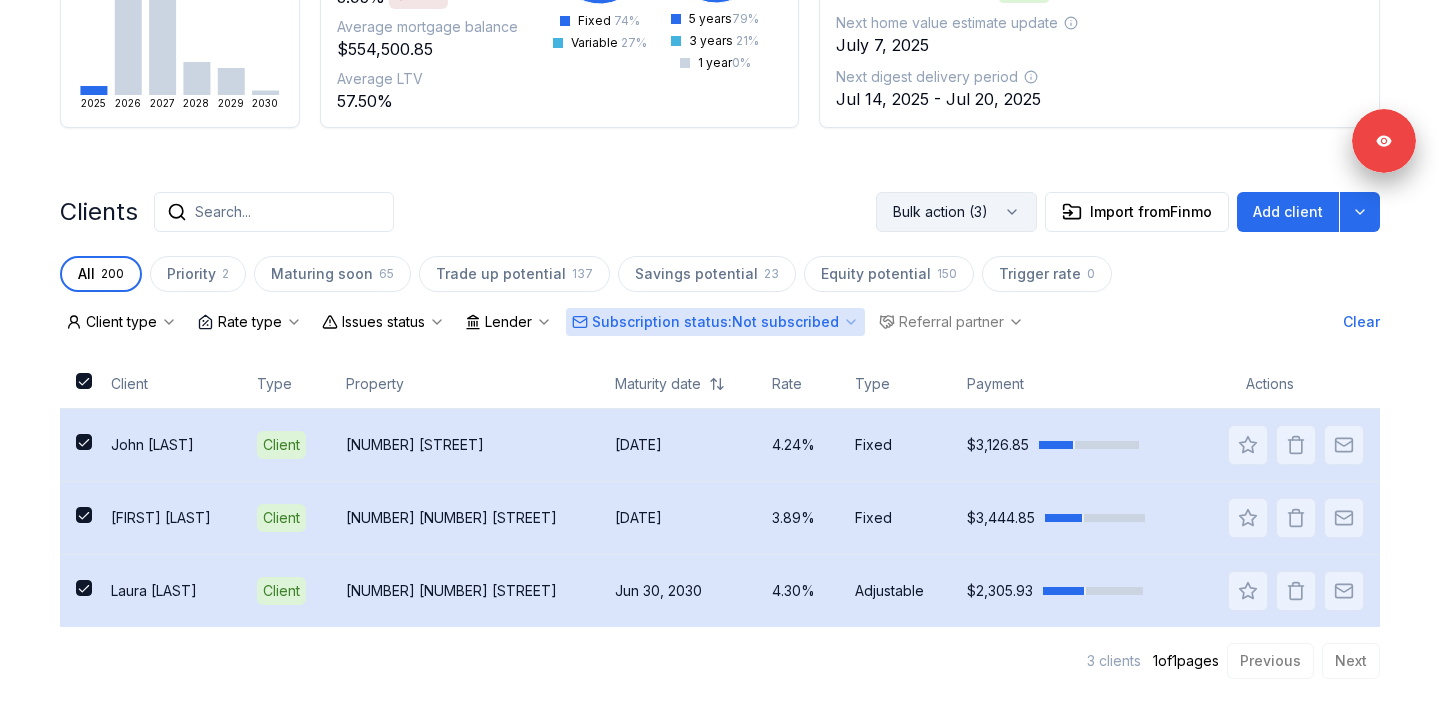 click on "Bulk action   (3)" at bounding box center (956, 212) 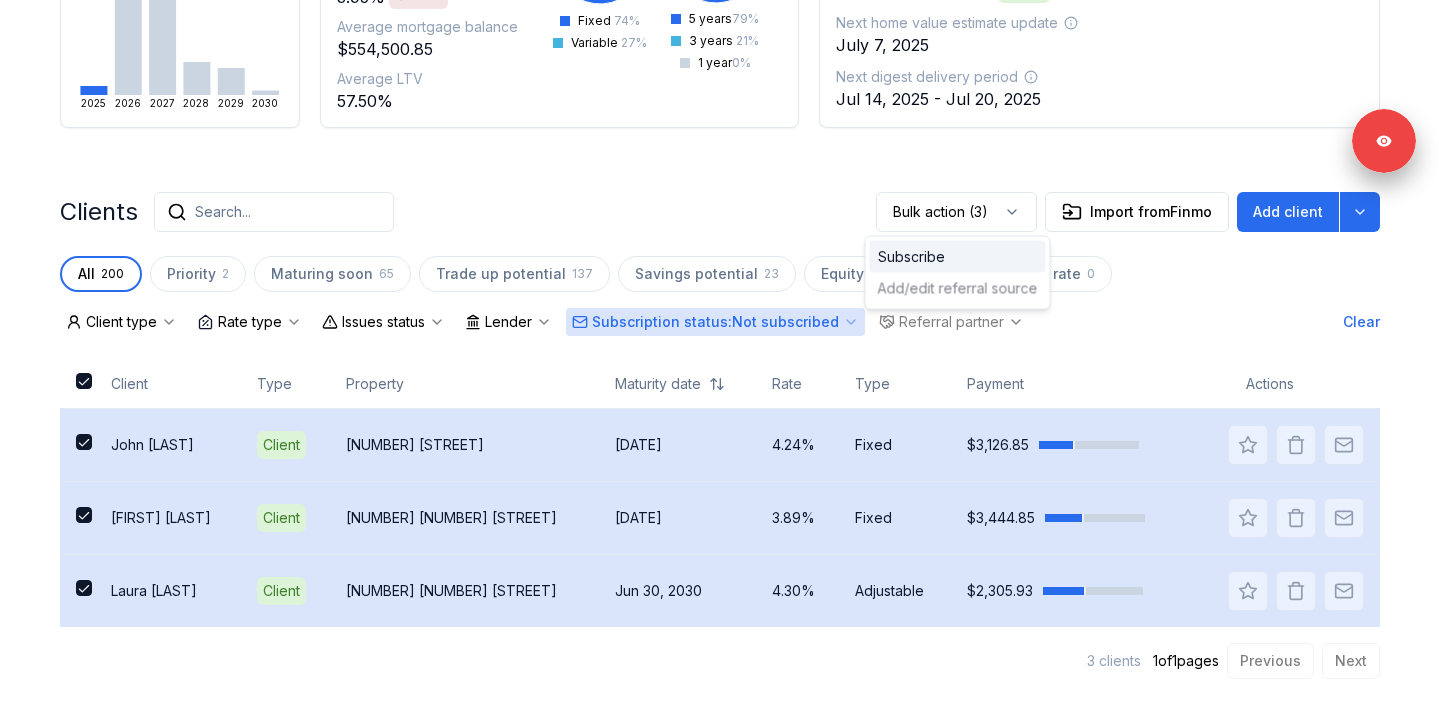 click on "Subscribe" at bounding box center (958, 257) 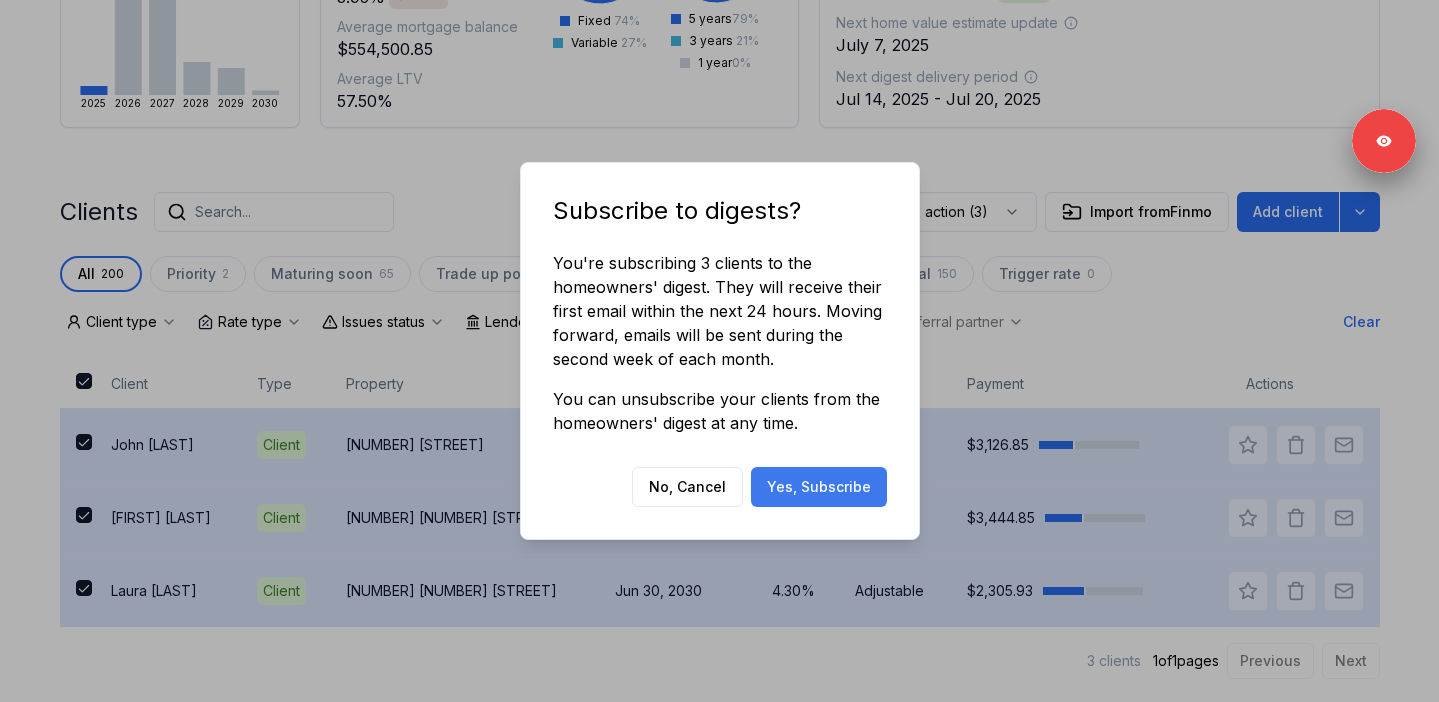 click on "Yes, Subscribe" at bounding box center [819, 487] 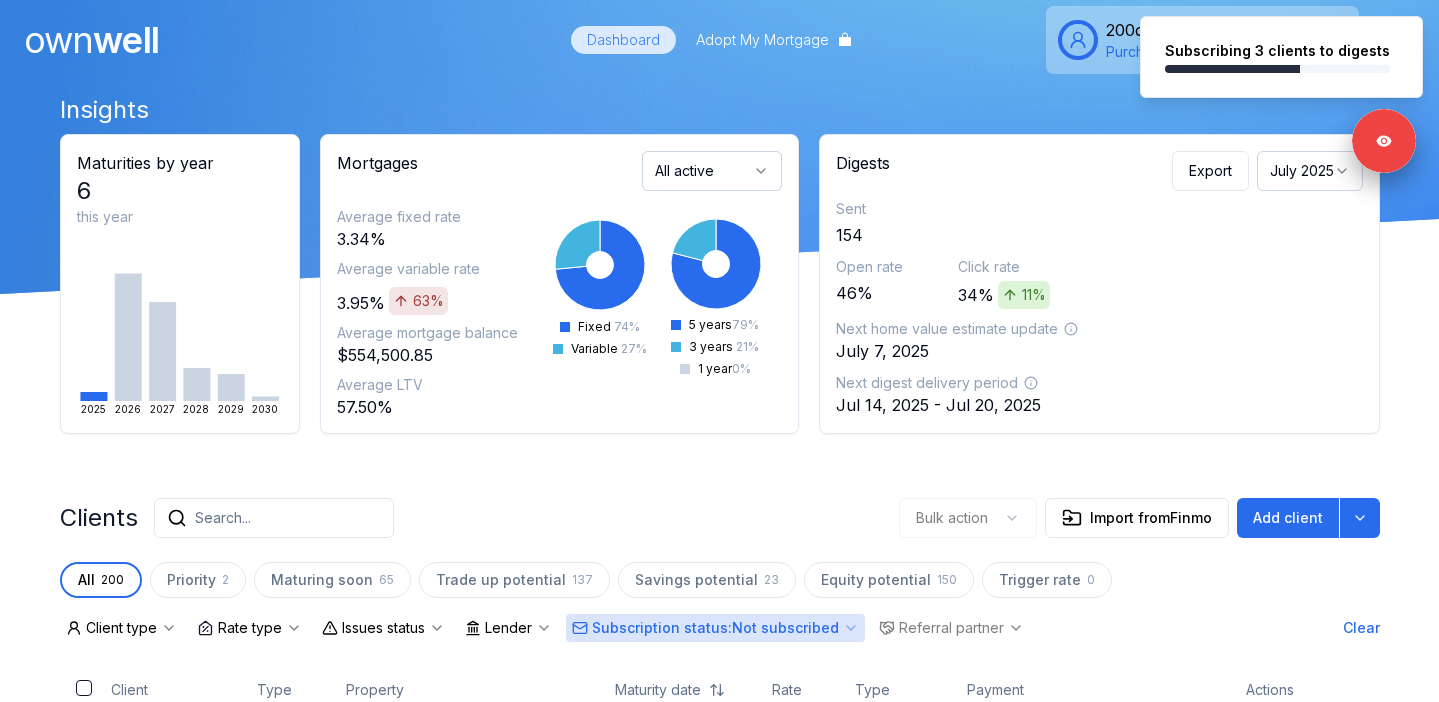 scroll, scrollTop: 0, scrollLeft: 0, axis: both 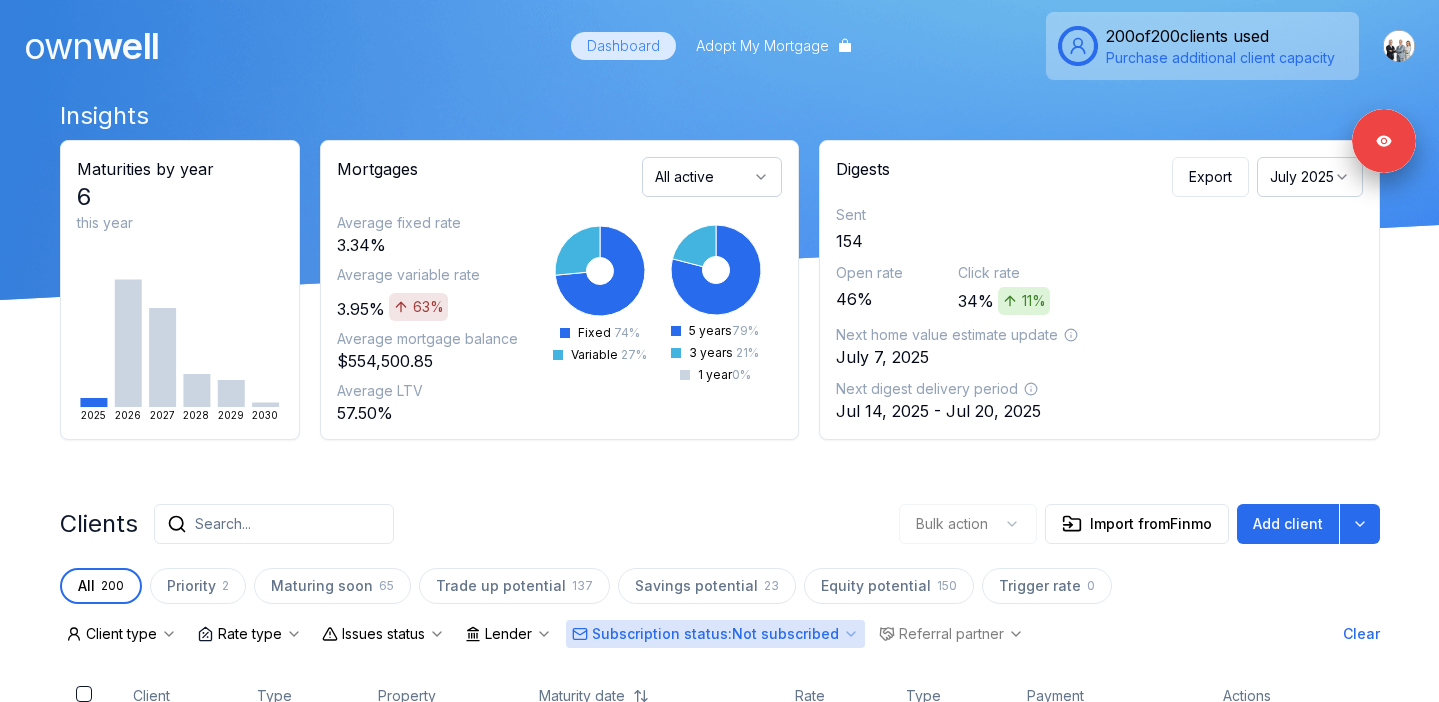 click on "Digests Export July 2025" at bounding box center [1099, 173] 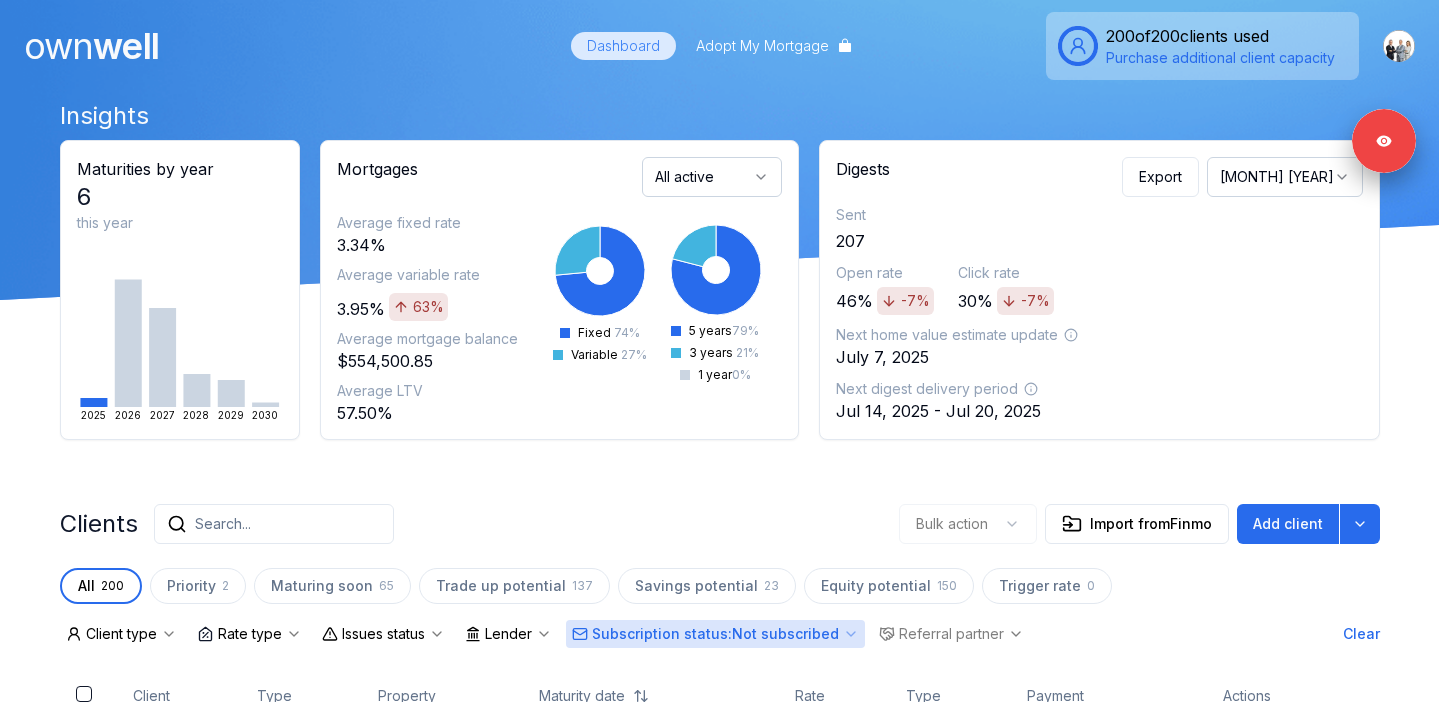 click on "June 2025" at bounding box center [1285, 177] 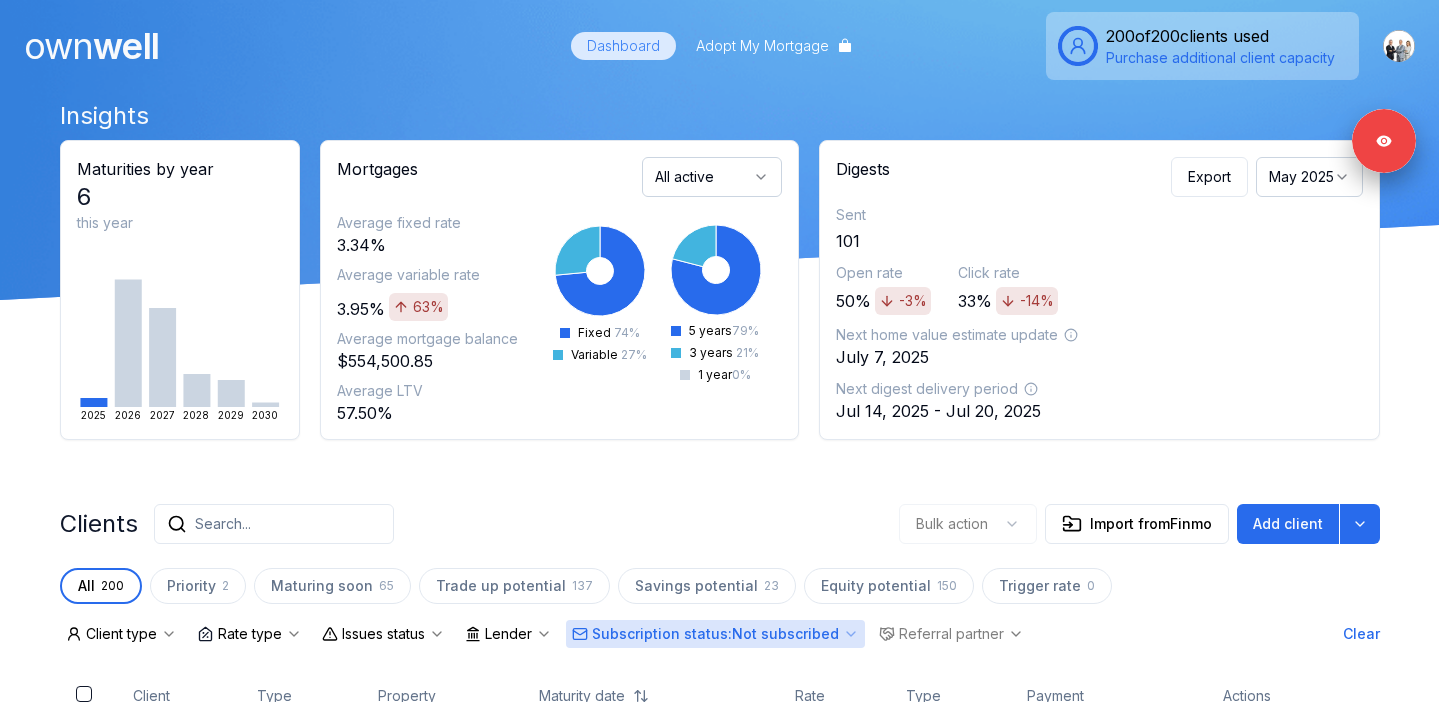 click on "May 2025" at bounding box center (1309, 177) 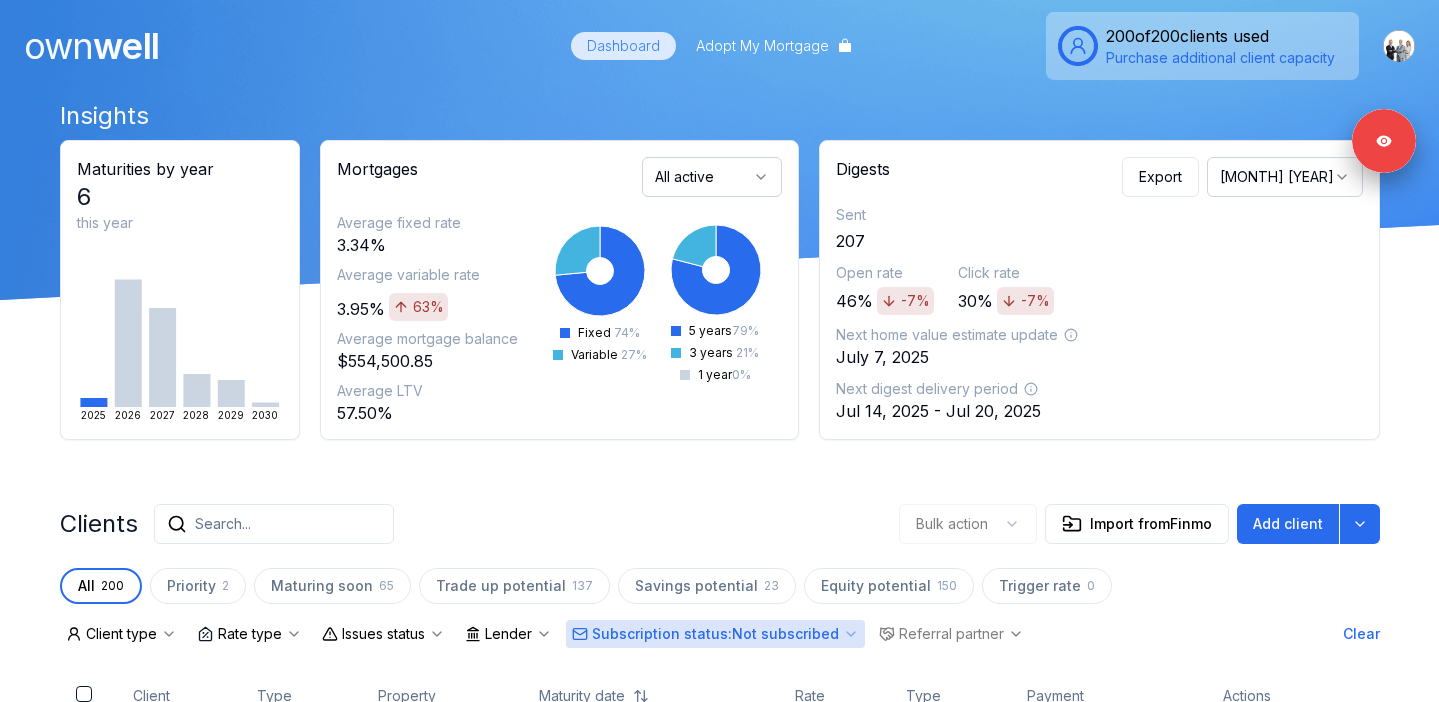click on "June 2025" at bounding box center [1285, 177] 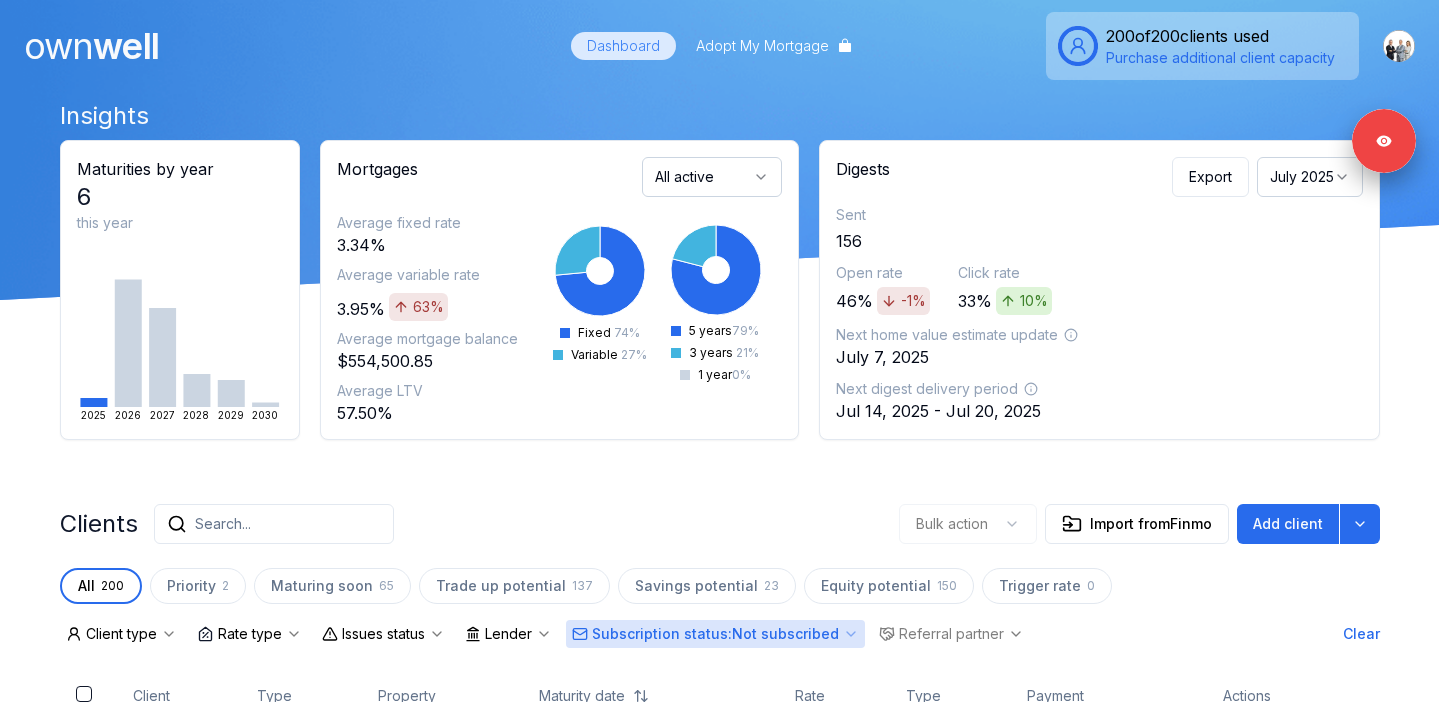 click on "Clients Search... Bulk action   Import from  Finmo Add client" at bounding box center [720, 524] 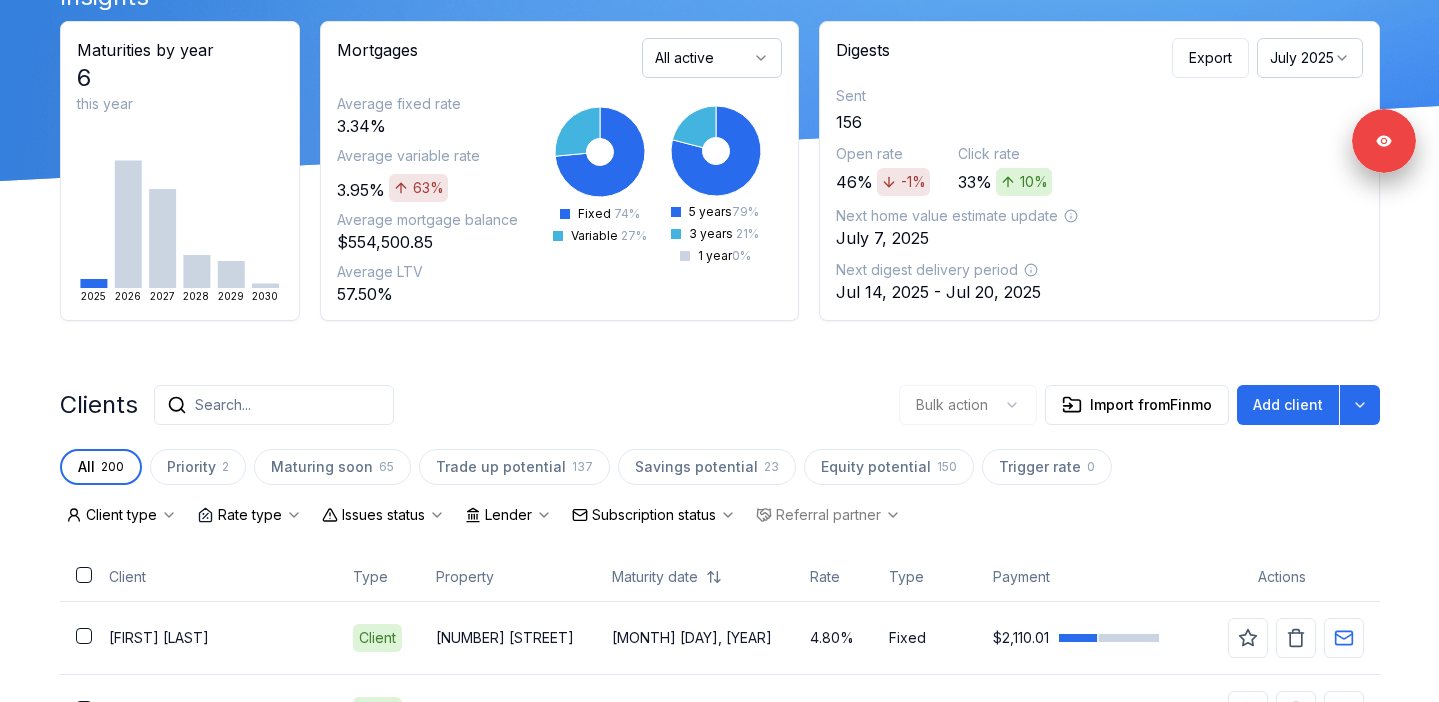scroll, scrollTop: 0, scrollLeft: 0, axis: both 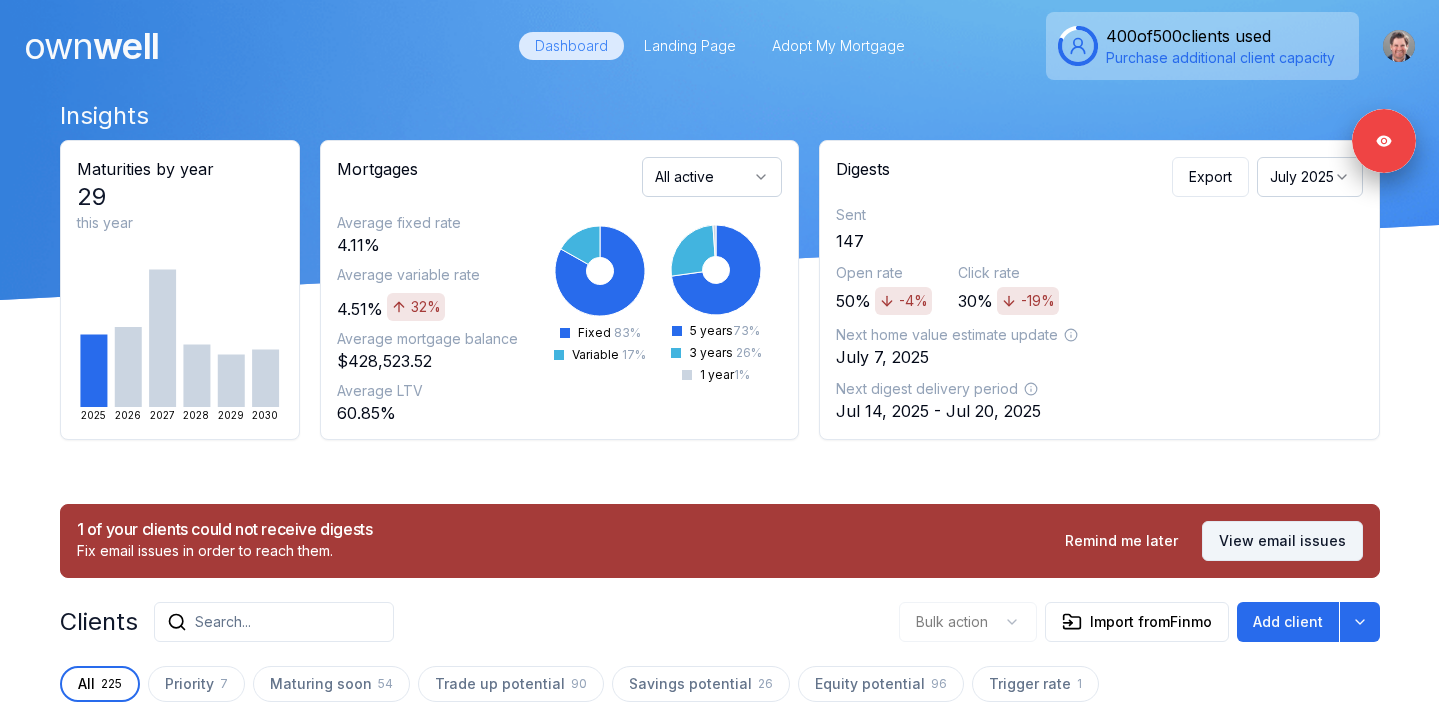 click on "View email issues" at bounding box center [1282, 541] 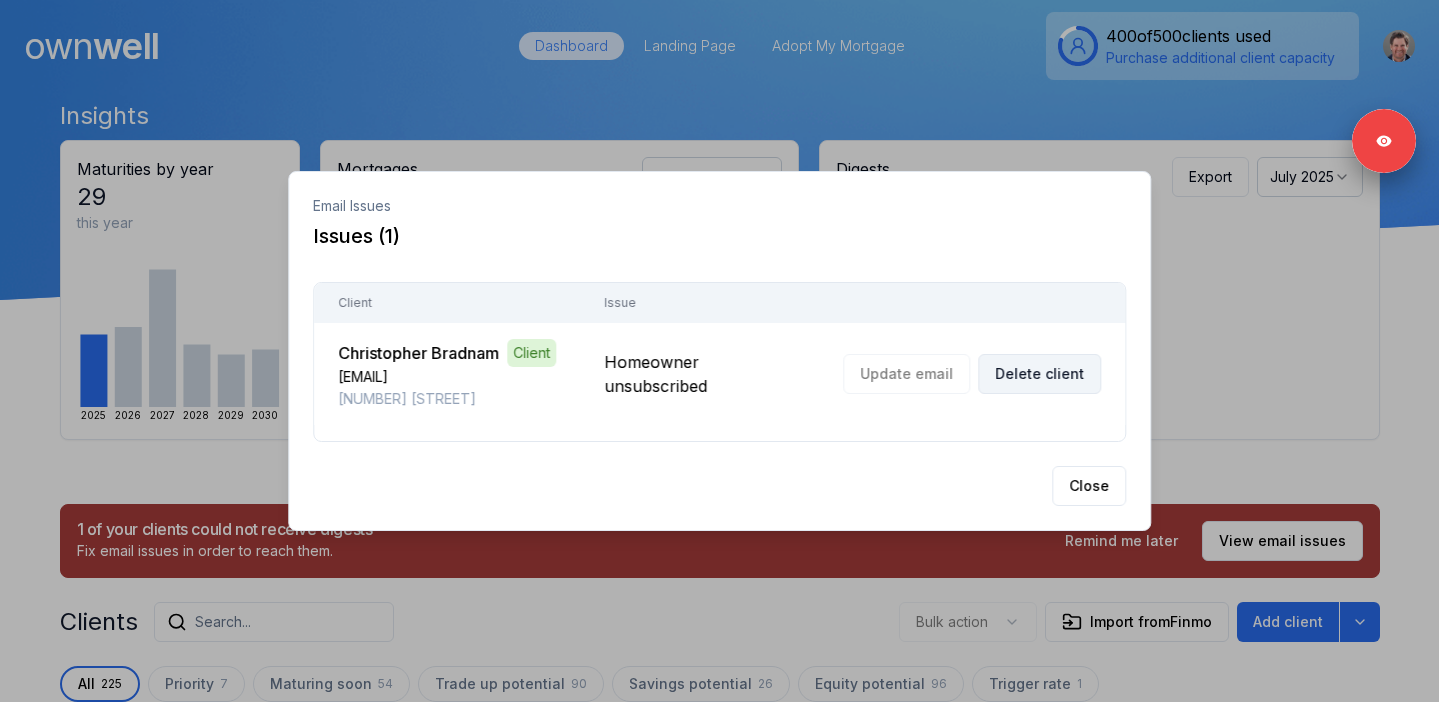 click on "Delete client" at bounding box center (1039, 374) 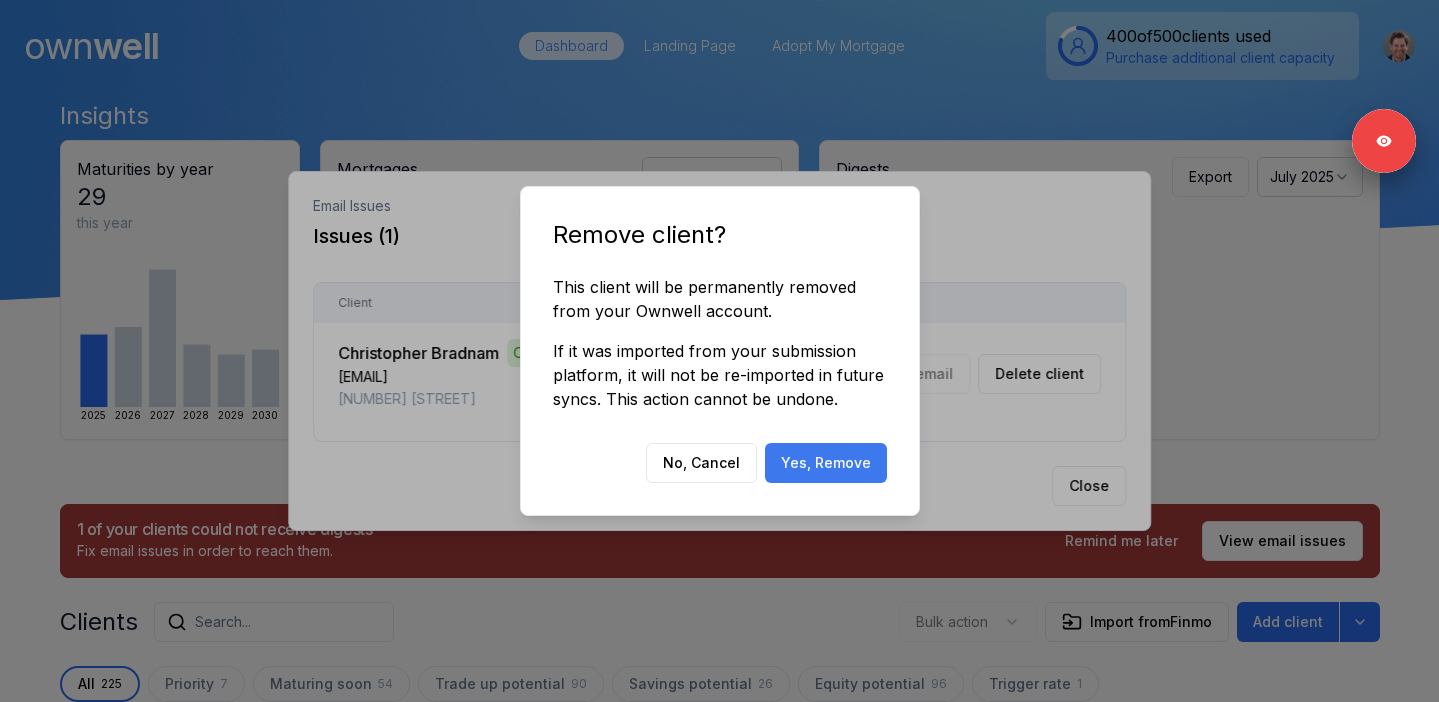 click on "Yes, Remove" at bounding box center (826, 463) 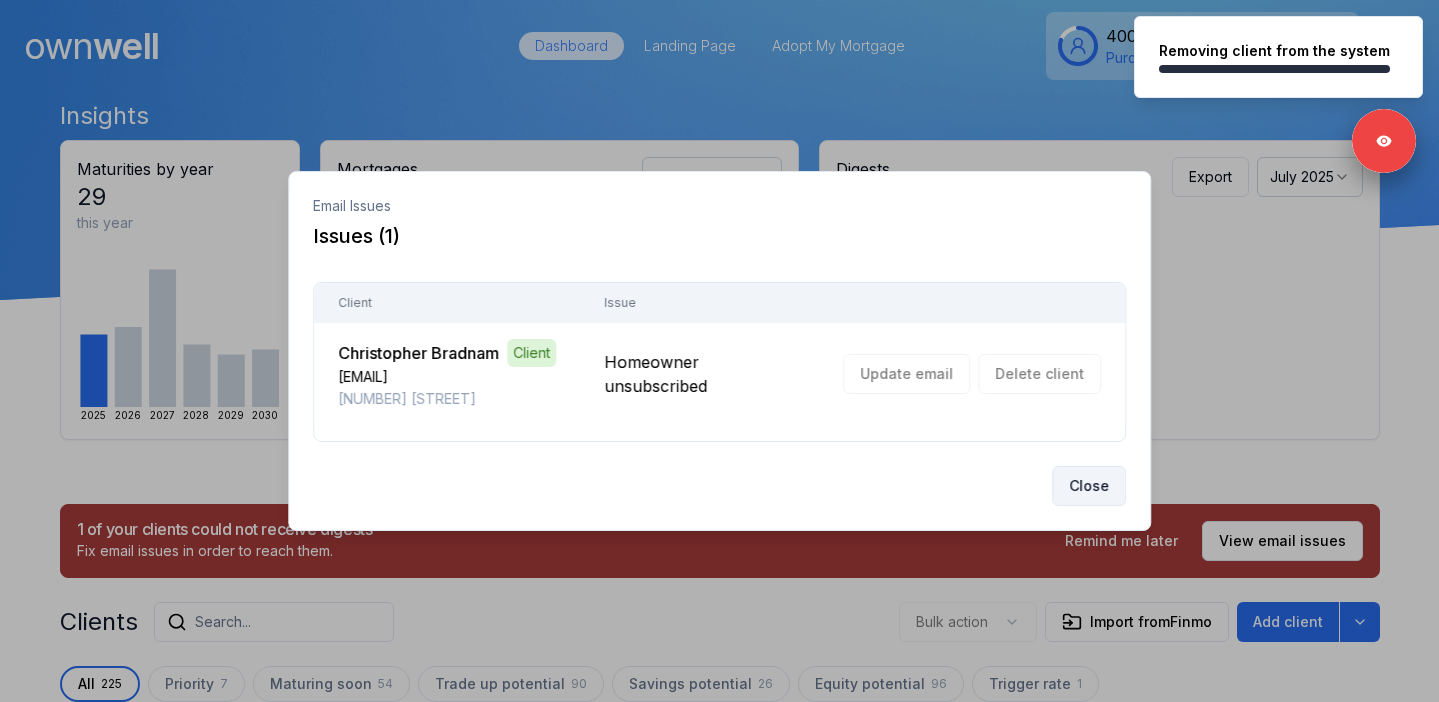 click on "Close" at bounding box center (1089, 486) 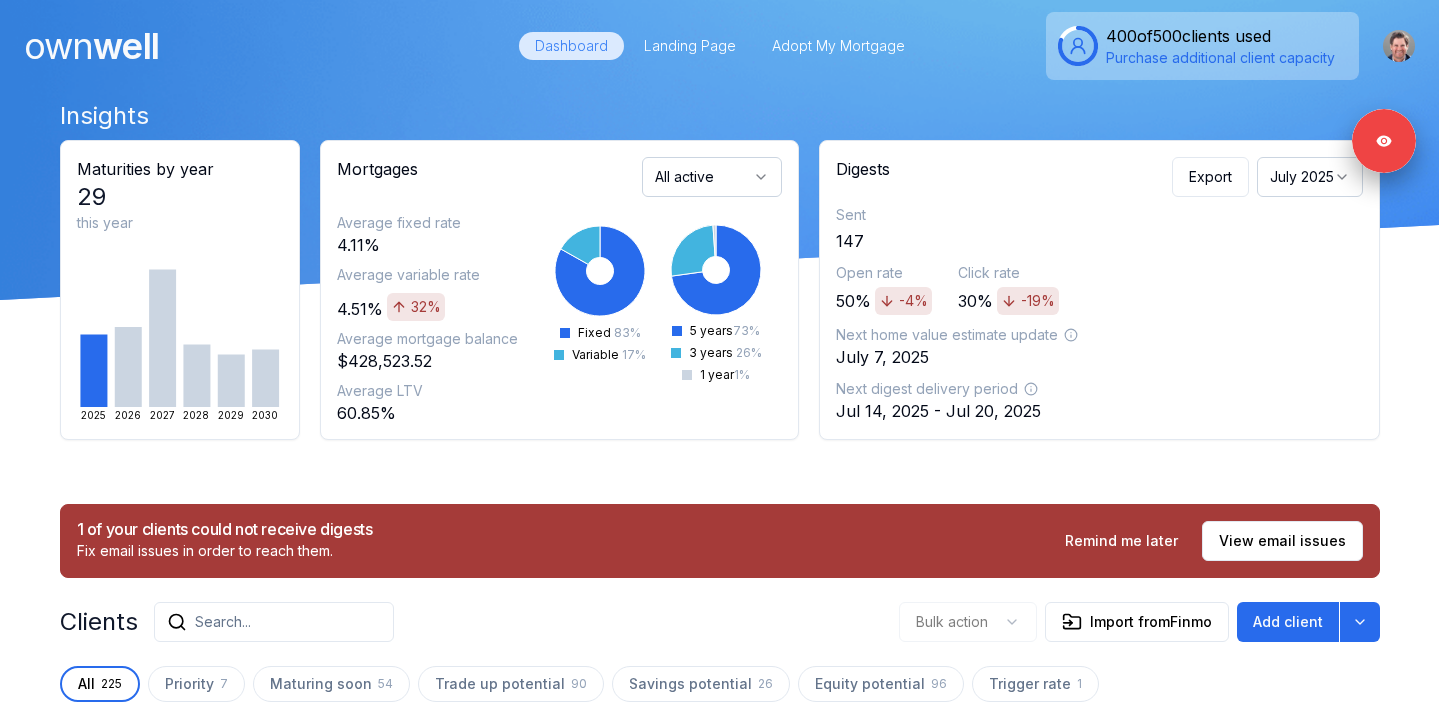 click on "Remind me later" at bounding box center [1121, 541] 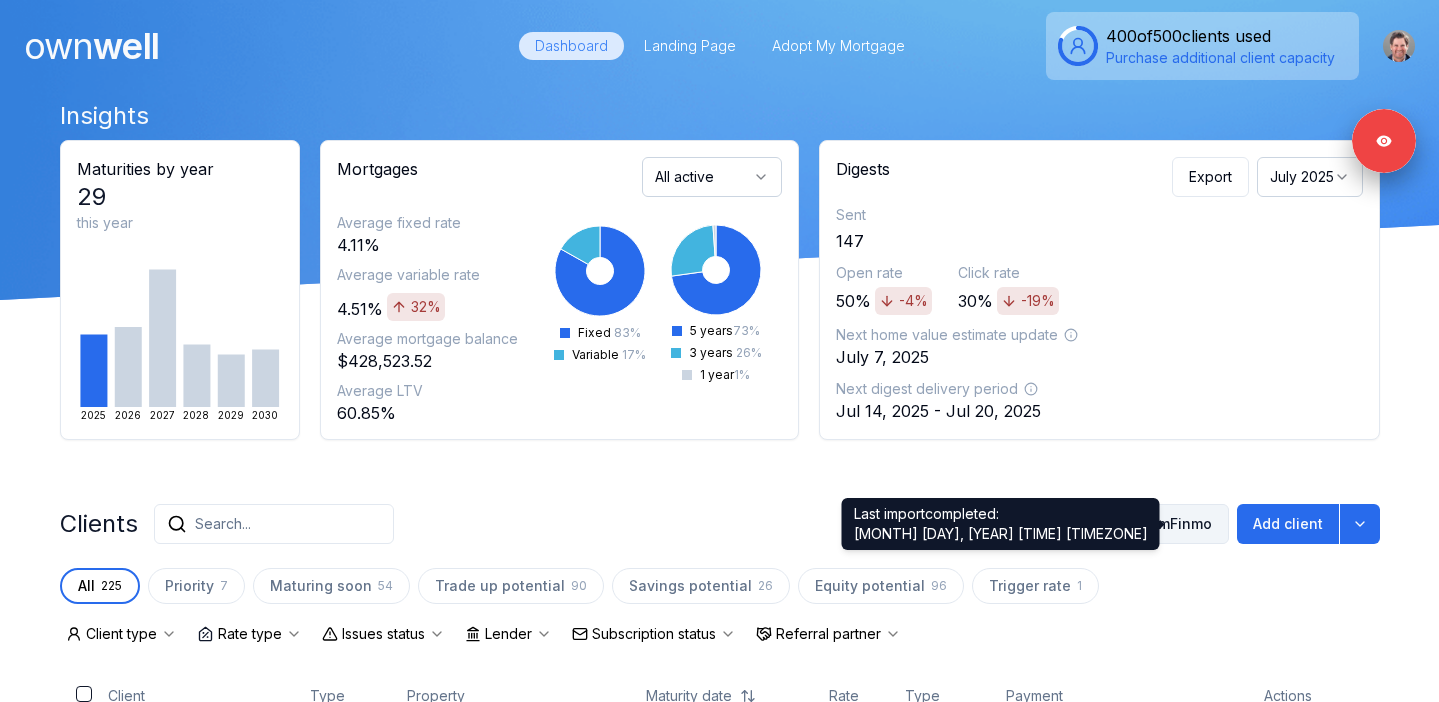 click on "Import from  Finmo" at bounding box center [1137, 524] 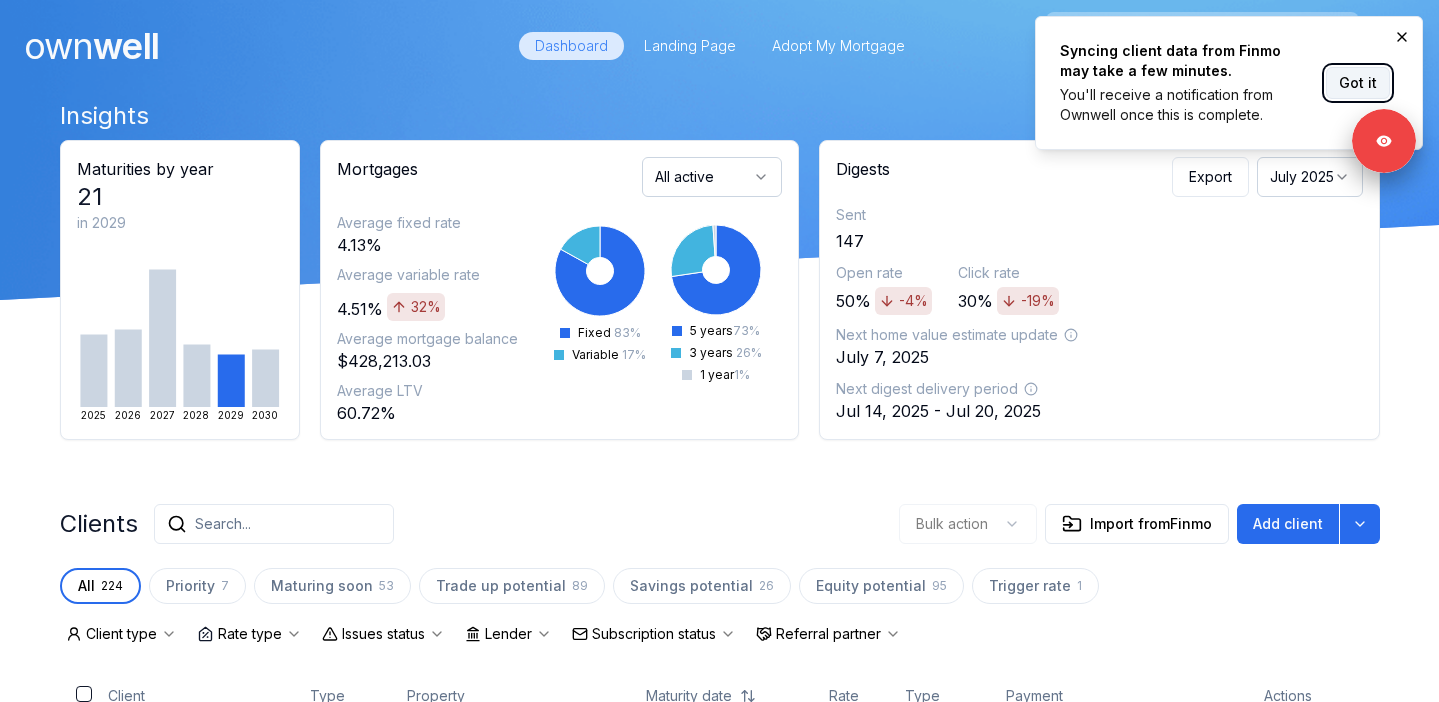 click on "Got it" at bounding box center [1358, 83] 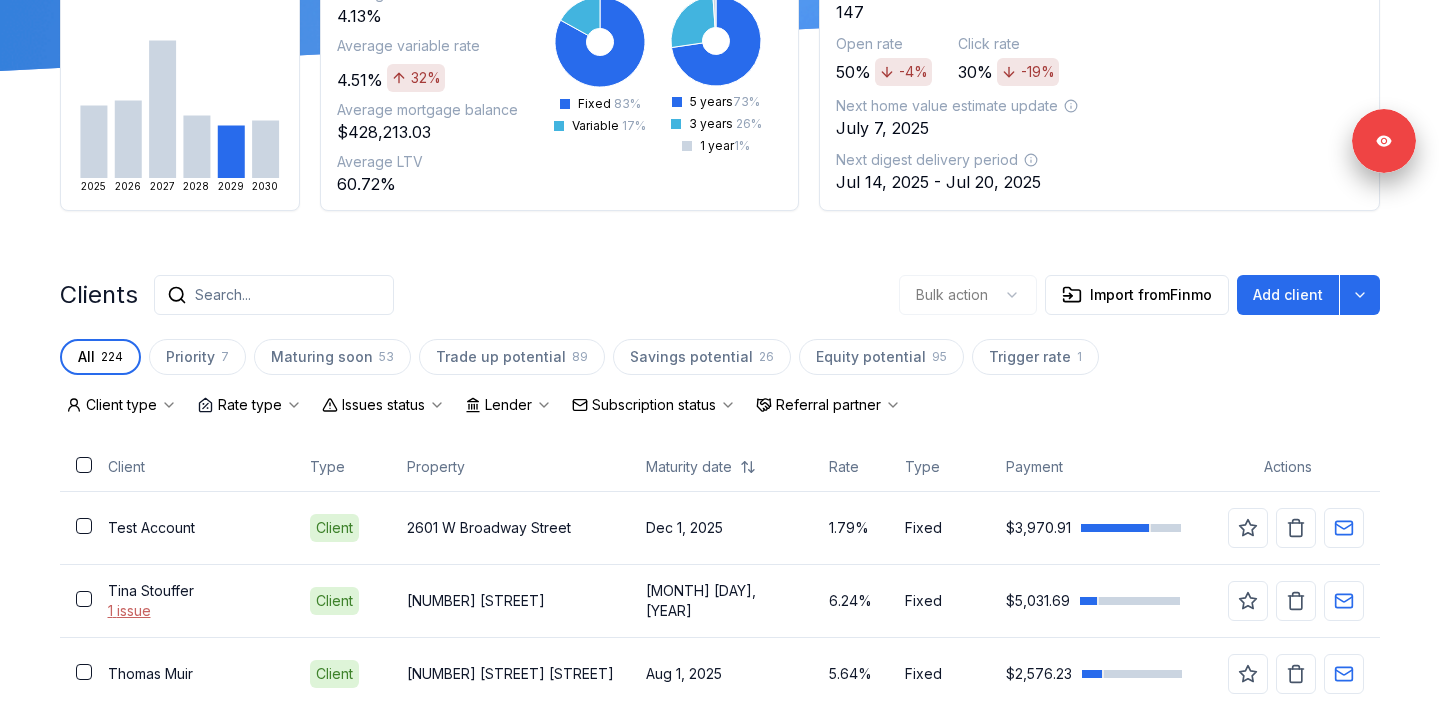 scroll, scrollTop: 374, scrollLeft: 0, axis: vertical 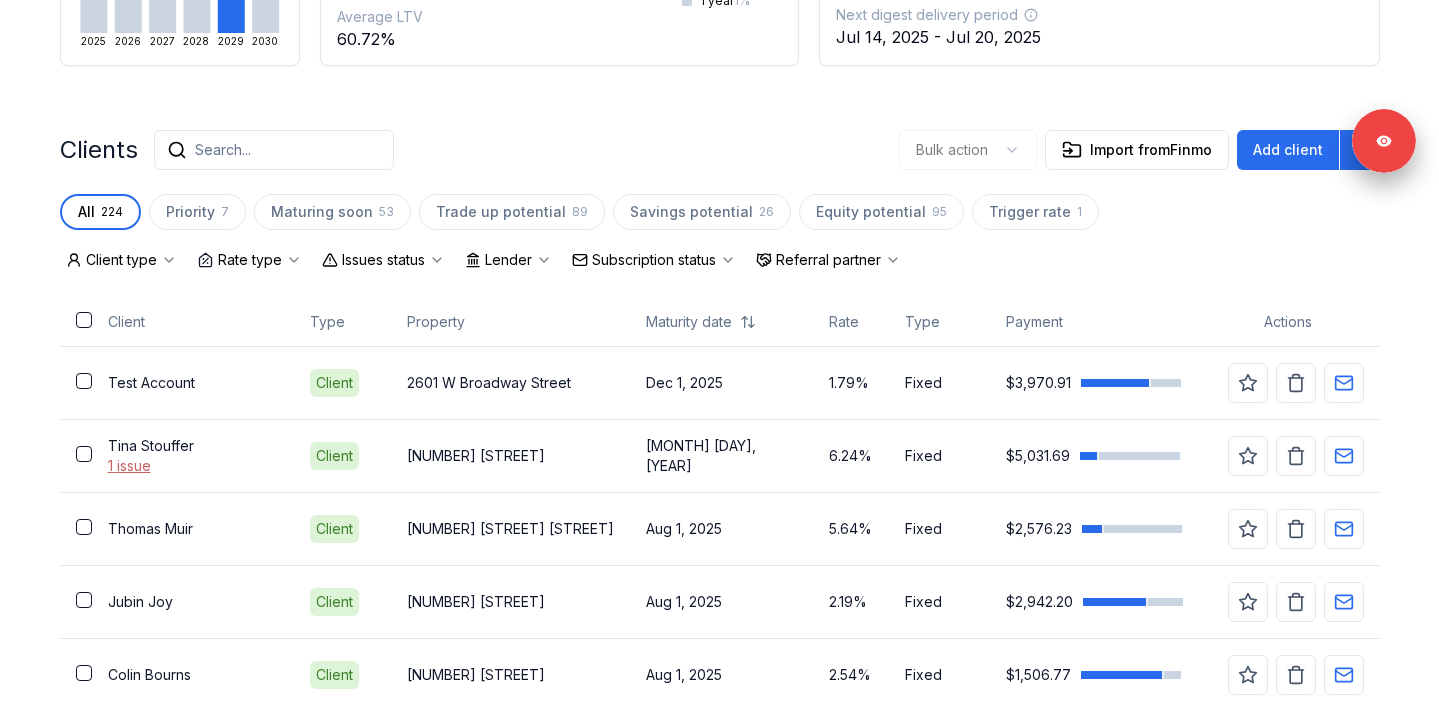 click on "Subscription status" at bounding box center (654, 260) 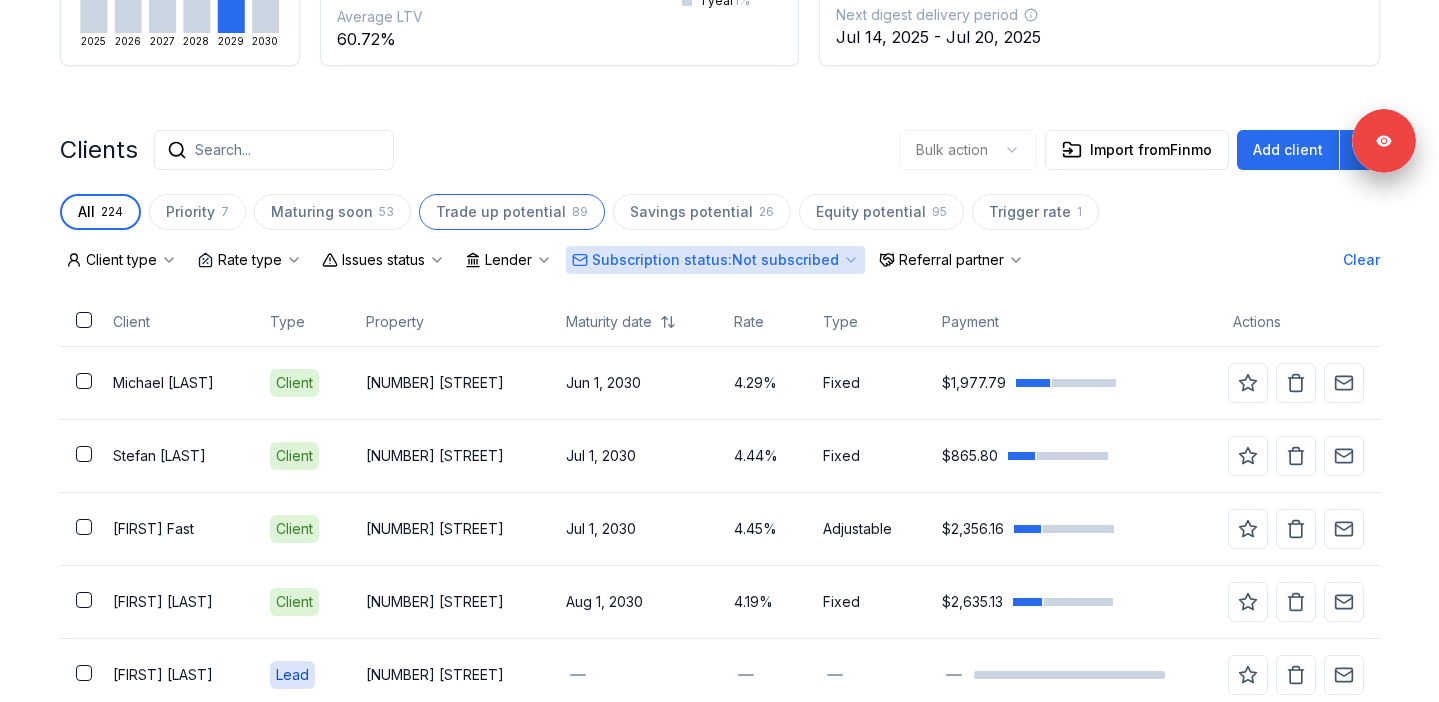 scroll, scrollTop: 458, scrollLeft: 0, axis: vertical 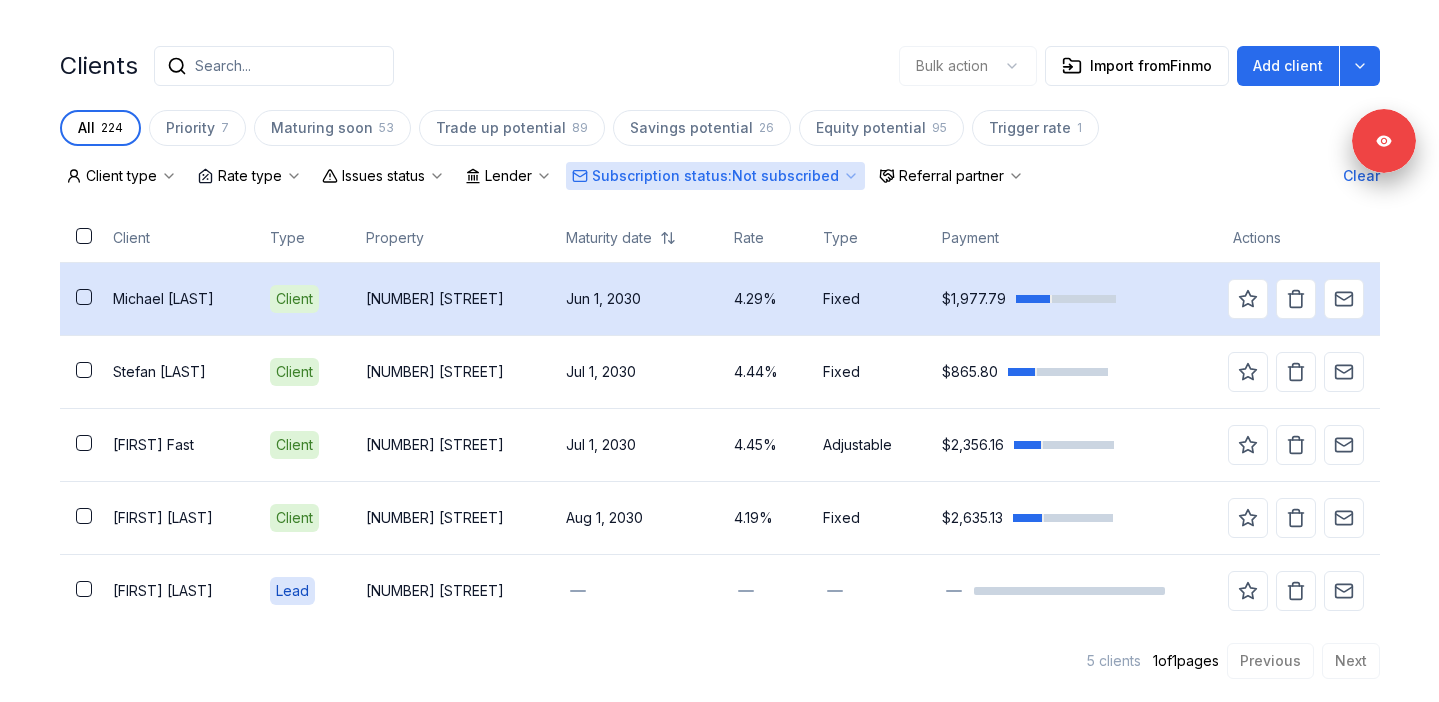 click at bounding box center [84, 297] 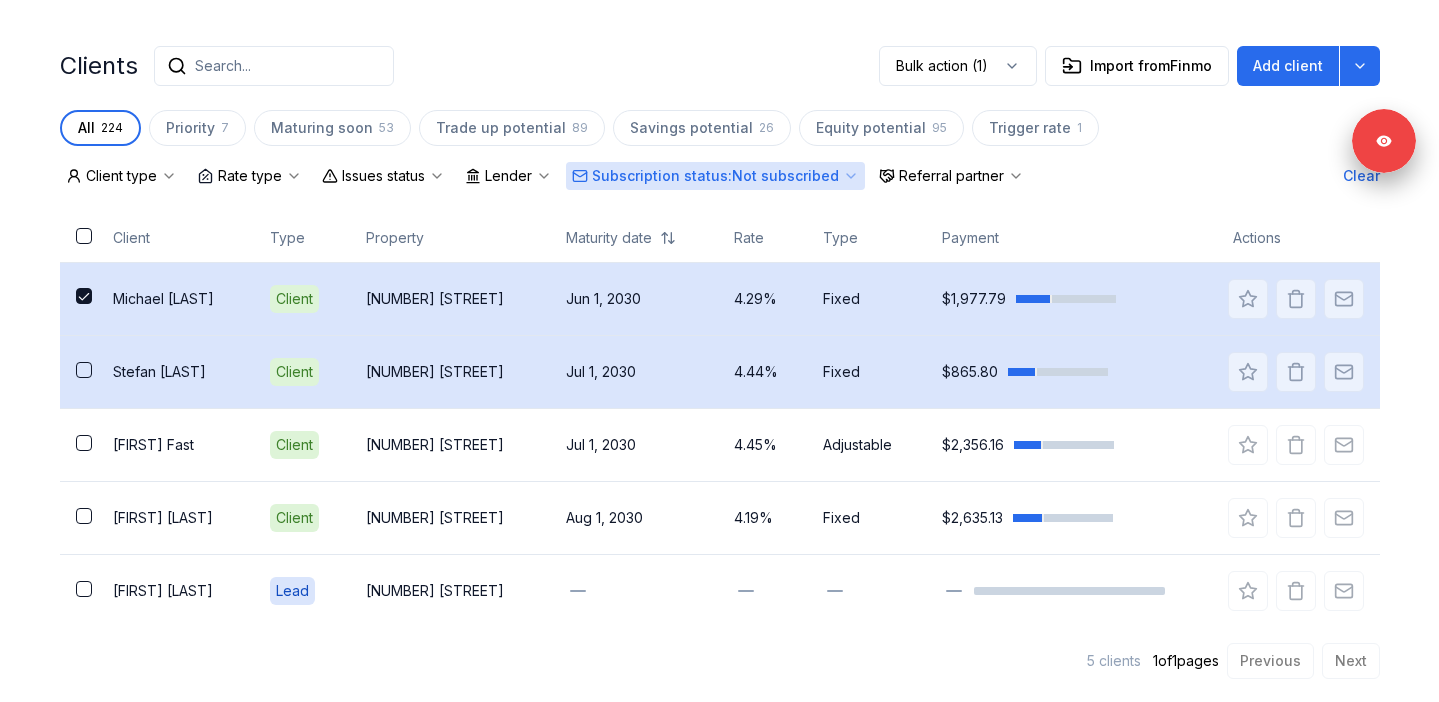 click at bounding box center [84, 370] 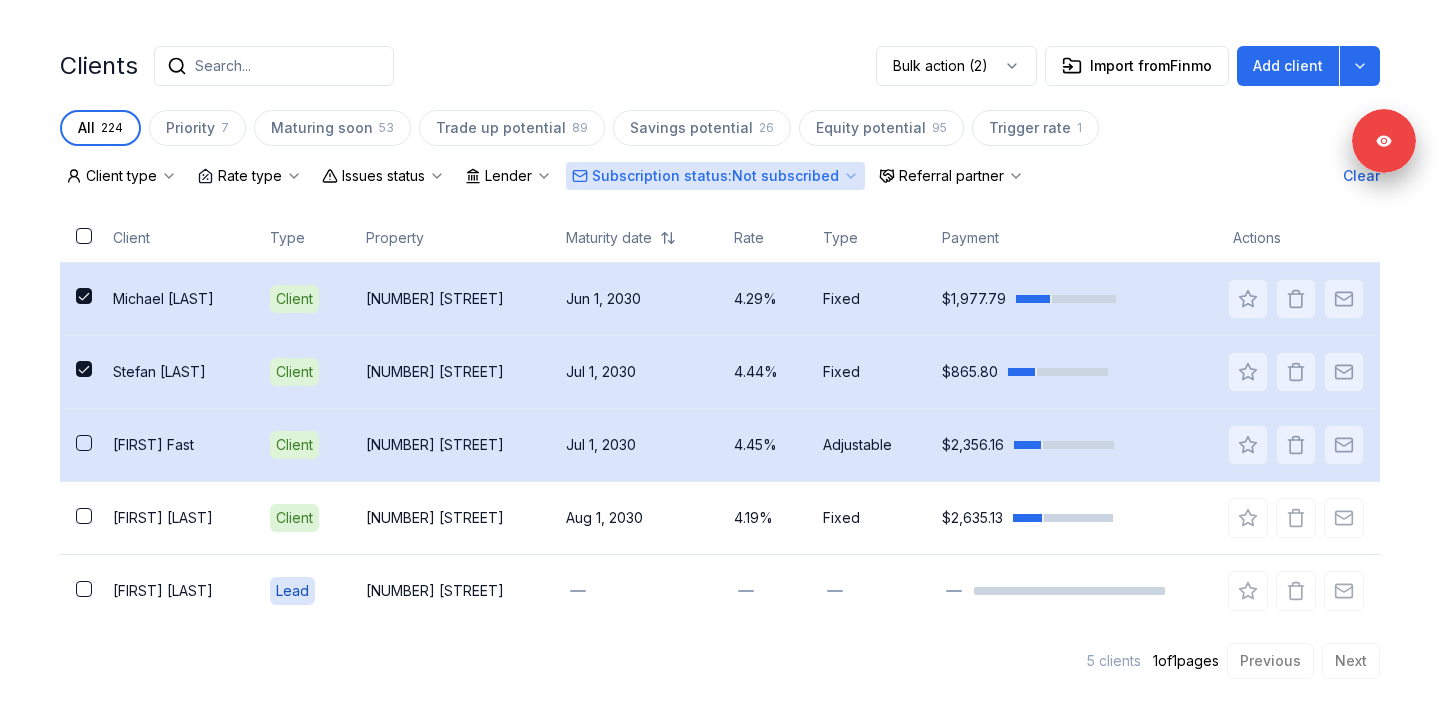 click at bounding box center [84, 443] 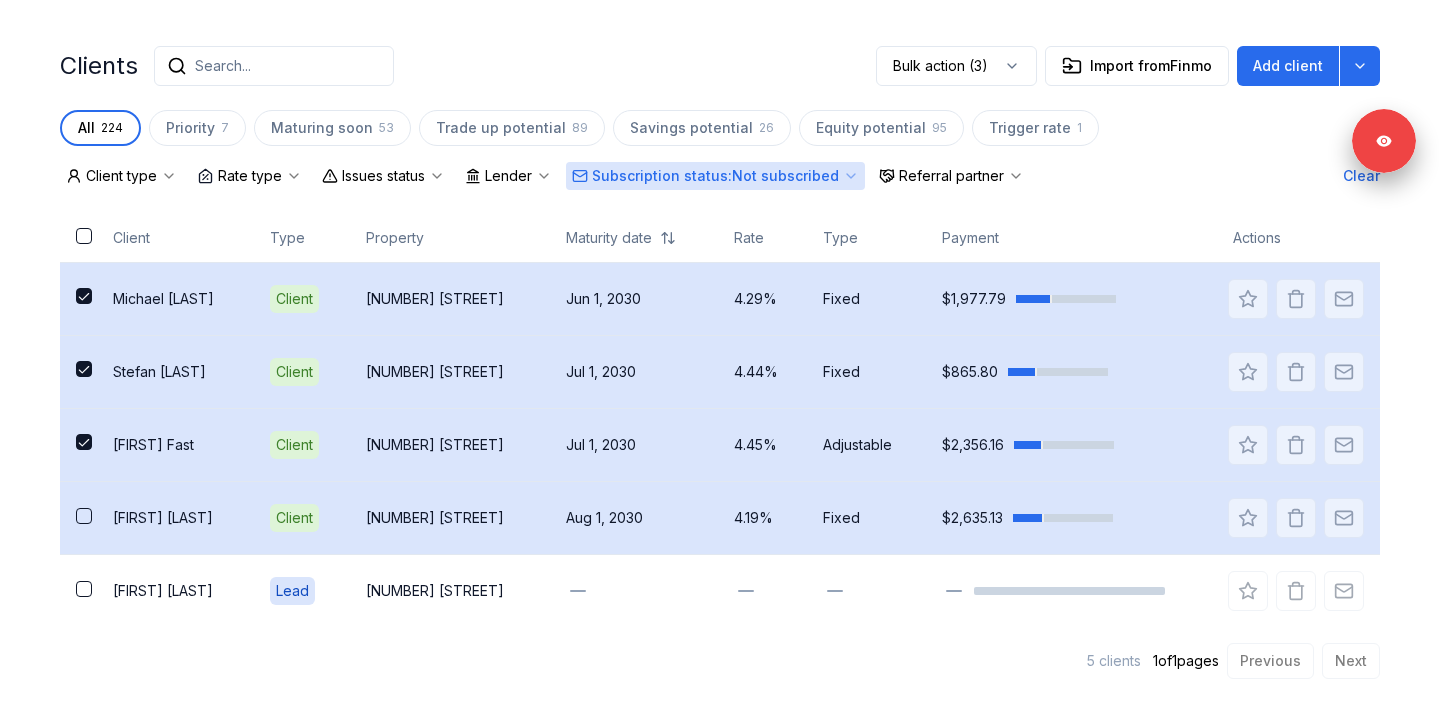 click at bounding box center (84, 516) 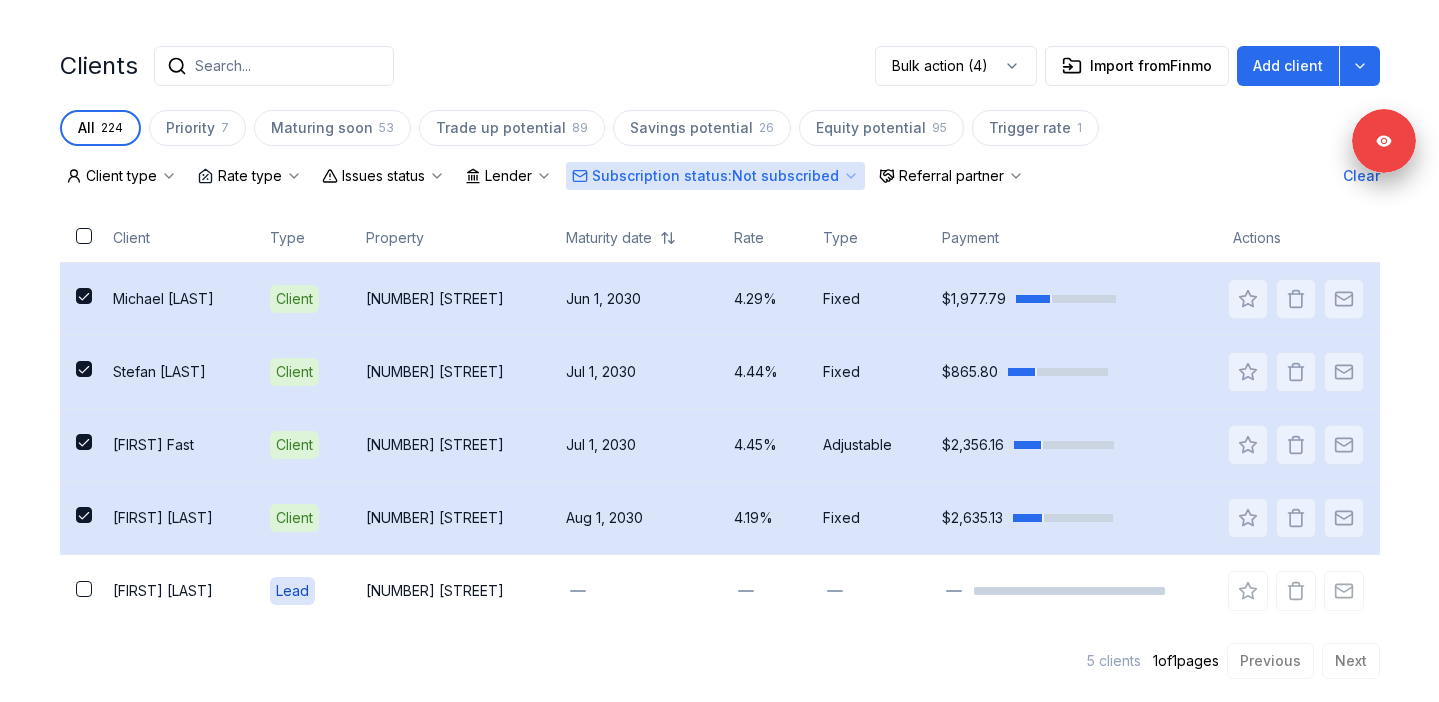 click at bounding box center (84, 296) 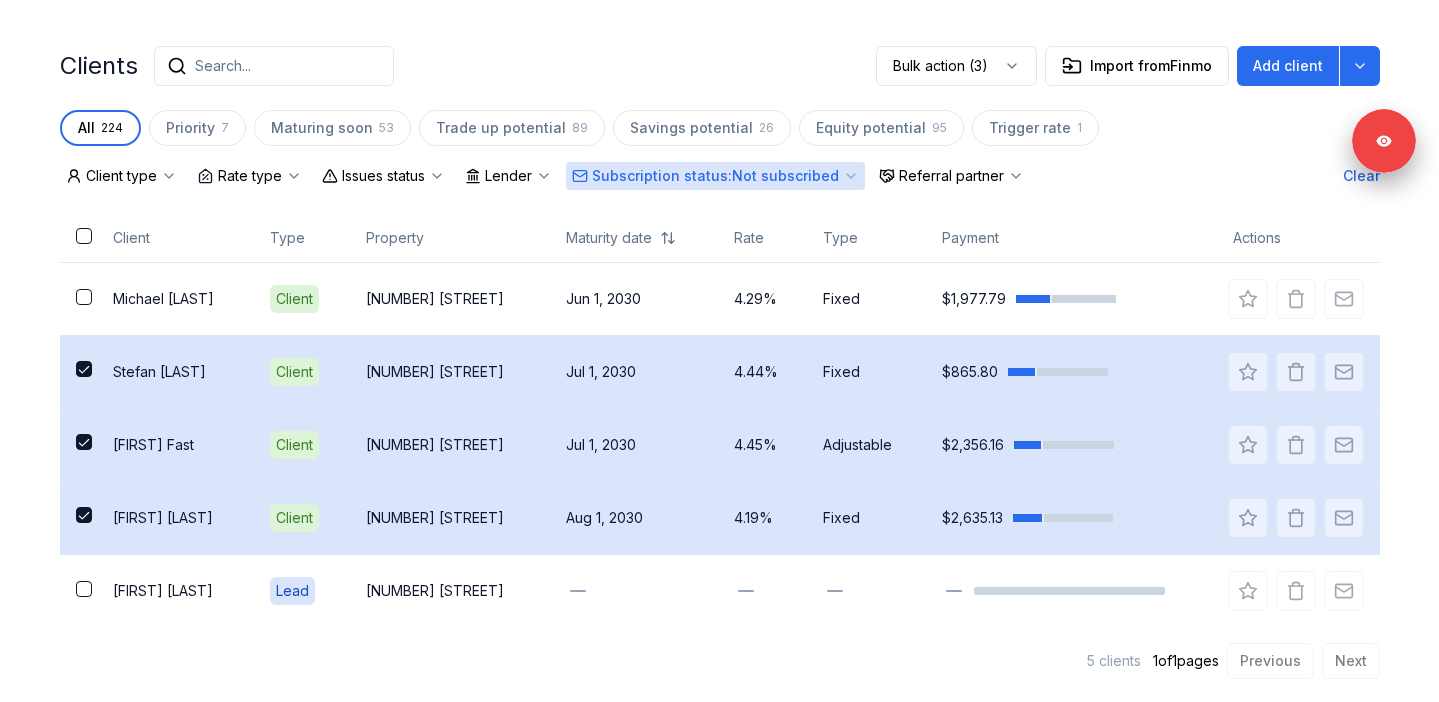 click at bounding box center [84, 369] 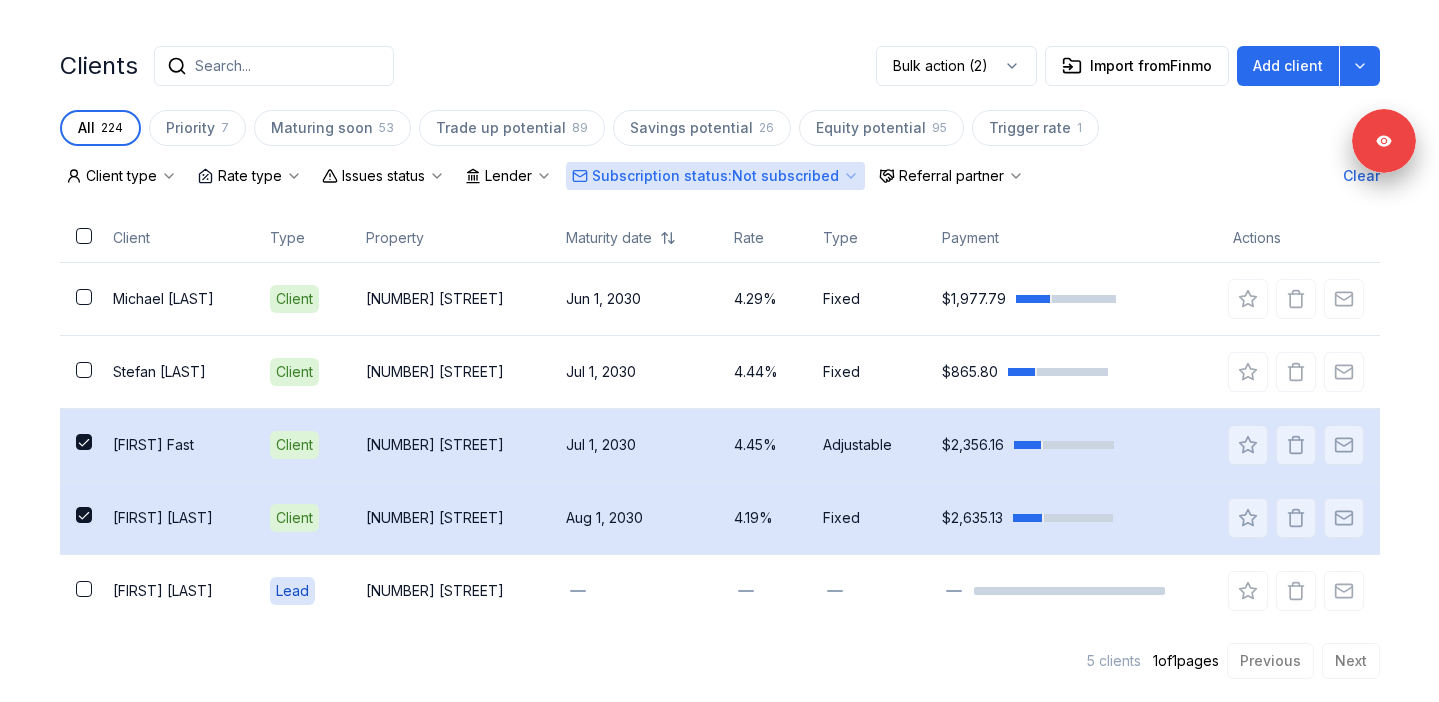 click at bounding box center [84, 442] 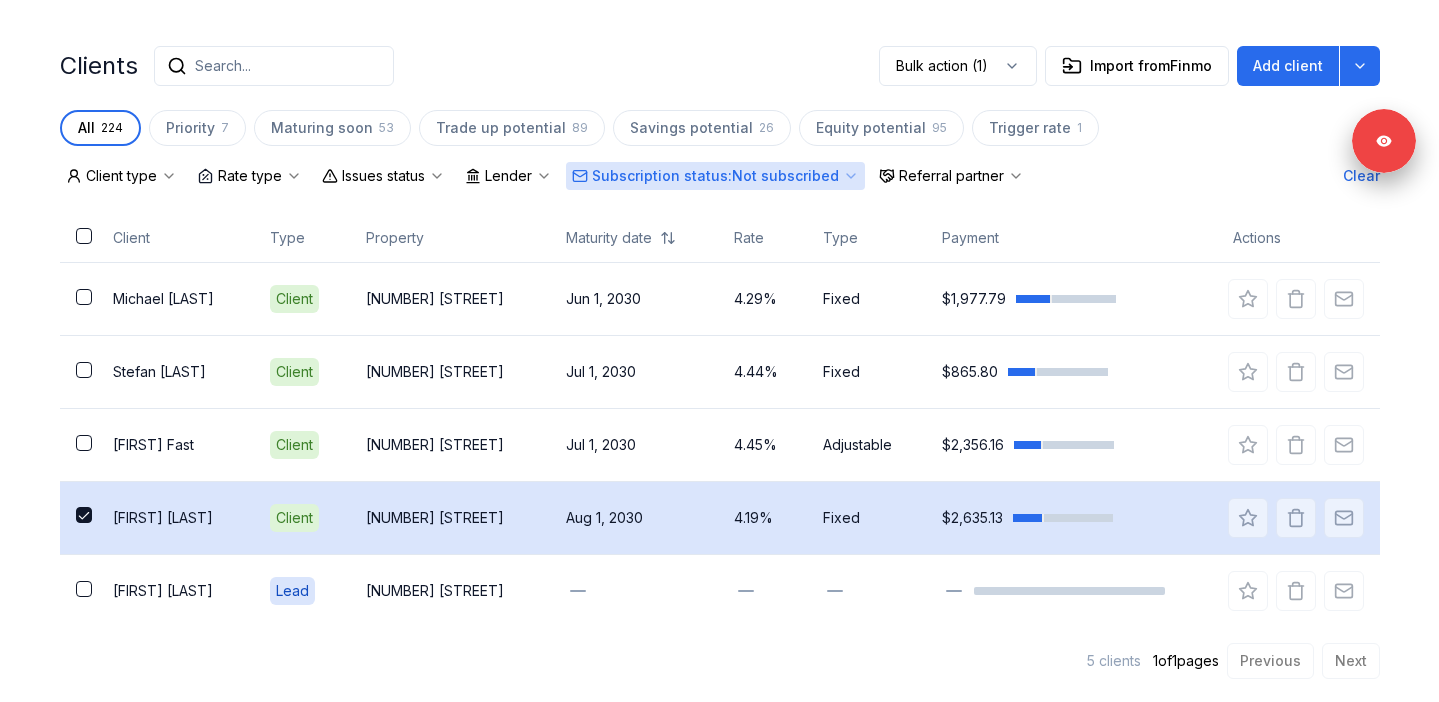 click at bounding box center (84, 515) 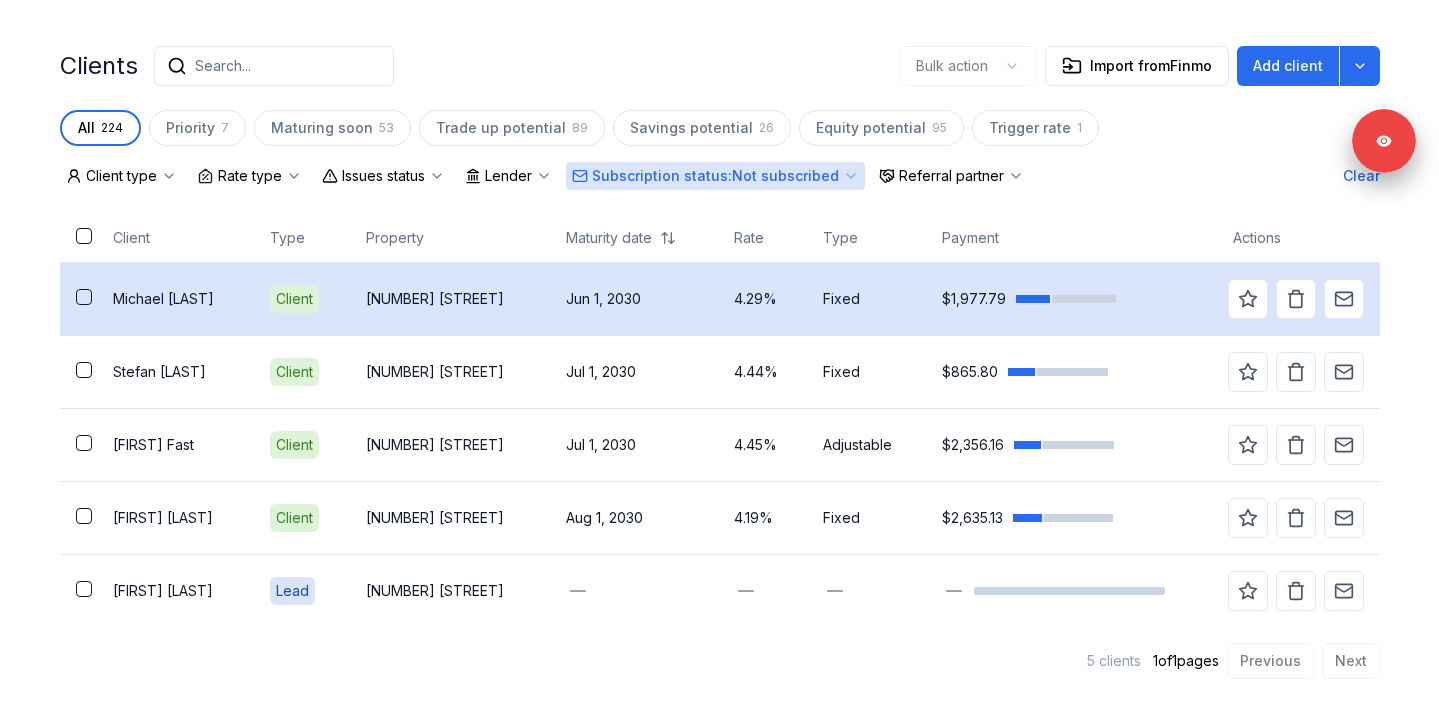 click on "Michael   Barnfield" at bounding box center [175, 299] 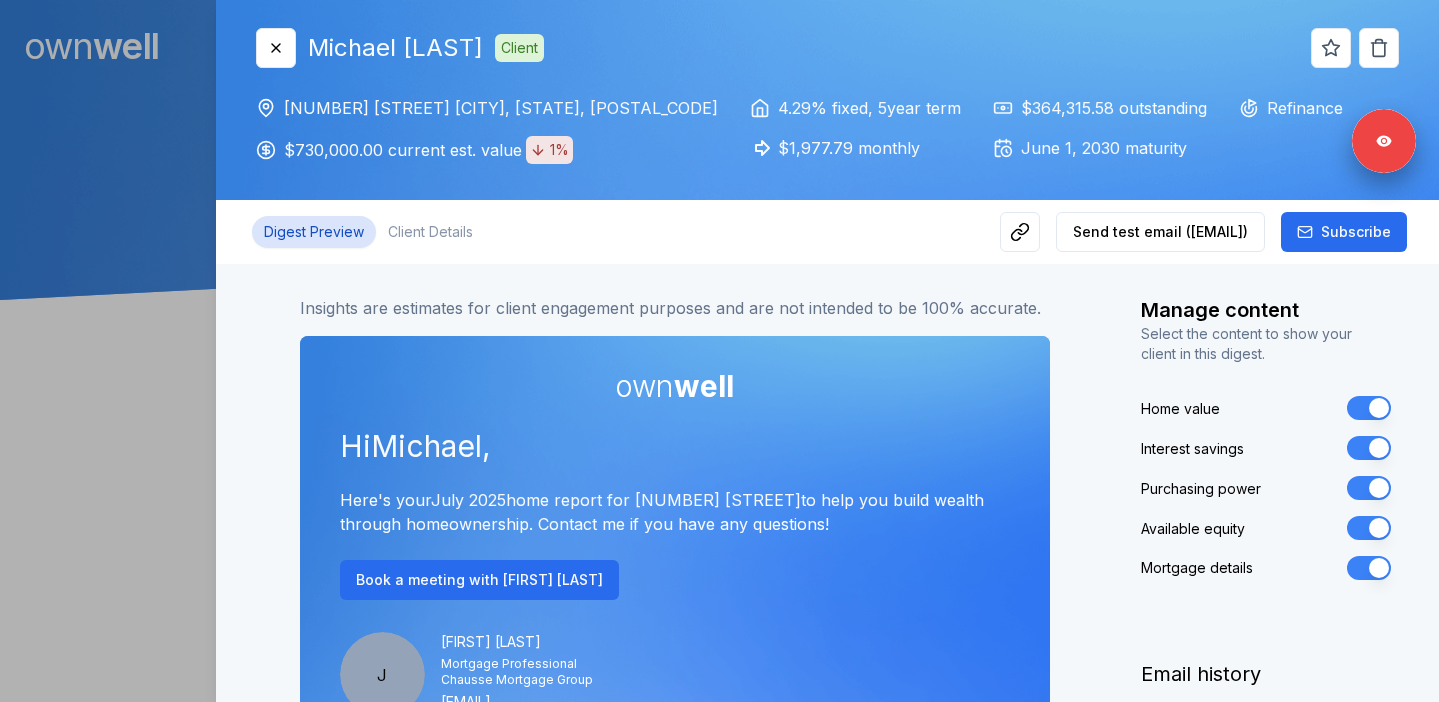 scroll, scrollTop: 0, scrollLeft: 0, axis: both 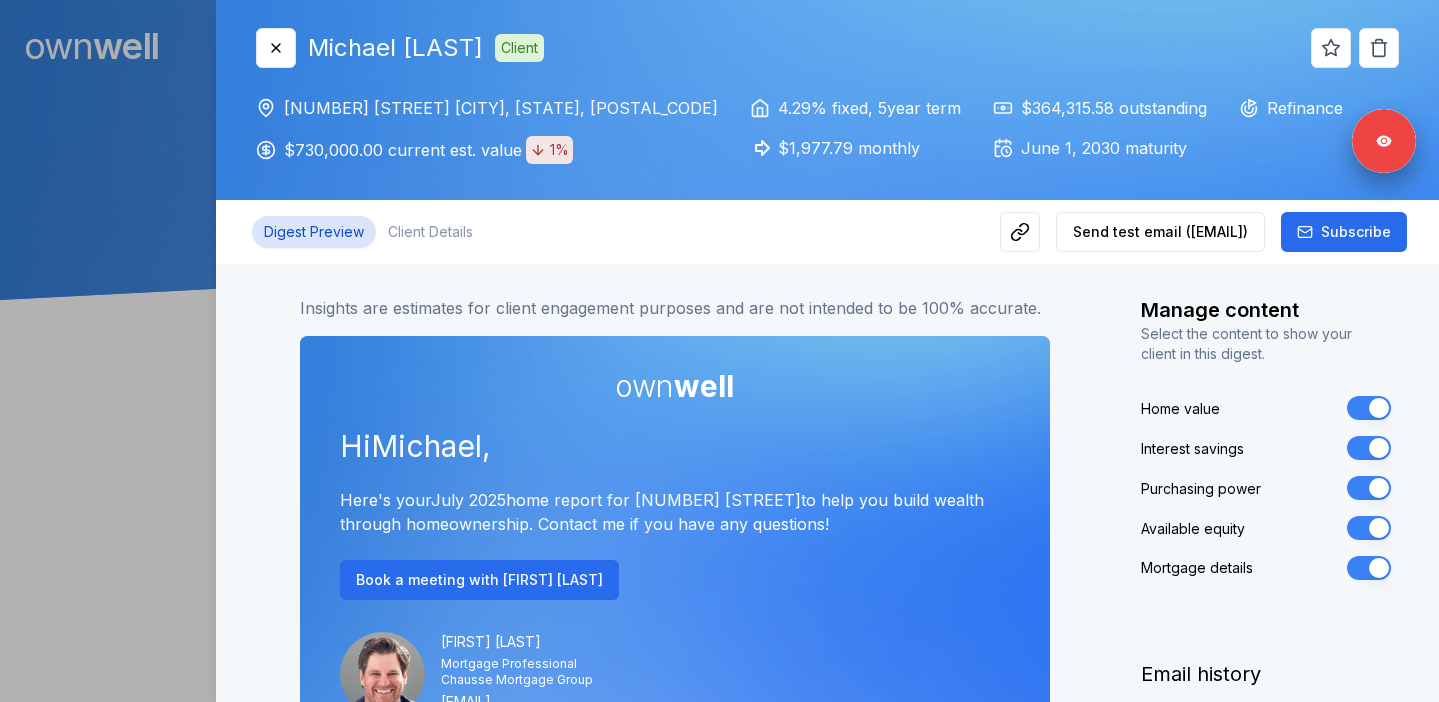 click at bounding box center [719, 351] 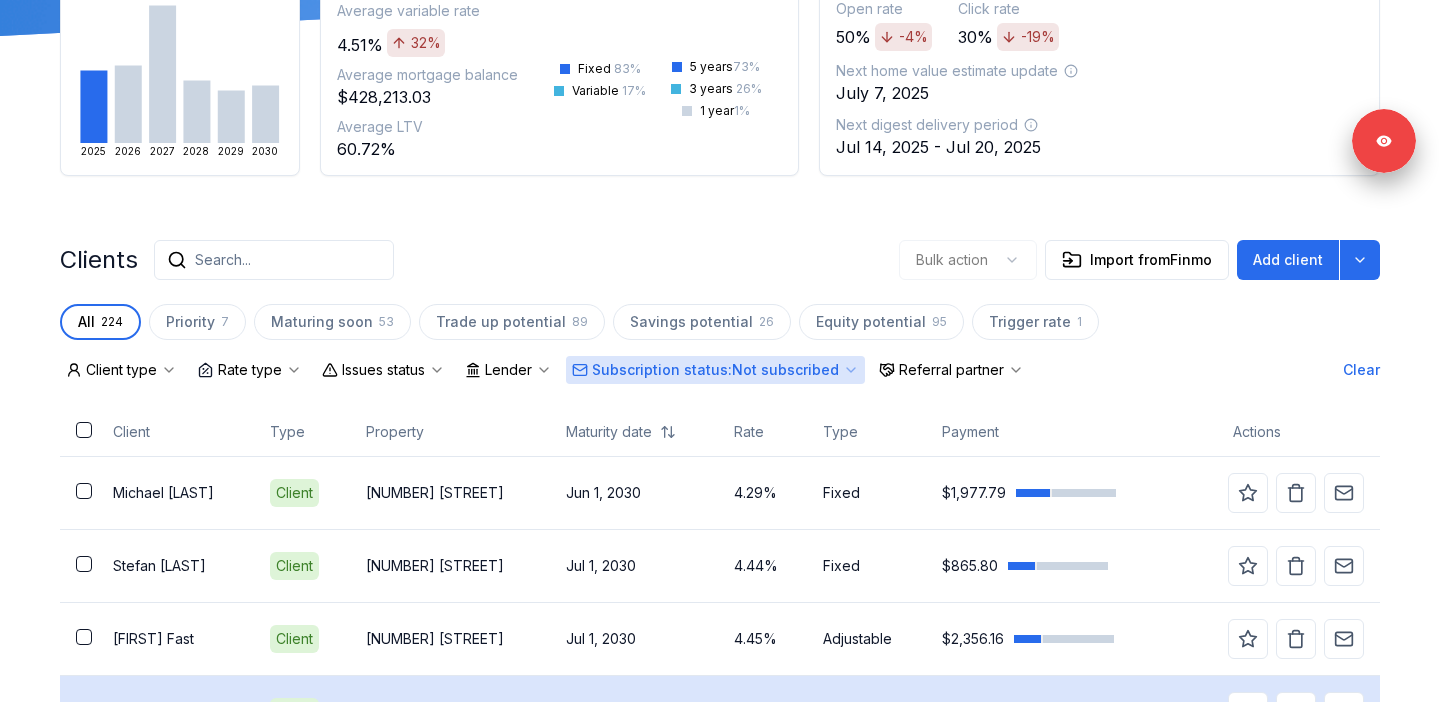 scroll, scrollTop: 458, scrollLeft: 0, axis: vertical 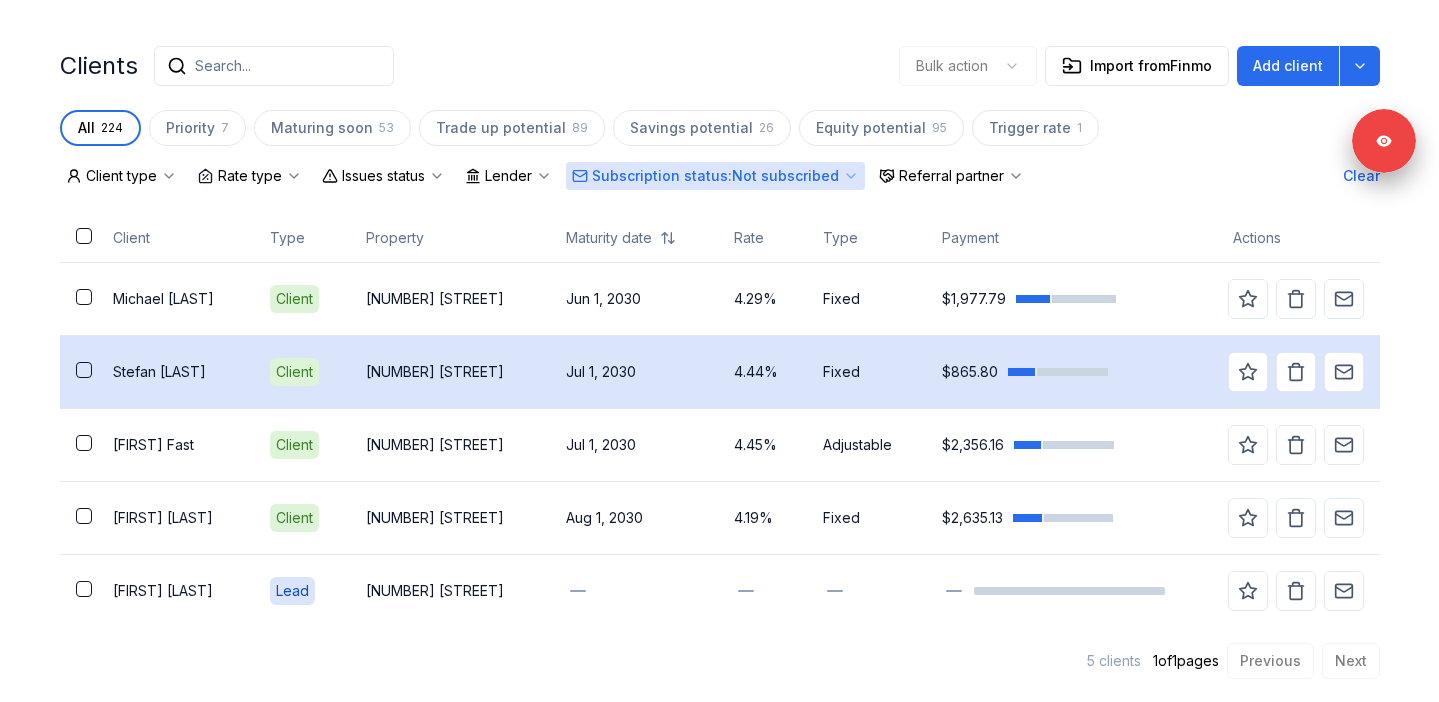 click on "Stefan   Ilskens" at bounding box center [175, 372] 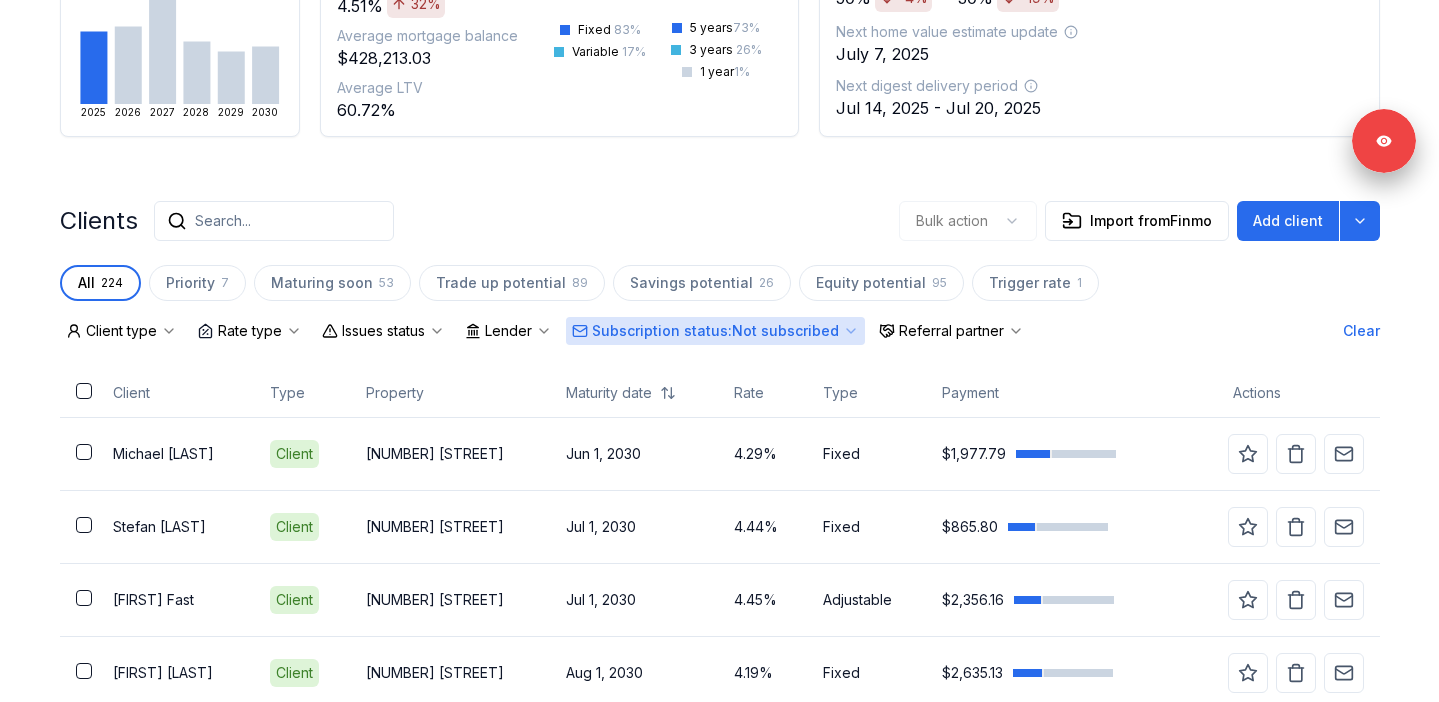 scroll, scrollTop: 458, scrollLeft: 0, axis: vertical 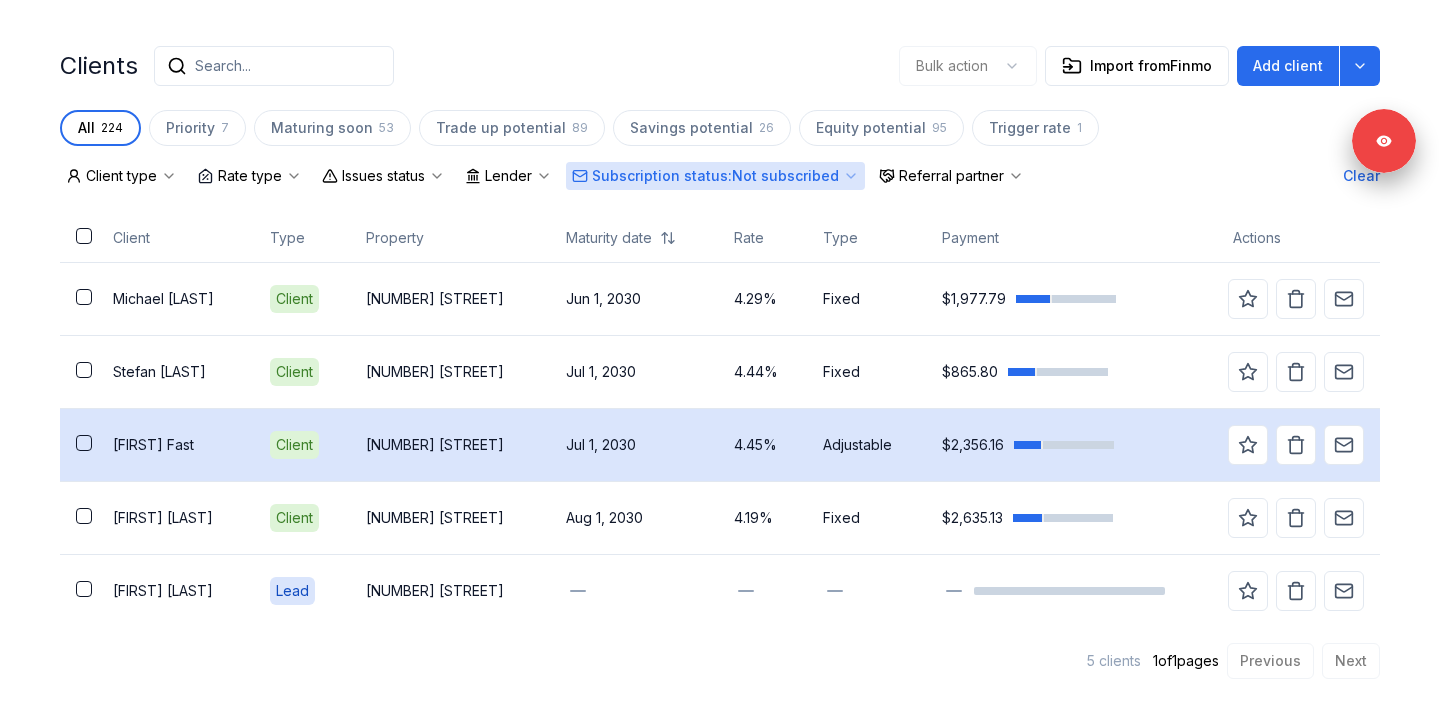 click on "Jason   Fast" at bounding box center (175, 445) 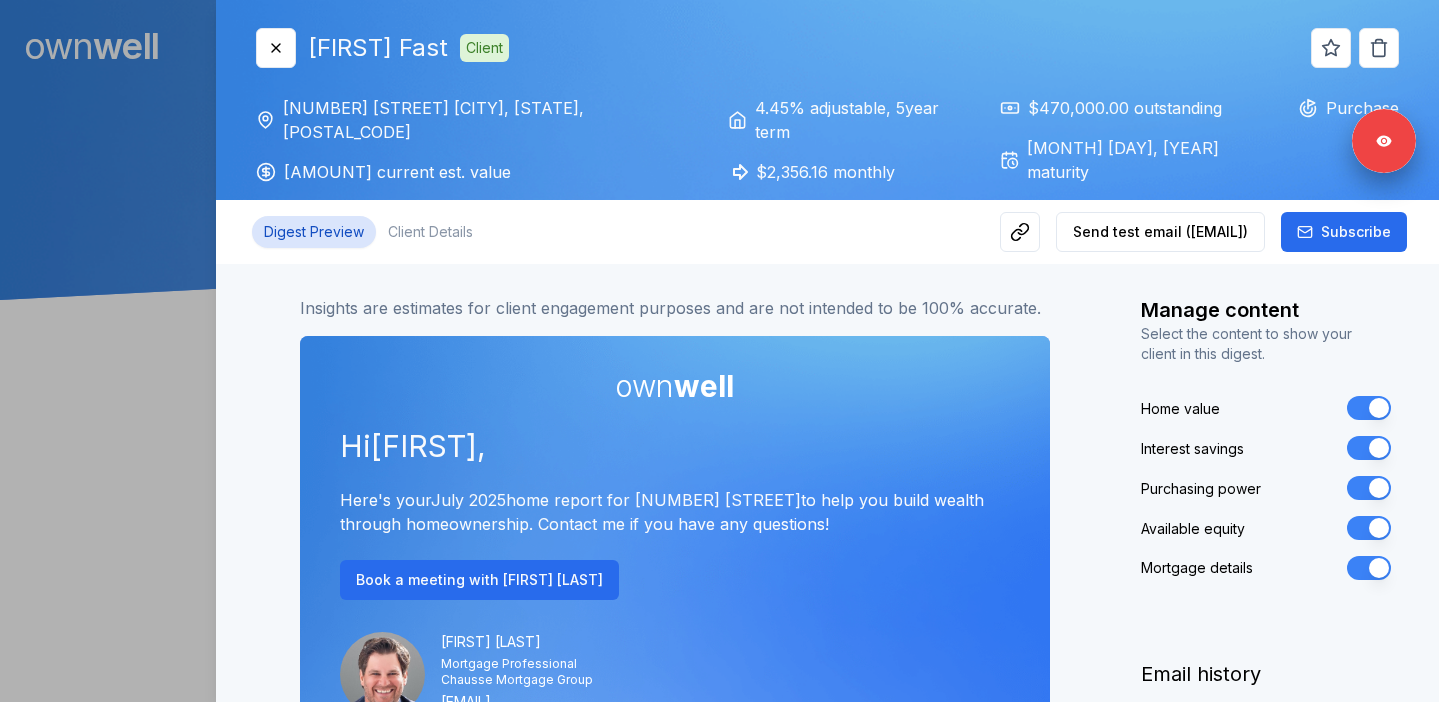 scroll, scrollTop: 0, scrollLeft: 0, axis: both 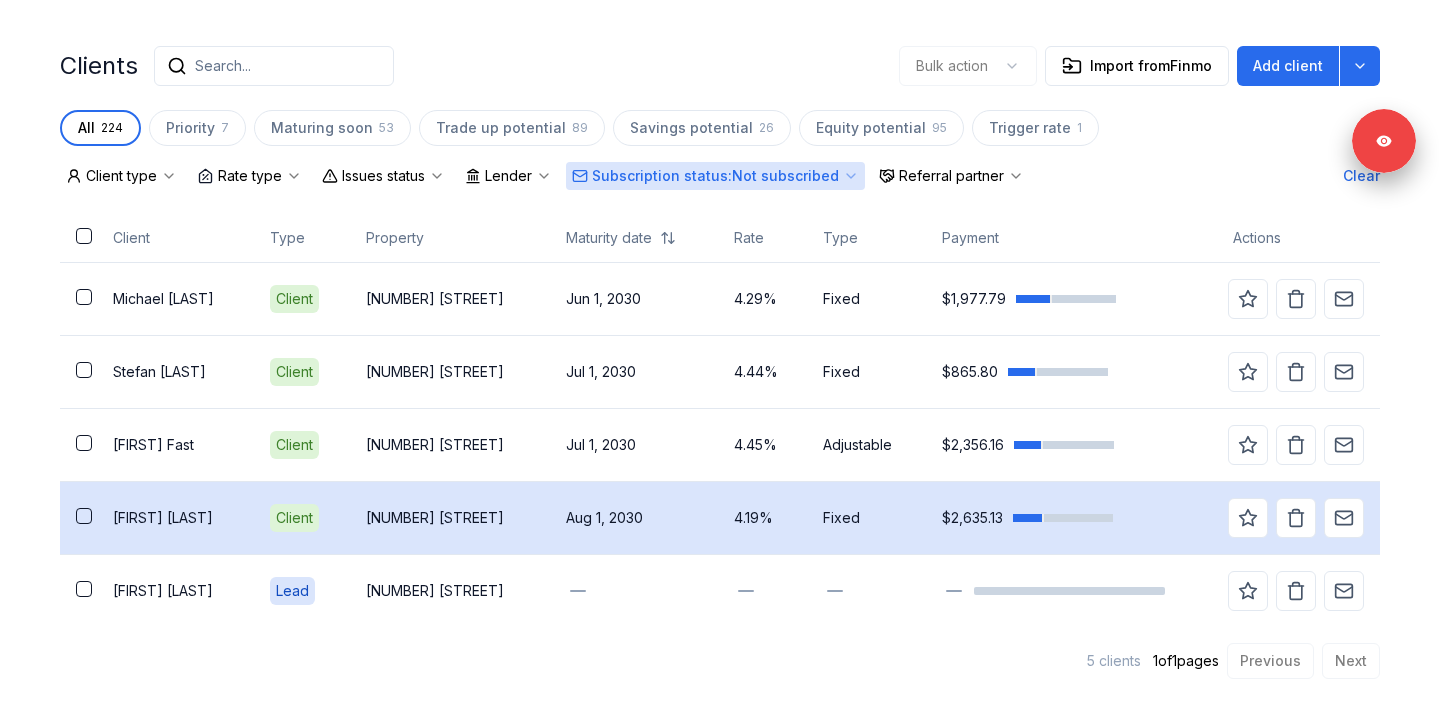 click on "Luigi   Silvestri" at bounding box center [175, 518] 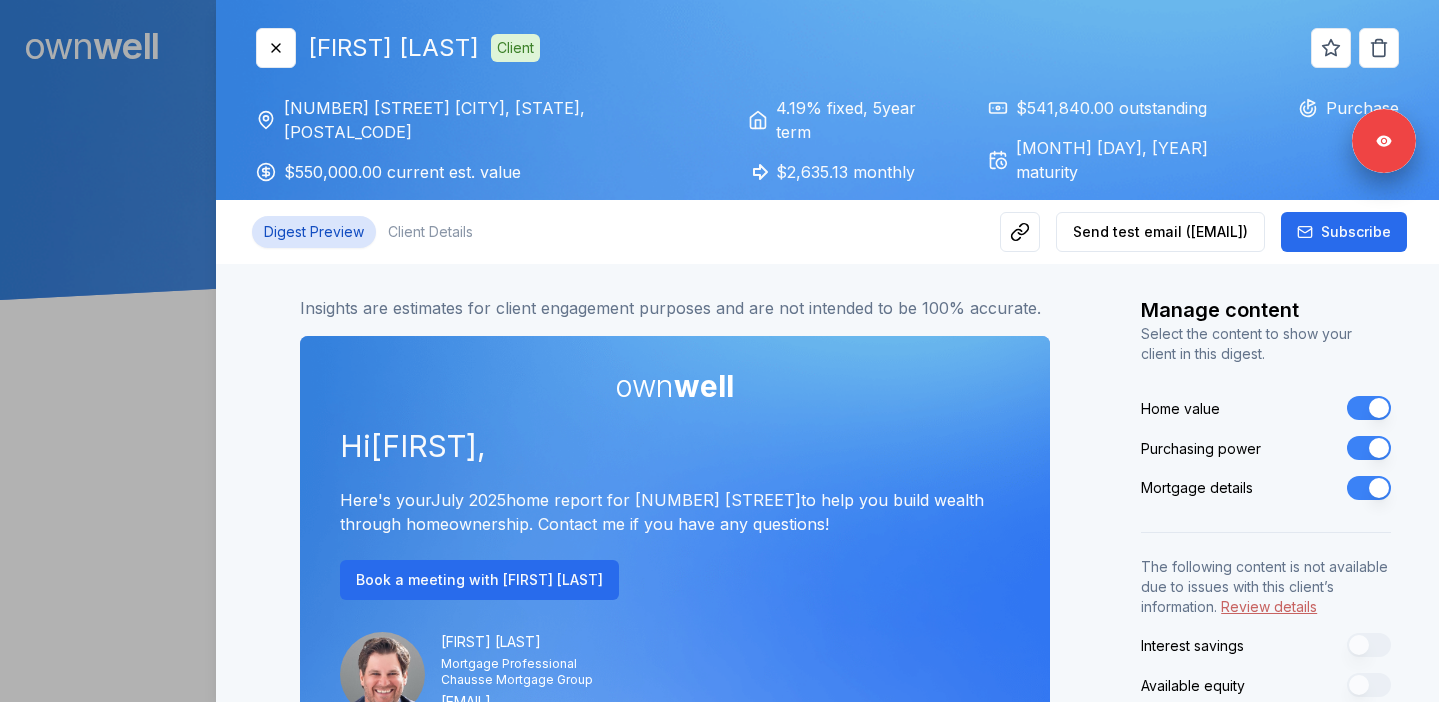 scroll, scrollTop: 0, scrollLeft: 0, axis: both 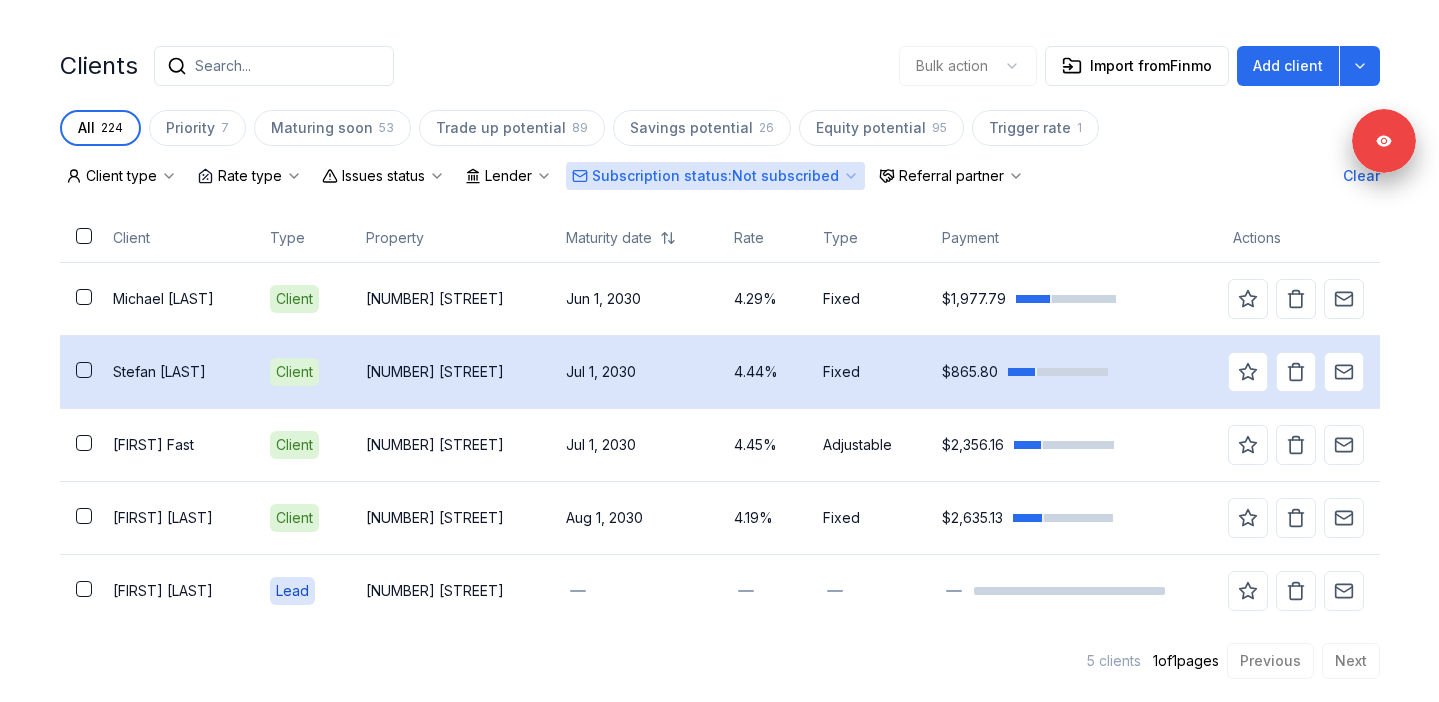 click at bounding box center [84, 370] 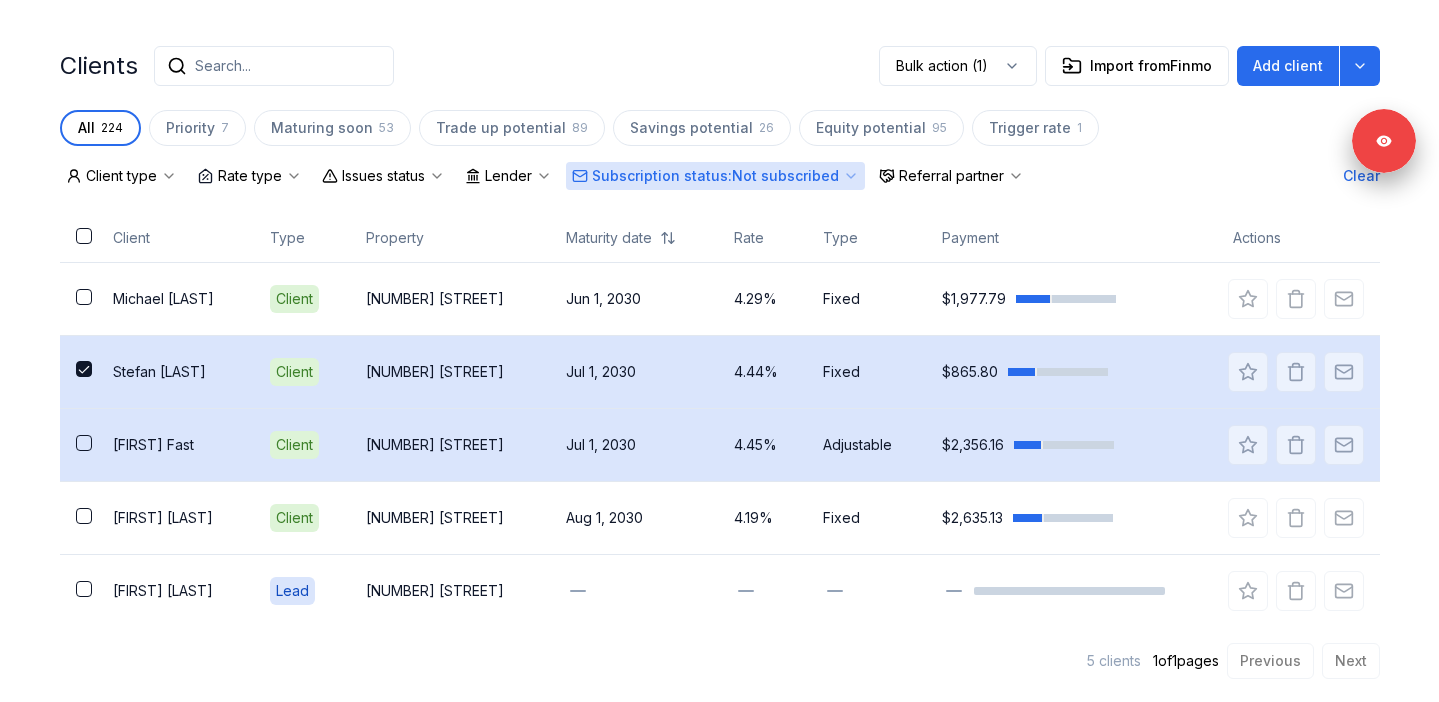 click at bounding box center (84, 443) 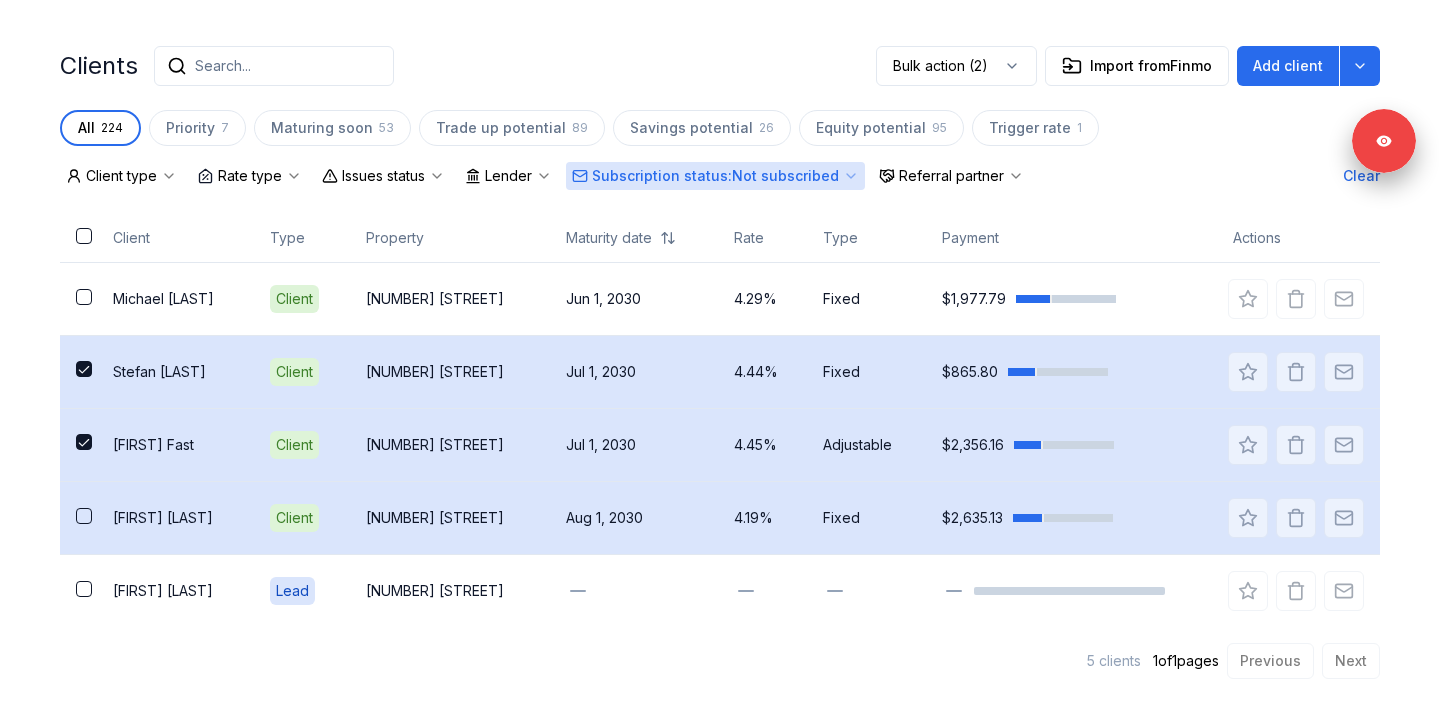 click at bounding box center [79, 517] 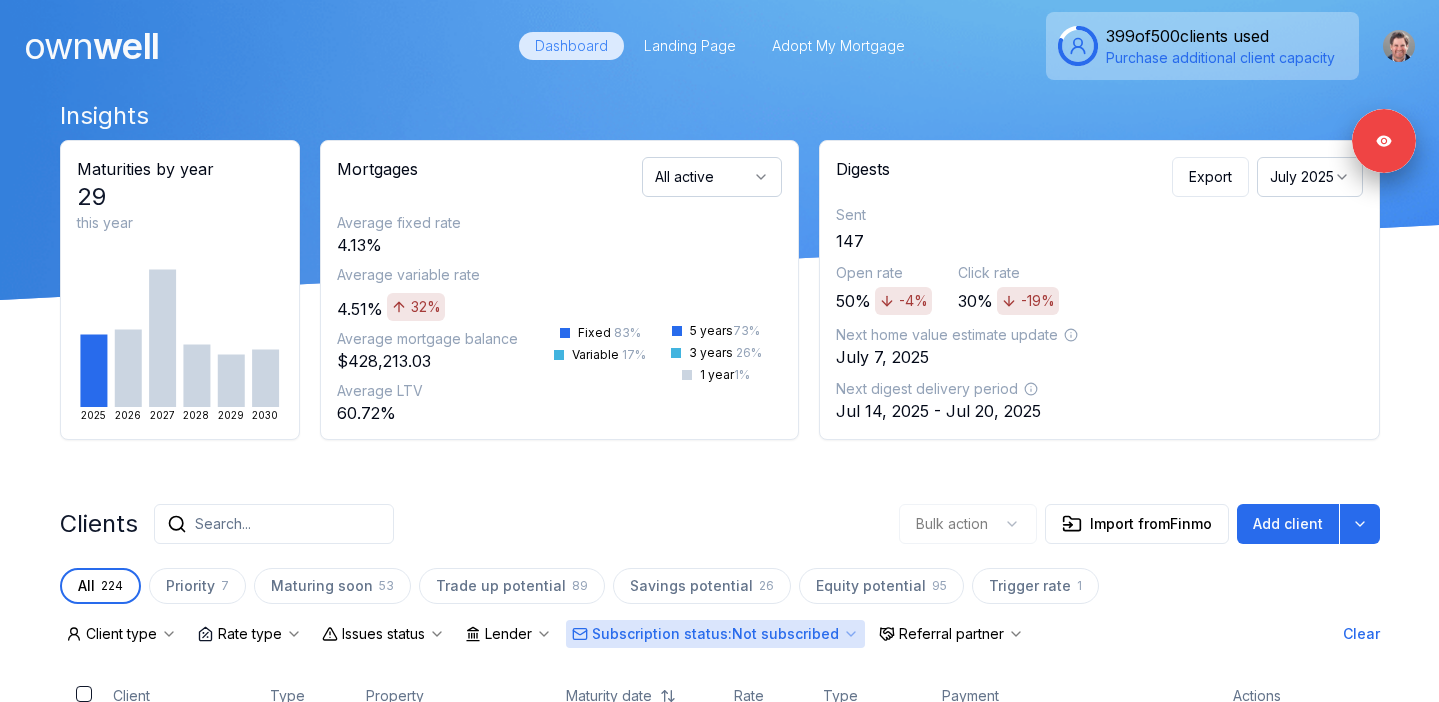 scroll, scrollTop: 458, scrollLeft: 0, axis: vertical 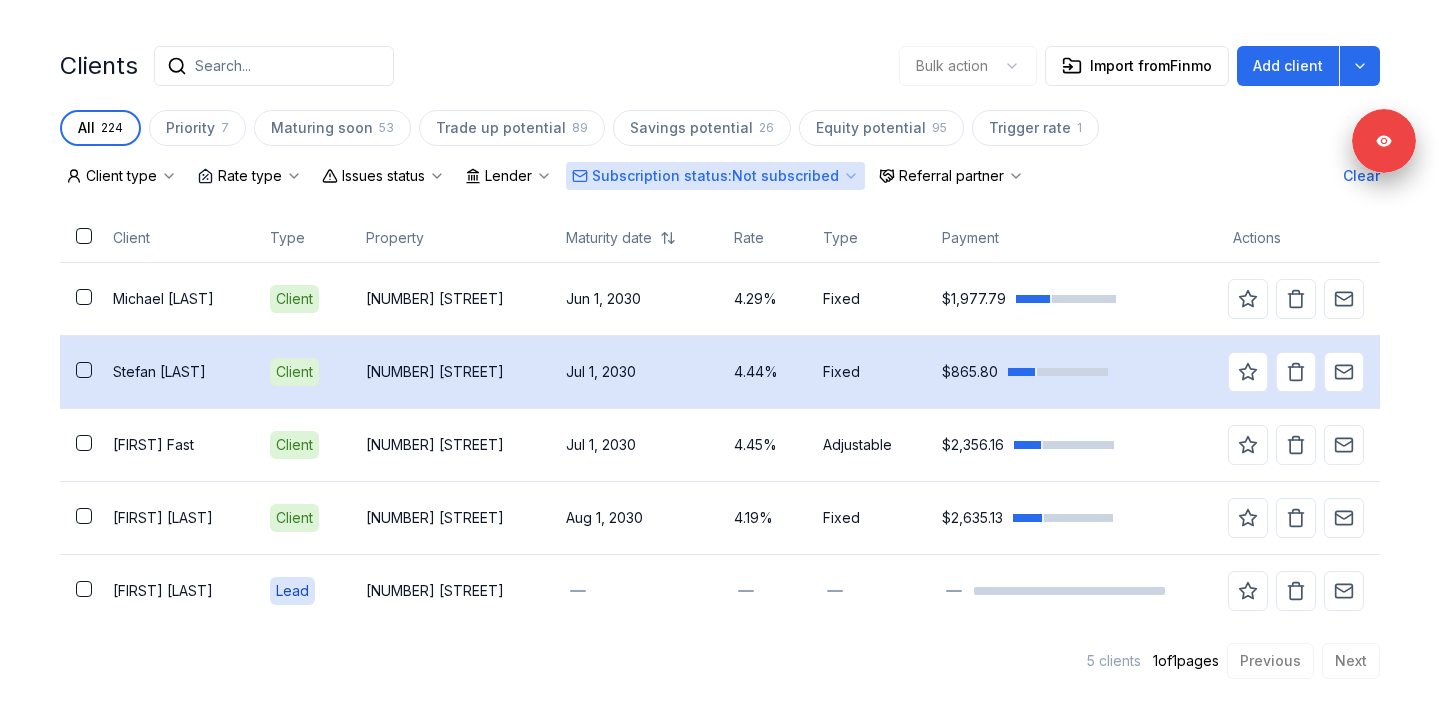 click at bounding box center (79, 371) 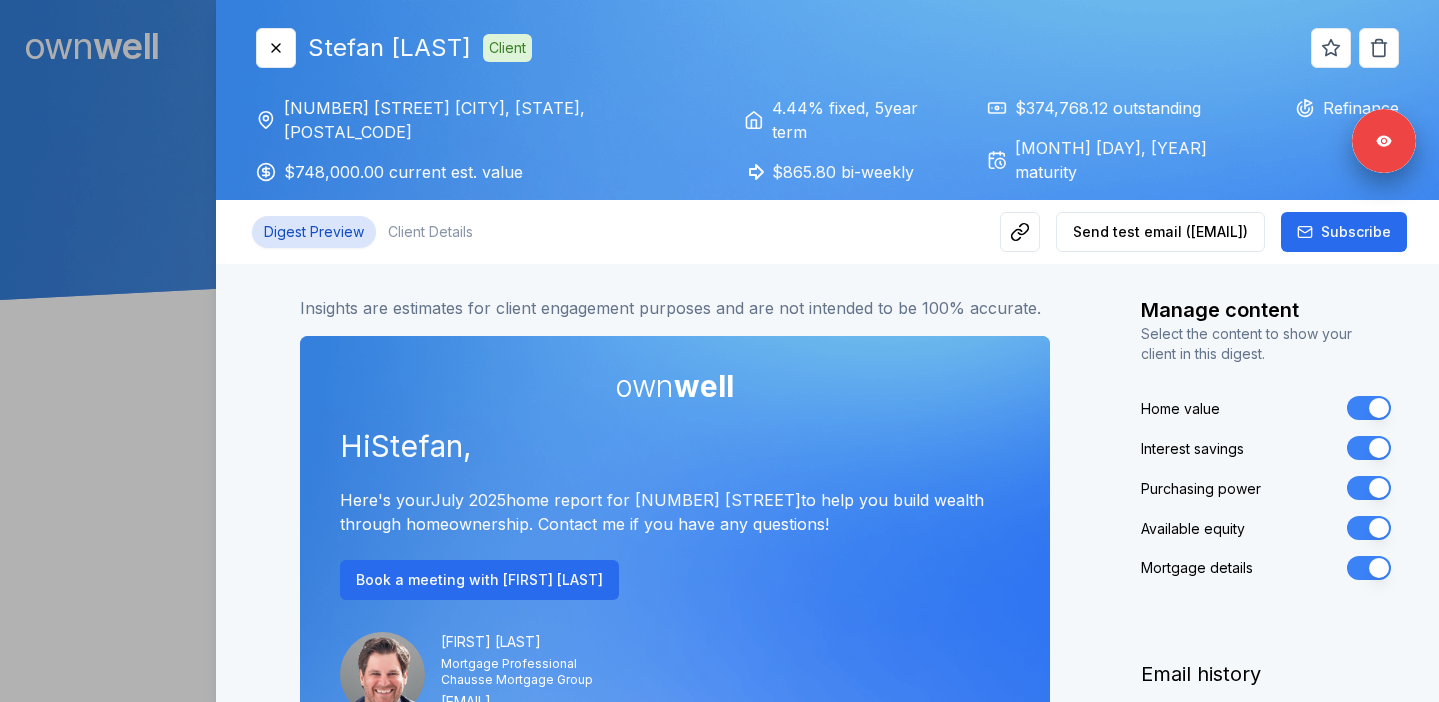 scroll, scrollTop: 0, scrollLeft: 0, axis: both 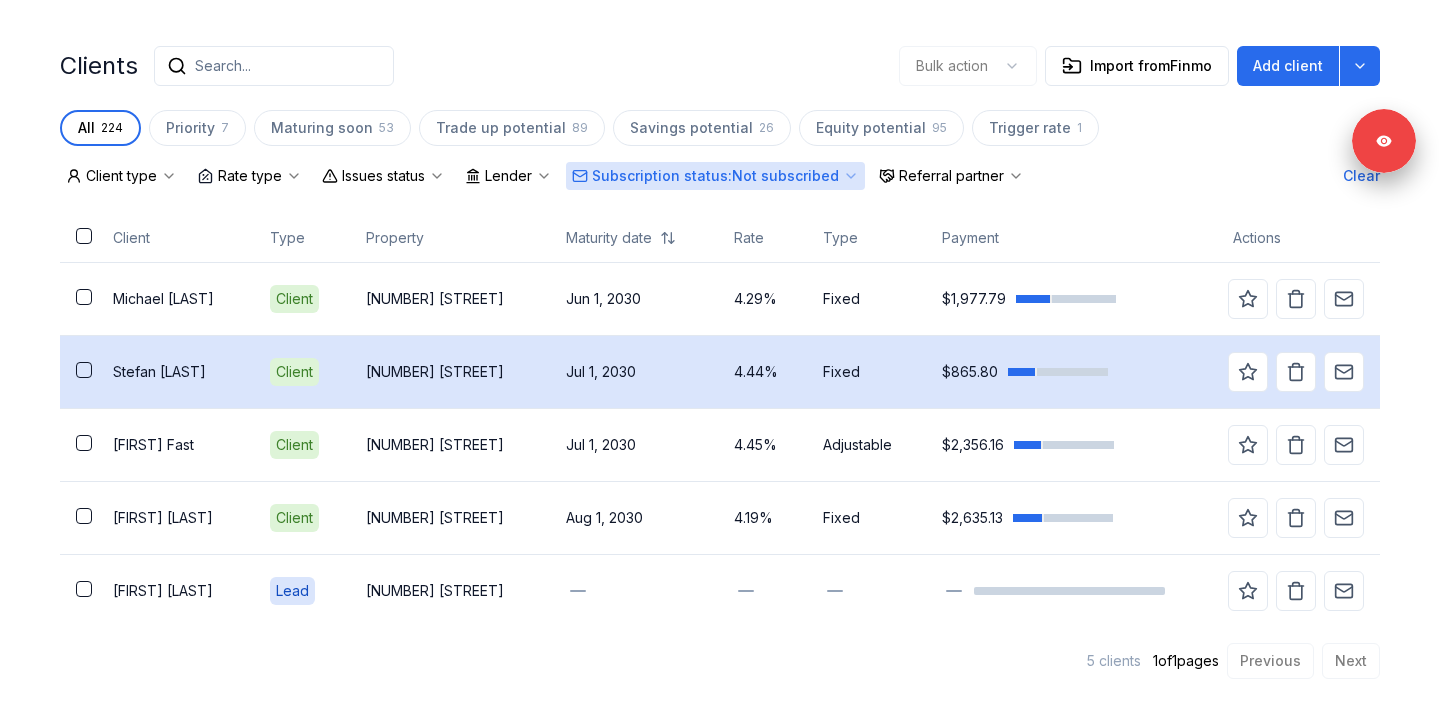 click at bounding box center [84, 370] 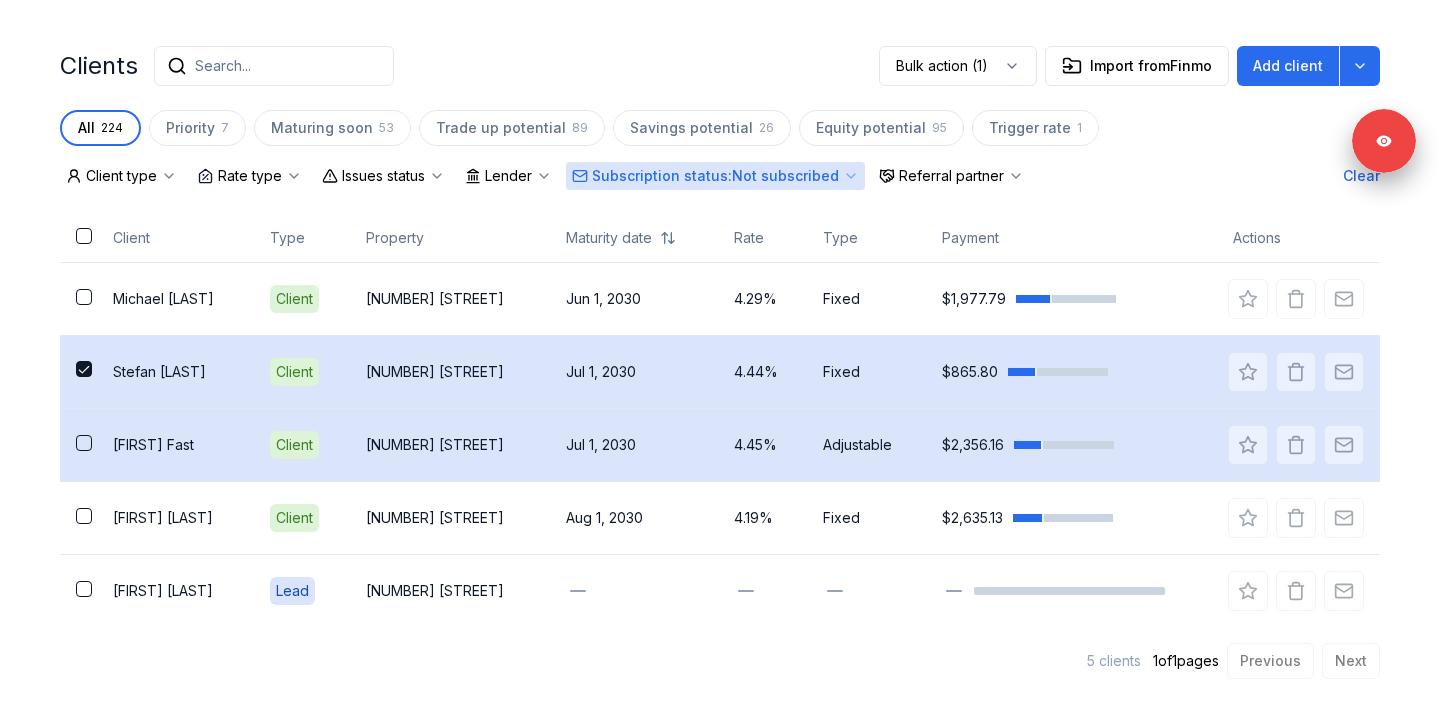 click at bounding box center (84, 443) 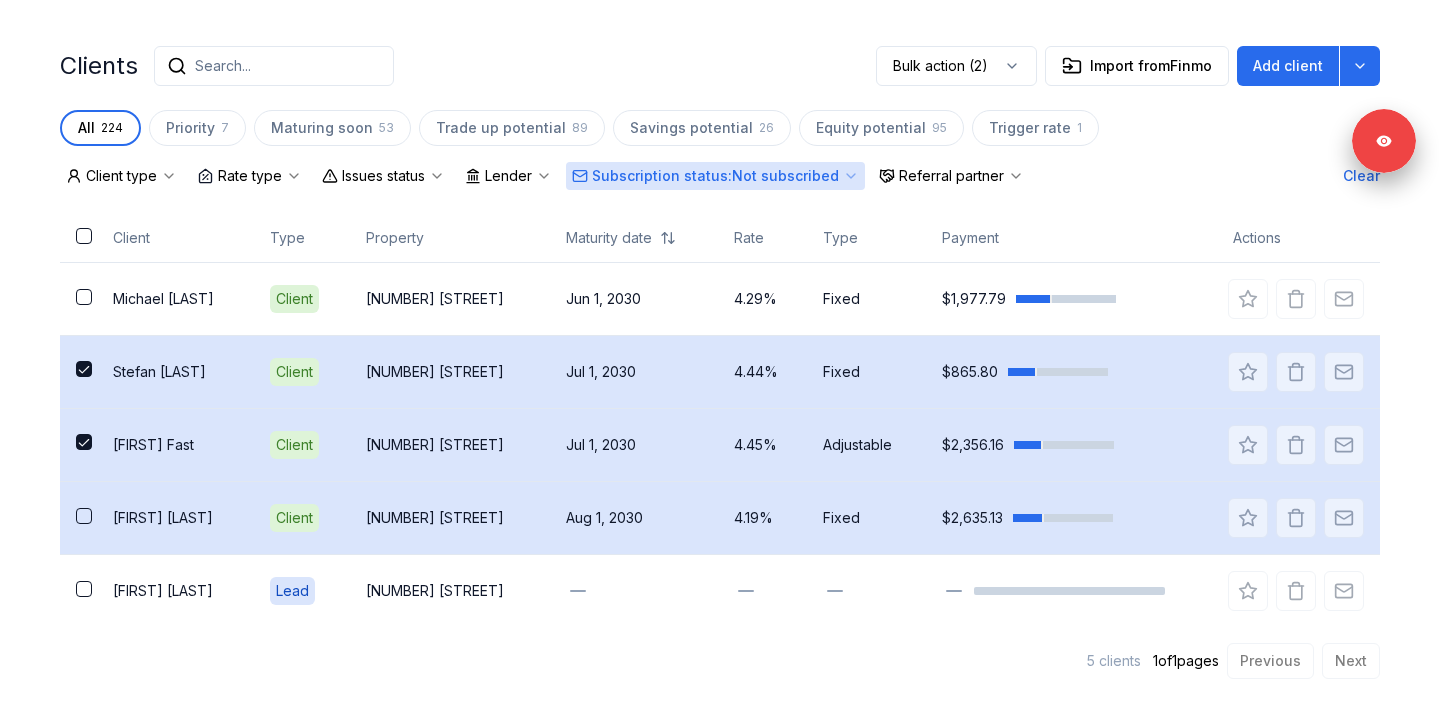 click at bounding box center (79, 517) 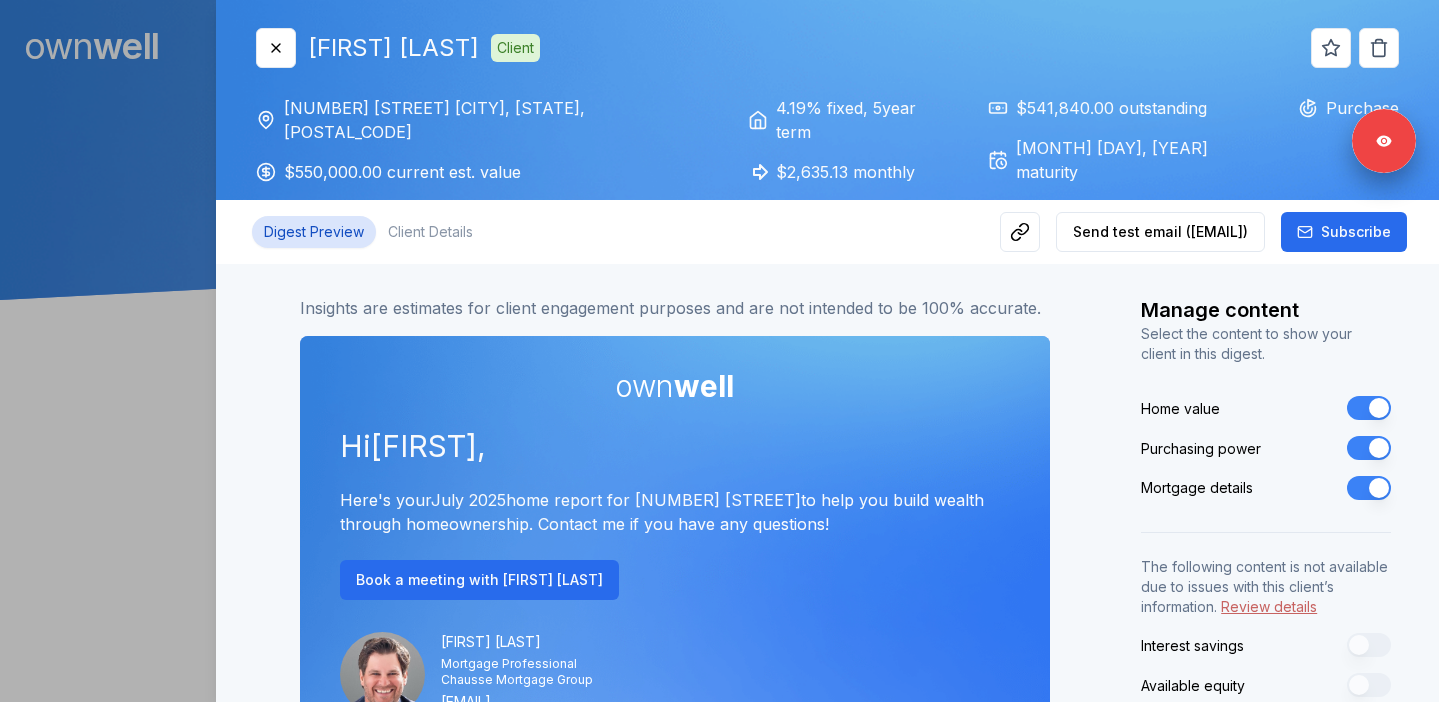 scroll, scrollTop: 0, scrollLeft: 0, axis: both 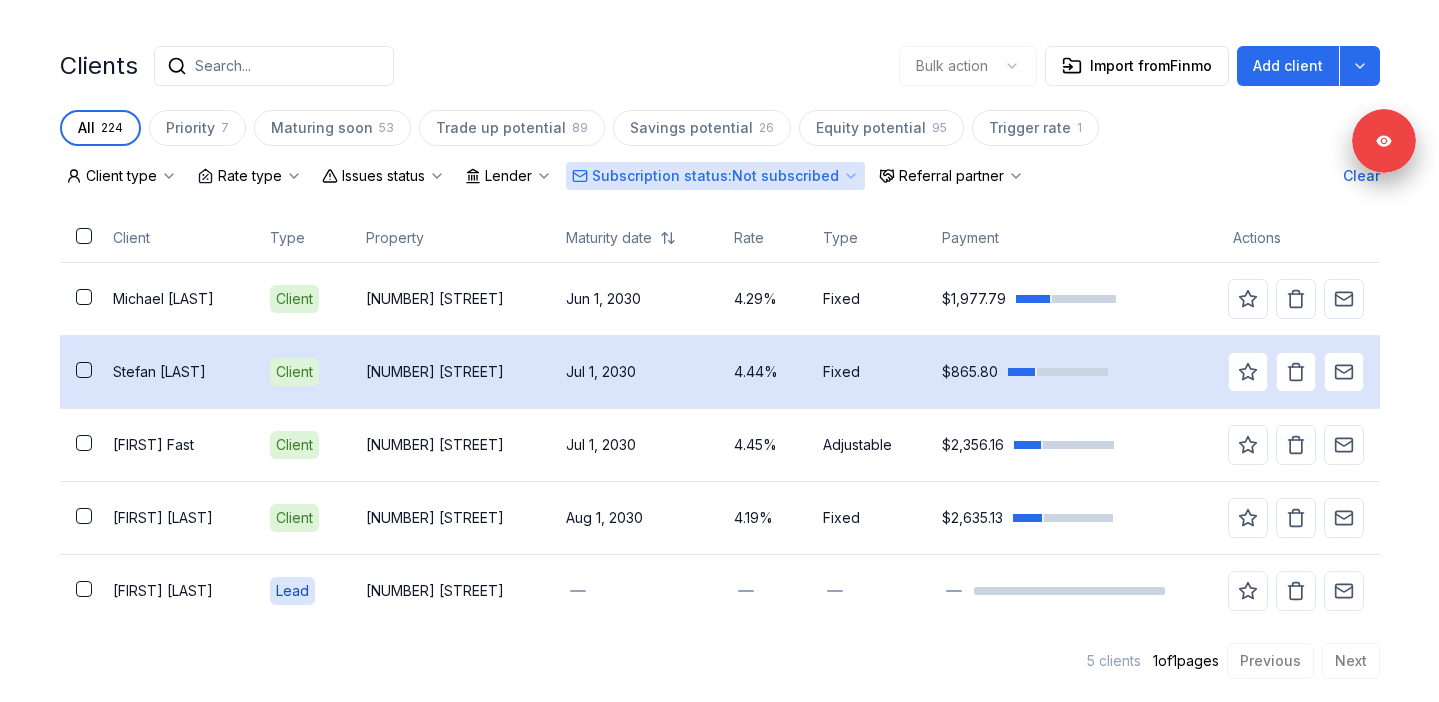 click at bounding box center (84, 370) 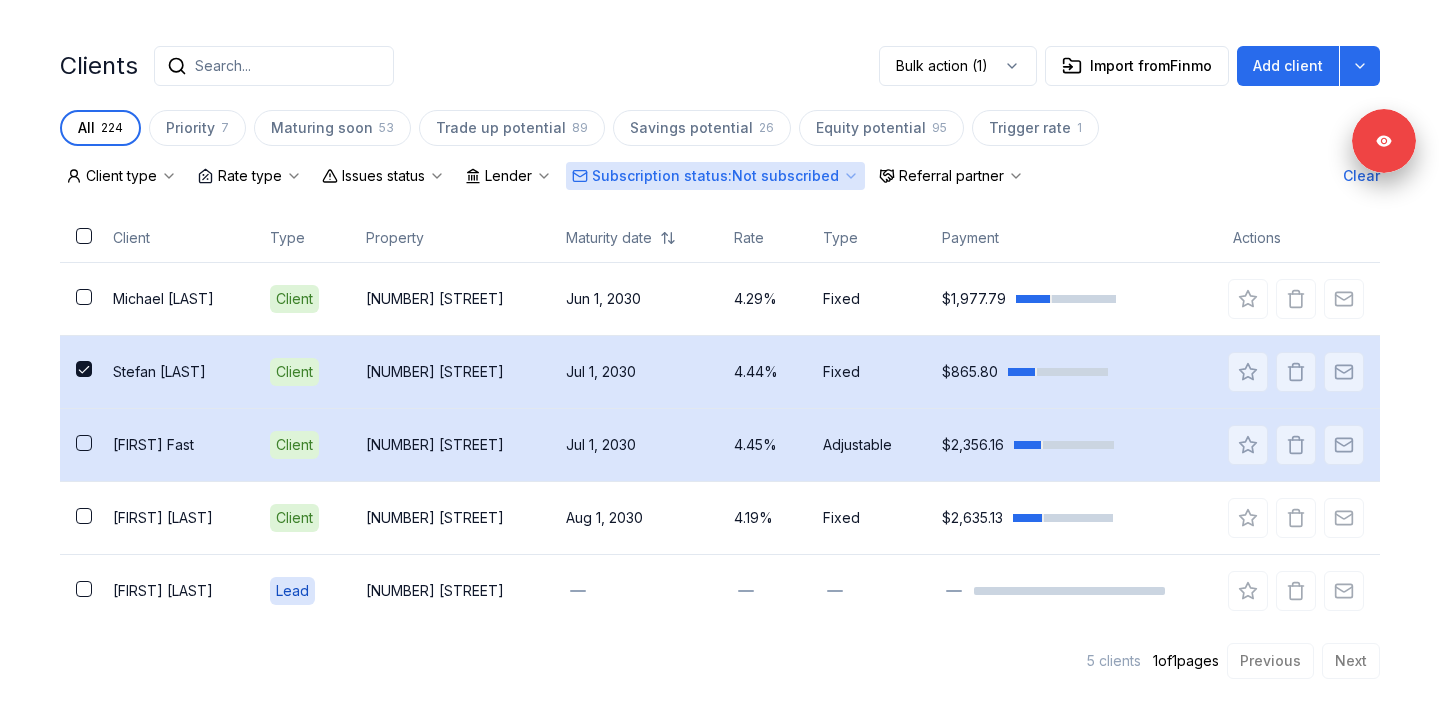 click at bounding box center [79, 444] 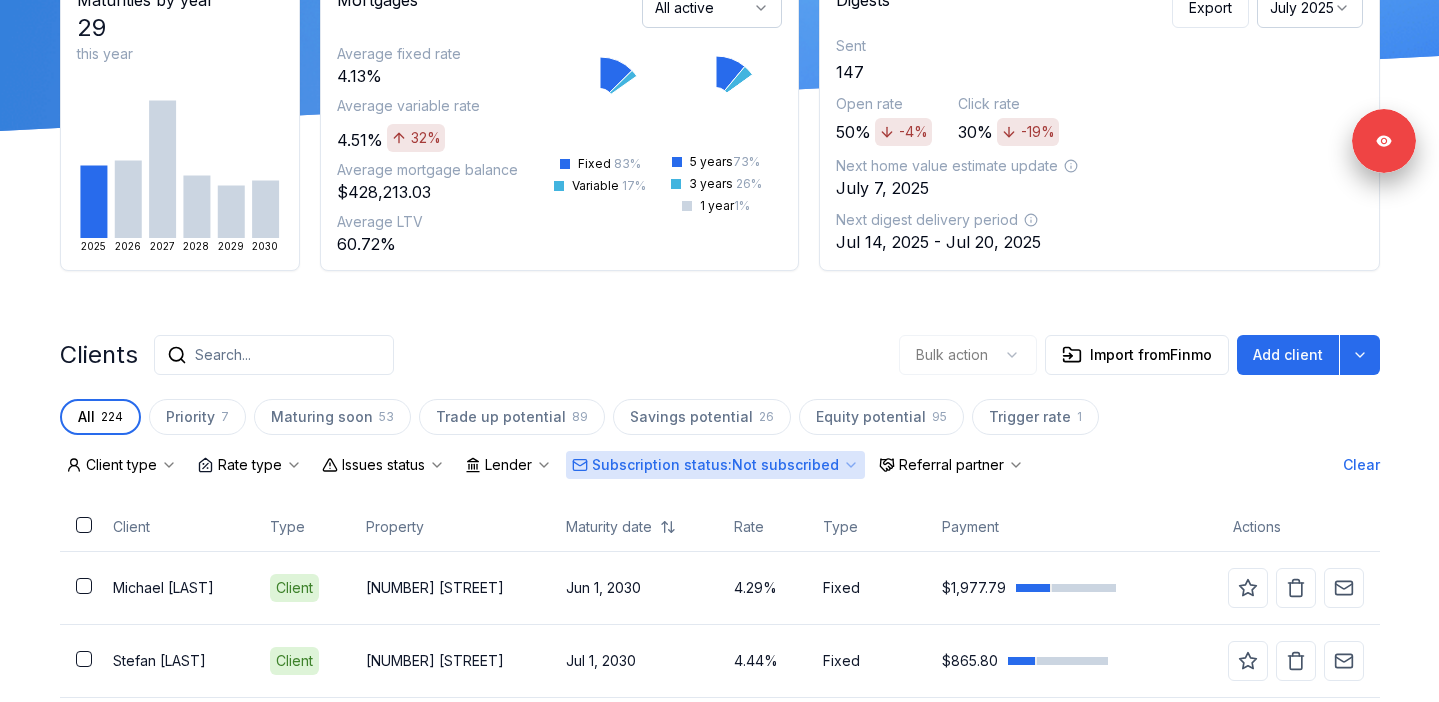 scroll, scrollTop: 458, scrollLeft: 0, axis: vertical 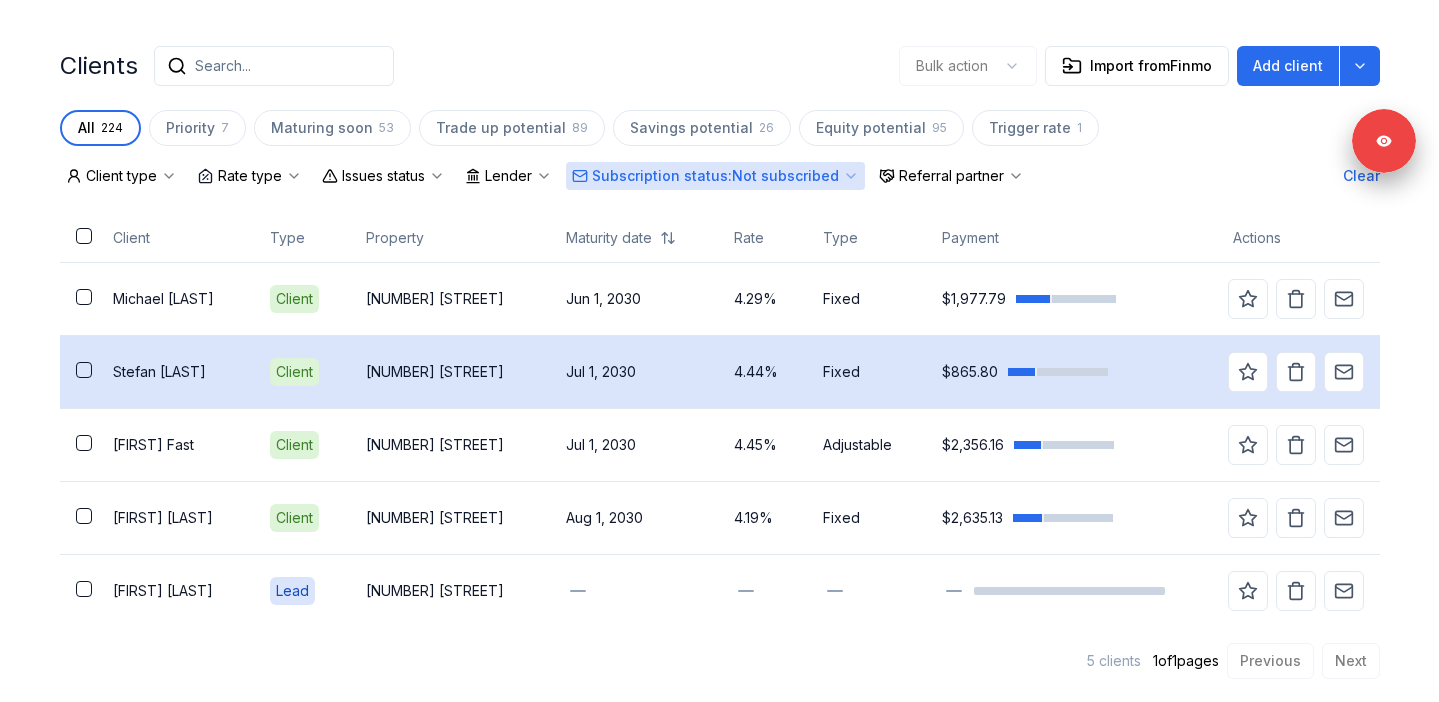 click at bounding box center [84, 370] 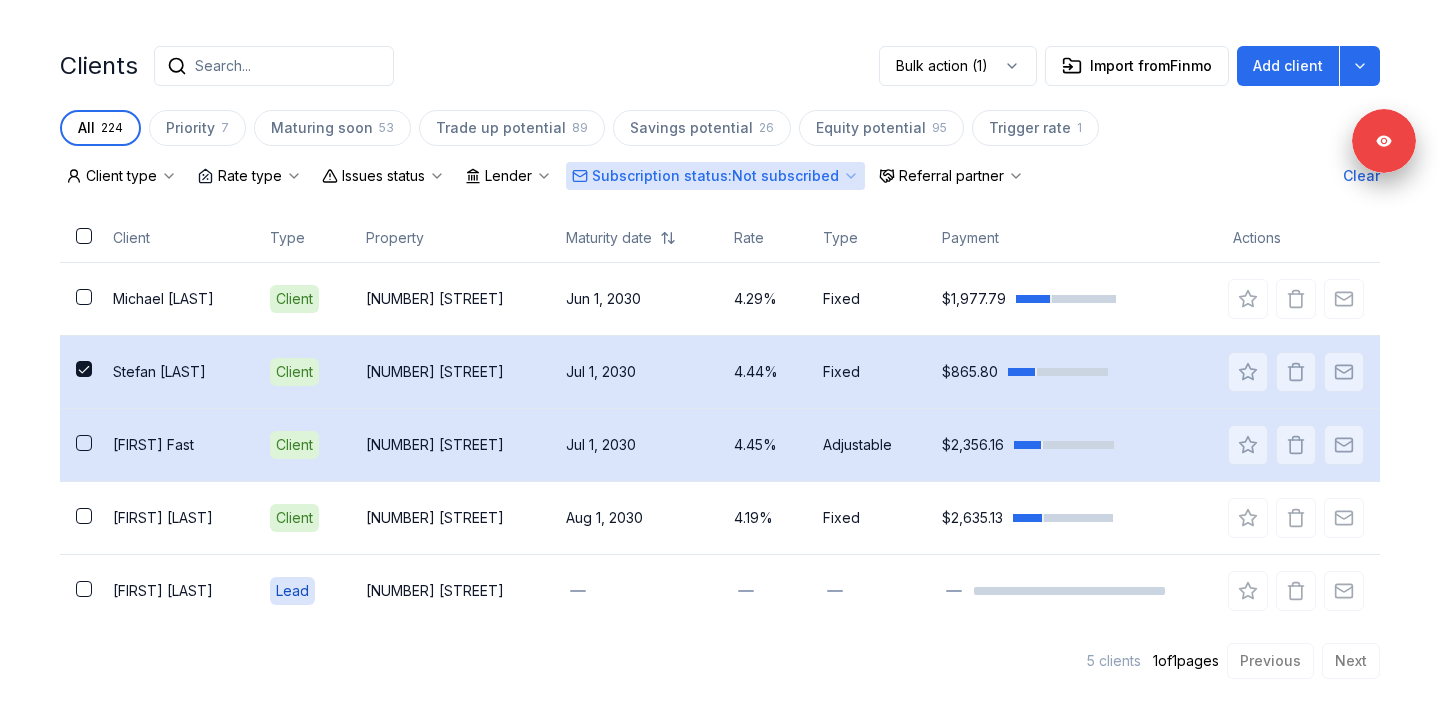 click at bounding box center [84, 443] 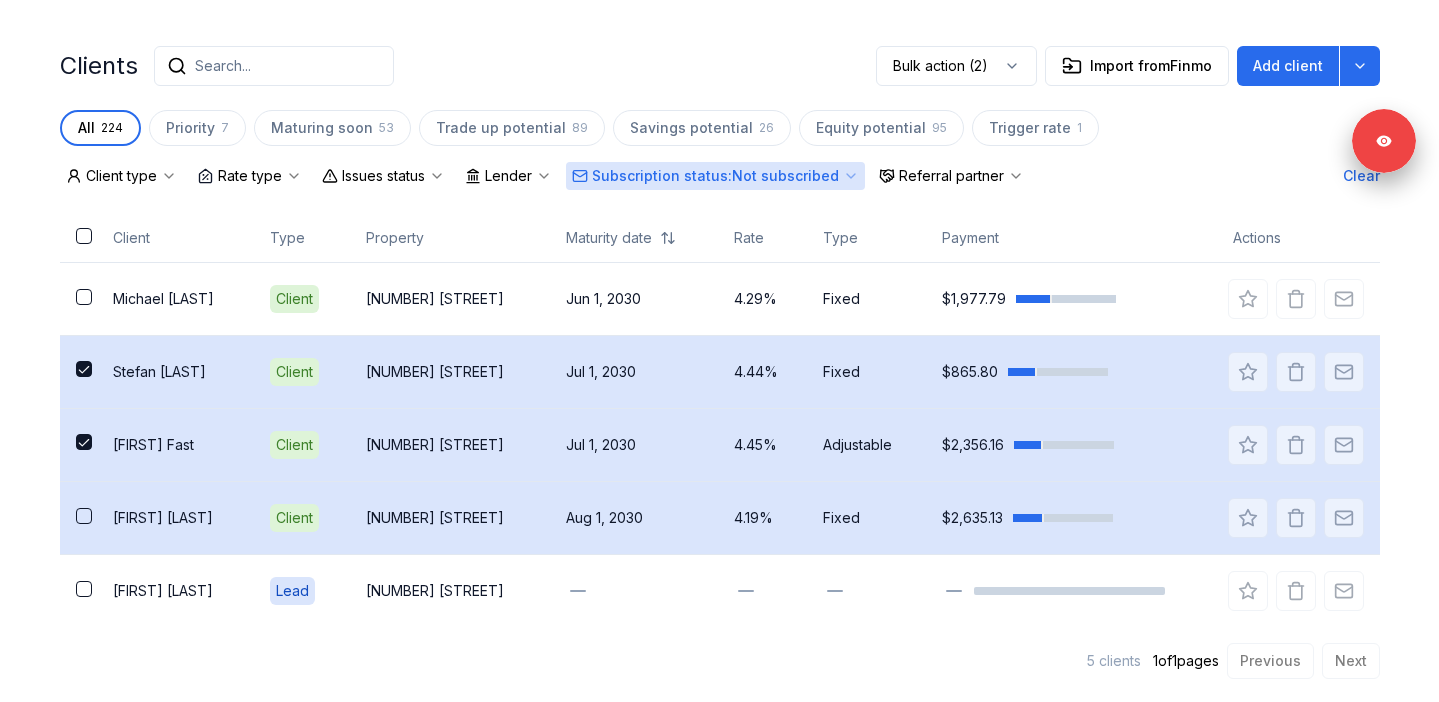 click at bounding box center [84, 516] 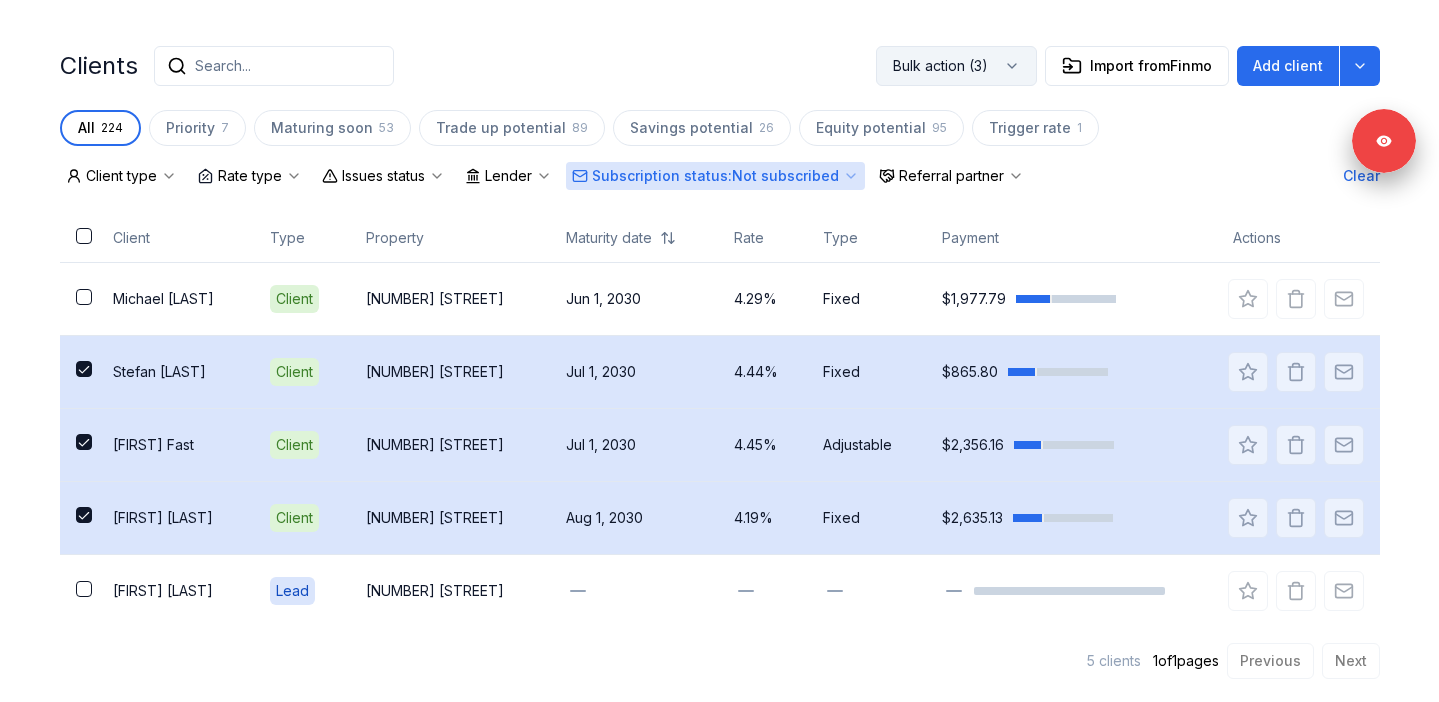 click on "Bulk action   (3)" at bounding box center [956, 66] 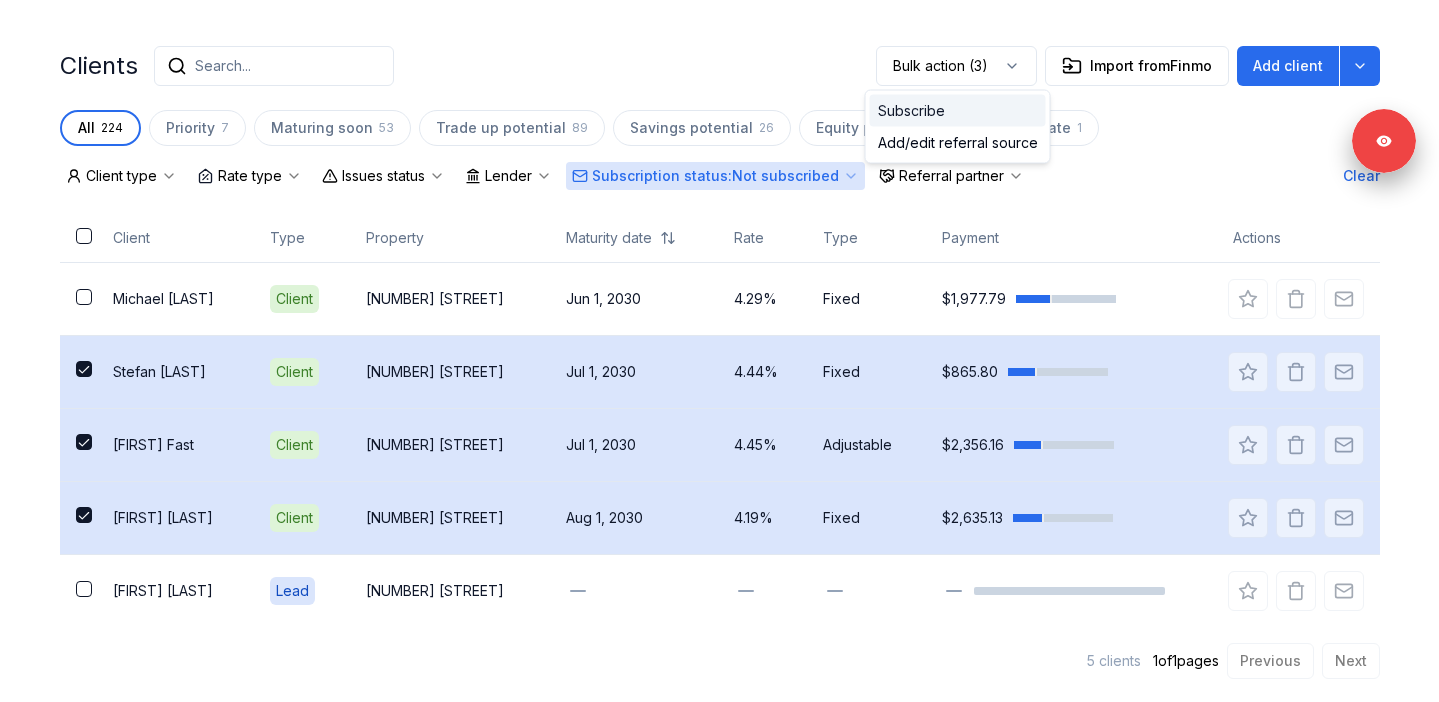 click on "Subscribe" at bounding box center [958, 111] 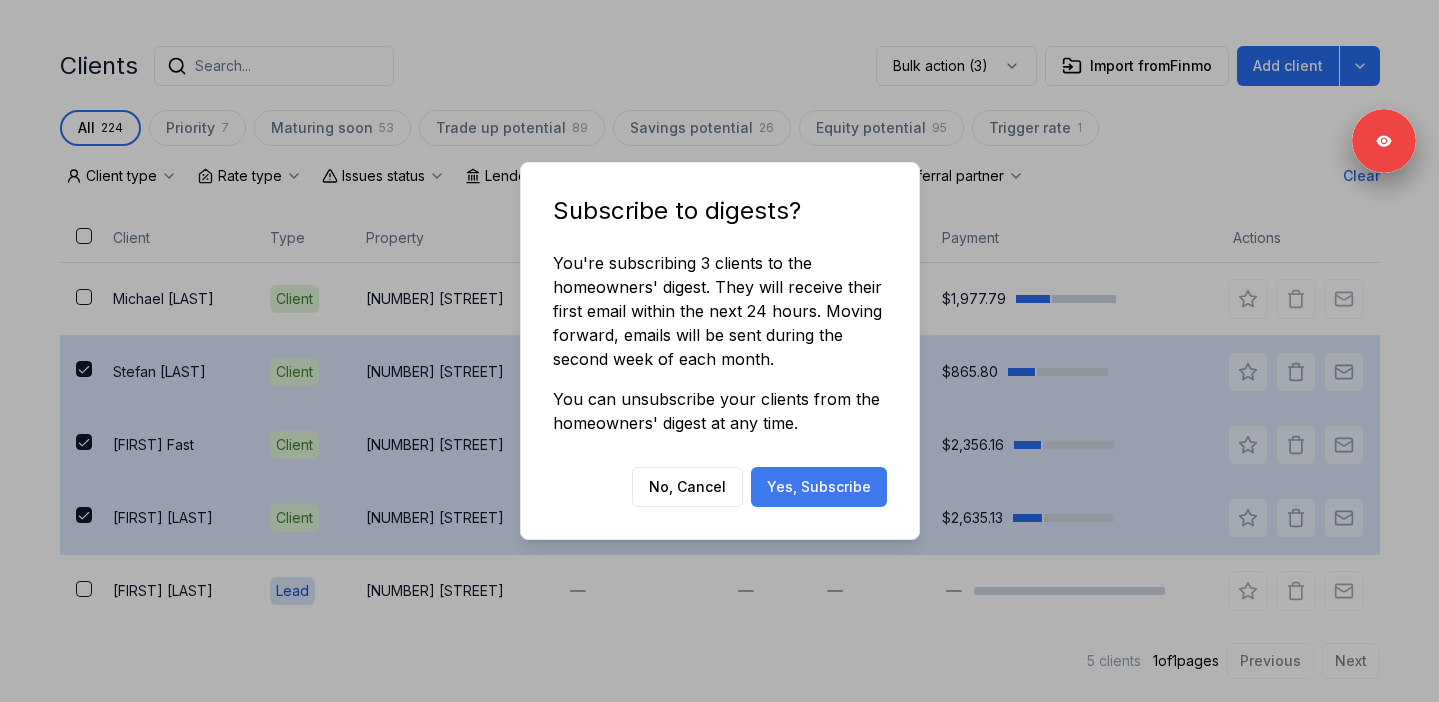 click on "Yes, Subscribe" at bounding box center [819, 487] 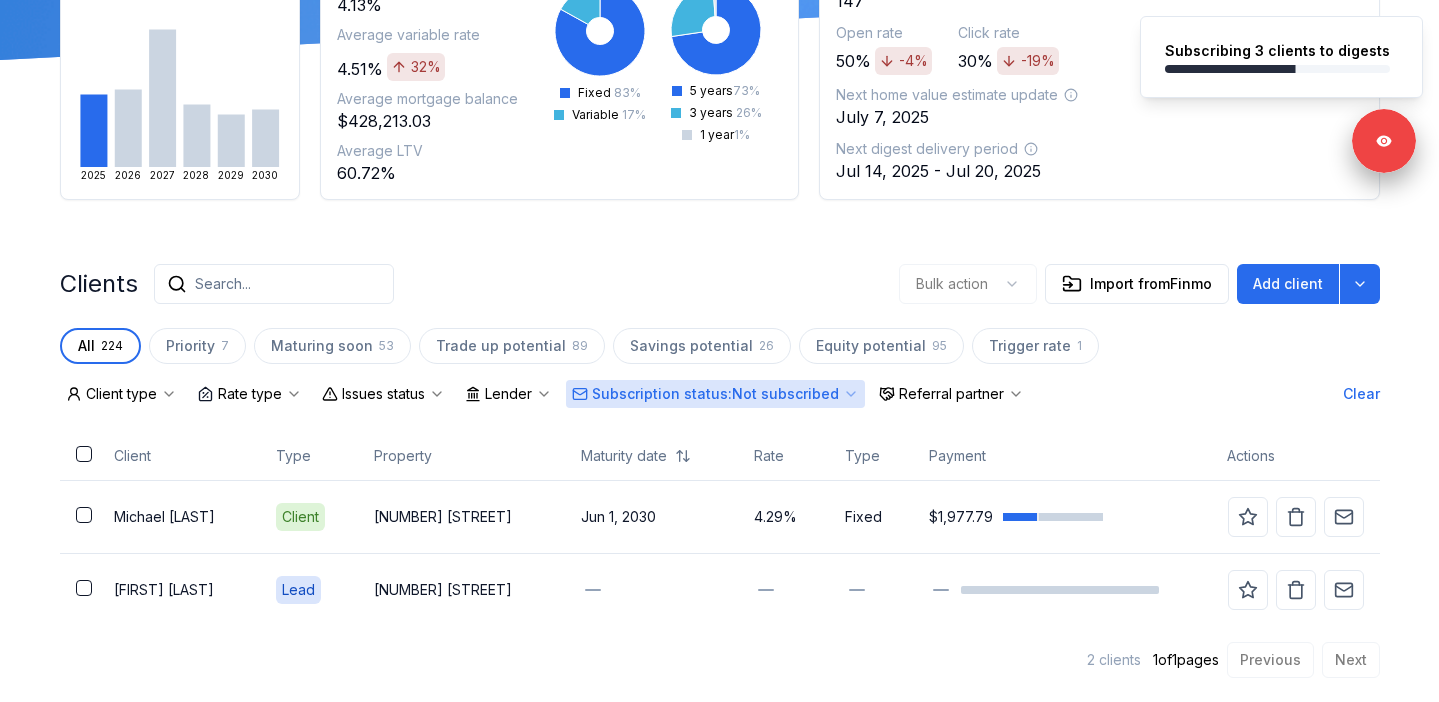 scroll, scrollTop: 239, scrollLeft: 0, axis: vertical 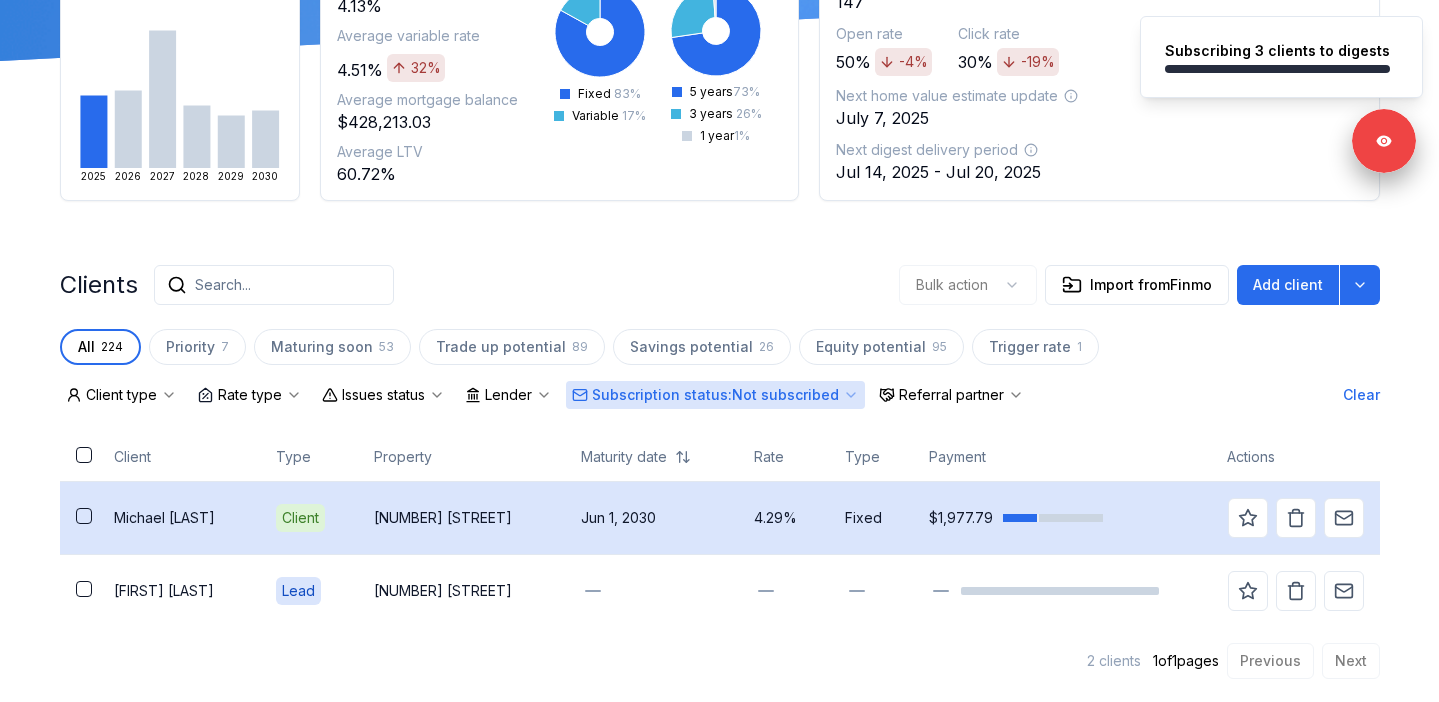 click on "Michael   Barnfield" at bounding box center (179, 518) 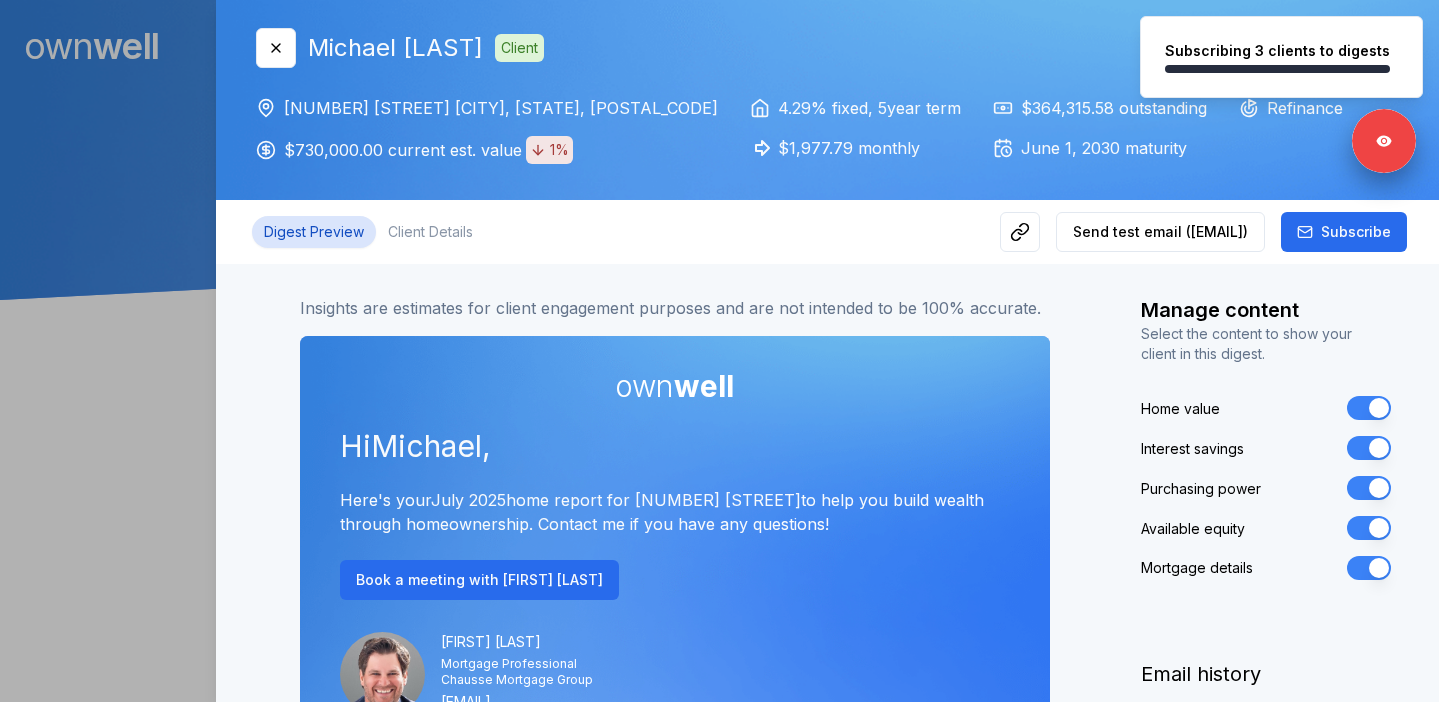scroll, scrollTop: 0, scrollLeft: 0, axis: both 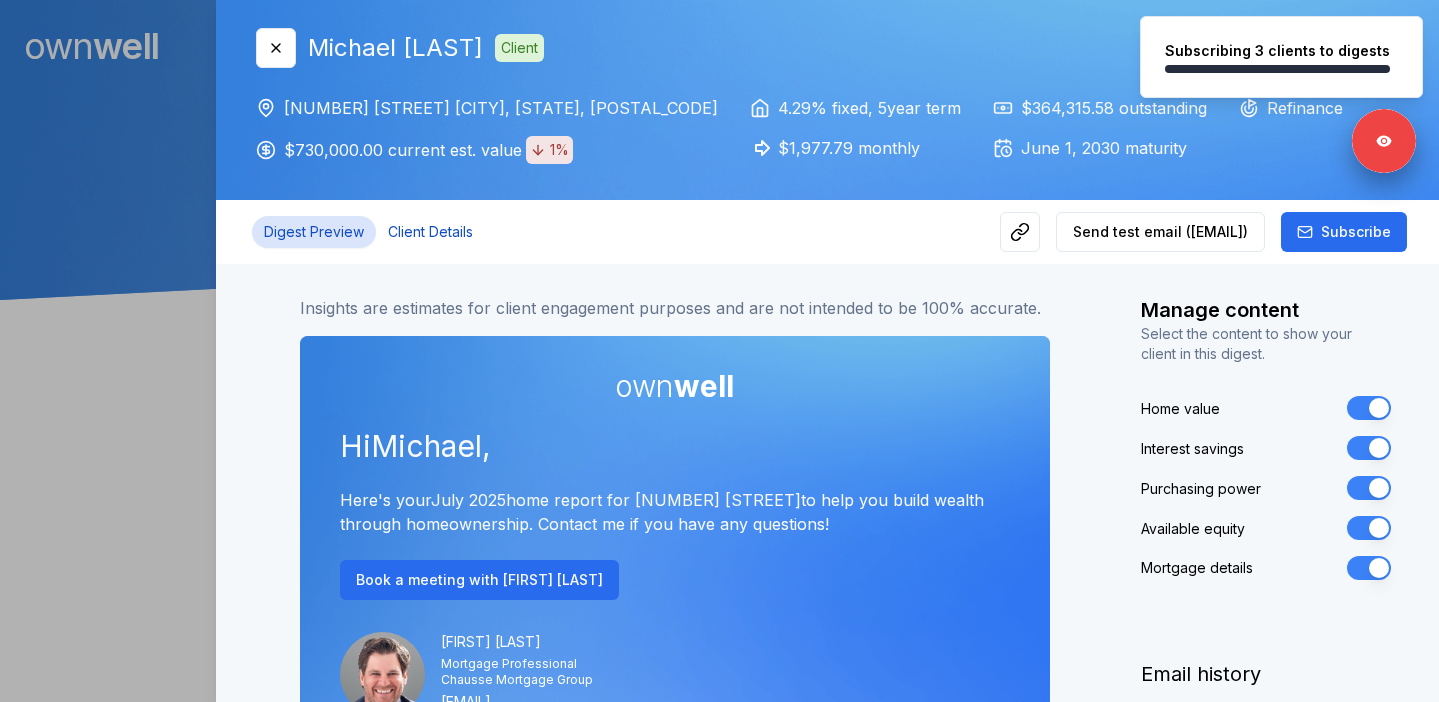 click on "Client Details" at bounding box center (430, 232) 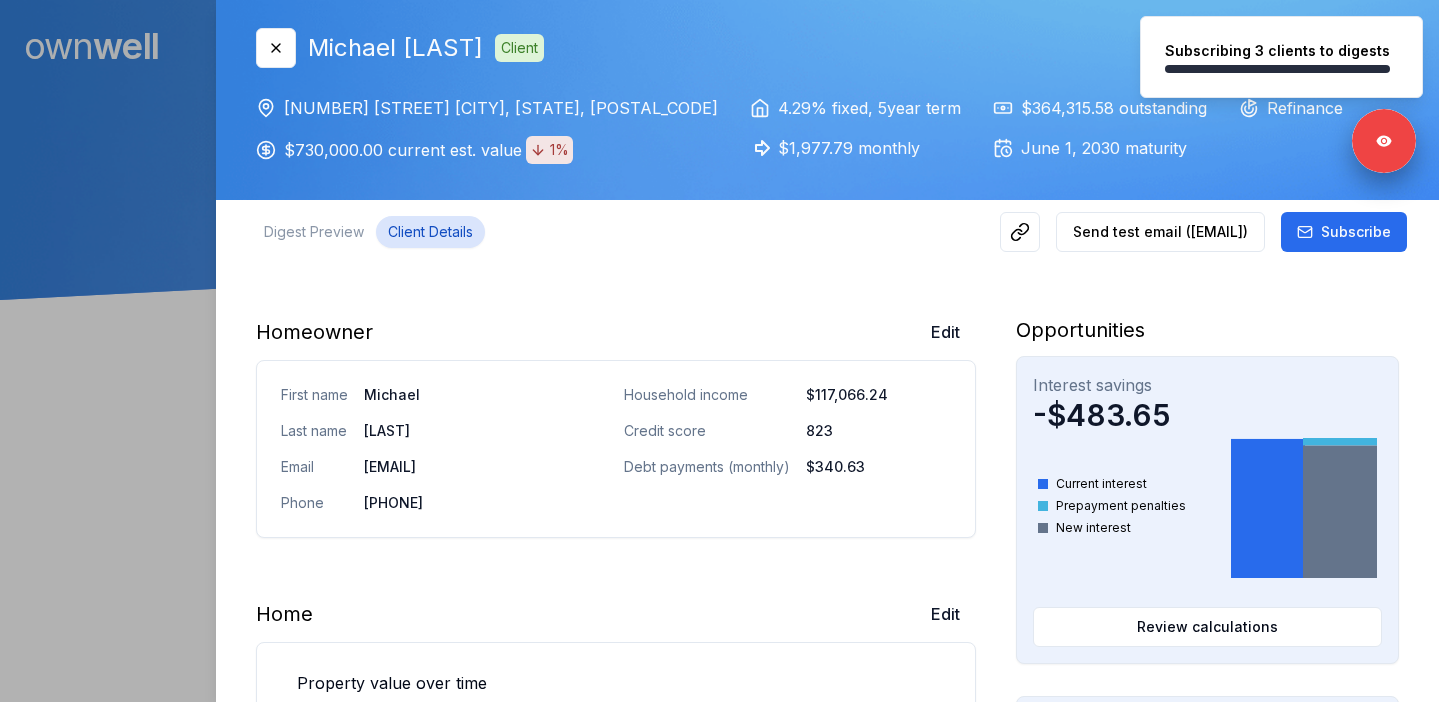 scroll, scrollTop: 497, scrollLeft: 0, axis: vertical 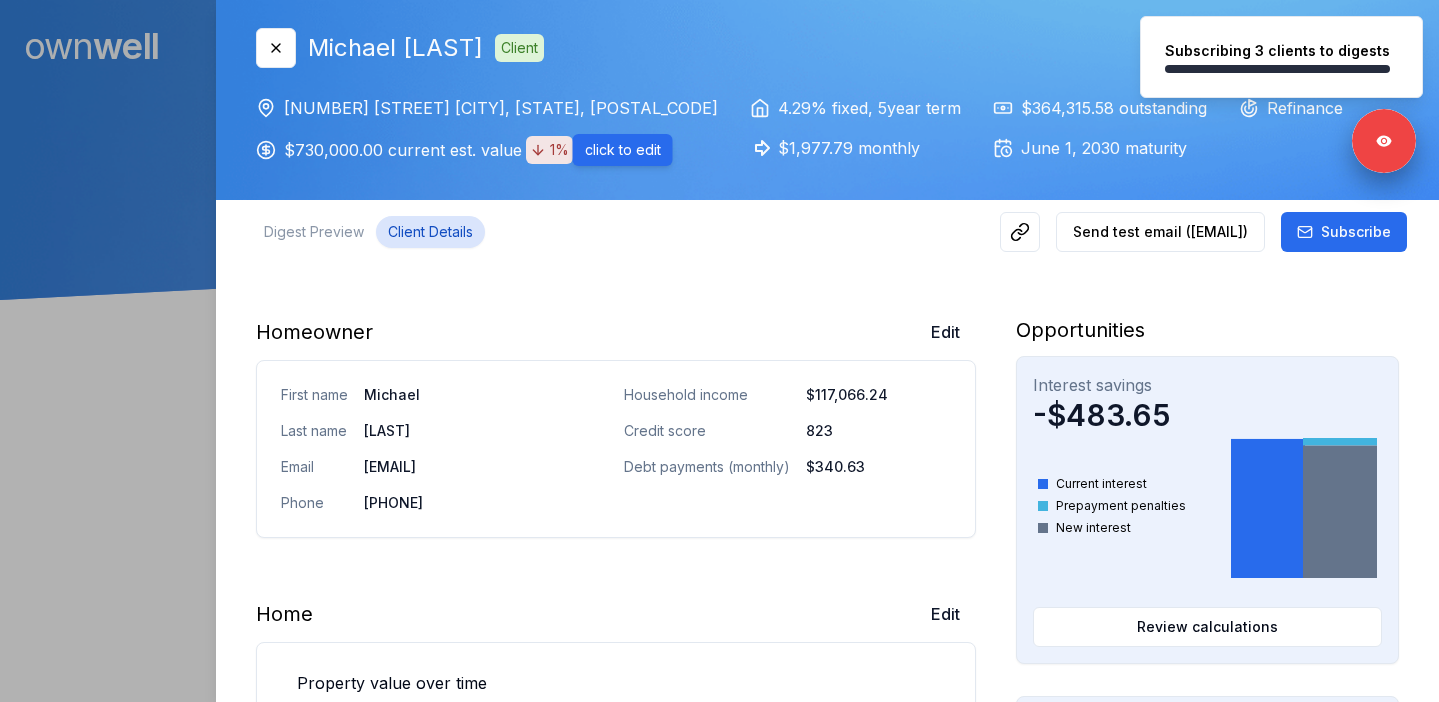 click on "$730,000.00   current est. value 1%" at bounding box center [428, 150] 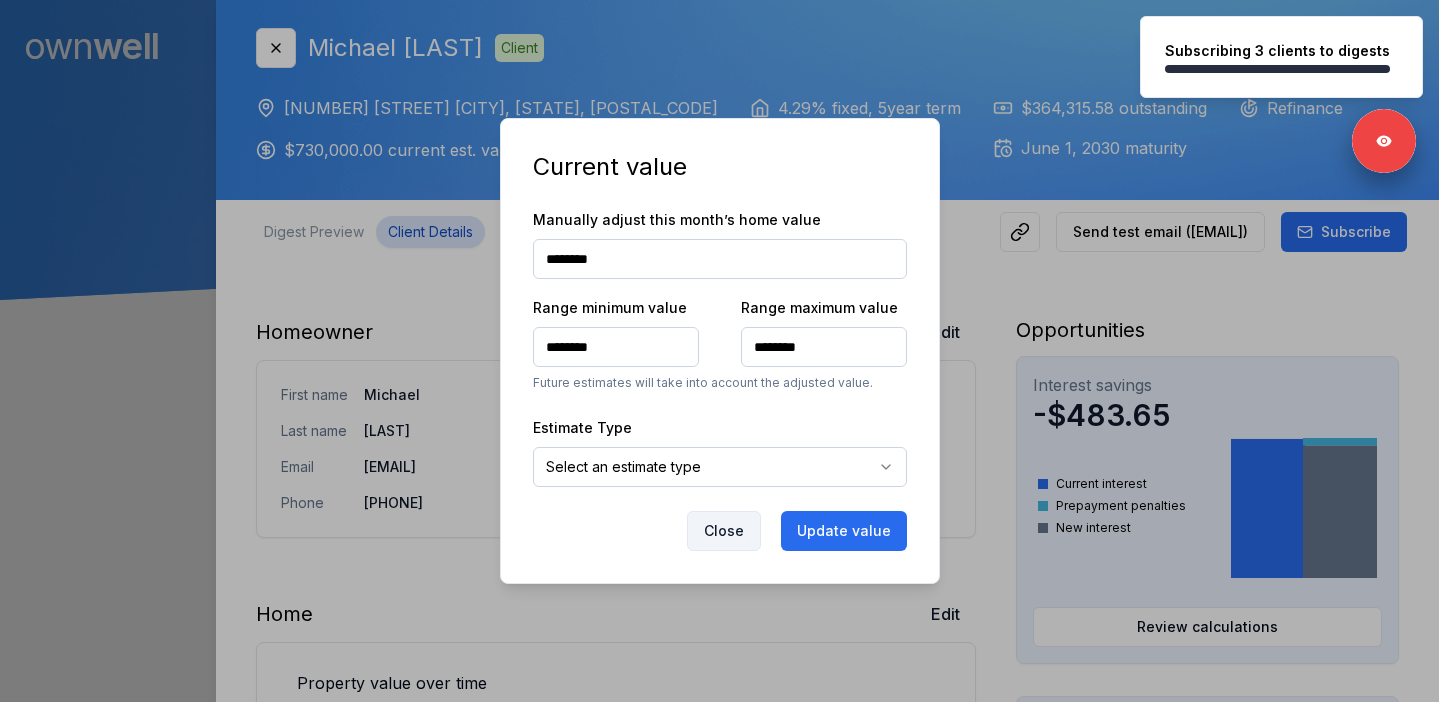 click on "Close" at bounding box center (724, 531) 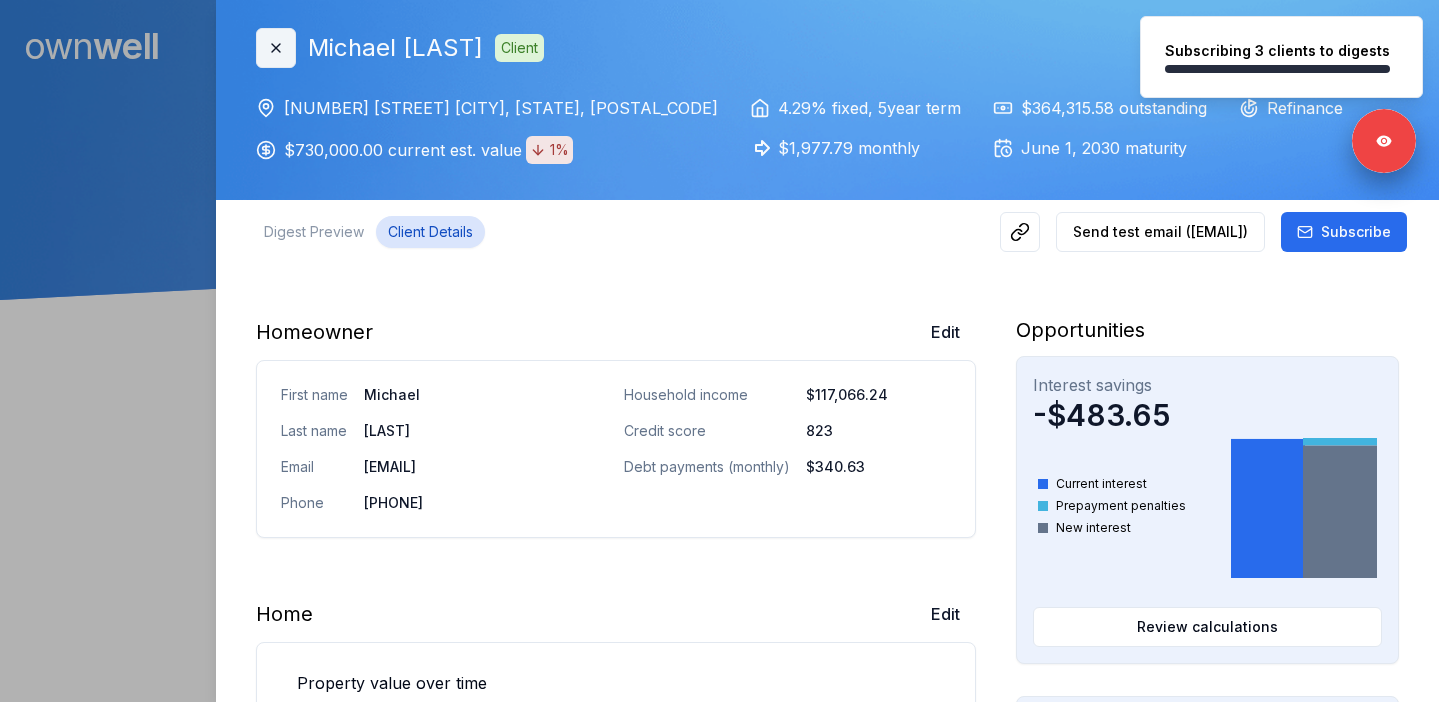 click on "Close" at bounding box center [276, 48] 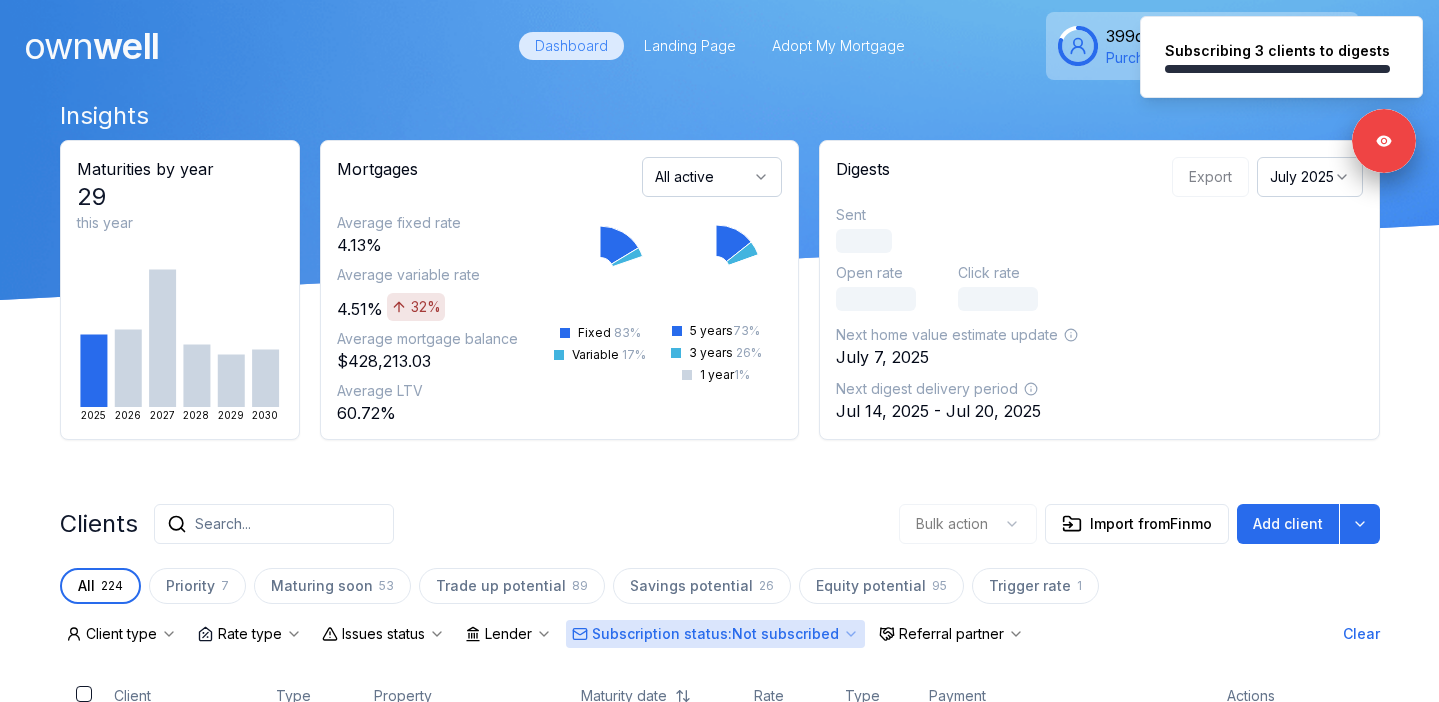 scroll, scrollTop: 239, scrollLeft: 0, axis: vertical 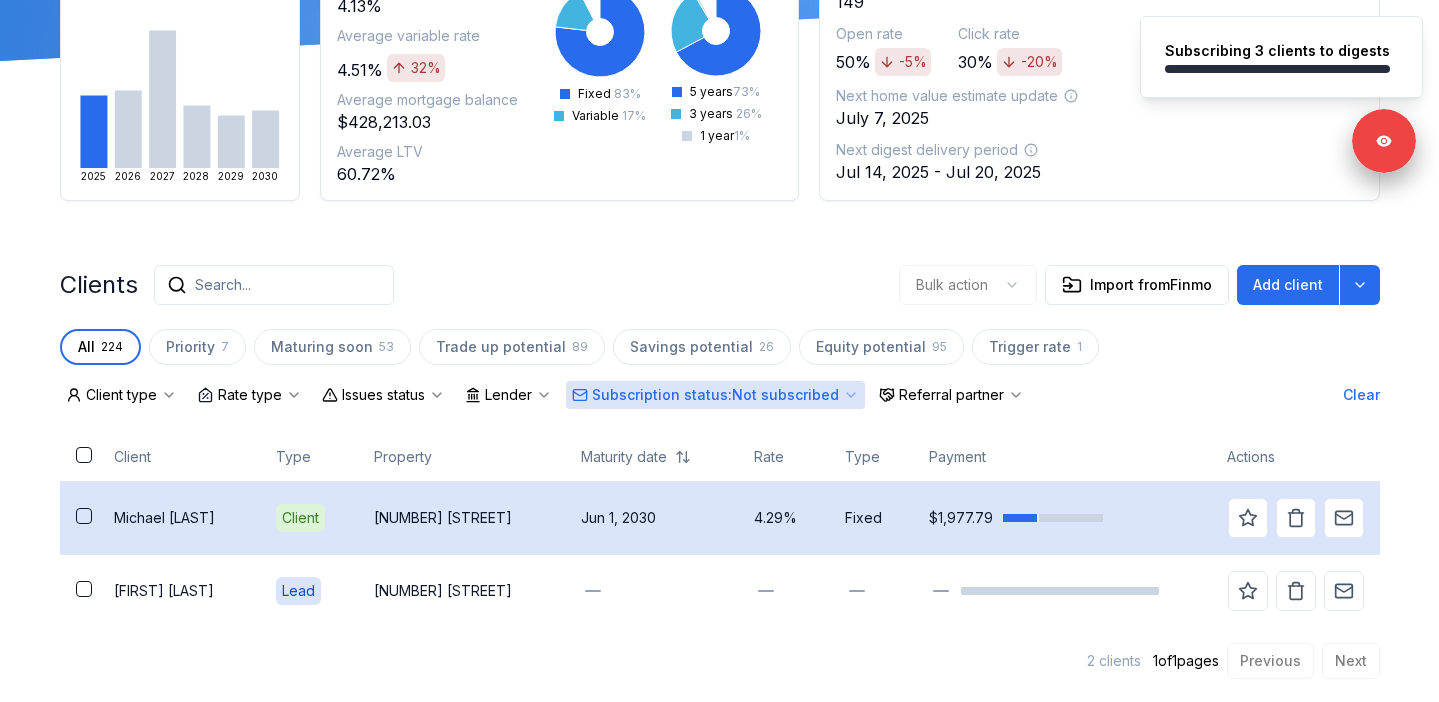 click on "Michael   Barnfield" at bounding box center (179, 518) 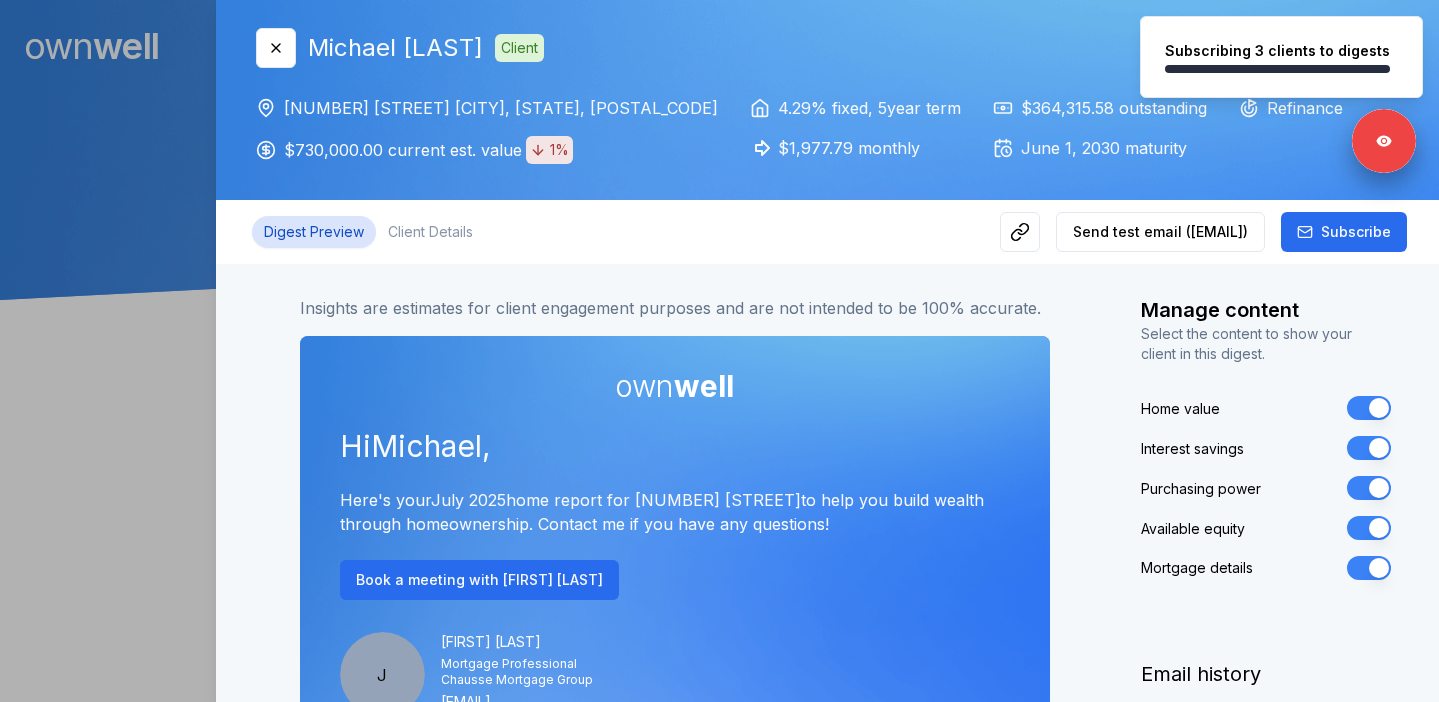 scroll, scrollTop: 0, scrollLeft: 0, axis: both 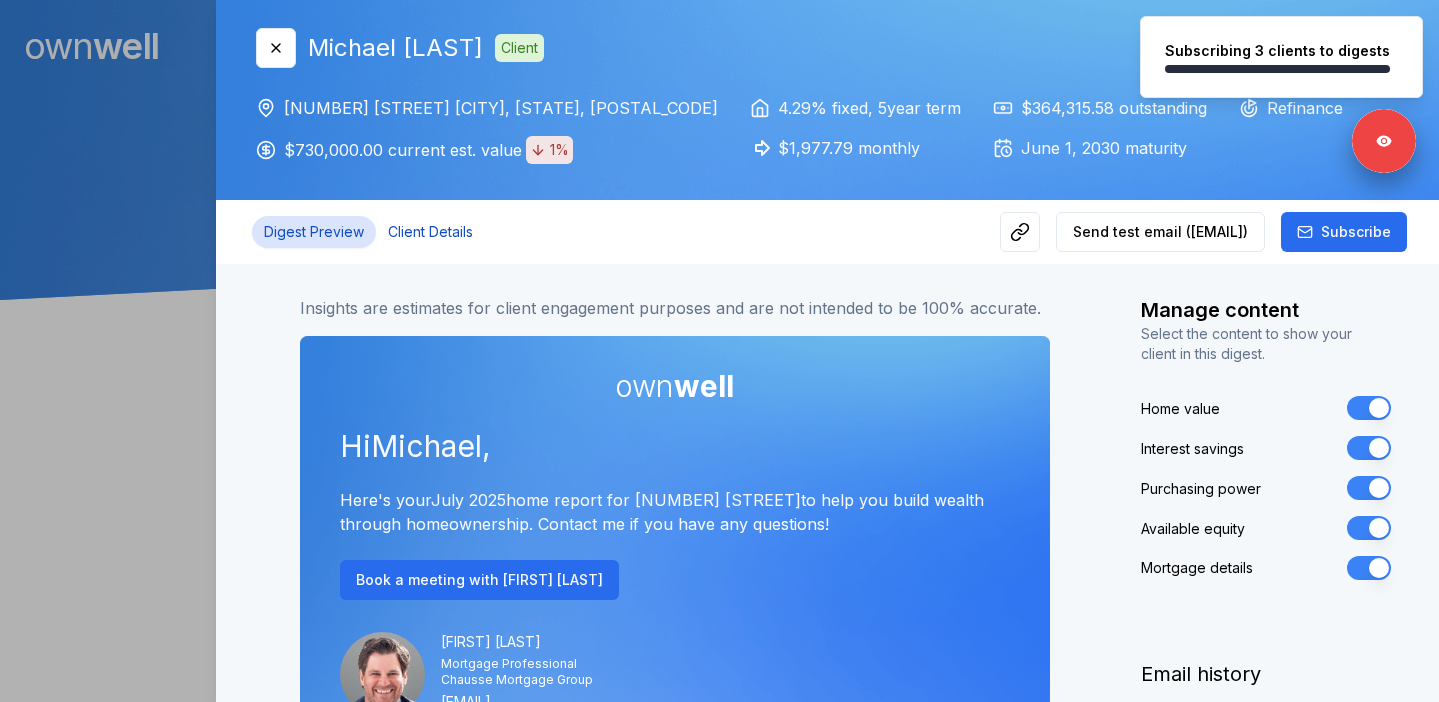 click on "Client Details" at bounding box center [430, 232] 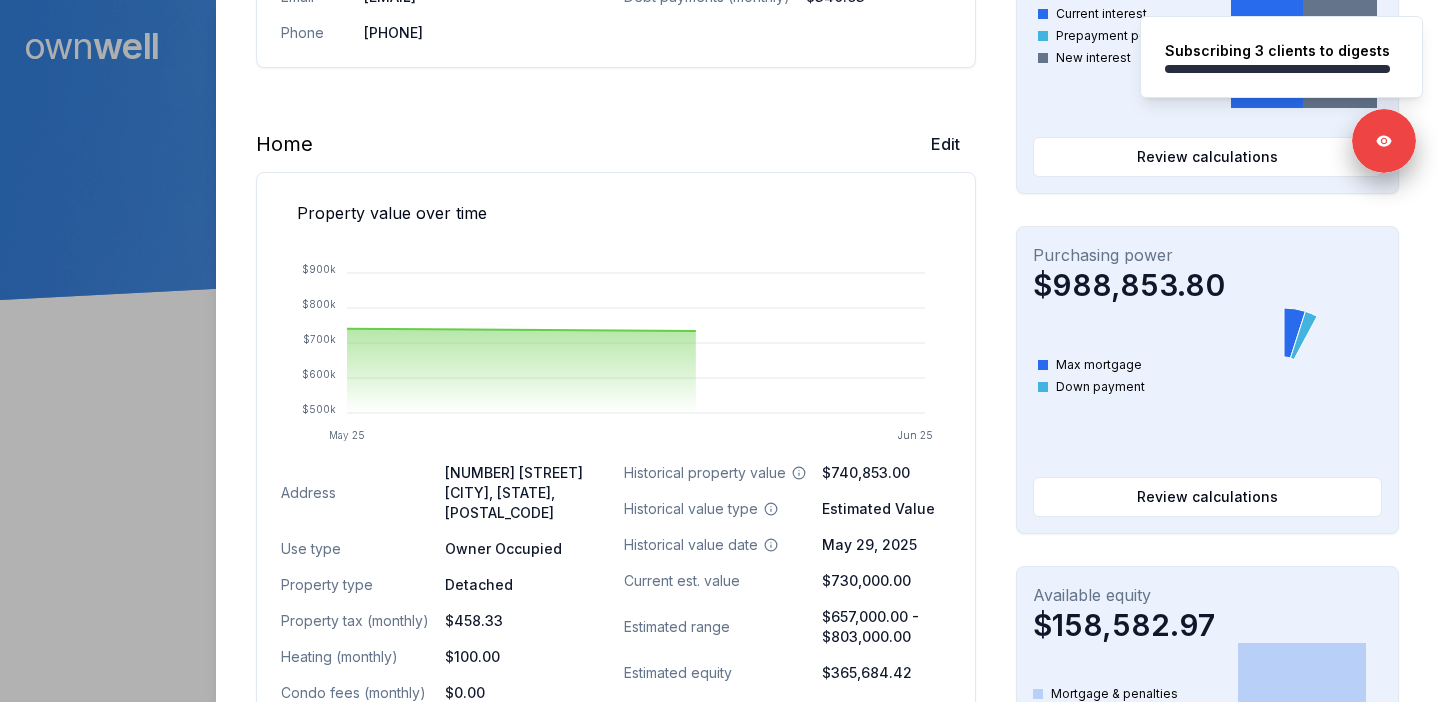 scroll, scrollTop: 695, scrollLeft: 0, axis: vertical 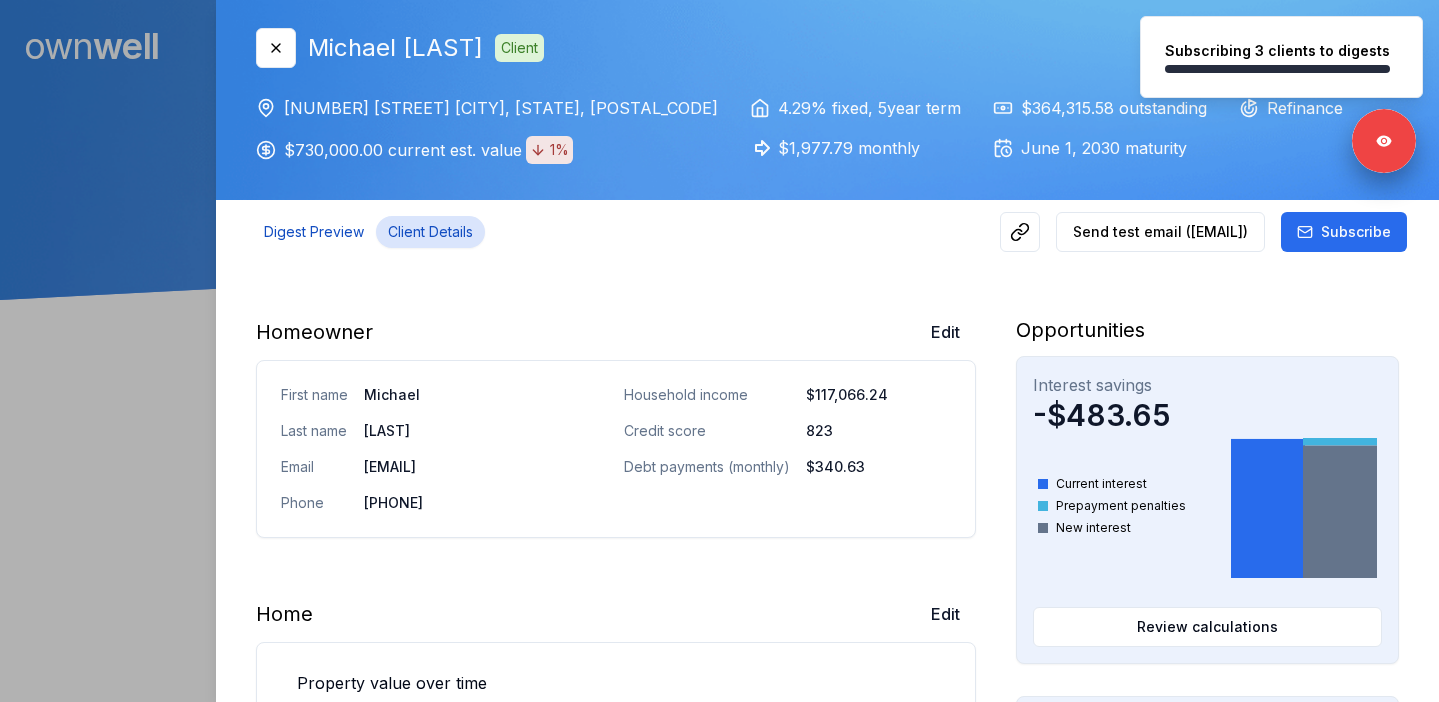 click on "Digest Preview" at bounding box center [314, 232] 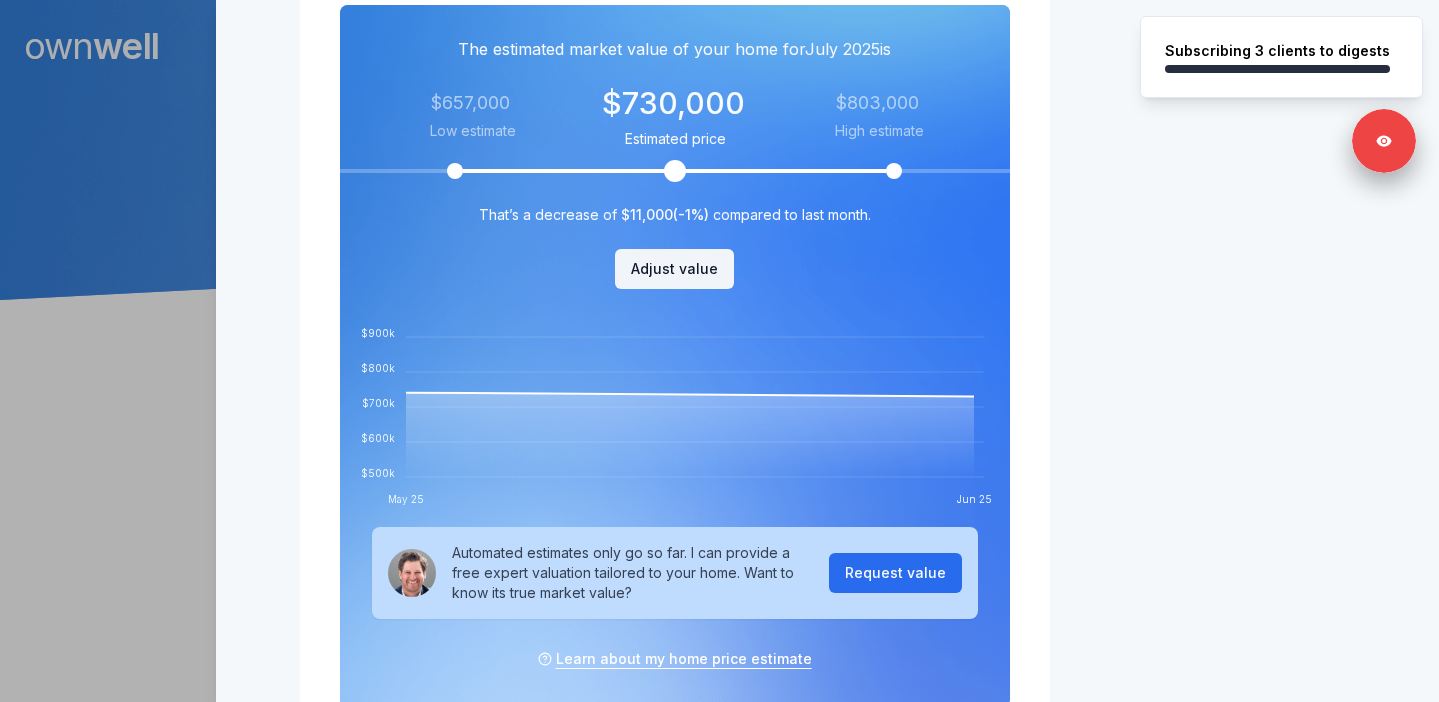 scroll, scrollTop: 0, scrollLeft: 0, axis: both 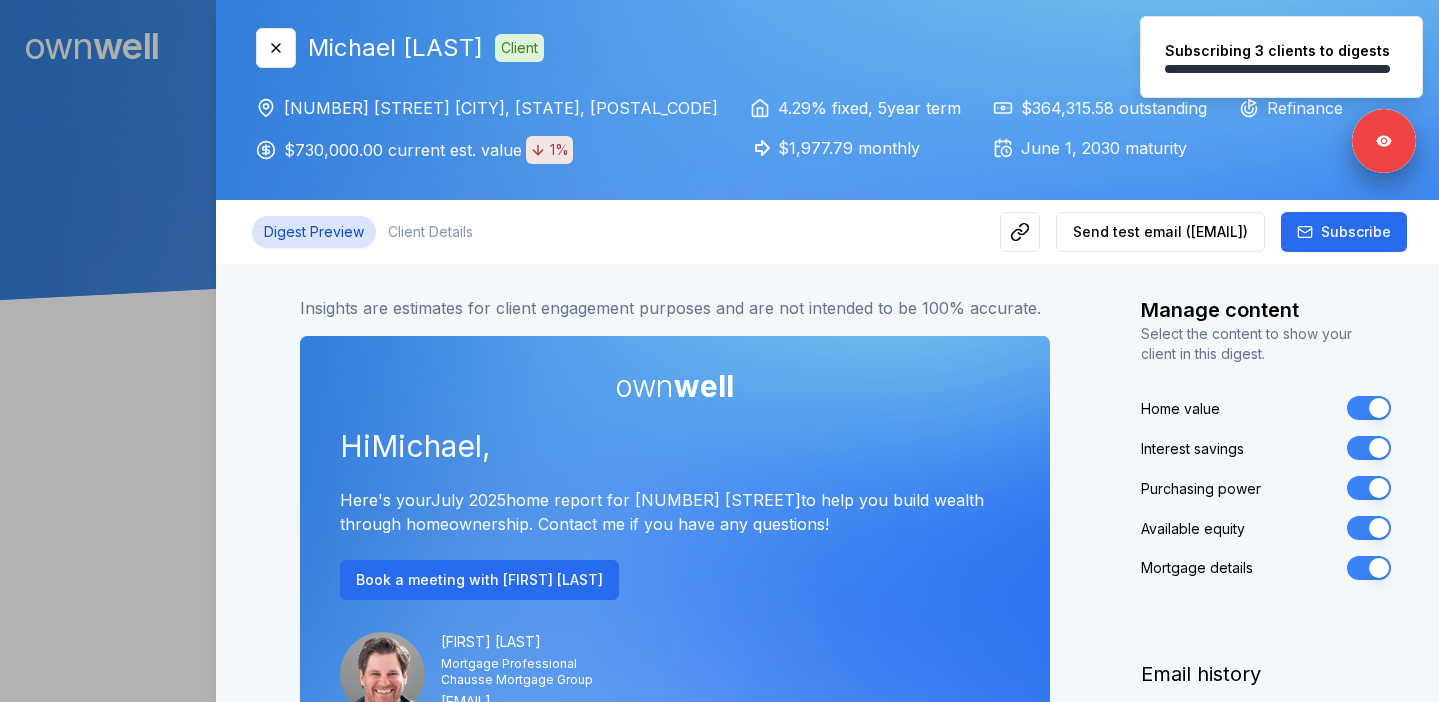 click on "Close Michael   Barnfield Client 1 Highland Avenue Pelham, ON, L0S 1E0 $730,000.00   current est. value 1% 4.29%   fixed ,   5  year term $1,977.79   monthly   $364,315.58   outstanding June 1, 2030   maturity Refinance" at bounding box center [827, 82] 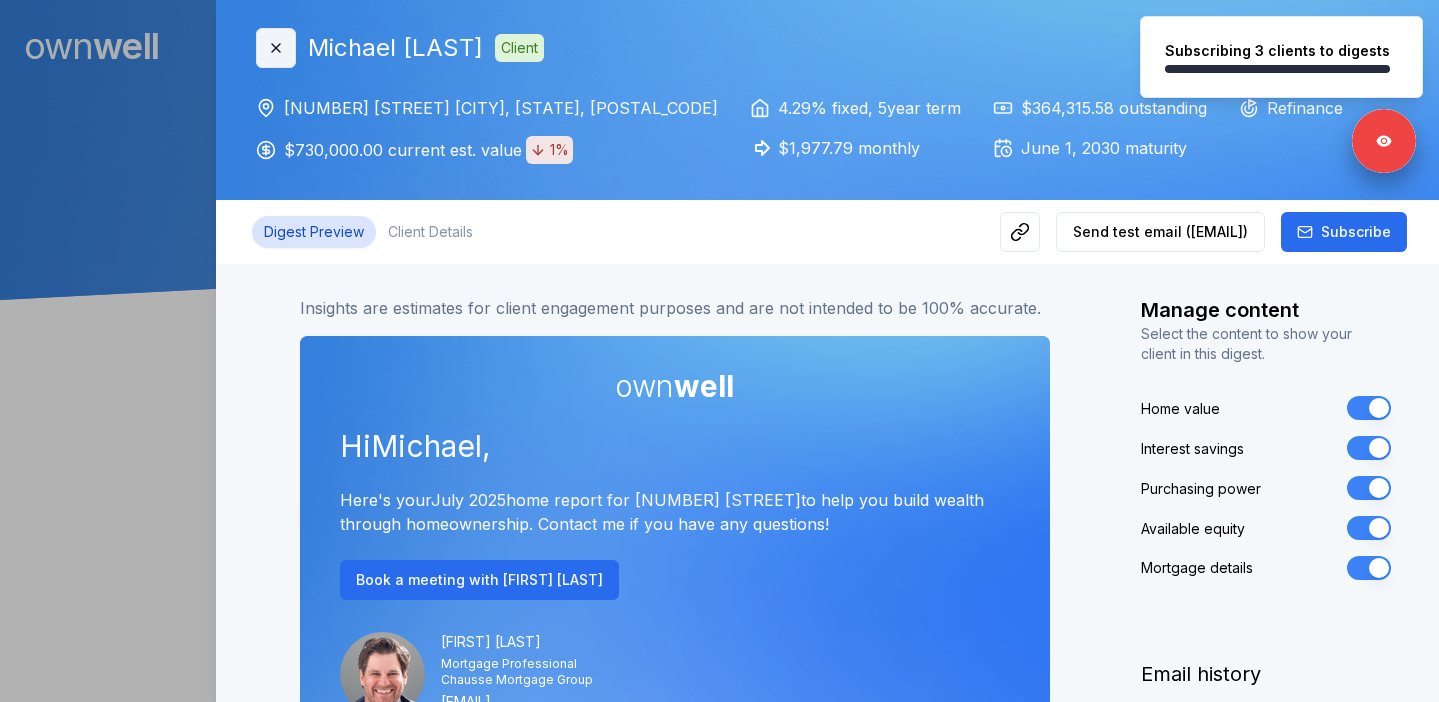 click 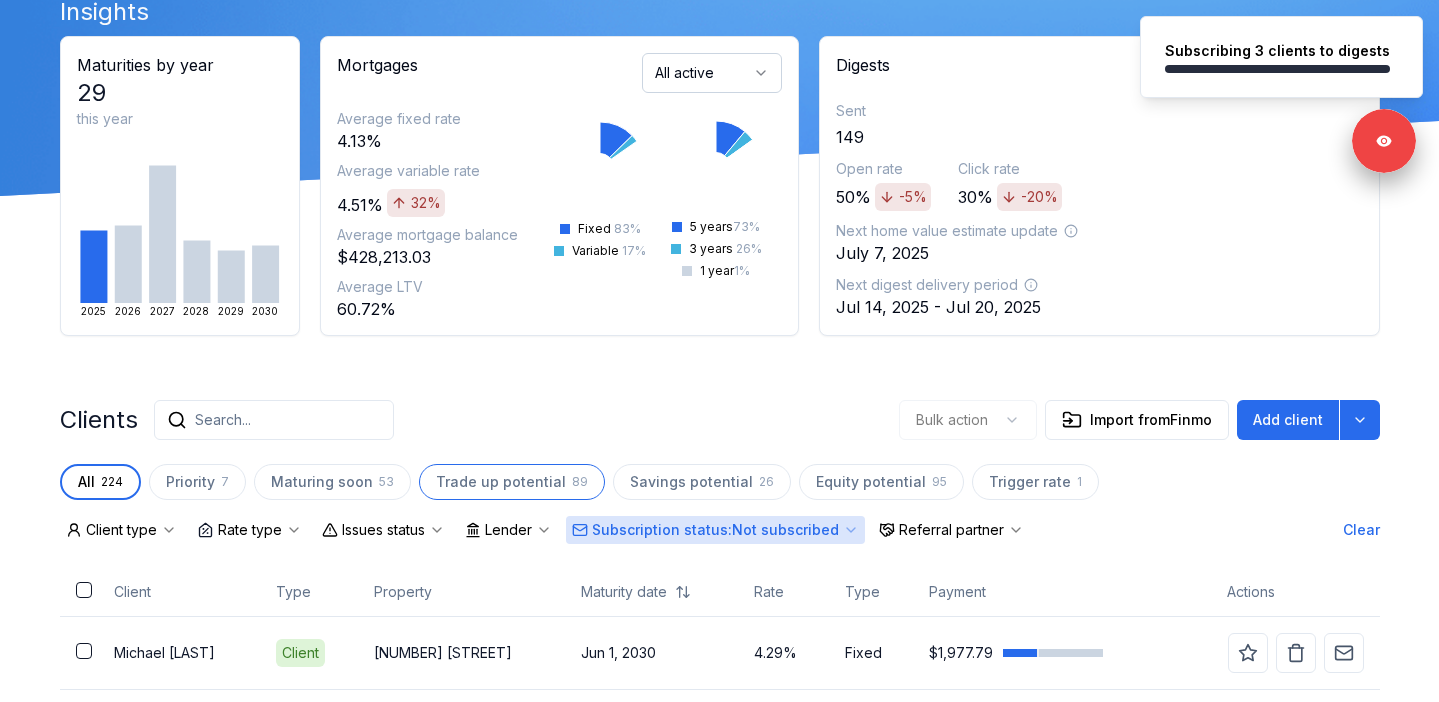 scroll, scrollTop: 239, scrollLeft: 0, axis: vertical 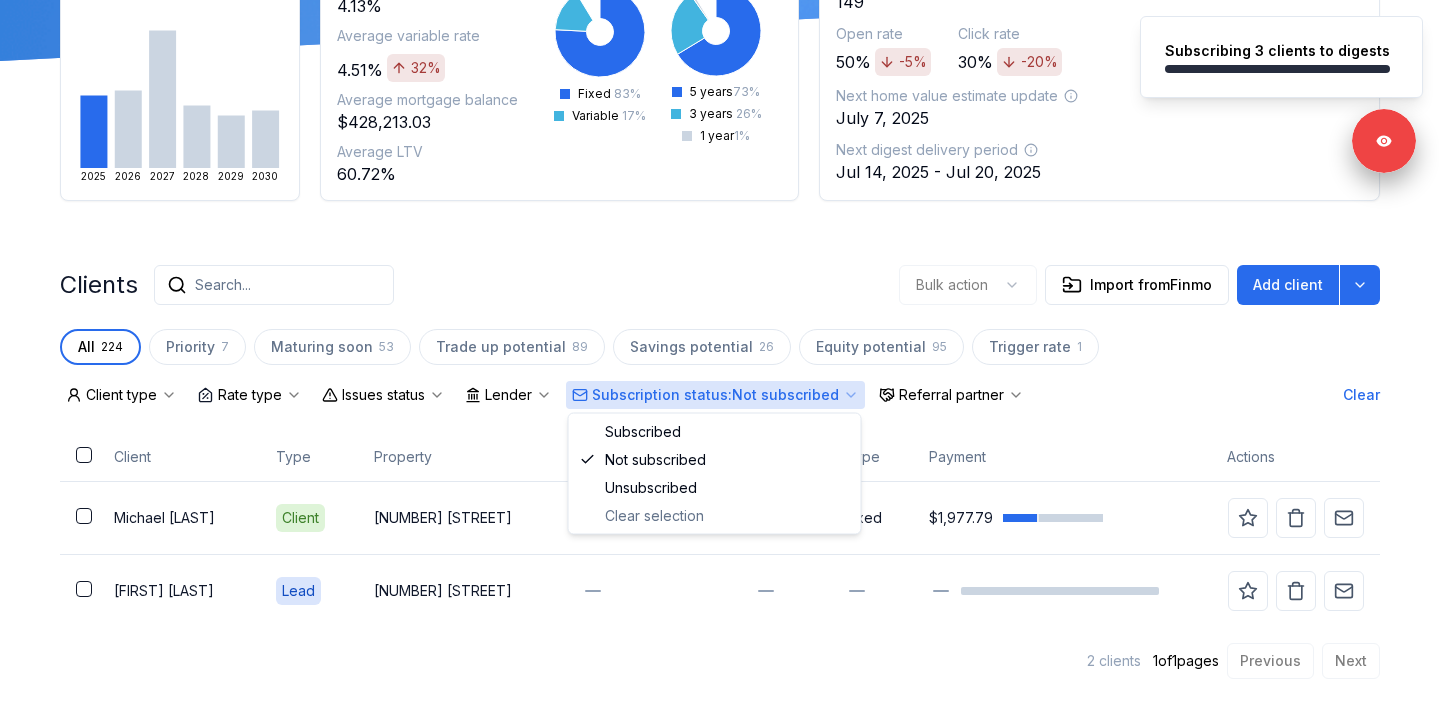 click on "Subscription status :  Not subscribed" at bounding box center [715, 395] 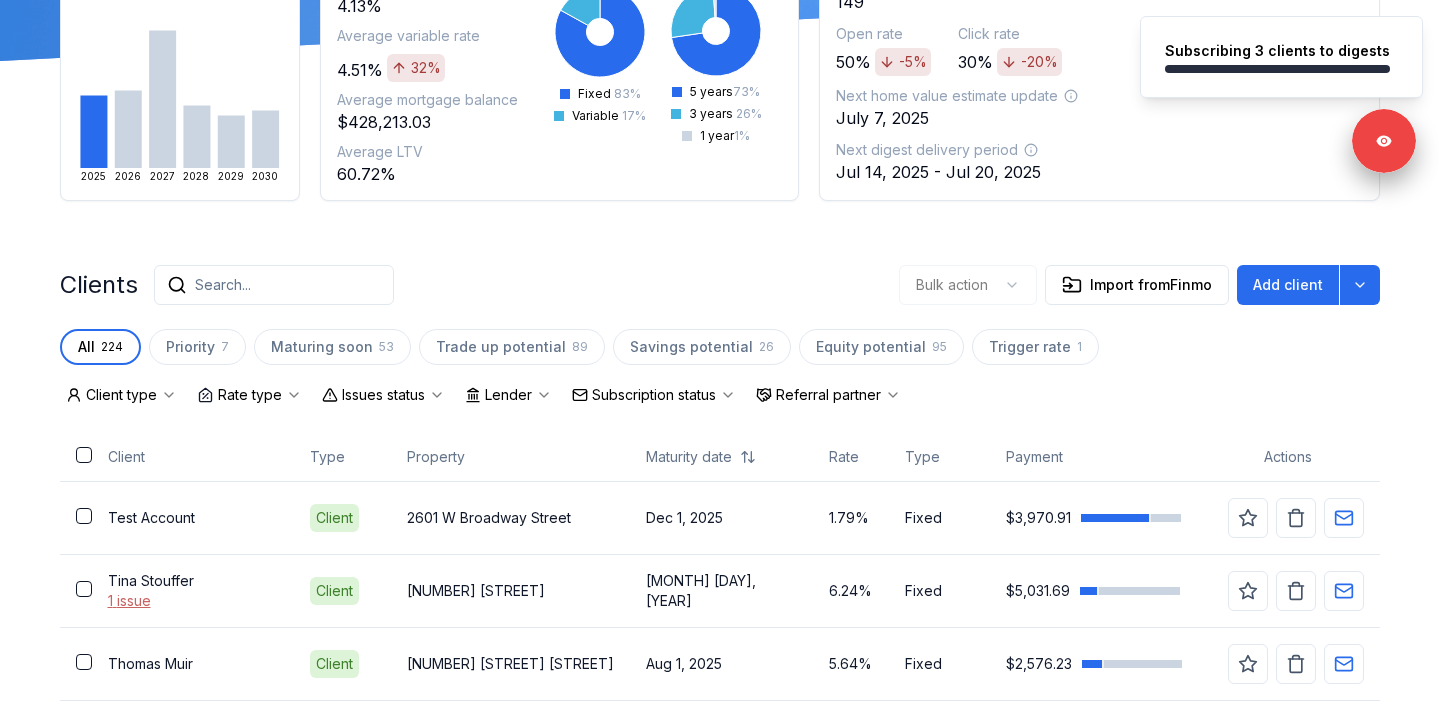 click on "Issues status" at bounding box center [383, 395] 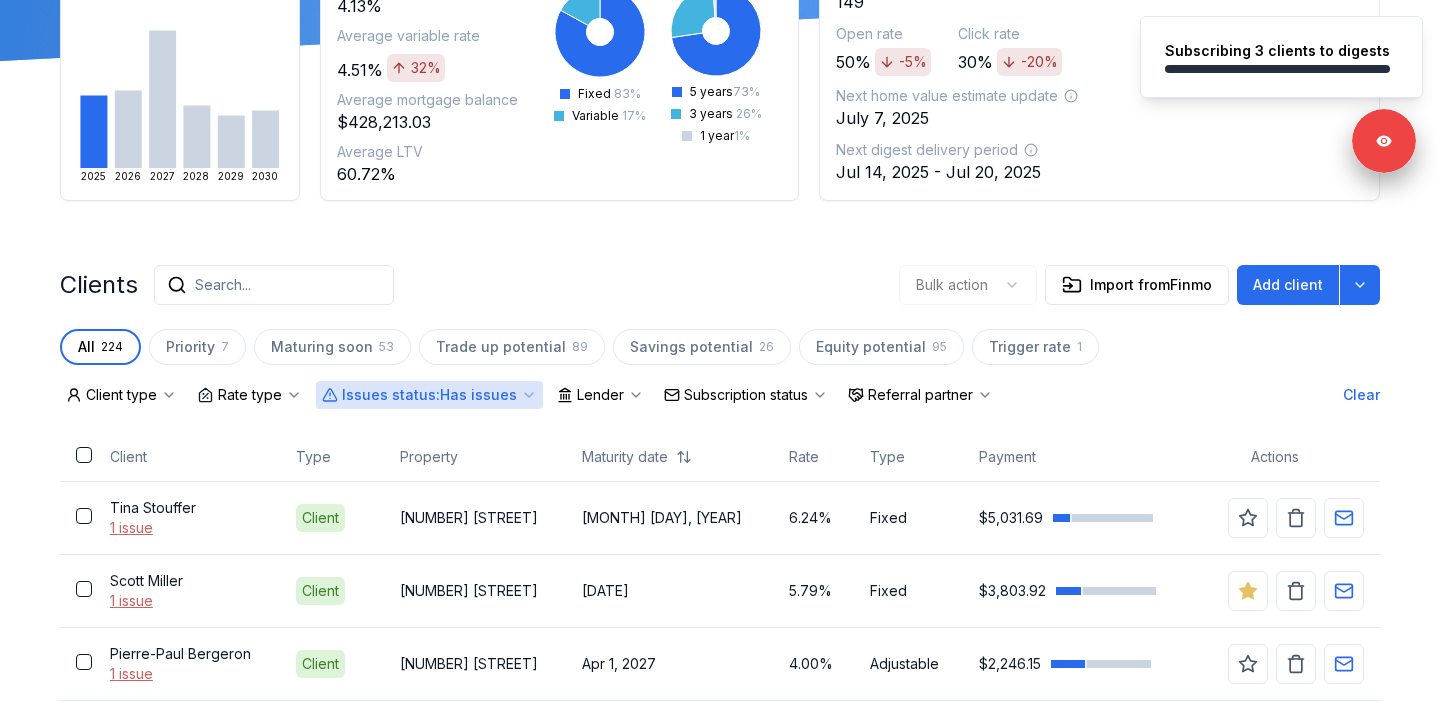 scroll, scrollTop: 969, scrollLeft: 0, axis: vertical 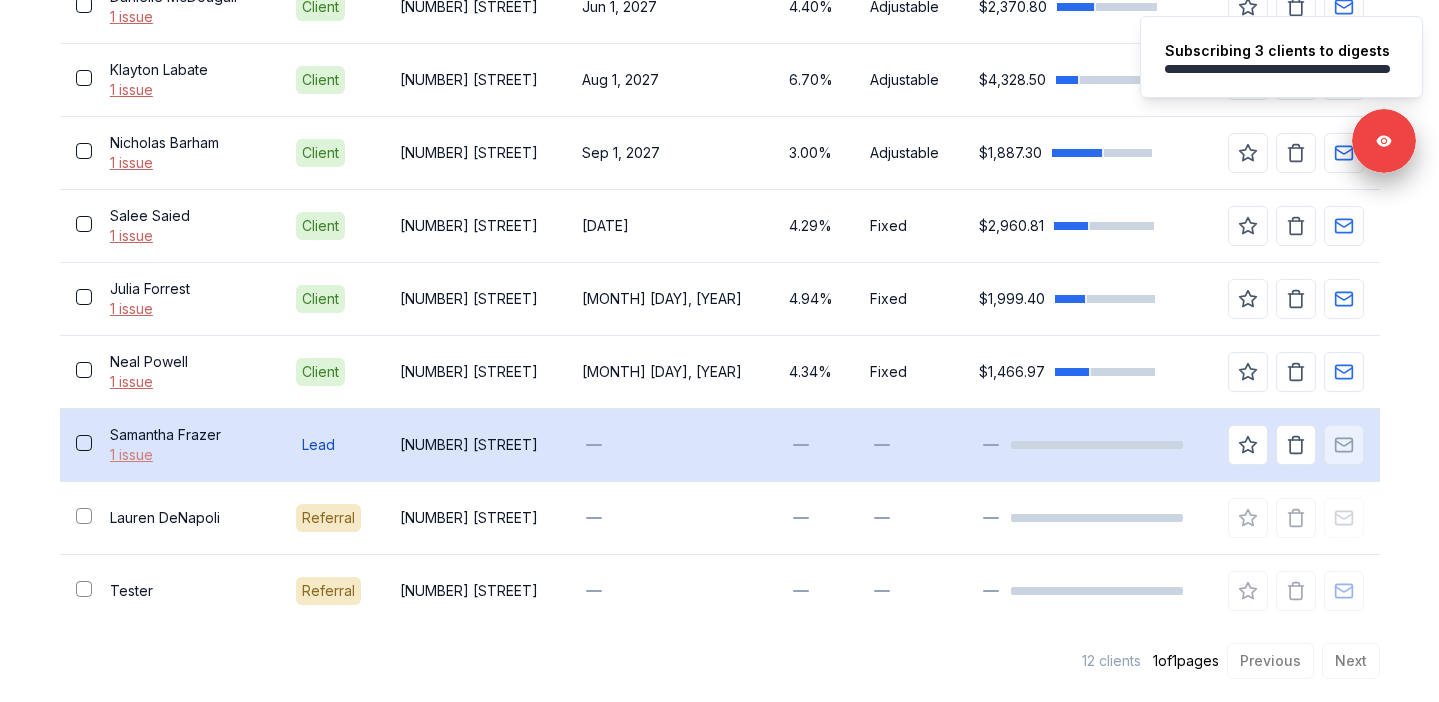 click on "1   issue" at bounding box center (187, 455) 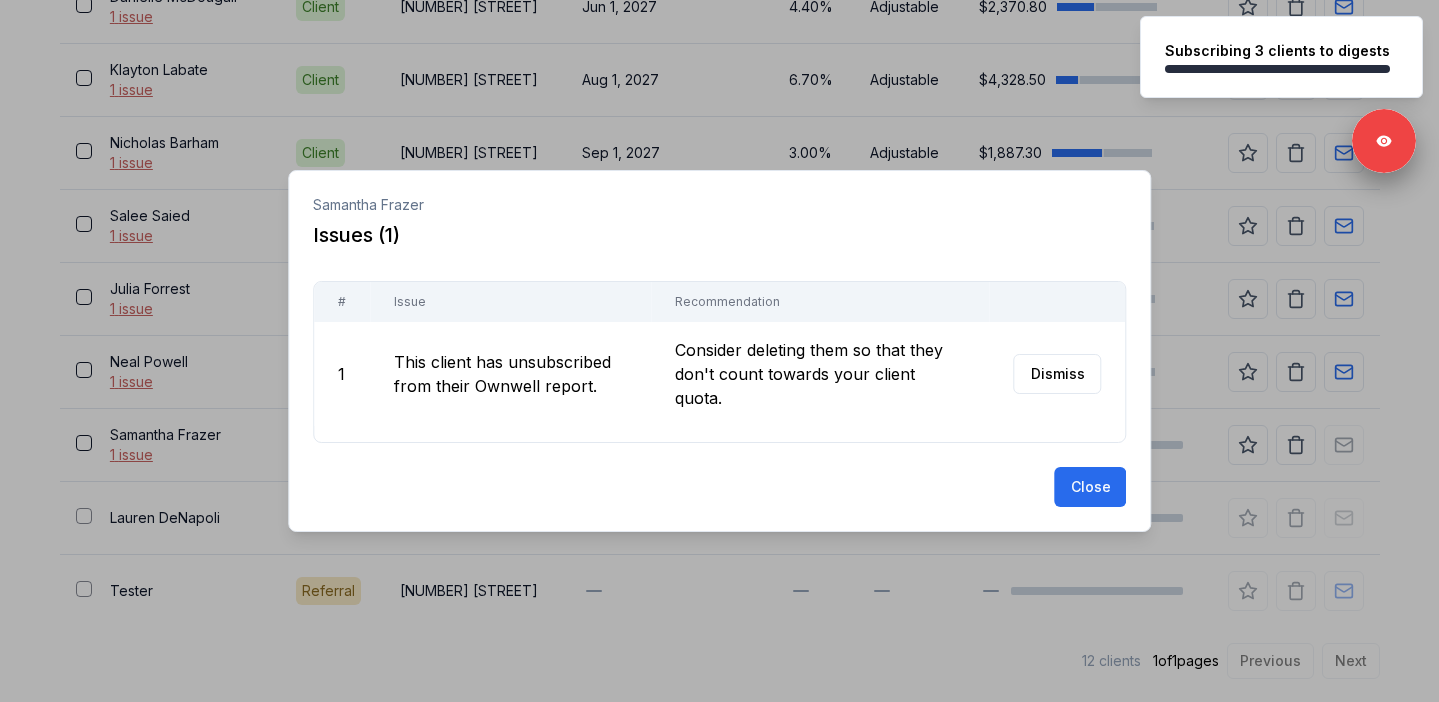 click at bounding box center (719, 351) 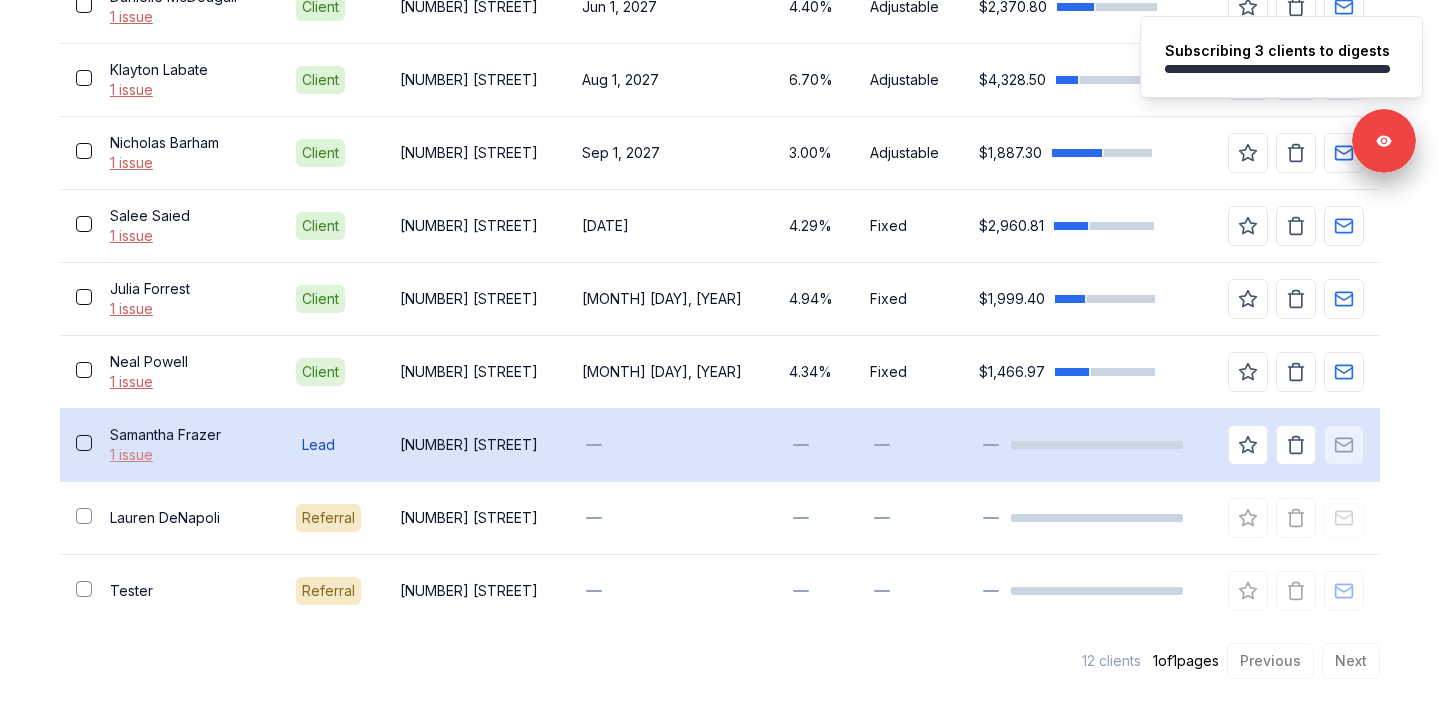 click on "1   issue" at bounding box center (187, 455) 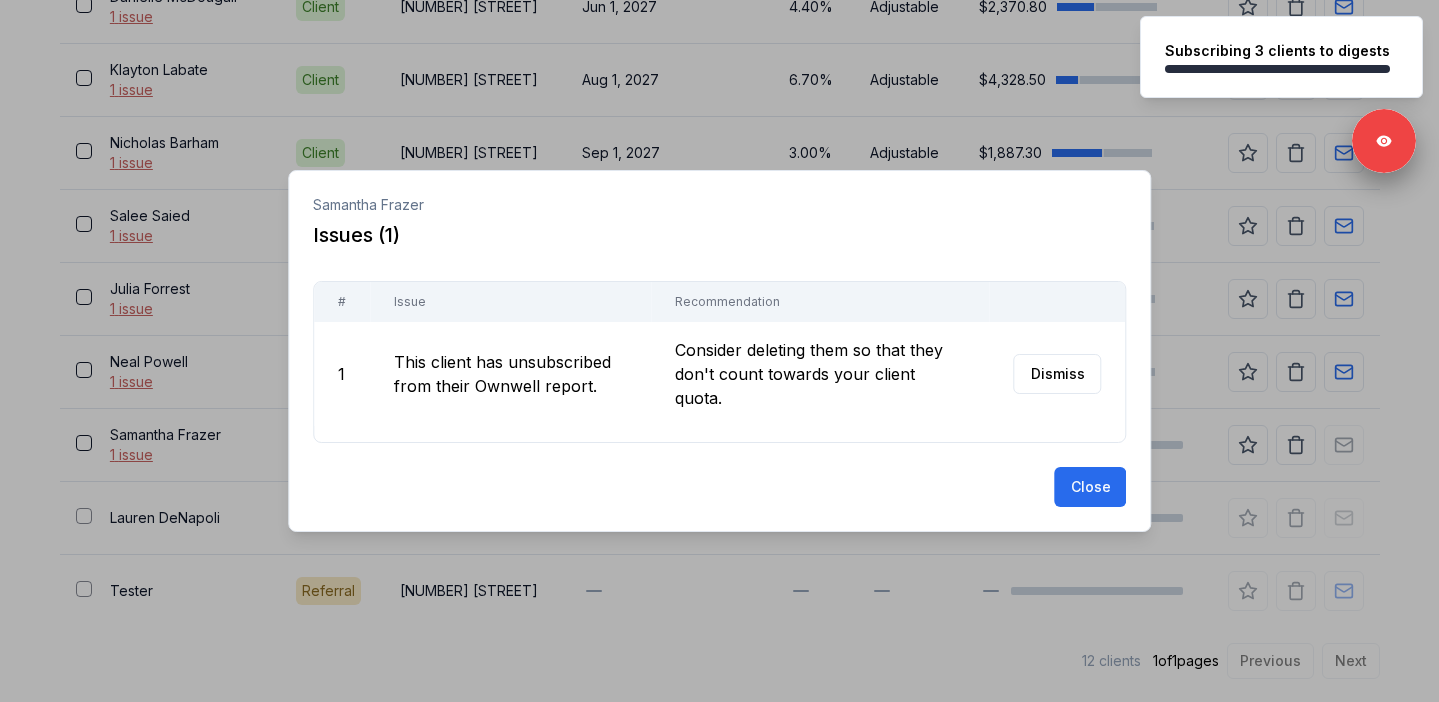 click at bounding box center (719, 351) 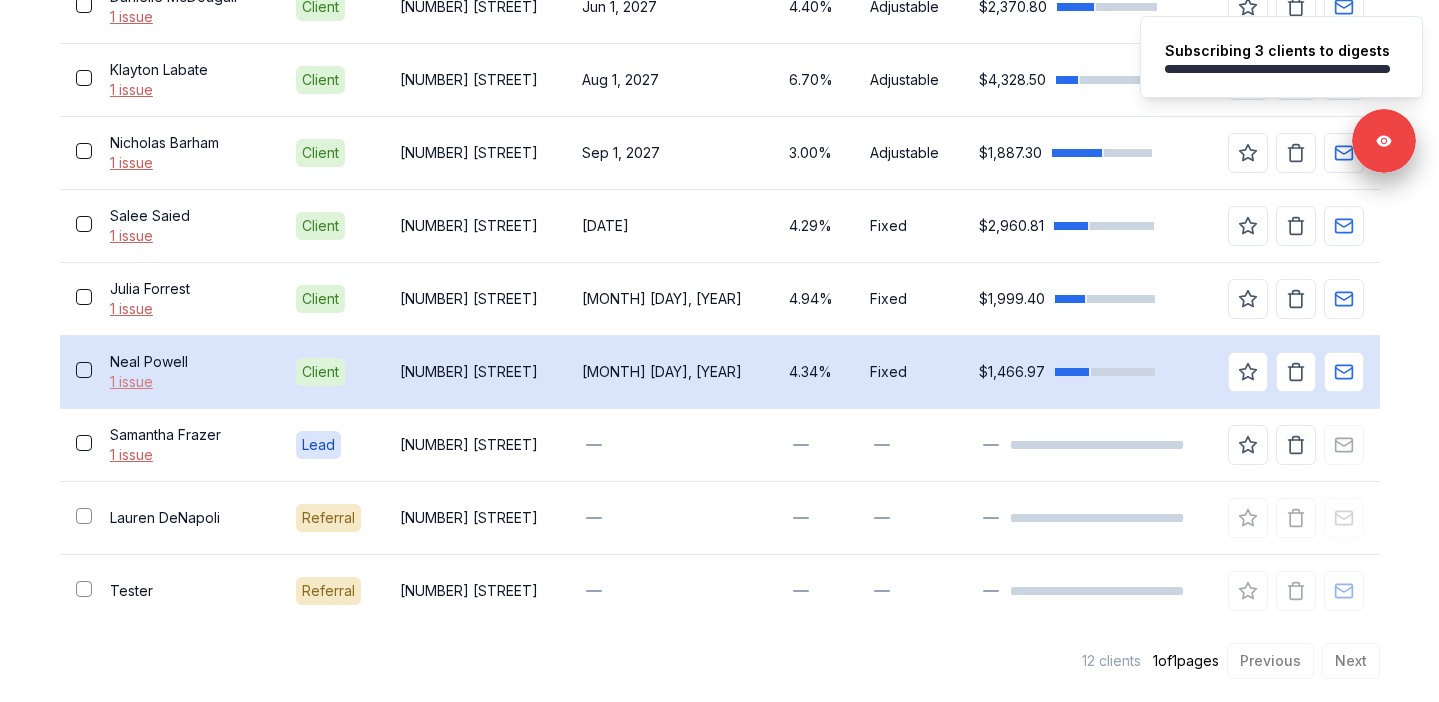 click on "1   issue" at bounding box center [187, 382] 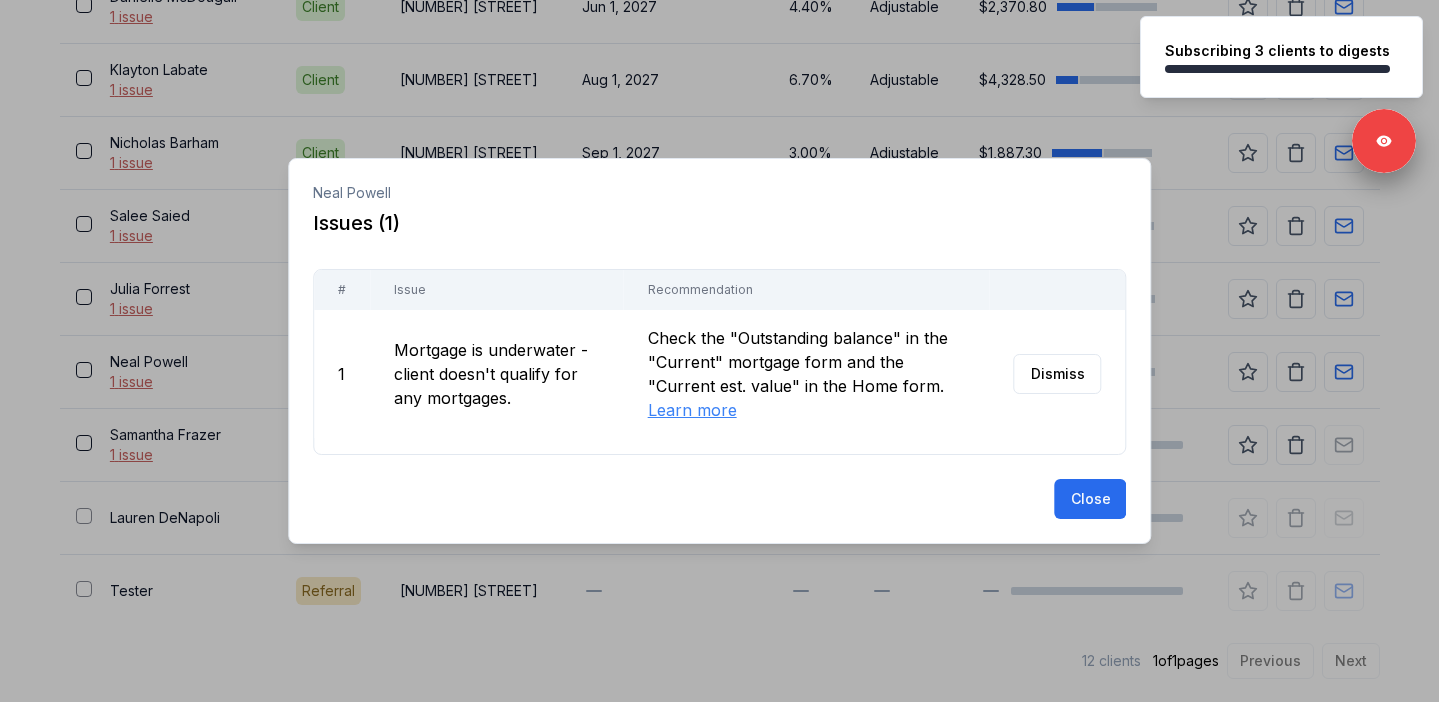 click at bounding box center [719, 351] 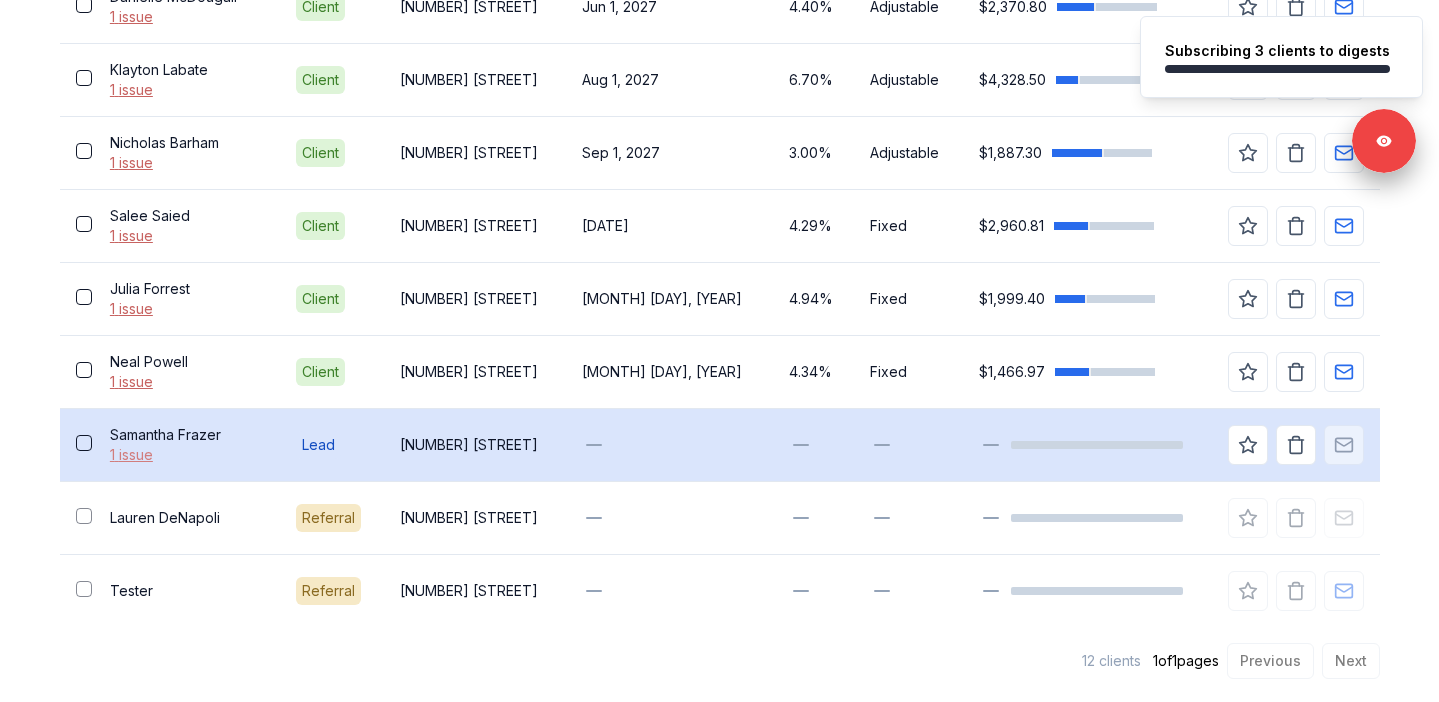 click on "1   issue" at bounding box center [187, 455] 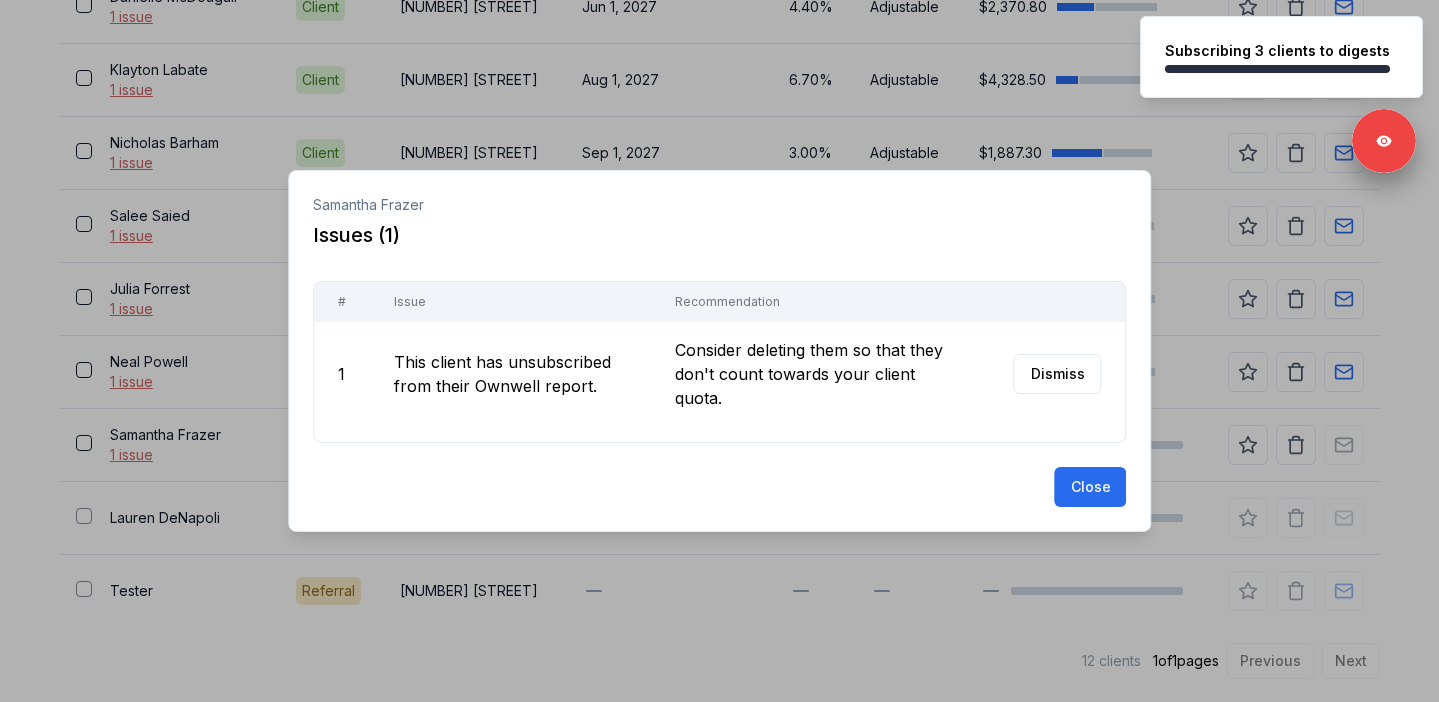 click at bounding box center (719, 351) 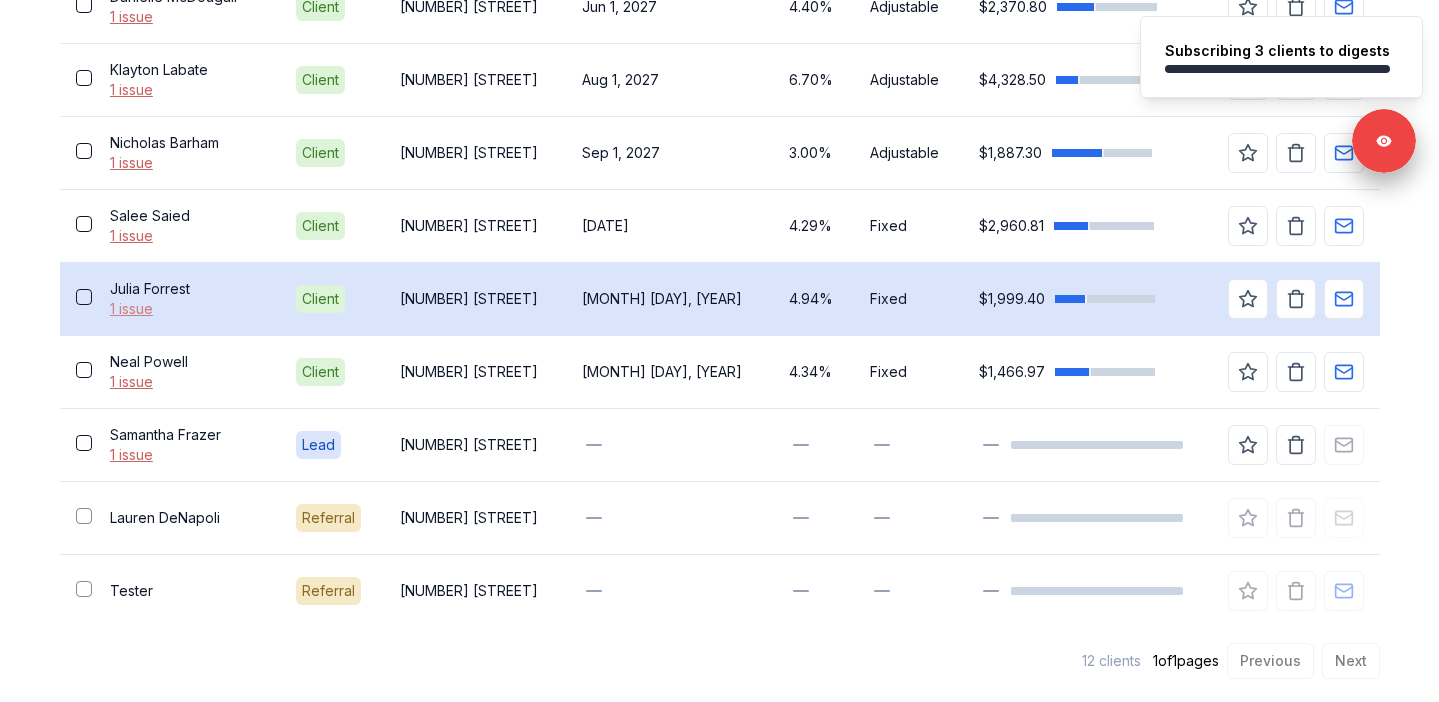 click on "1   issue" at bounding box center (187, 309) 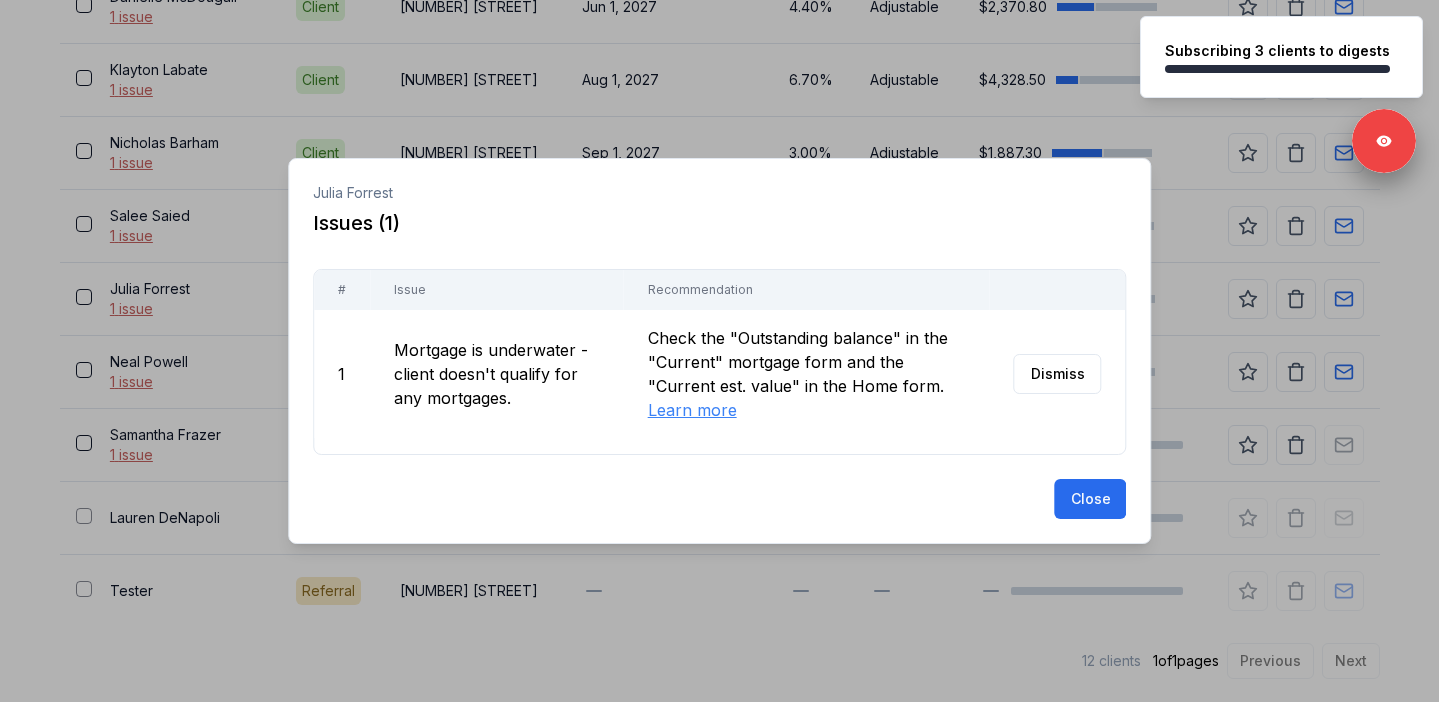 click at bounding box center (719, 351) 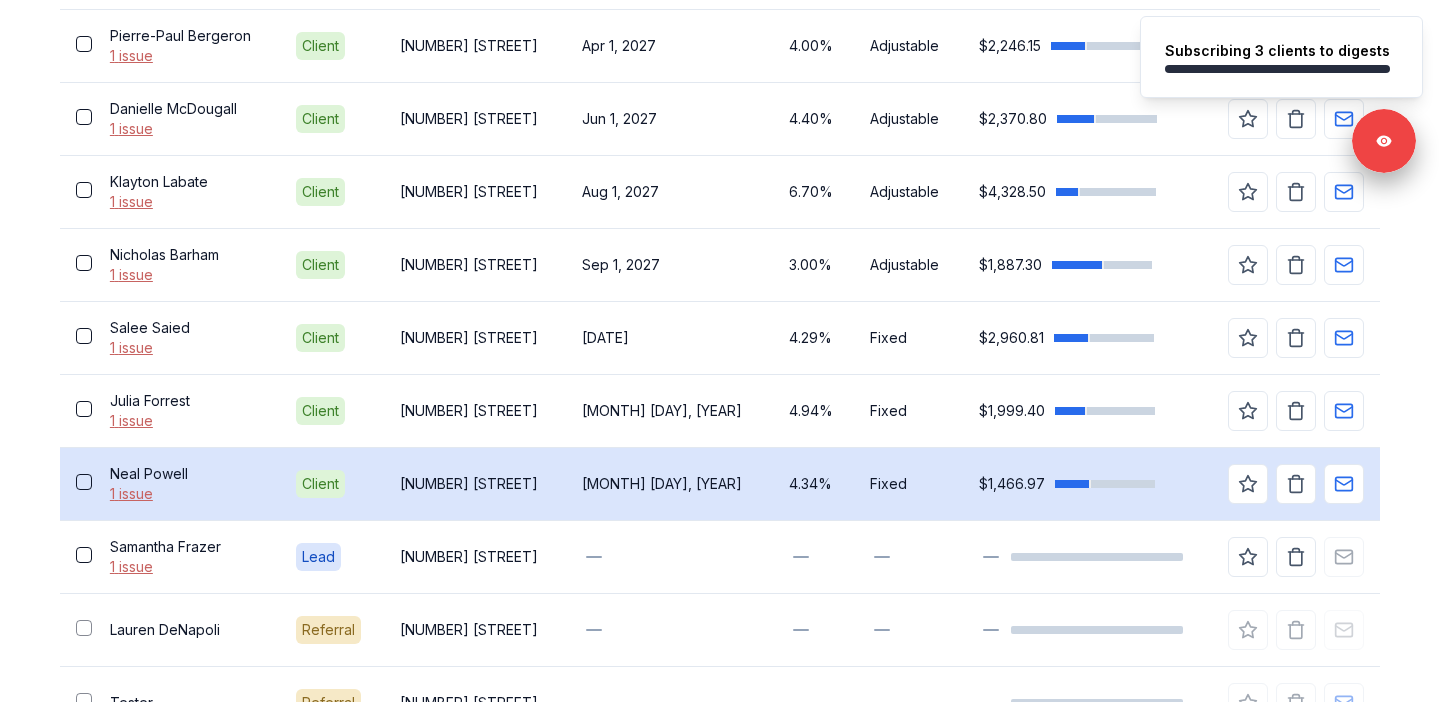 scroll, scrollTop: 969, scrollLeft: 0, axis: vertical 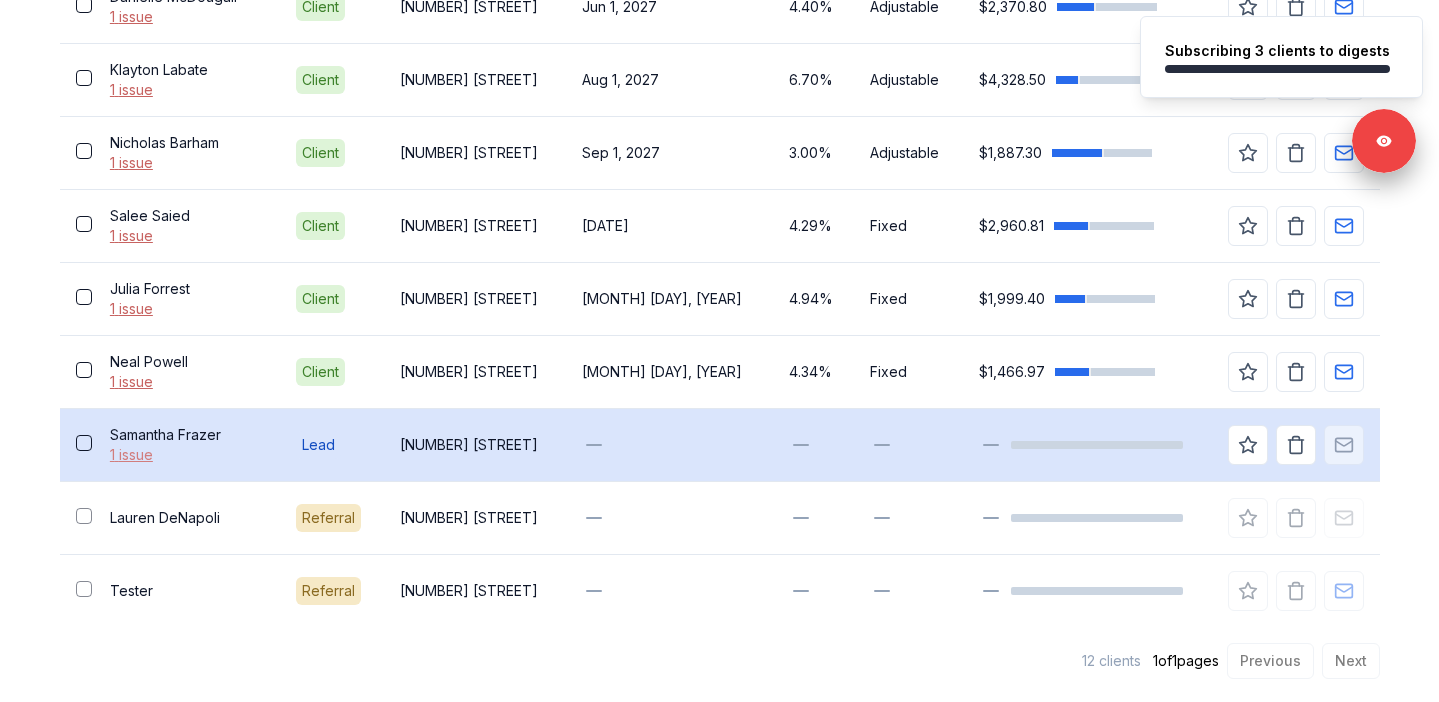 click on "1   issue" at bounding box center (187, 455) 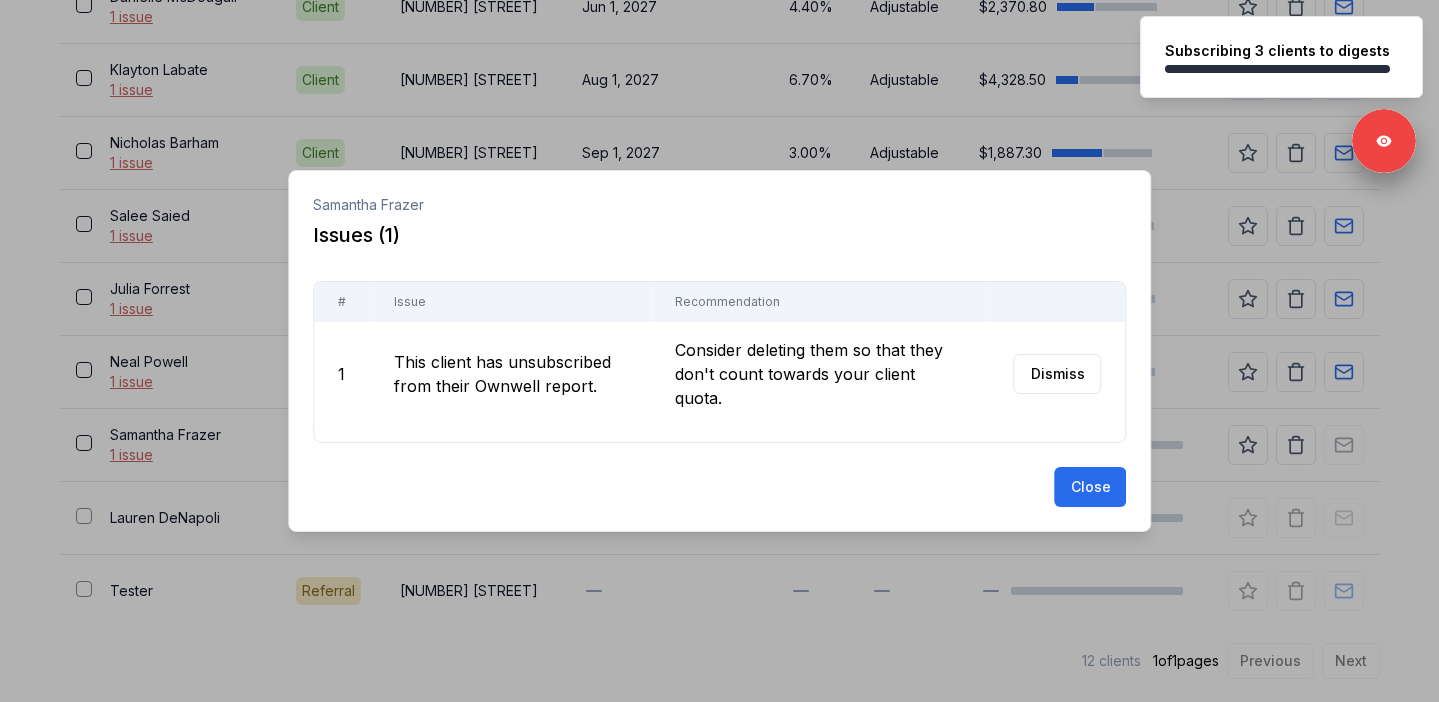 click at bounding box center (719, 351) 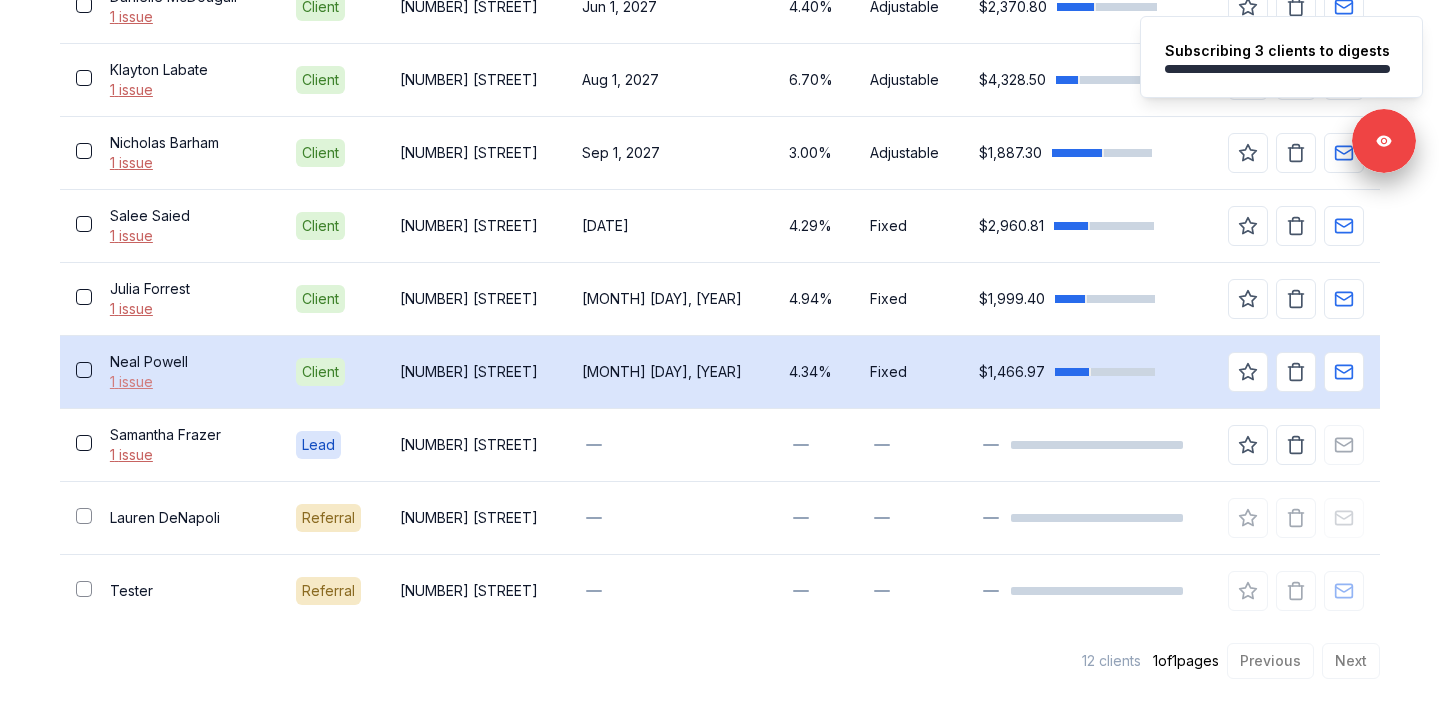 click on "1   issue" at bounding box center [187, 382] 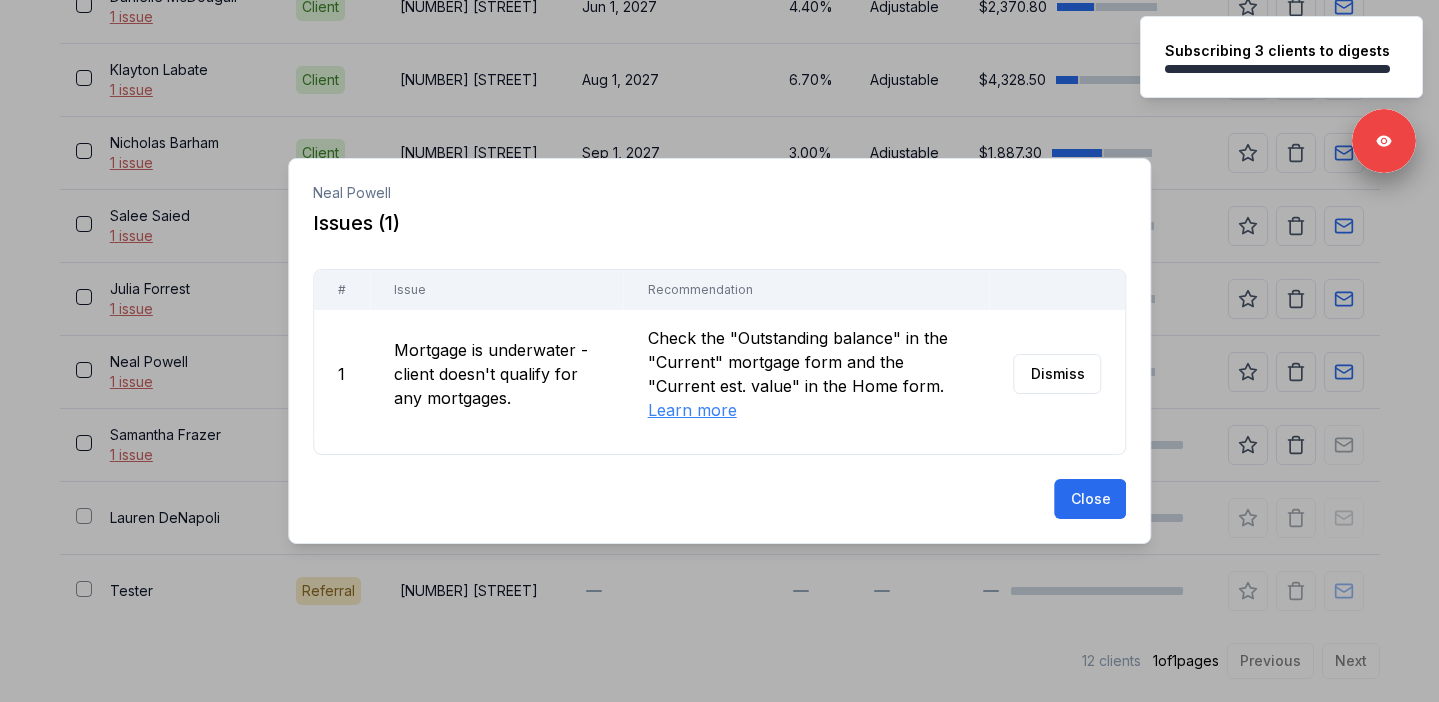 click at bounding box center [719, 351] 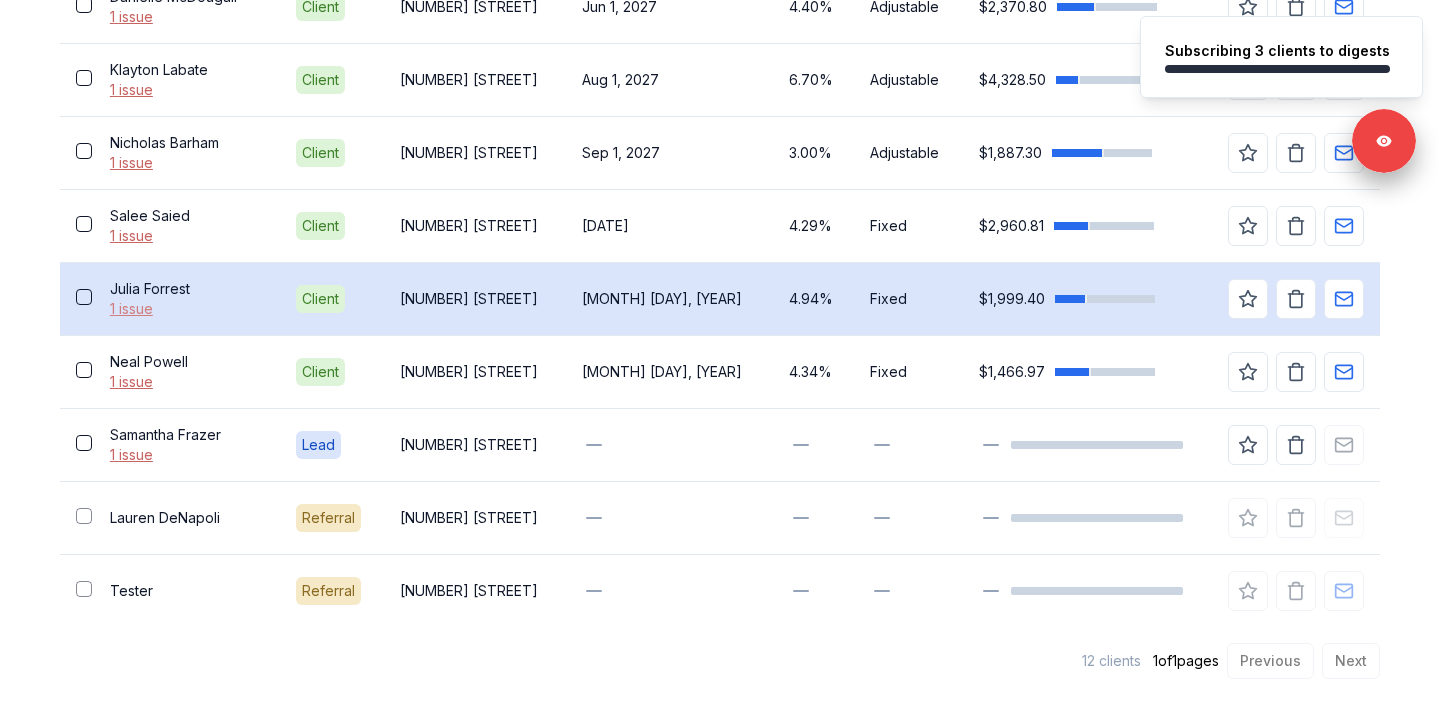 click on "1   issue" at bounding box center (187, 309) 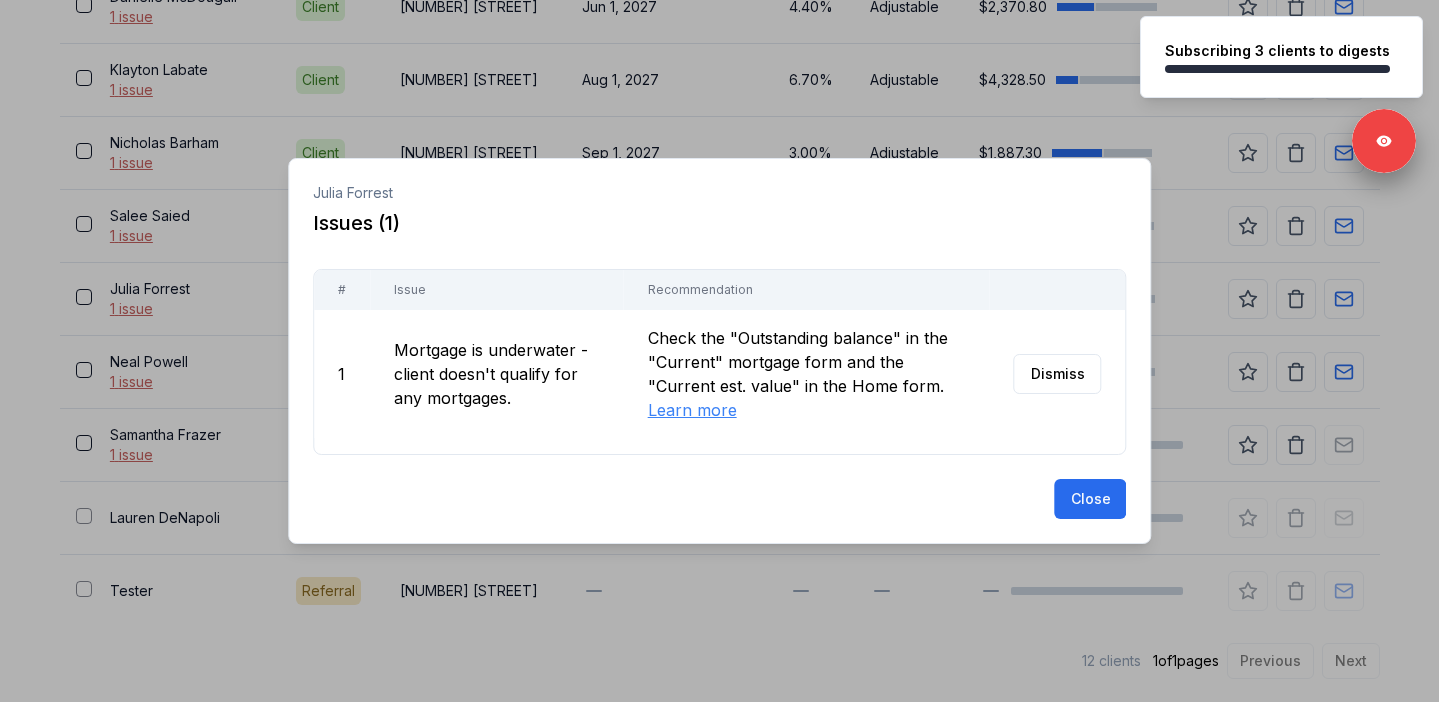click at bounding box center (719, 351) 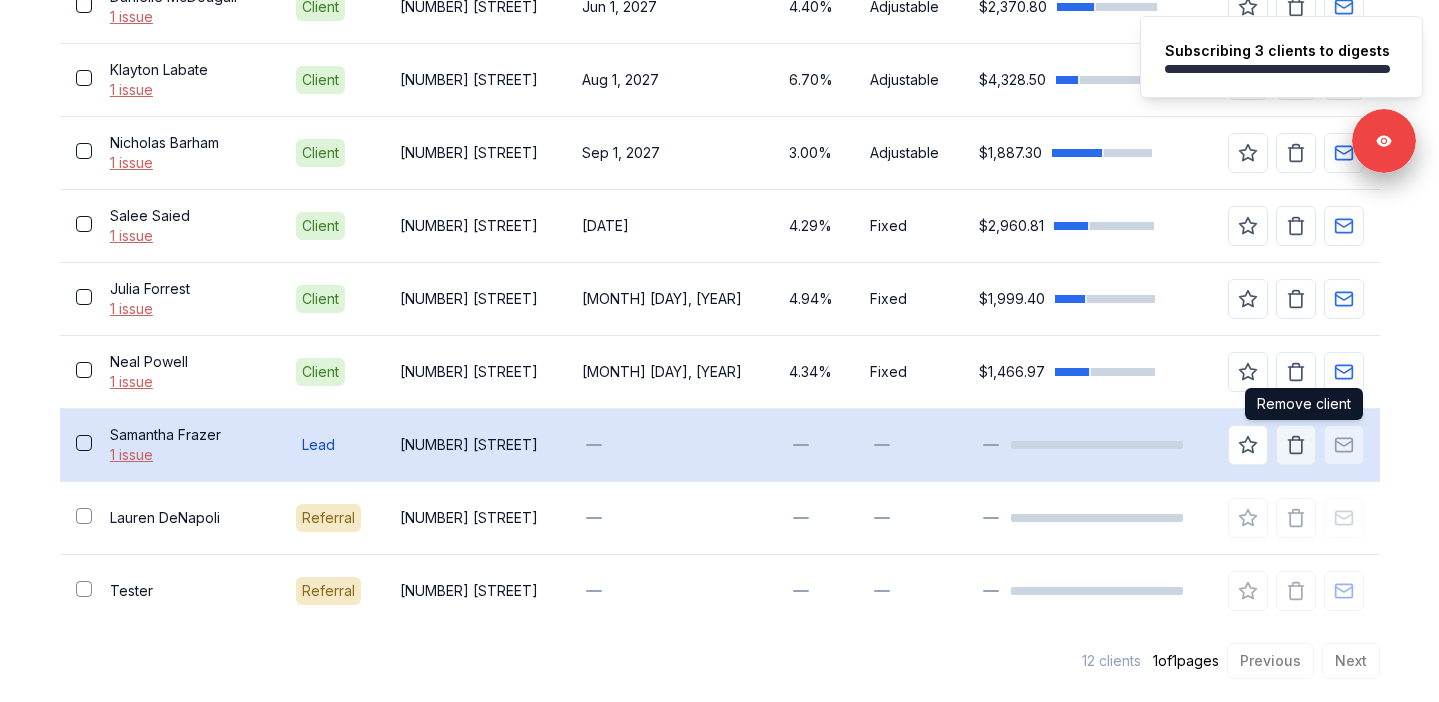 click 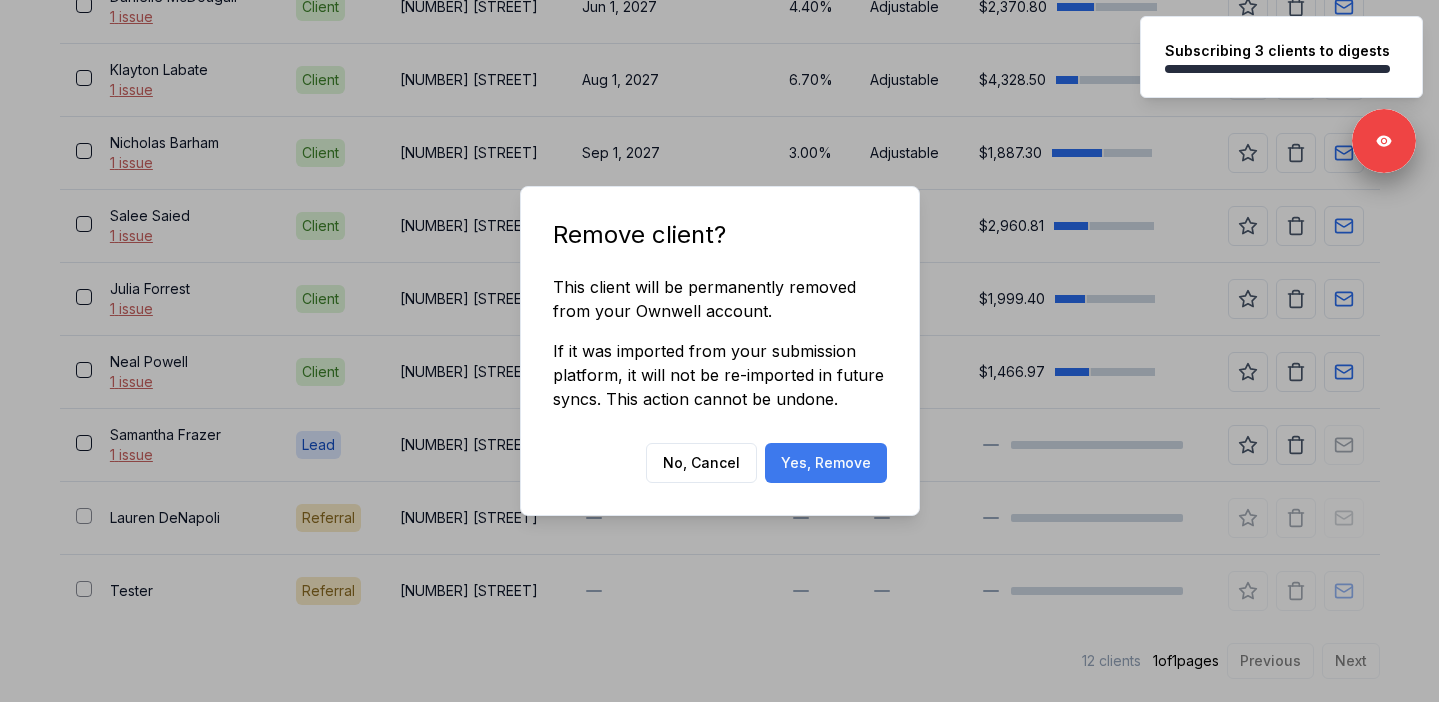 click on "Yes, Remove" at bounding box center (826, 463) 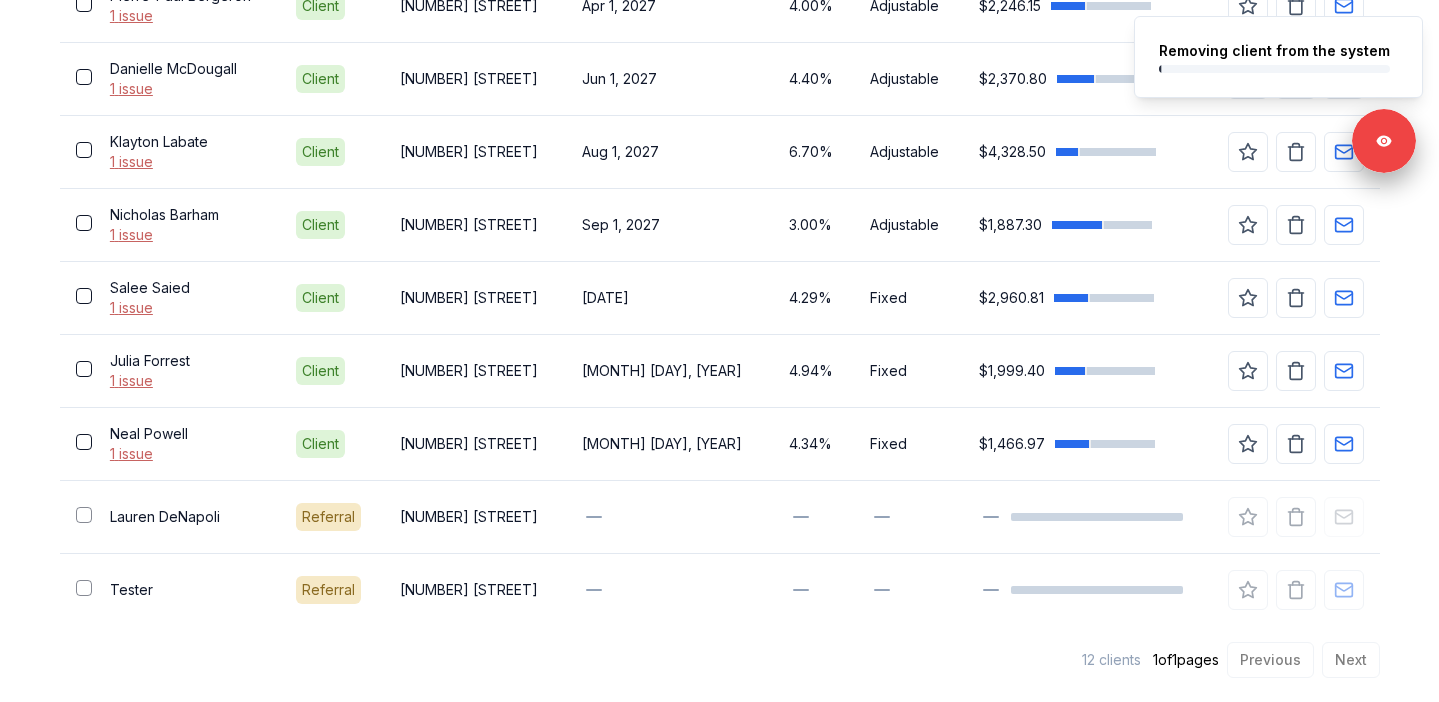 scroll, scrollTop: 896, scrollLeft: 0, axis: vertical 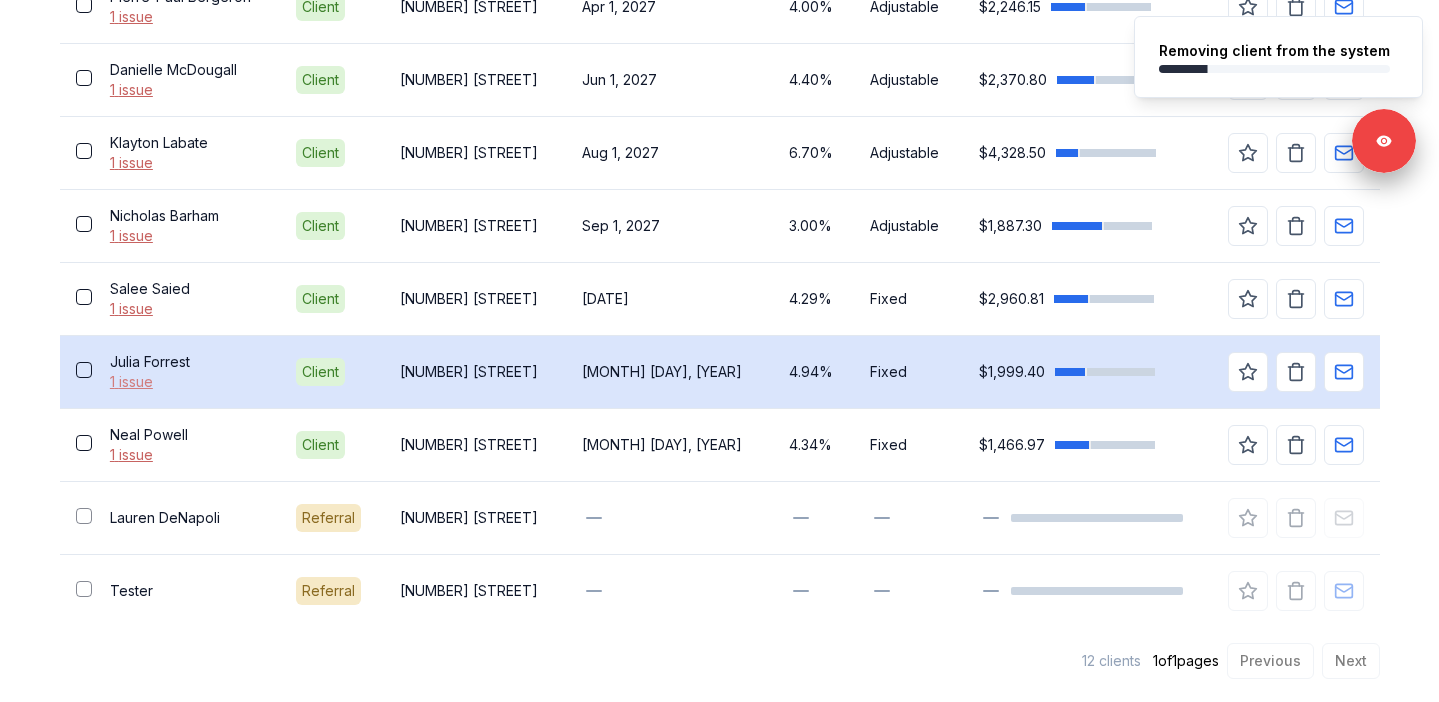click on "1   issue" at bounding box center (187, 382) 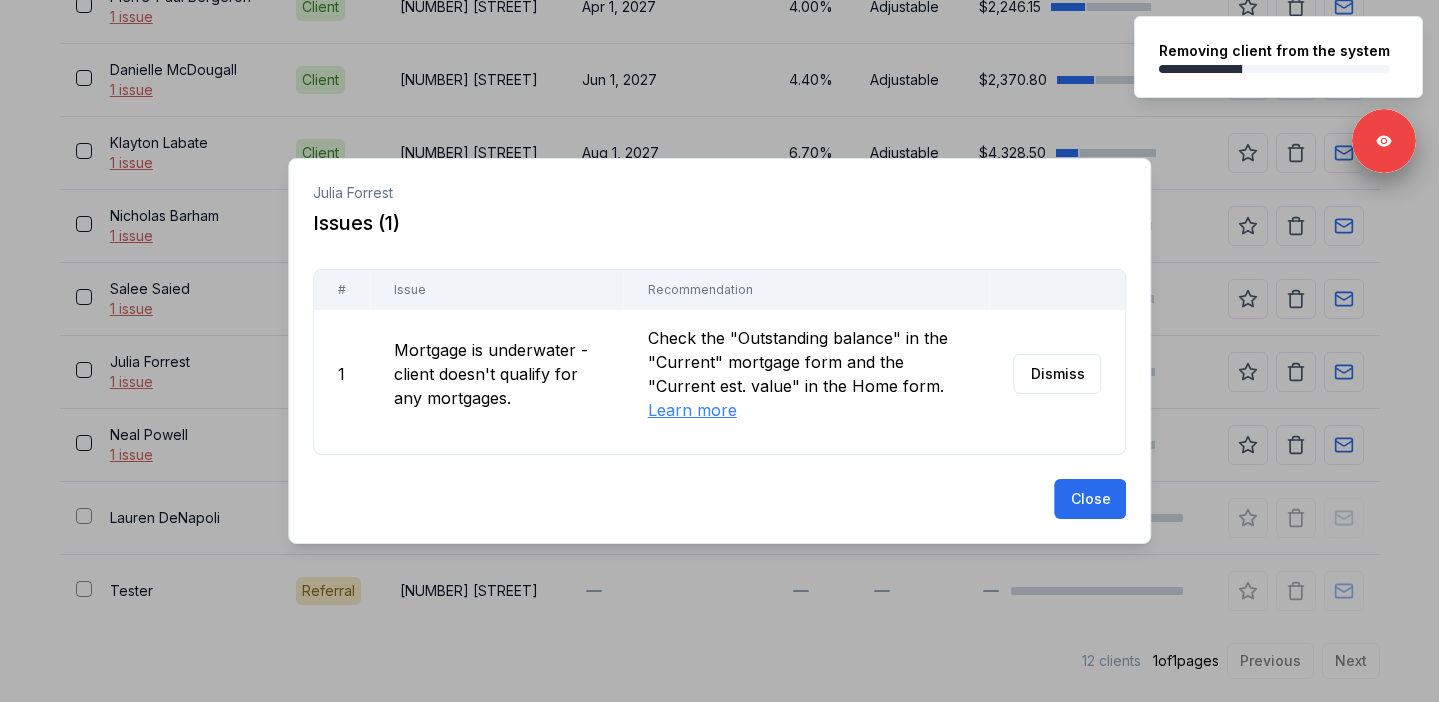 click at bounding box center (719, 351) 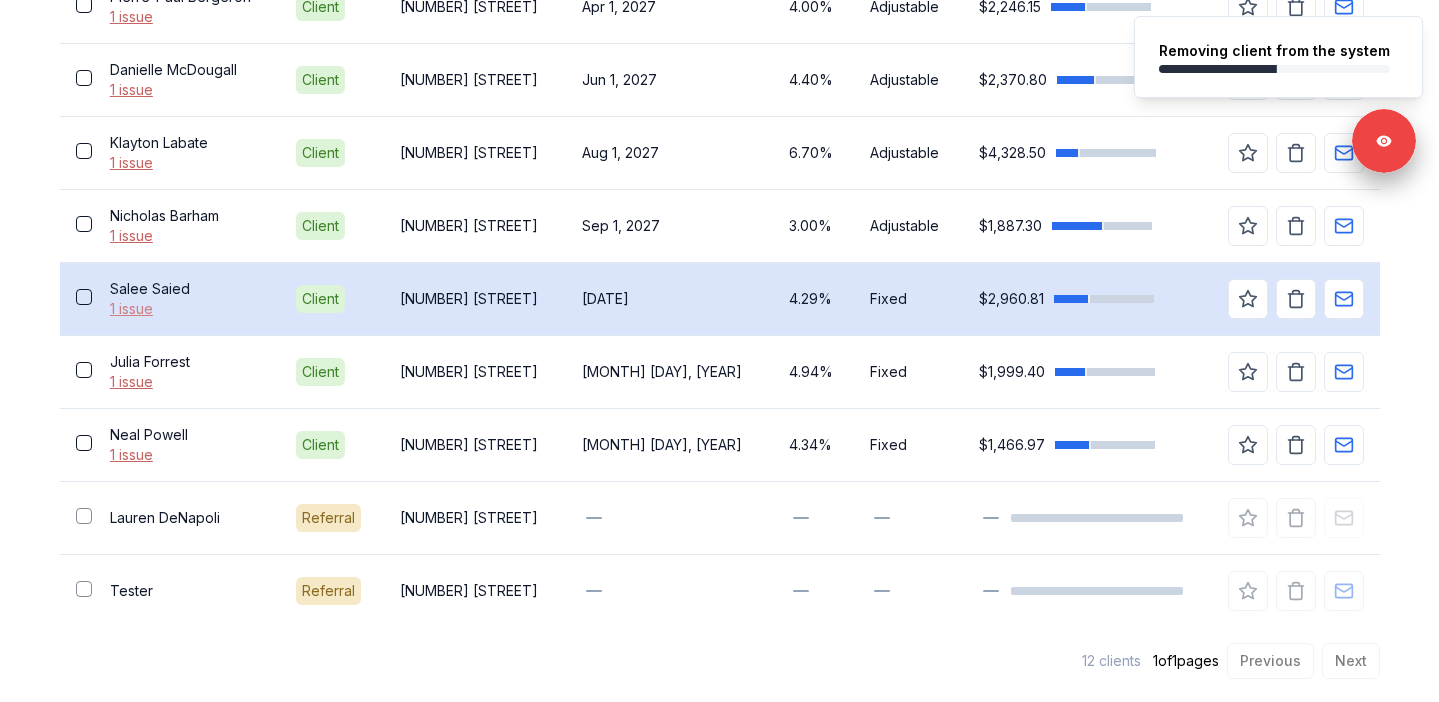 click on "1   issue" at bounding box center (187, 309) 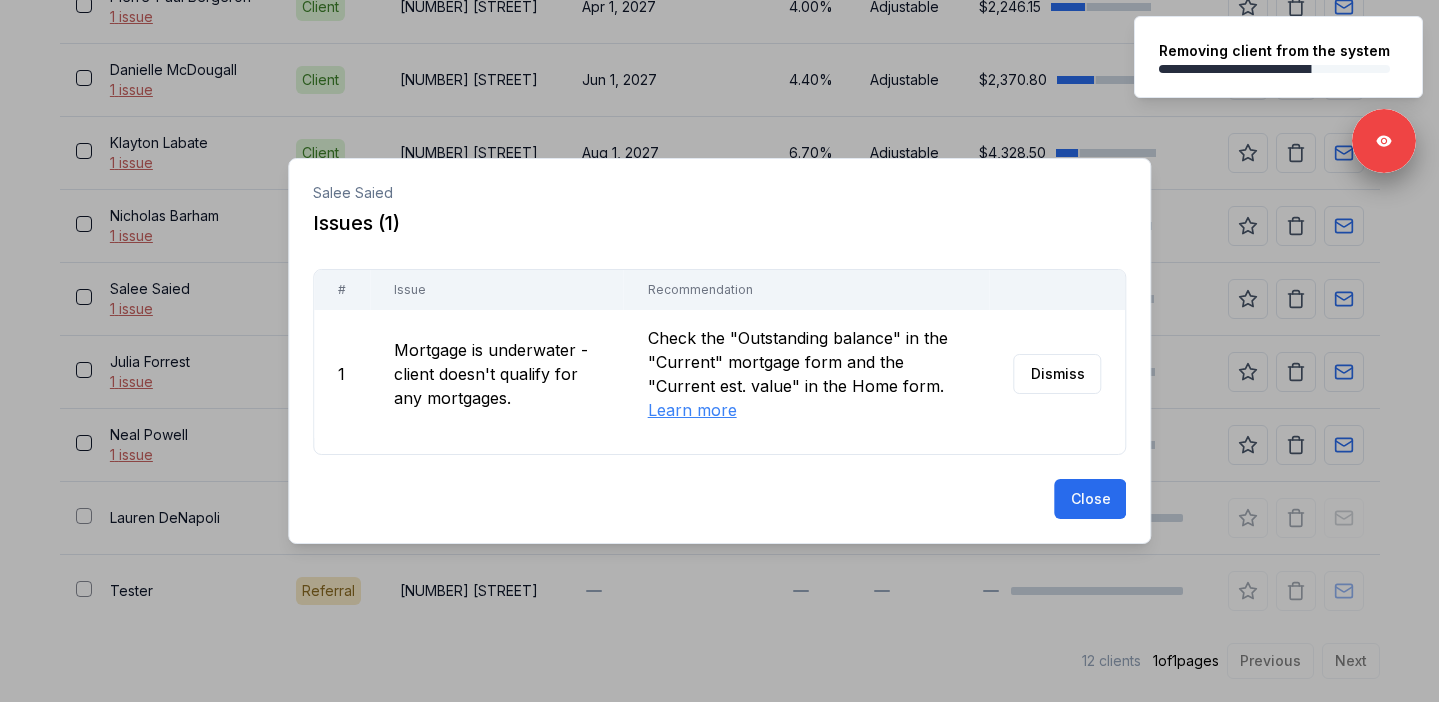 click at bounding box center (719, 351) 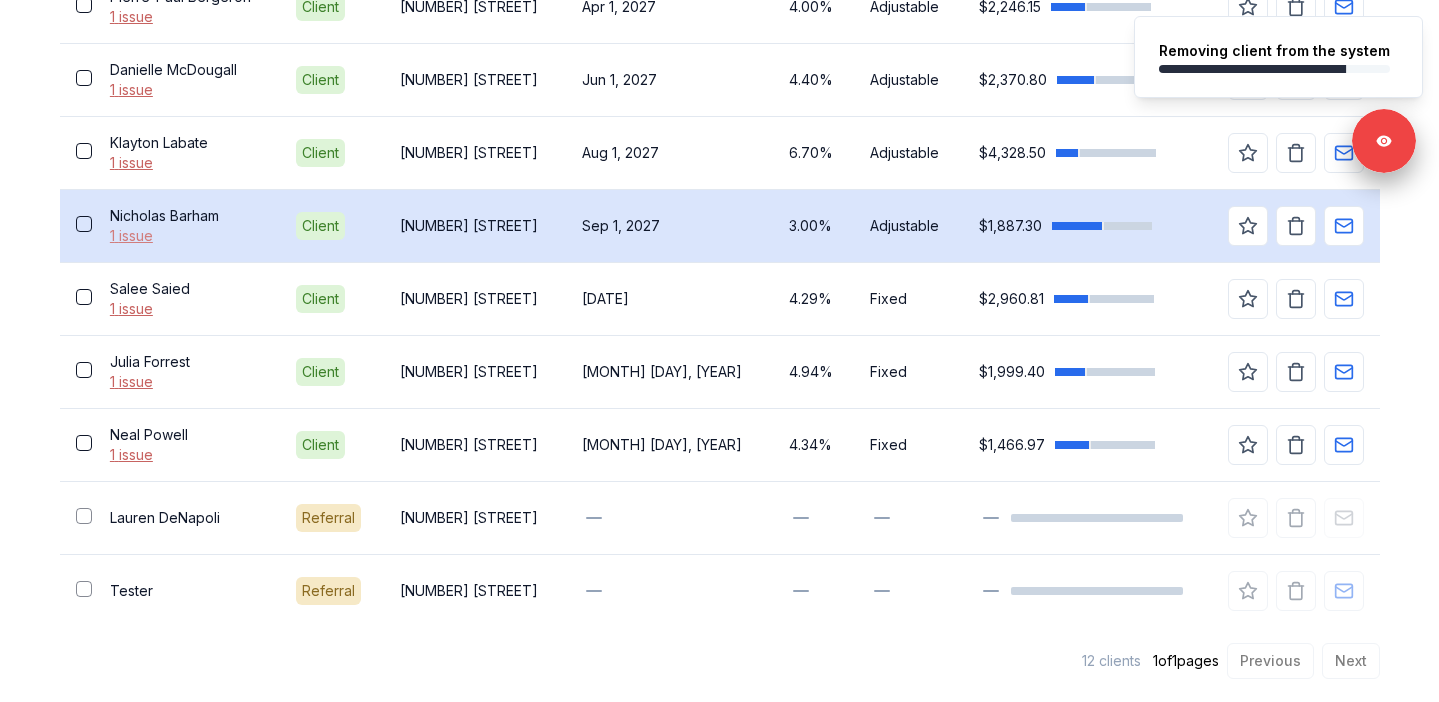 click on "1   issue" at bounding box center [187, 236] 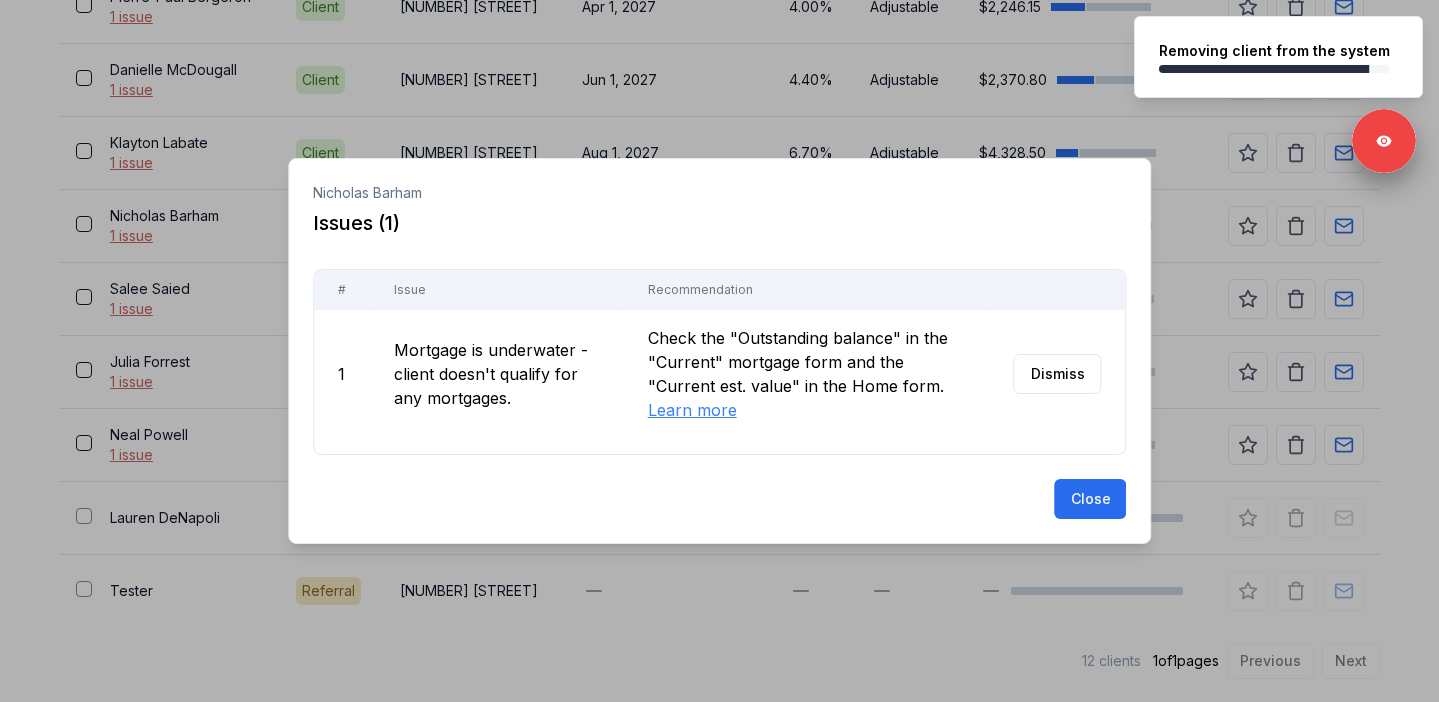 click at bounding box center (719, 351) 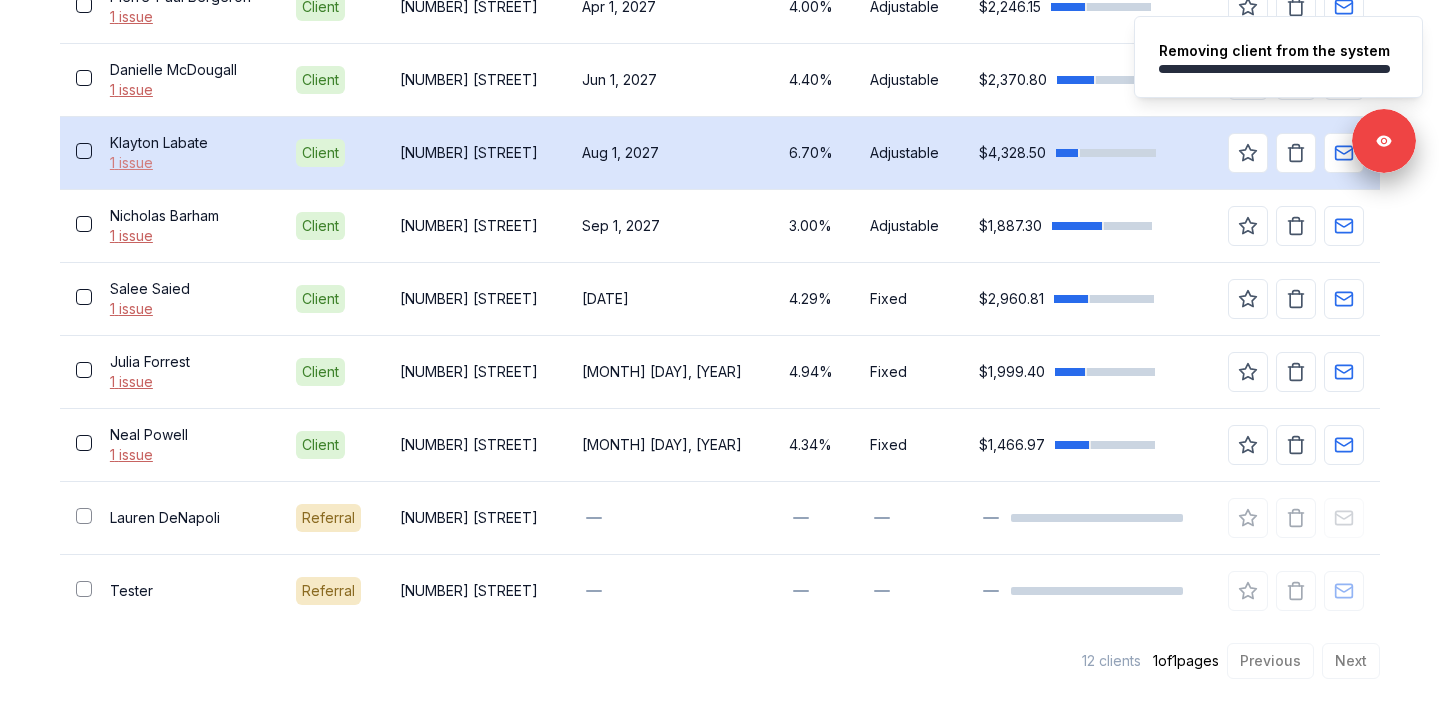 click on "1   issue" at bounding box center (187, 163) 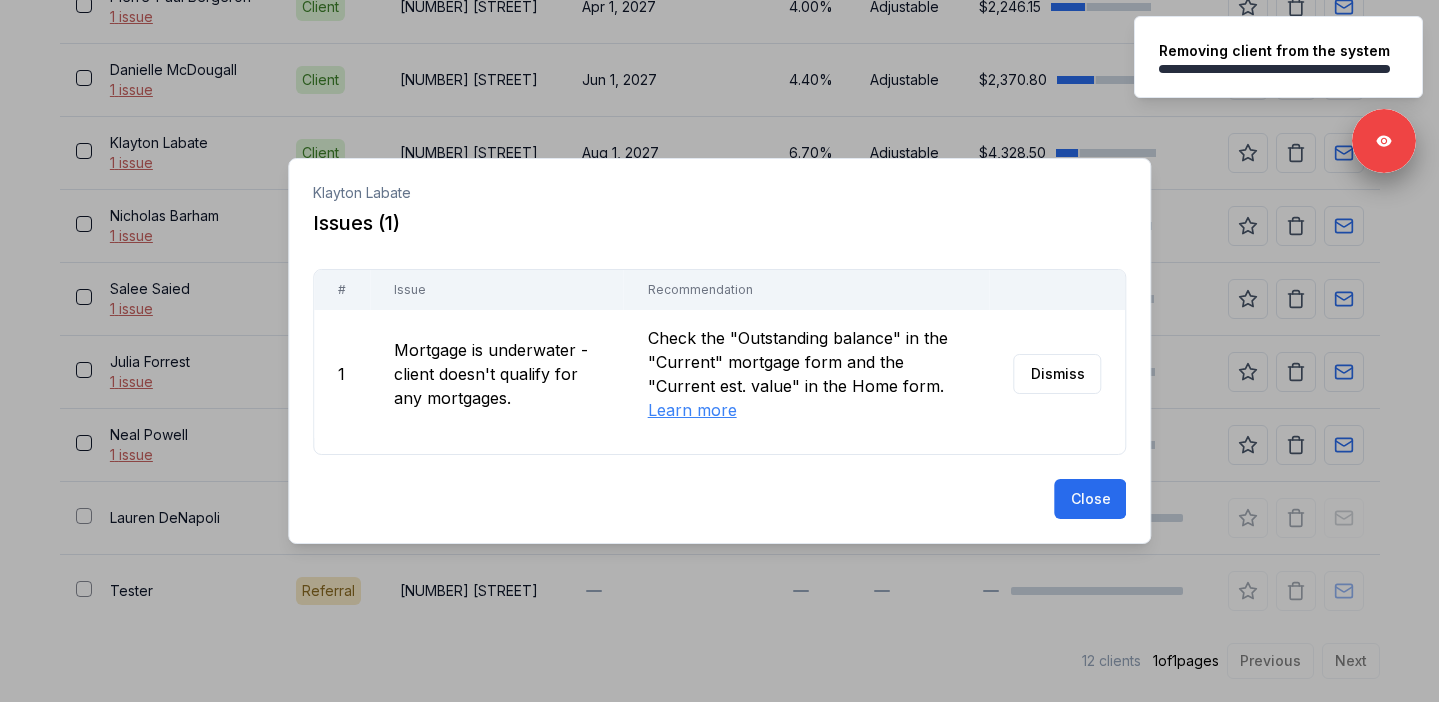 click at bounding box center [719, 351] 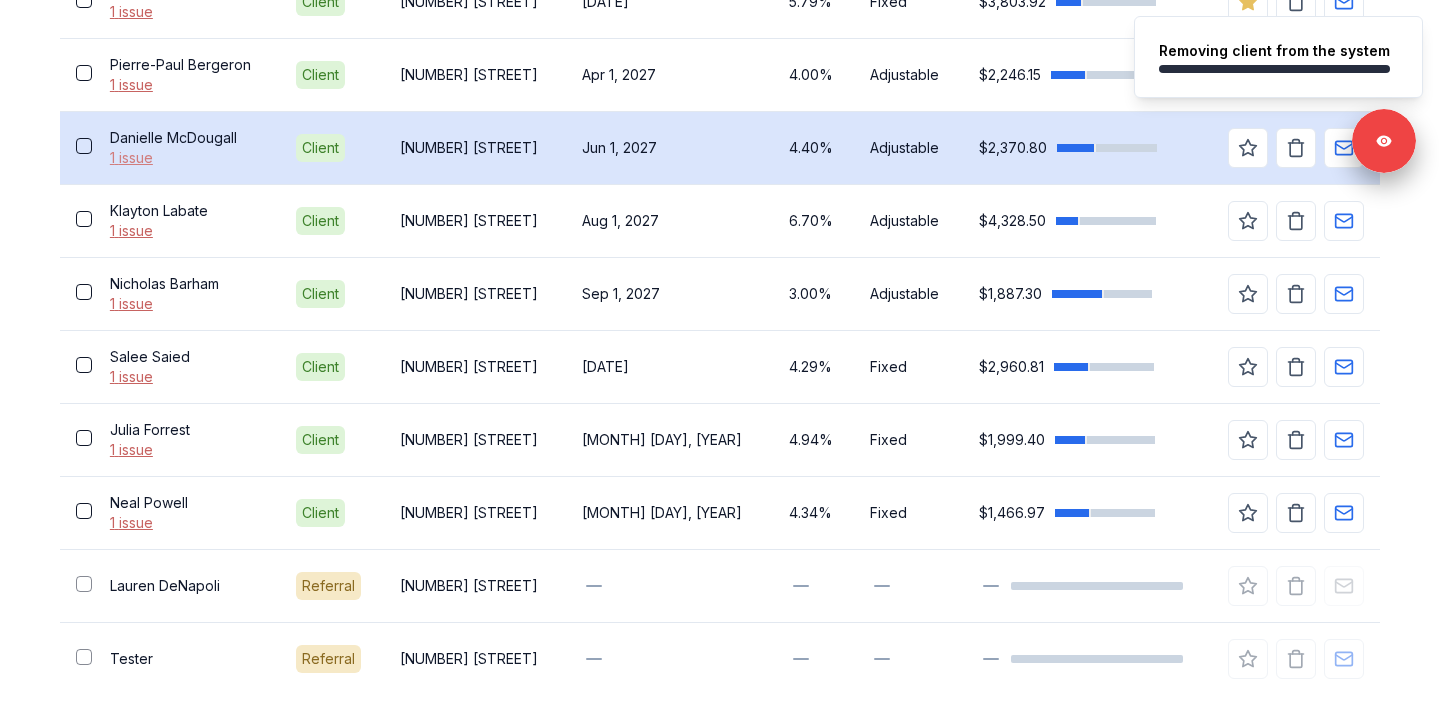 scroll, scrollTop: 795, scrollLeft: 0, axis: vertical 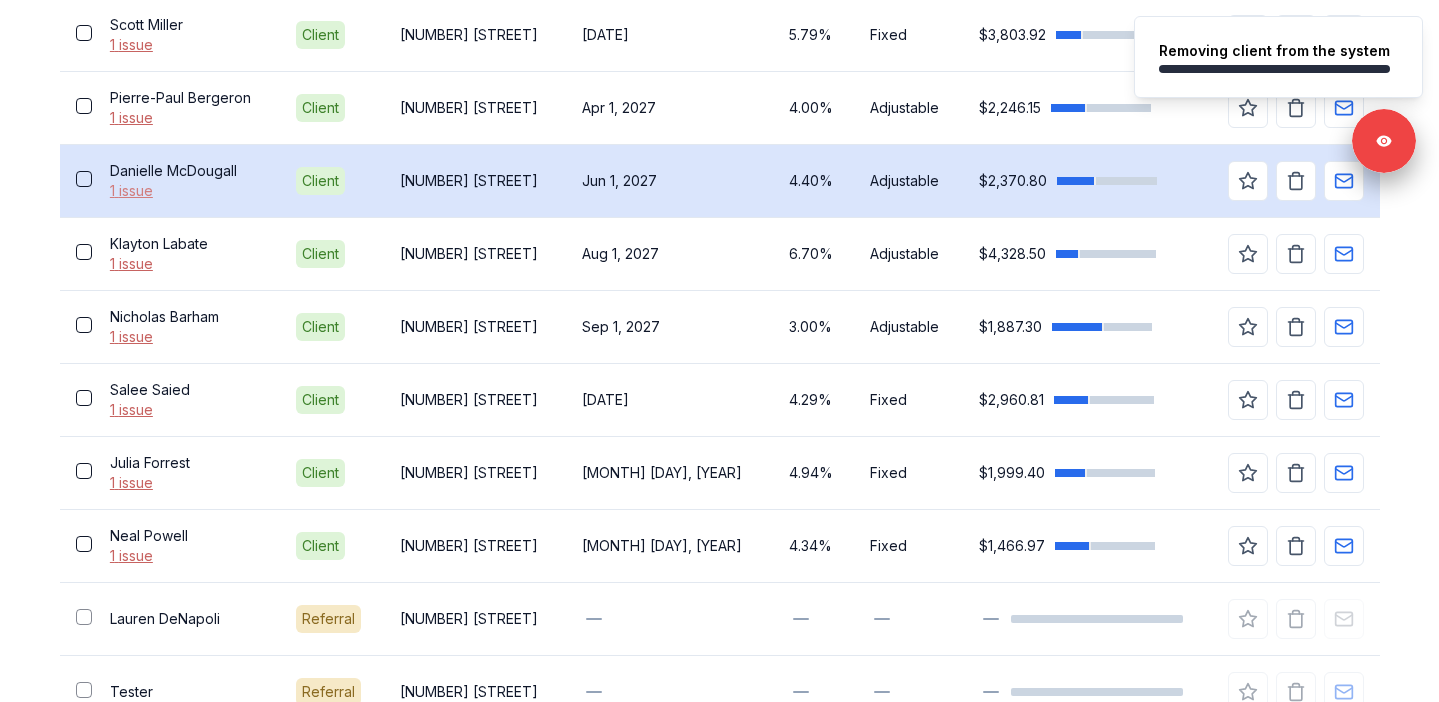 click on "1   issue" at bounding box center [187, 191] 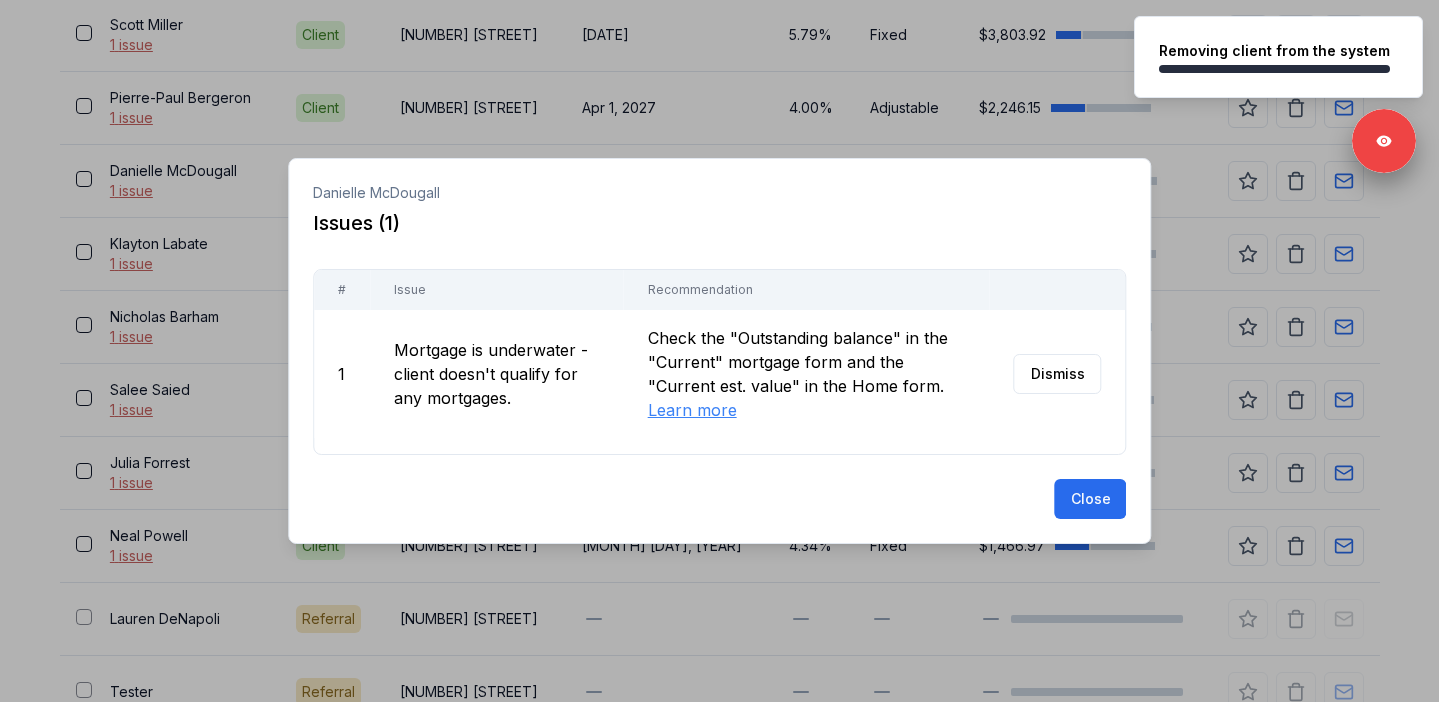 click at bounding box center [719, 351] 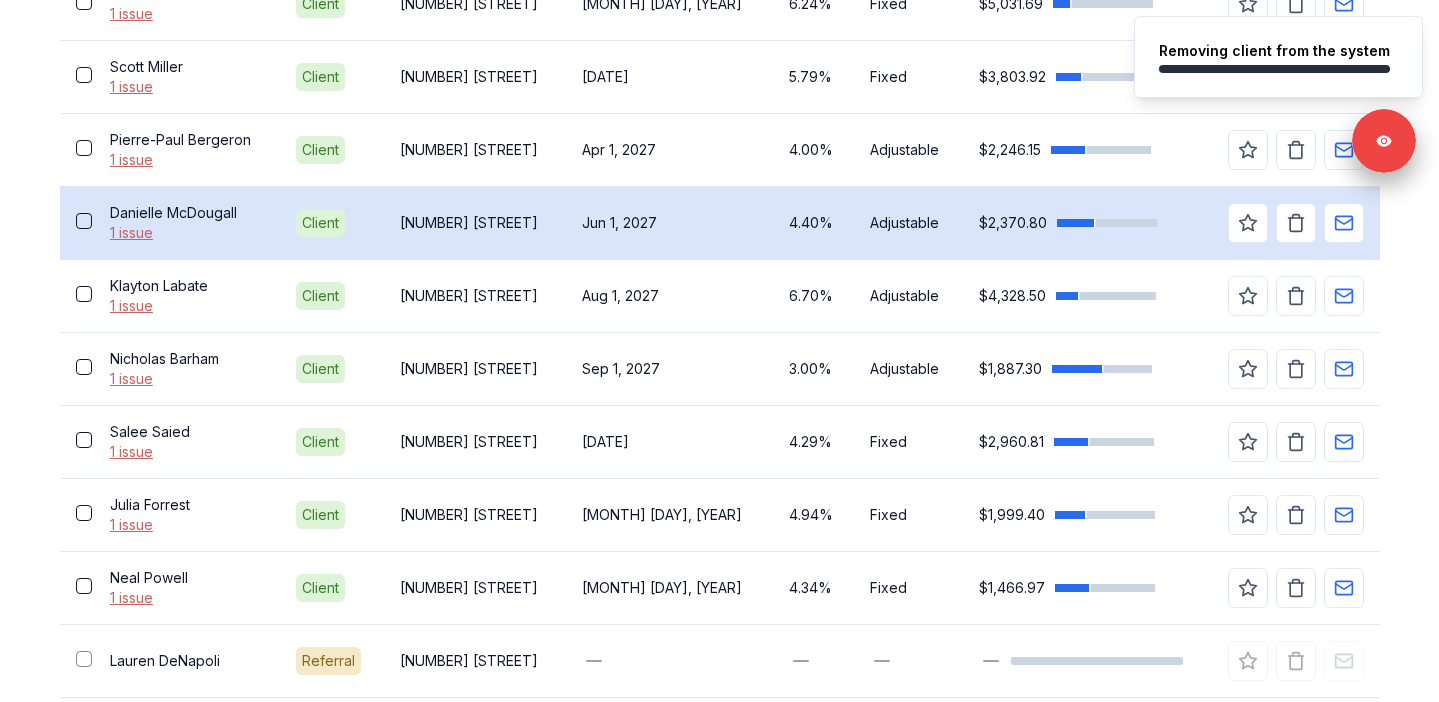 scroll, scrollTop: 723, scrollLeft: 0, axis: vertical 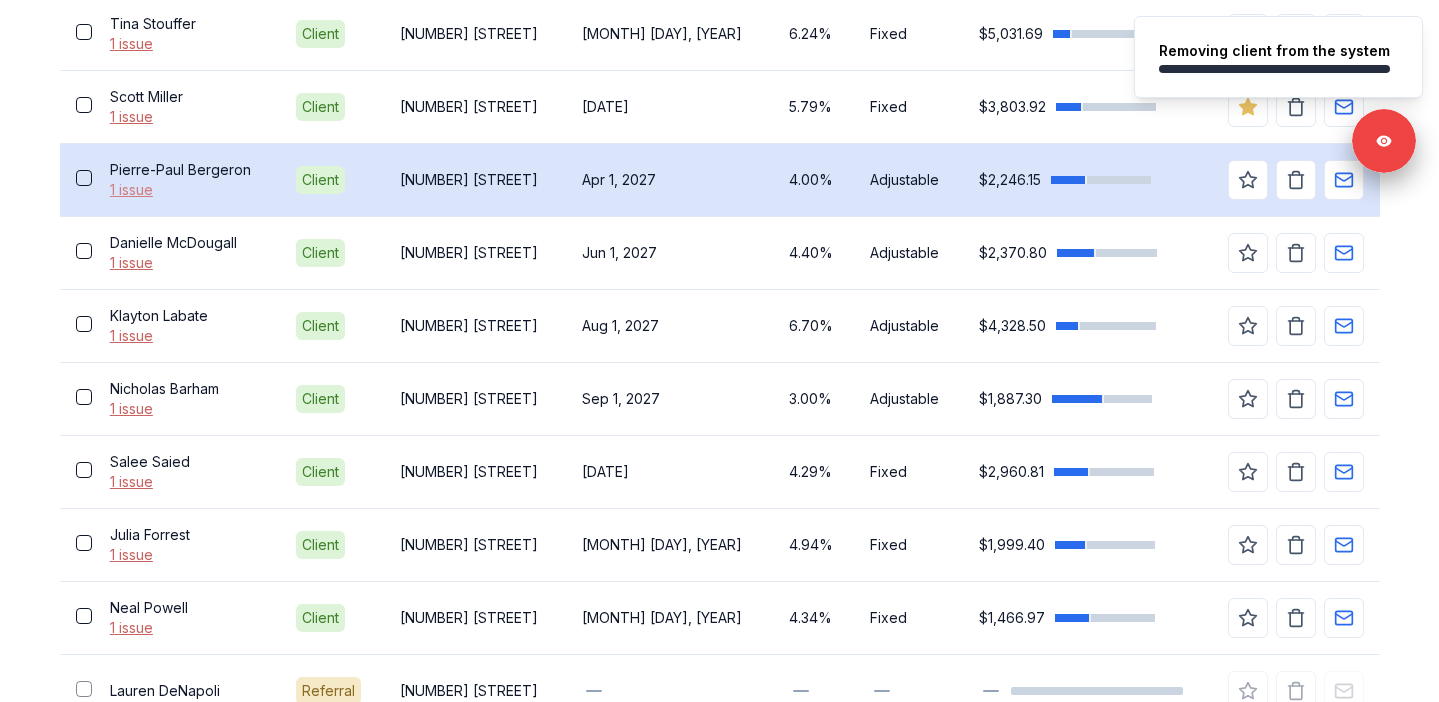 click on "1   issue" at bounding box center [187, 190] 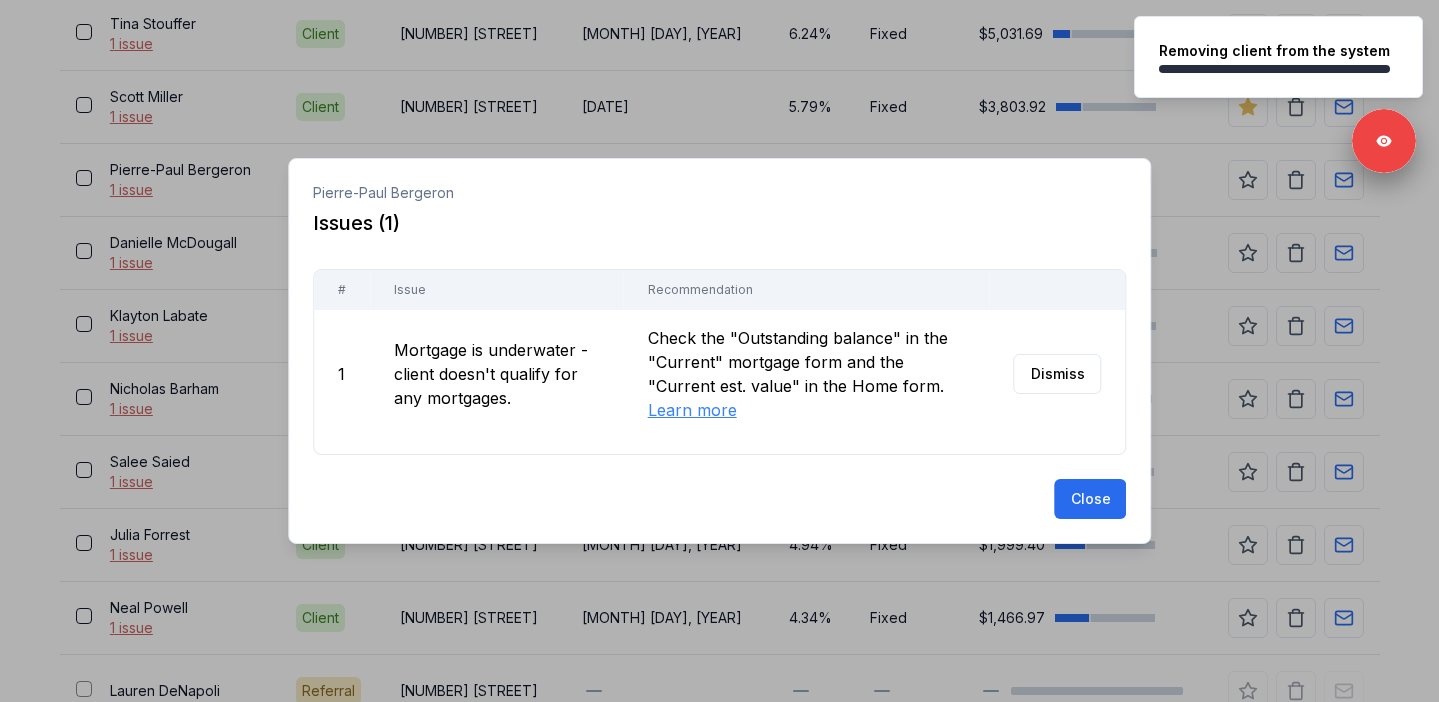 click at bounding box center (719, 351) 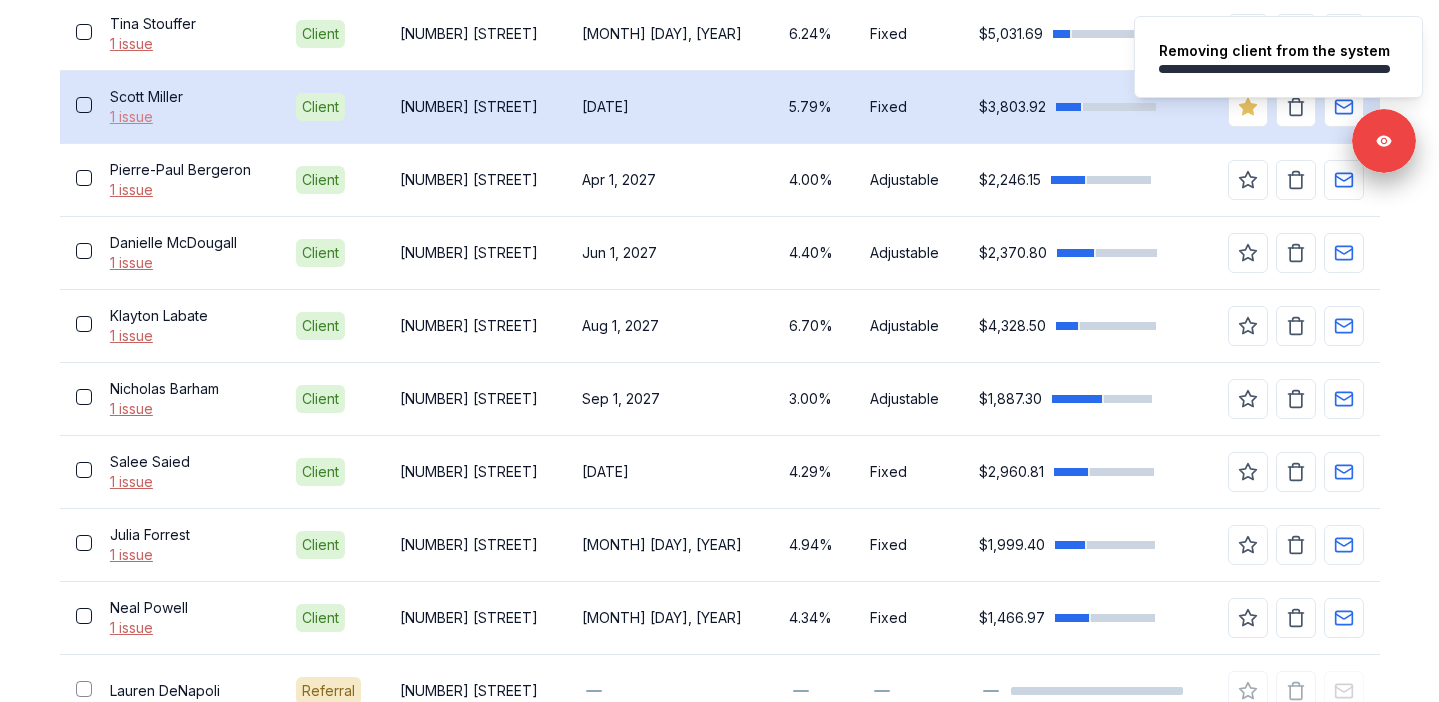 click on "1   issue" at bounding box center [187, 117] 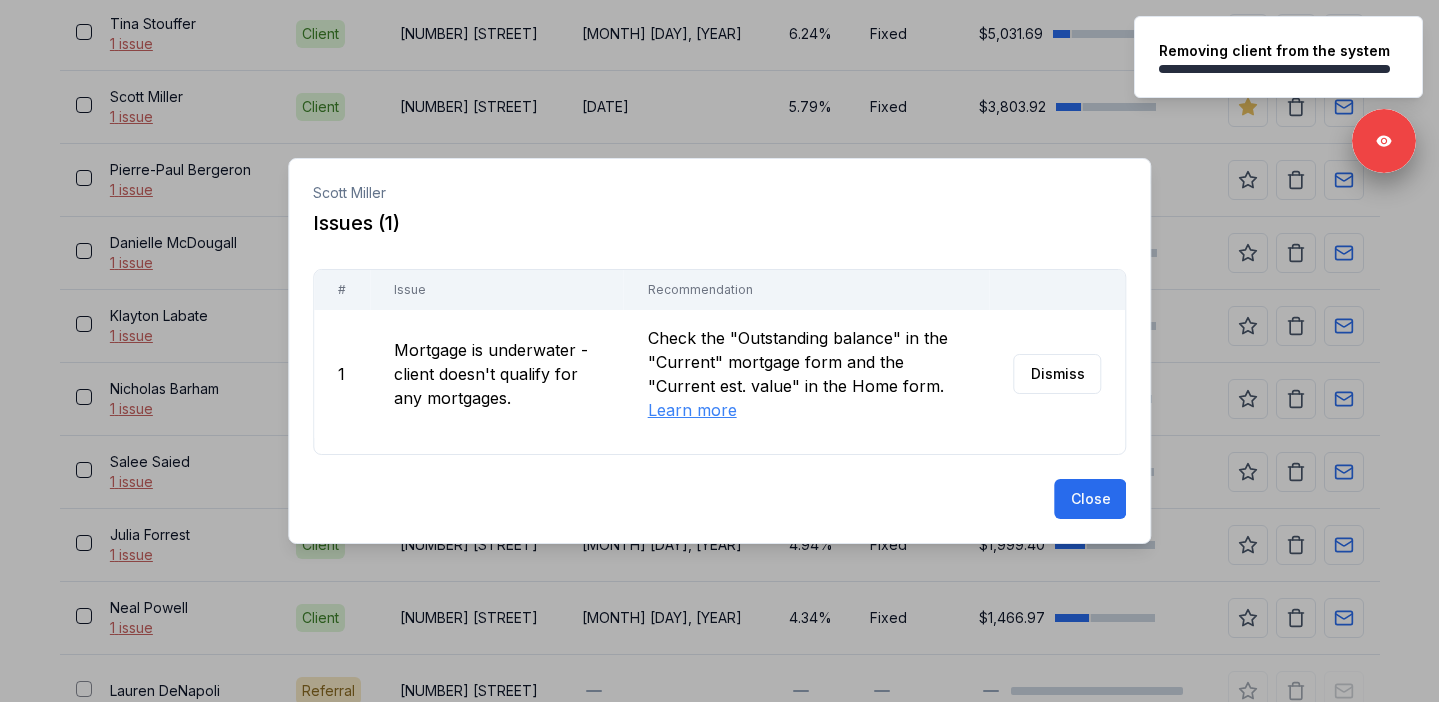 click at bounding box center [719, 351] 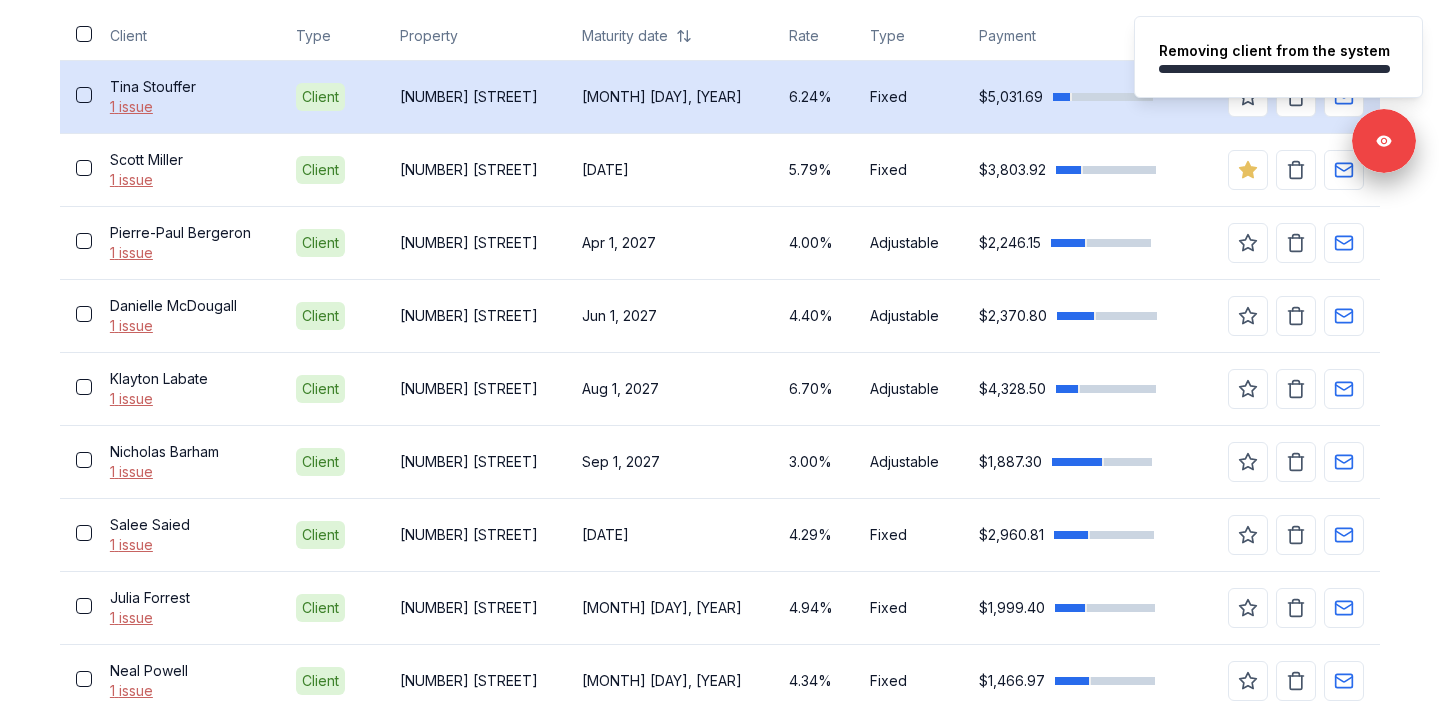 scroll, scrollTop: 635, scrollLeft: 0, axis: vertical 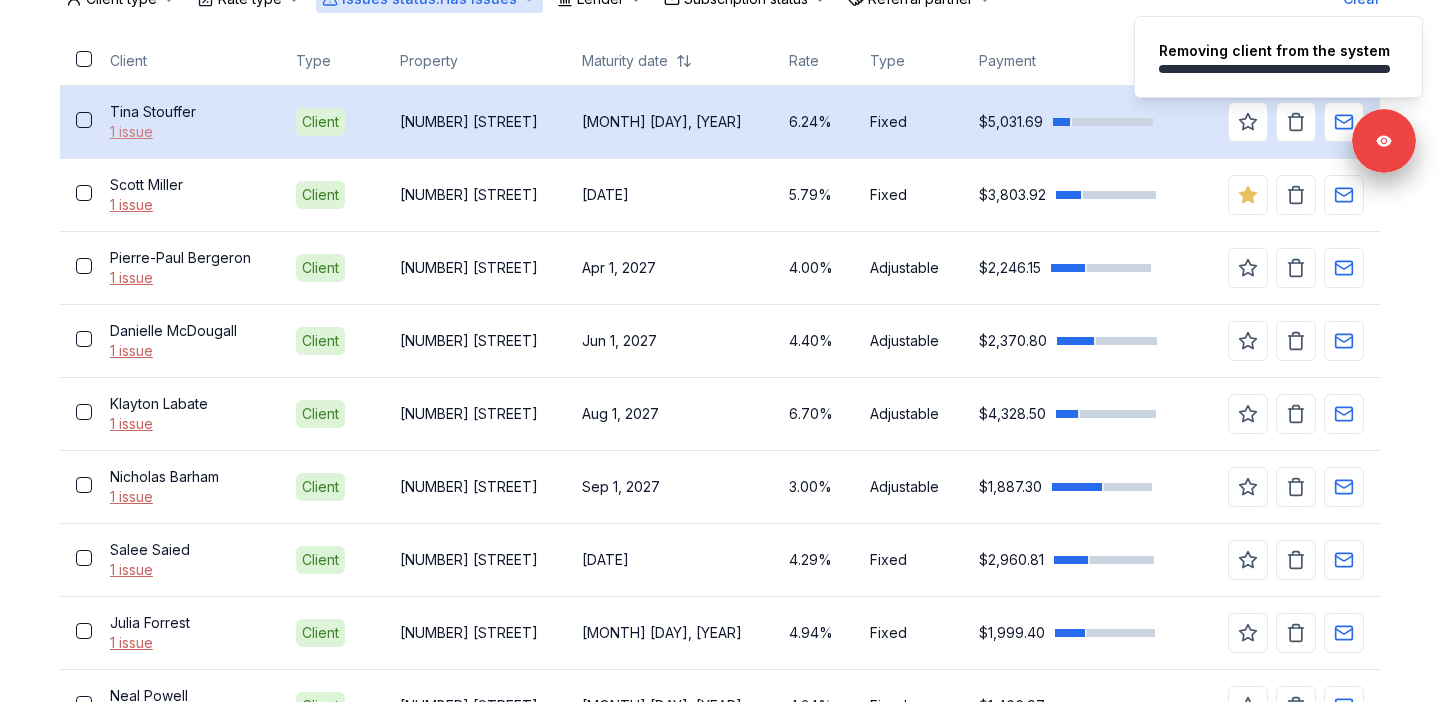 click on "1   issue" at bounding box center (187, 132) 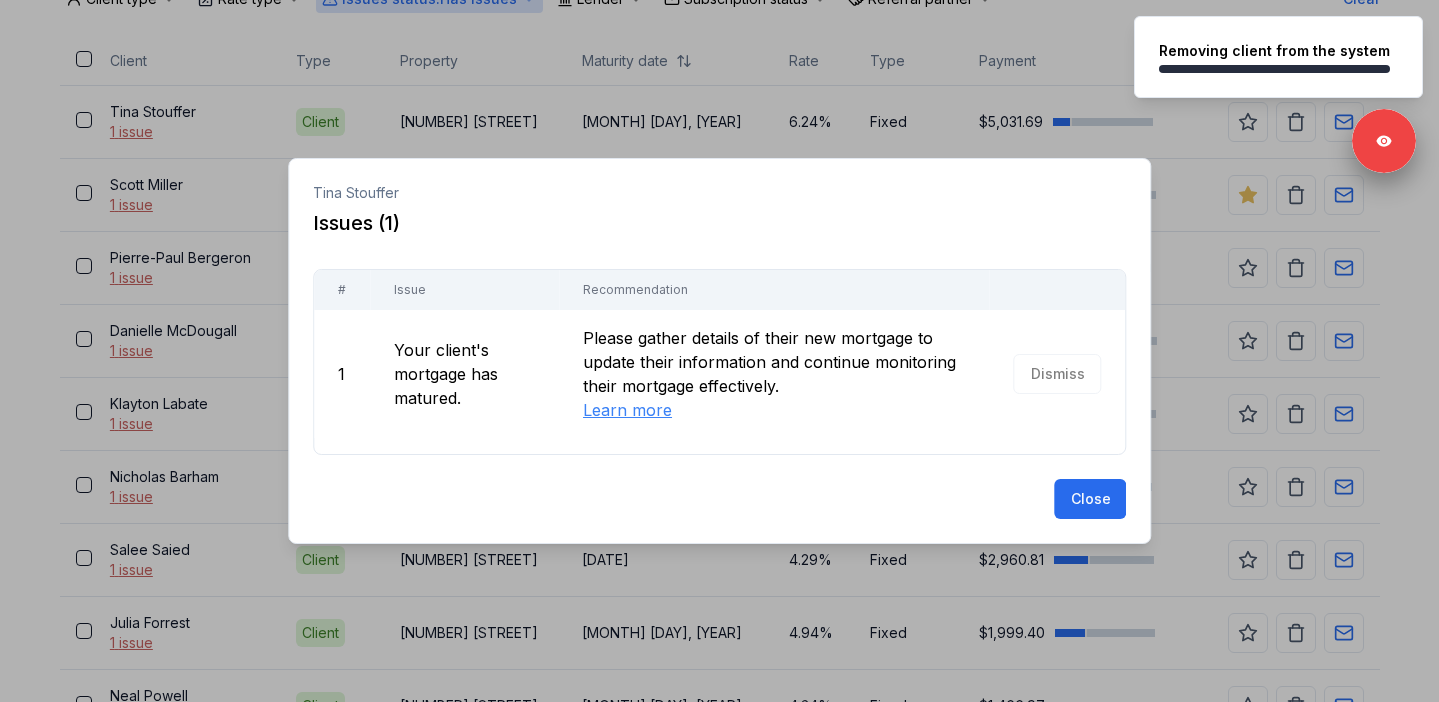 click at bounding box center (719, 351) 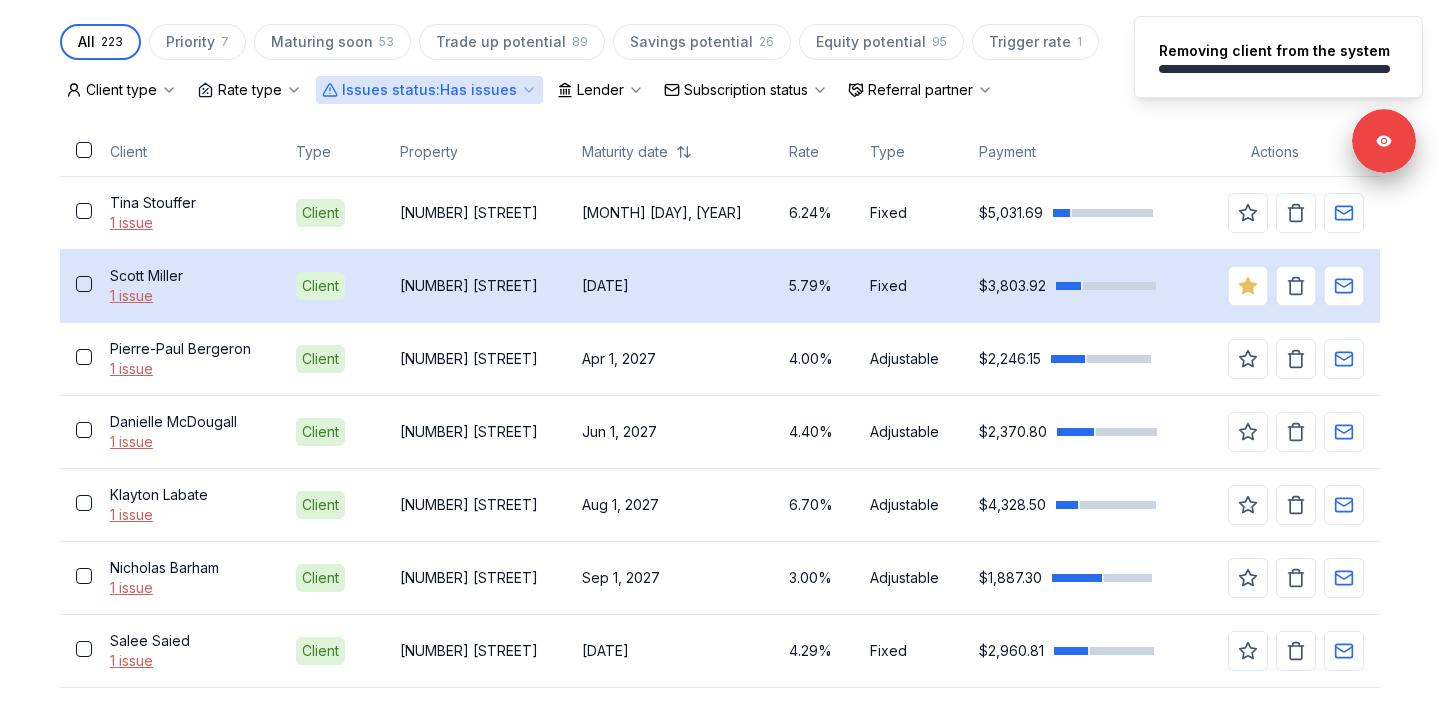 scroll, scrollTop: 448, scrollLeft: 0, axis: vertical 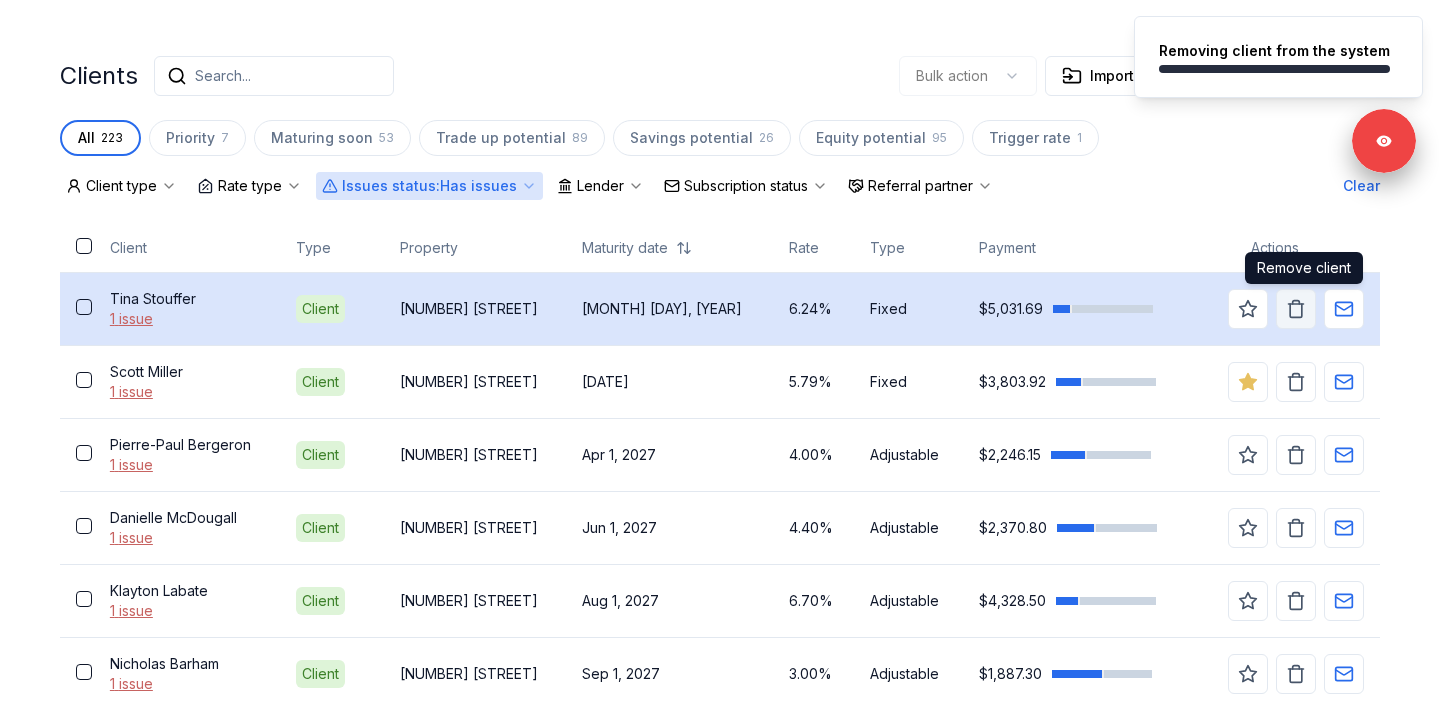 click 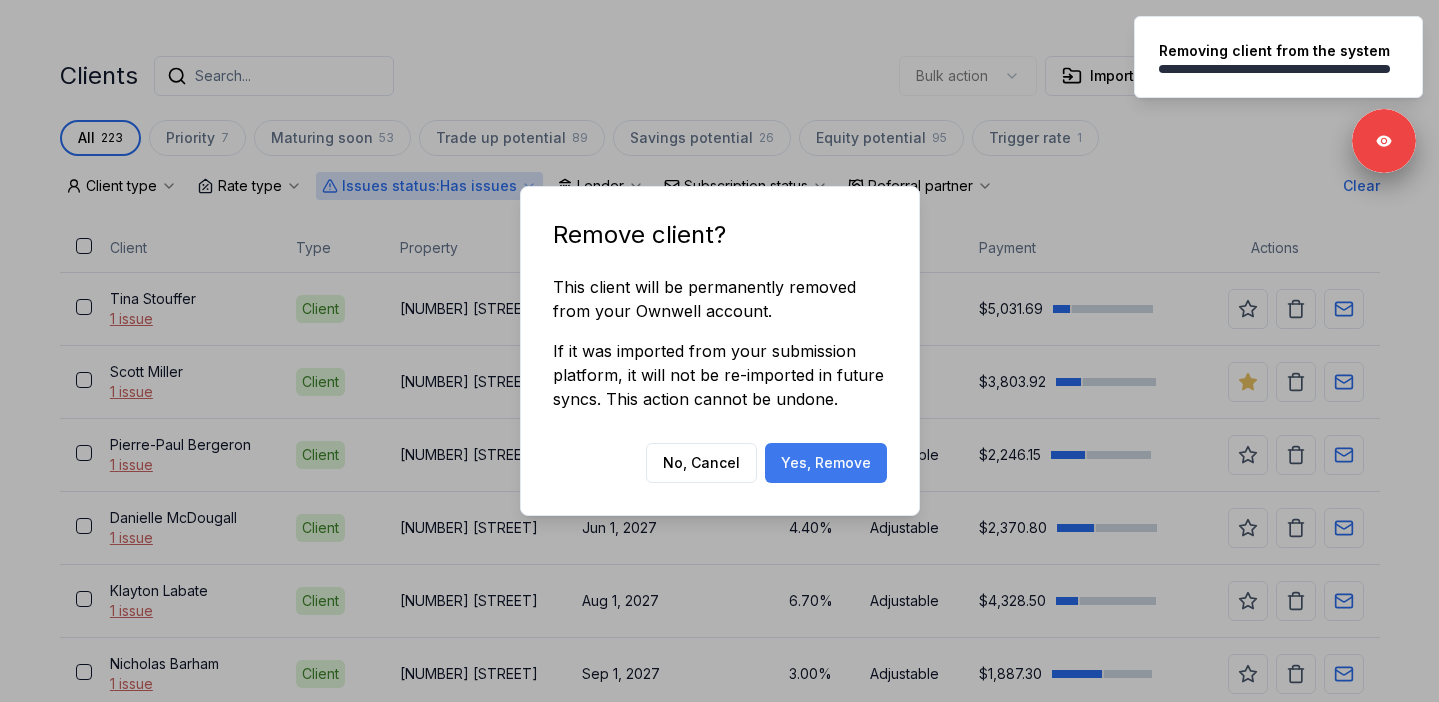 click on "Yes, Remove" at bounding box center (826, 463) 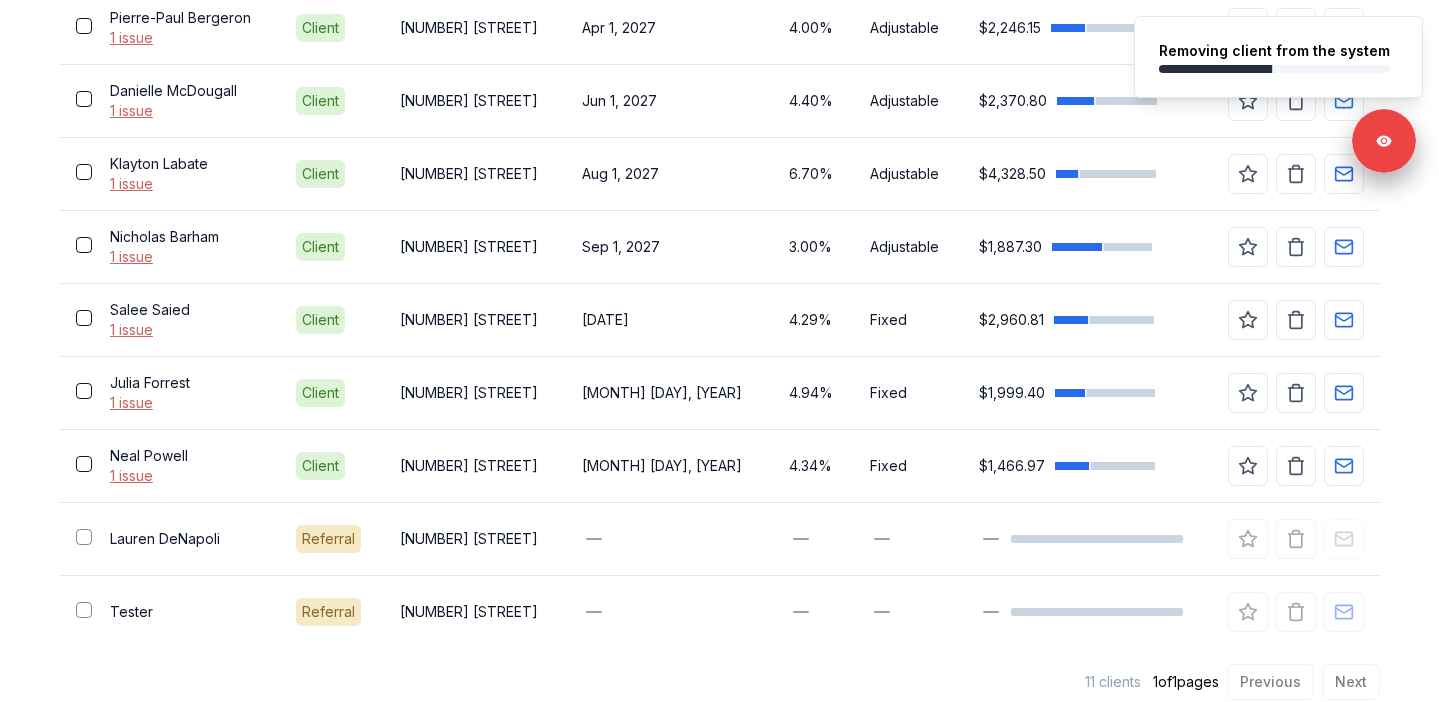 scroll, scrollTop: 823, scrollLeft: 0, axis: vertical 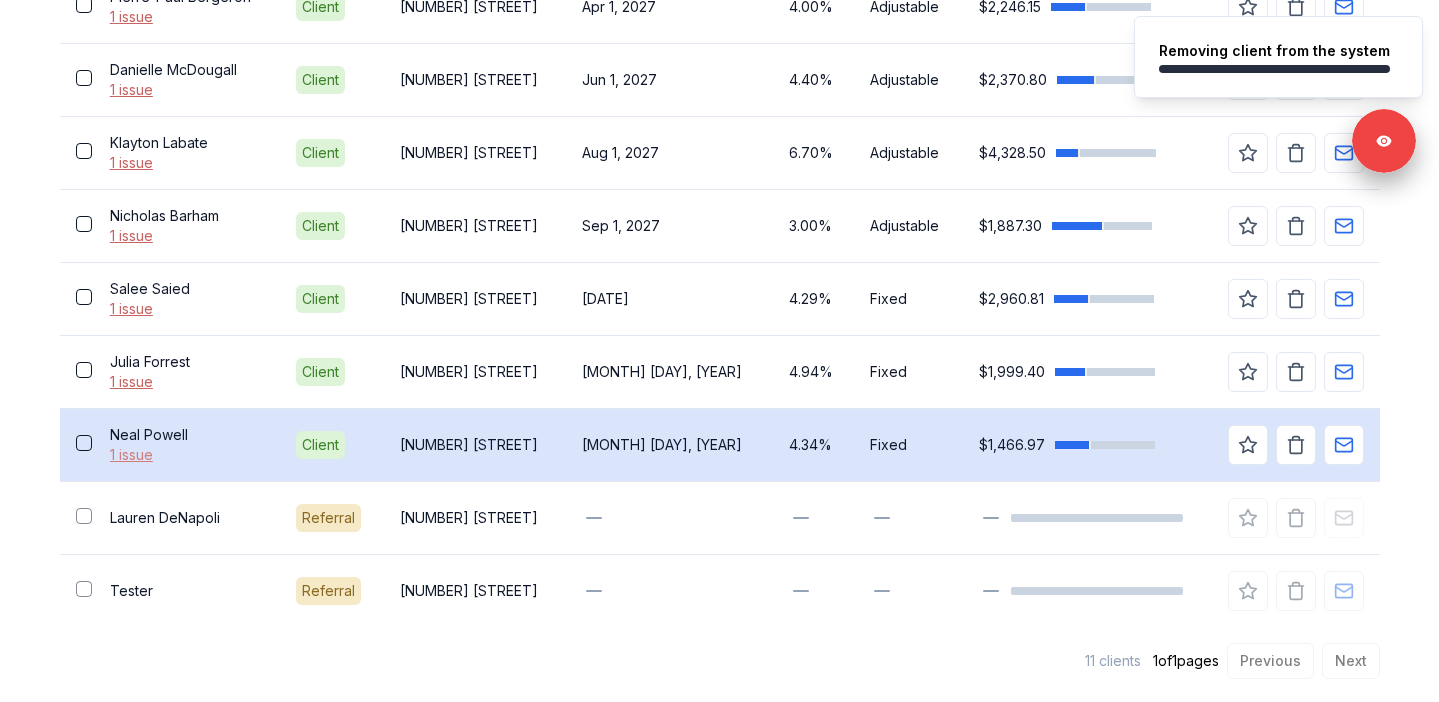 click on "1   issue" at bounding box center [187, 455] 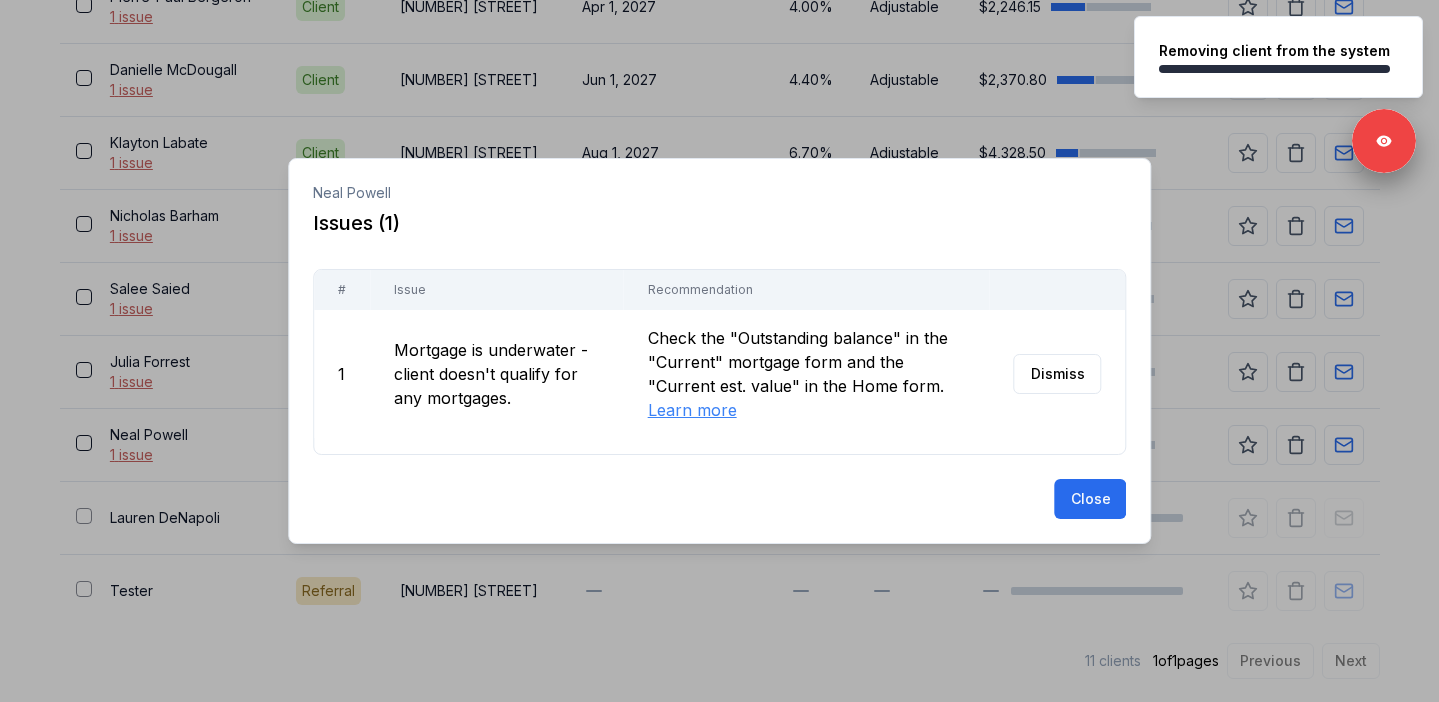 click at bounding box center (719, 351) 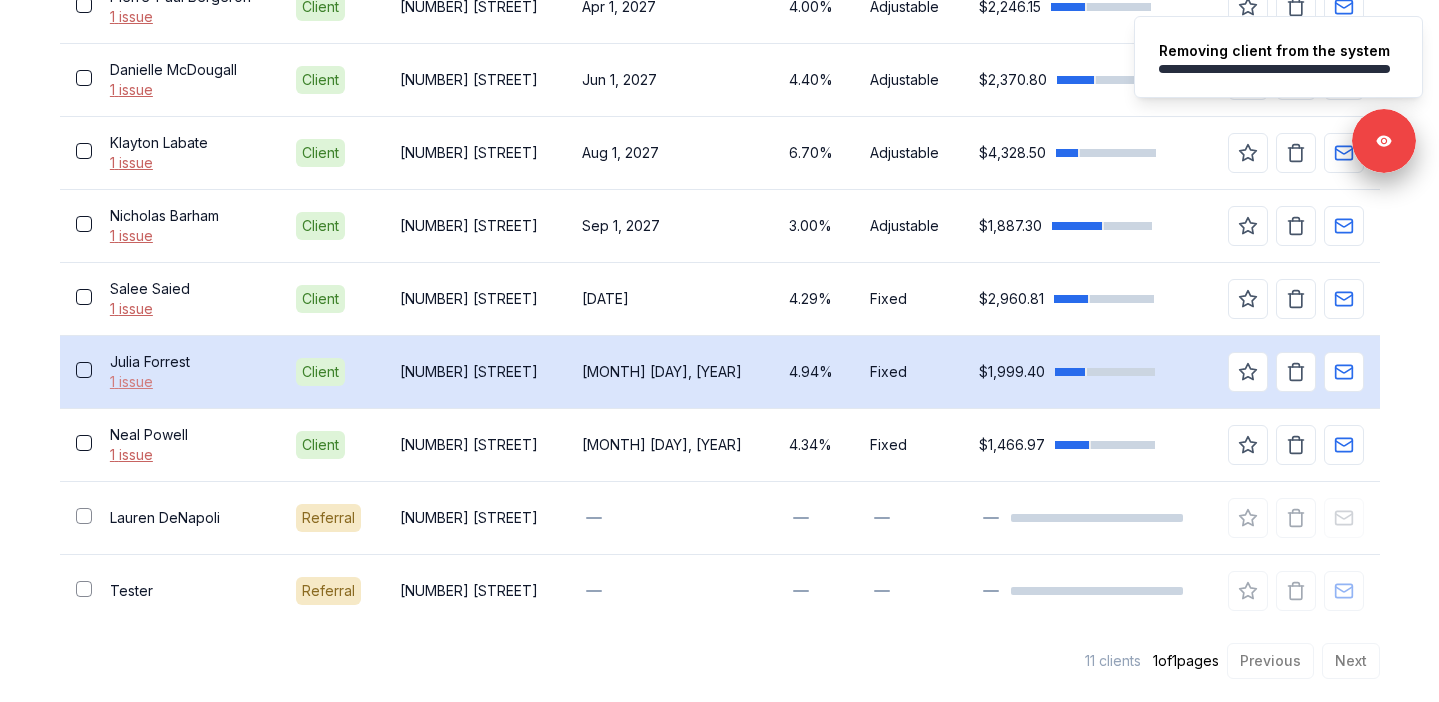 click on "1   issue" at bounding box center [187, 382] 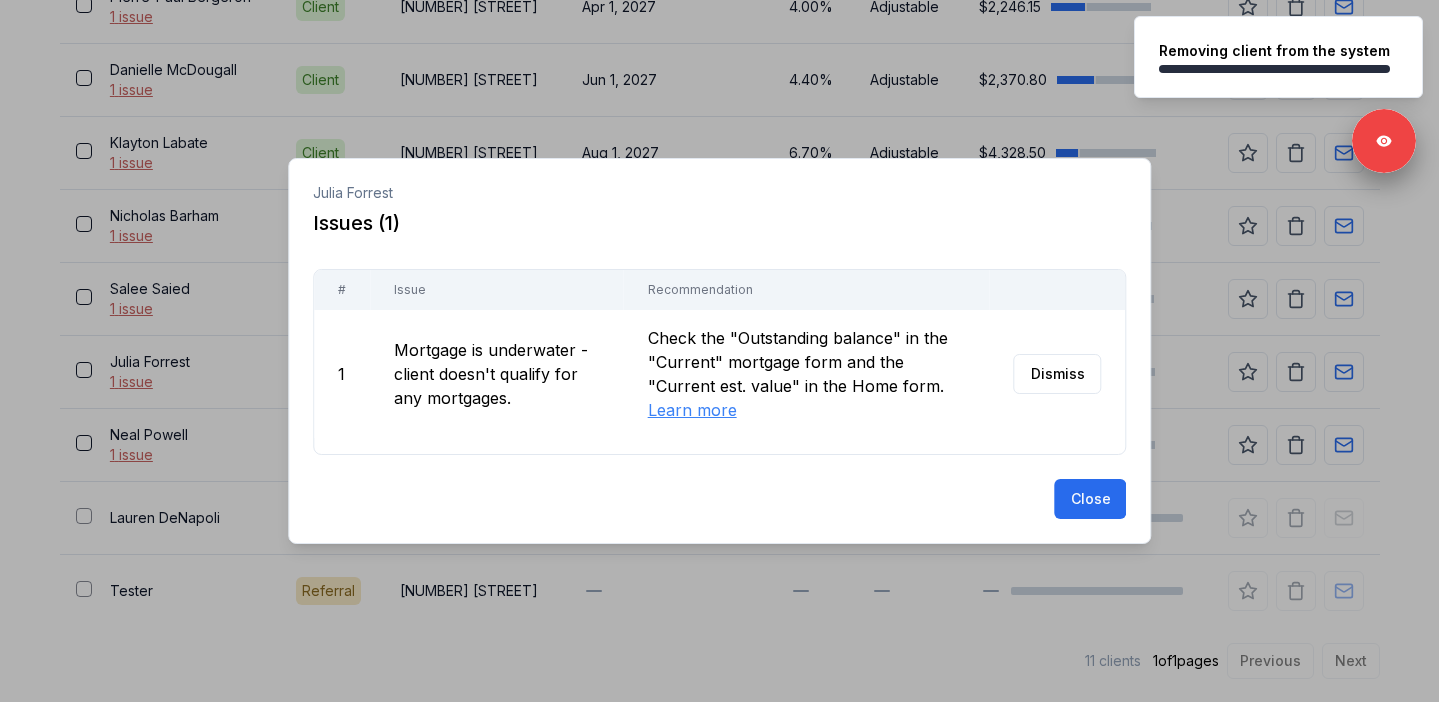 click at bounding box center [719, 351] 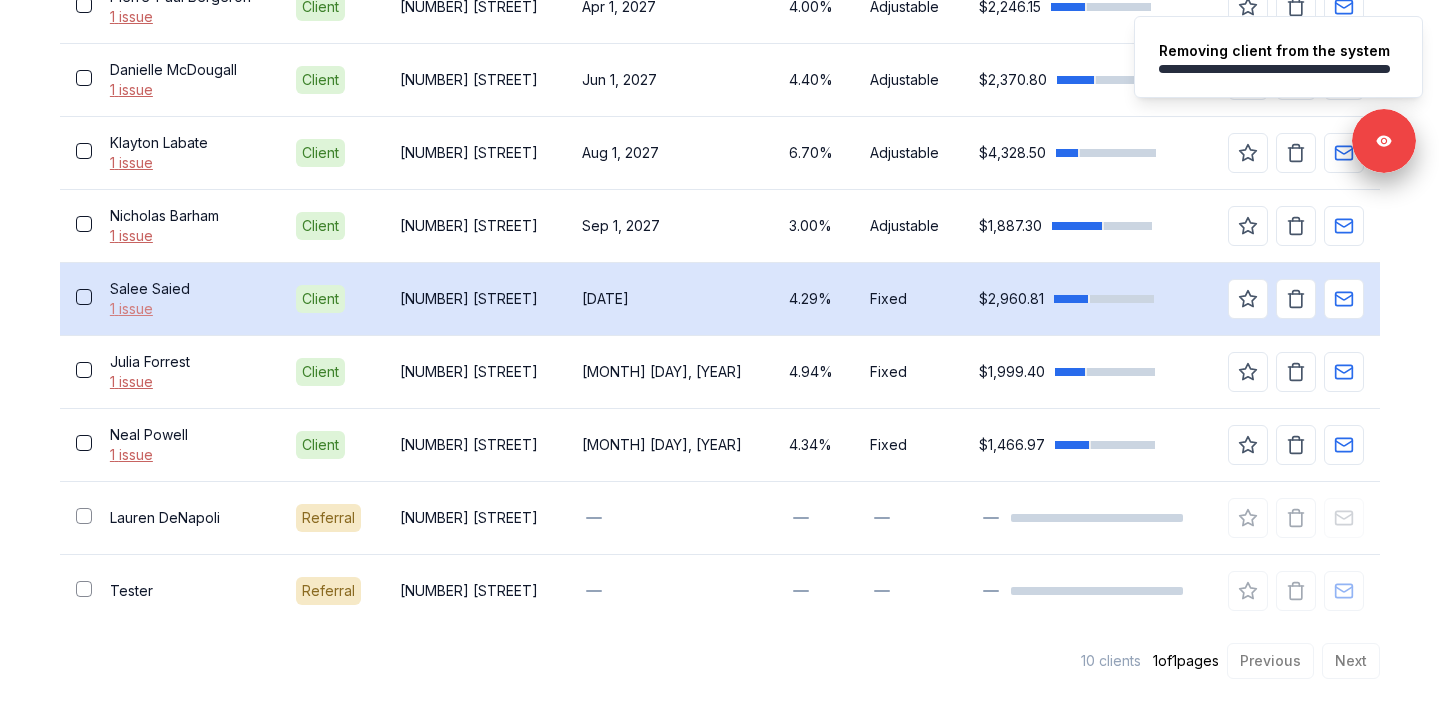 click on "1   issue" at bounding box center [187, 309] 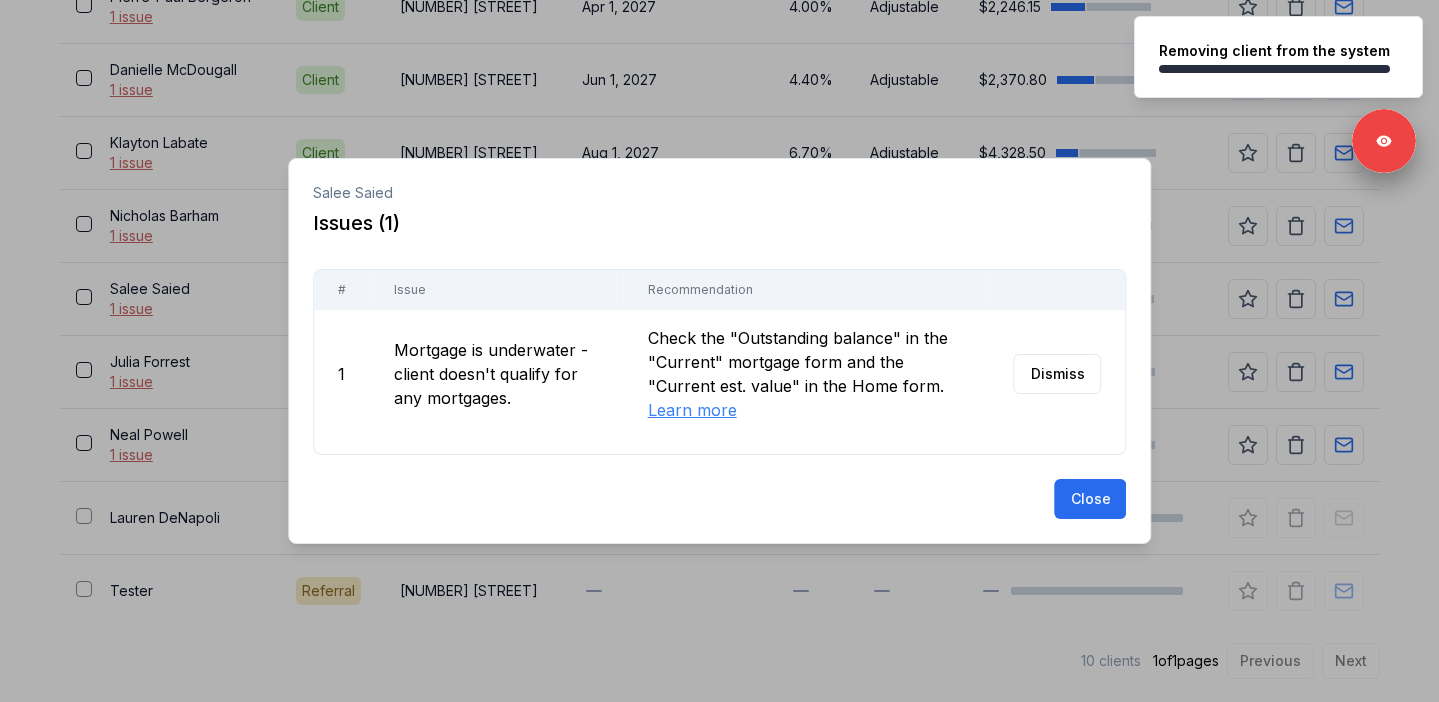 click at bounding box center (719, 351) 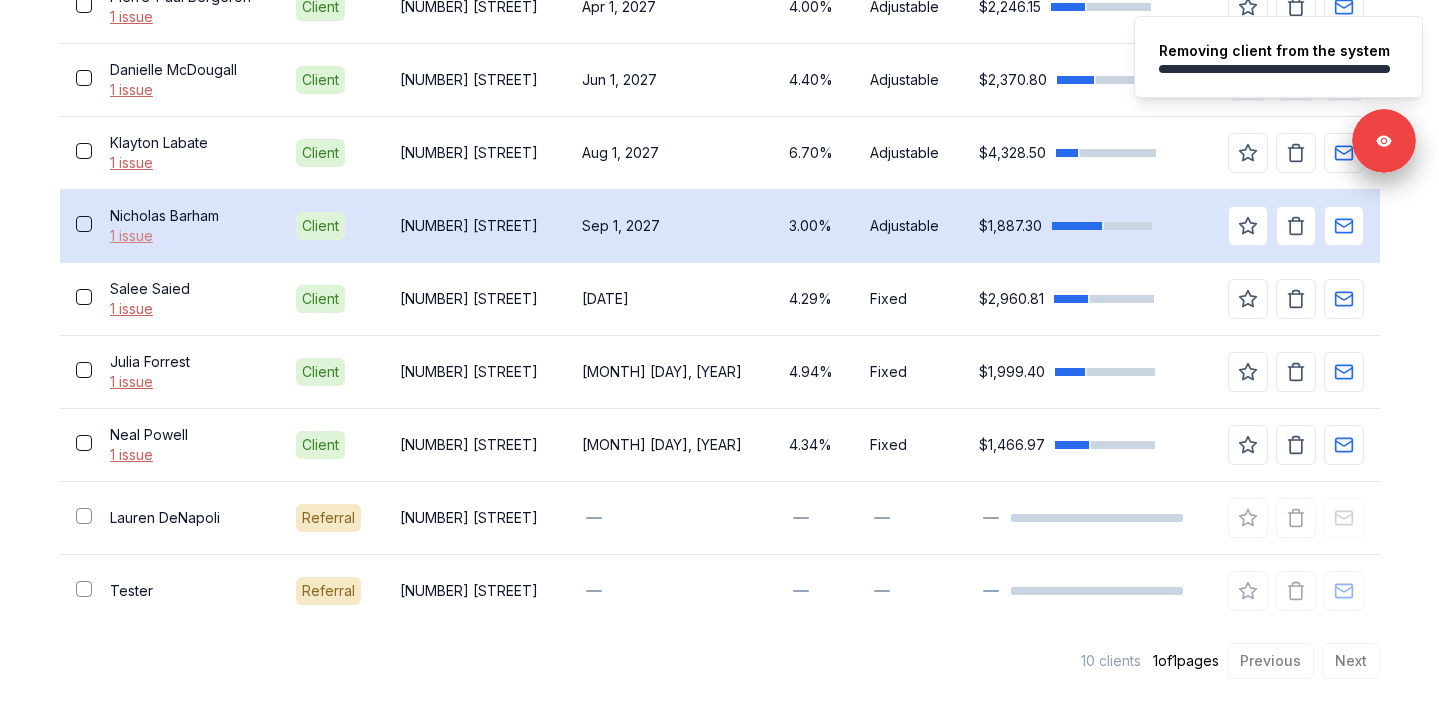 click on "1   issue" at bounding box center [187, 236] 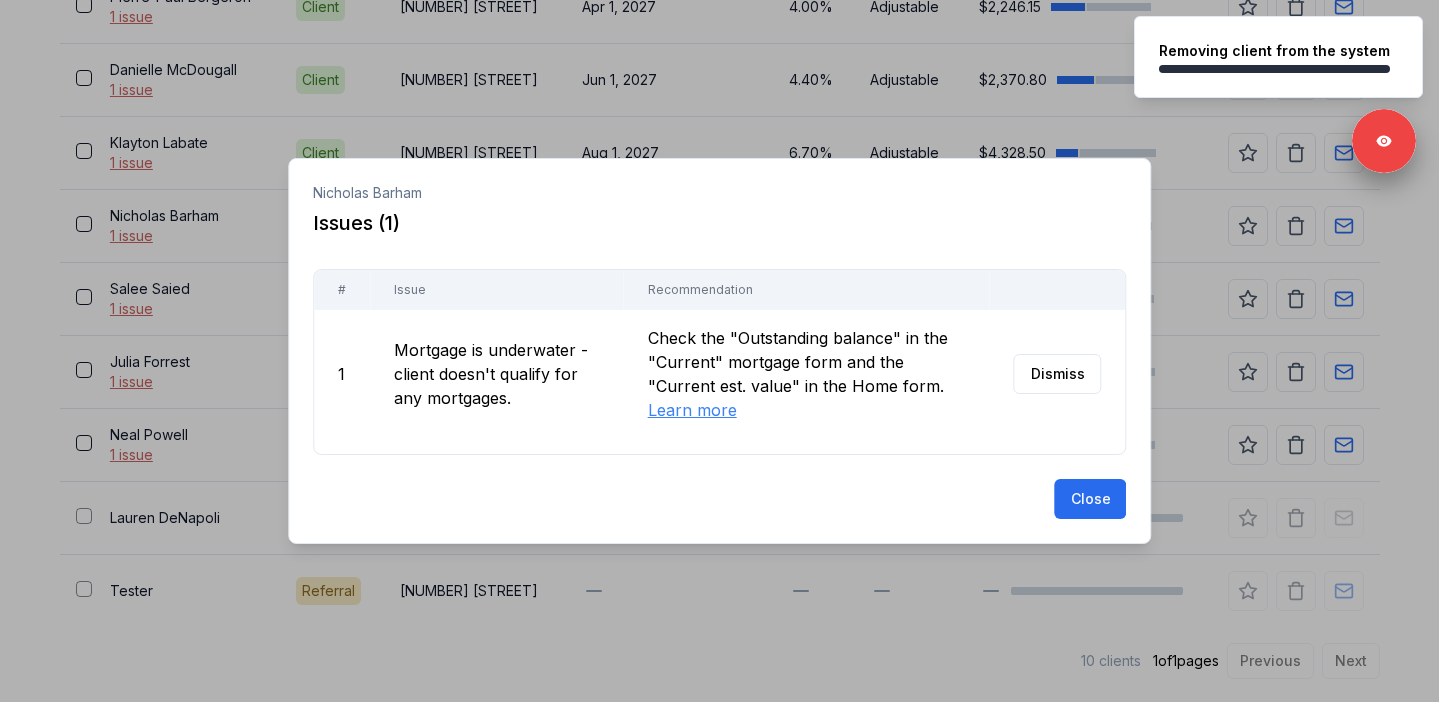 click at bounding box center [719, 351] 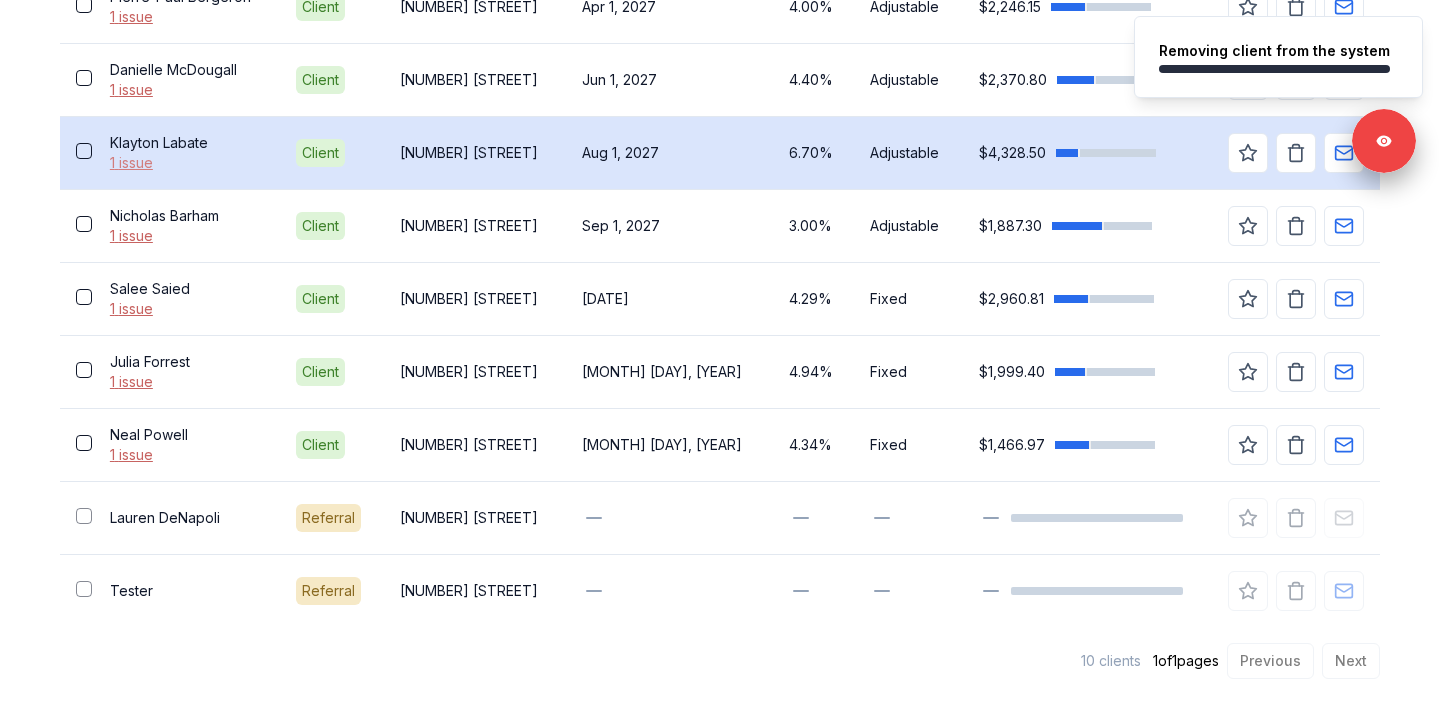 click on "1   issue" at bounding box center [187, 163] 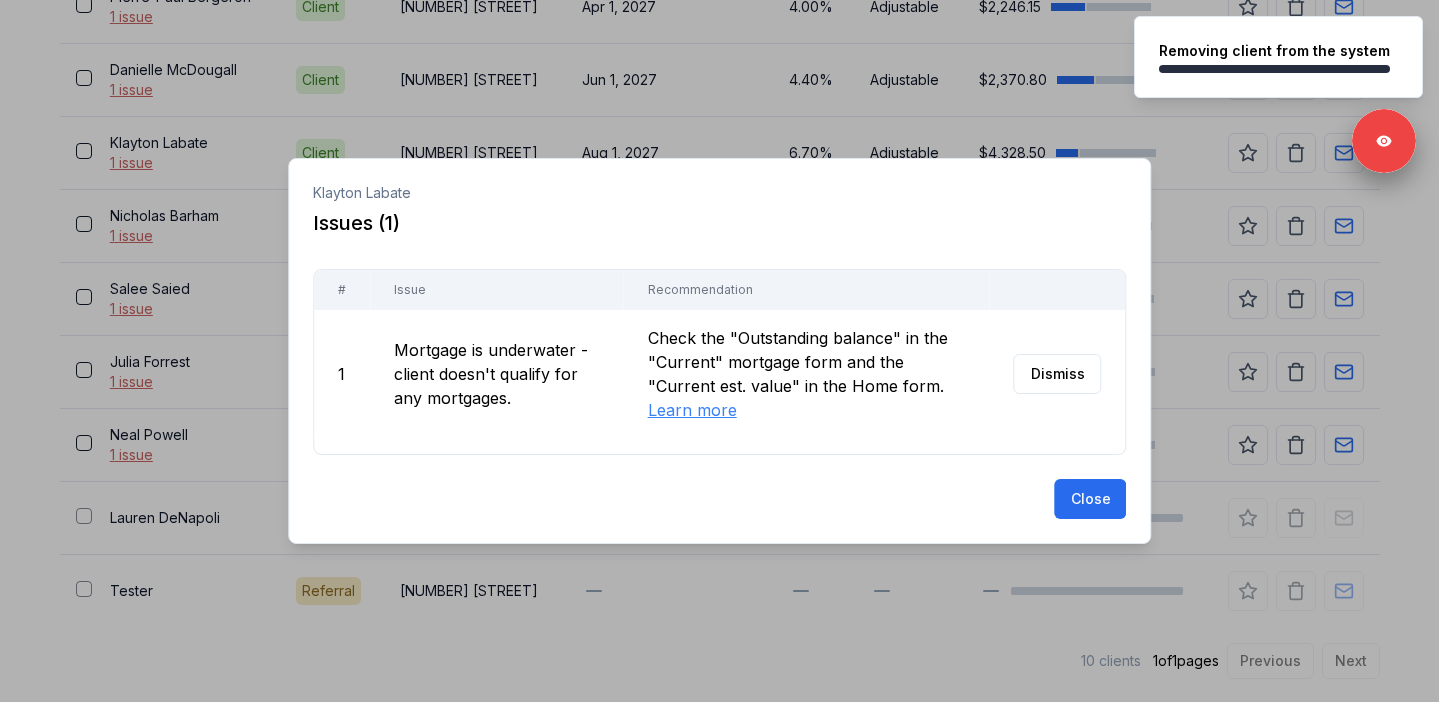 click at bounding box center (719, 351) 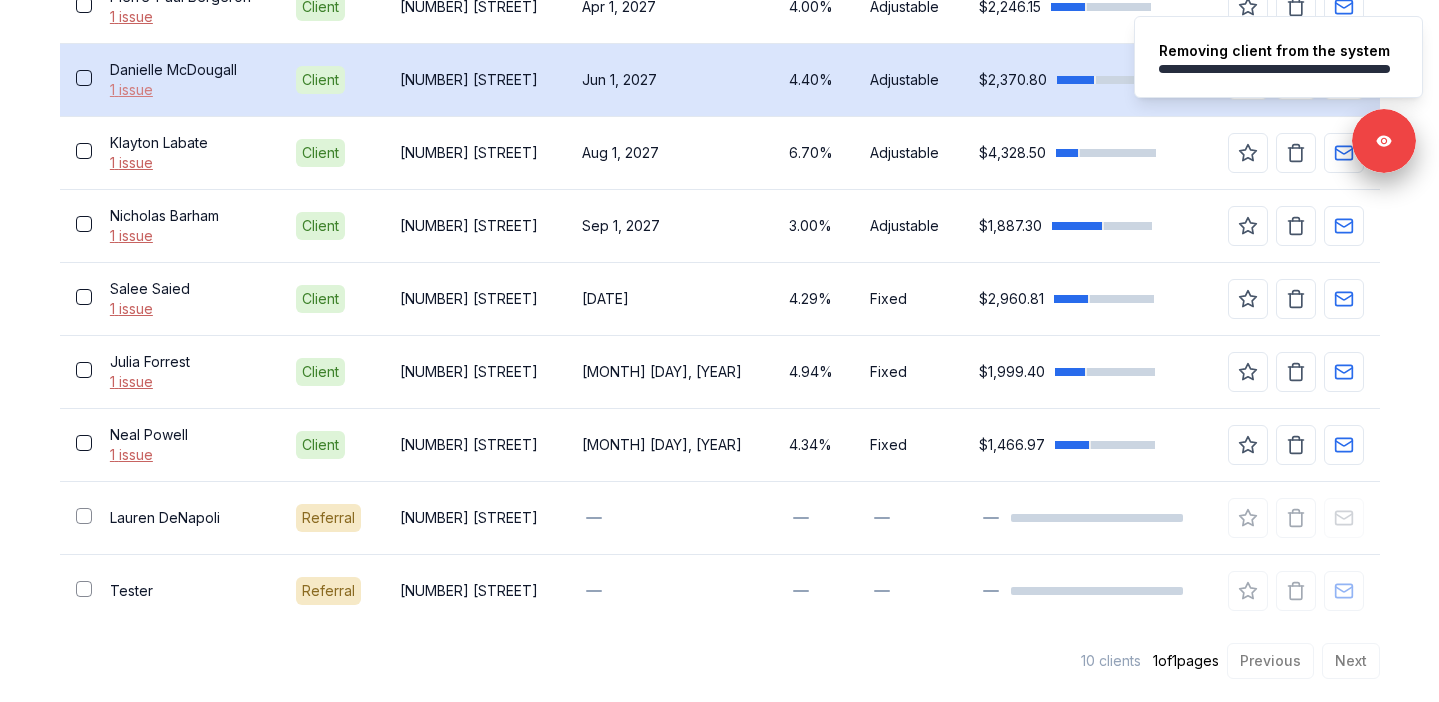 click on "1   issue" at bounding box center (187, 90) 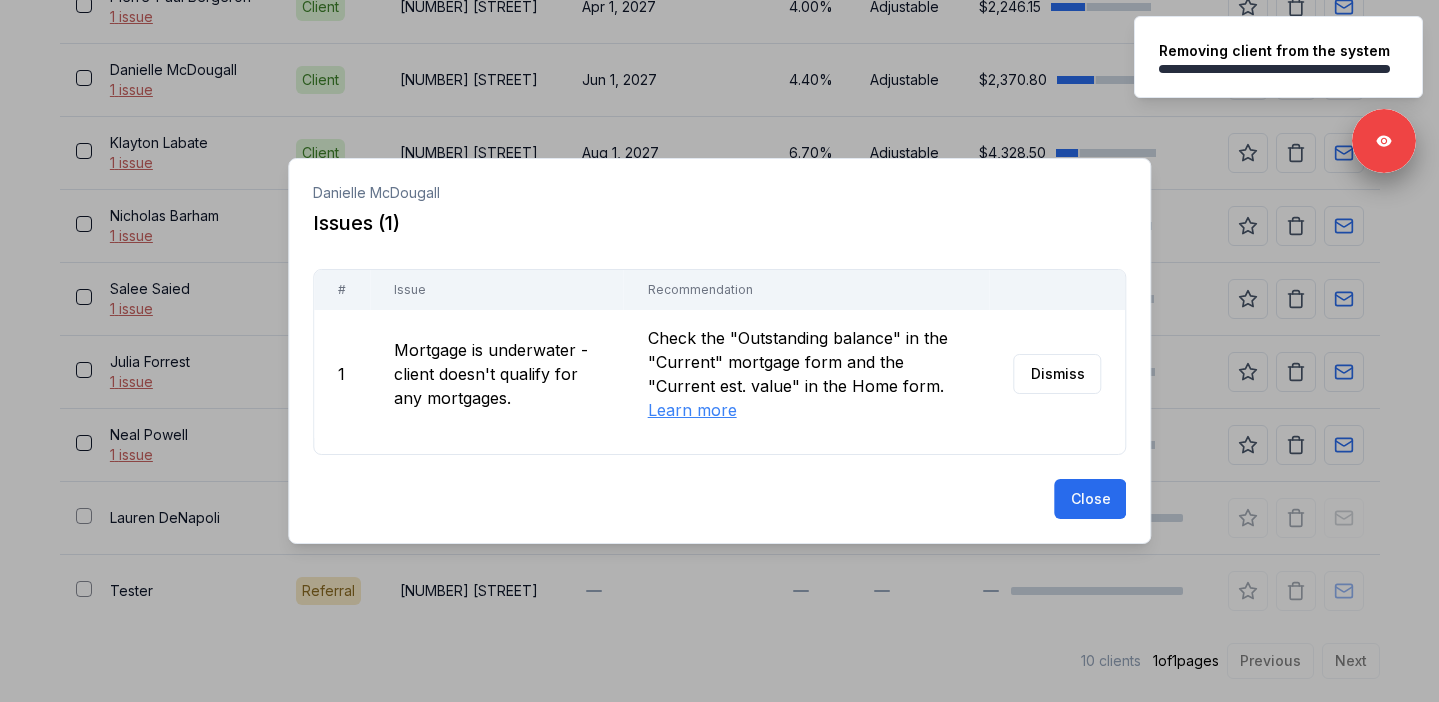 click at bounding box center [719, 351] 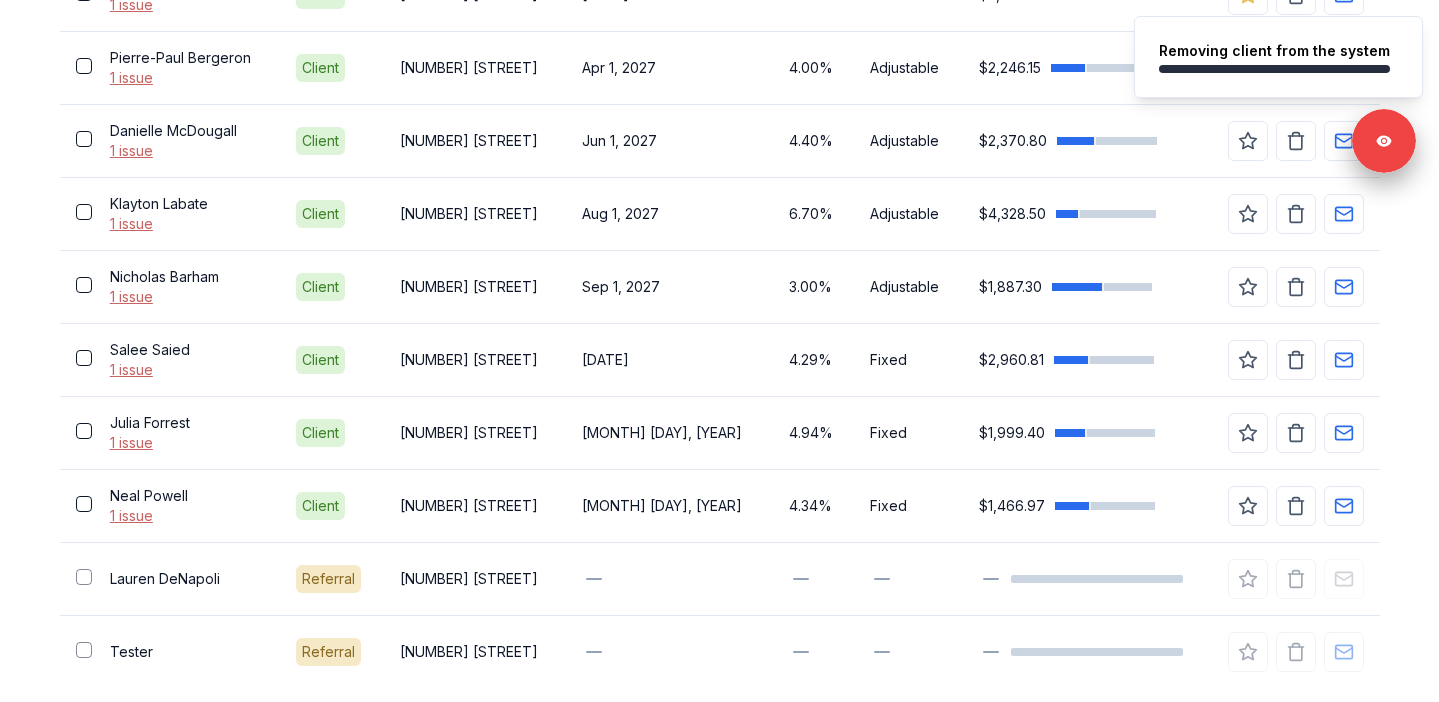 scroll, scrollTop: 713, scrollLeft: 0, axis: vertical 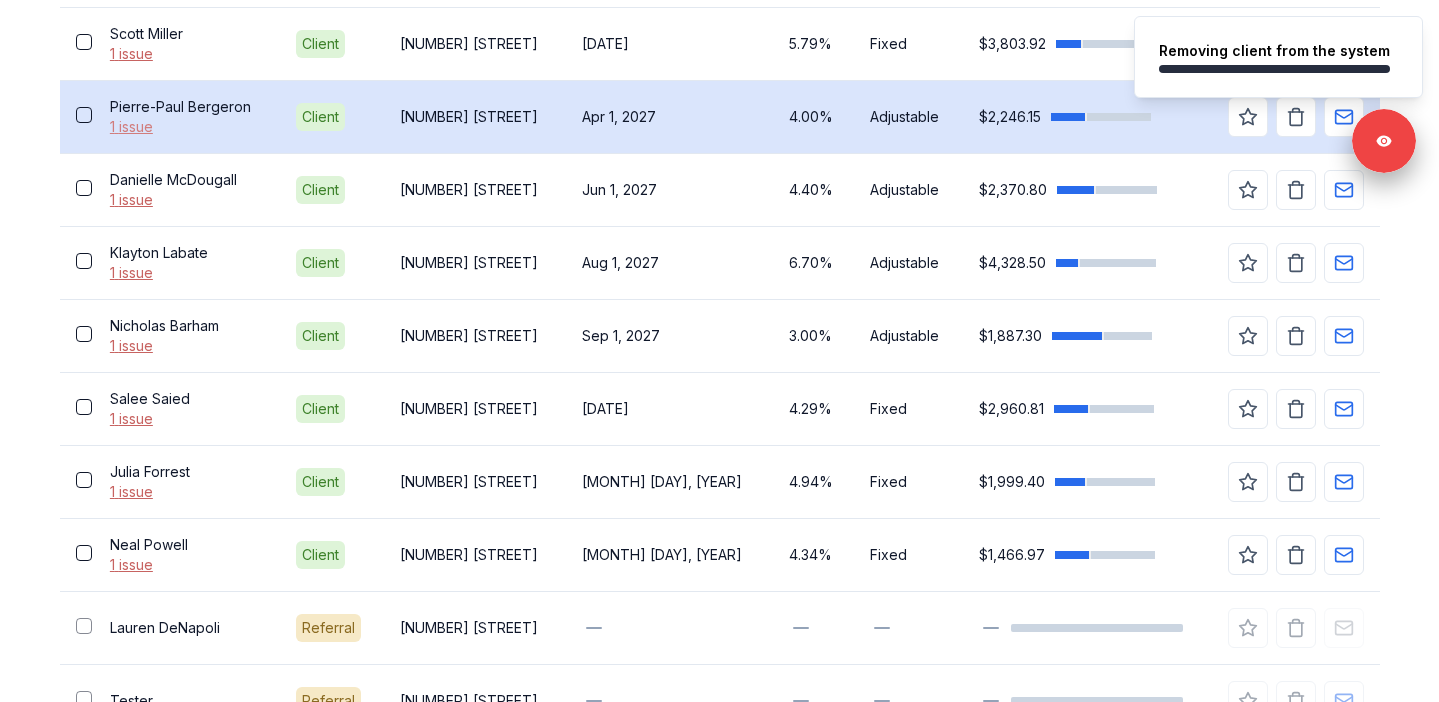 click on "1   issue" at bounding box center [187, 127] 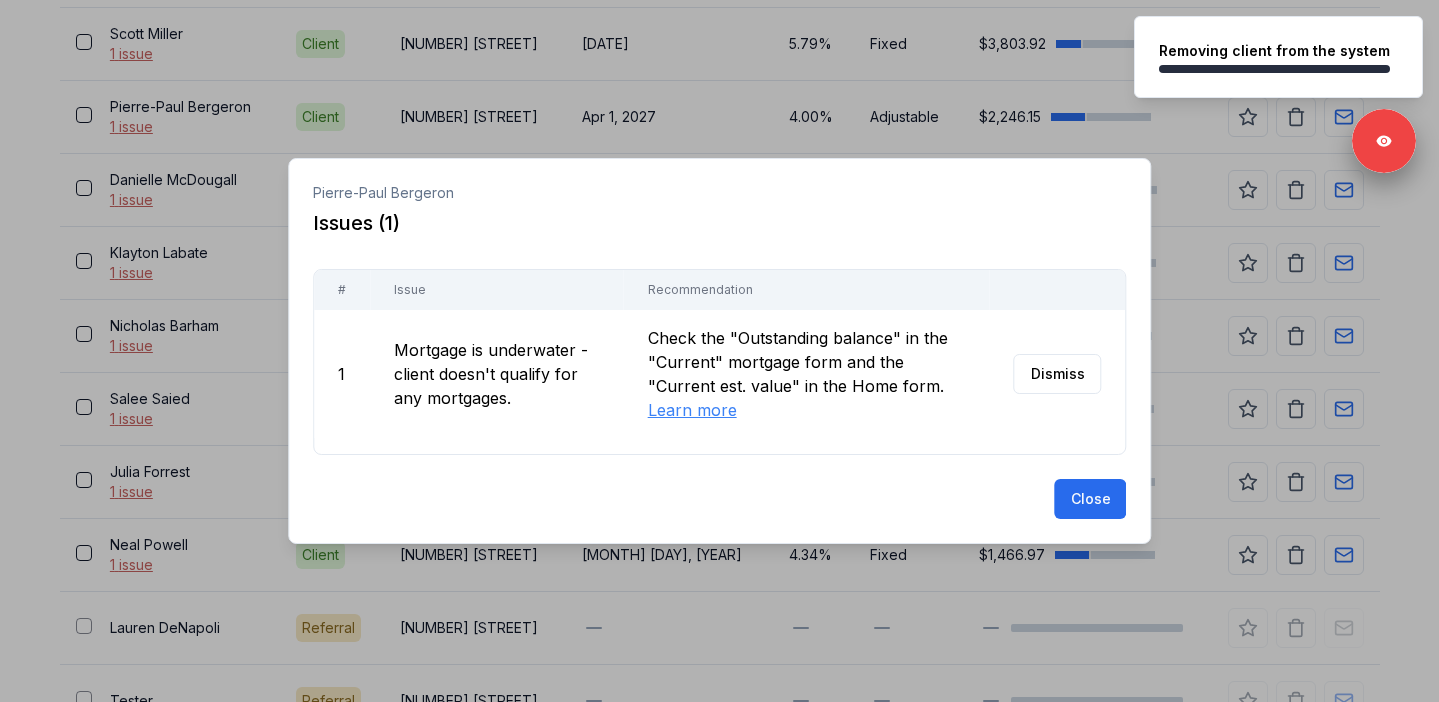 click at bounding box center (719, 351) 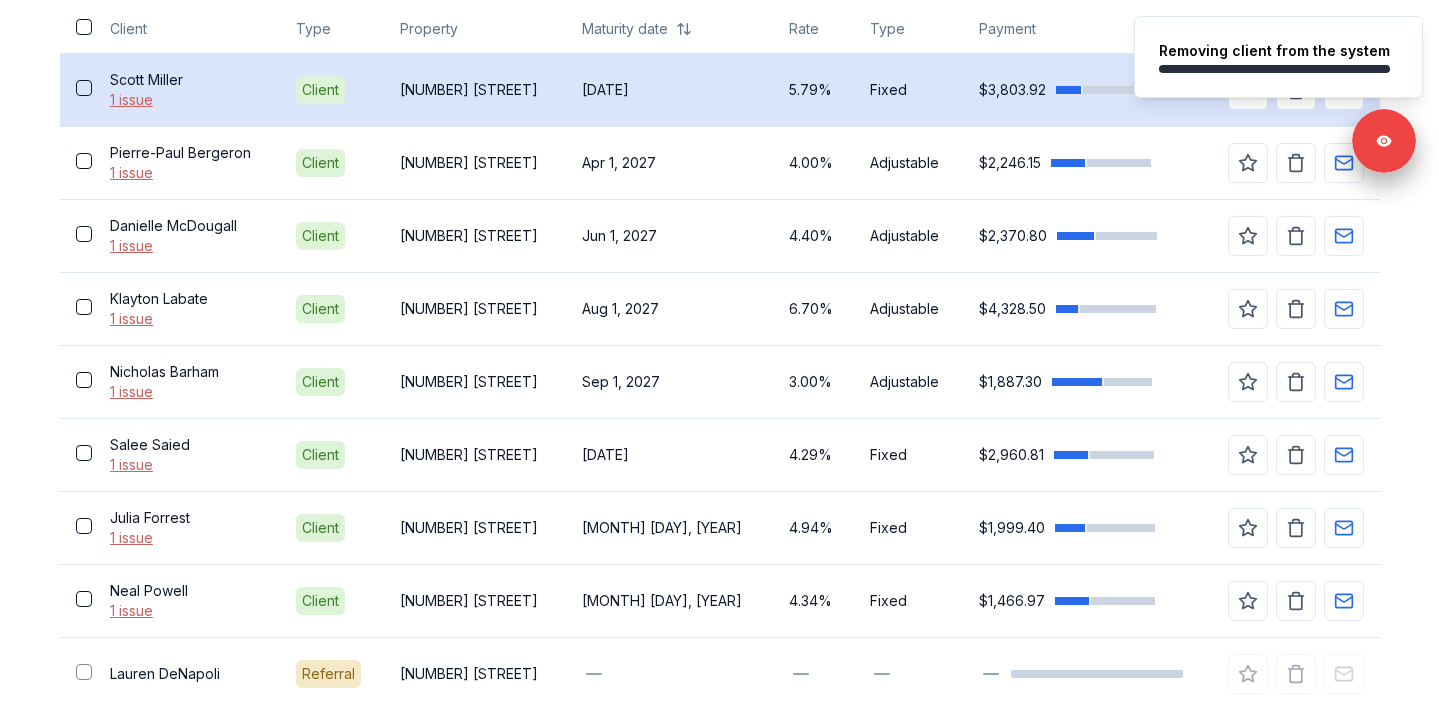 scroll, scrollTop: 633, scrollLeft: 0, axis: vertical 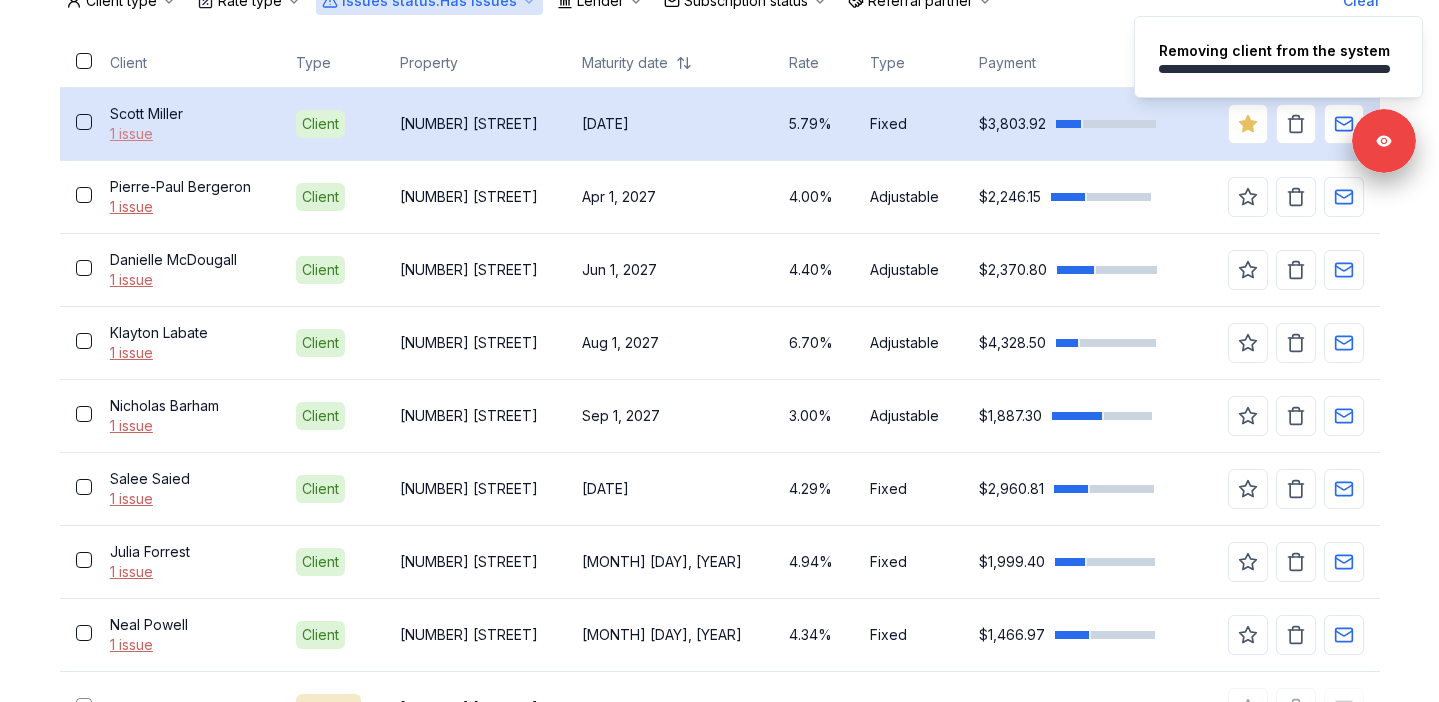 click on "1   issue" at bounding box center [187, 134] 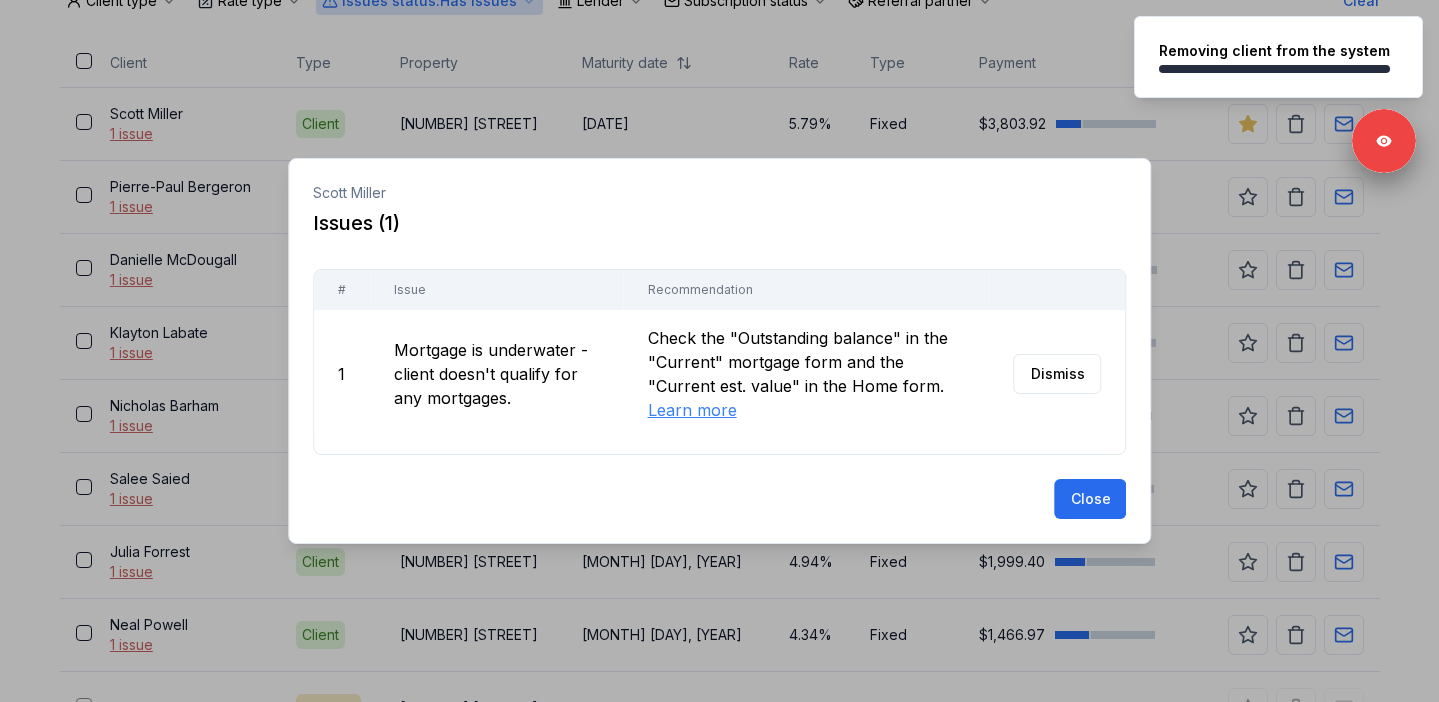 click at bounding box center (719, 351) 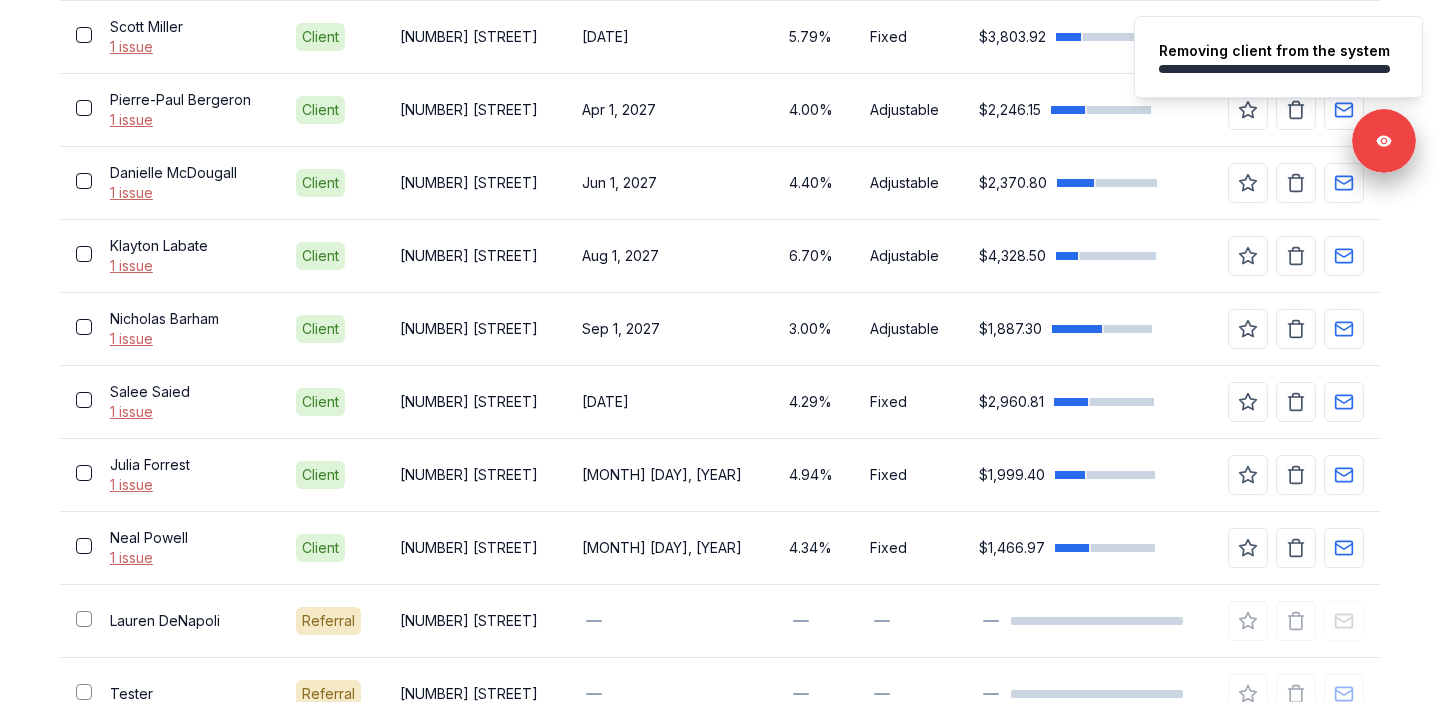 scroll, scrollTop: 823, scrollLeft: 0, axis: vertical 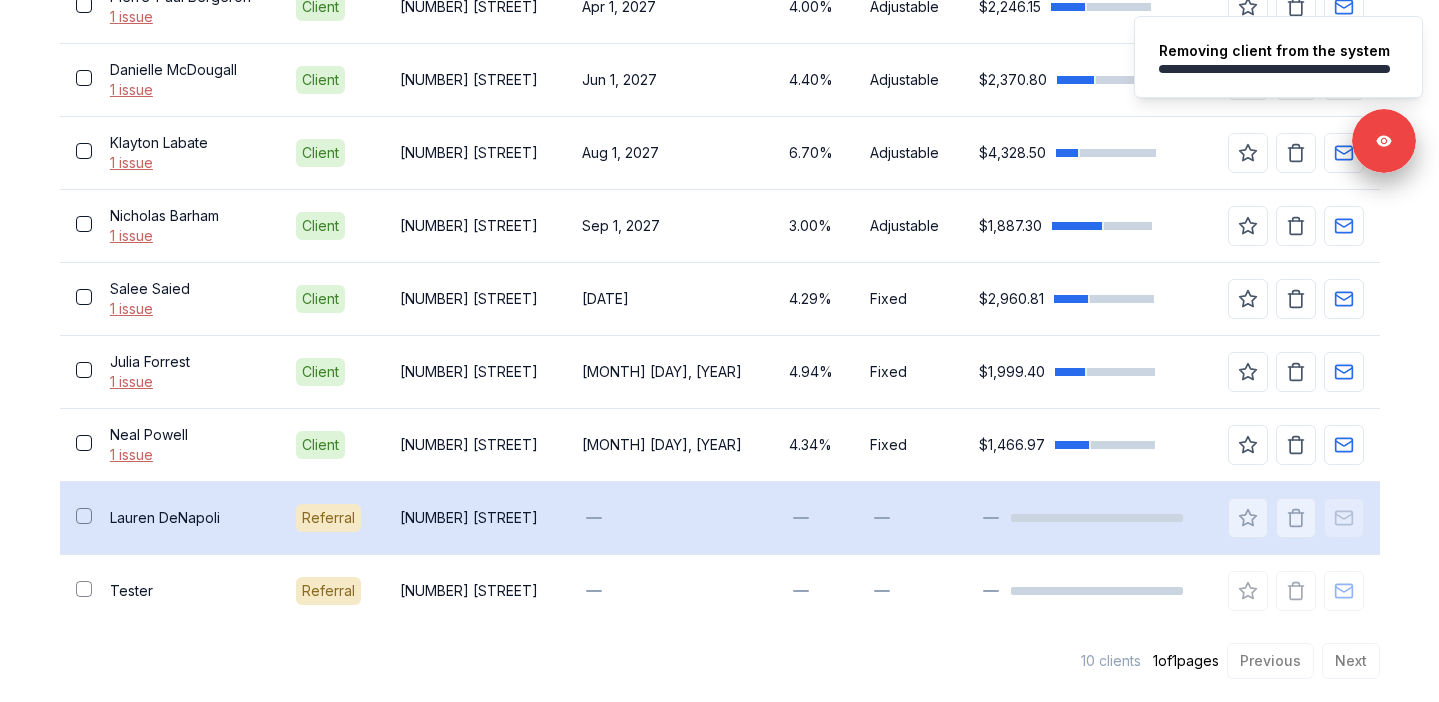 click on "Lauren   DeNapoli" at bounding box center (187, 518) 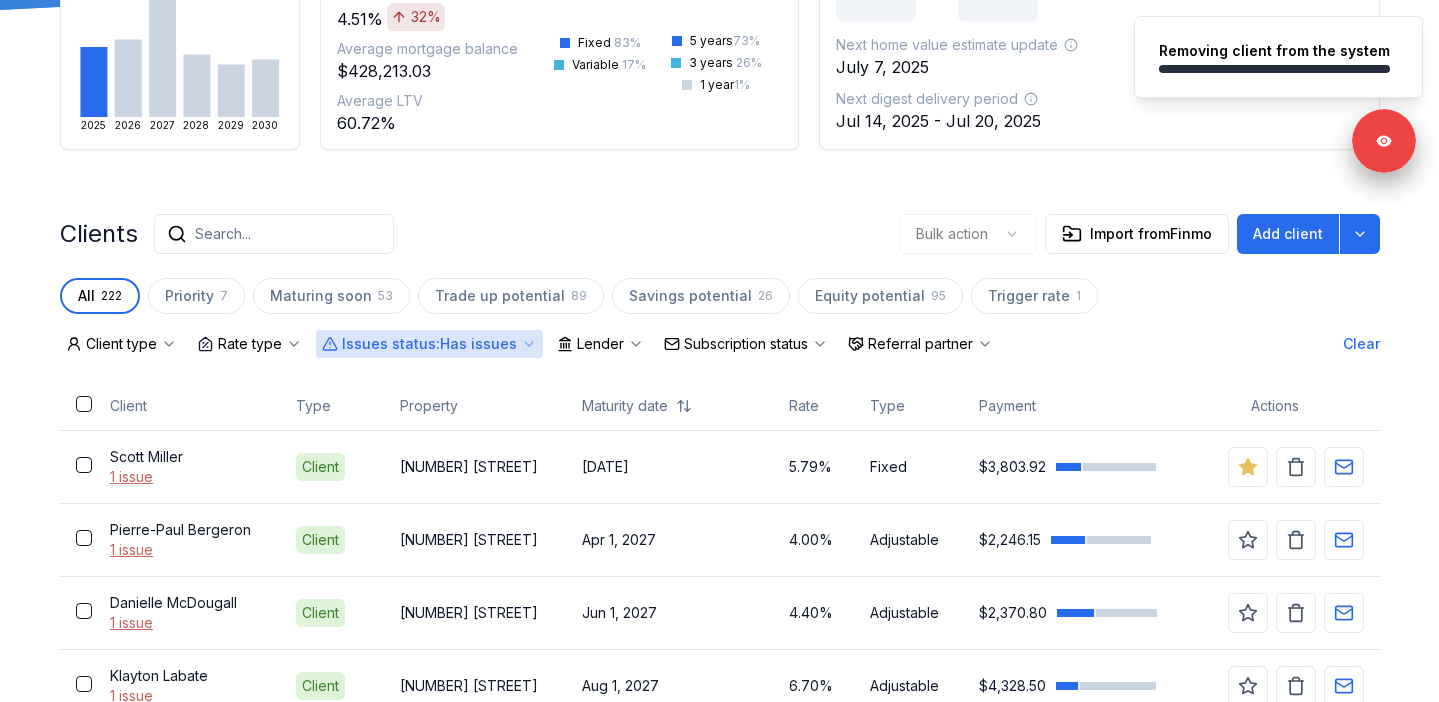 scroll, scrollTop: 804, scrollLeft: 0, axis: vertical 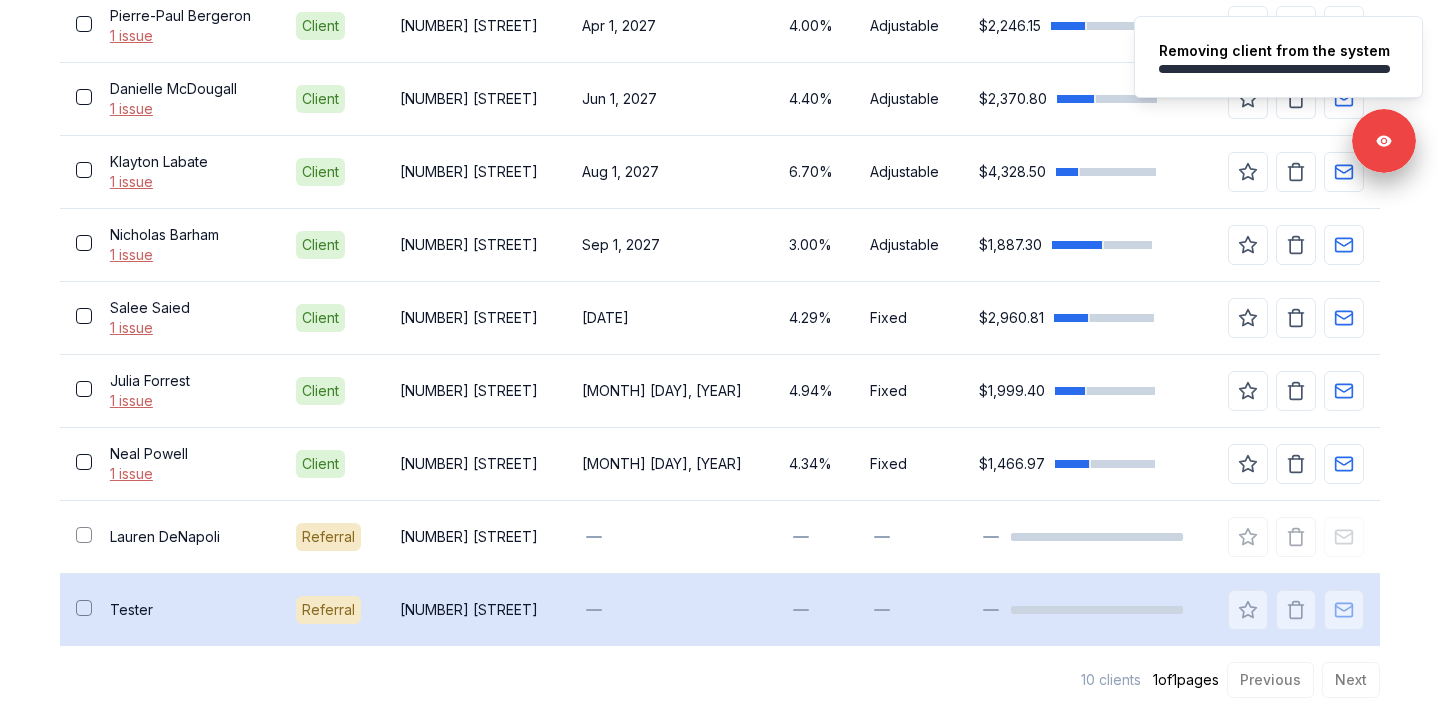 click on "Tester" at bounding box center (187, 610) 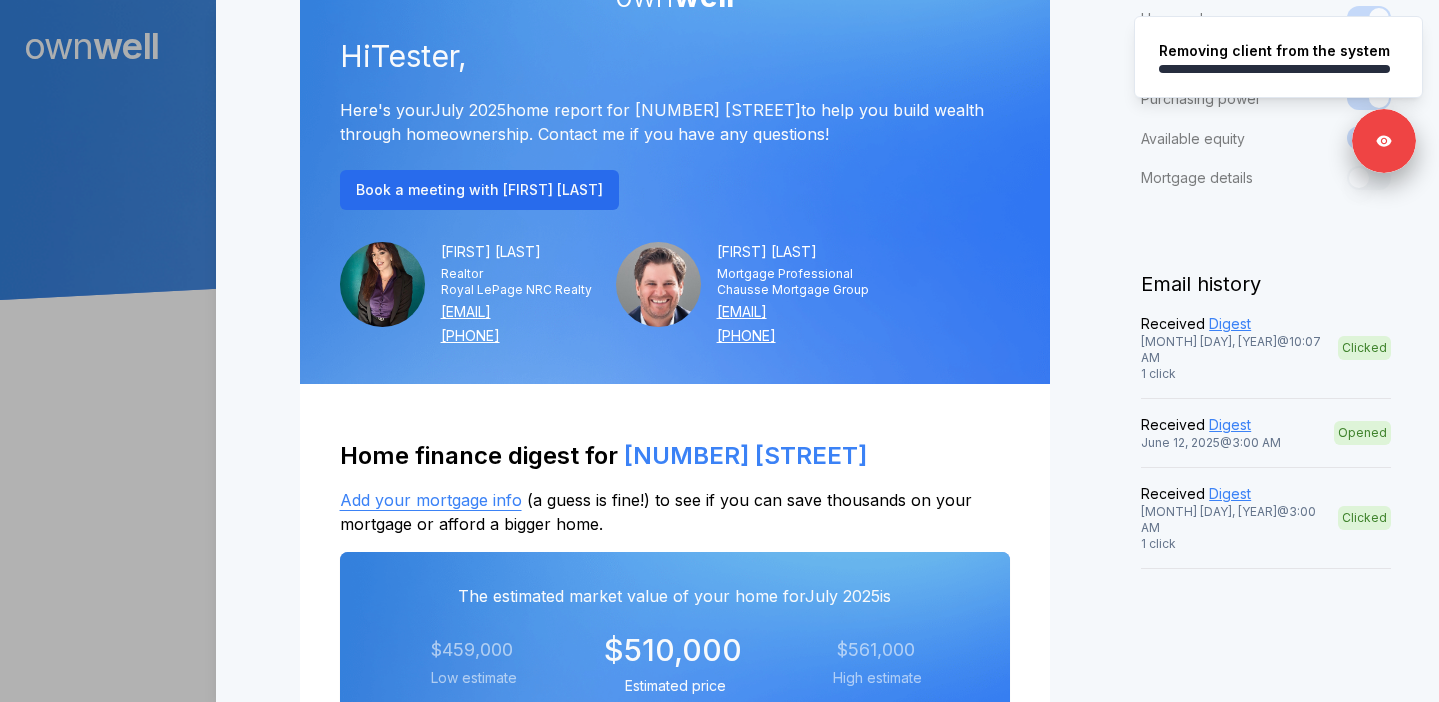 scroll, scrollTop: 384, scrollLeft: 0, axis: vertical 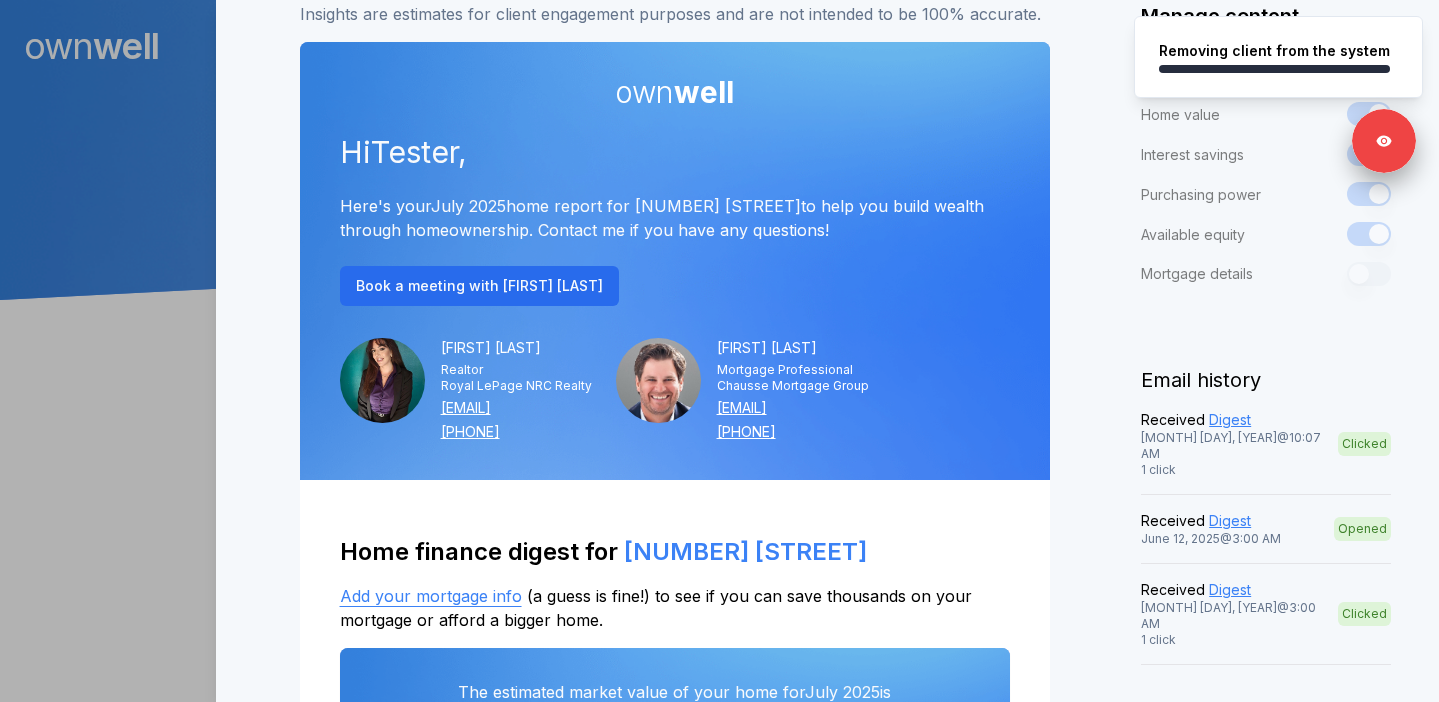 click at bounding box center [719, 351] 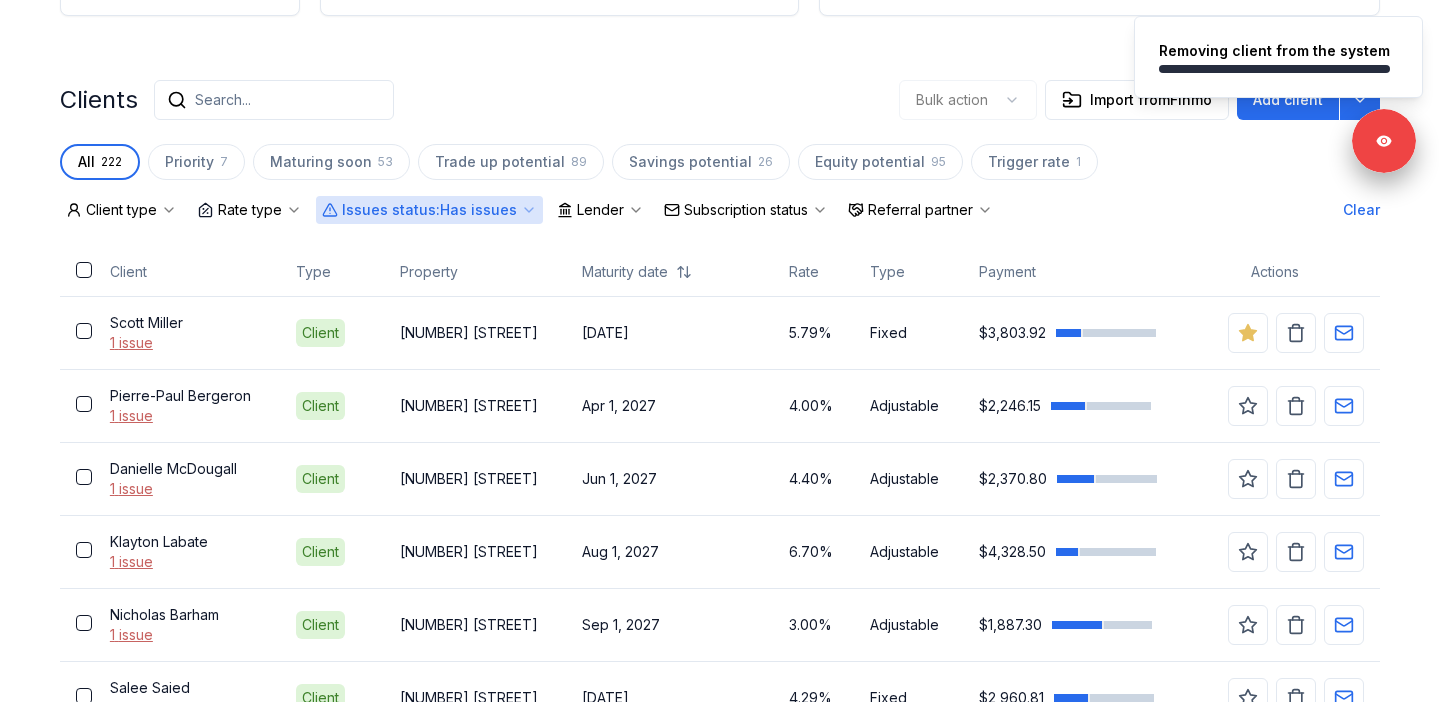 scroll, scrollTop: 823, scrollLeft: 0, axis: vertical 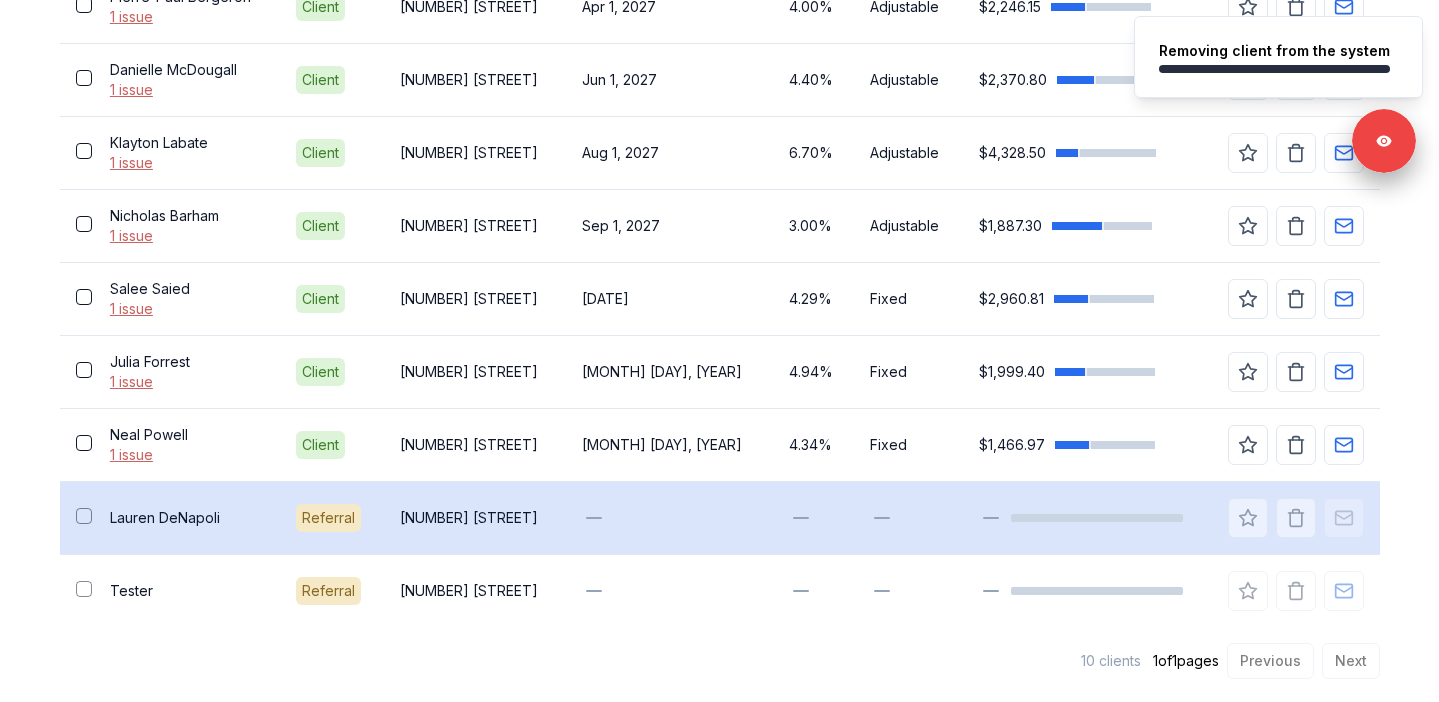 click on "Lauren   DeNapoli" at bounding box center [187, 517] 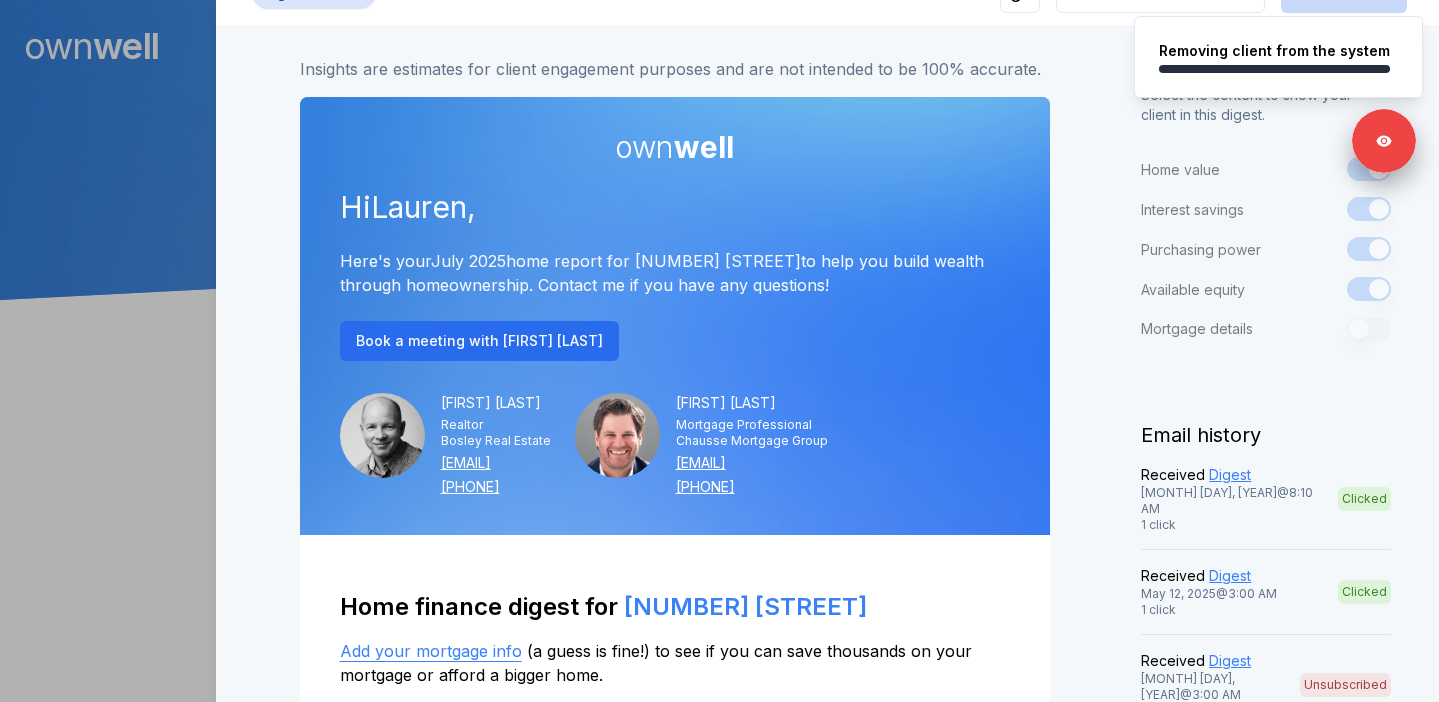 scroll, scrollTop: 338, scrollLeft: 0, axis: vertical 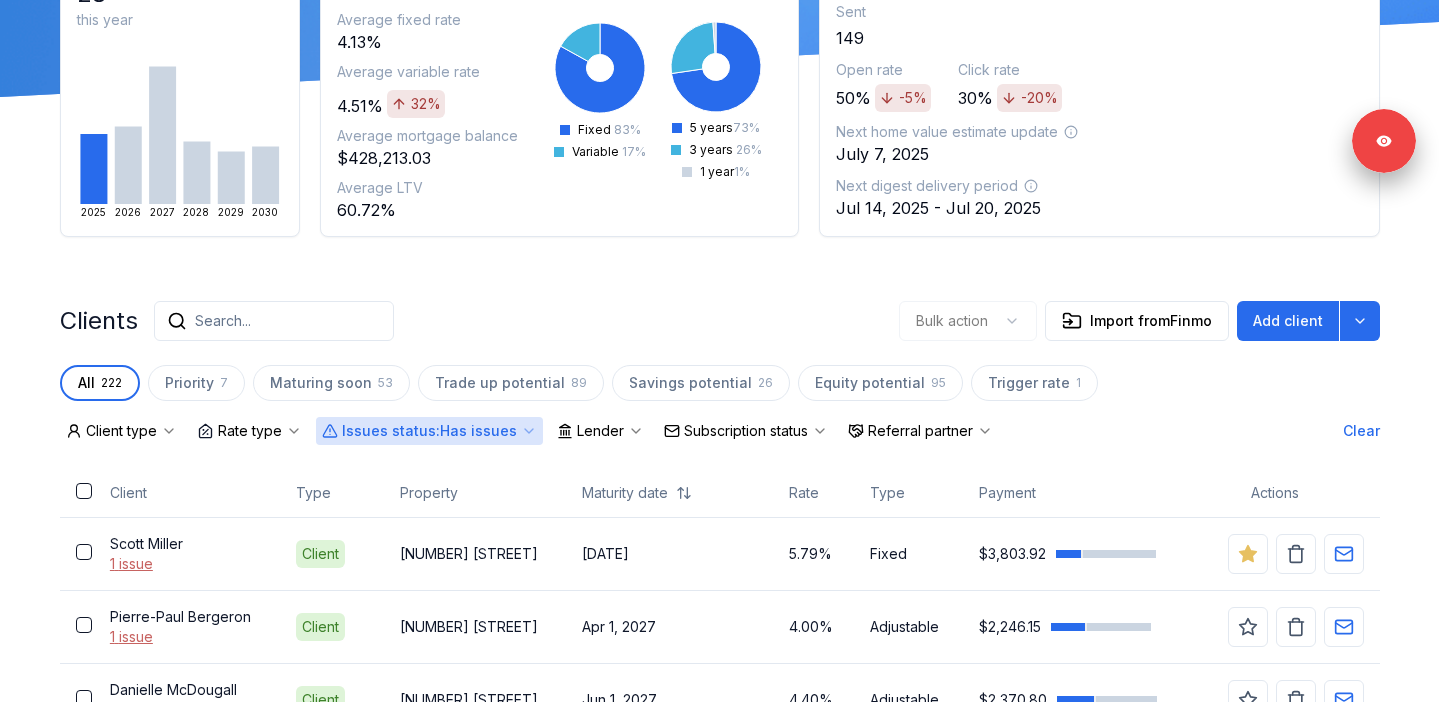 click on "Subscription status" at bounding box center (746, 431) 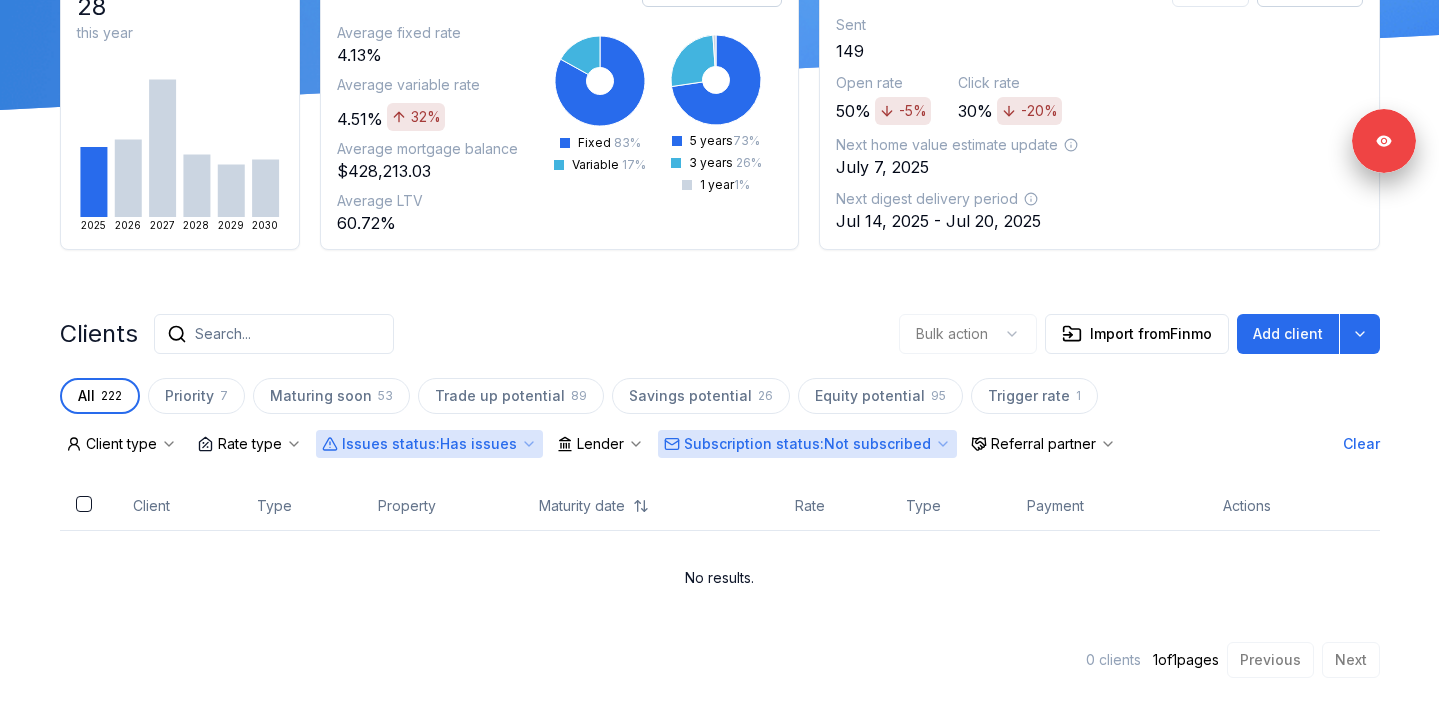 scroll, scrollTop: 190, scrollLeft: 0, axis: vertical 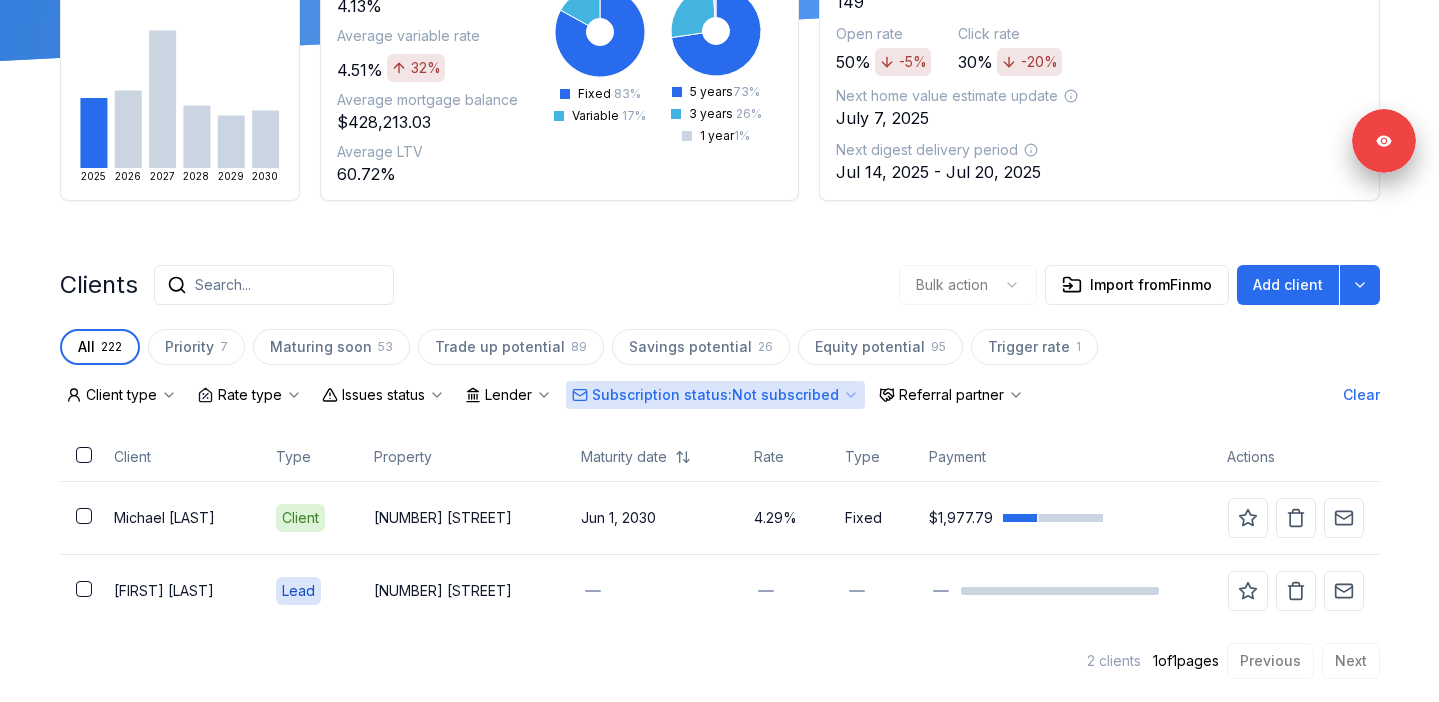 click on "Subscription status :  Not subscribed" at bounding box center (715, 395) 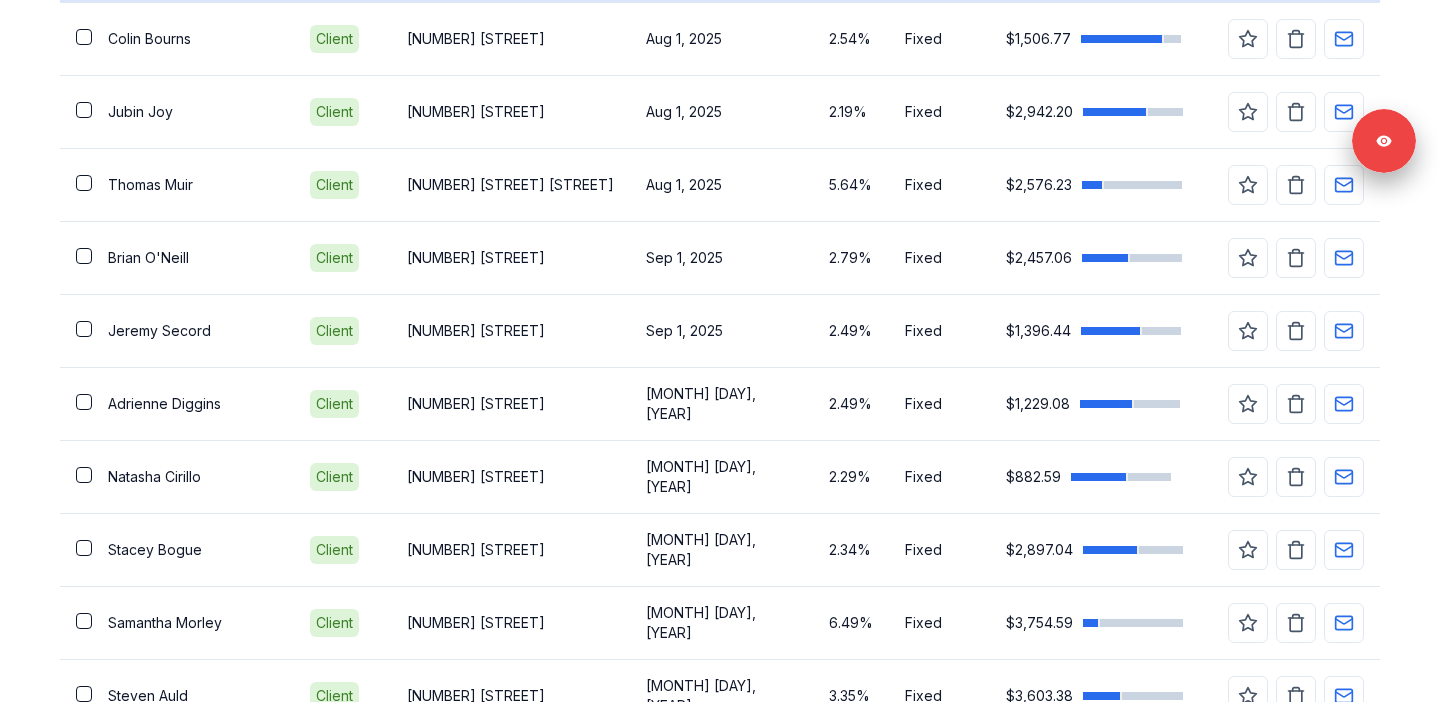 scroll, scrollTop: 0, scrollLeft: 0, axis: both 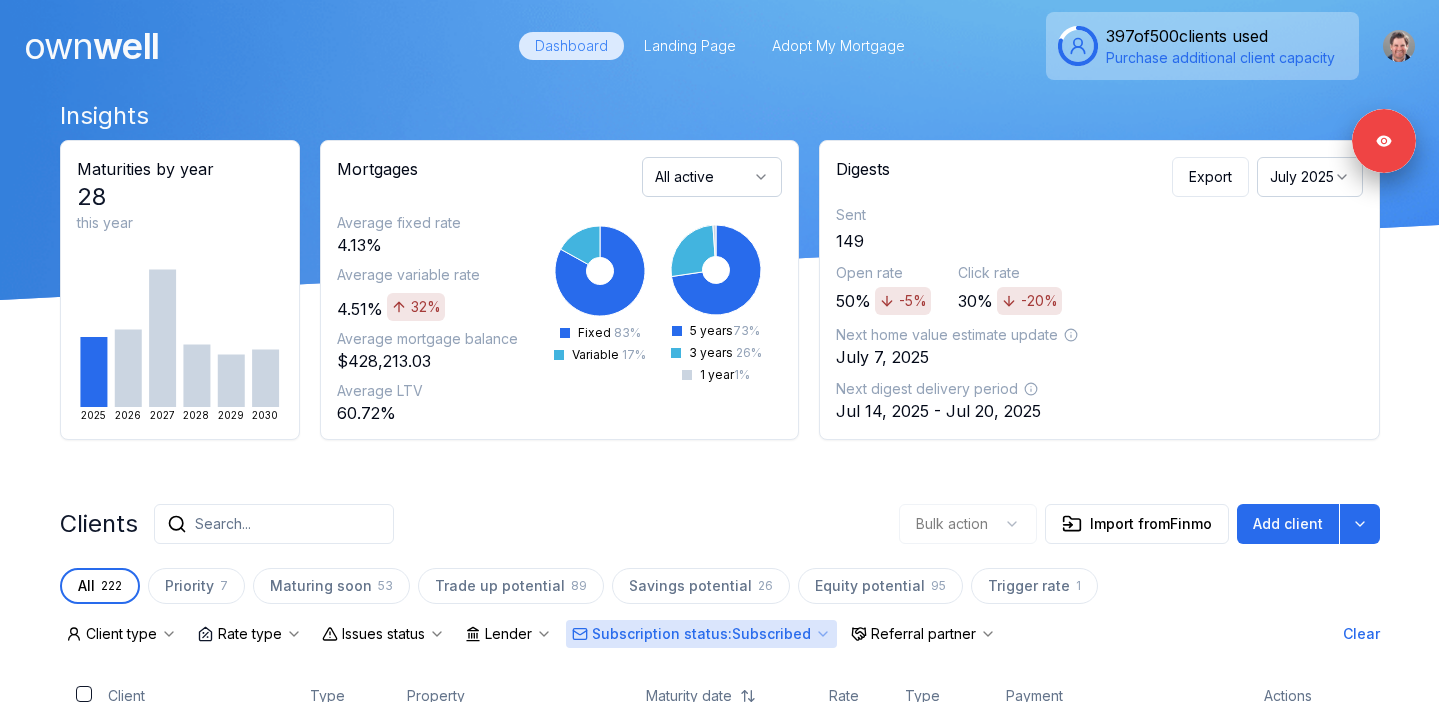 click on "Subscription status :  Subscribed" at bounding box center [701, 634] 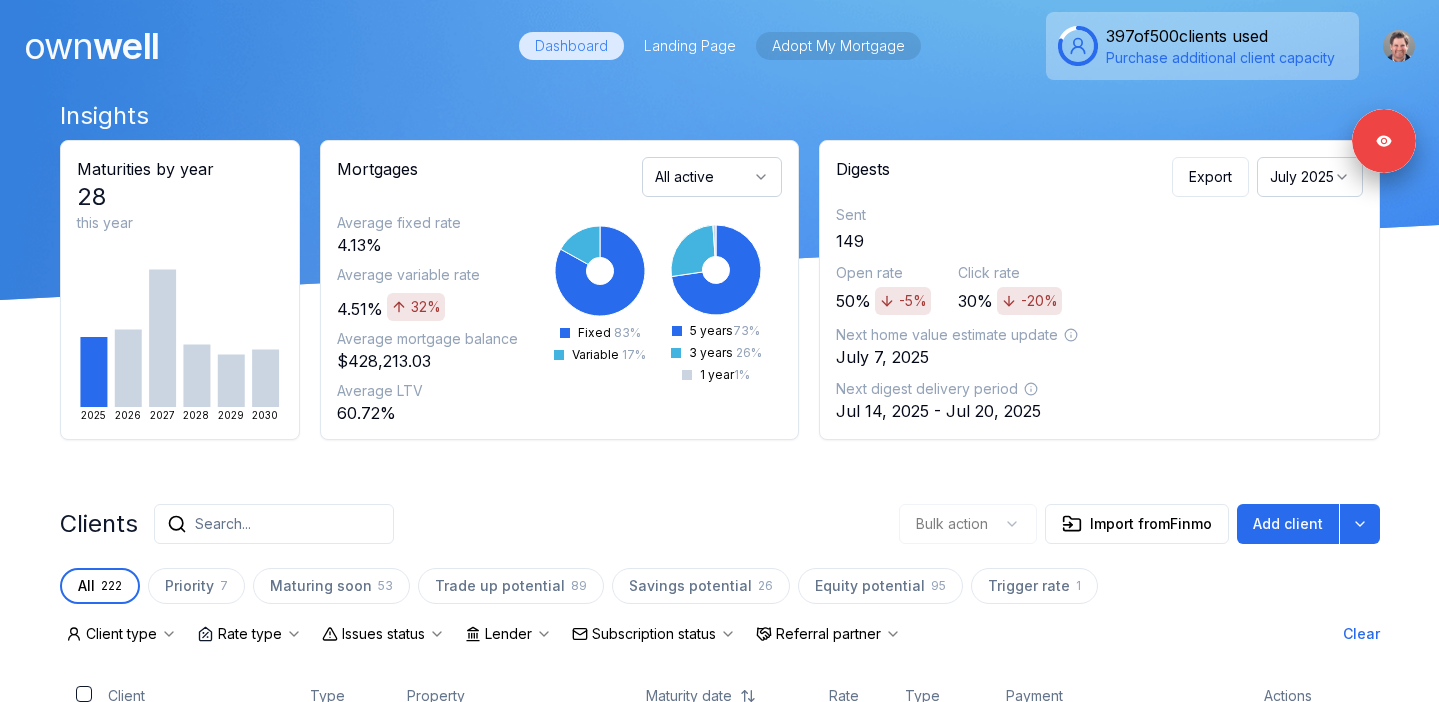 click on "Adopt My Mortgage" at bounding box center (838, 46) 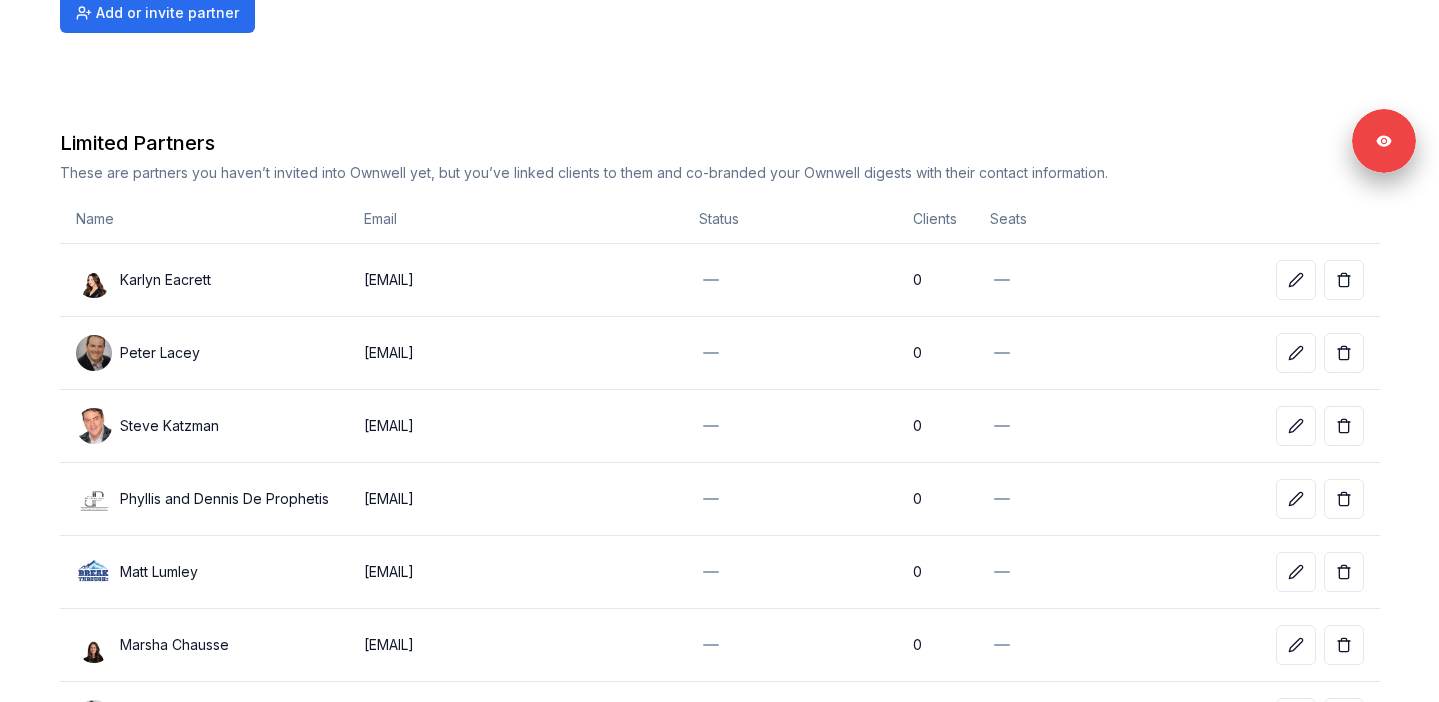 scroll, scrollTop: 0, scrollLeft: 0, axis: both 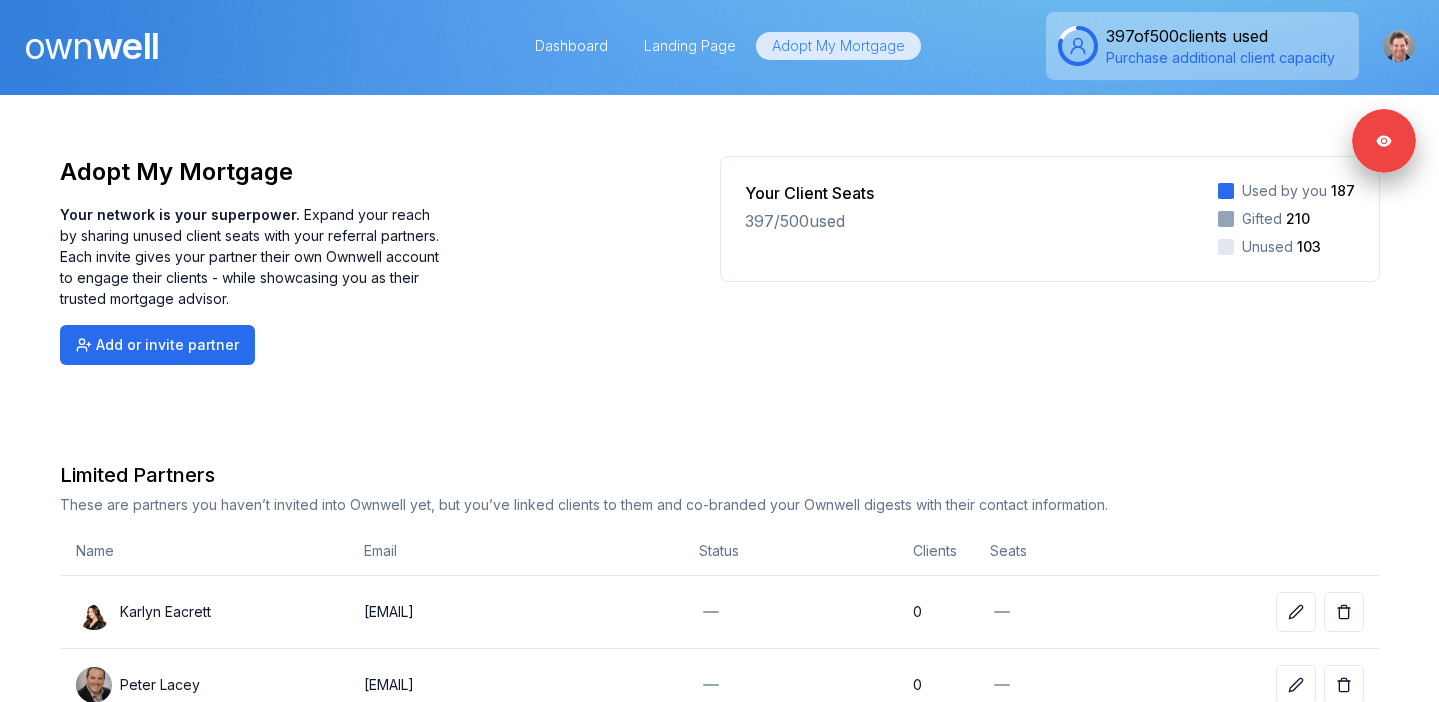 click on "own" at bounding box center (58, 46) 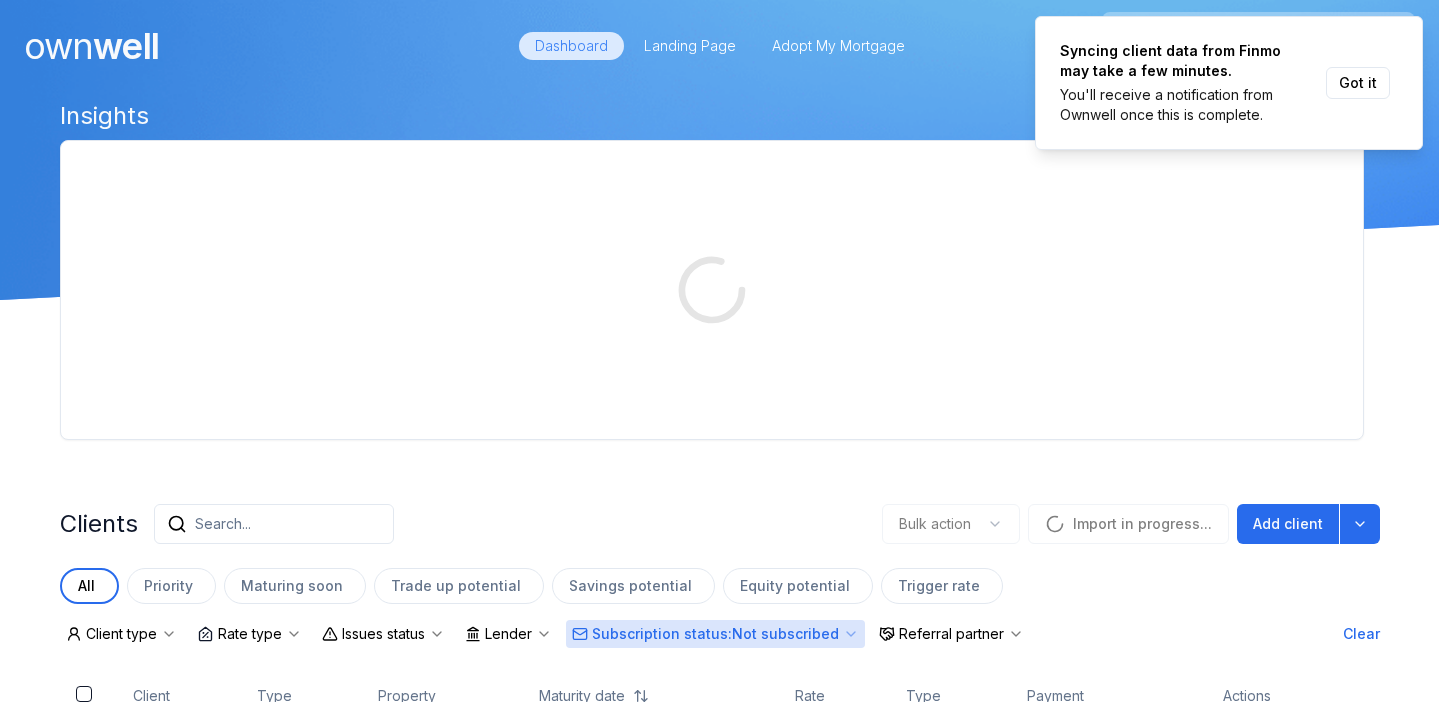 scroll, scrollTop: 0, scrollLeft: 0, axis: both 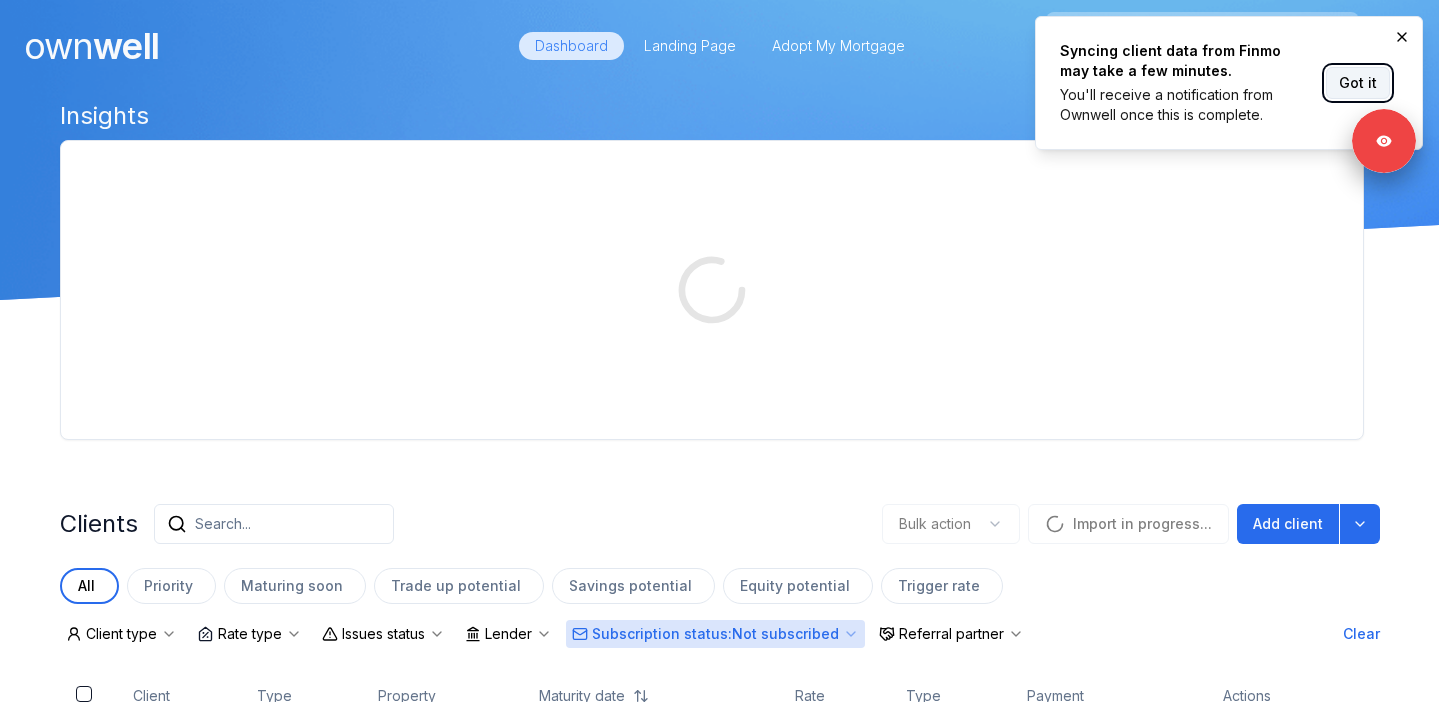 click on "Got it" at bounding box center [1358, 83] 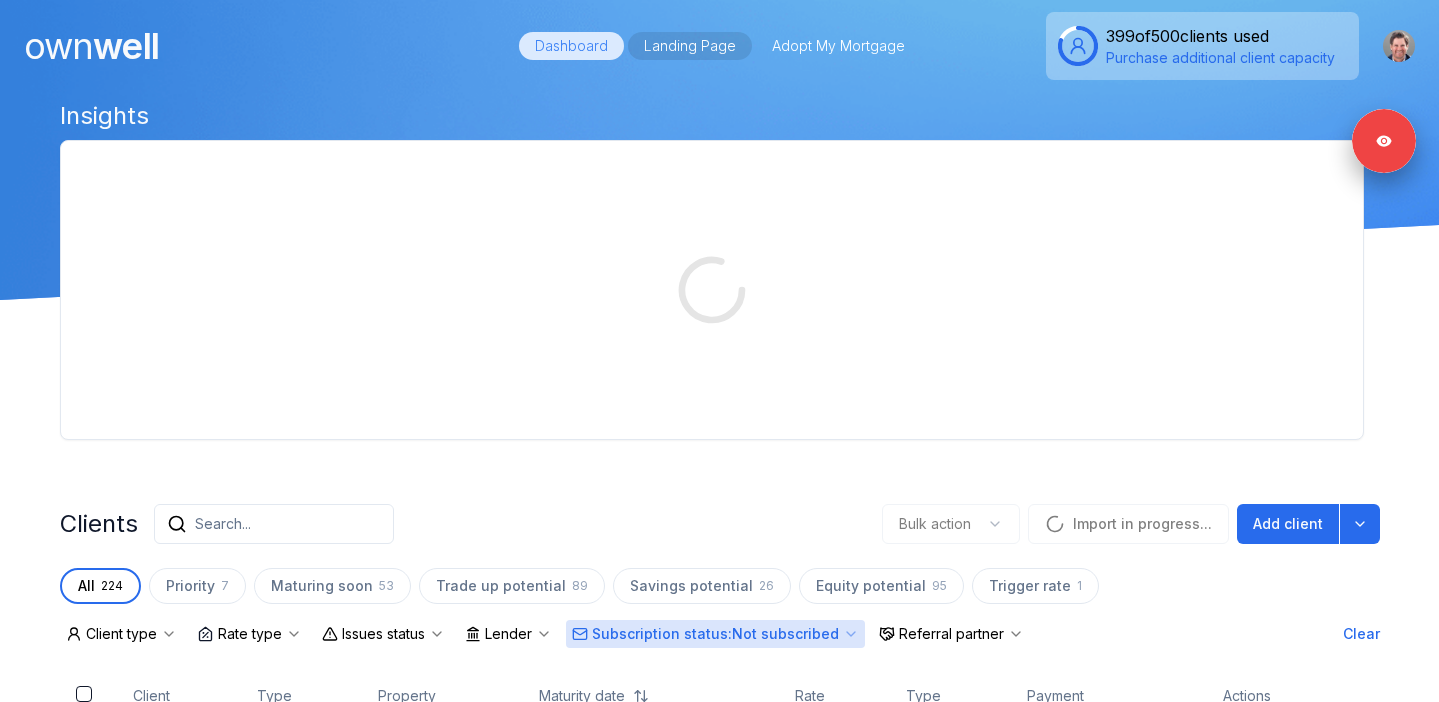 click on "Landing Page" at bounding box center (690, 46) 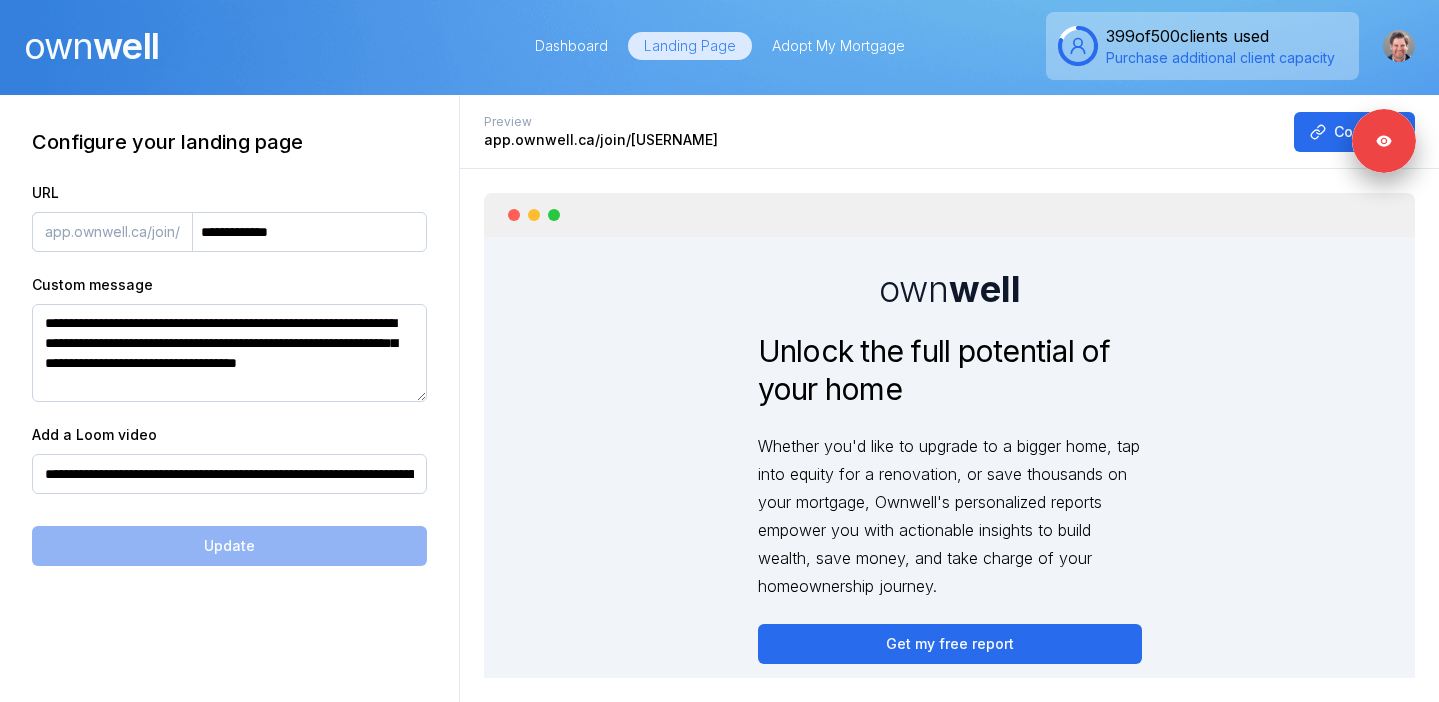 click on "Adopt My Mortgage" at bounding box center (838, 46) 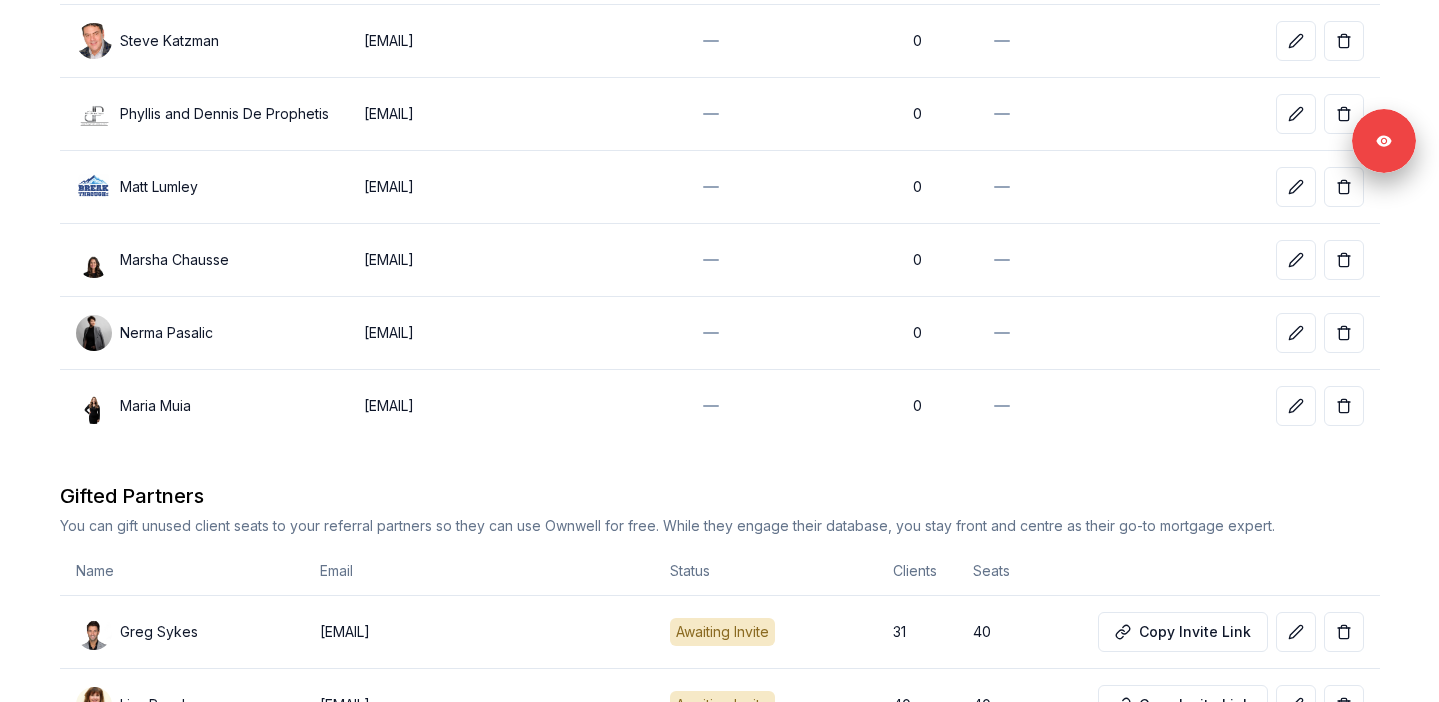 scroll, scrollTop: 0, scrollLeft: 0, axis: both 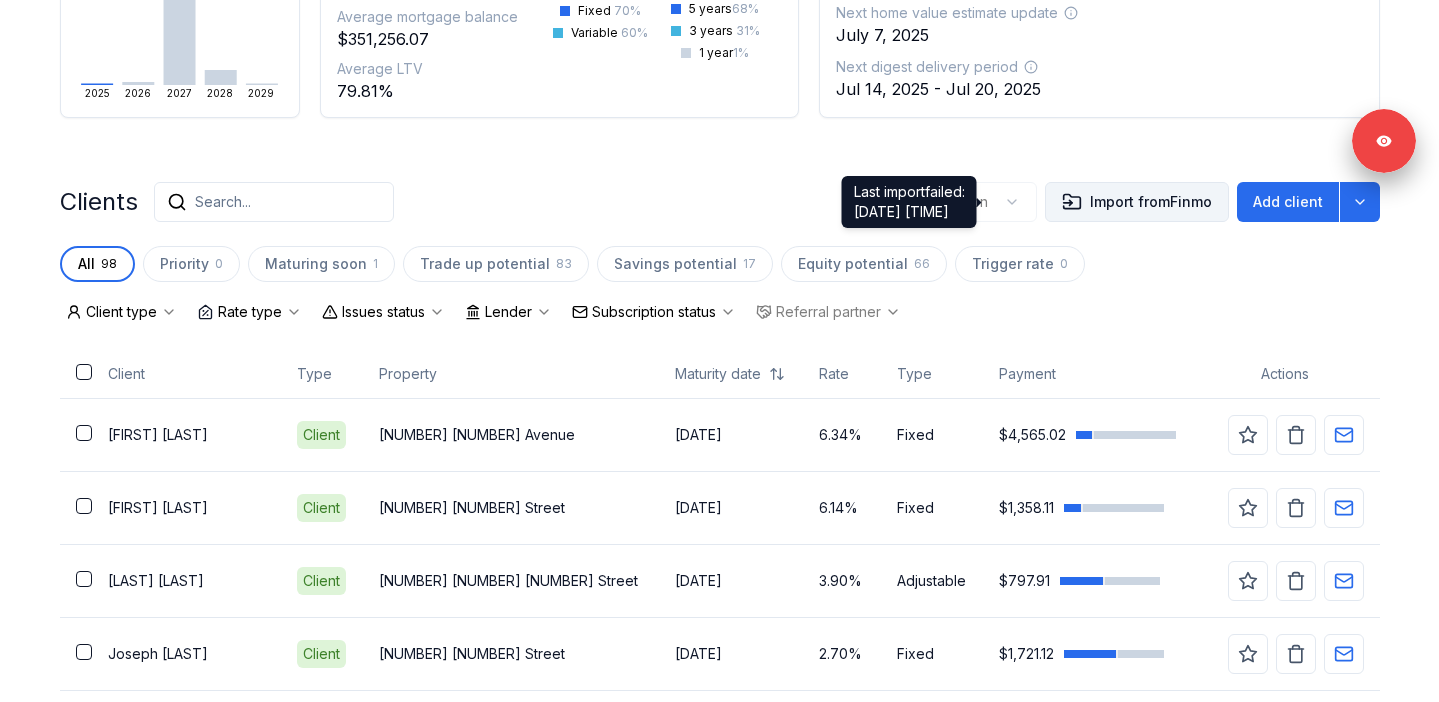 click on "Import from  Finmo" at bounding box center [1137, 202] 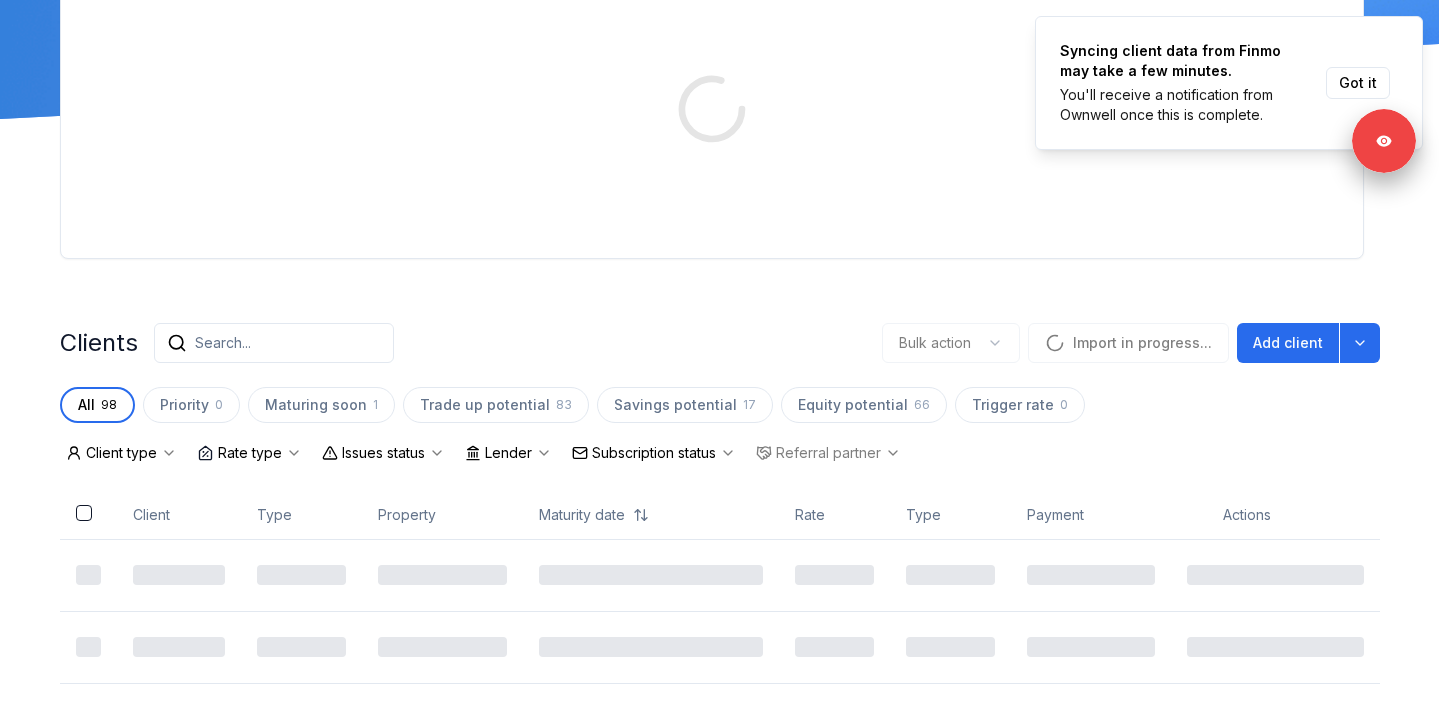 scroll, scrollTop: 0, scrollLeft: 0, axis: both 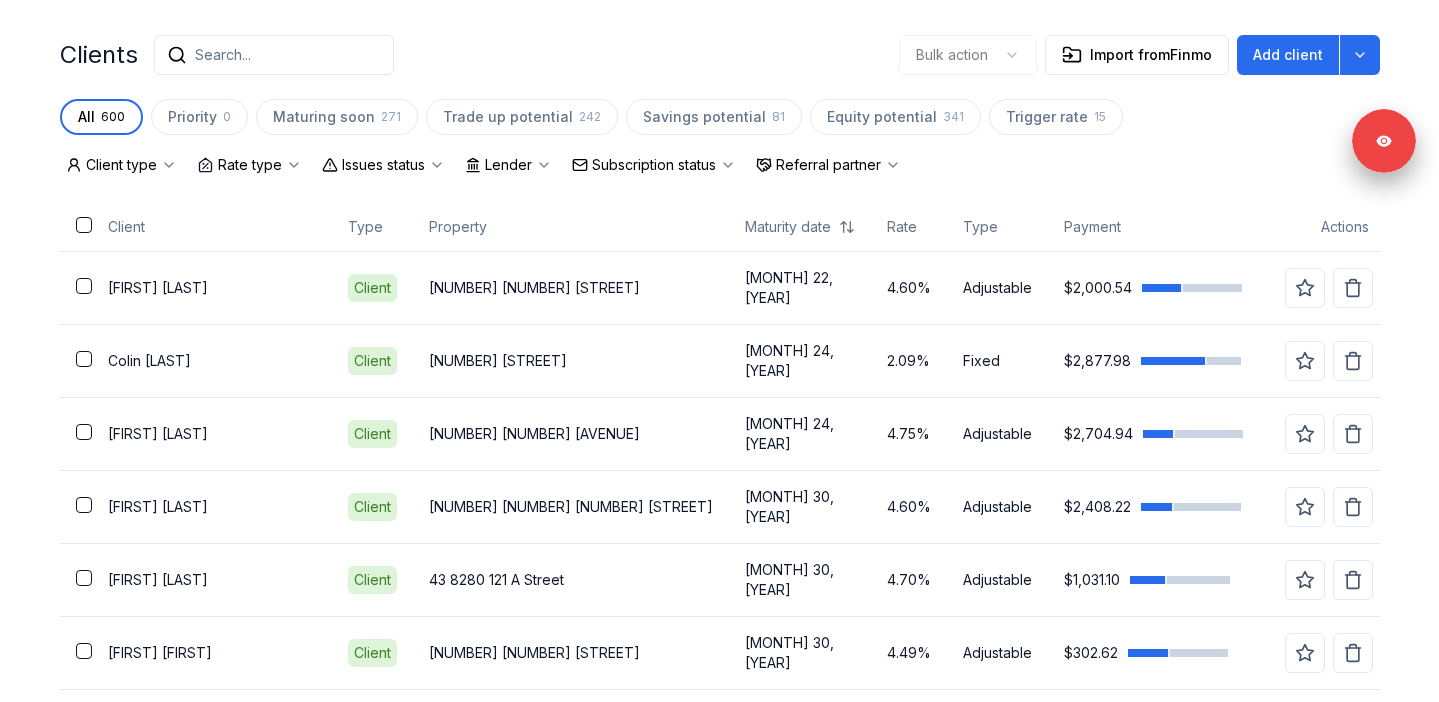 click on "Issues status" at bounding box center [383, 165] 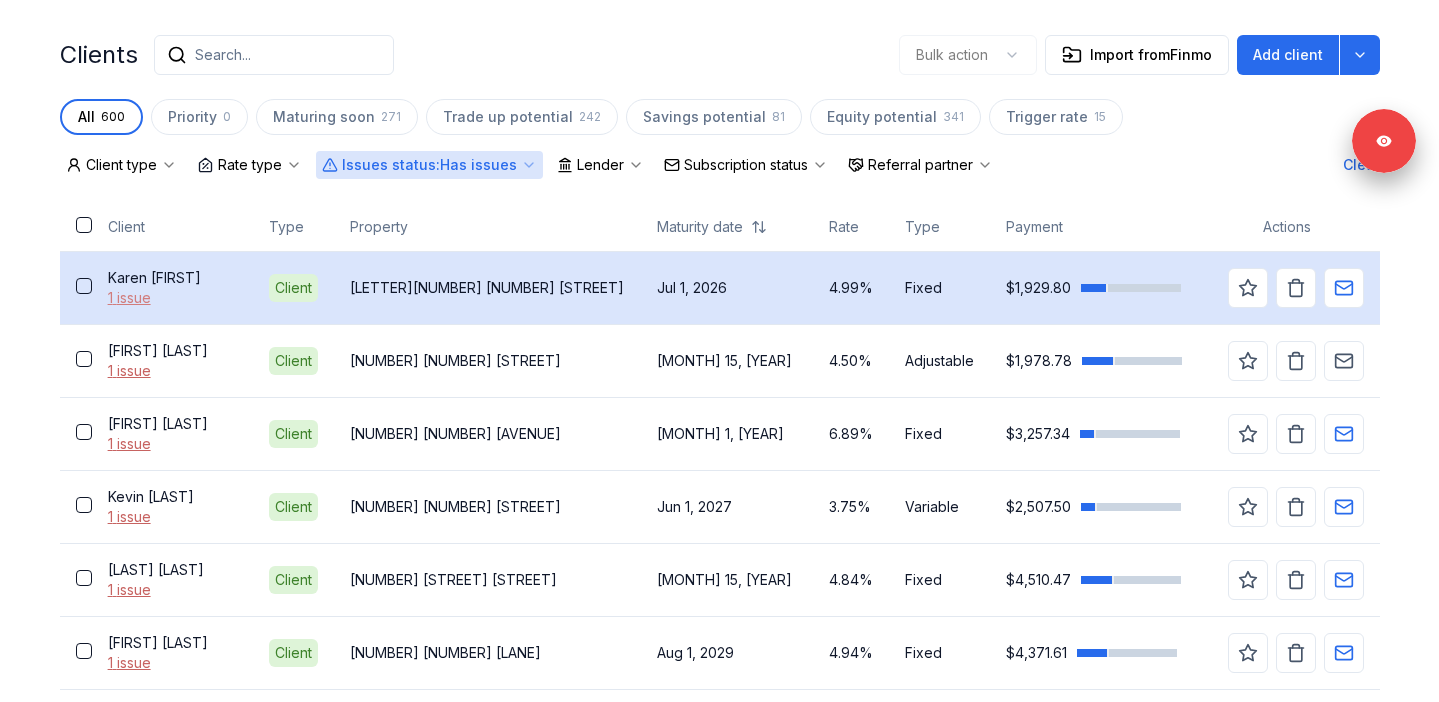 click on "1   issue" at bounding box center [172, 298] 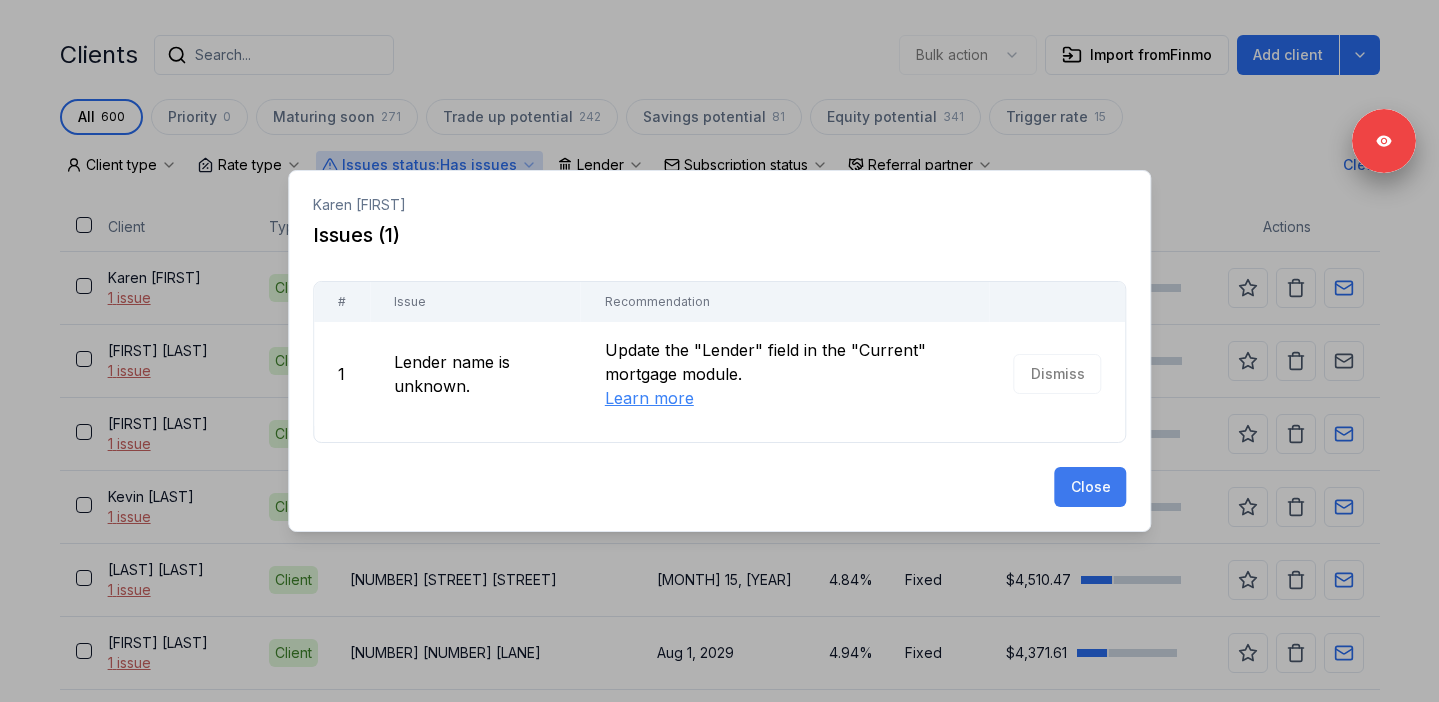 click on "Close" at bounding box center [1090, 487] 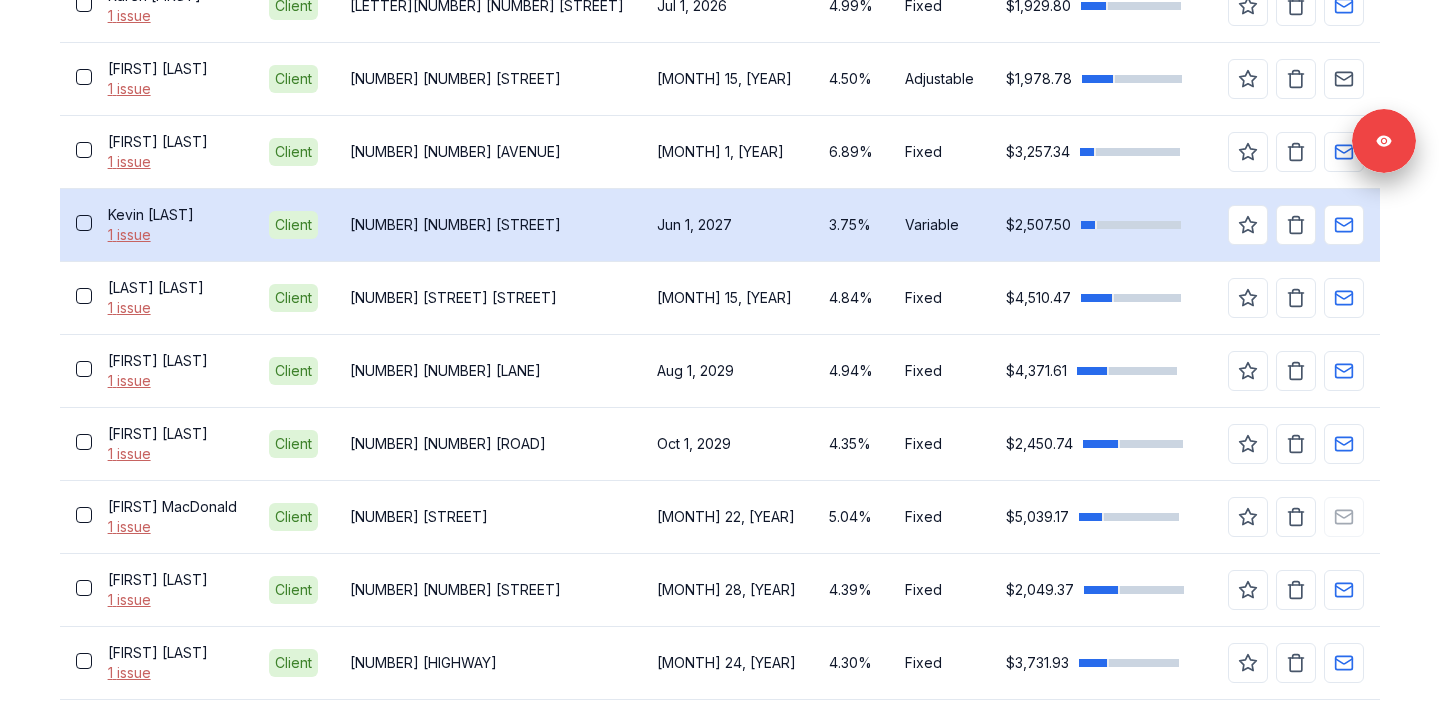 scroll, scrollTop: 896, scrollLeft: 0, axis: vertical 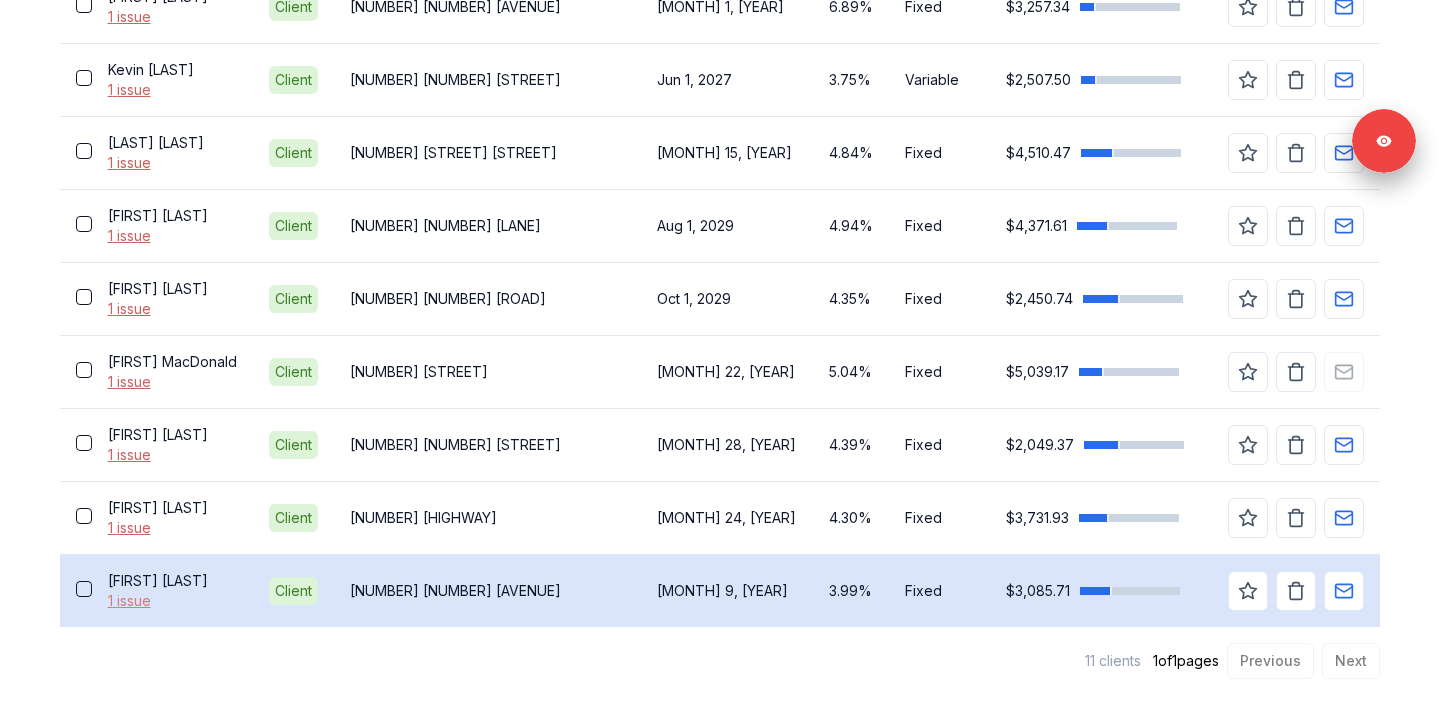 click on "1   issue" at bounding box center [172, 601] 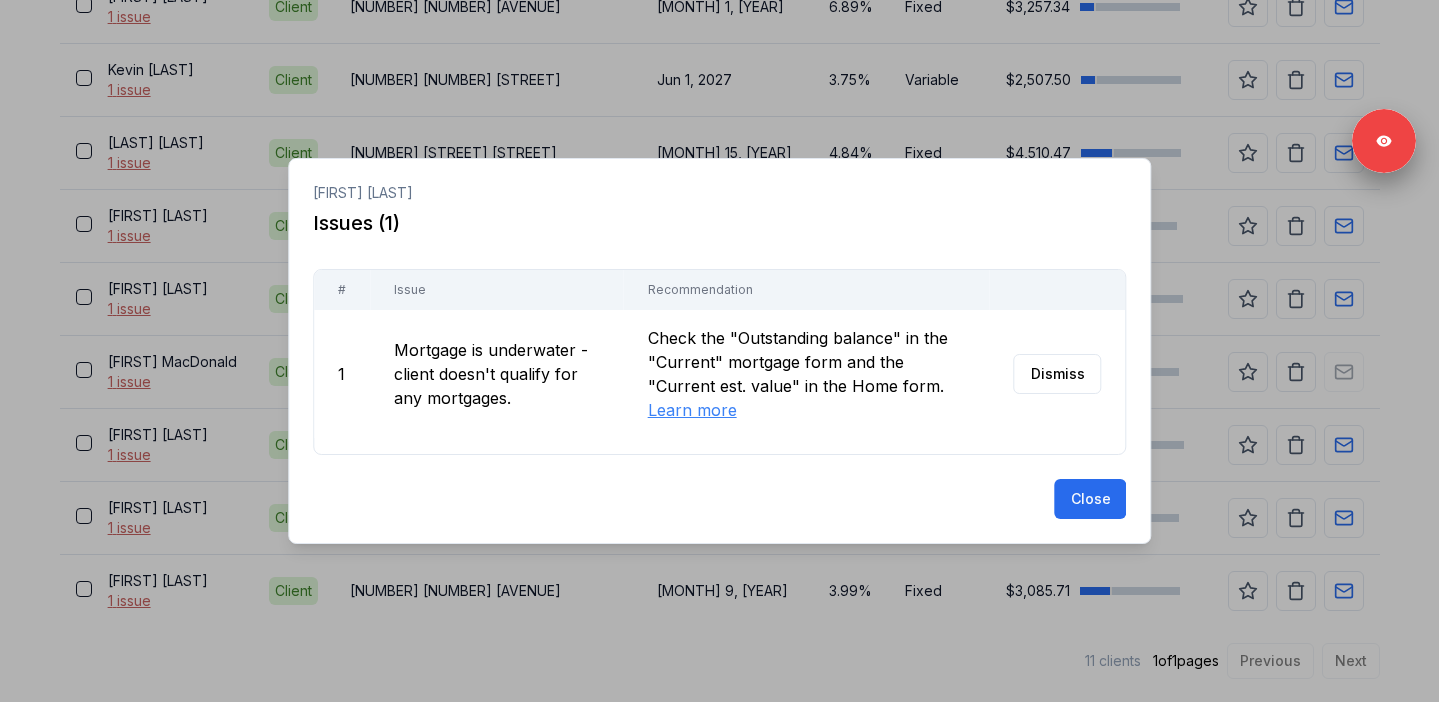 click at bounding box center [719, 351] 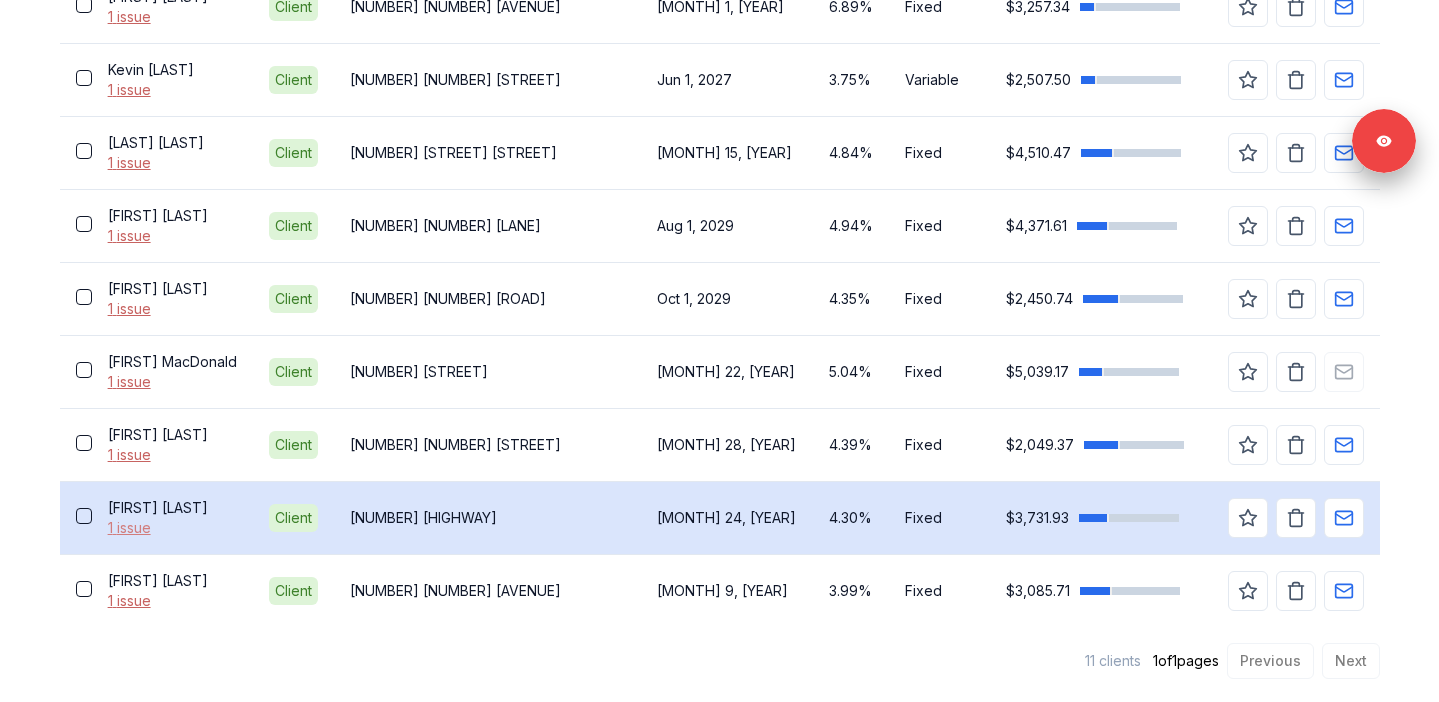 click on "1   issue" at bounding box center (172, 528) 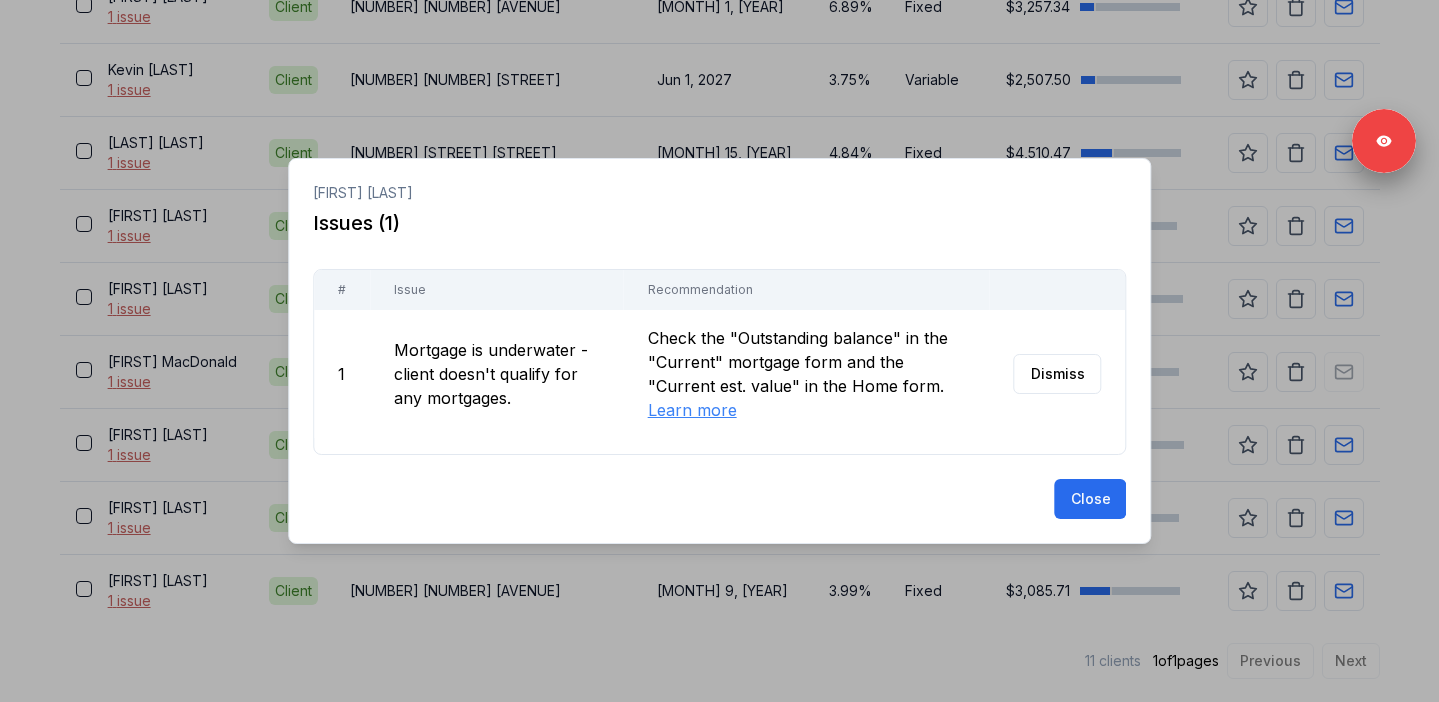 click at bounding box center [719, 351] 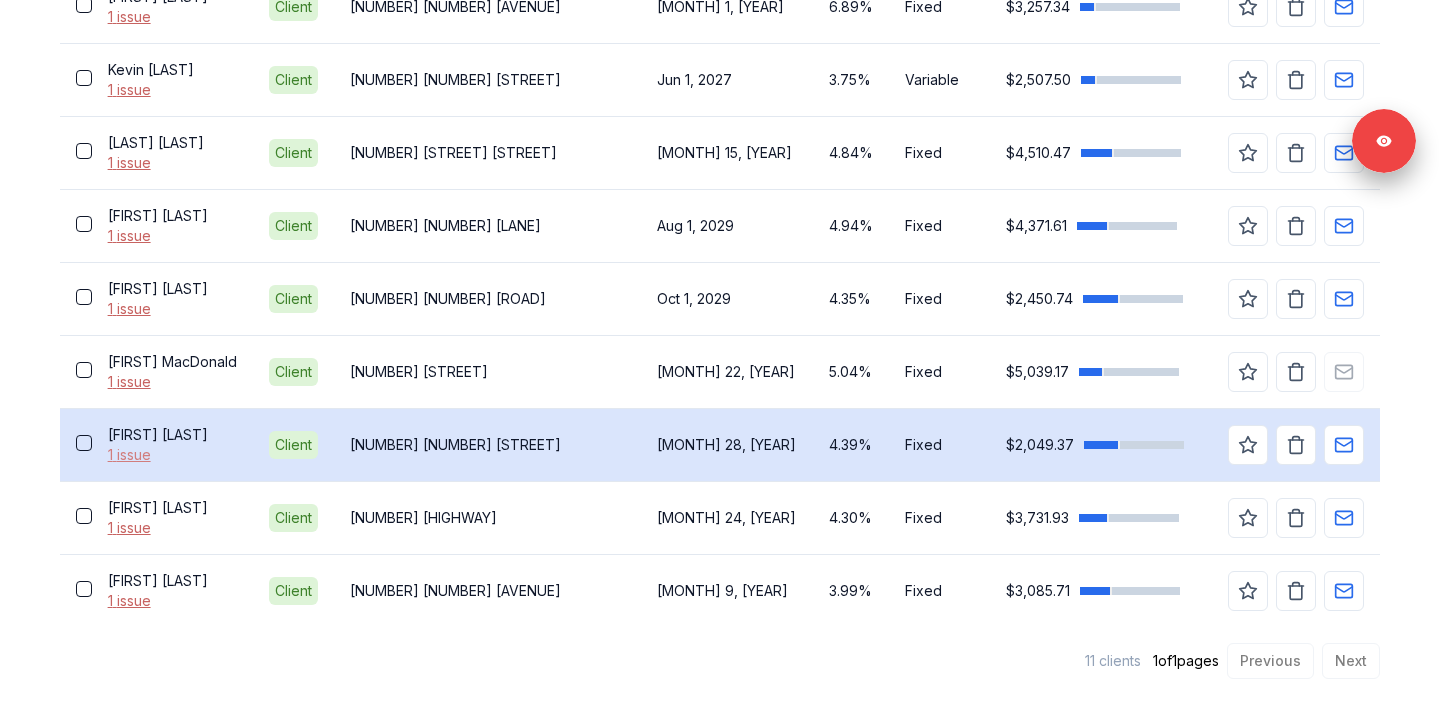 click on "1   issue" at bounding box center [172, 455] 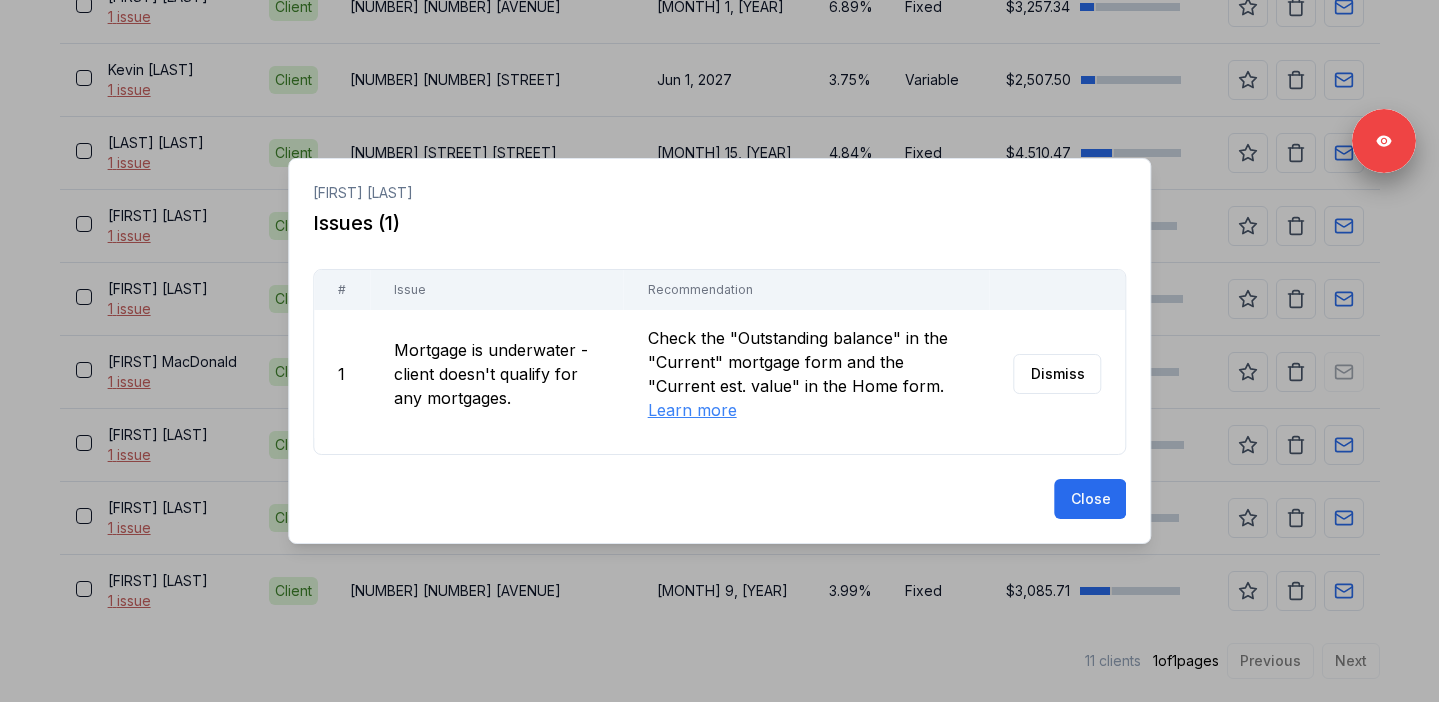 click at bounding box center [719, 351] 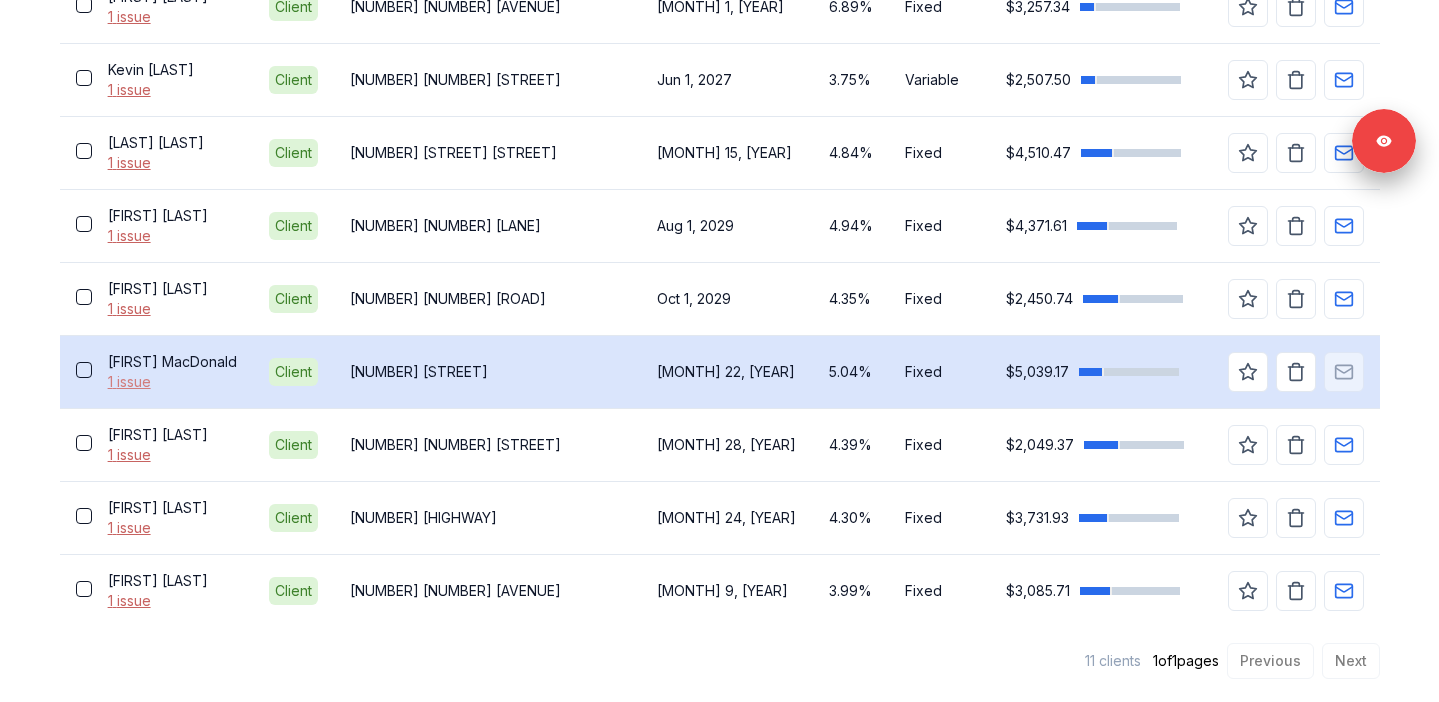 click on "1   issue" at bounding box center [172, 382] 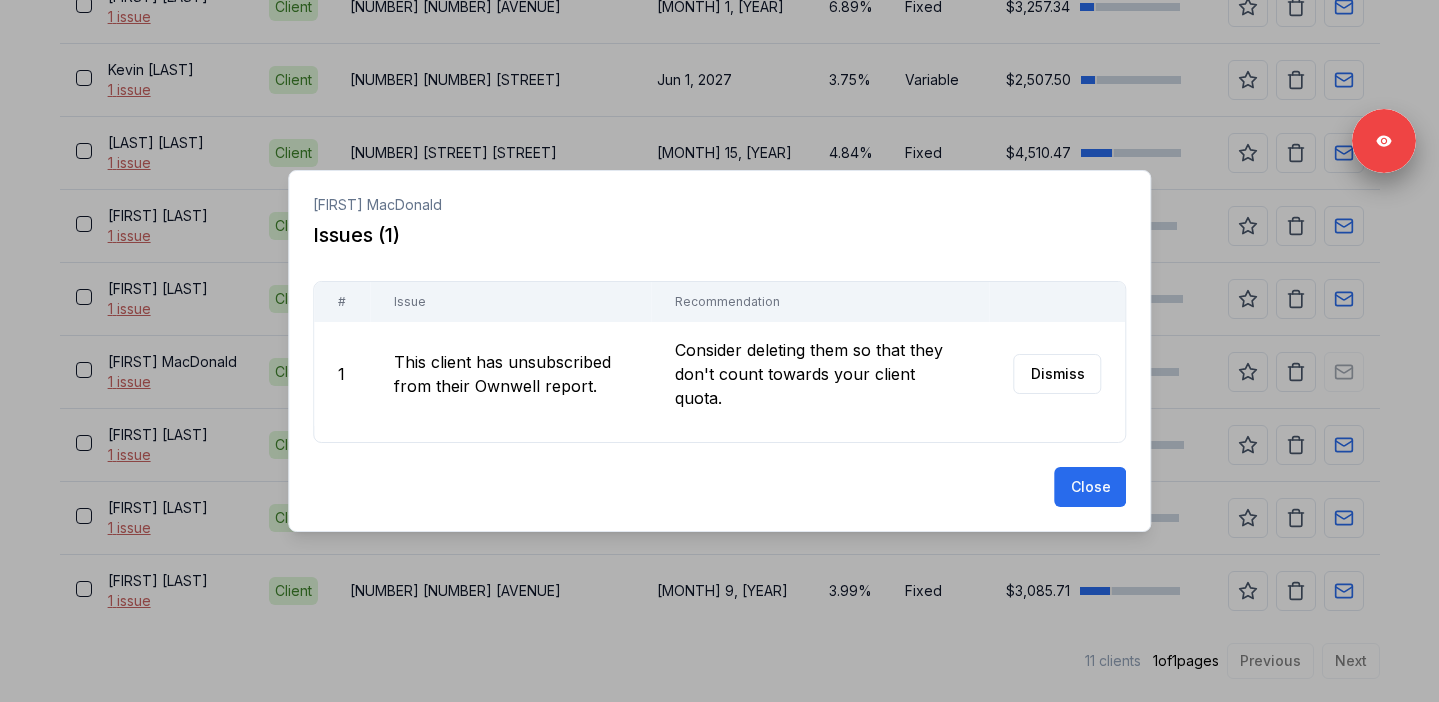 click at bounding box center (719, 351) 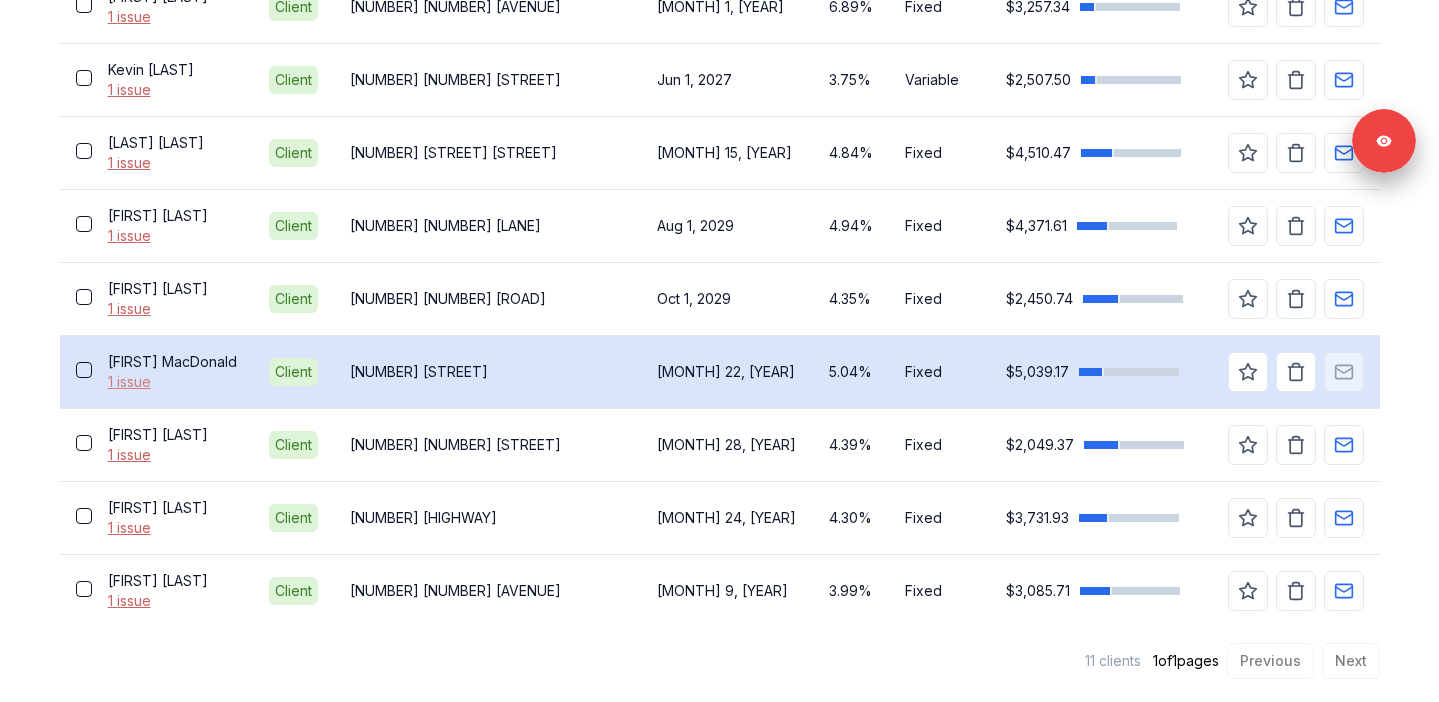 click on "1   issue" at bounding box center [172, 382] 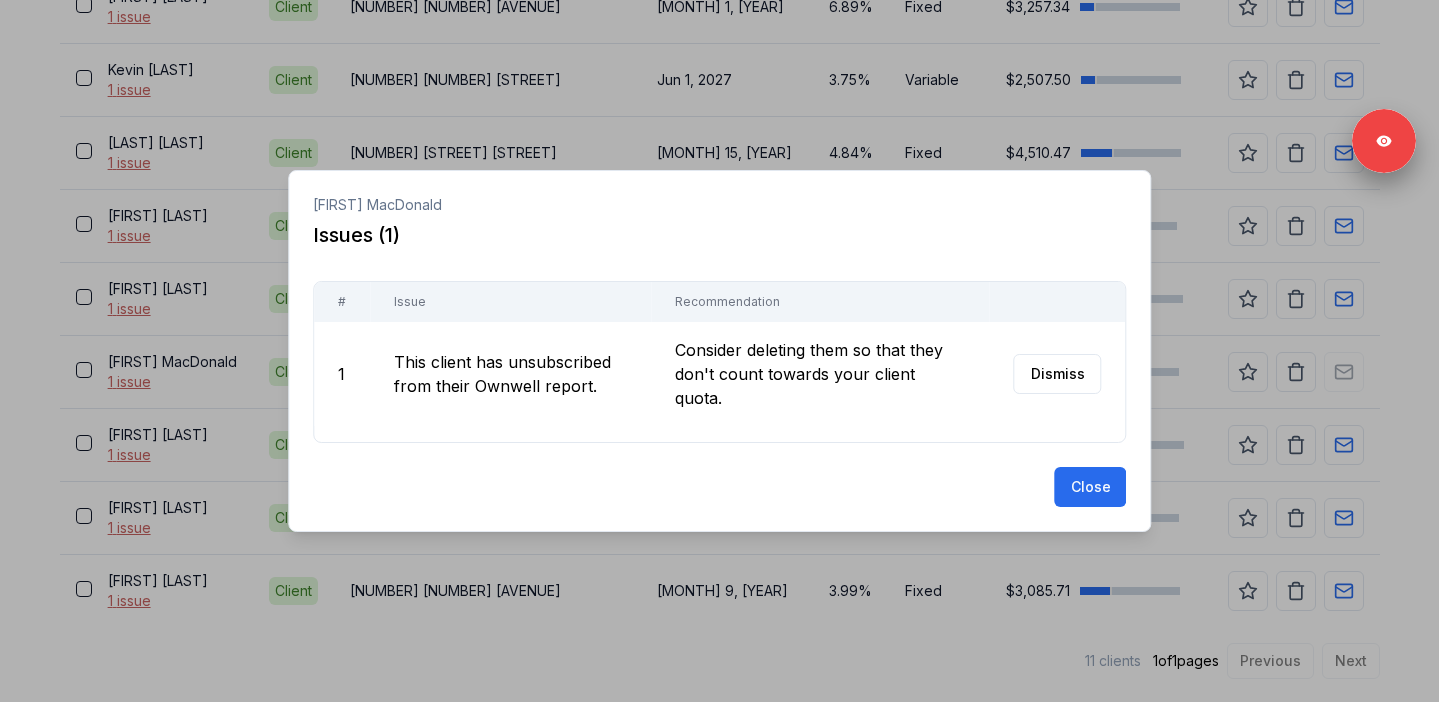 click at bounding box center [719, 351] 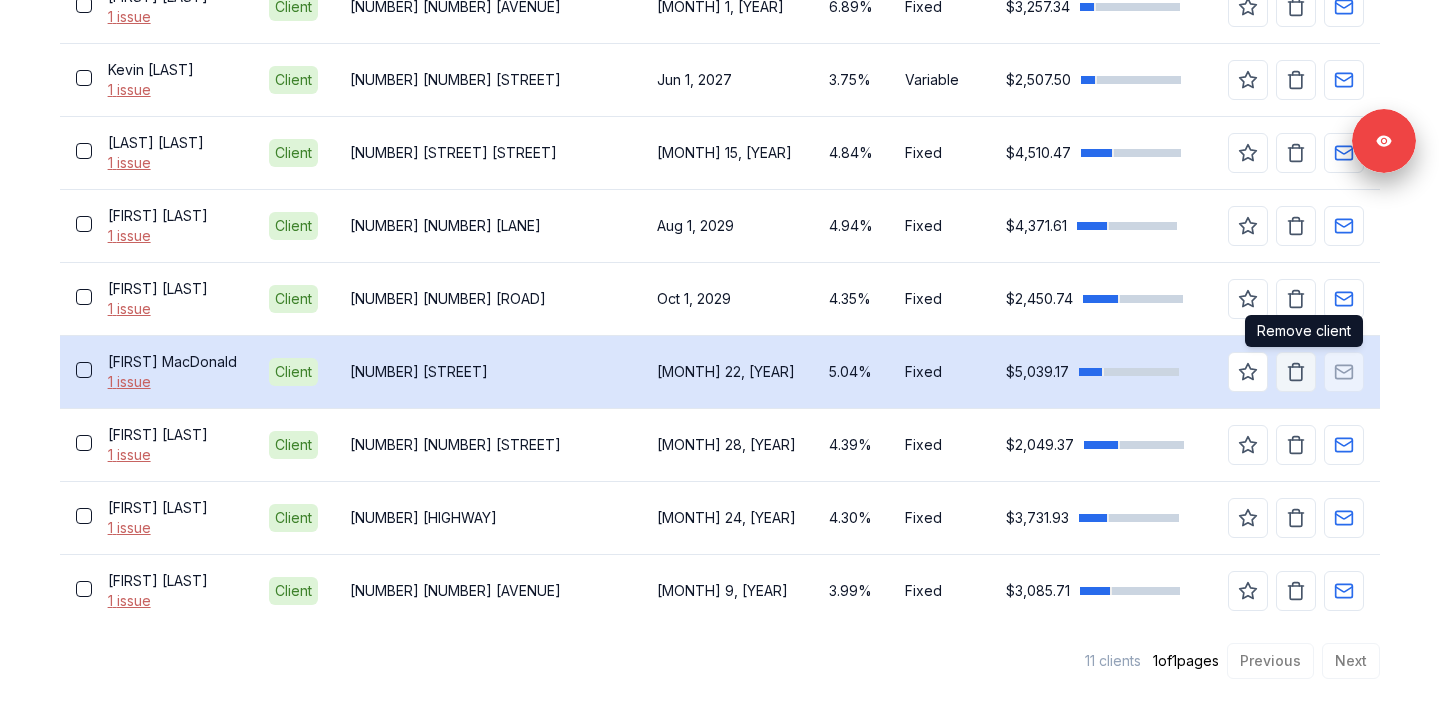 click 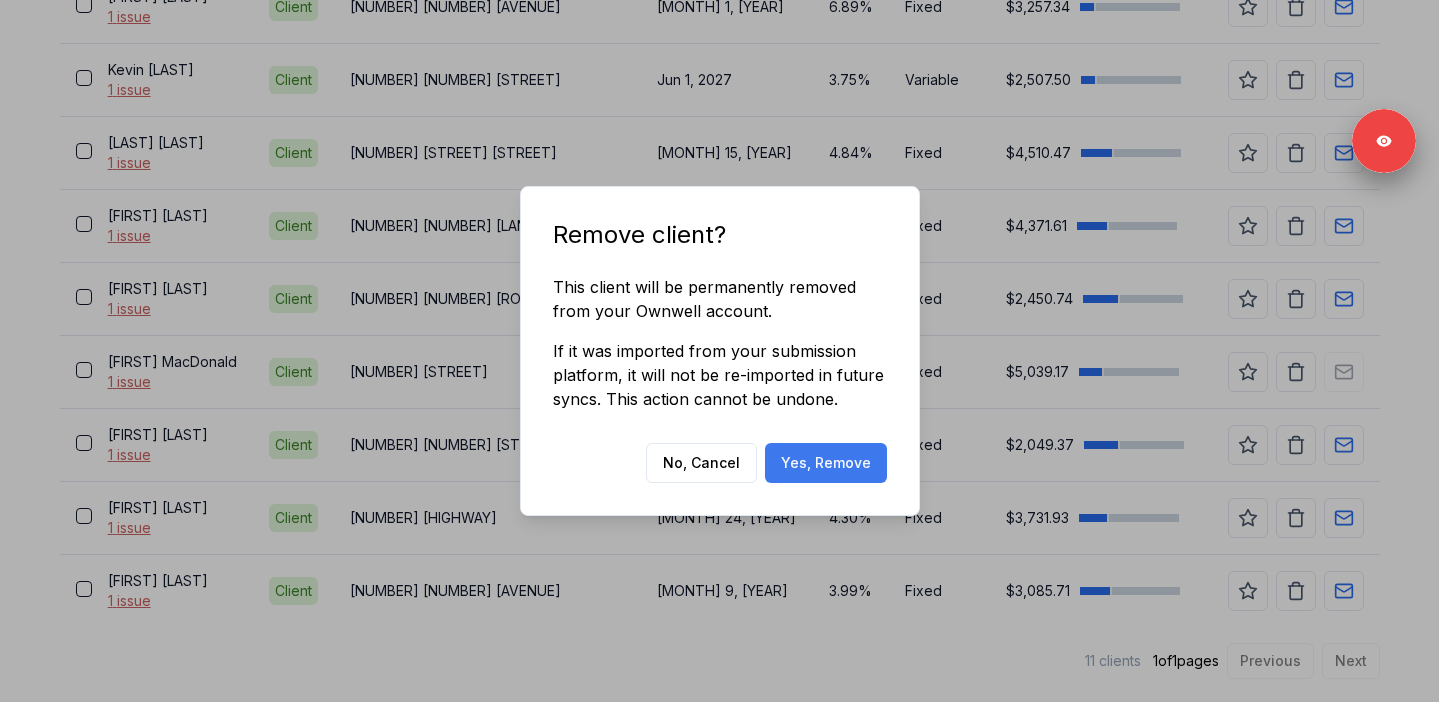 click on "Yes, Remove" at bounding box center (826, 463) 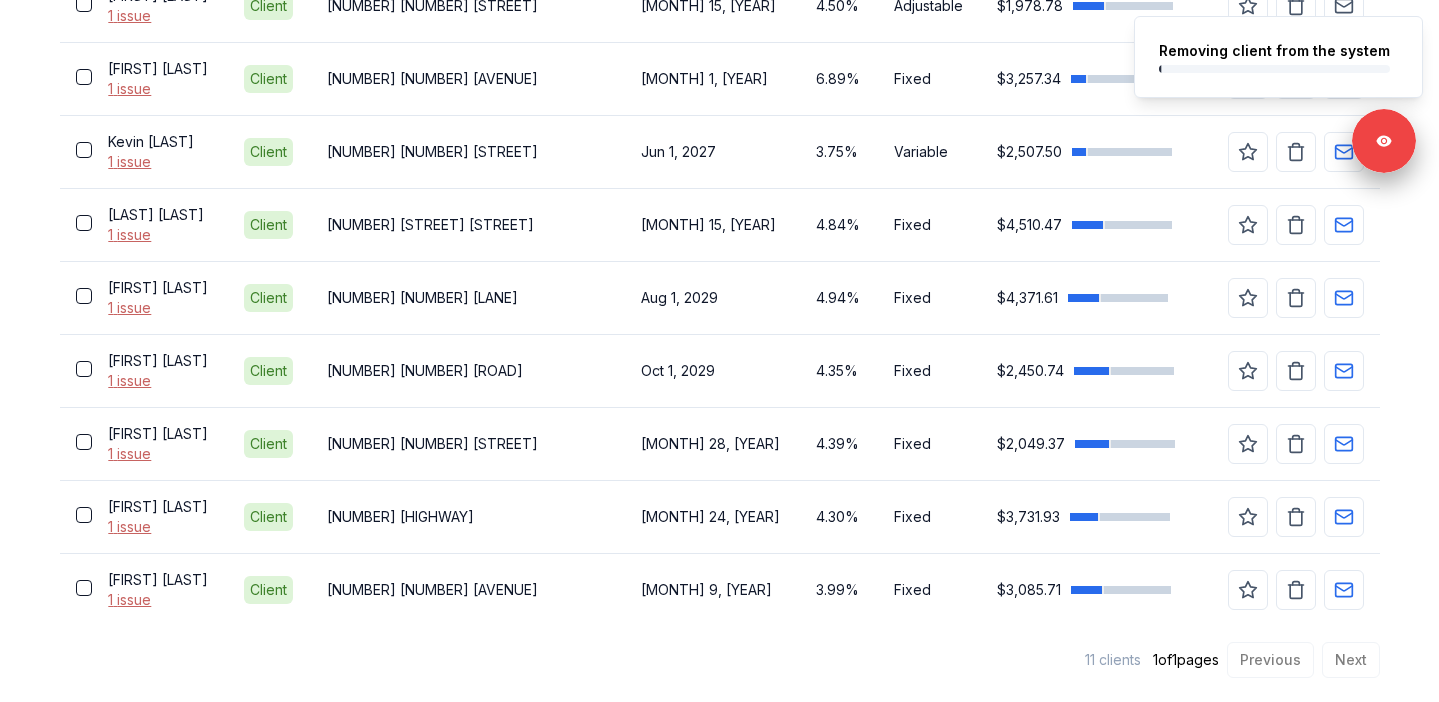 scroll, scrollTop: 823, scrollLeft: 0, axis: vertical 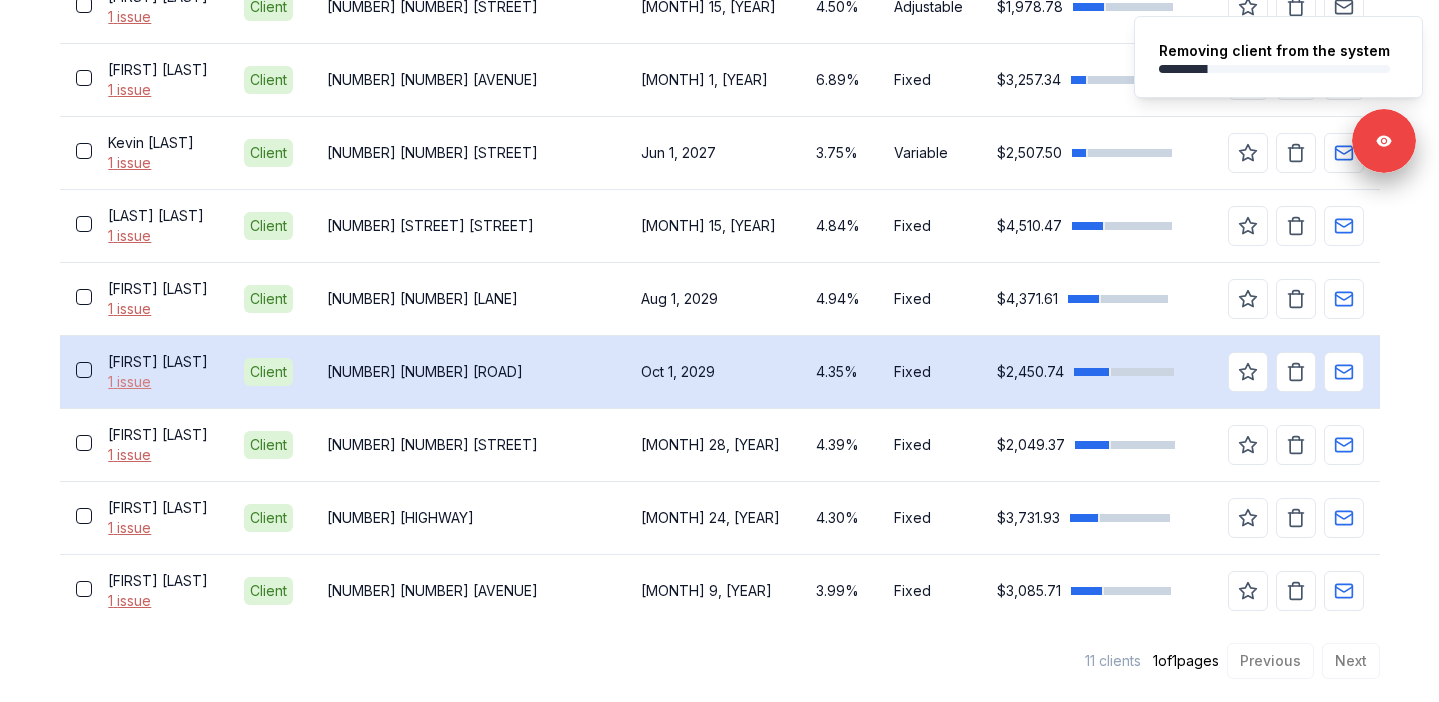click on "1   issue" at bounding box center [159, 382] 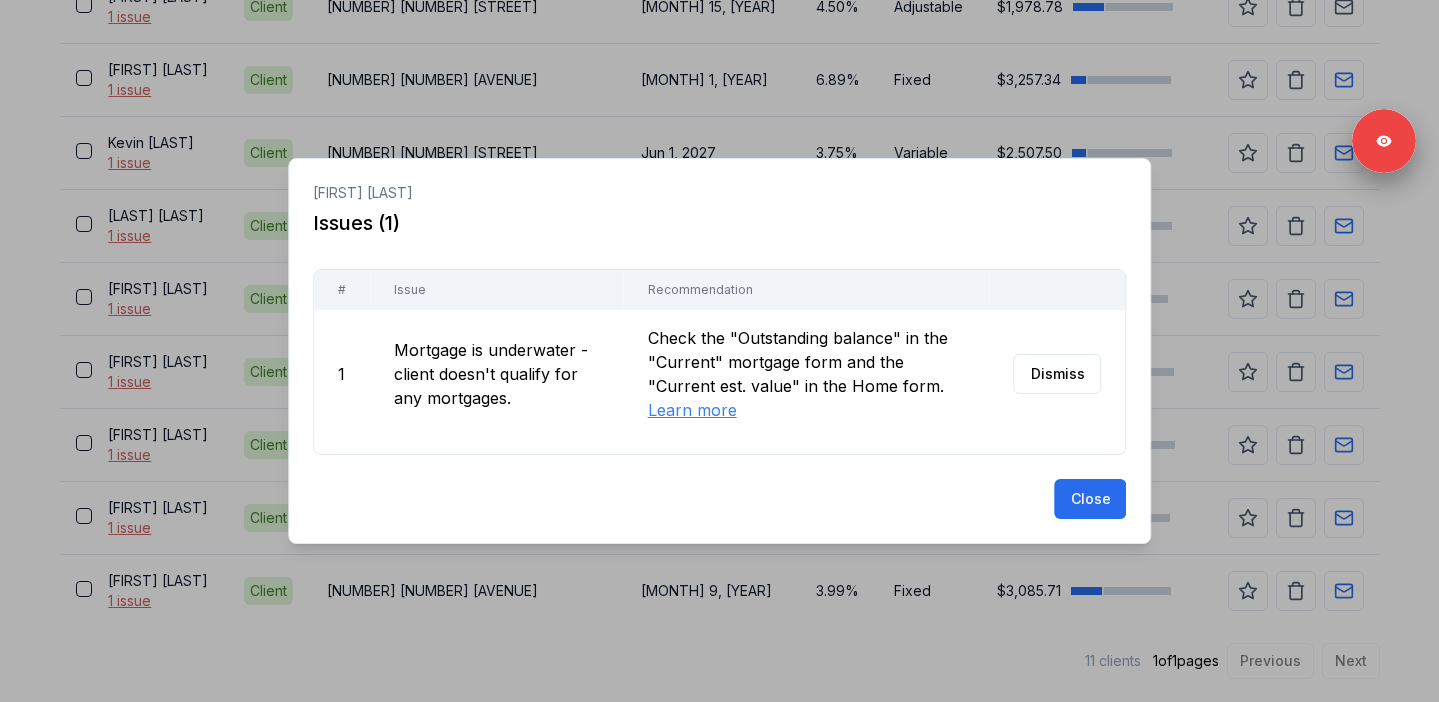 click at bounding box center (719, 351) 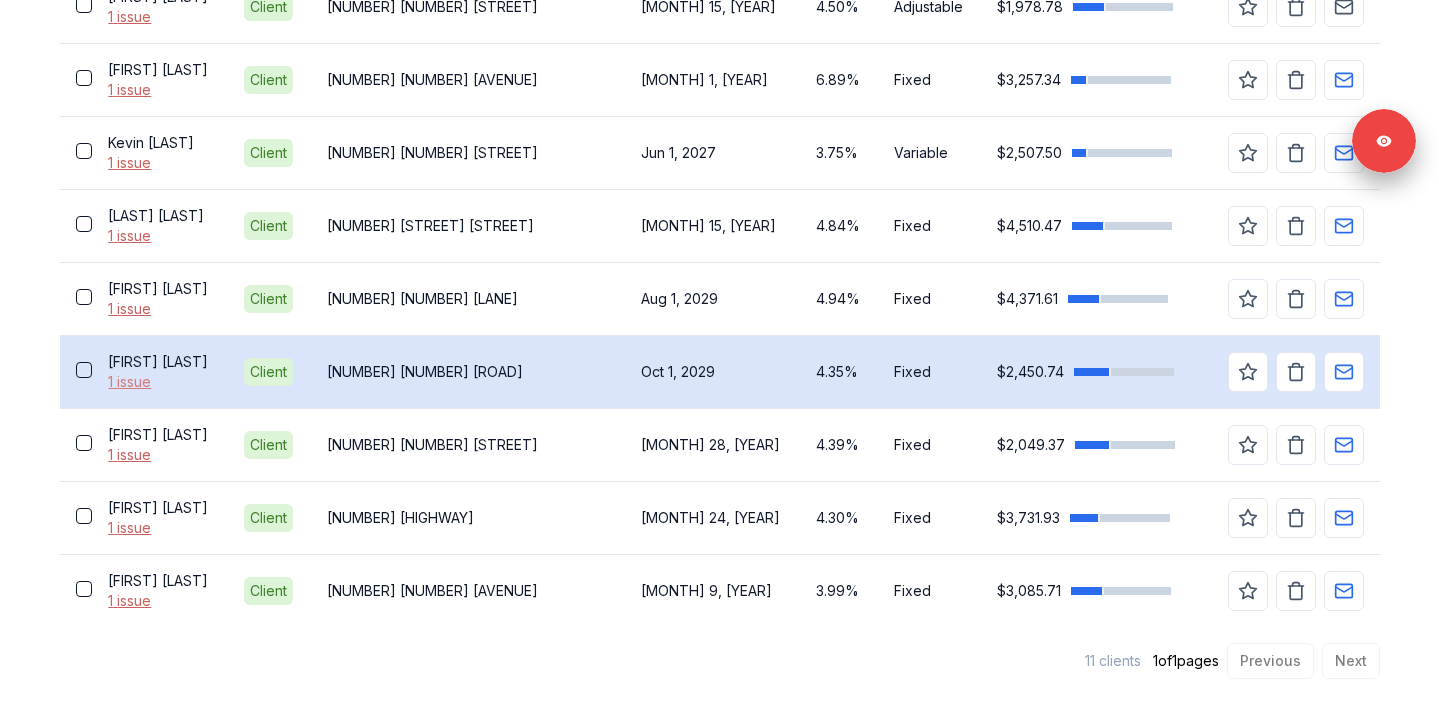 click on "1   issue" at bounding box center [159, 382] 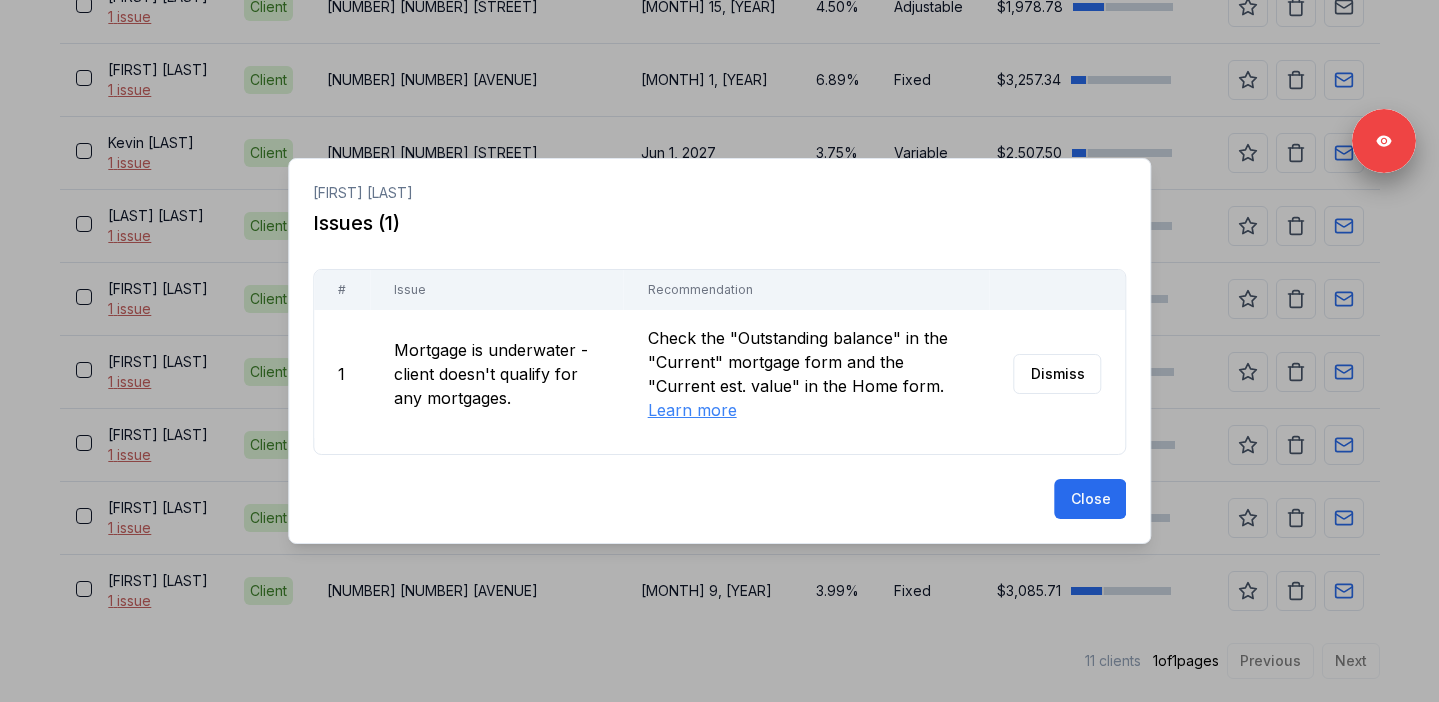 click at bounding box center (719, 351) 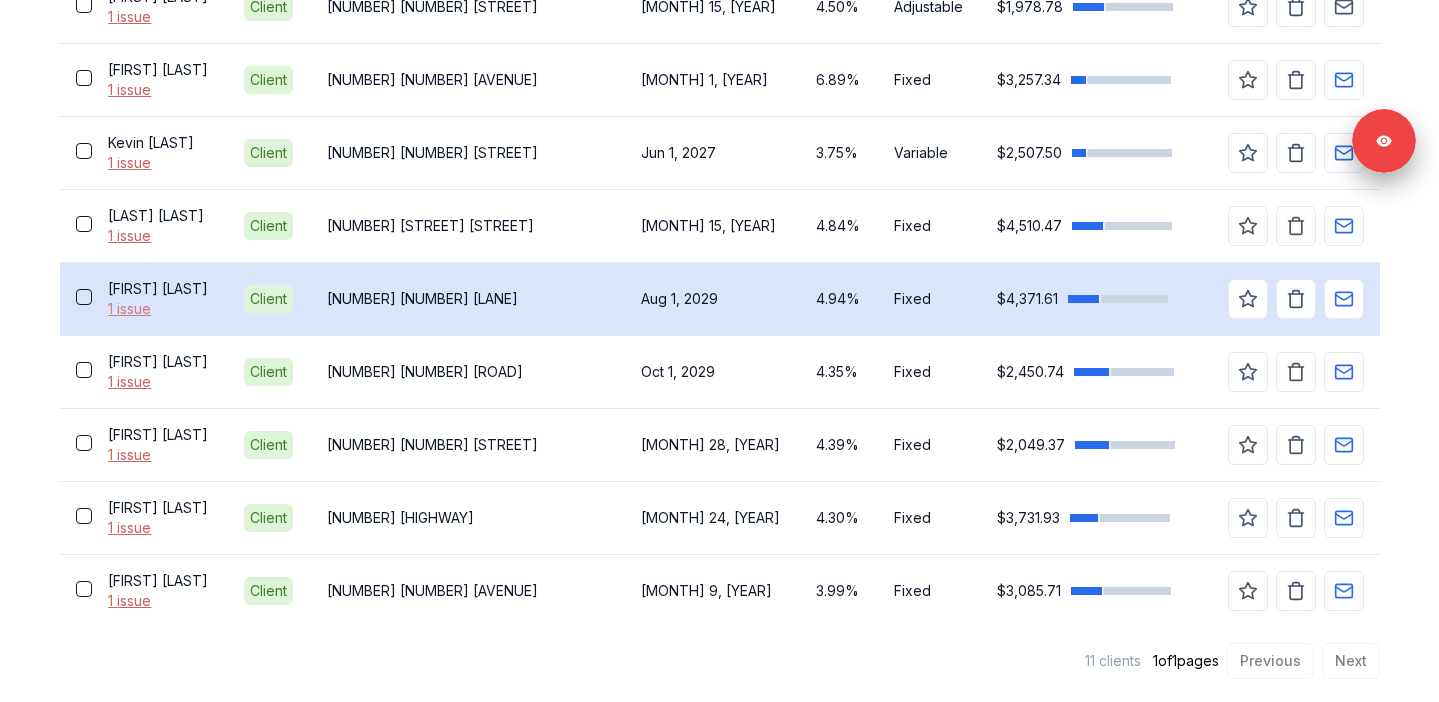 click on "1   issue" at bounding box center (159, 309) 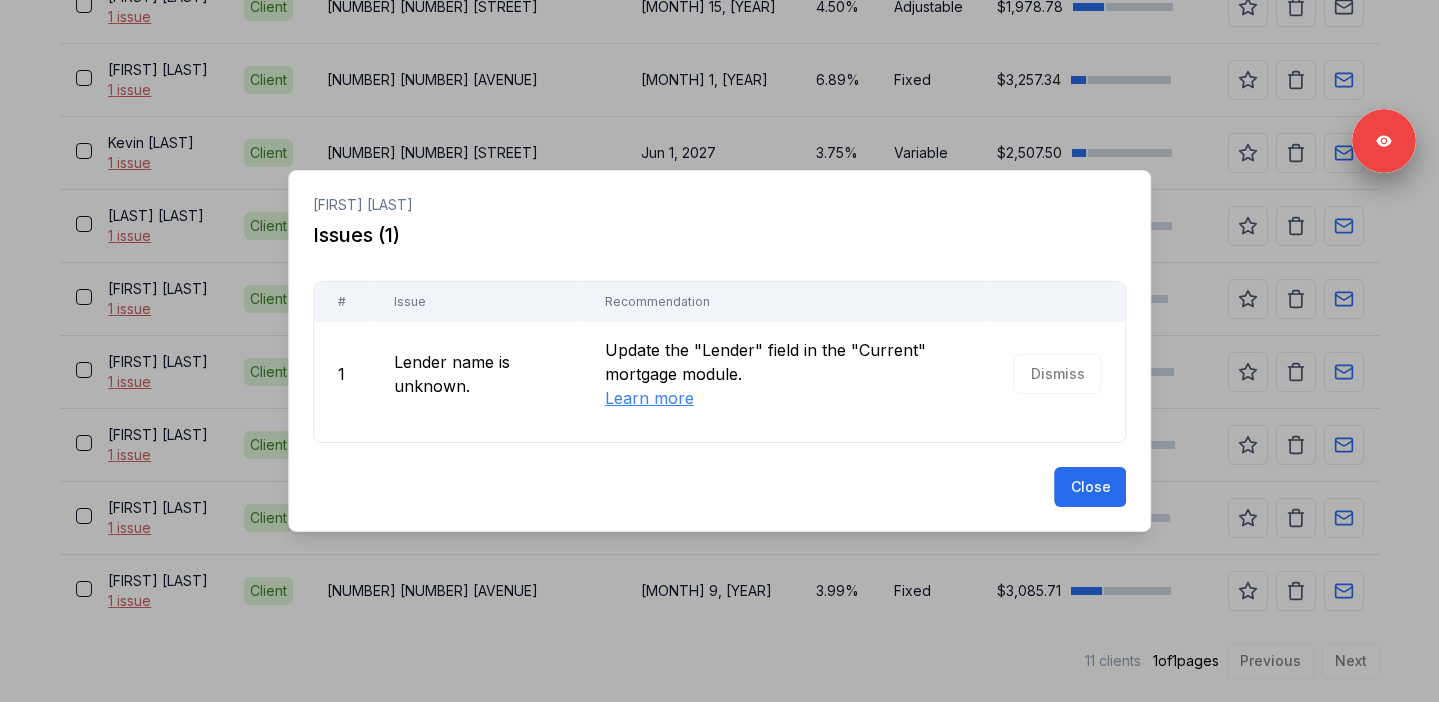 click at bounding box center [719, 351] 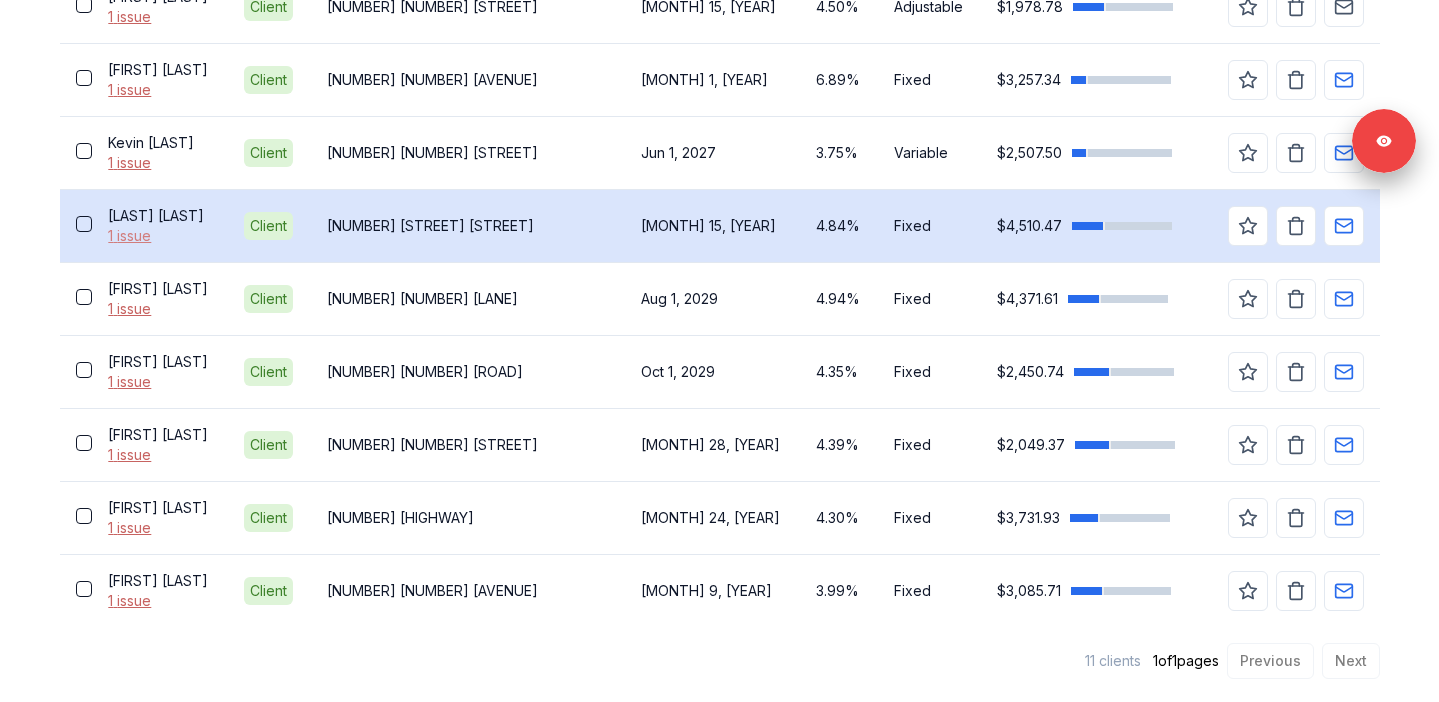 click on "1   issue" at bounding box center (159, 236) 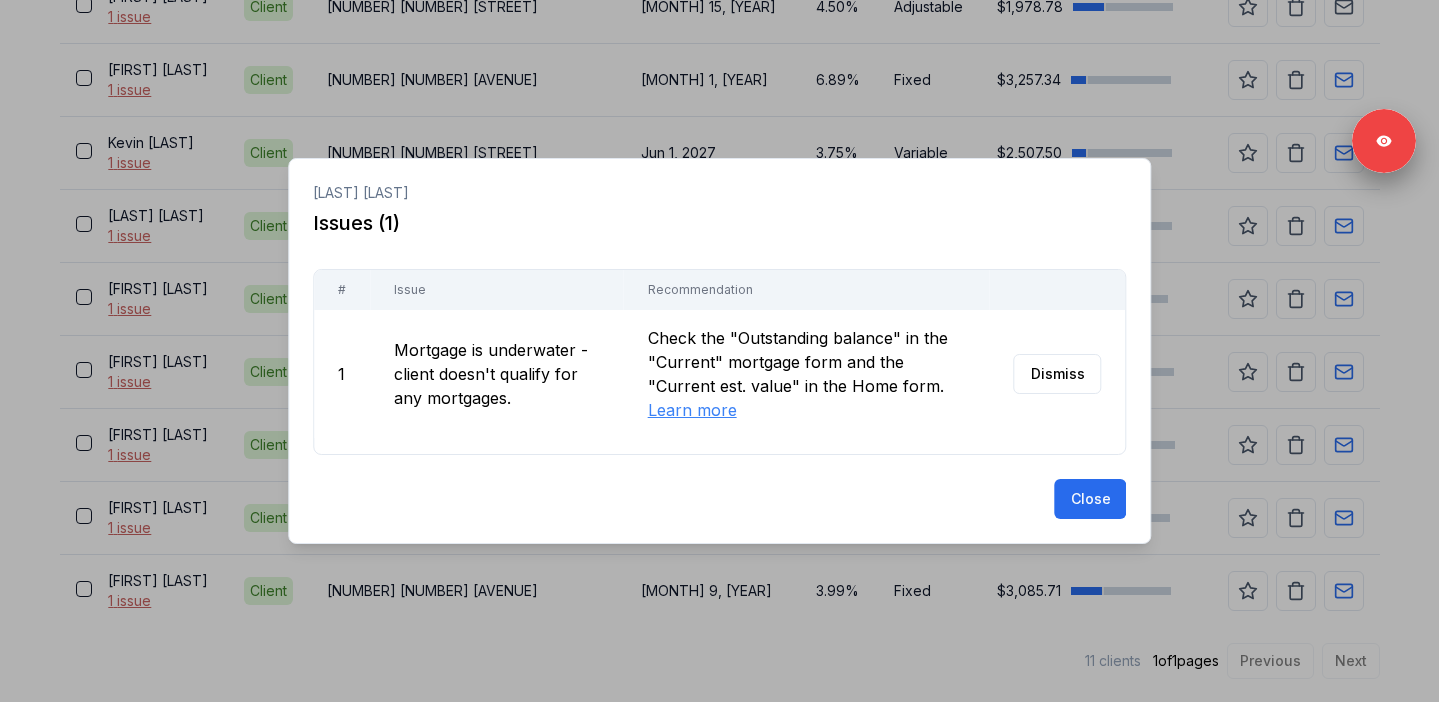 click at bounding box center (719, 351) 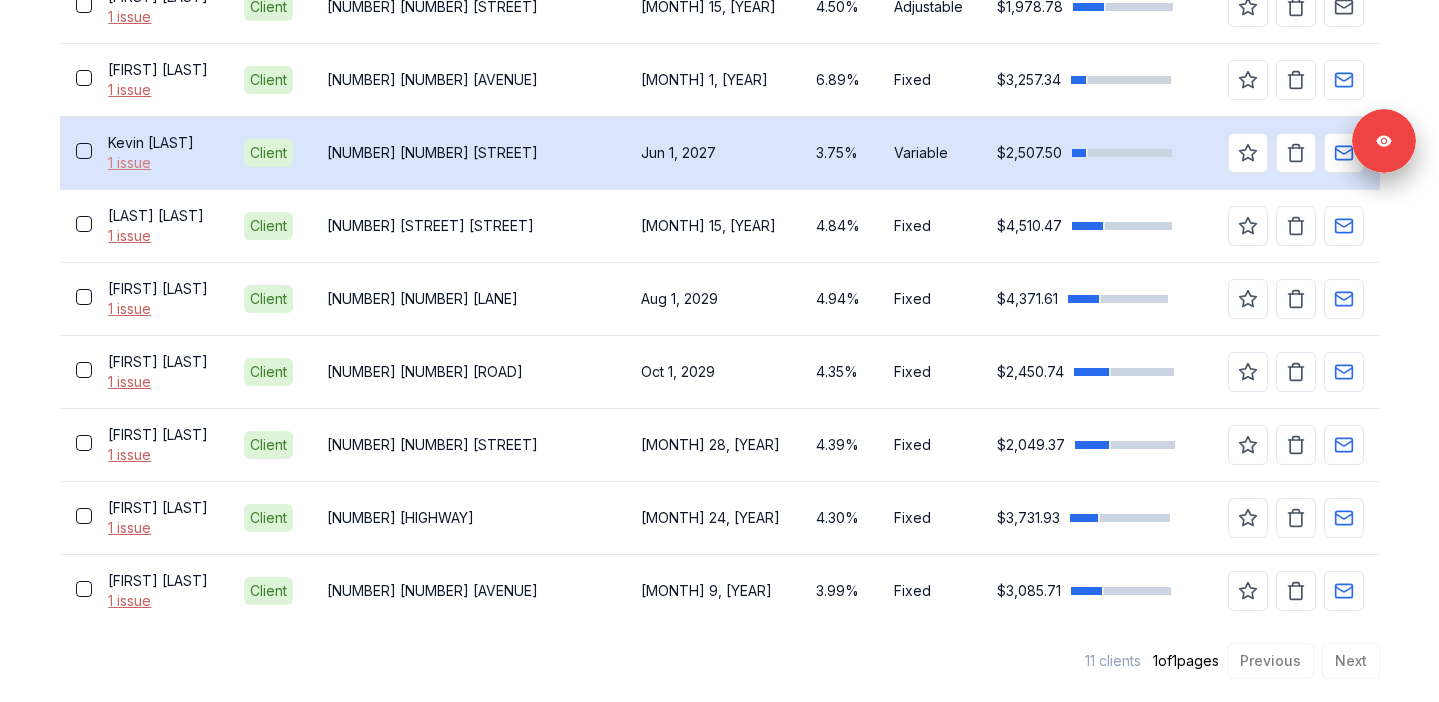 click on "1   issue" at bounding box center (159, 163) 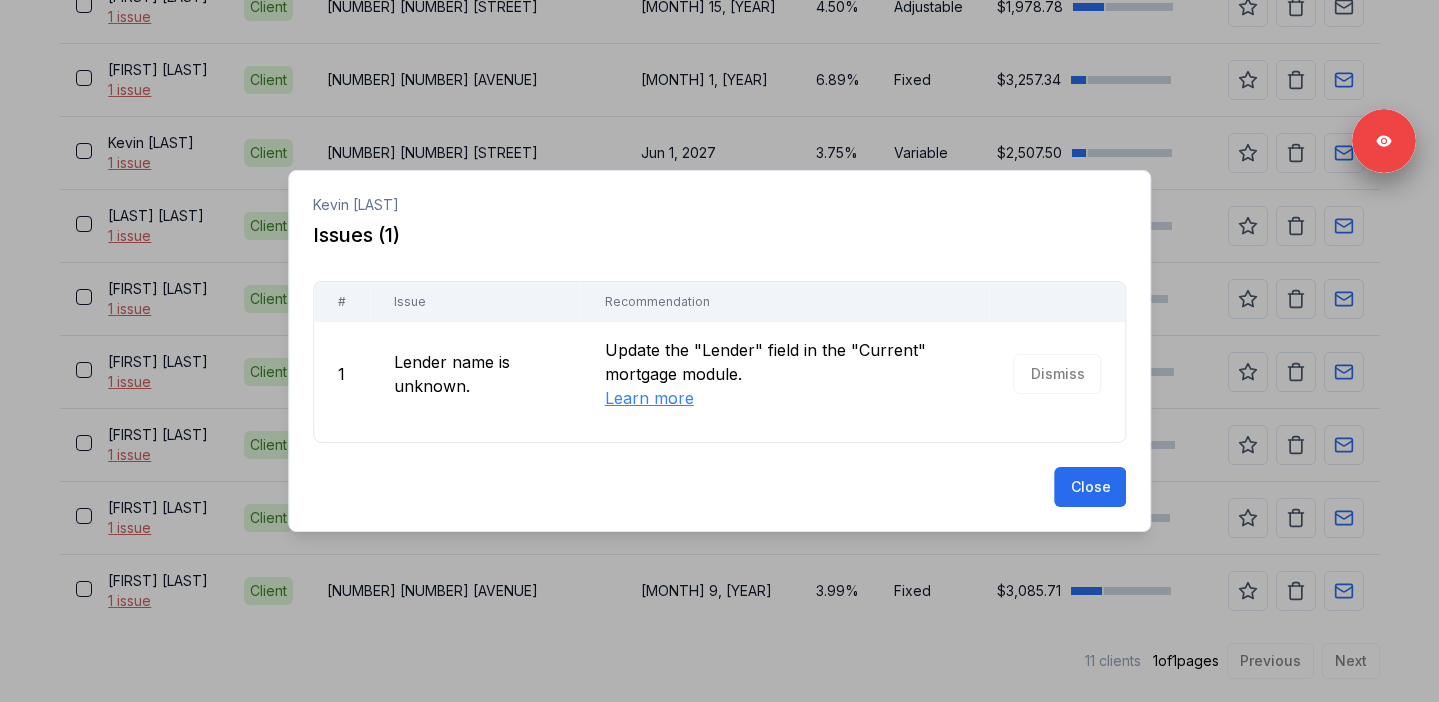 click at bounding box center [719, 351] 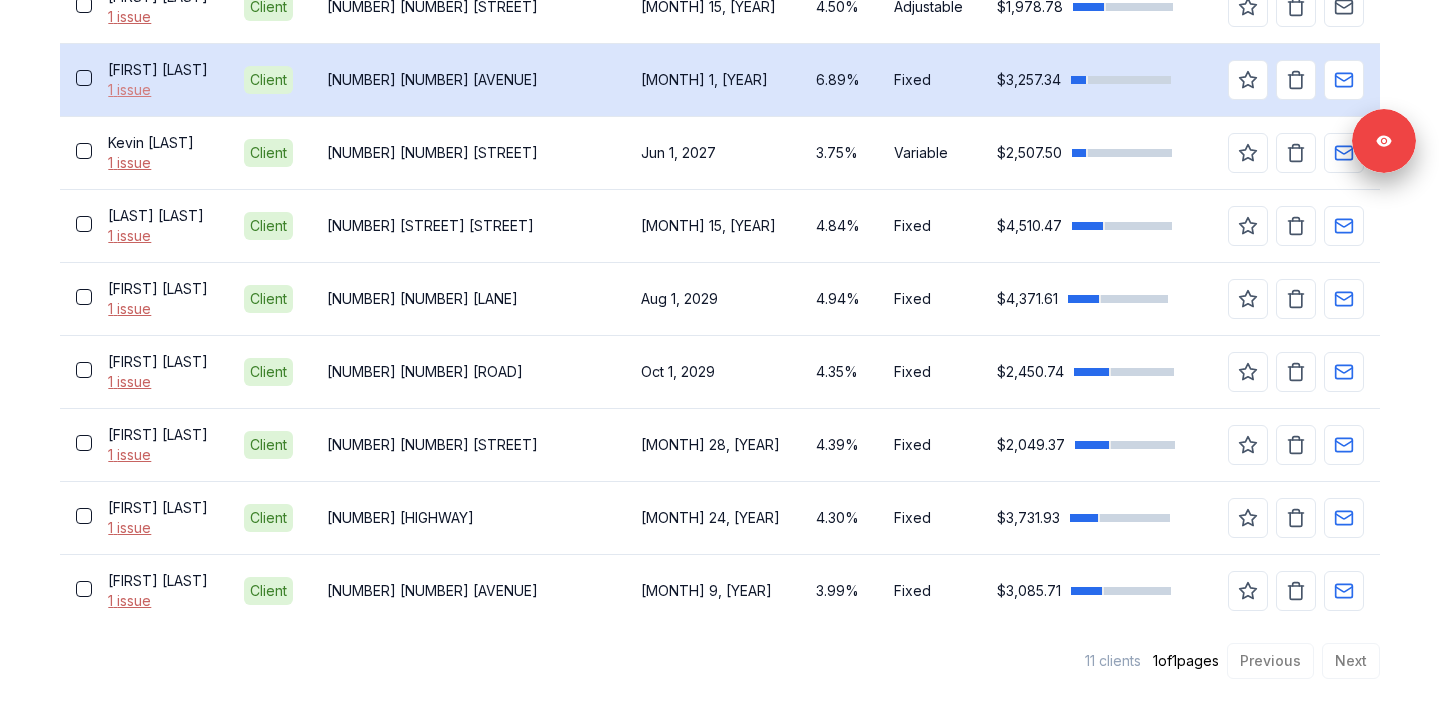 click on "1   issue" at bounding box center (159, 90) 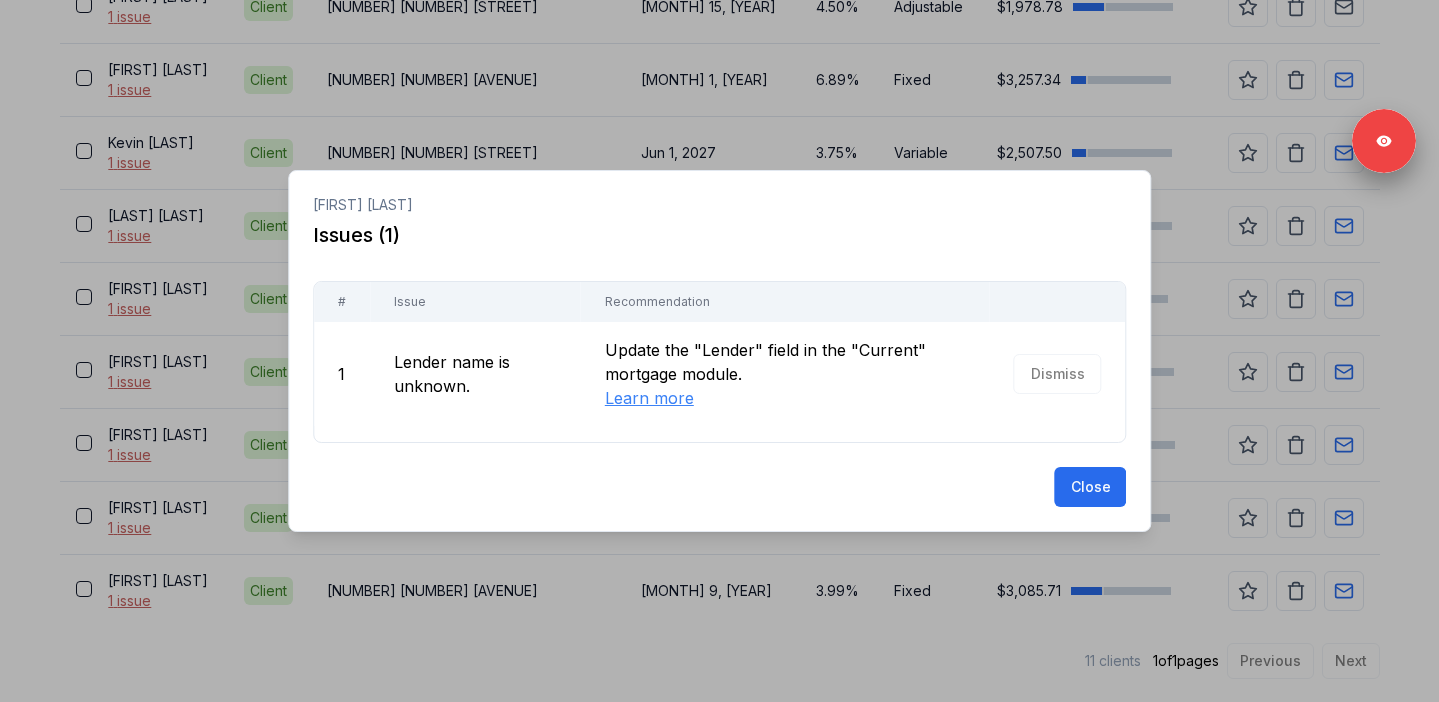 click at bounding box center (719, 351) 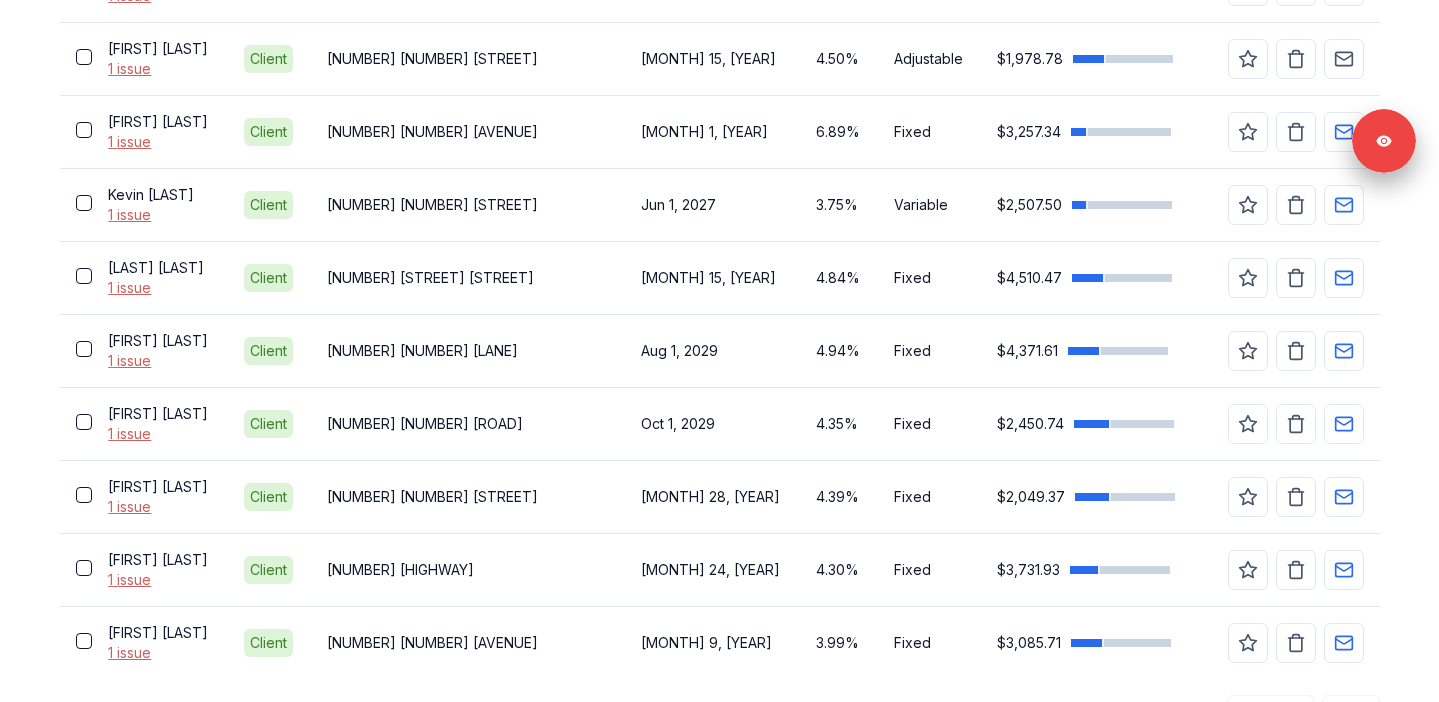 scroll, scrollTop: 706, scrollLeft: 0, axis: vertical 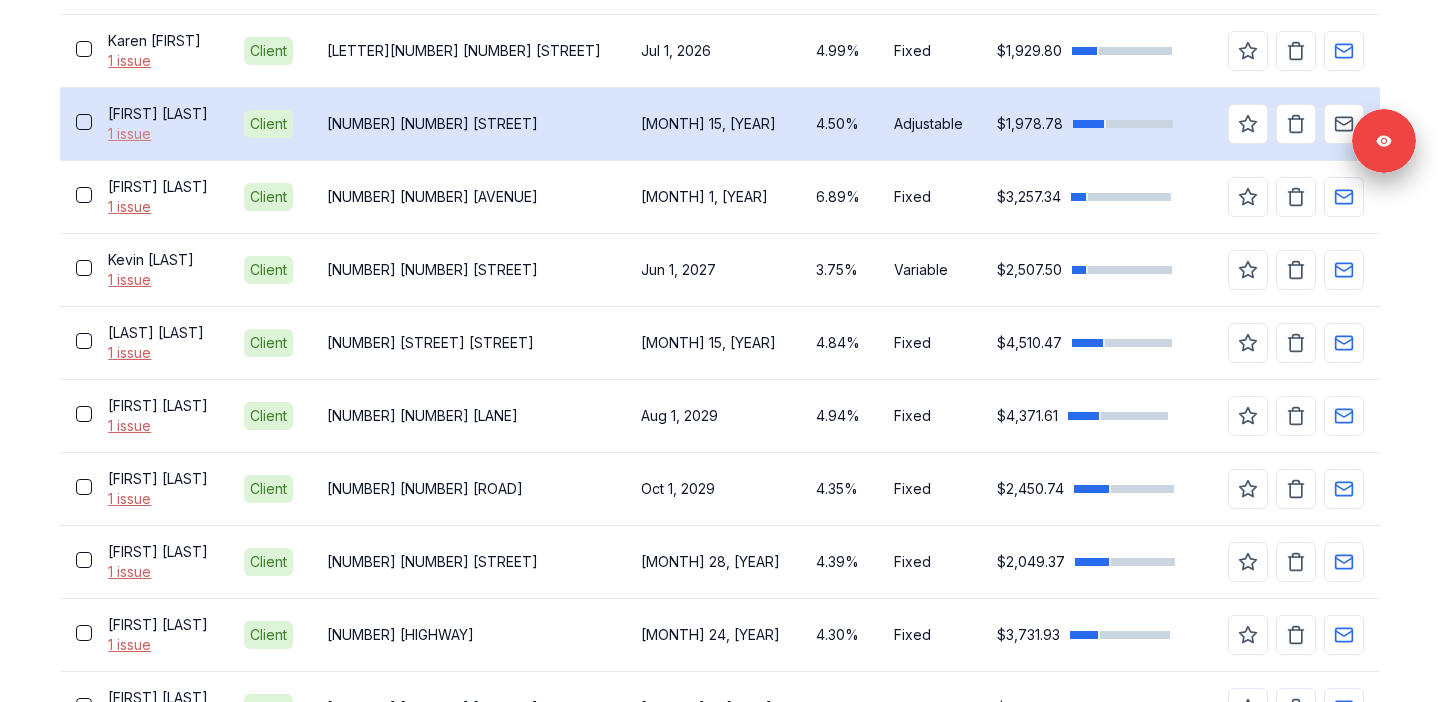 click on "1   issue" at bounding box center (159, 134) 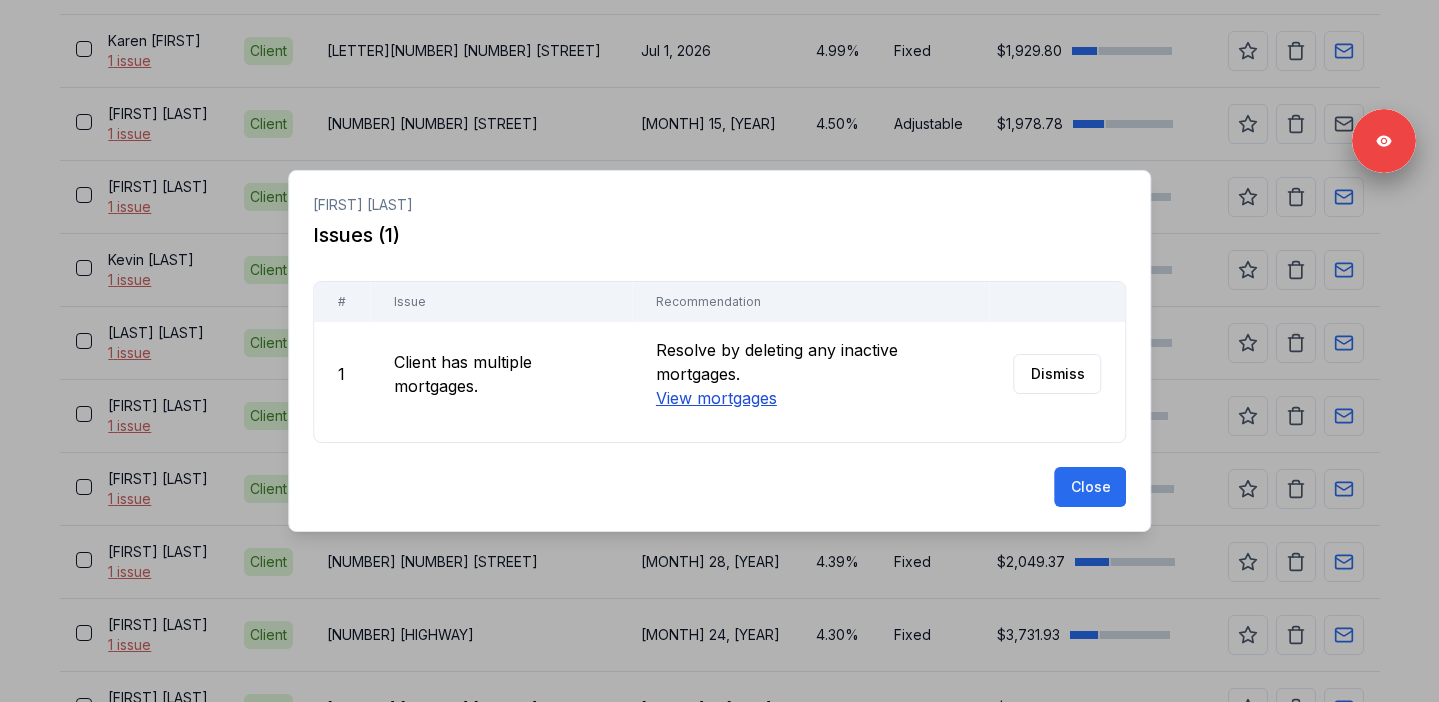 click on "View mortgages" at bounding box center (715, 398) 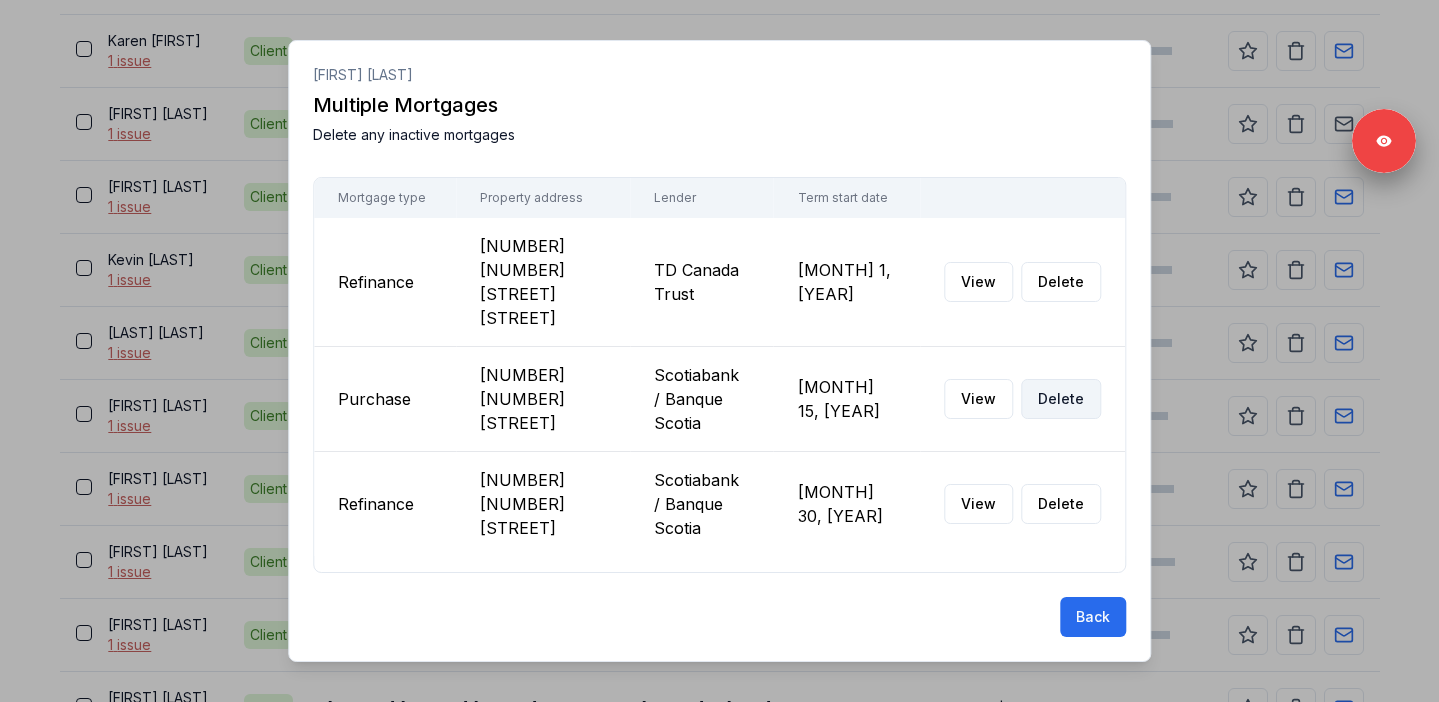 click on "Delete" at bounding box center (1061, 399) 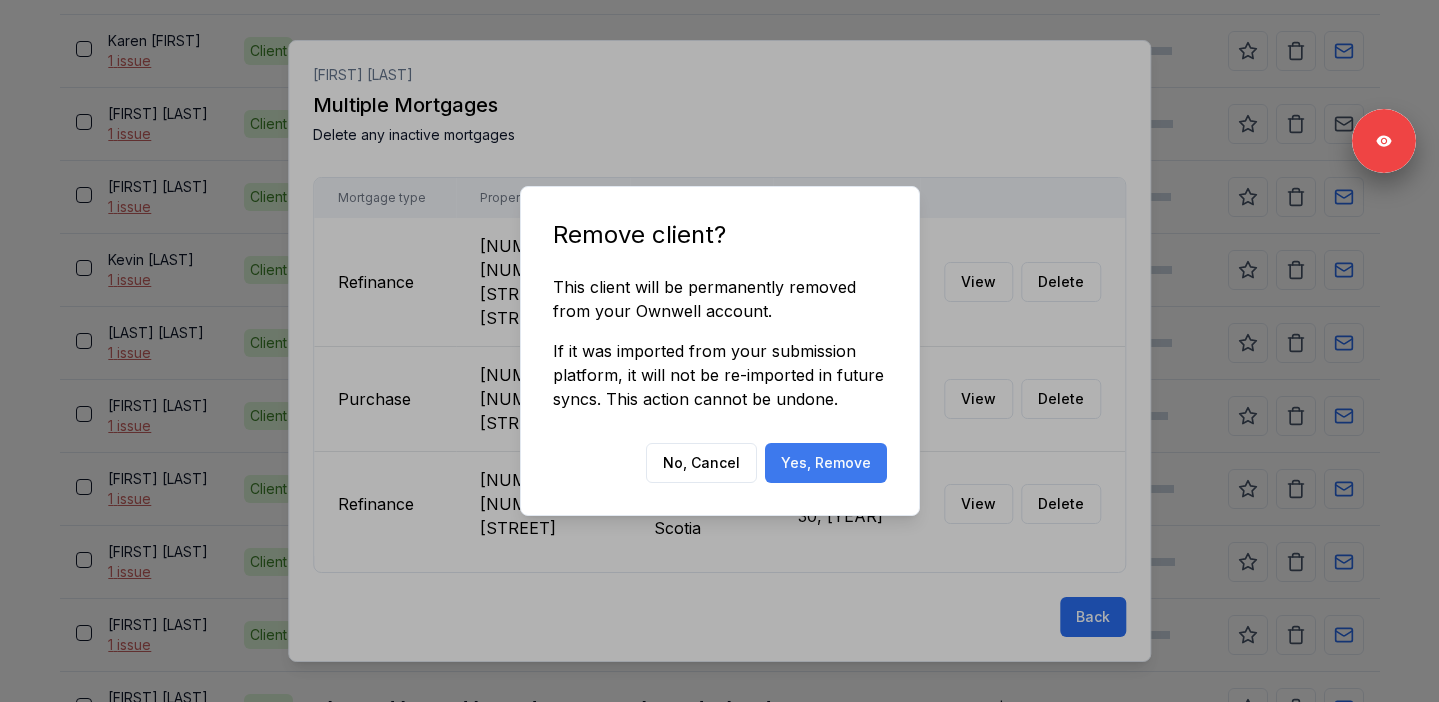 click on "Yes, Remove" at bounding box center [826, 463] 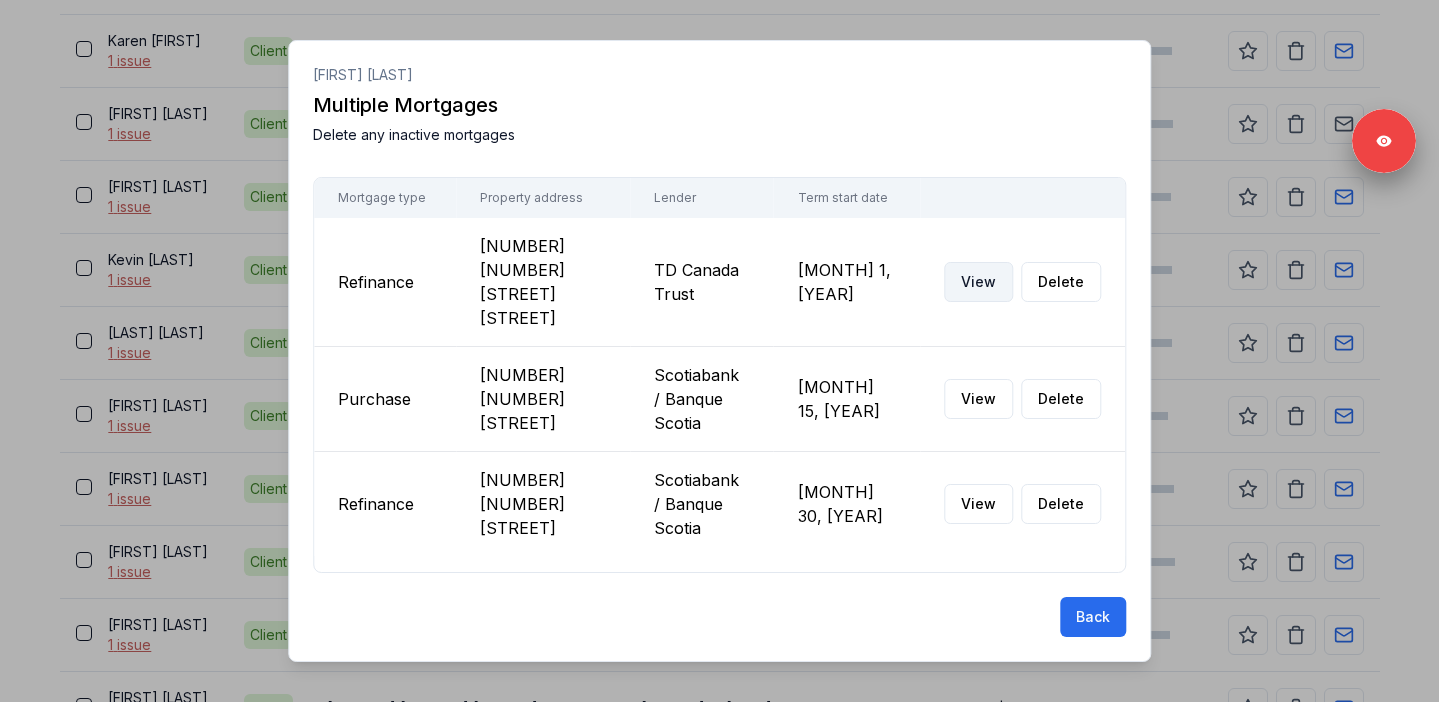 click on "View" at bounding box center [978, 282] 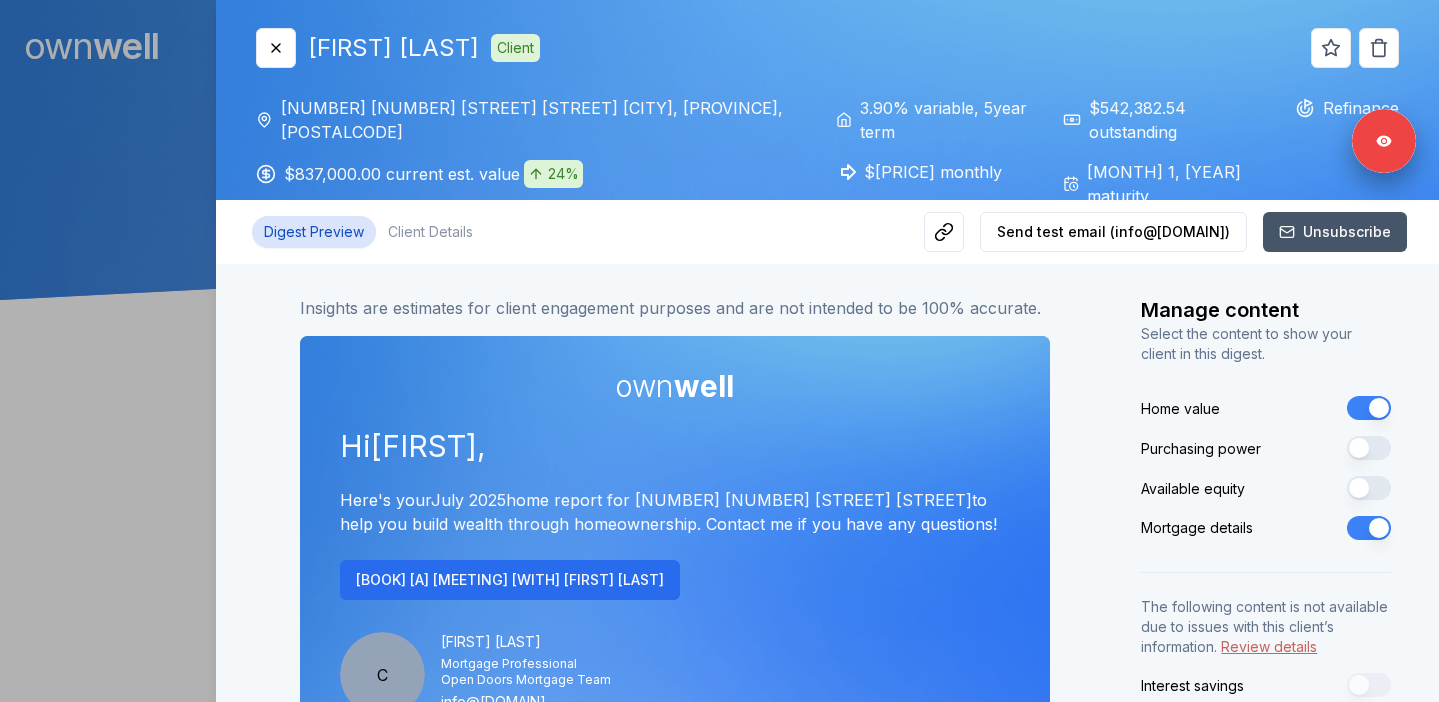 scroll, scrollTop: 0, scrollLeft: 0, axis: both 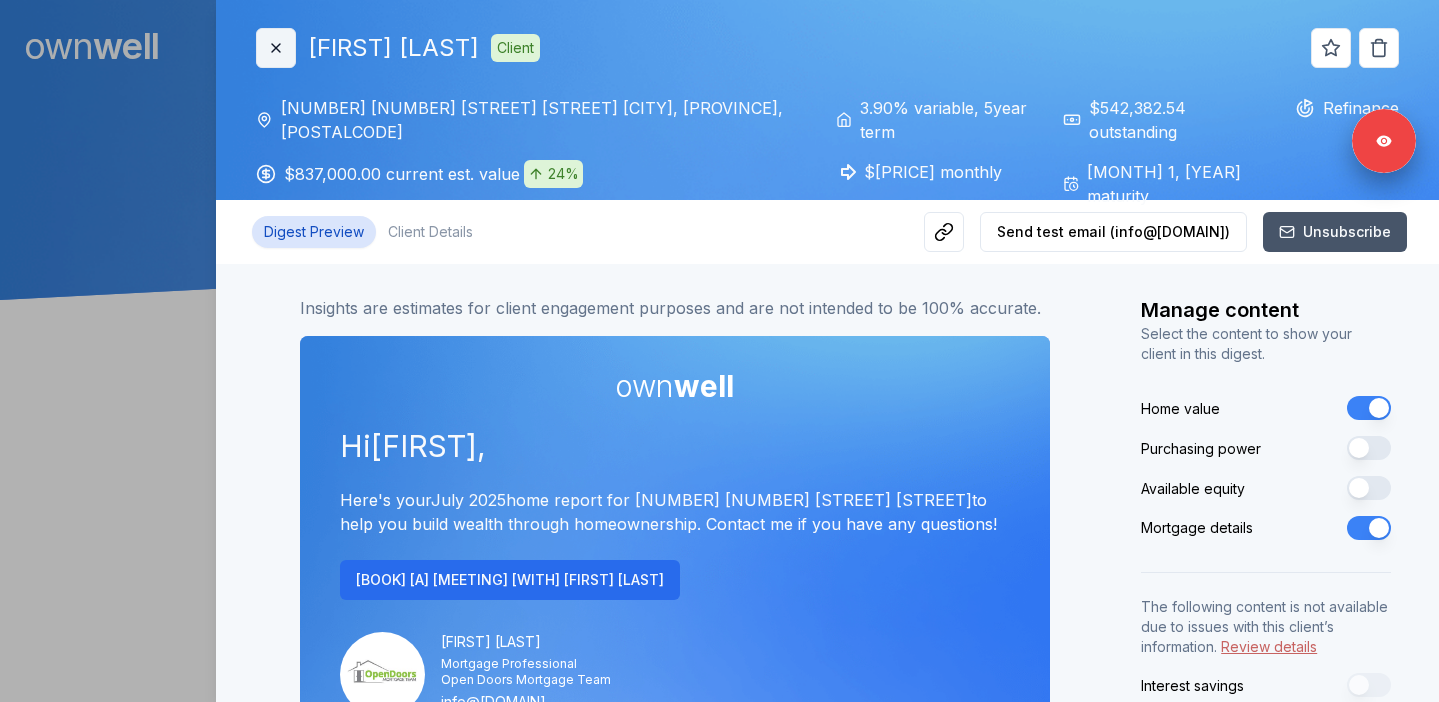 click on "Close" at bounding box center (276, 48) 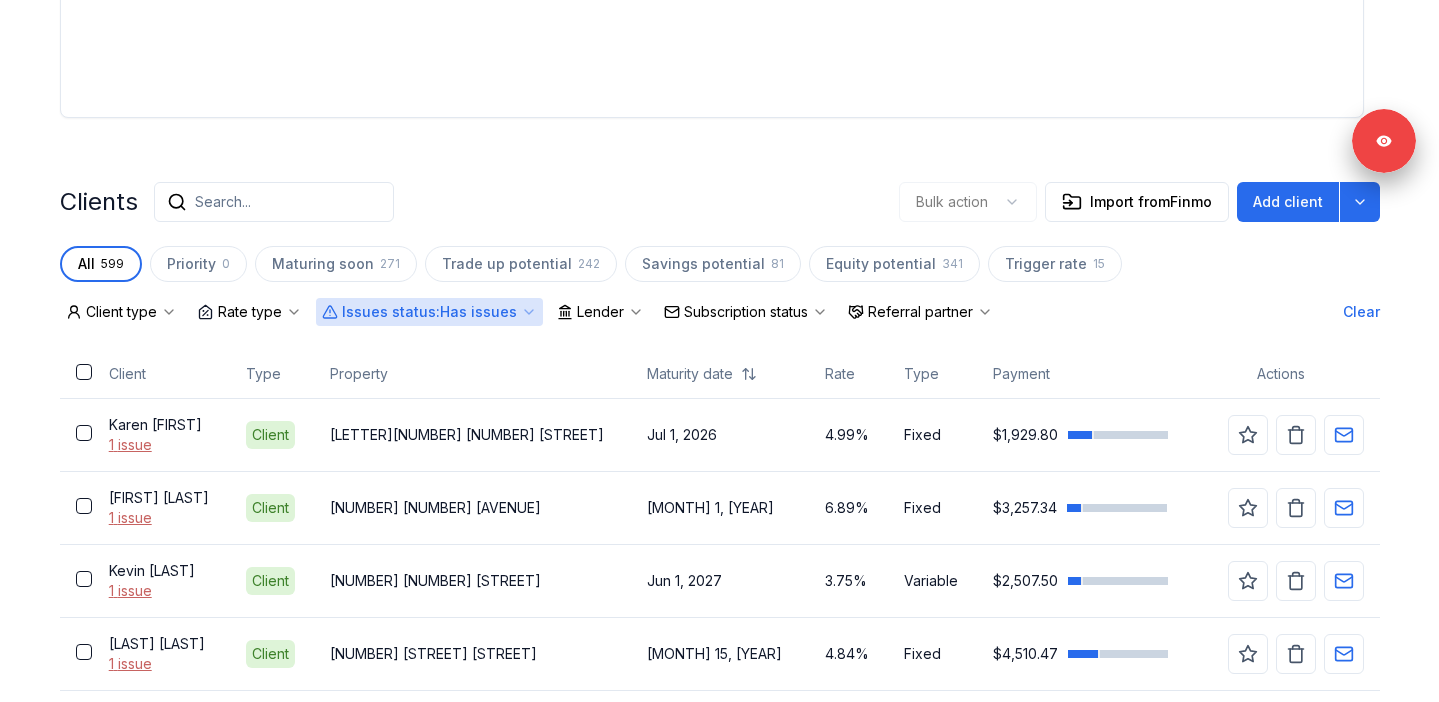 scroll, scrollTop: 193, scrollLeft: 0, axis: vertical 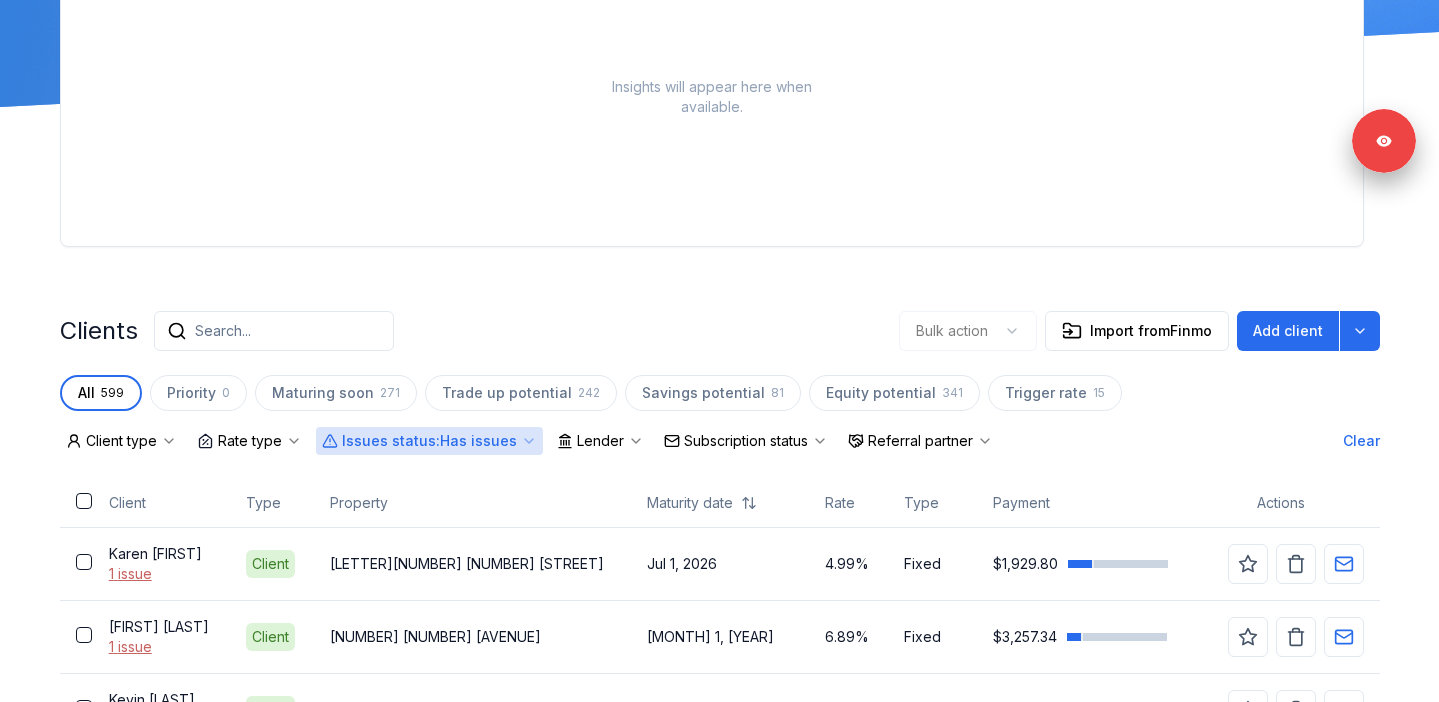 click on "Search..." at bounding box center [274, 331] 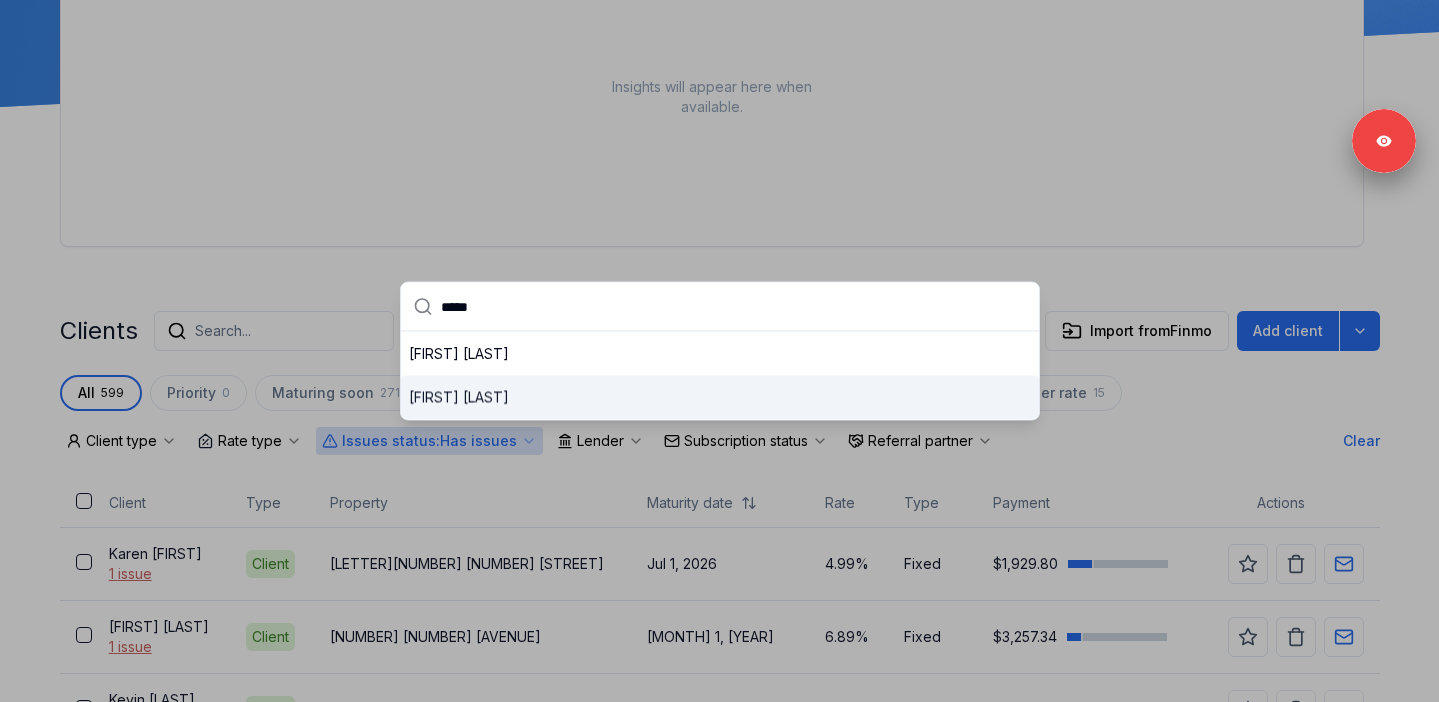 type on "*****" 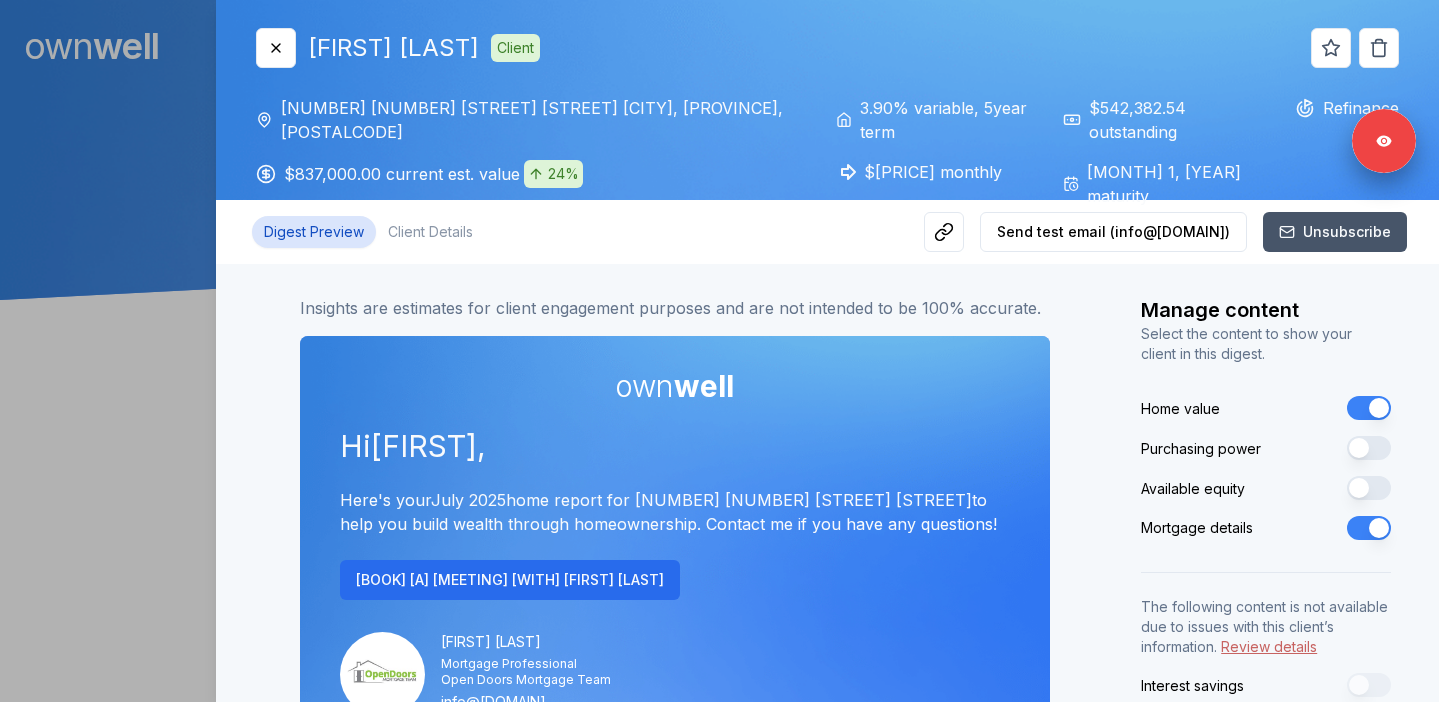 scroll, scrollTop: 0, scrollLeft: 0, axis: both 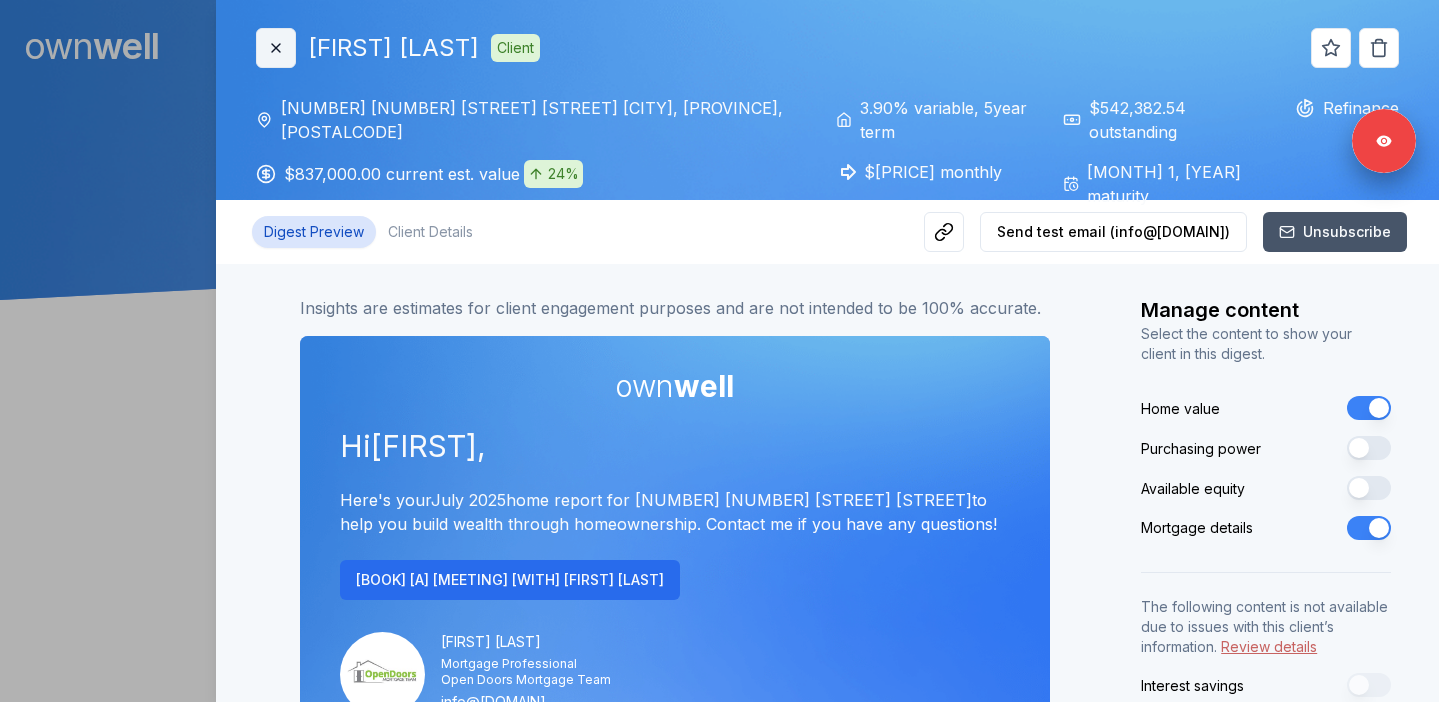 click 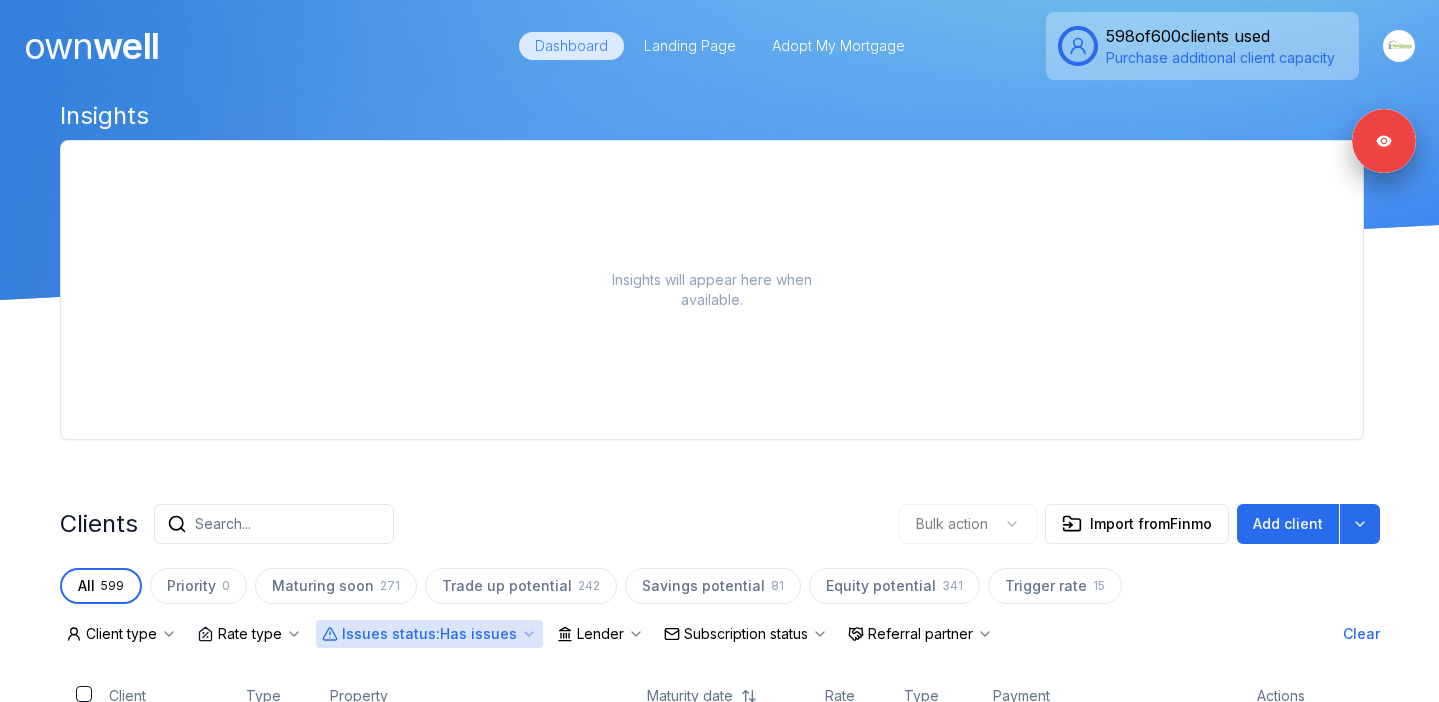 click on "Search..." at bounding box center [274, 524] 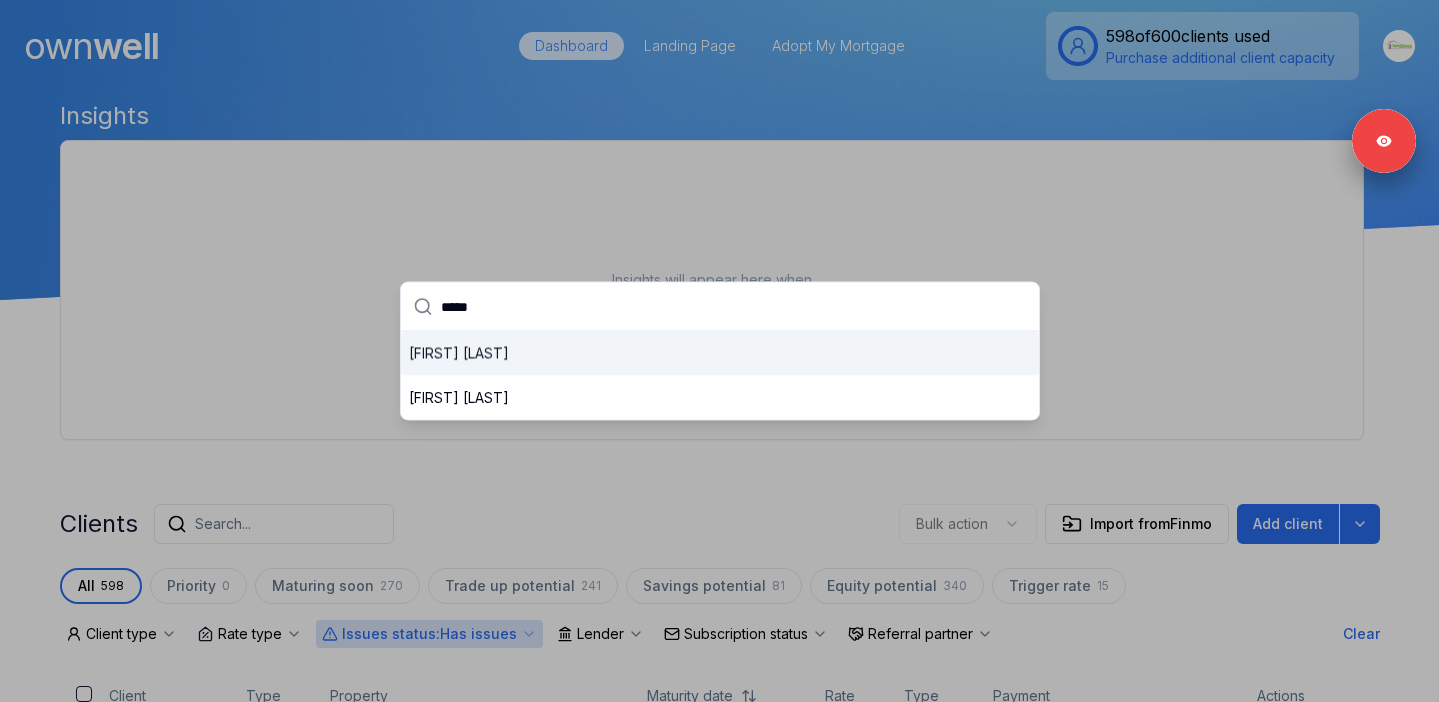 type on "*****" 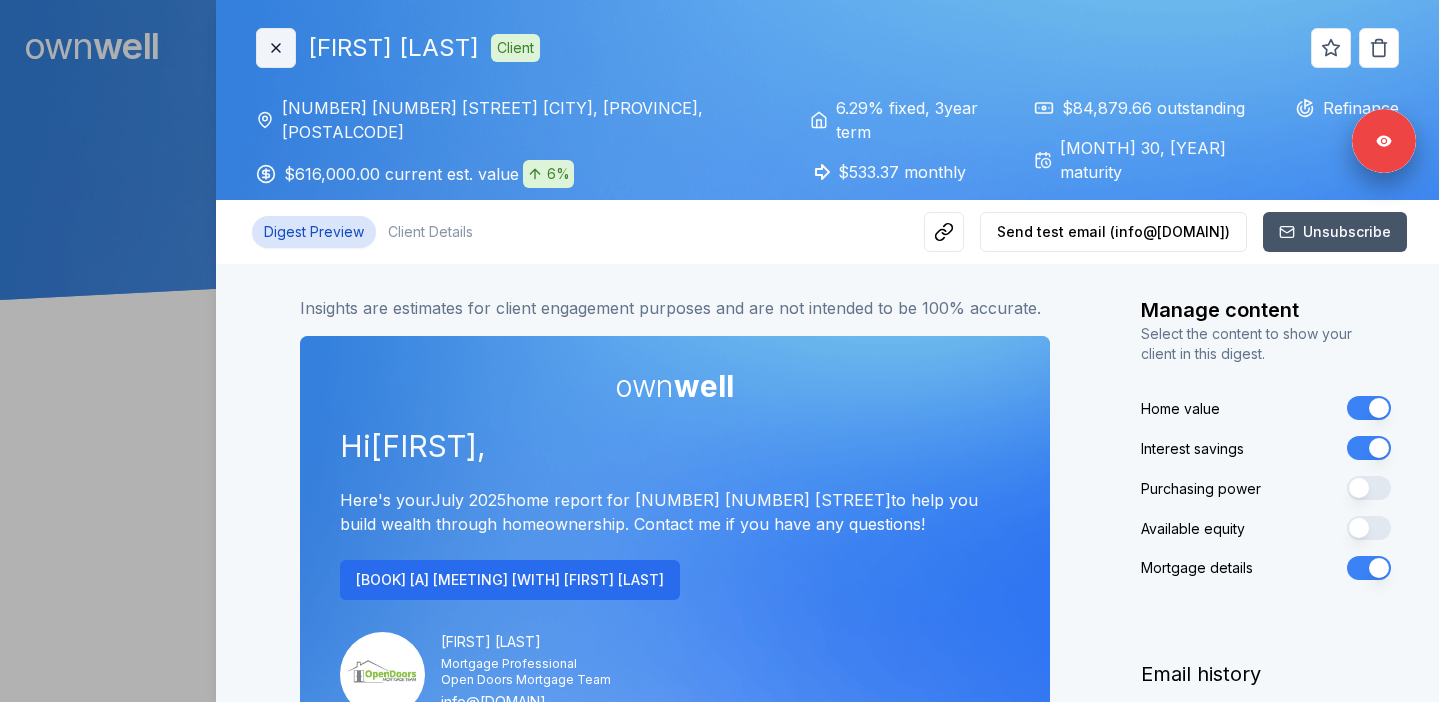 click 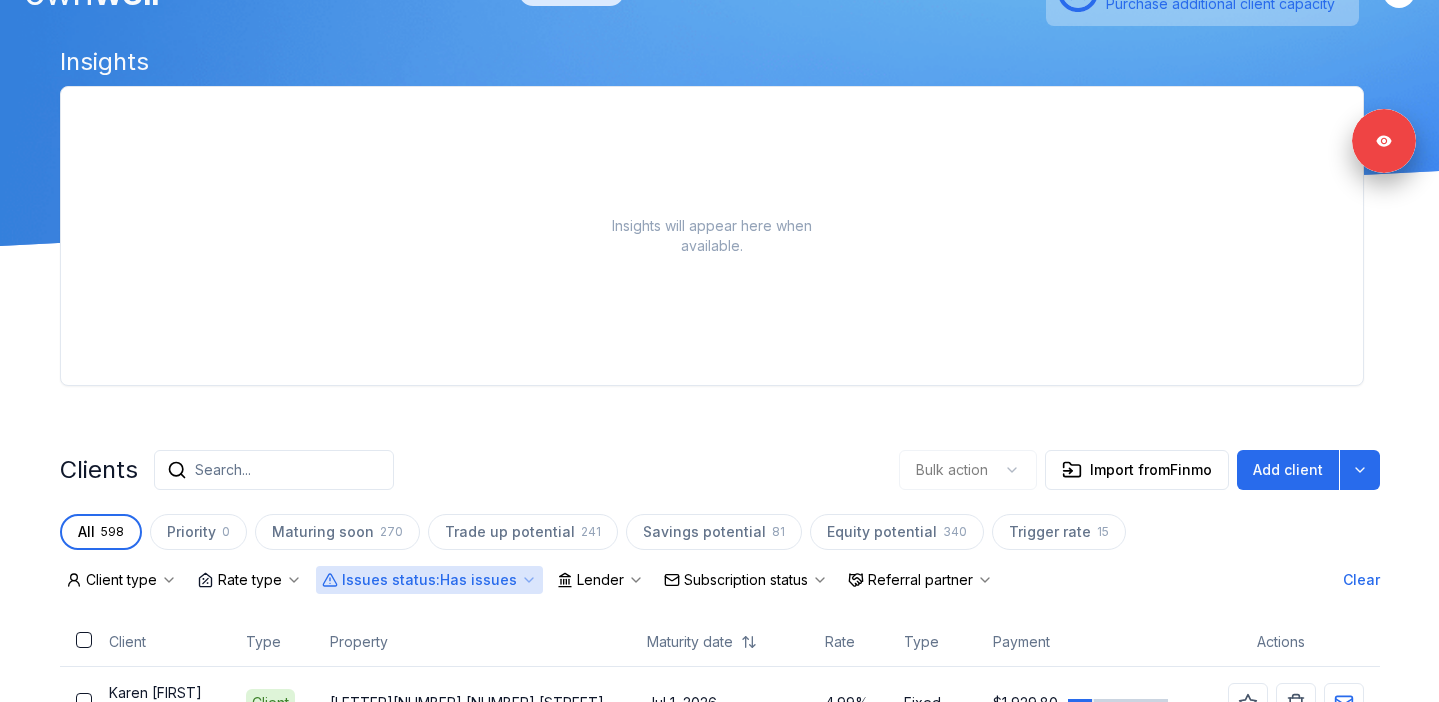scroll, scrollTop: 568, scrollLeft: 0, axis: vertical 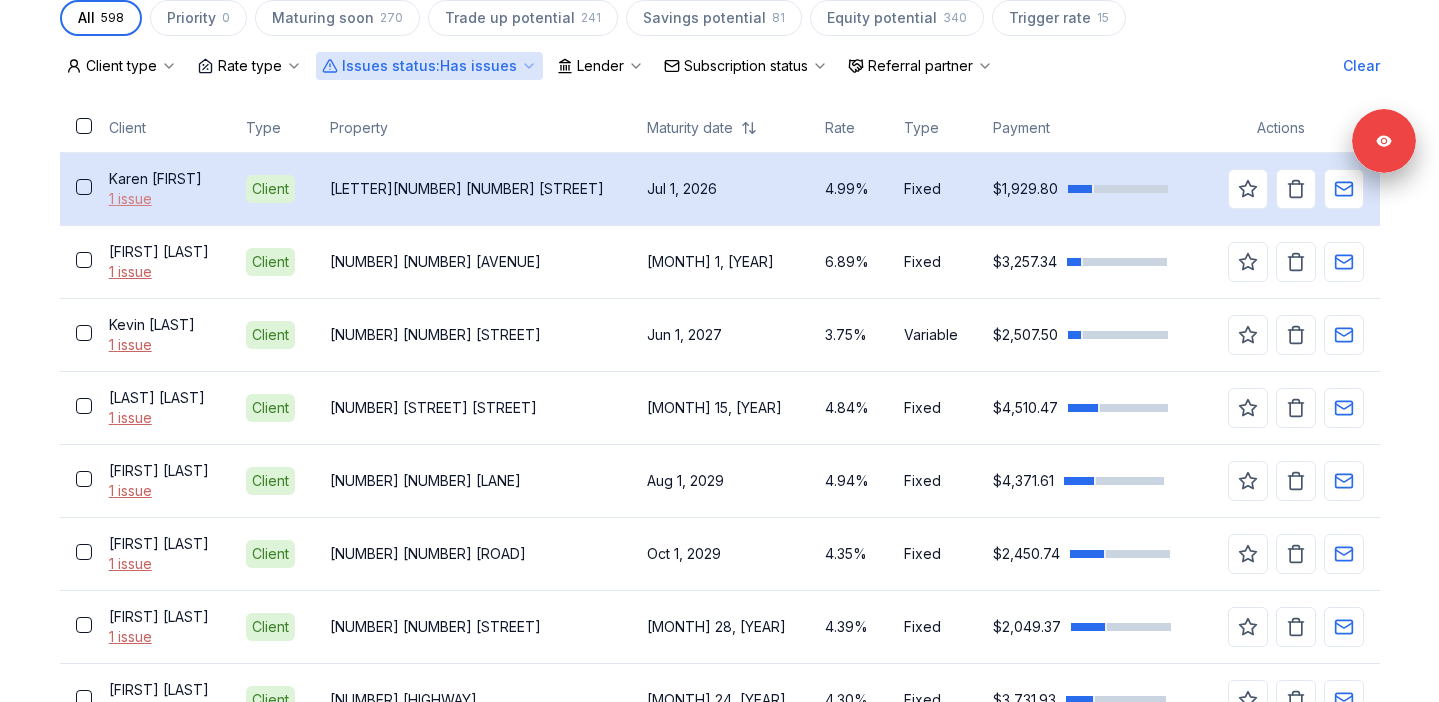 click on "1   issue" at bounding box center (161, 199) 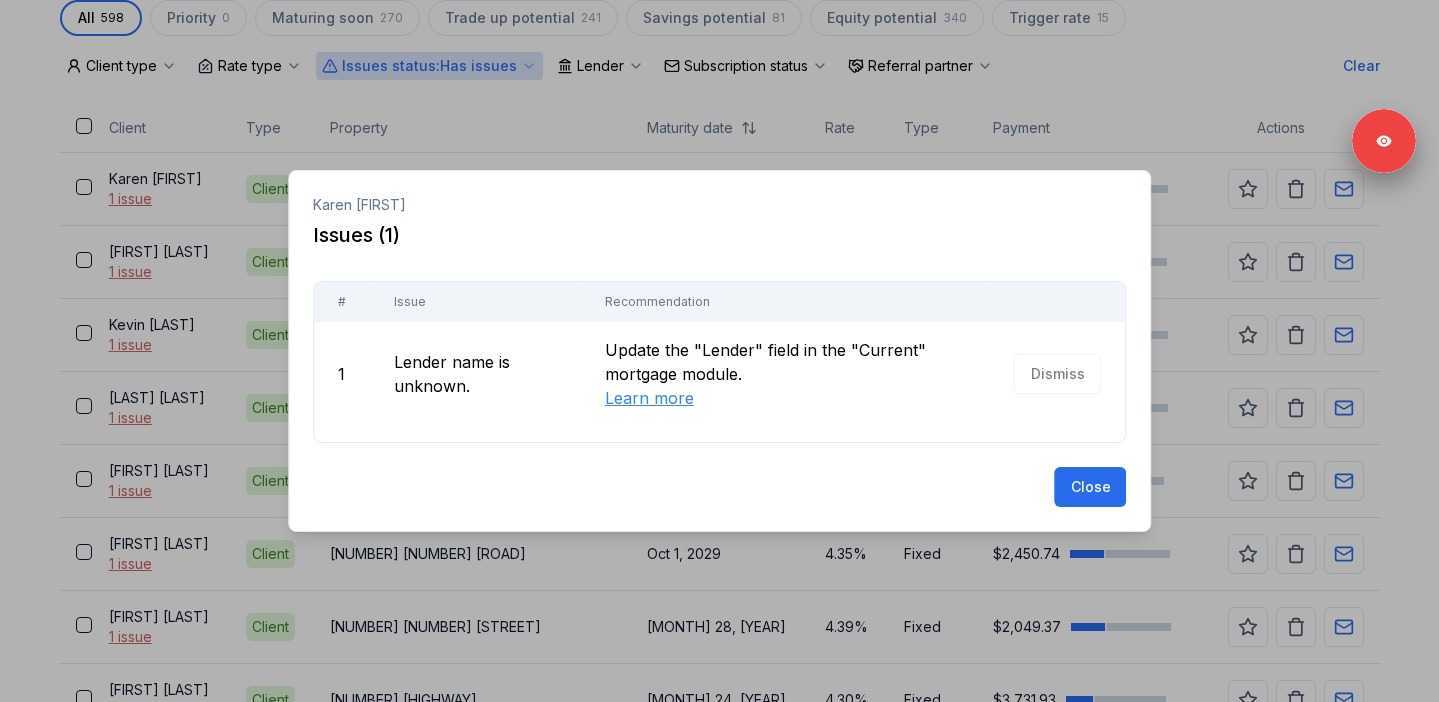 click at bounding box center (719, 351) 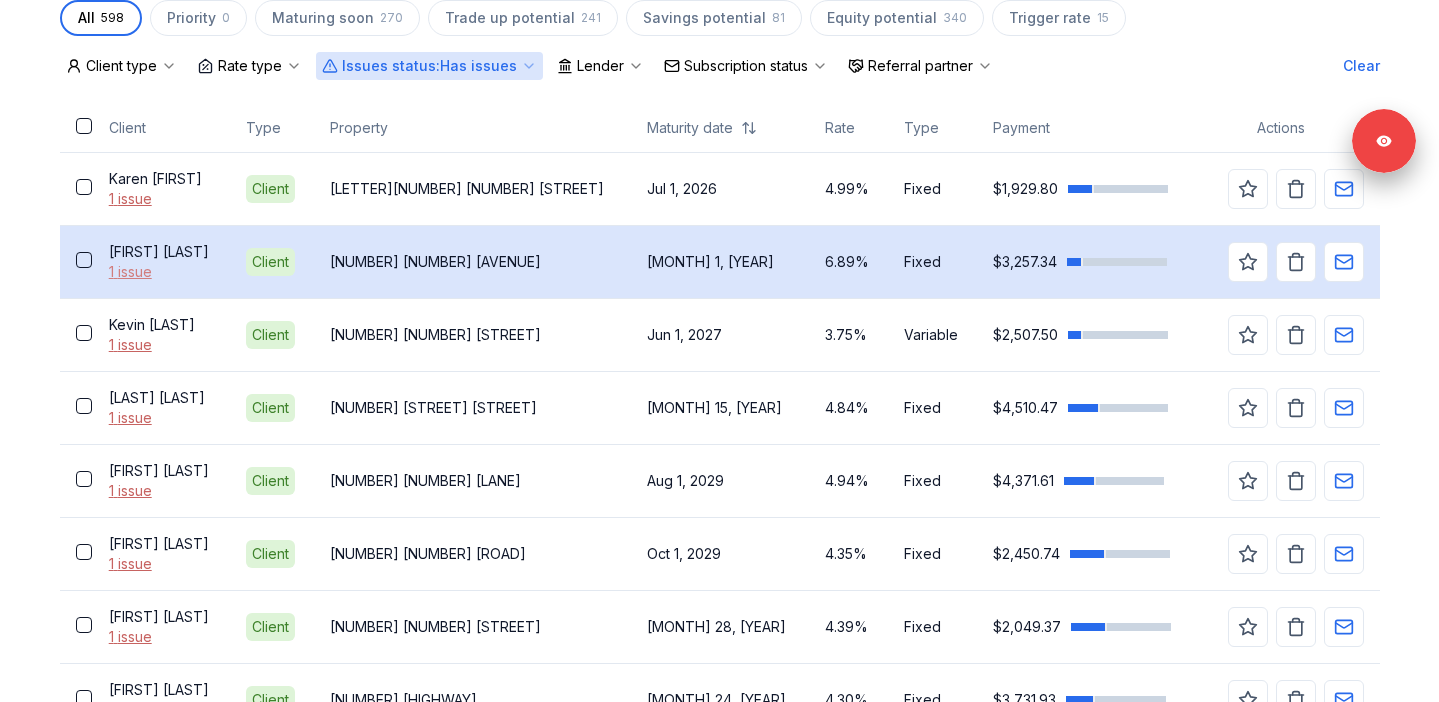 click on "1   issue" at bounding box center (161, 272) 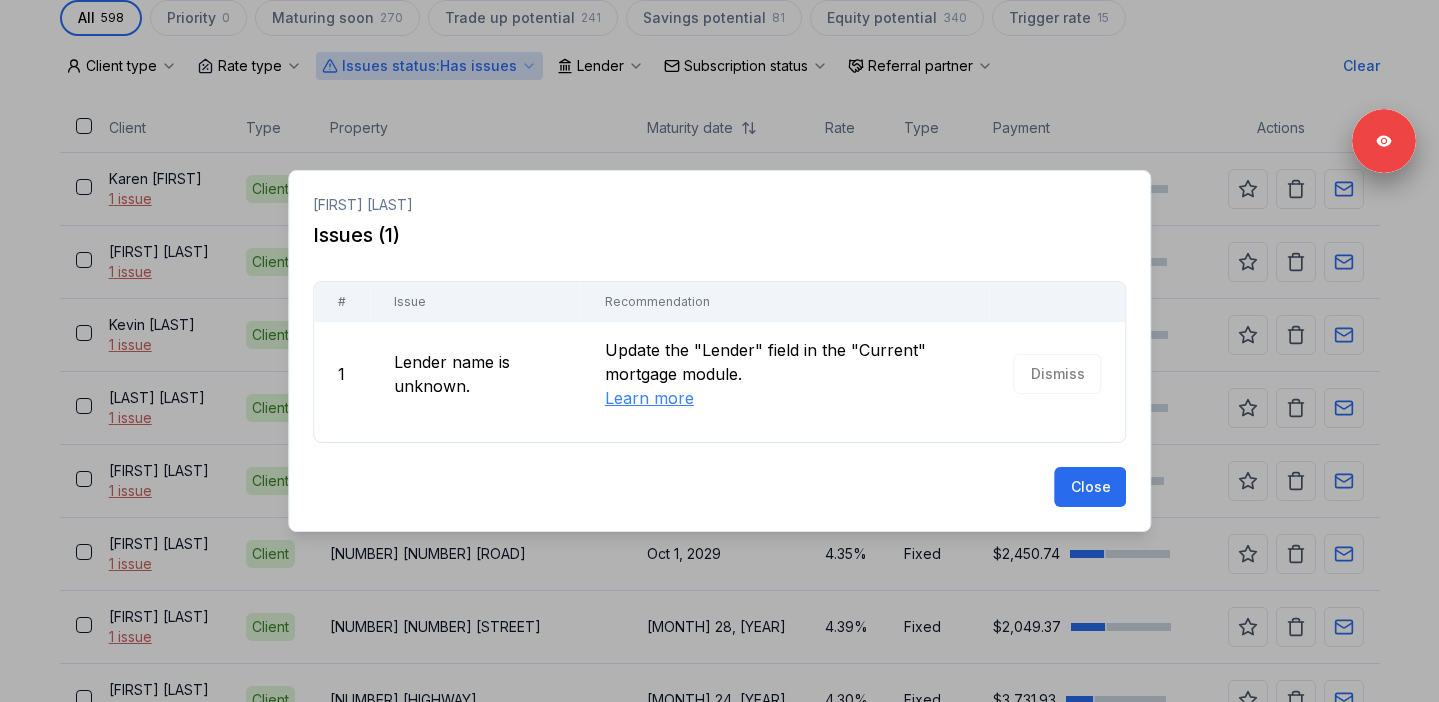 click at bounding box center (719, 351) 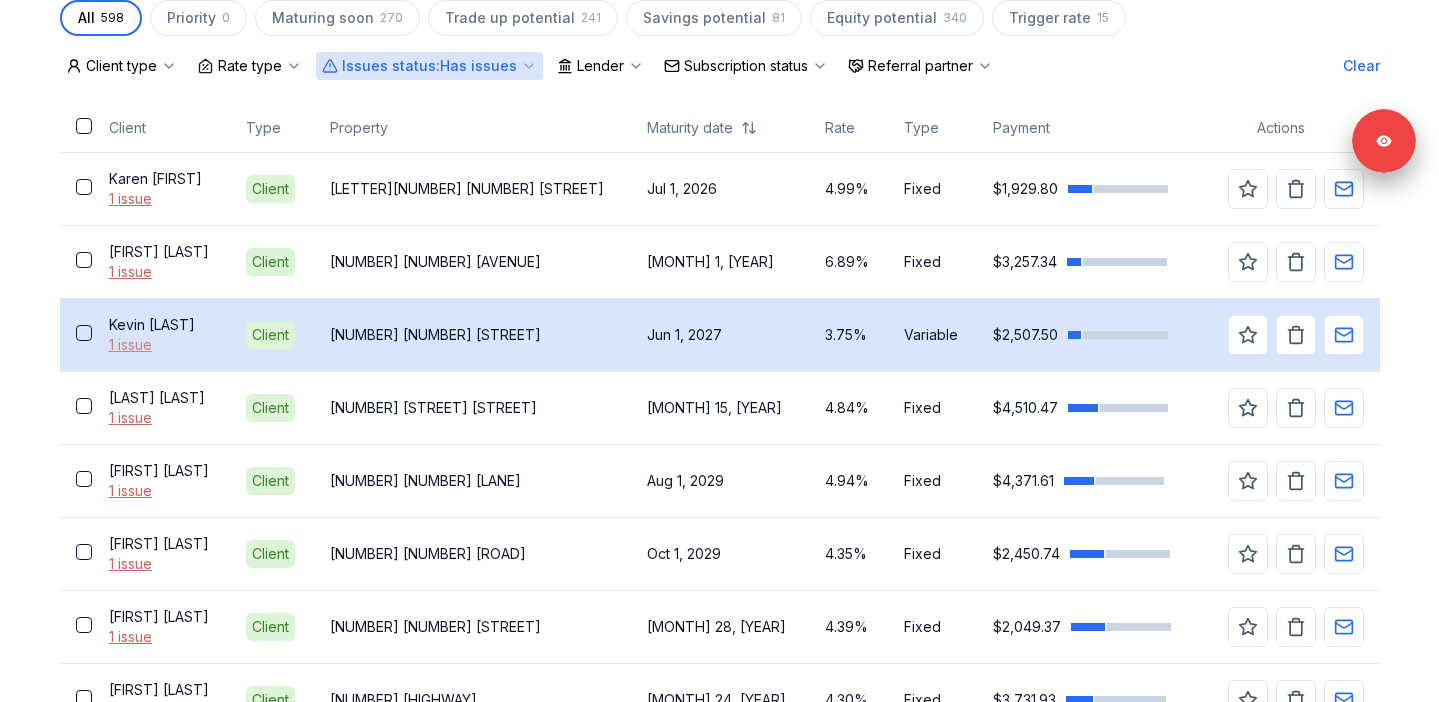 click on "1   issue" at bounding box center (161, 345) 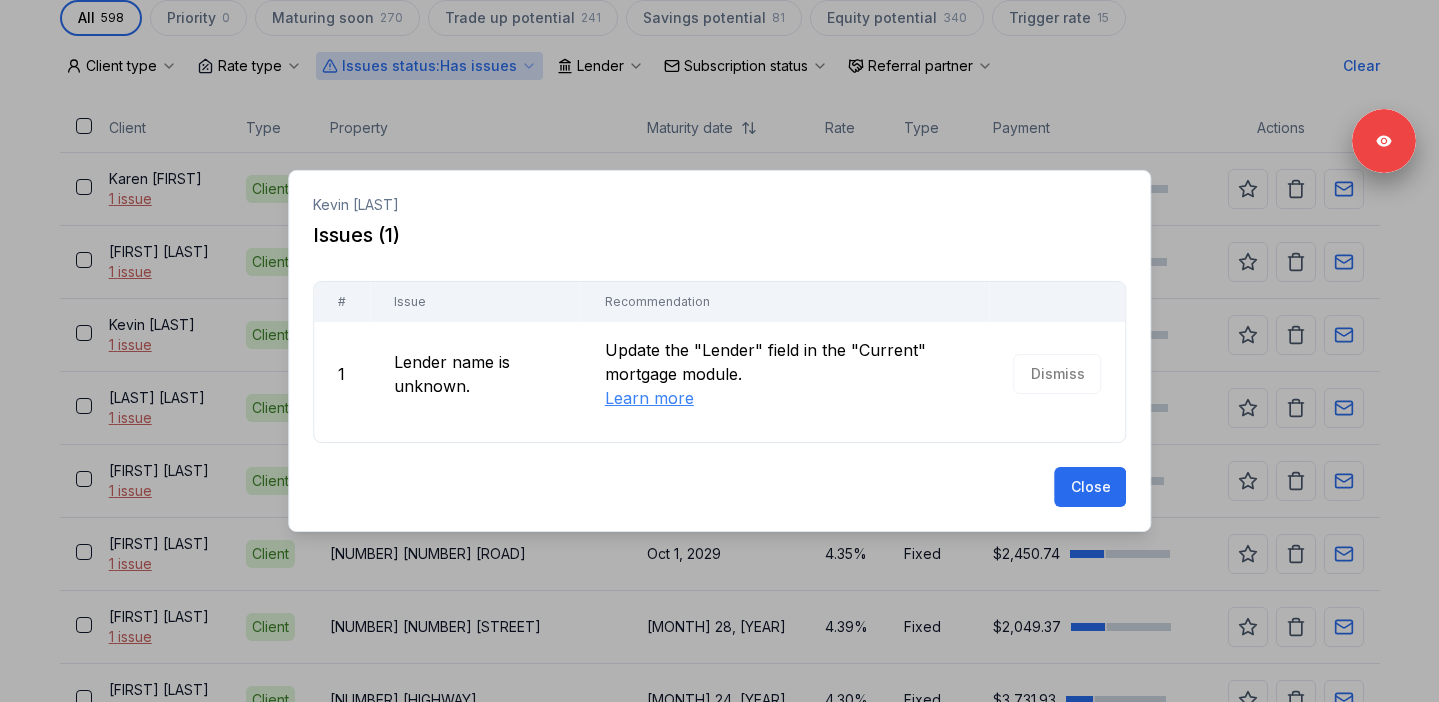 click at bounding box center (719, 351) 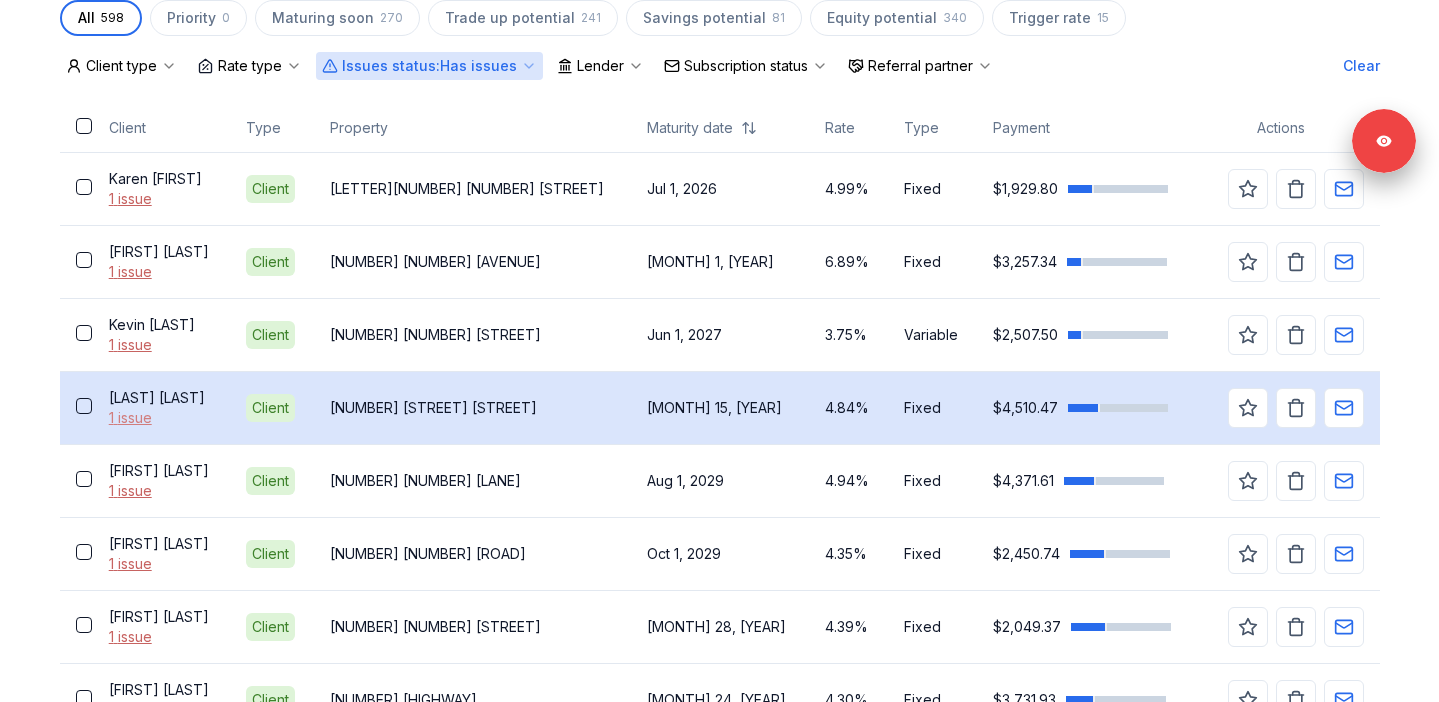 click on "1   issue" at bounding box center (161, 418) 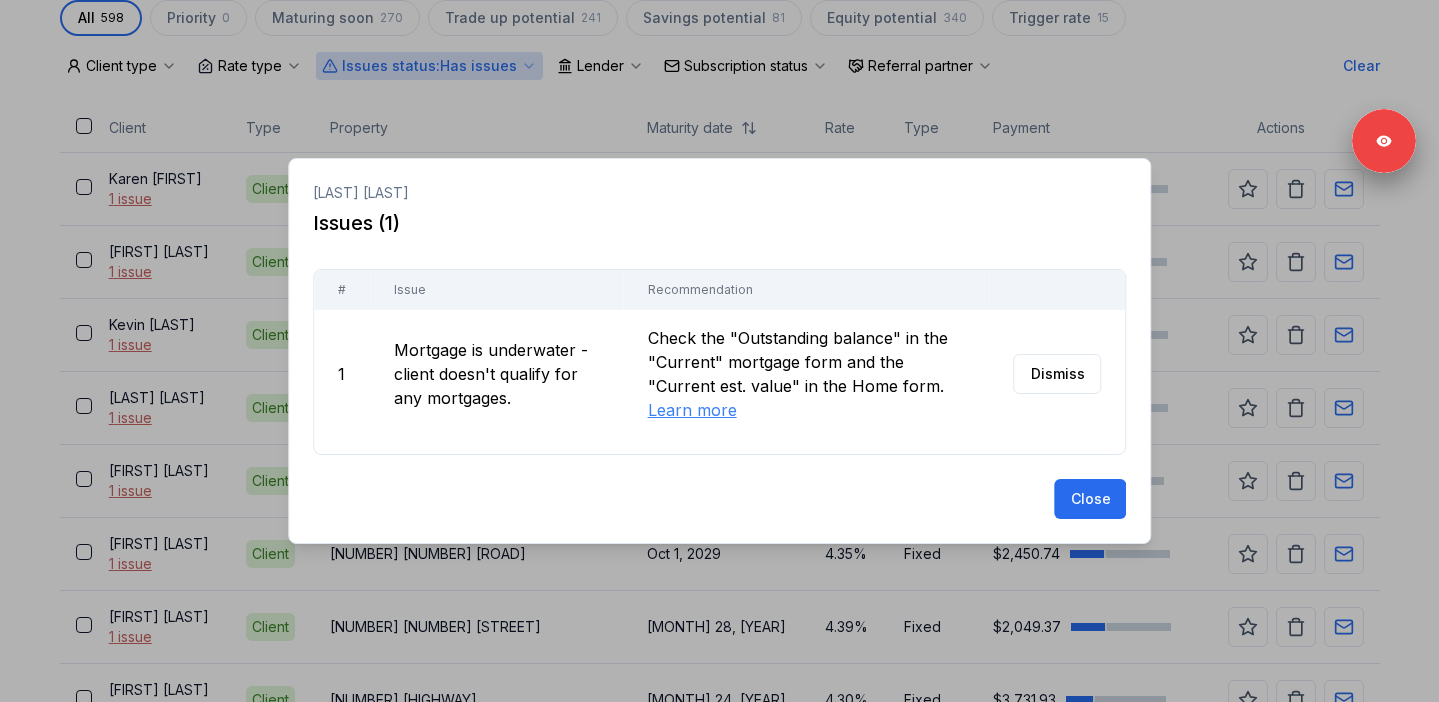 click at bounding box center (719, 351) 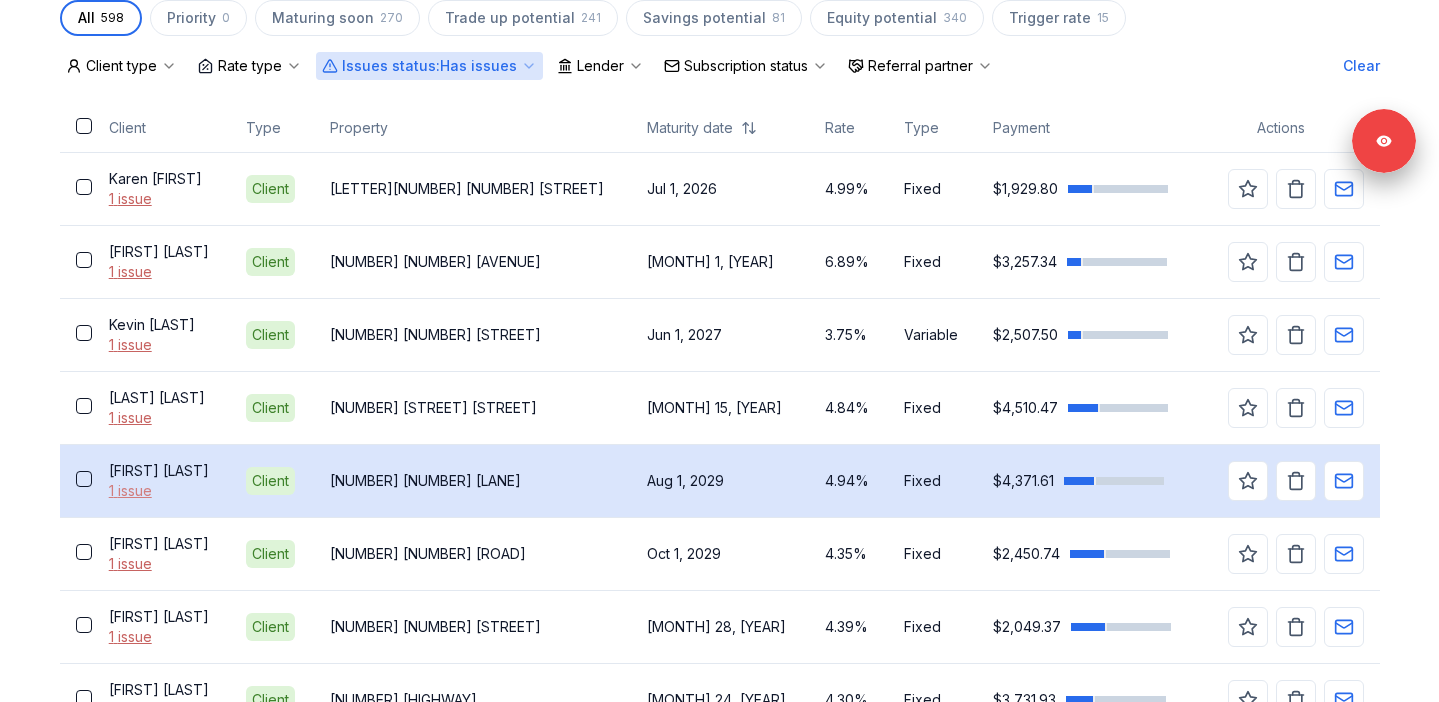 click on "1   issue" at bounding box center [161, 491] 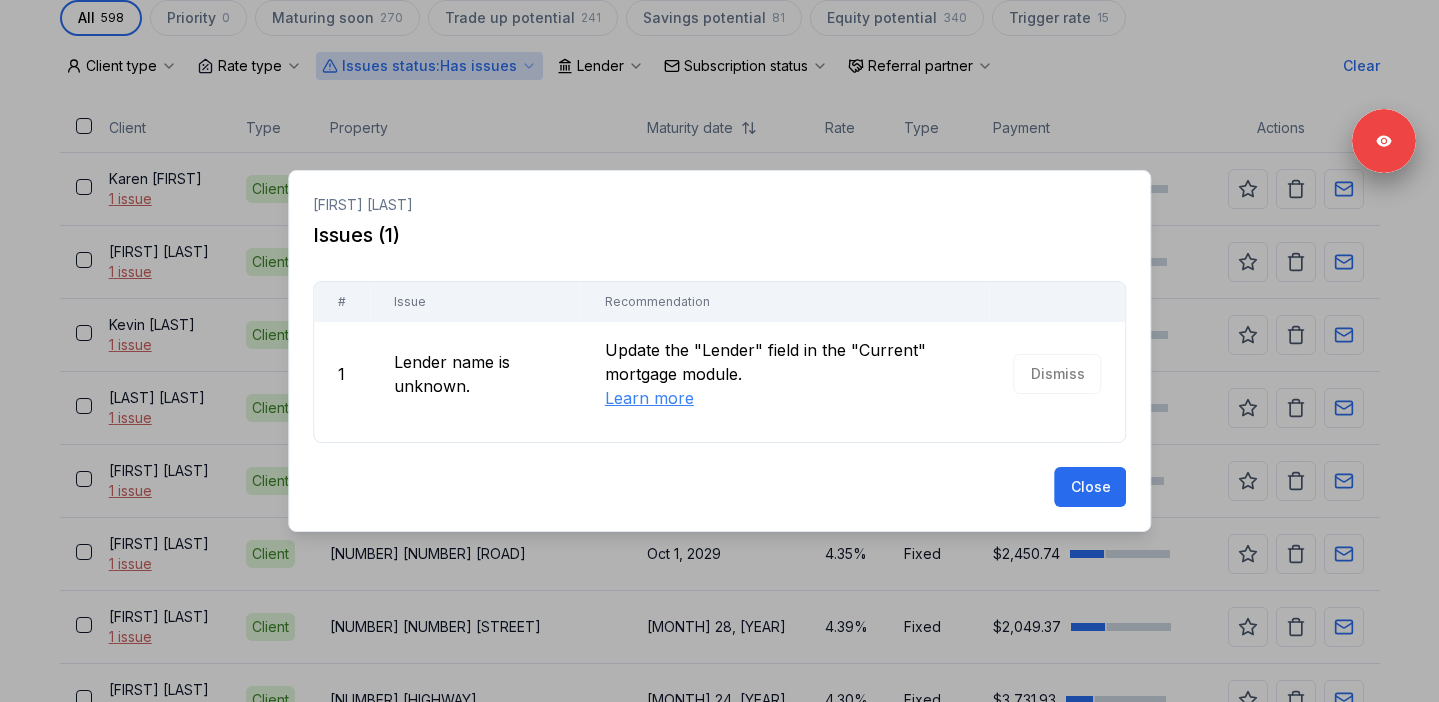click at bounding box center (719, 351) 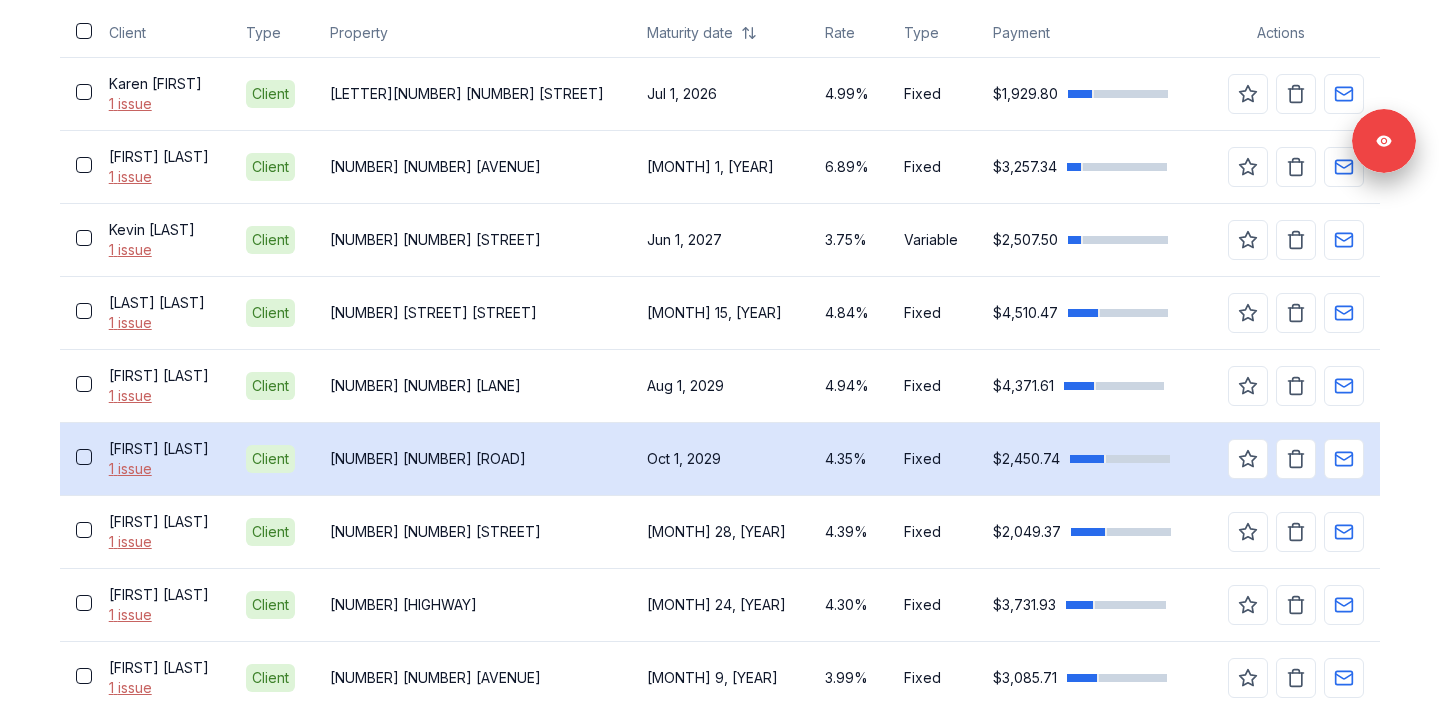 scroll, scrollTop: 678, scrollLeft: 0, axis: vertical 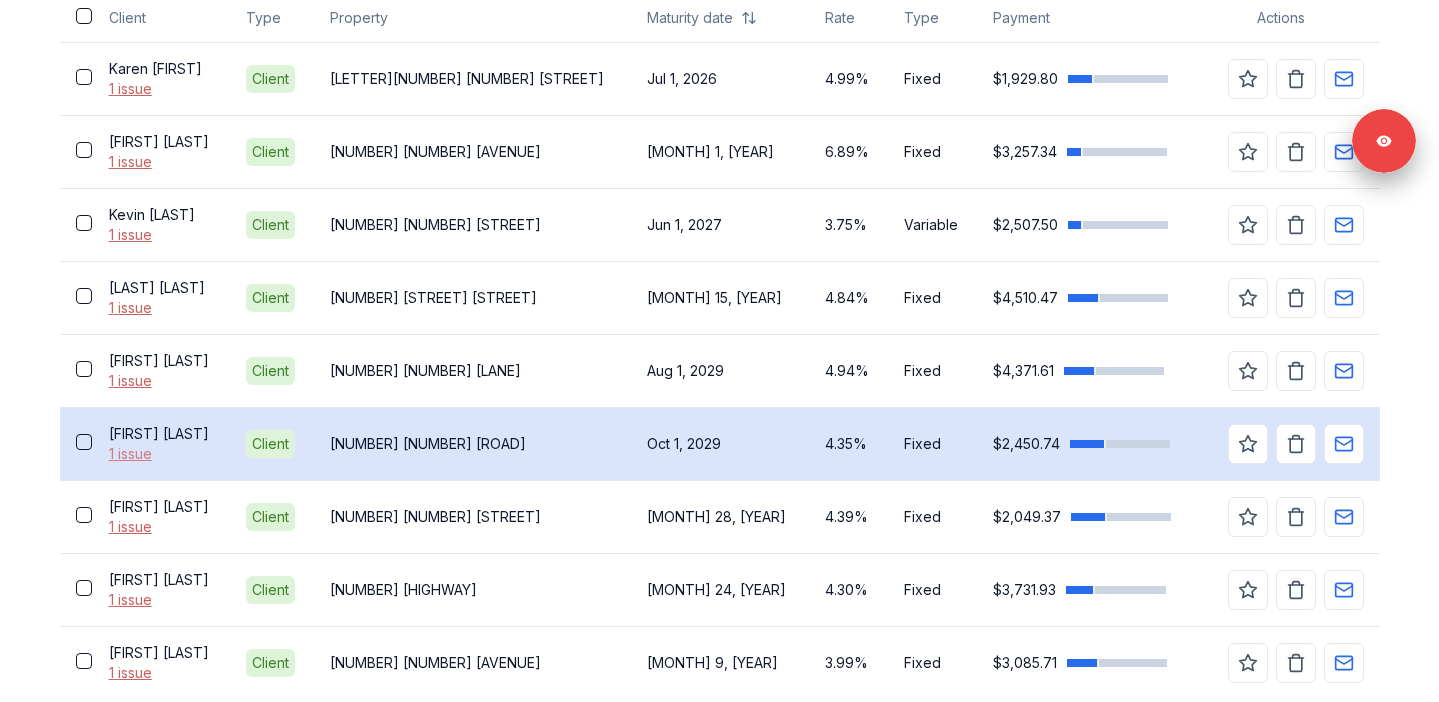 click on "1   issue" at bounding box center [161, 454] 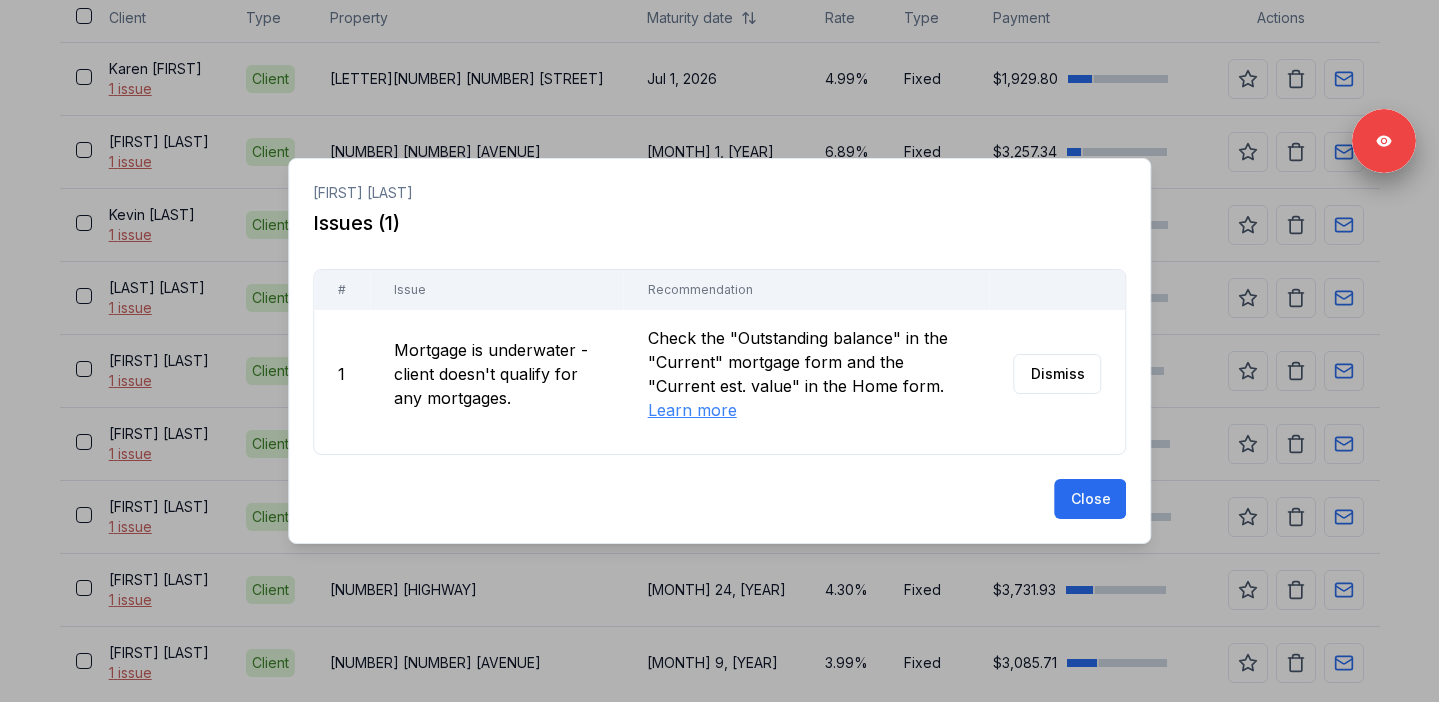 click at bounding box center [719, 351] 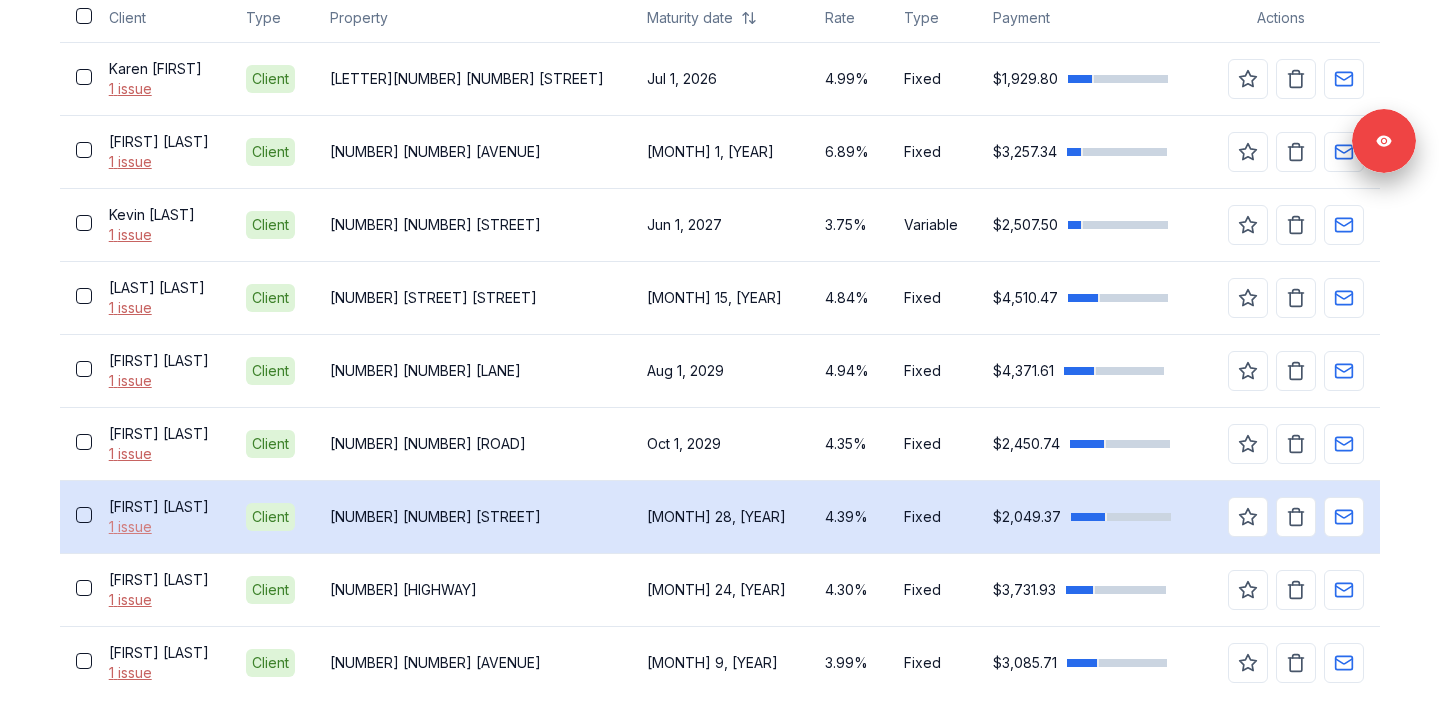 click on "1   issue" at bounding box center [161, 527] 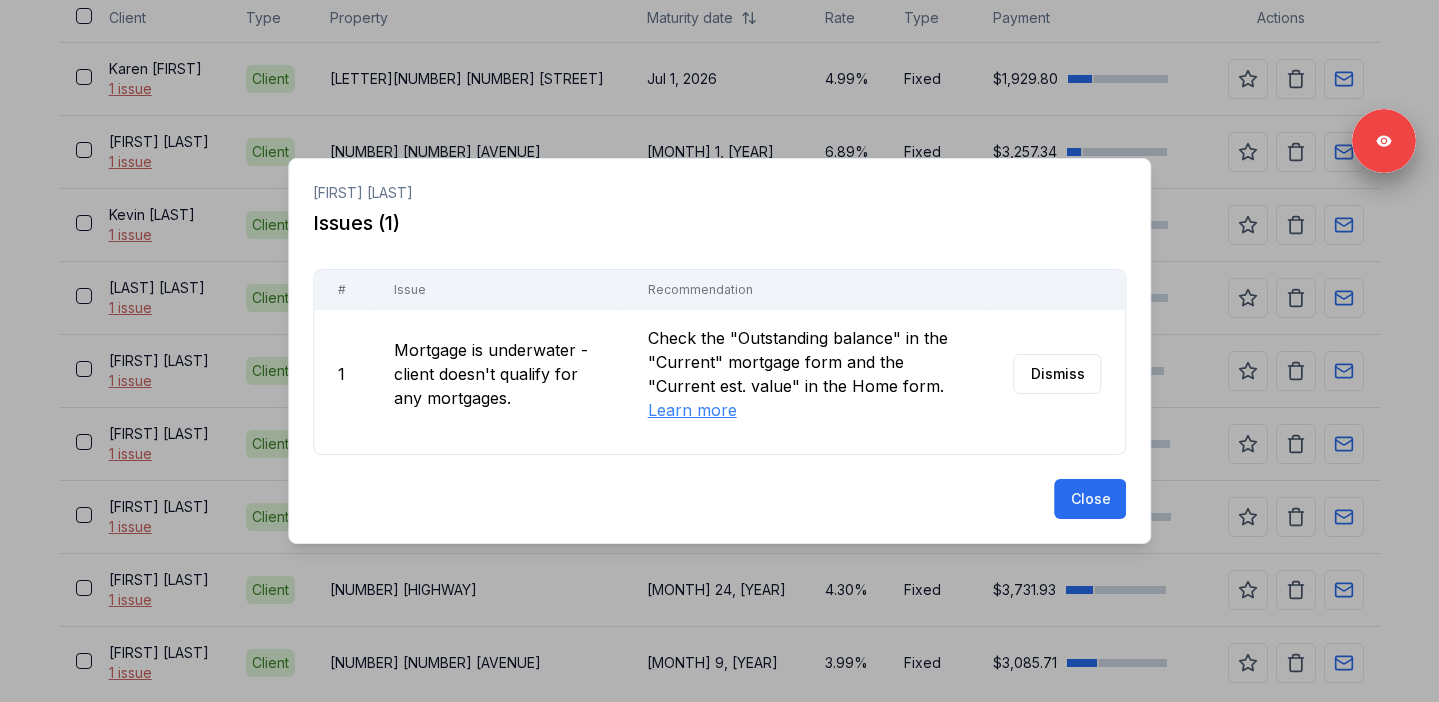 click at bounding box center (719, 351) 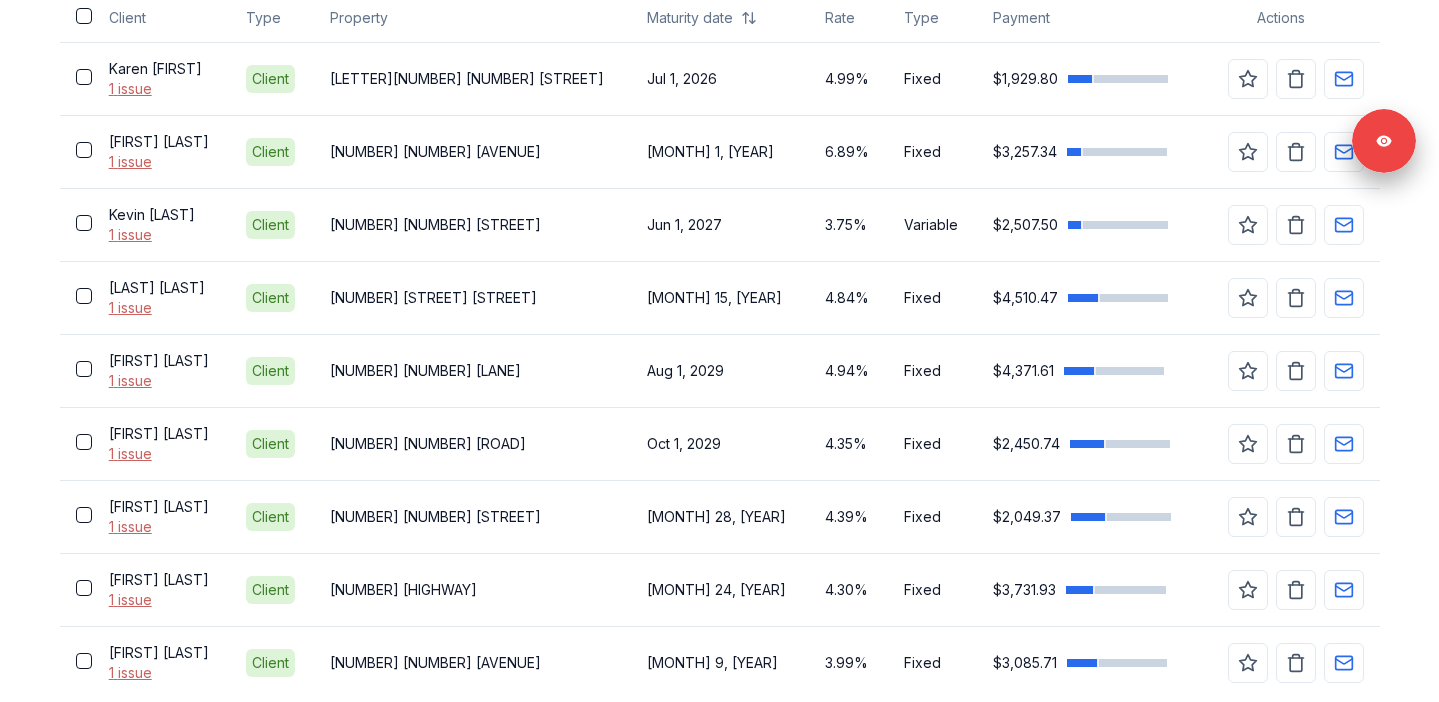scroll, scrollTop: 750, scrollLeft: 0, axis: vertical 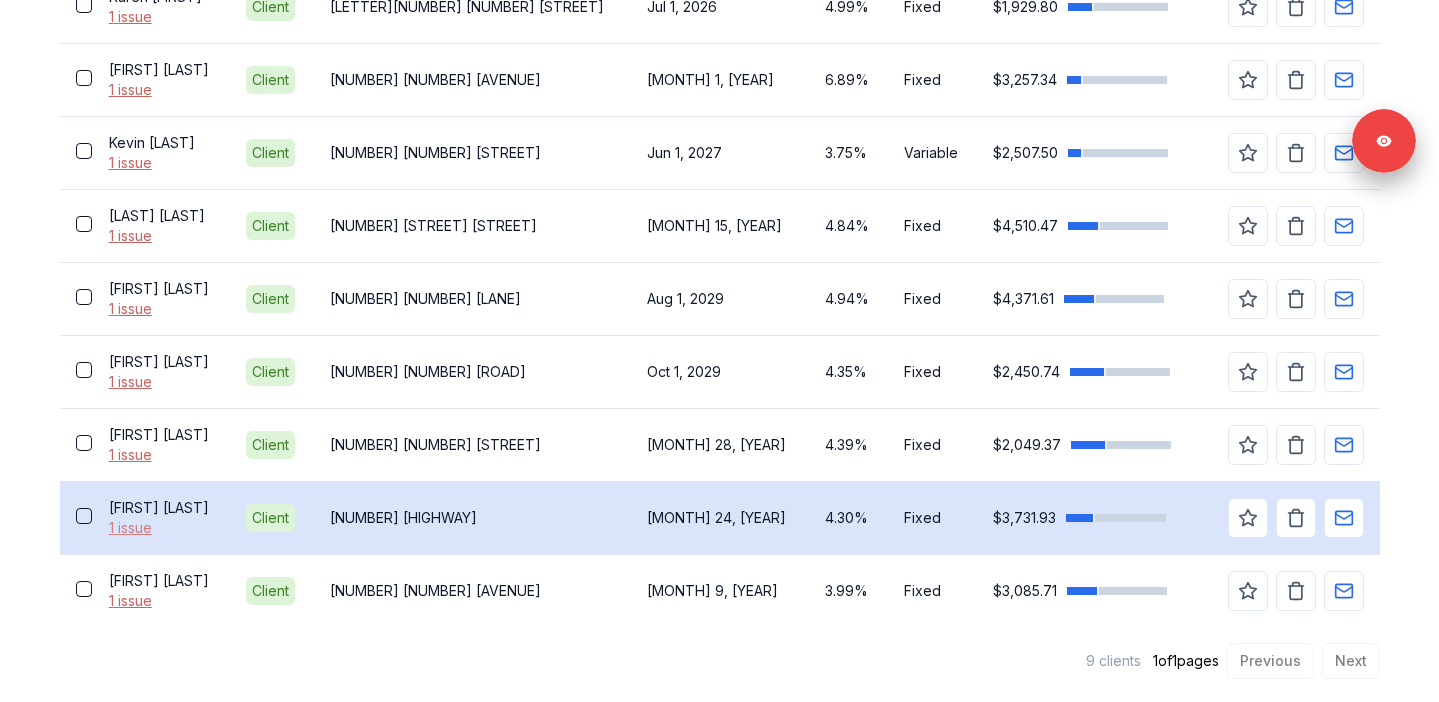 click on "1   issue" at bounding box center [161, 528] 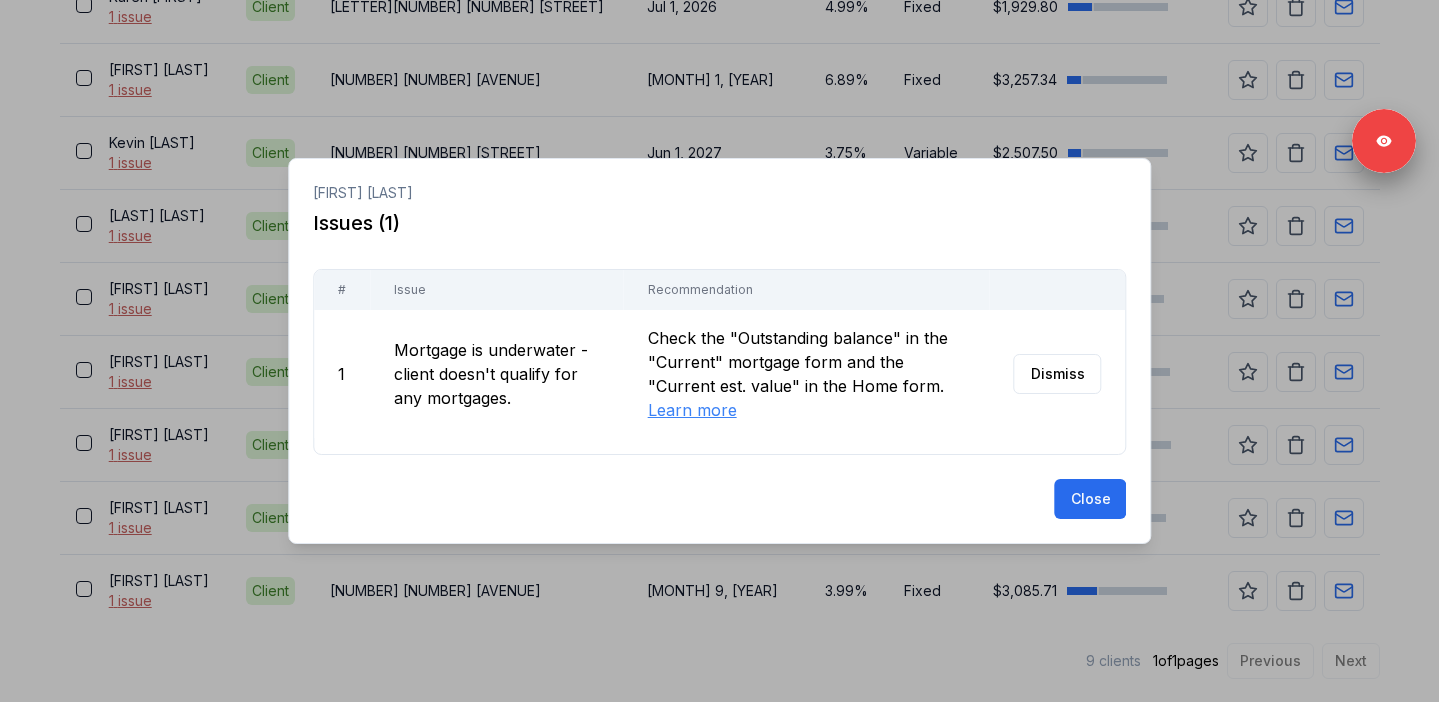 click at bounding box center [719, 351] 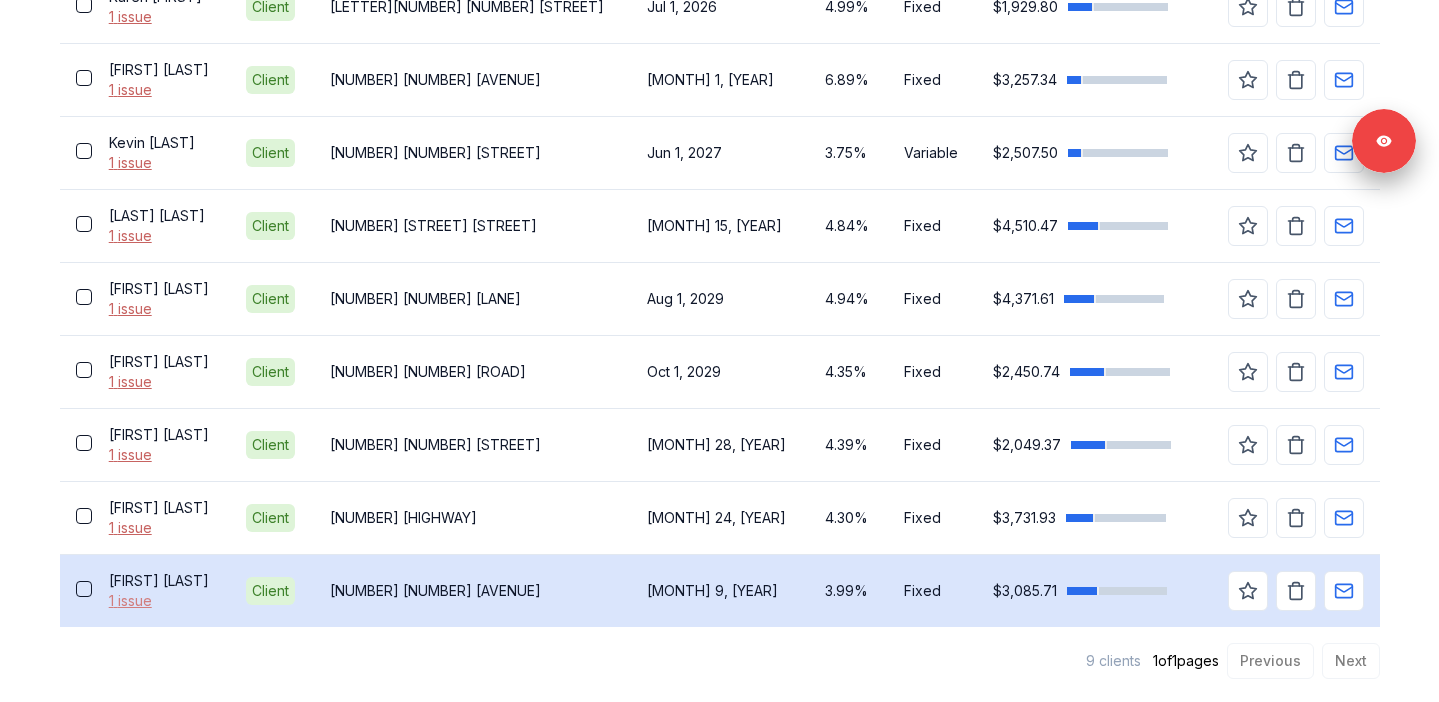 click on "1   issue" at bounding box center [161, 601] 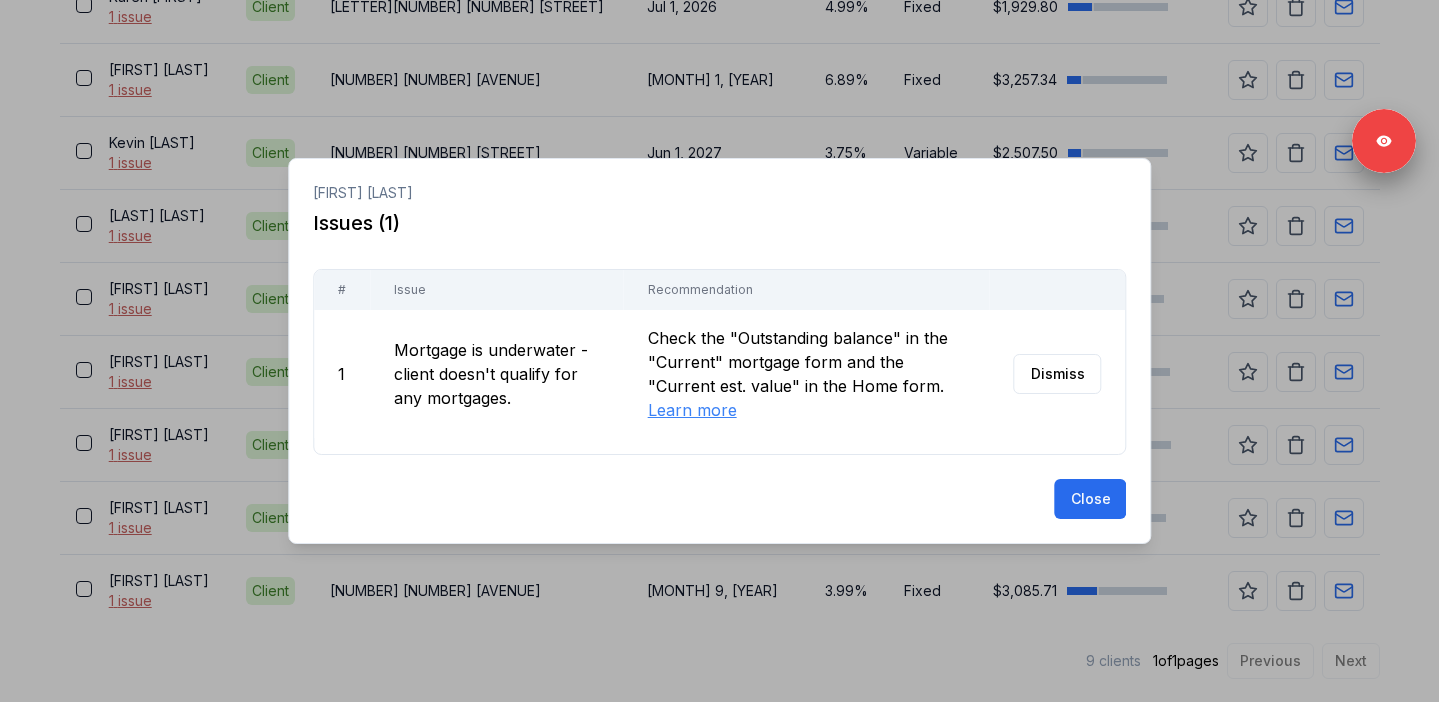 click at bounding box center [719, 351] 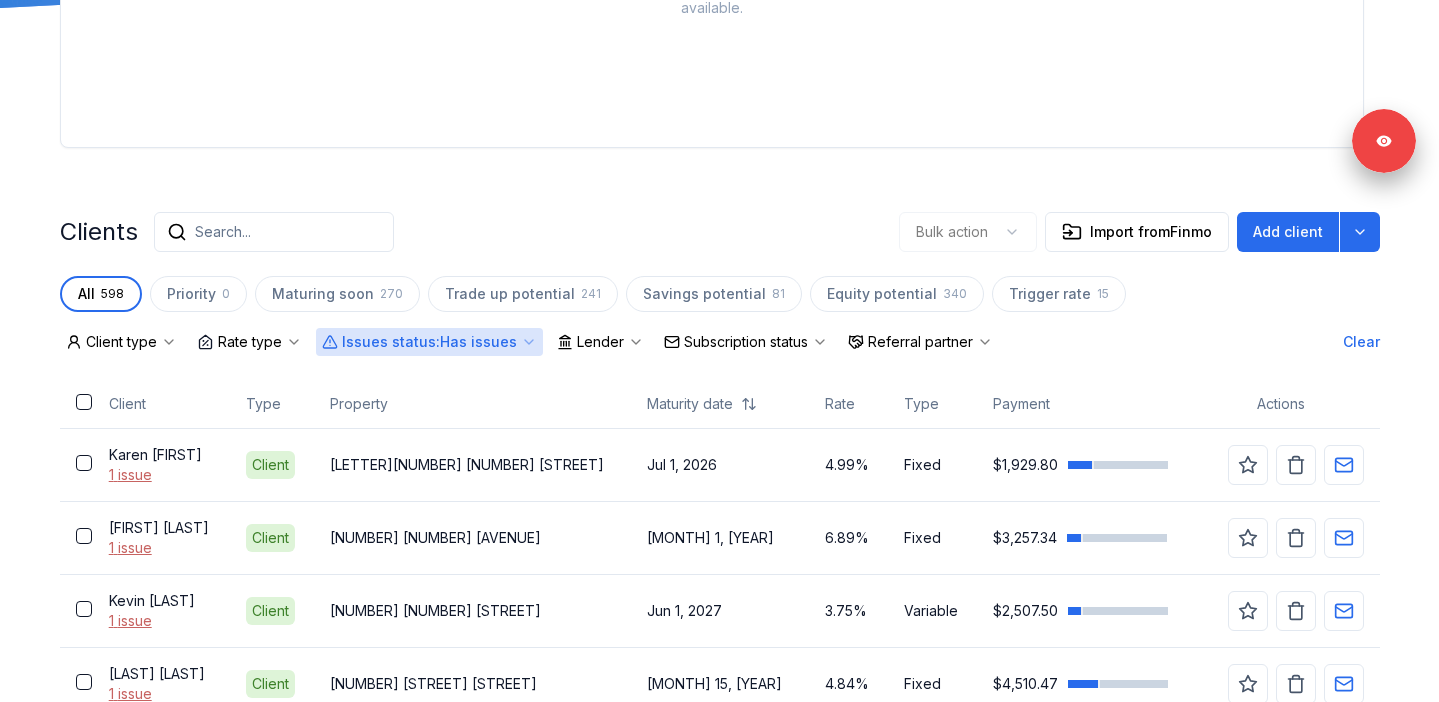 scroll, scrollTop: 73, scrollLeft: 0, axis: vertical 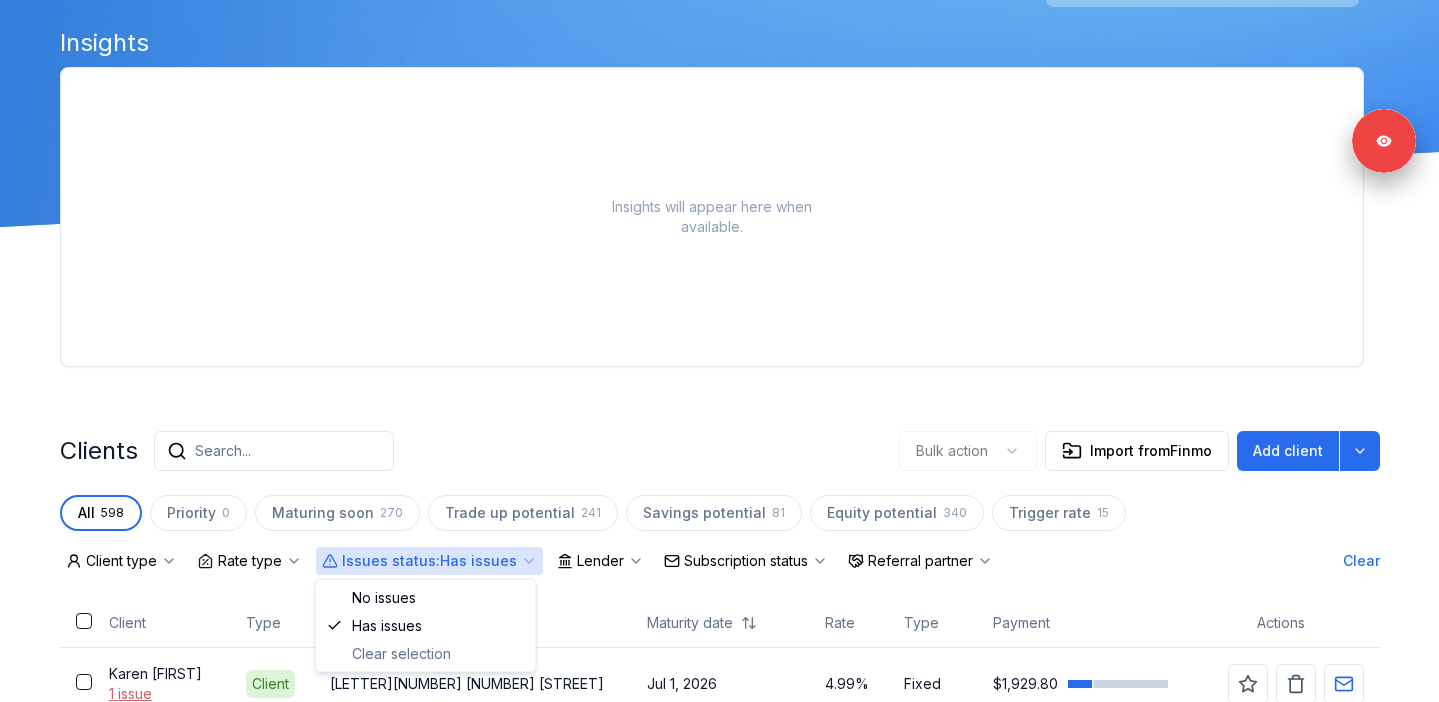 click on "Issues status :  Has issues" at bounding box center [429, 561] 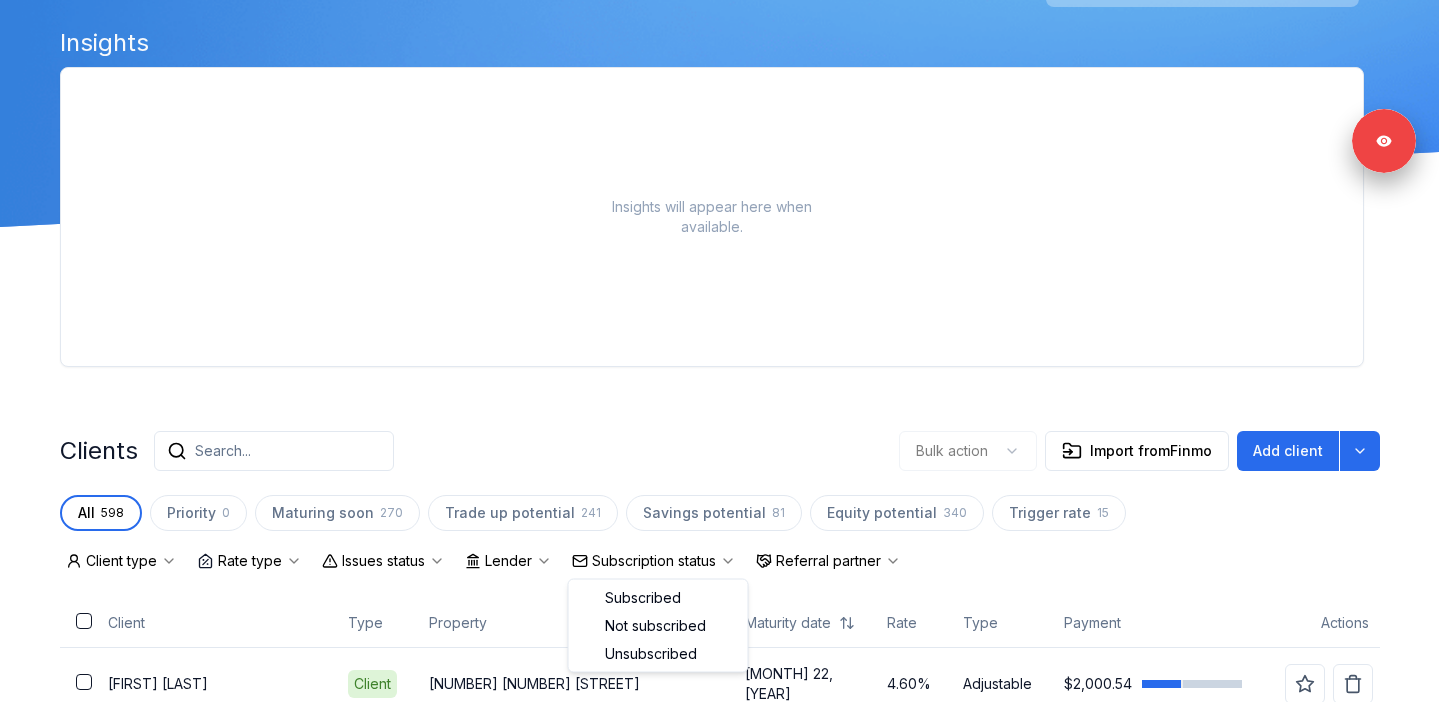click on "Subscription status" at bounding box center (654, 561) 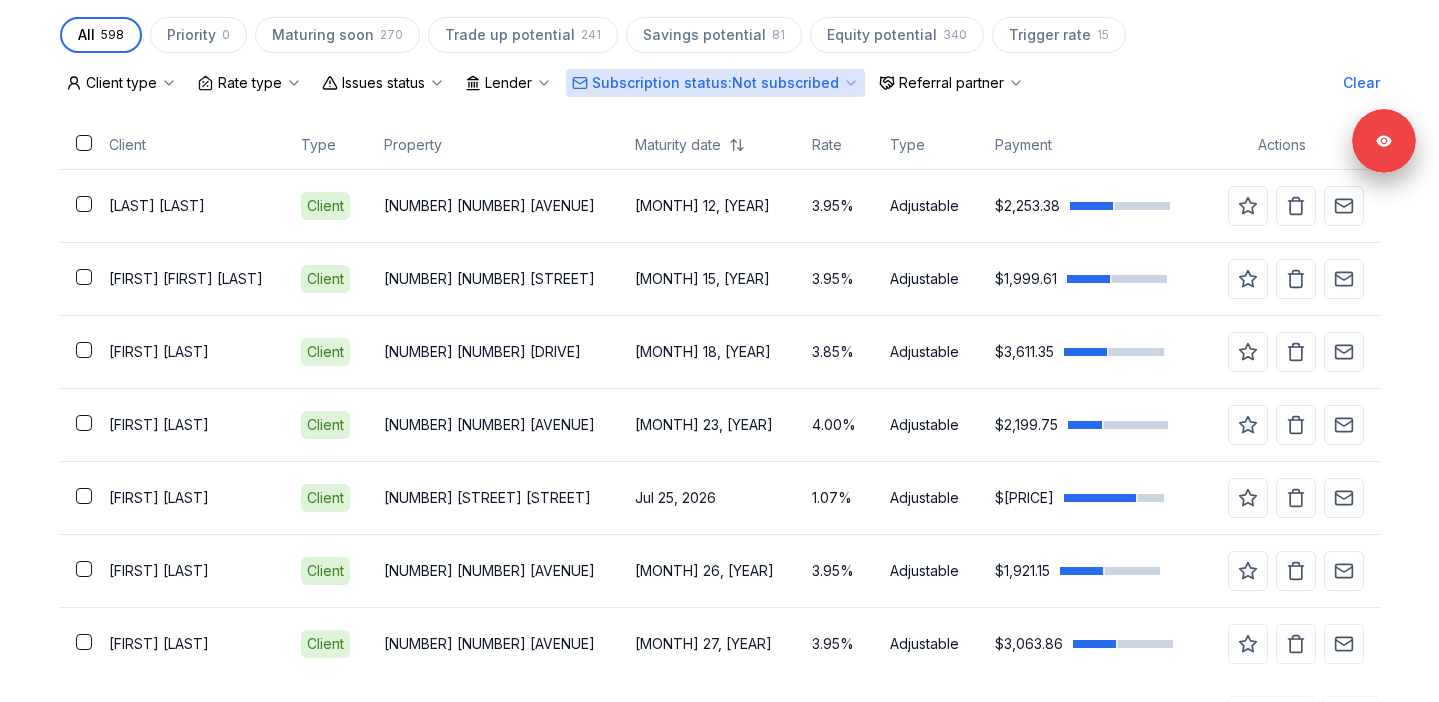 scroll, scrollTop: 604, scrollLeft: 0, axis: vertical 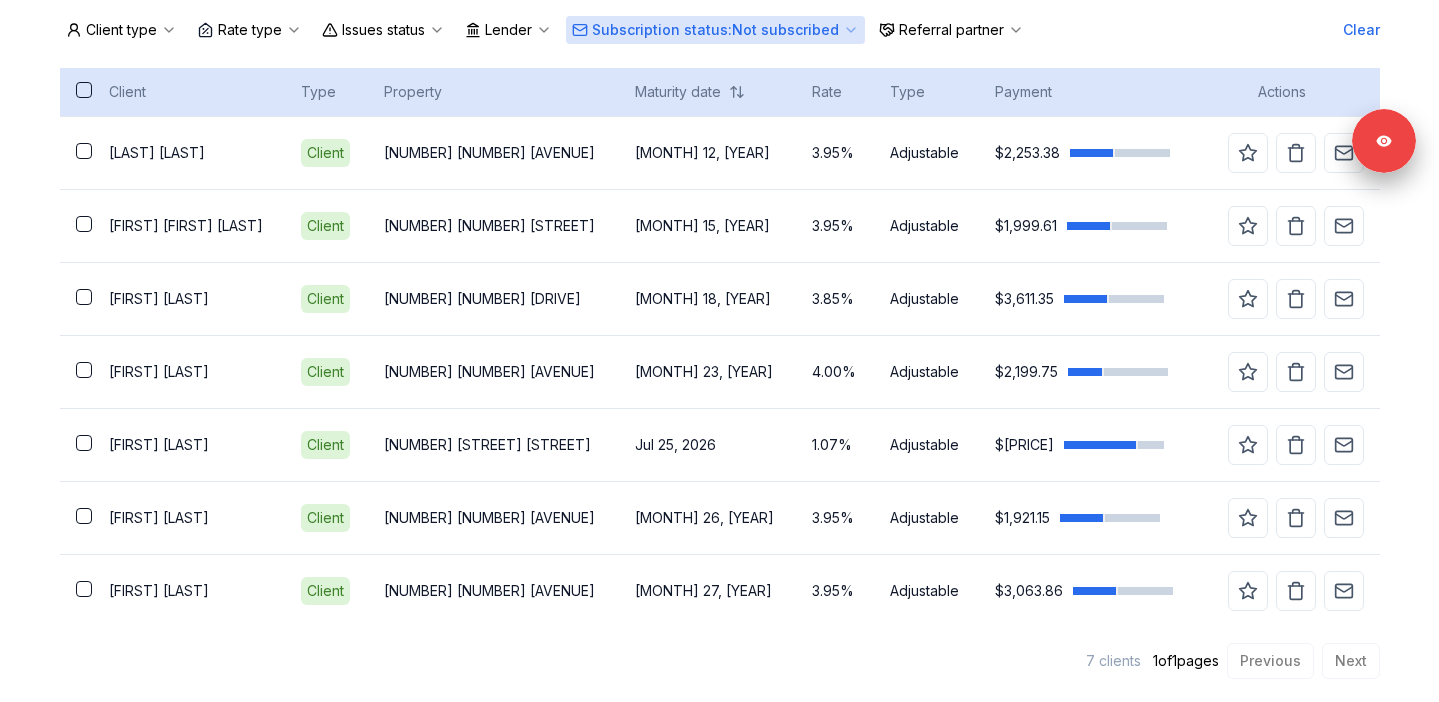 click at bounding box center (84, 90) 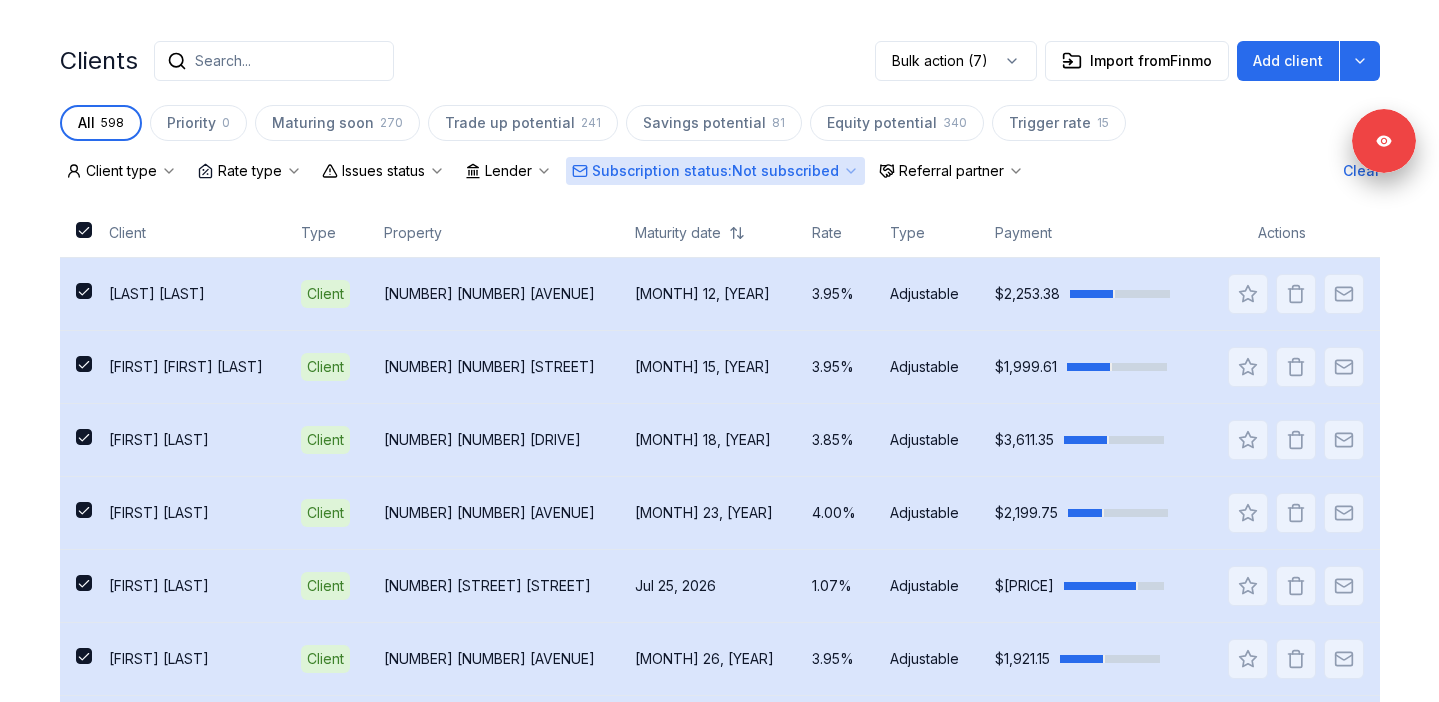 scroll, scrollTop: 430, scrollLeft: 0, axis: vertical 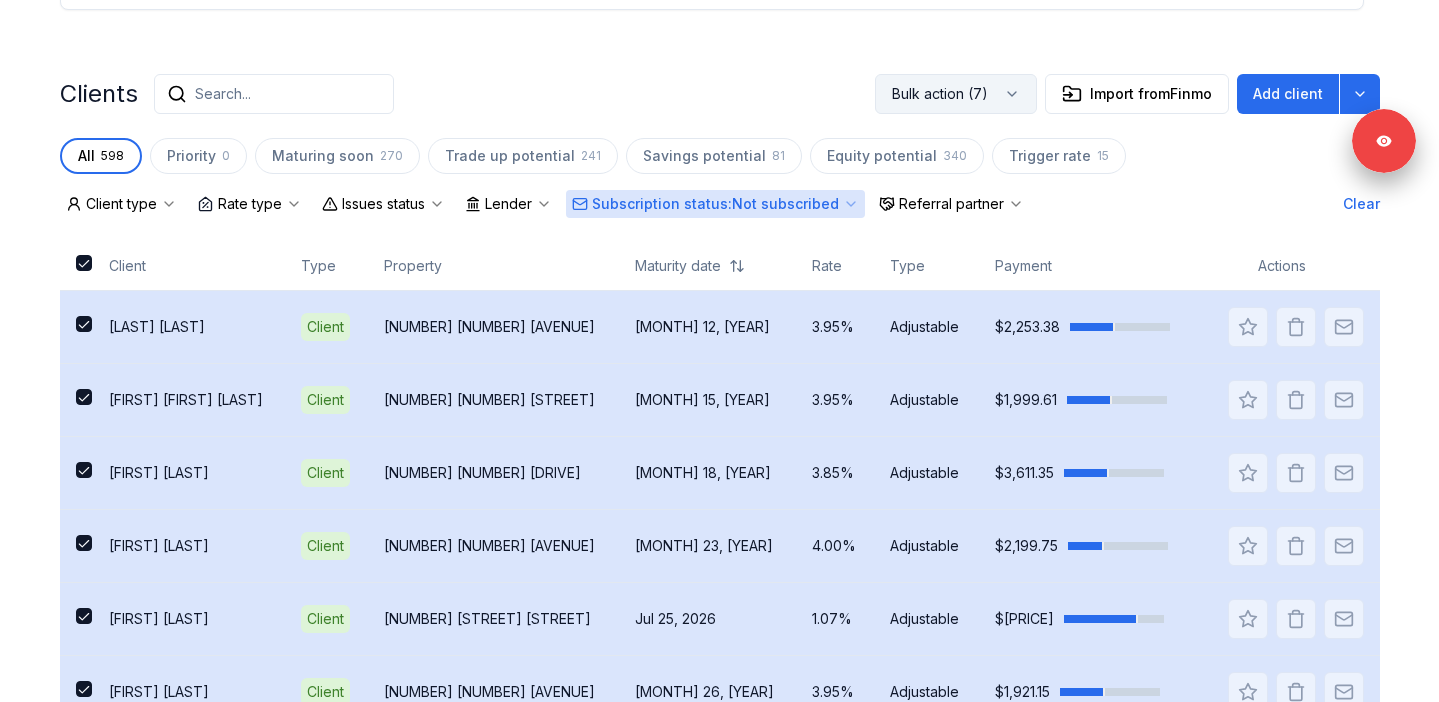 click on "[BULK] [ACTION]   ([NUMBER])" at bounding box center [956, 94] 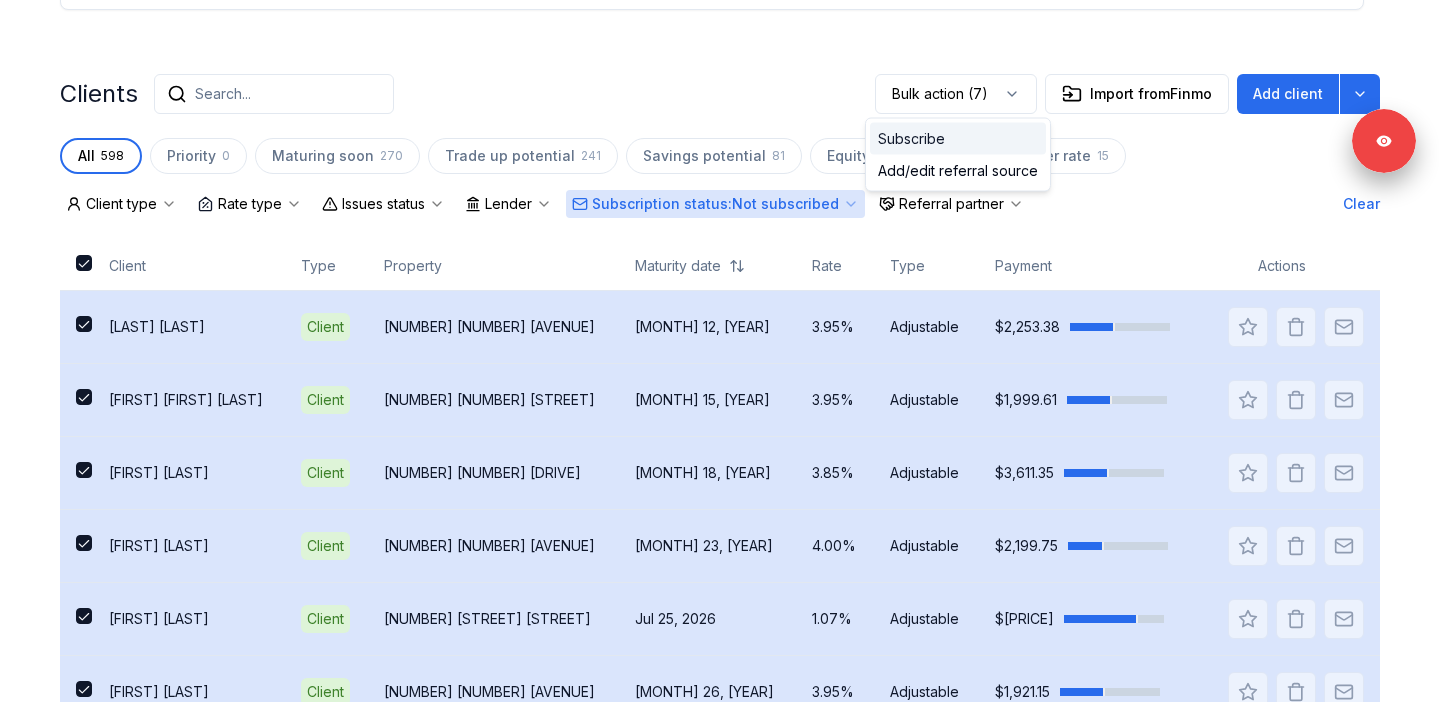 click on "Subscribe" at bounding box center (958, 139) 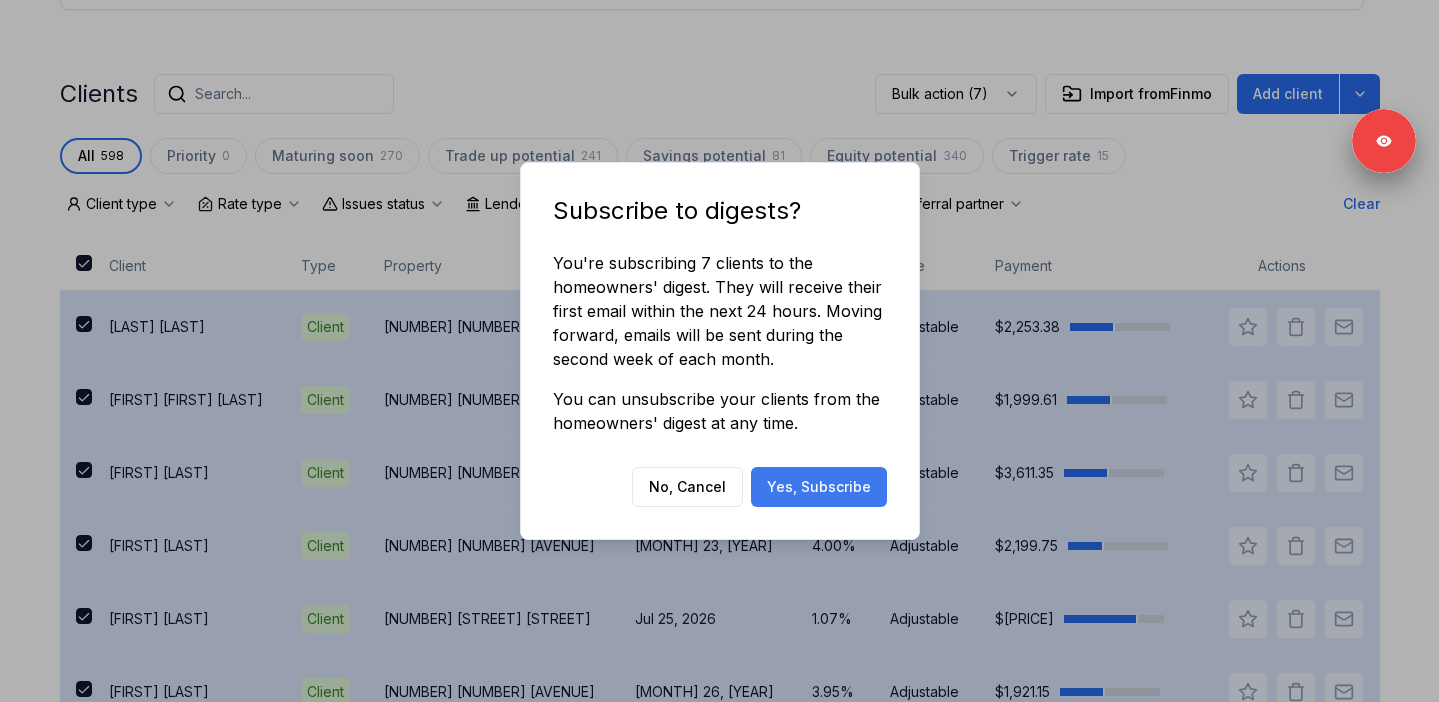click on "Yes, Subscribe" at bounding box center (819, 487) 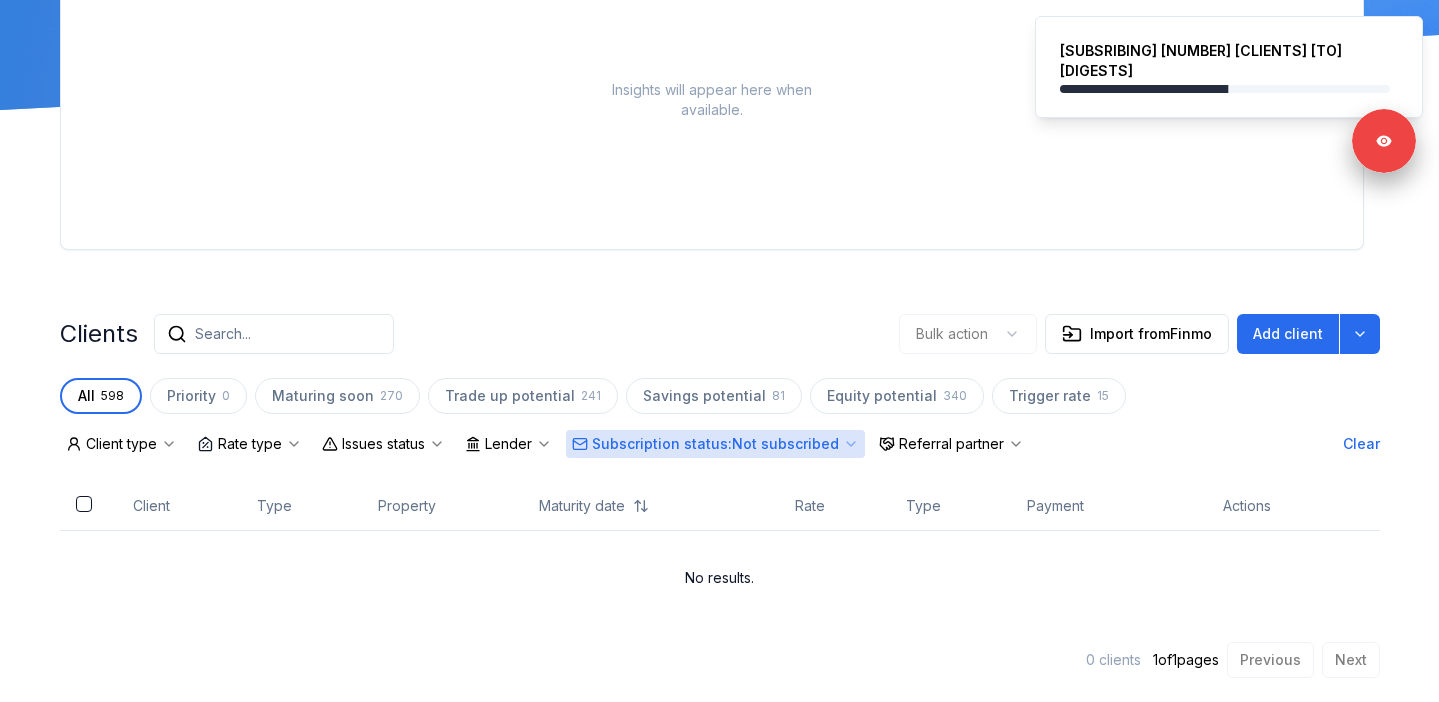 scroll, scrollTop: 190, scrollLeft: 0, axis: vertical 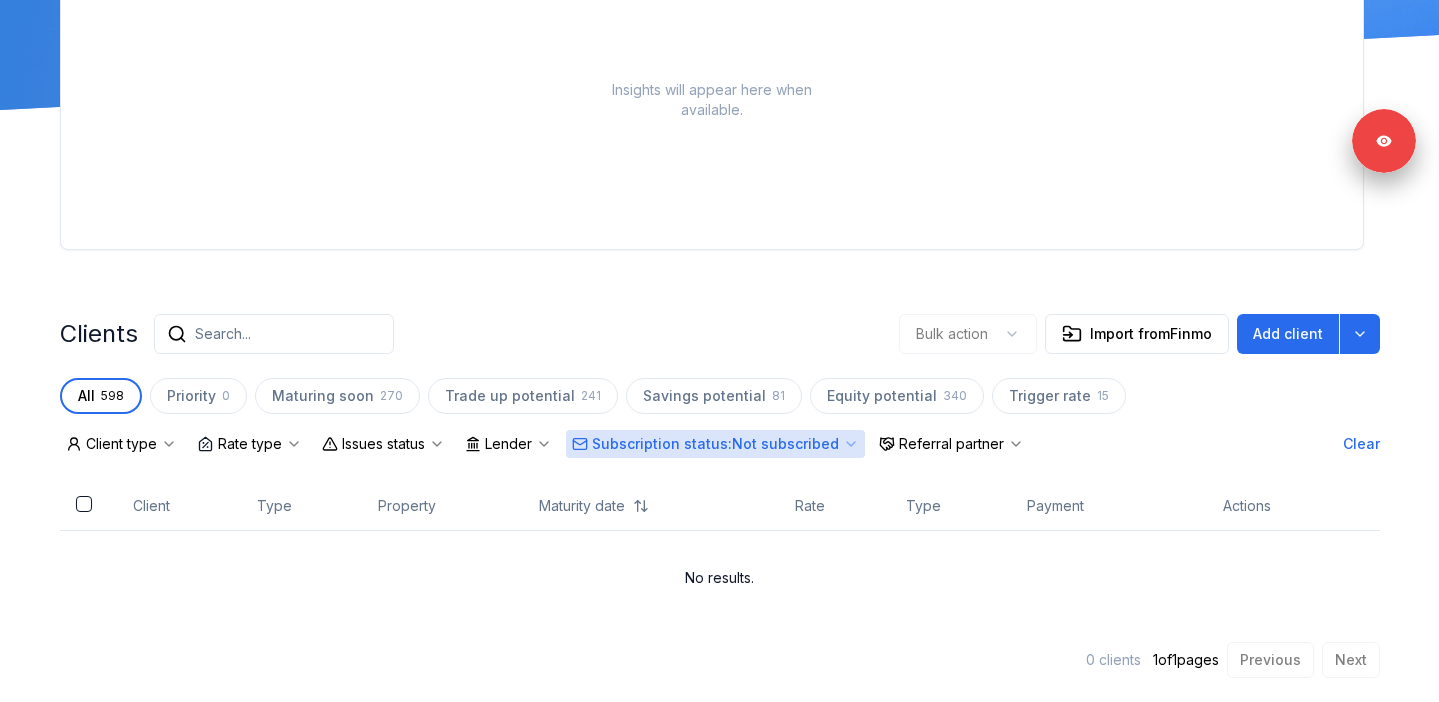 click on "Subscription status :  Not subscribed" at bounding box center [715, 444] 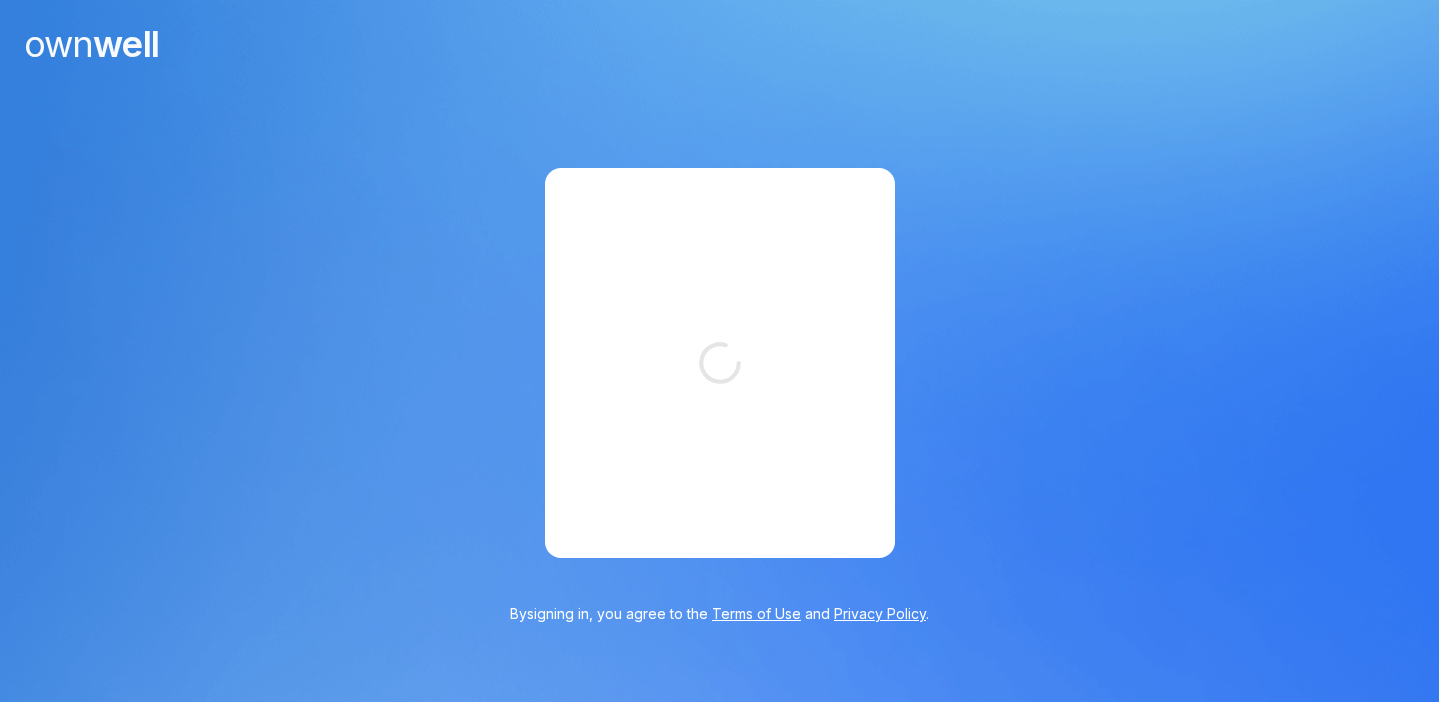 scroll, scrollTop: 0, scrollLeft: 0, axis: both 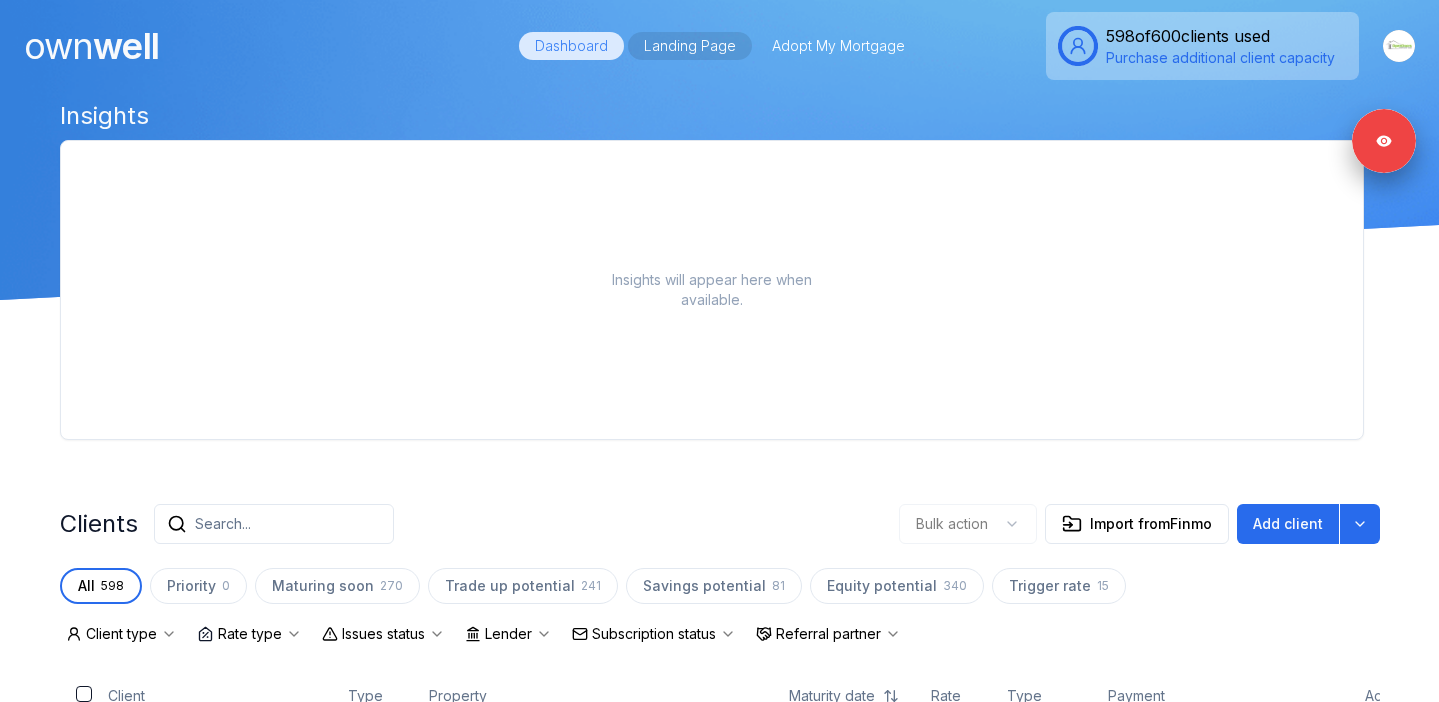 click on "Landing Page" at bounding box center [690, 46] 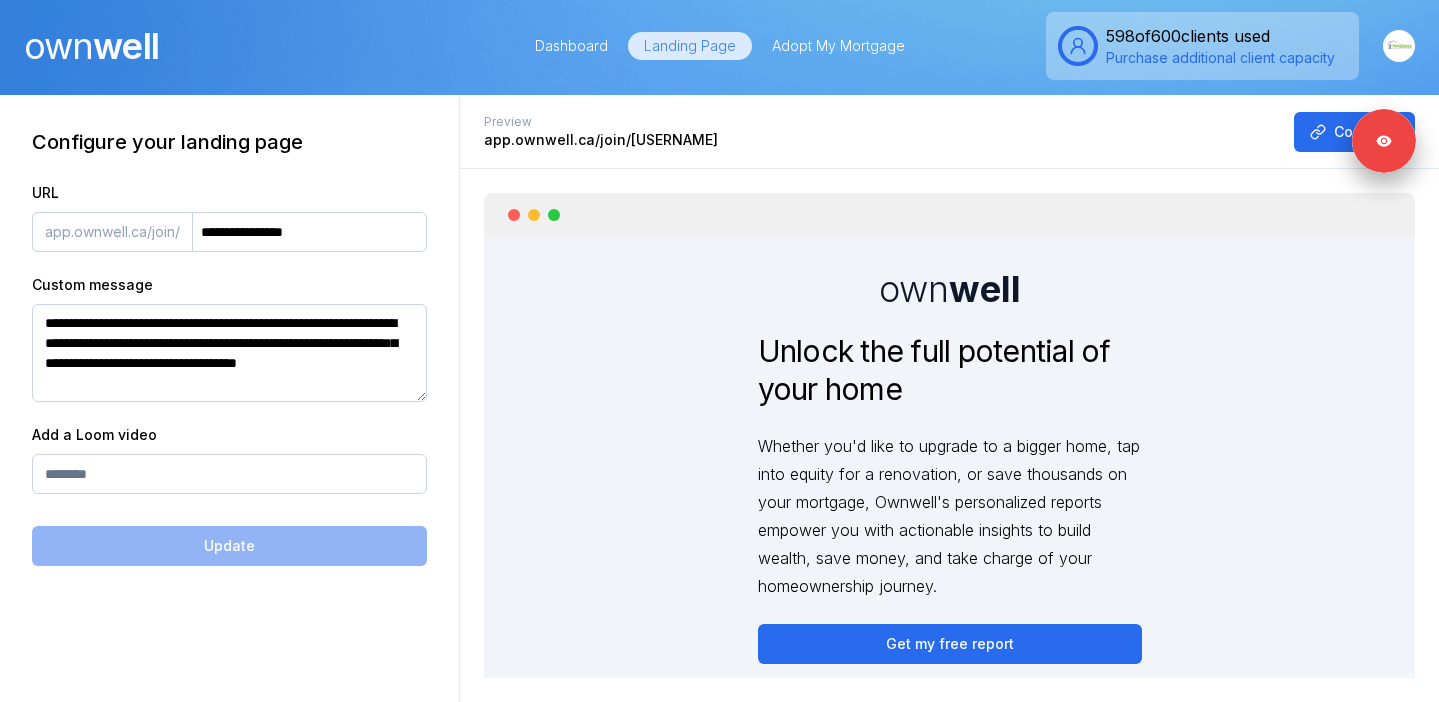 click on "Adopt My Mortgage" at bounding box center [838, 46] 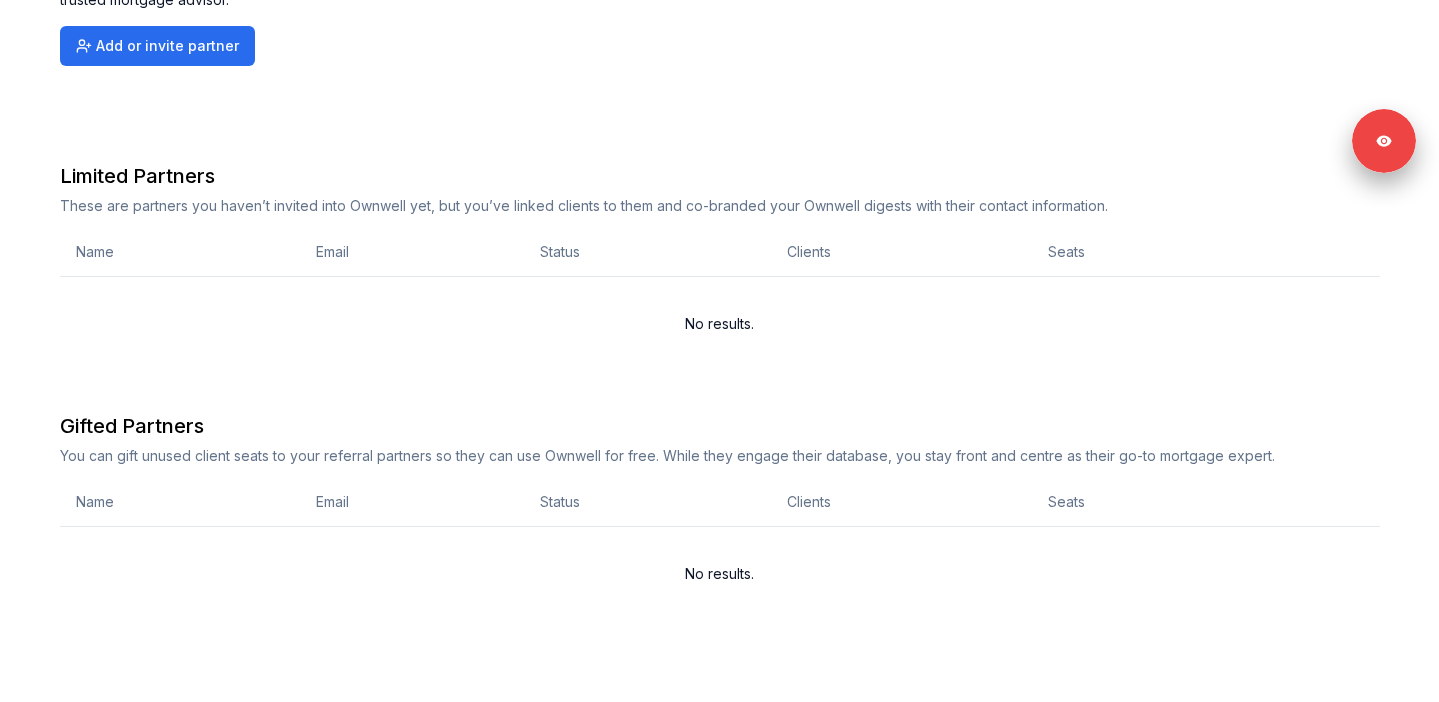 scroll, scrollTop: 0, scrollLeft: 0, axis: both 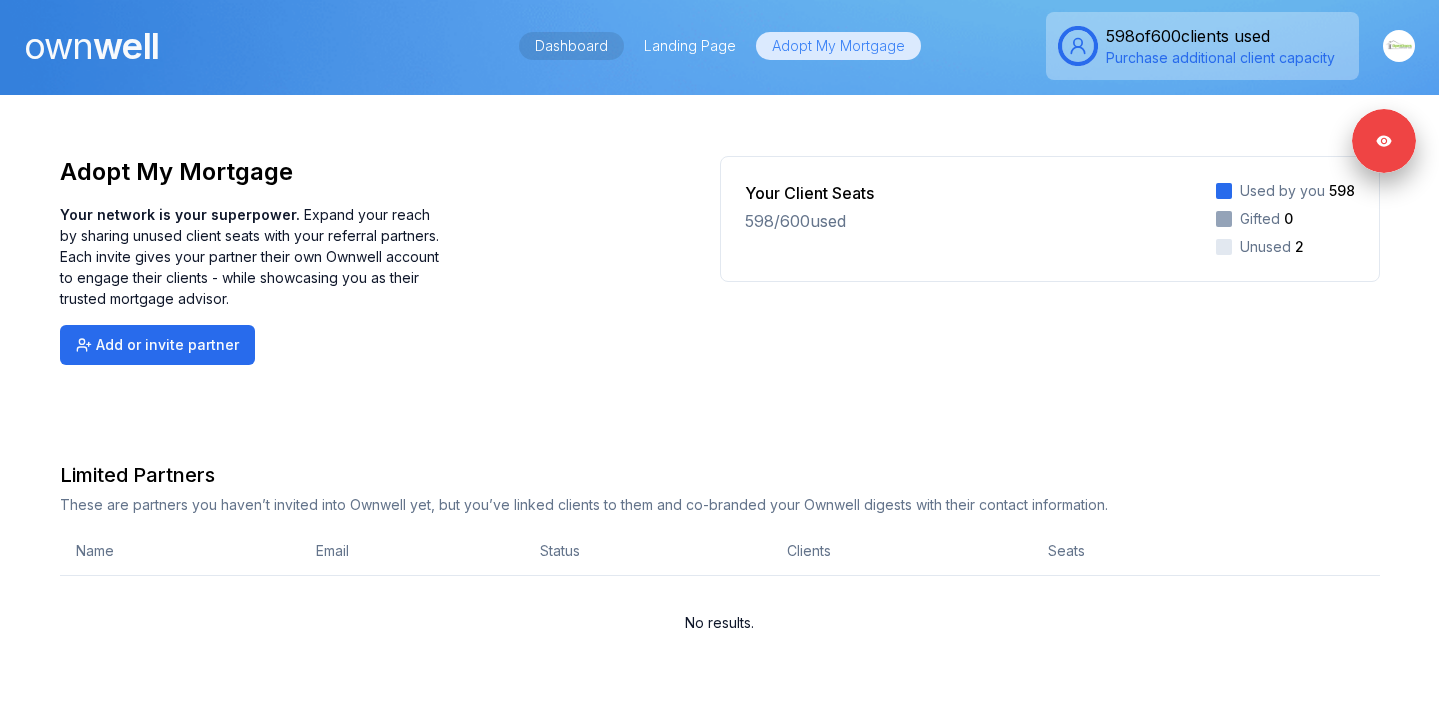 click on "Dashboard" at bounding box center (571, 46) 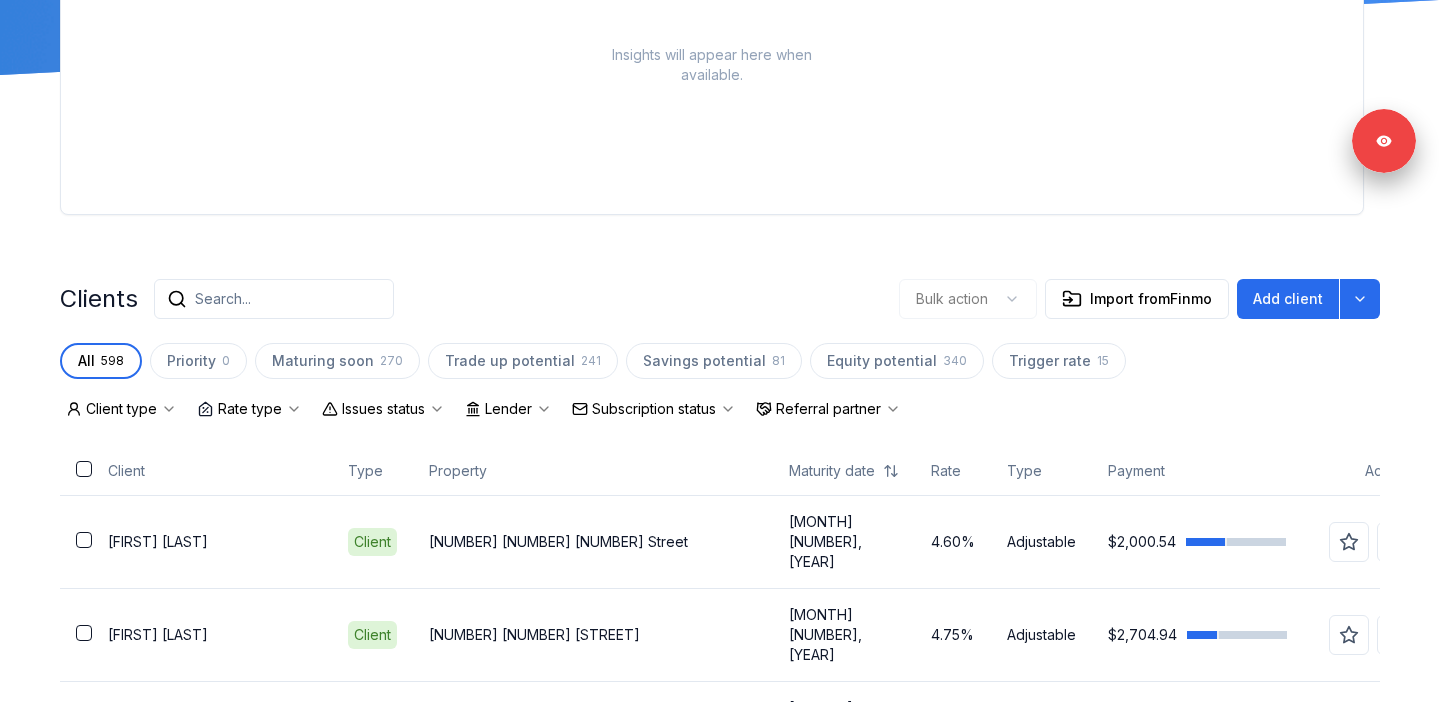 scroll, scrollTop: 173, scrollLeft: 0, axis: vertical 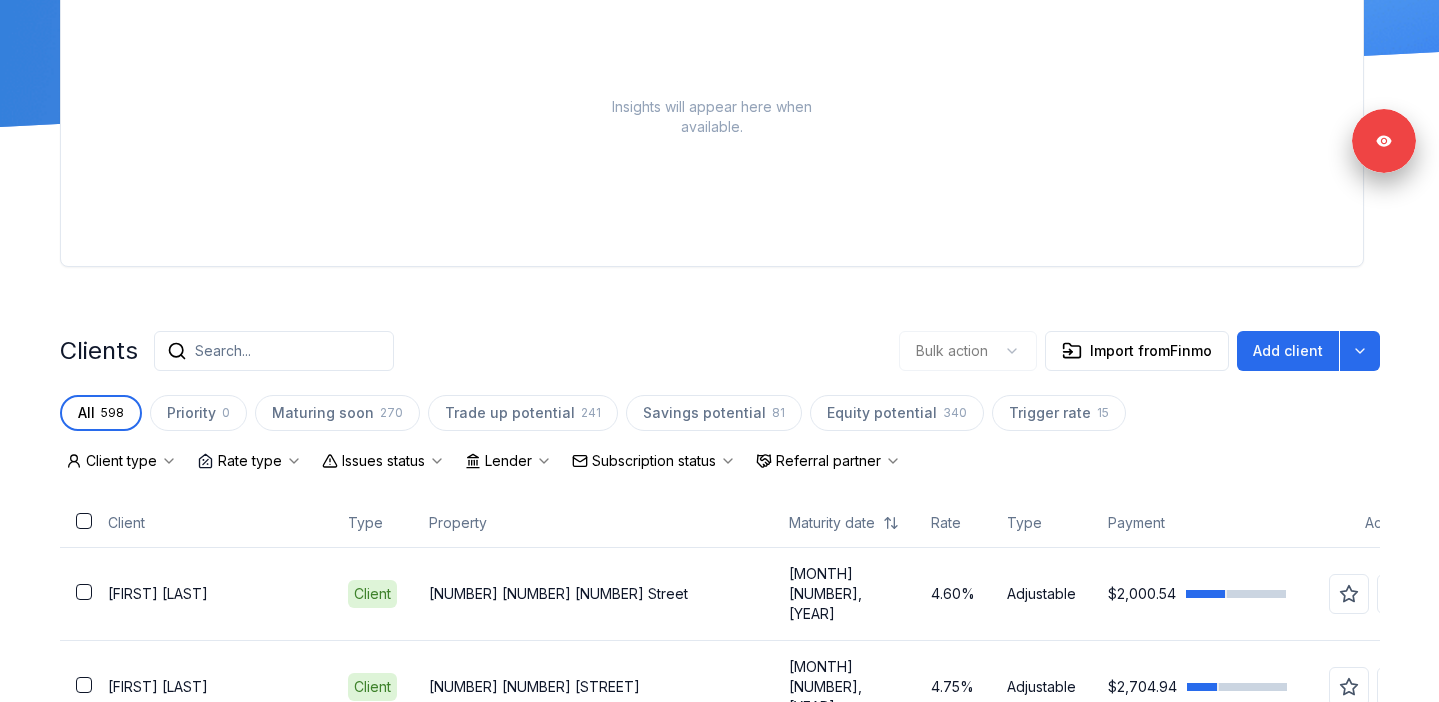 click on "Subscription status" at bounding box center [654, 461] 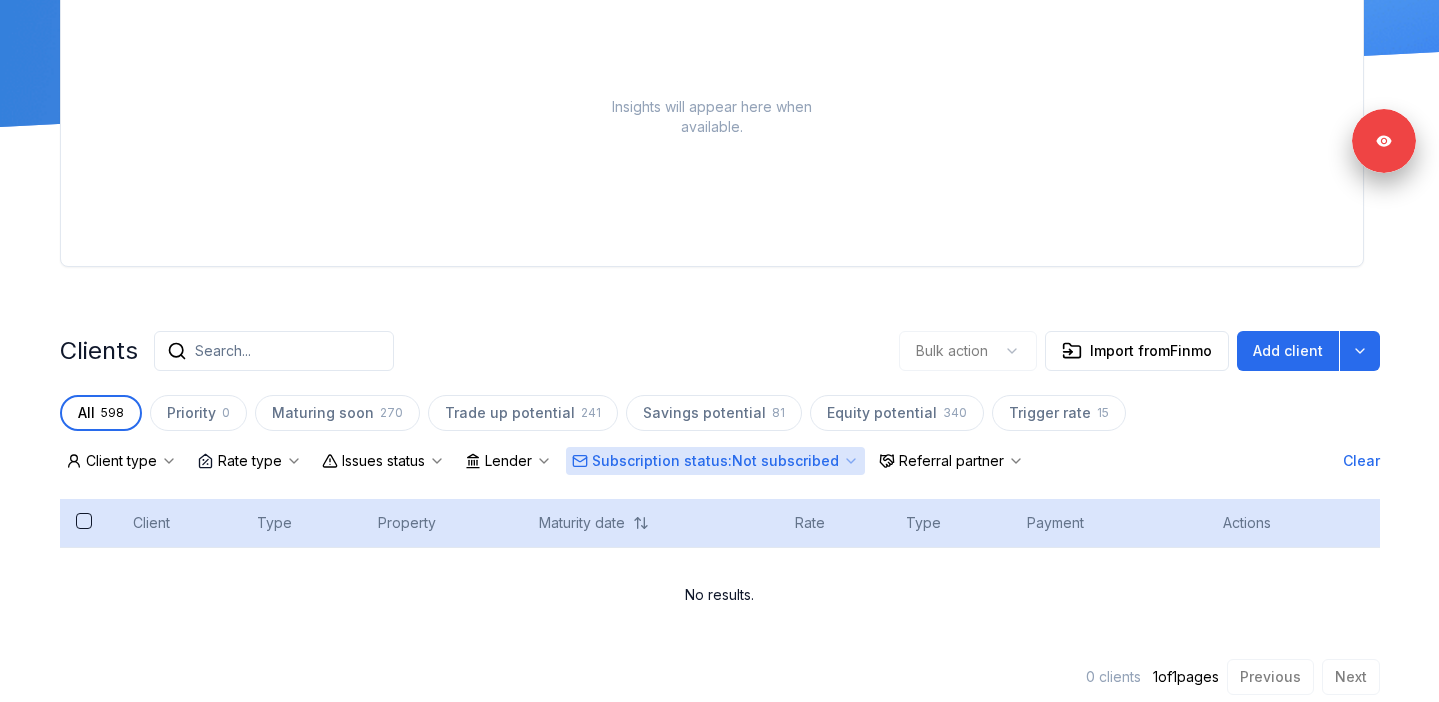 scroll, scrollTop: 190, scrollLeft: 0, axis: vertical 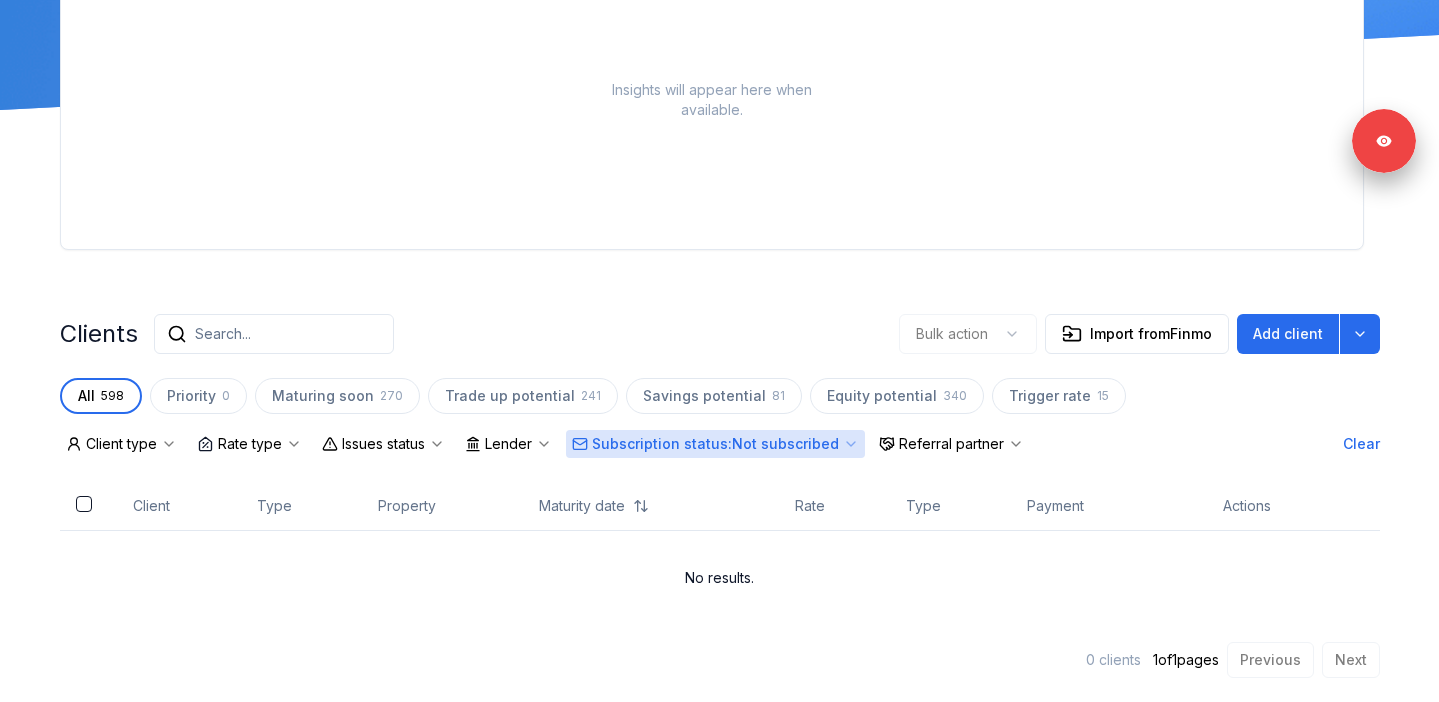 click on "Subscription status :  Not subscribed" at bounding box center (715, 444) 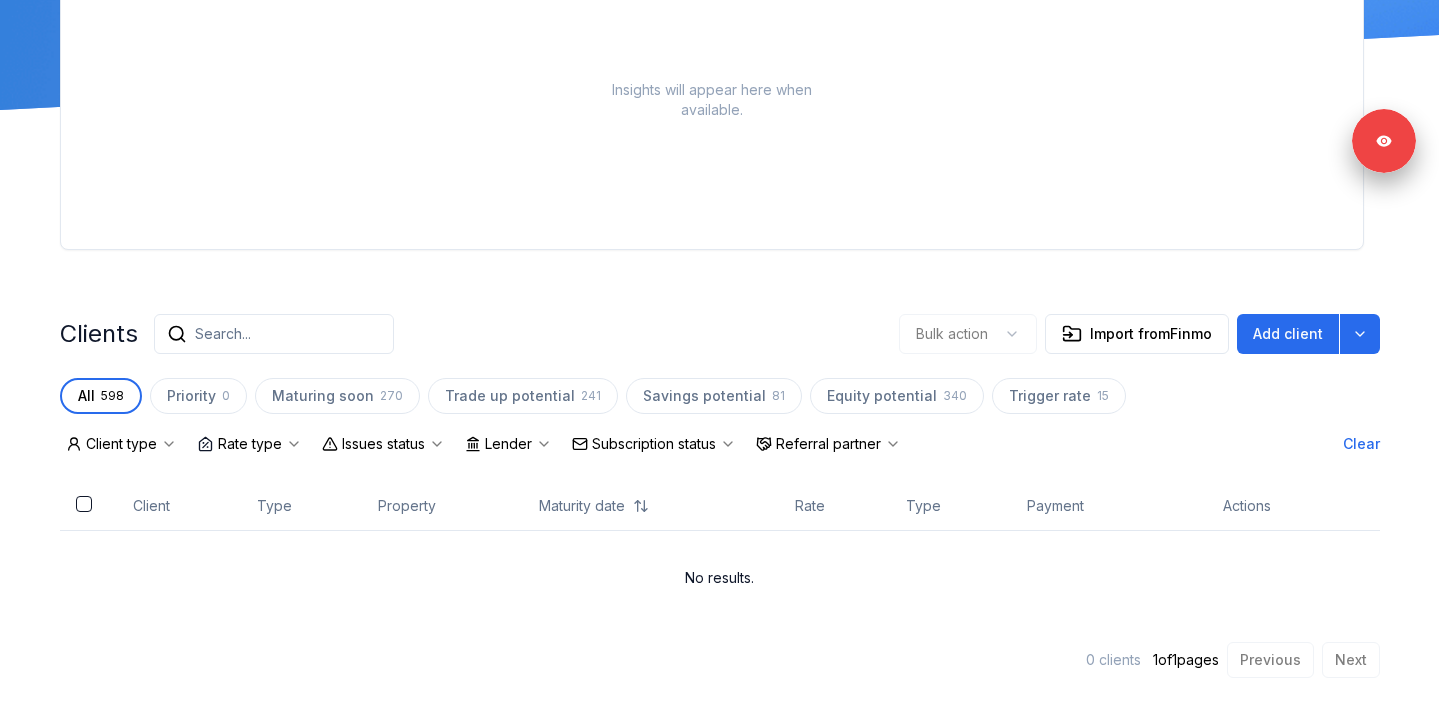 scroll, scrollTop: 0, scrollLeft: 0, axis: both 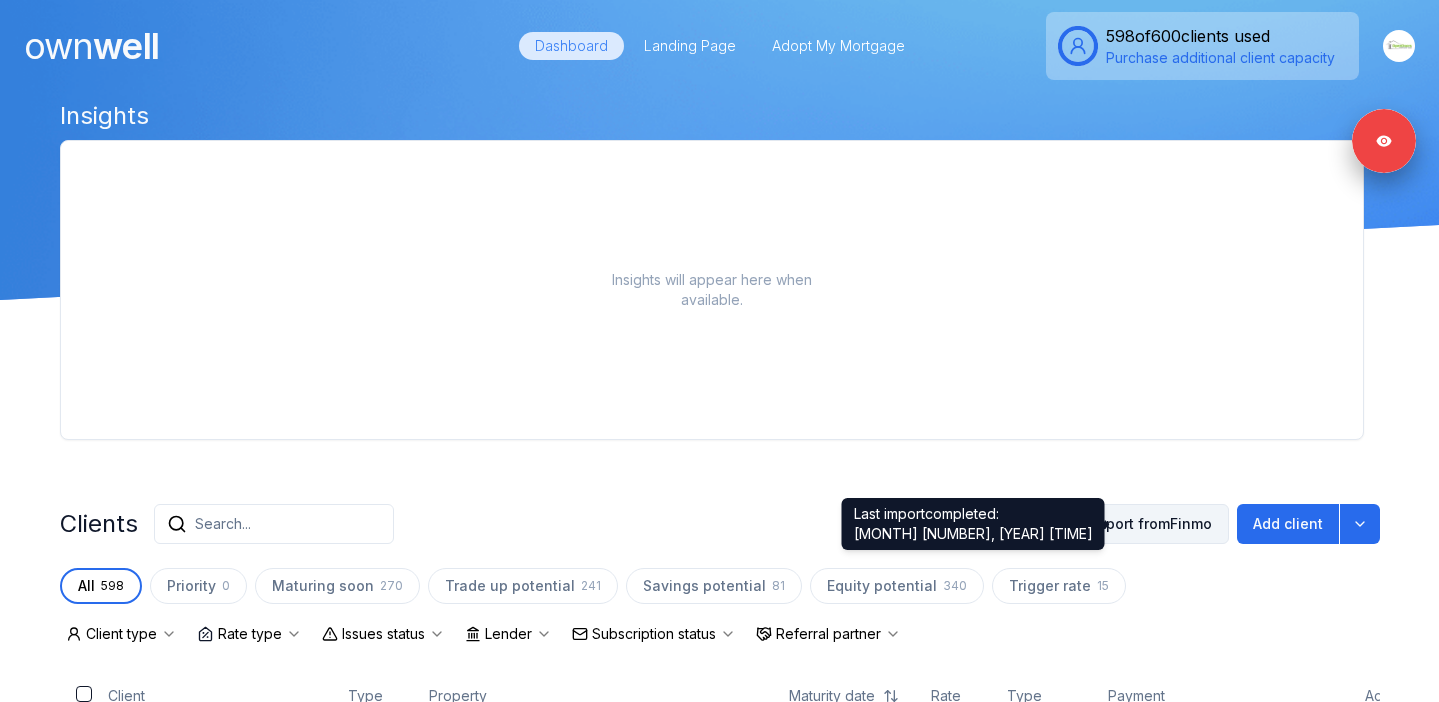 click on "Import from  Finmo" at bounding box center [1137, 524] 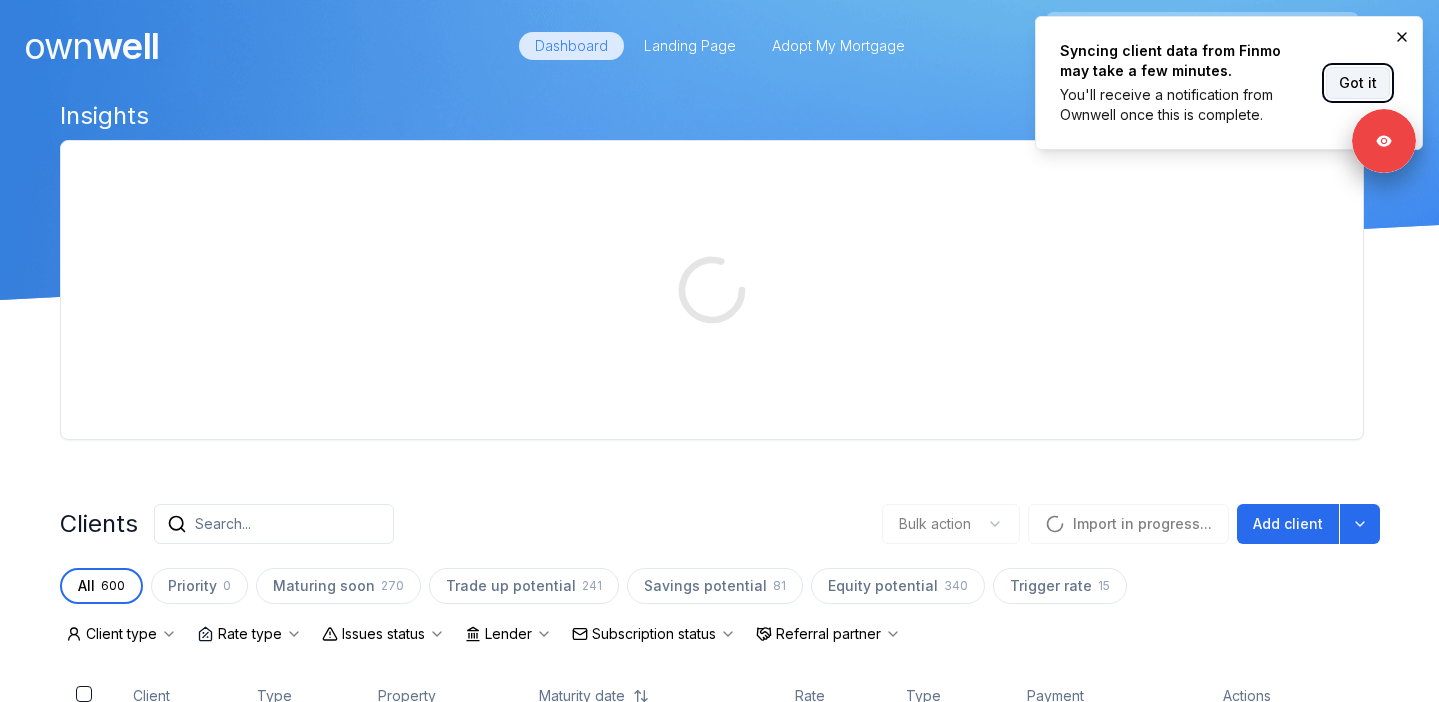 click on "Got it" at bounding box center [1358, 83] 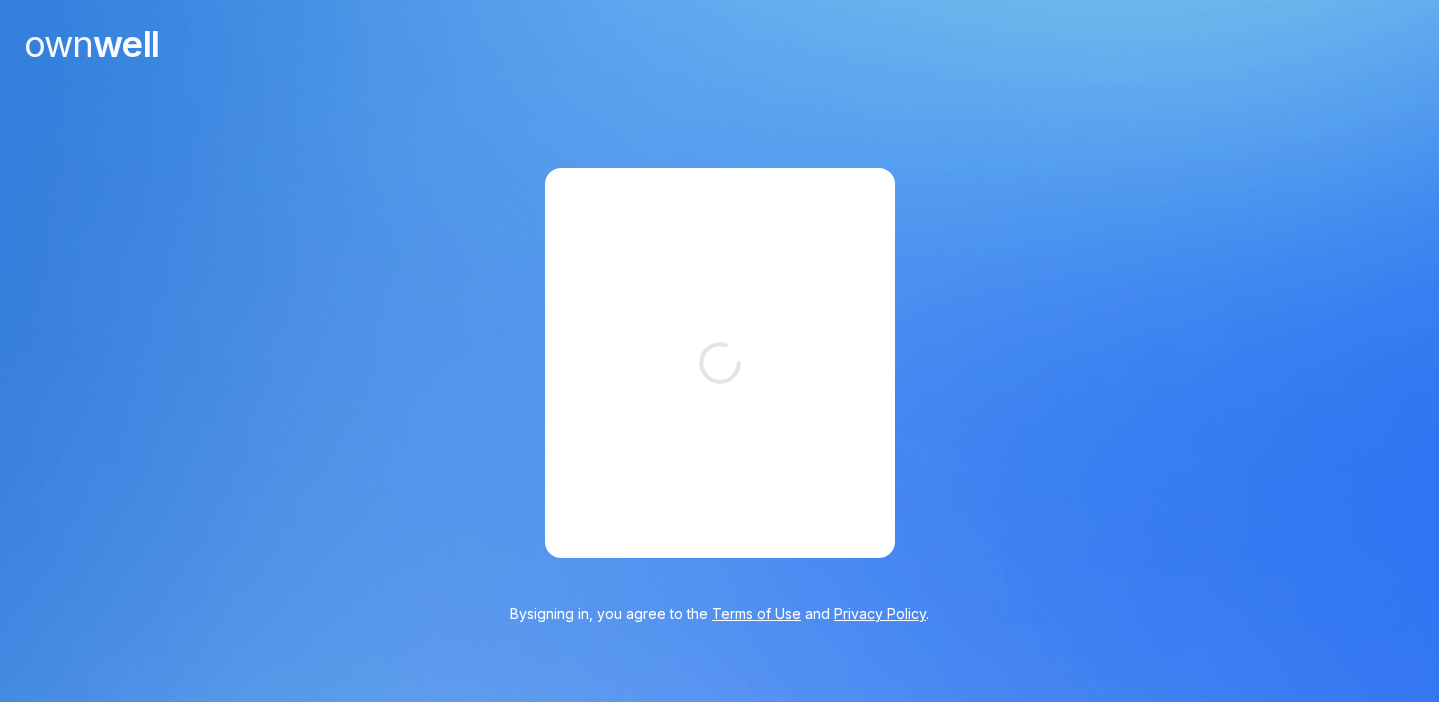 scroll, scrollTop: 0, scrollLeft: 0, axis: both 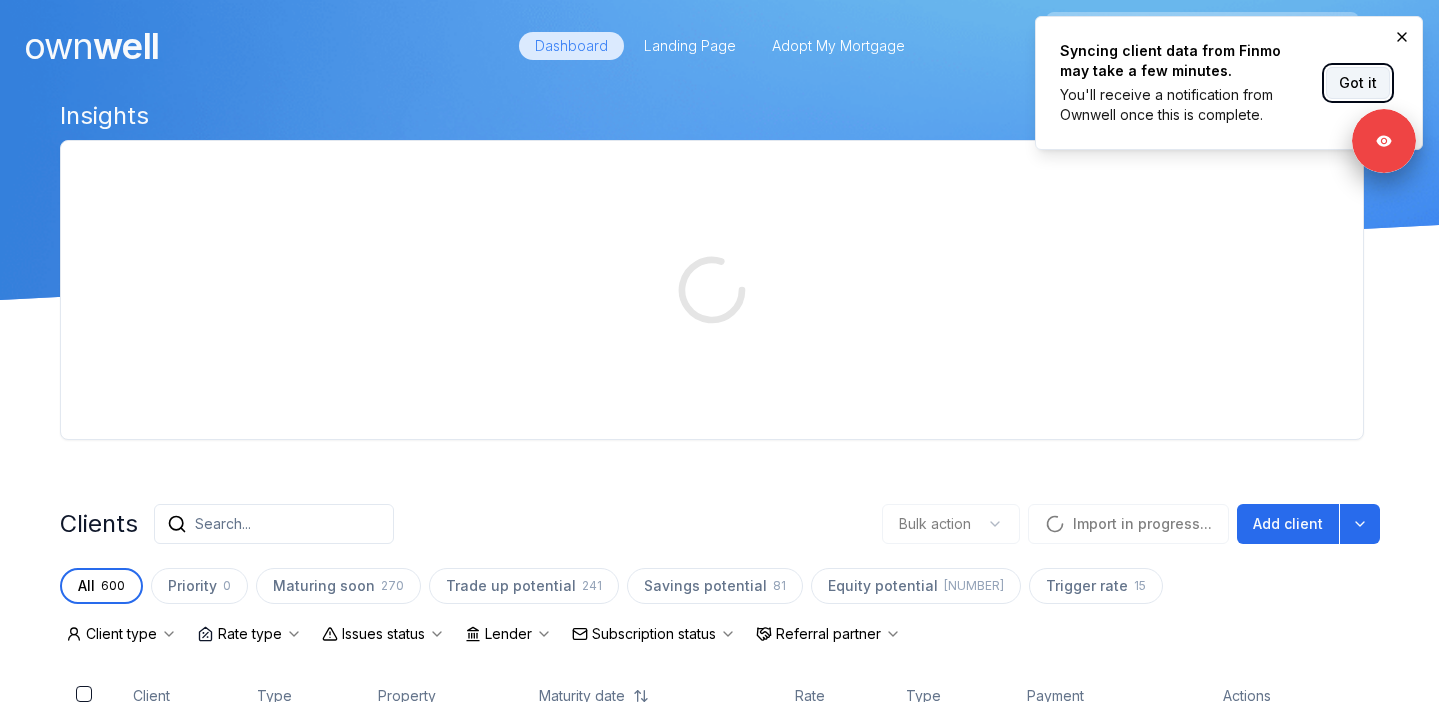 click on "Got it" at bounding box center [1358, 83] 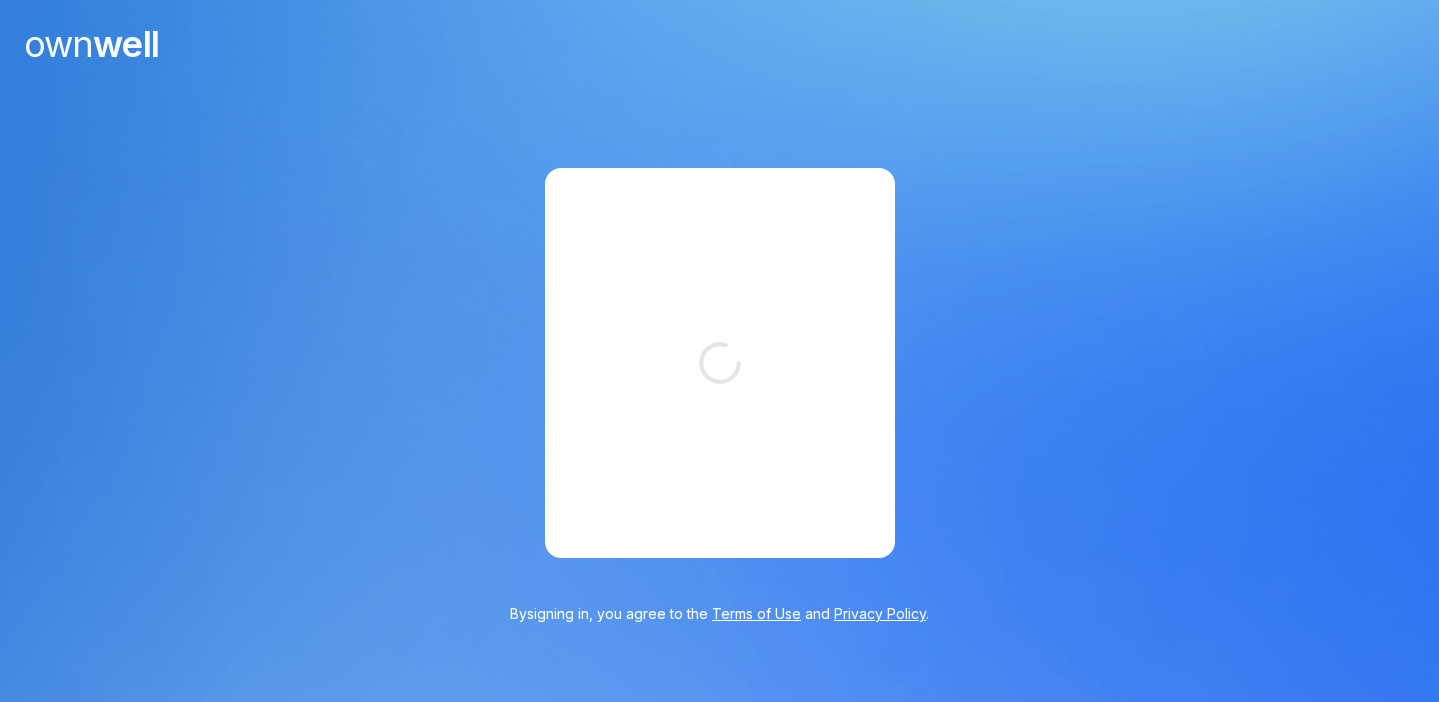 scroll, scrollTop: 0, scrollLeft: 0, axis: both 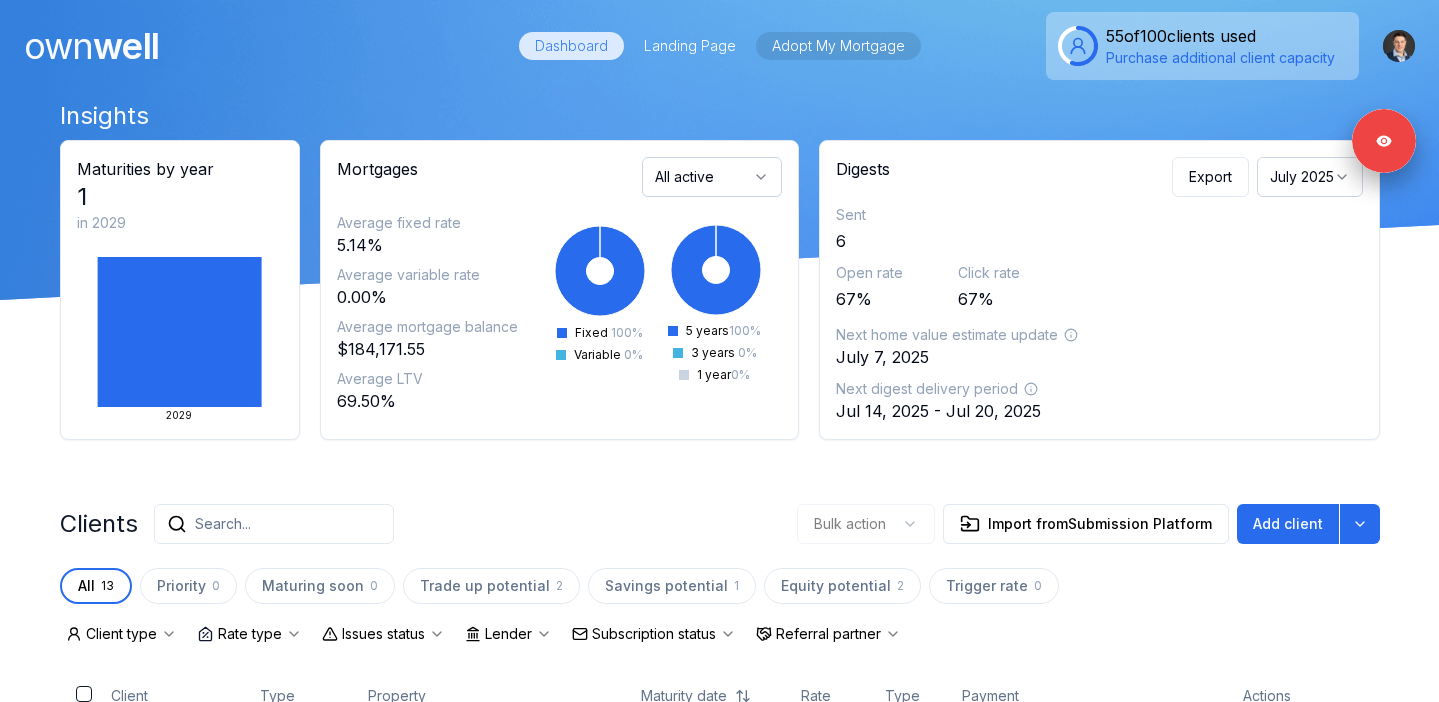 click on "Adopt My Mortgage" at bounding box center (838, 46) 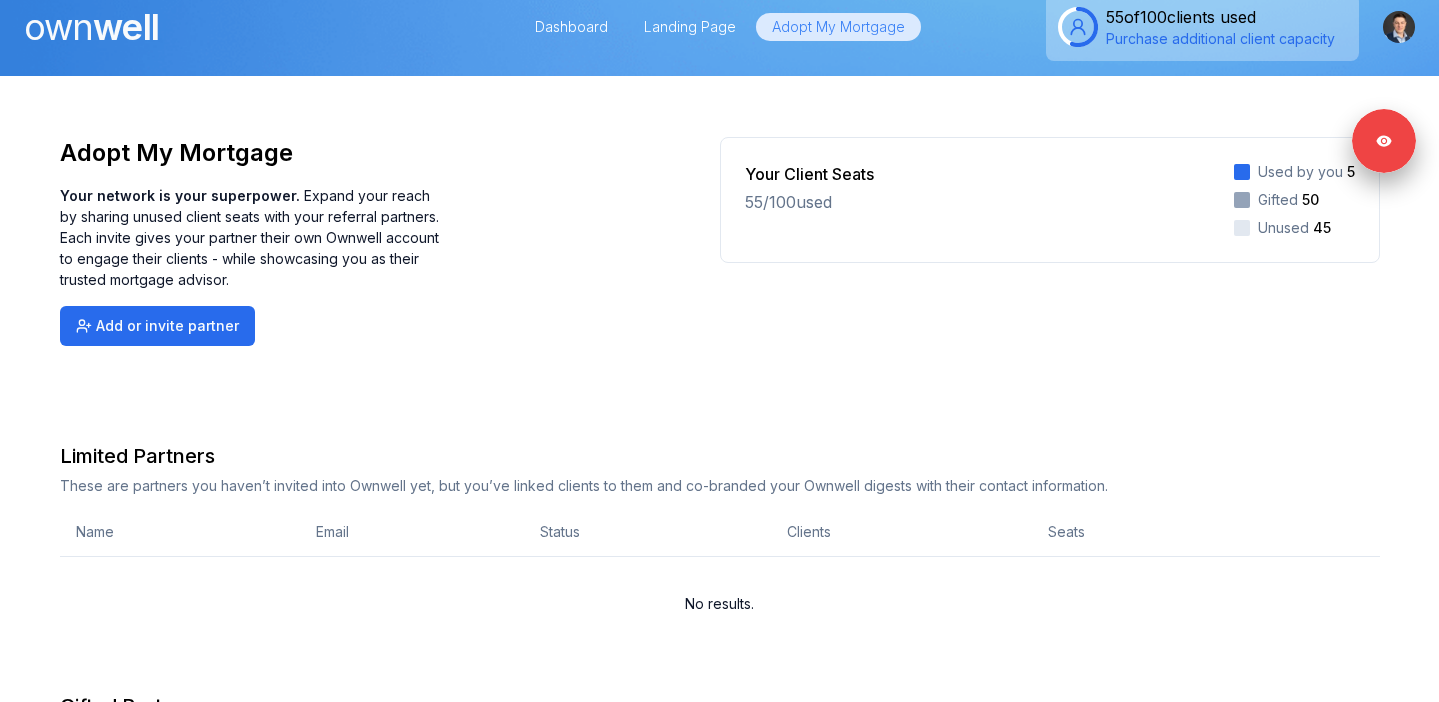 scroll, scrollTop: 0, scrollLeft: 0, axis: both 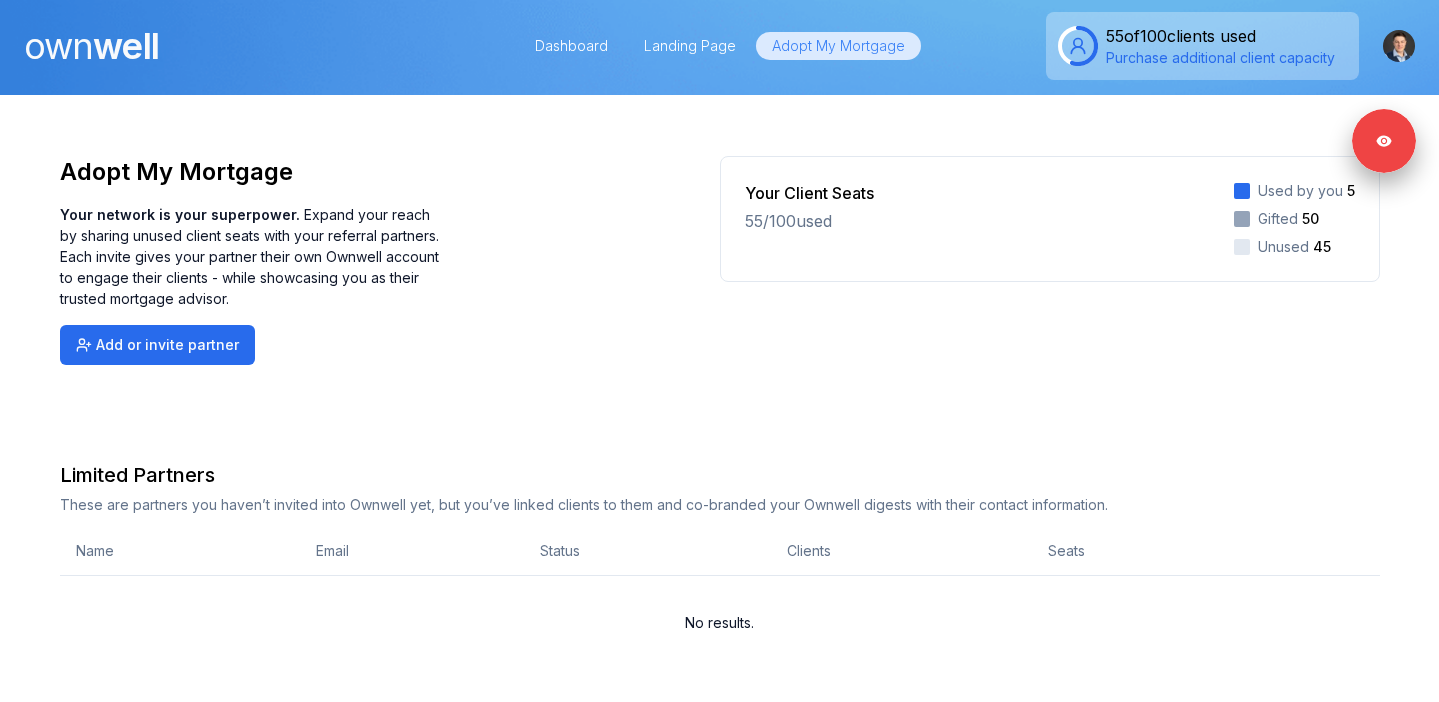 click on "own well" at bounding box center [91, 46] 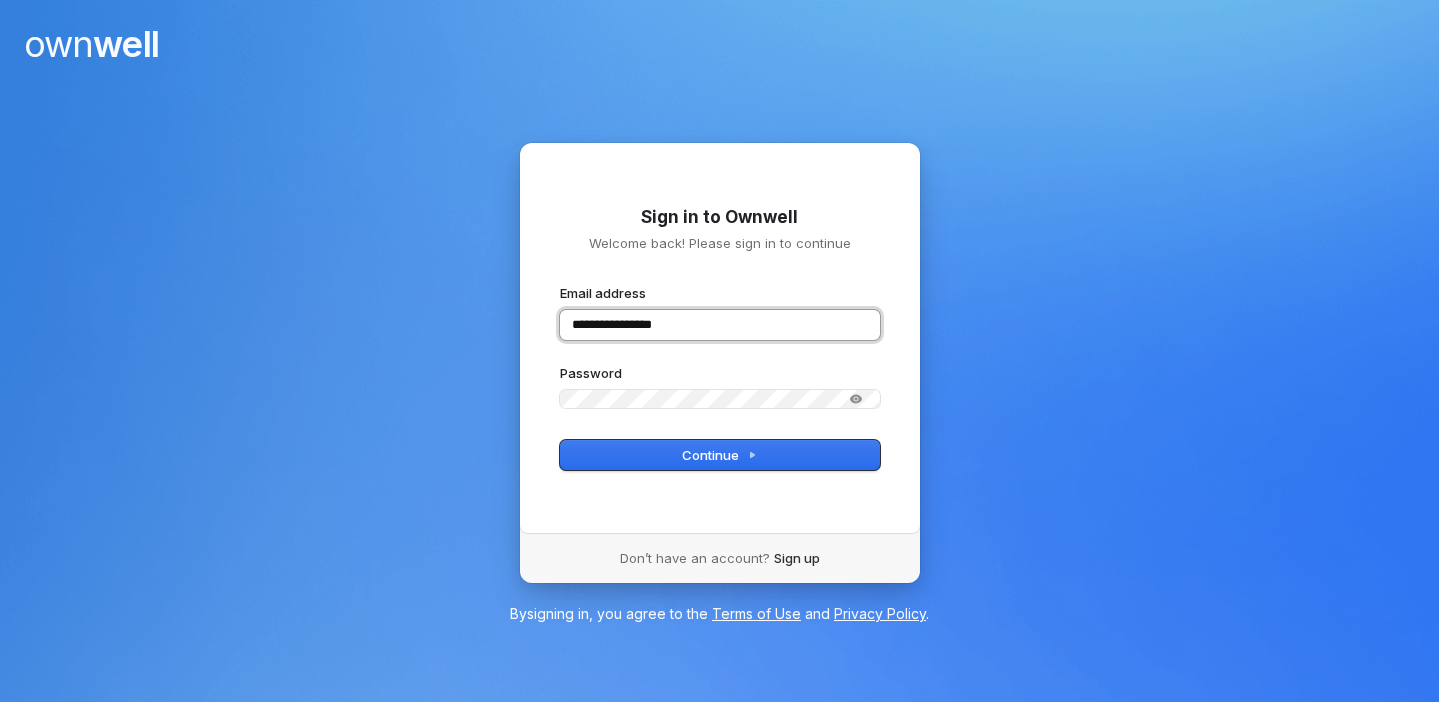 type on "**********" 